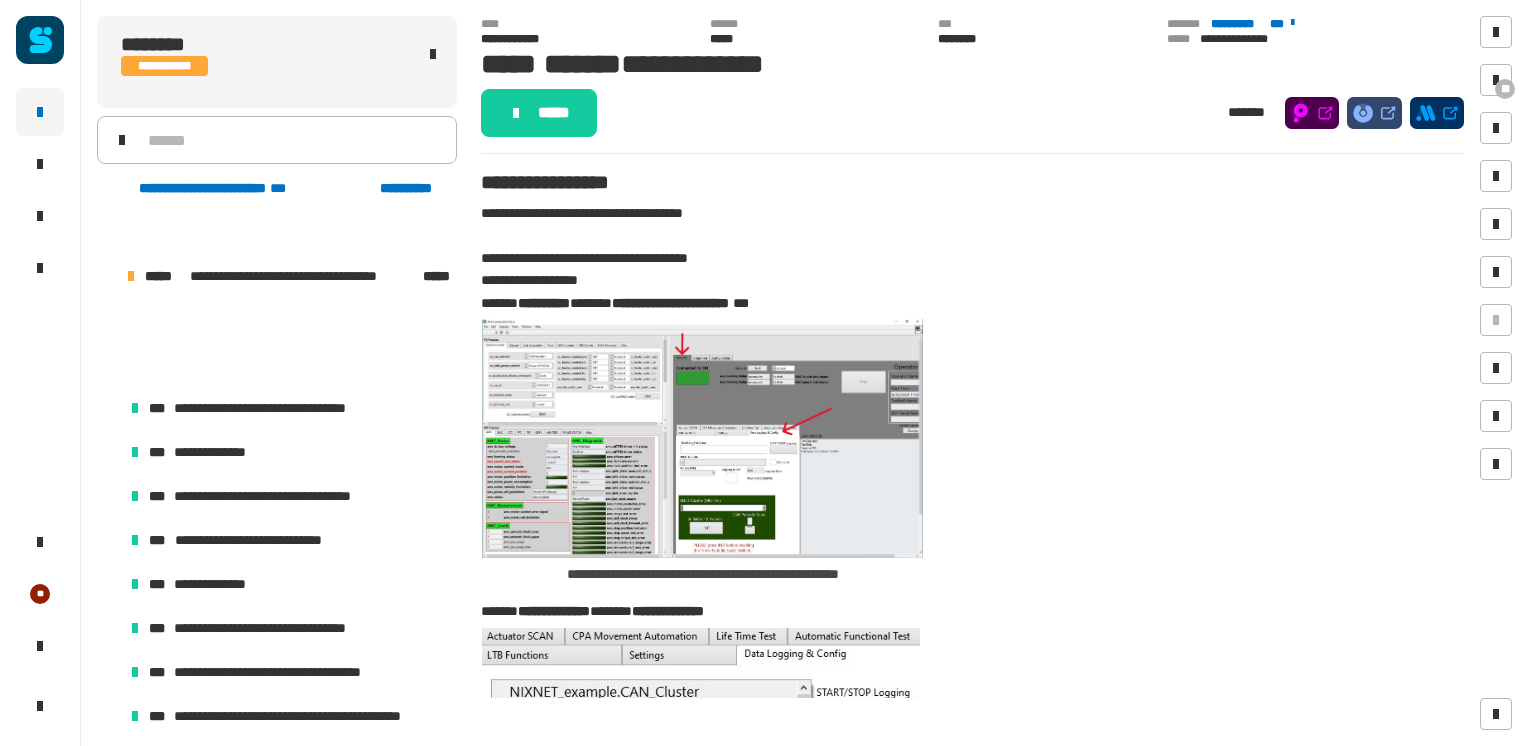 scroll, scrollTop: 0, scrollLeft: 0, axis: both 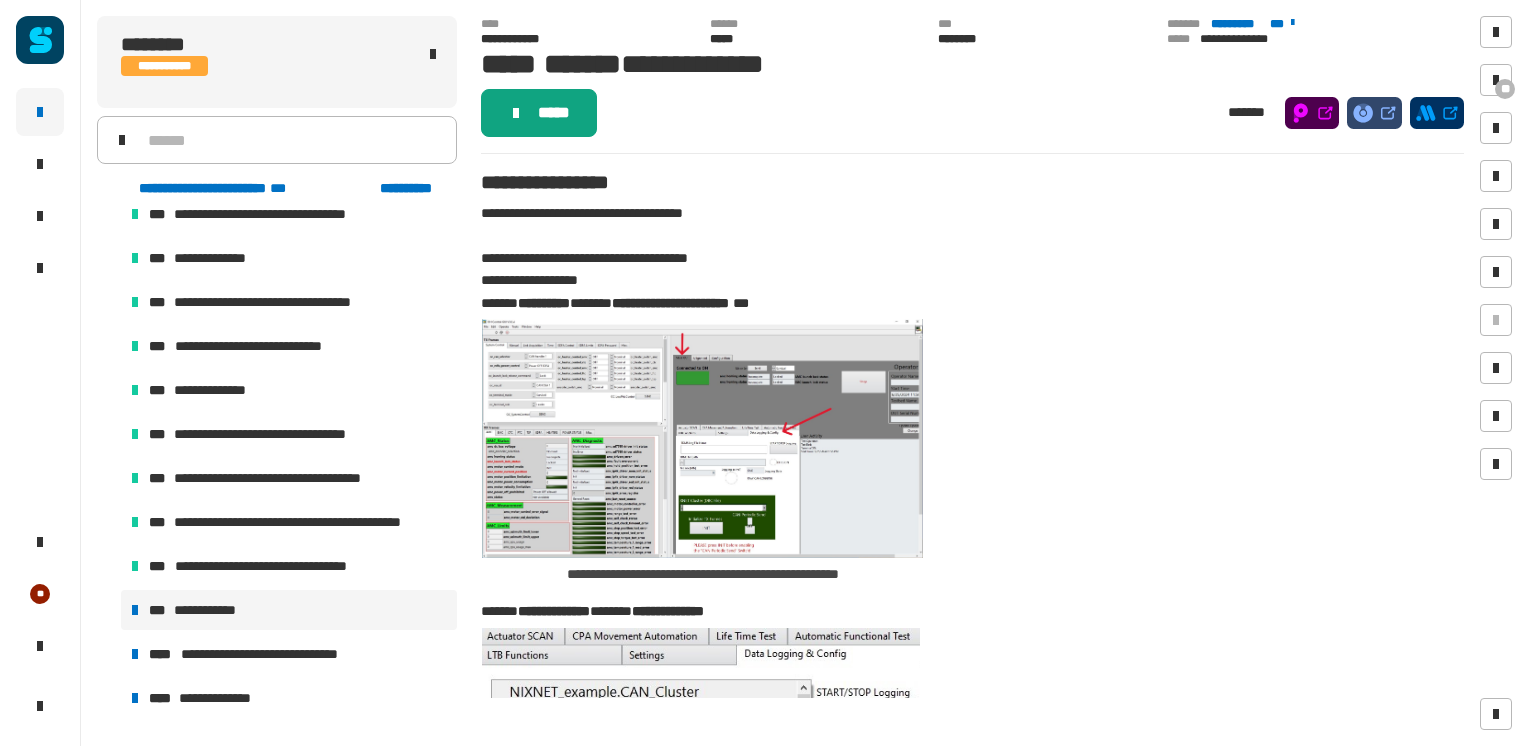 click on "*****" 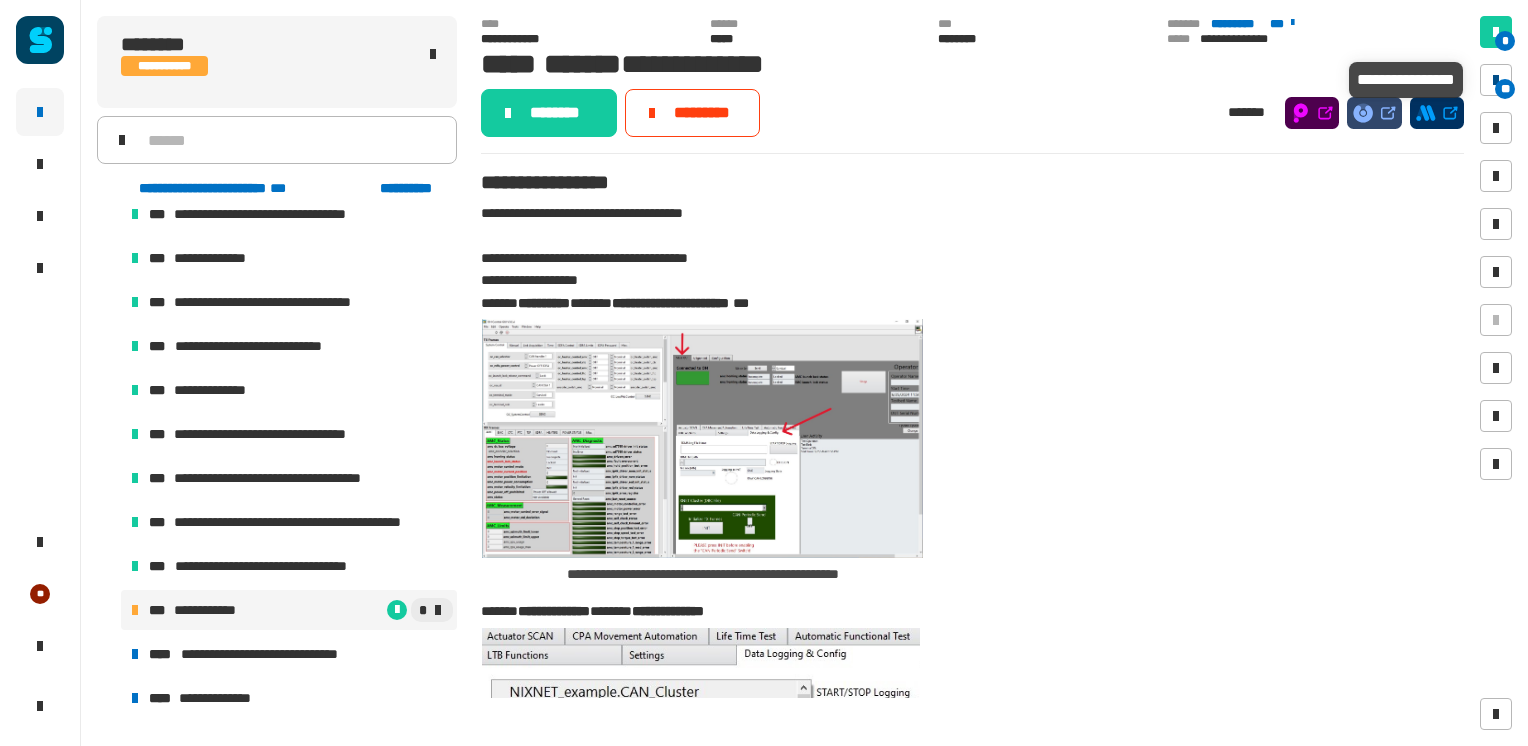 click on "**" at bounding box center (1496, 80) 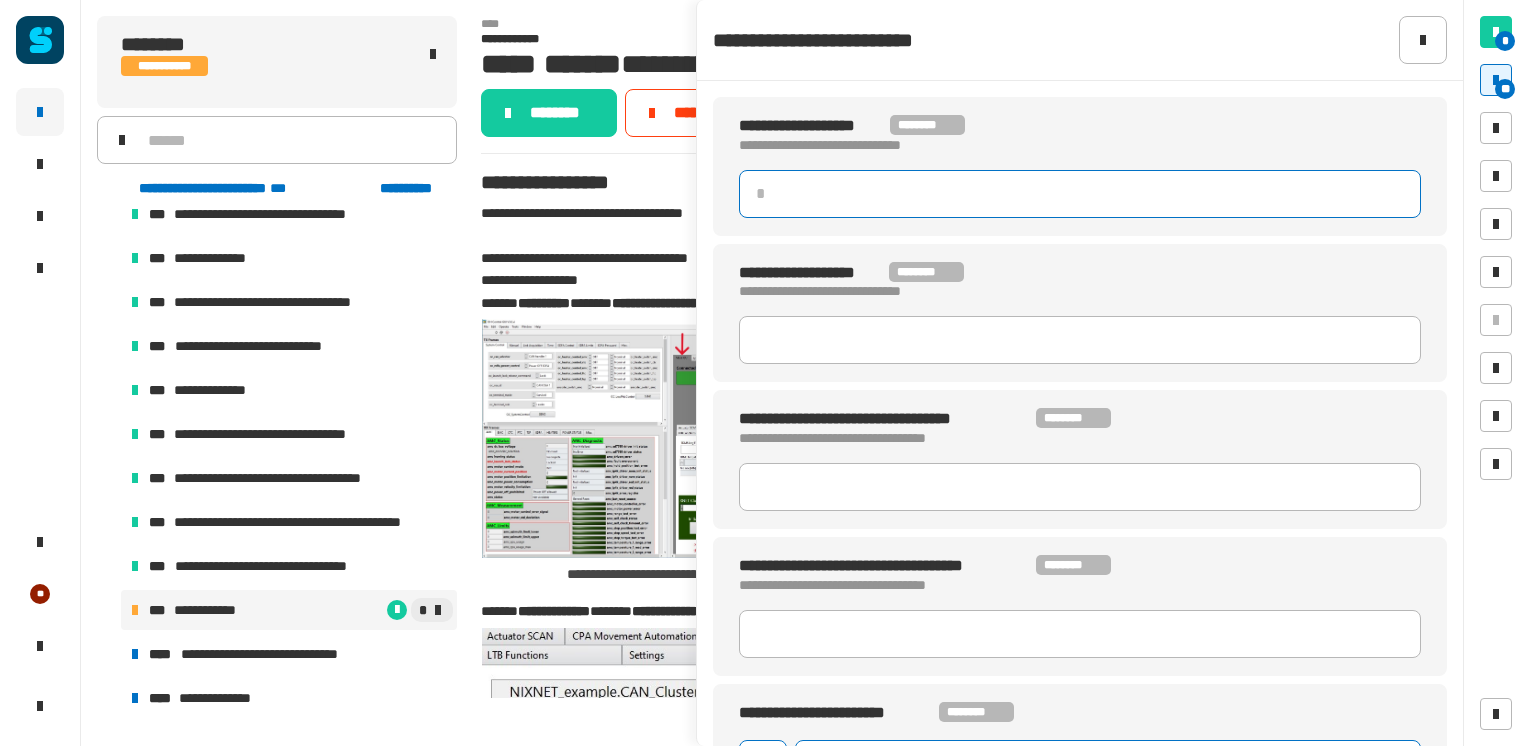 click 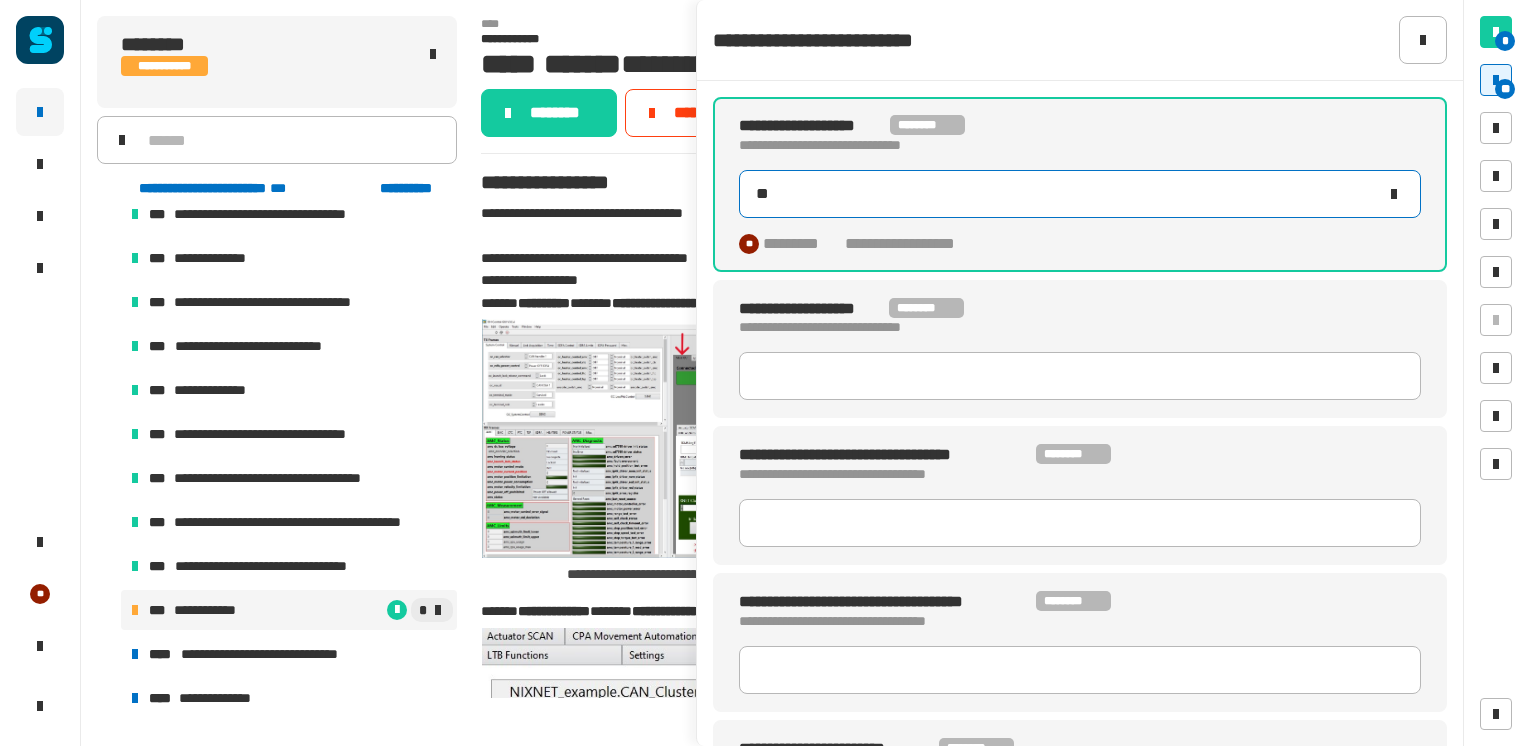 type on "***" 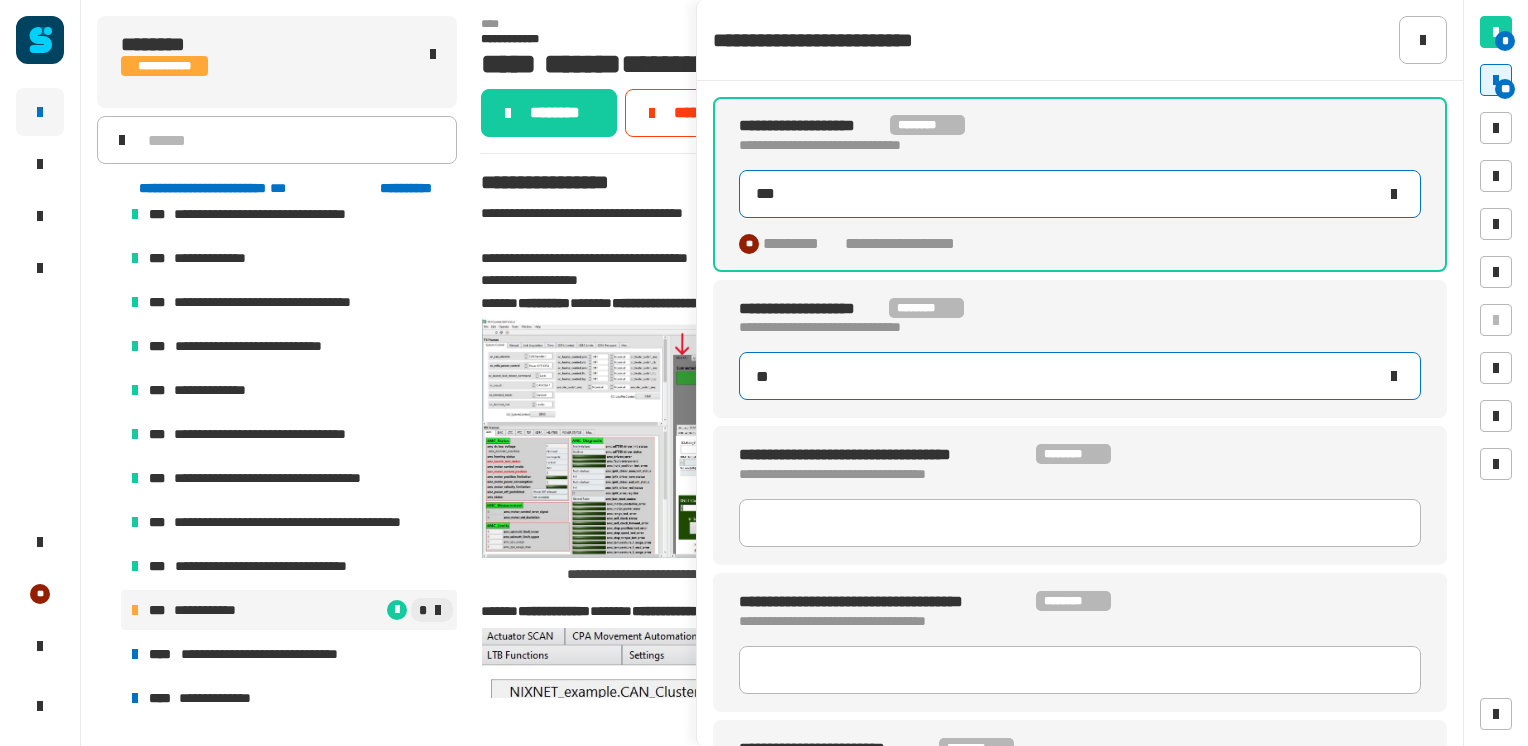 type on "***" 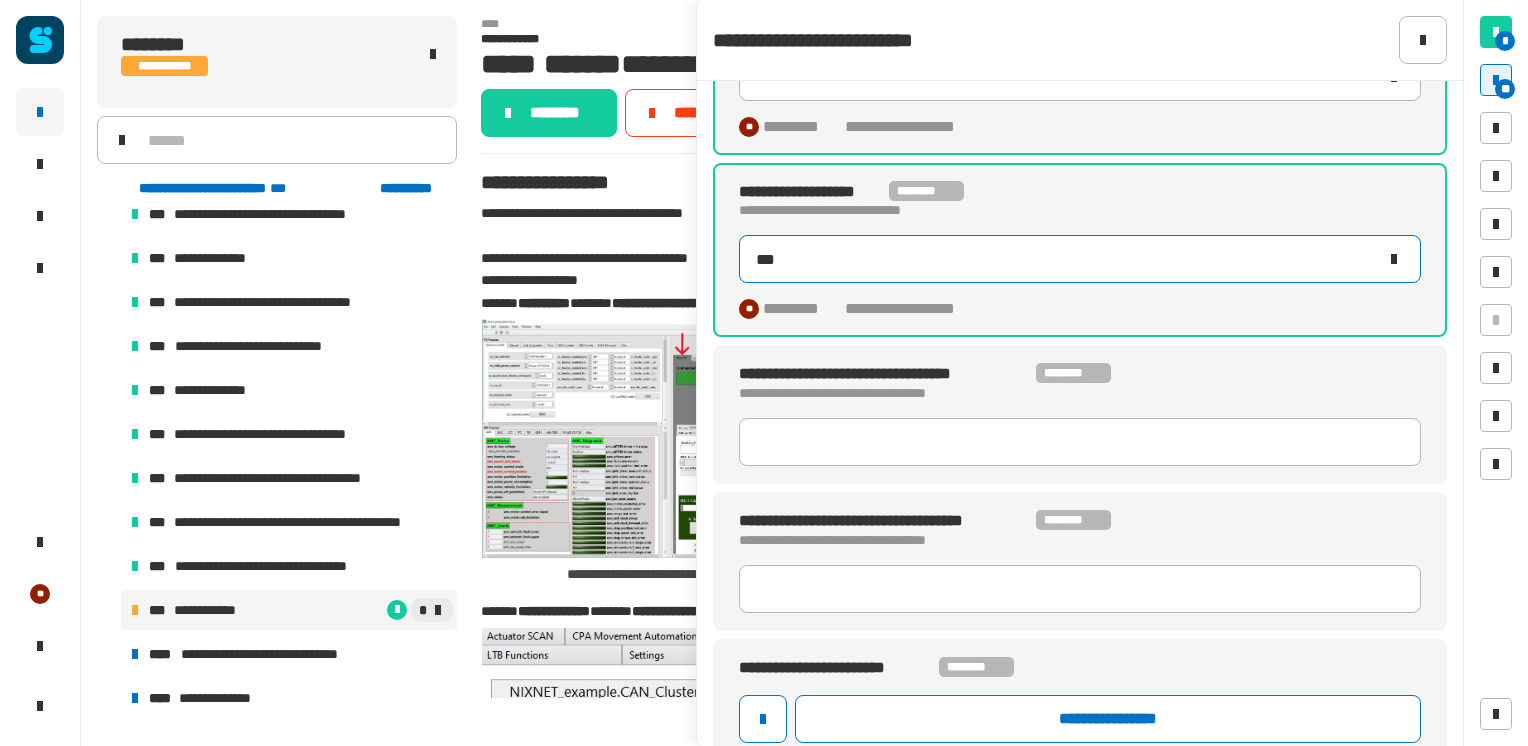 scroll, scrollTop: 118, scrollLeft: 0, axis: vertical 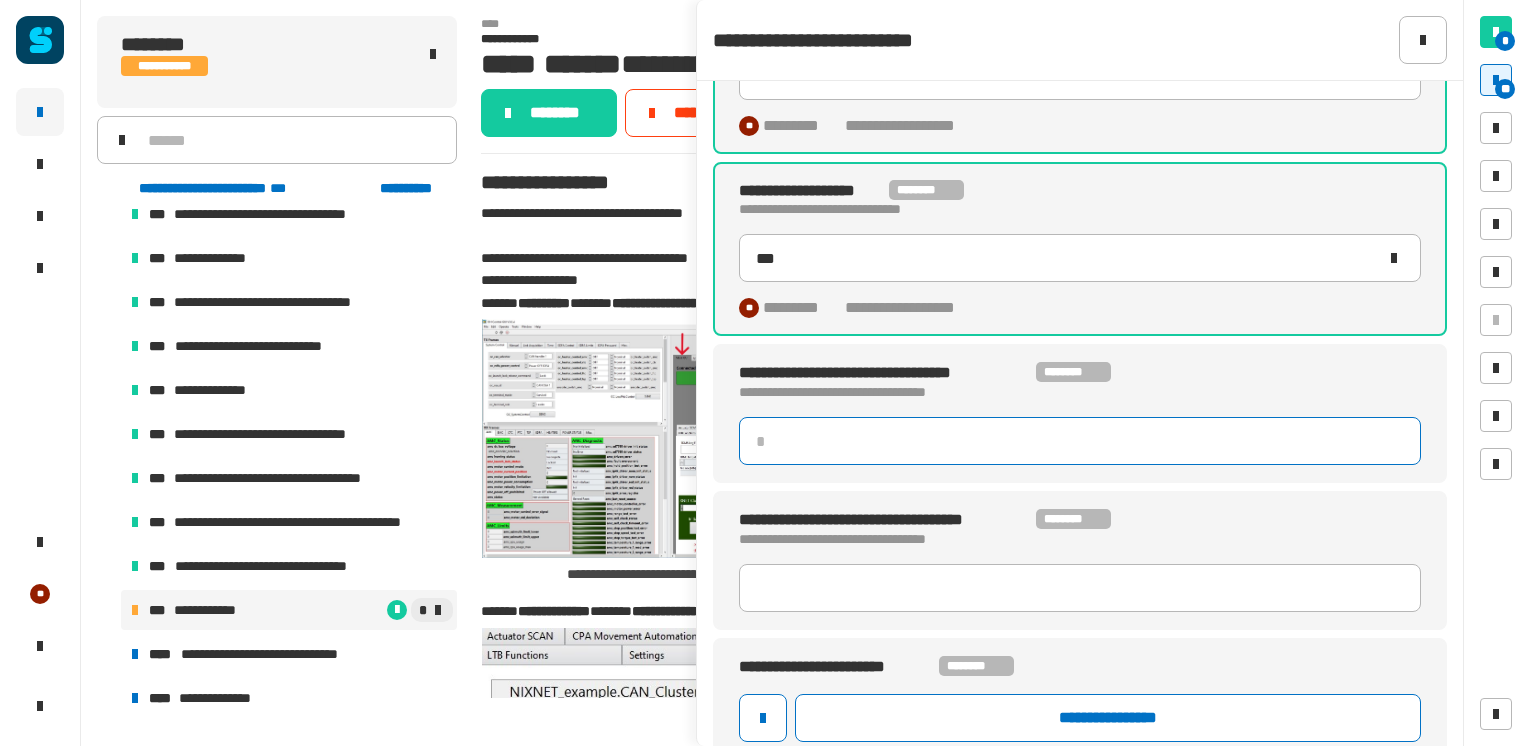click 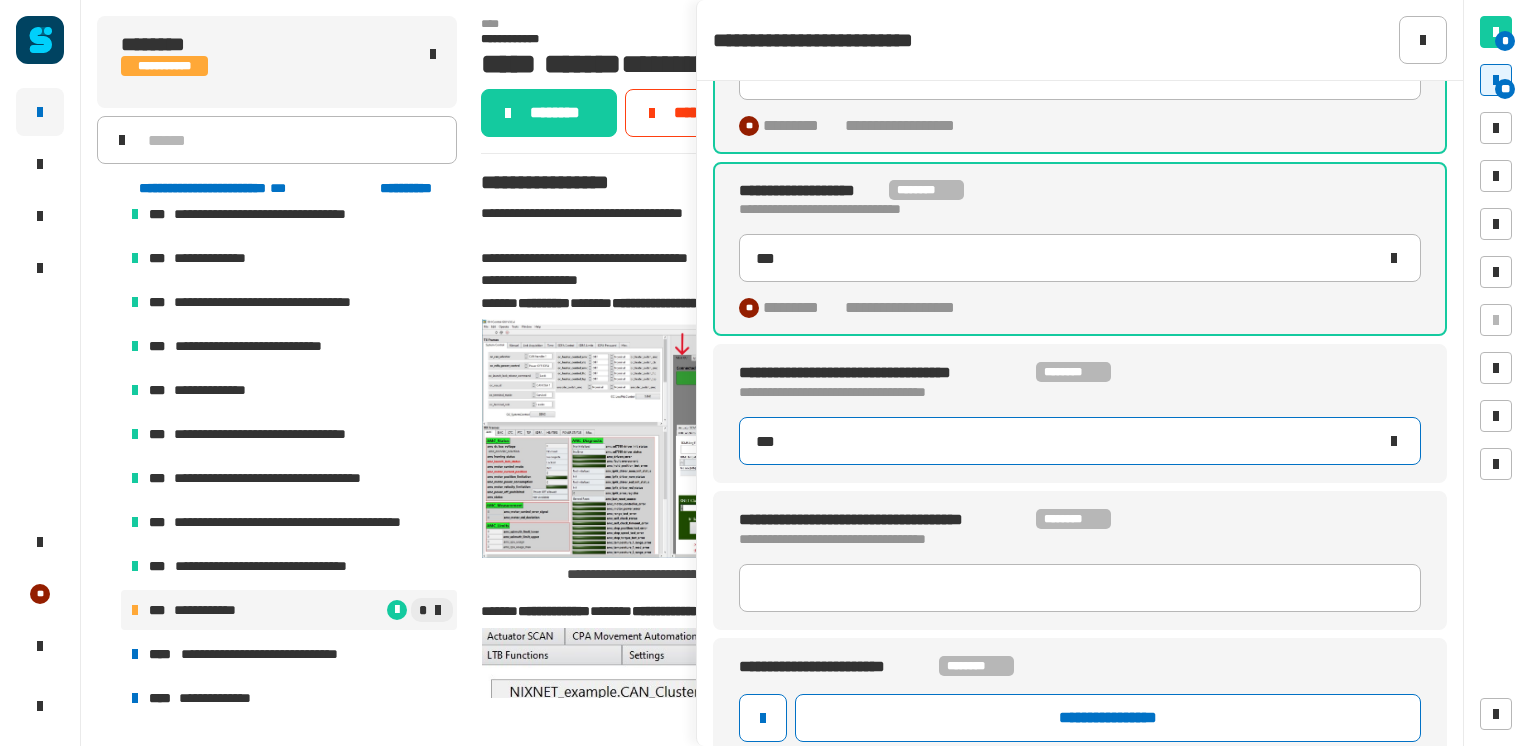 type on "****" 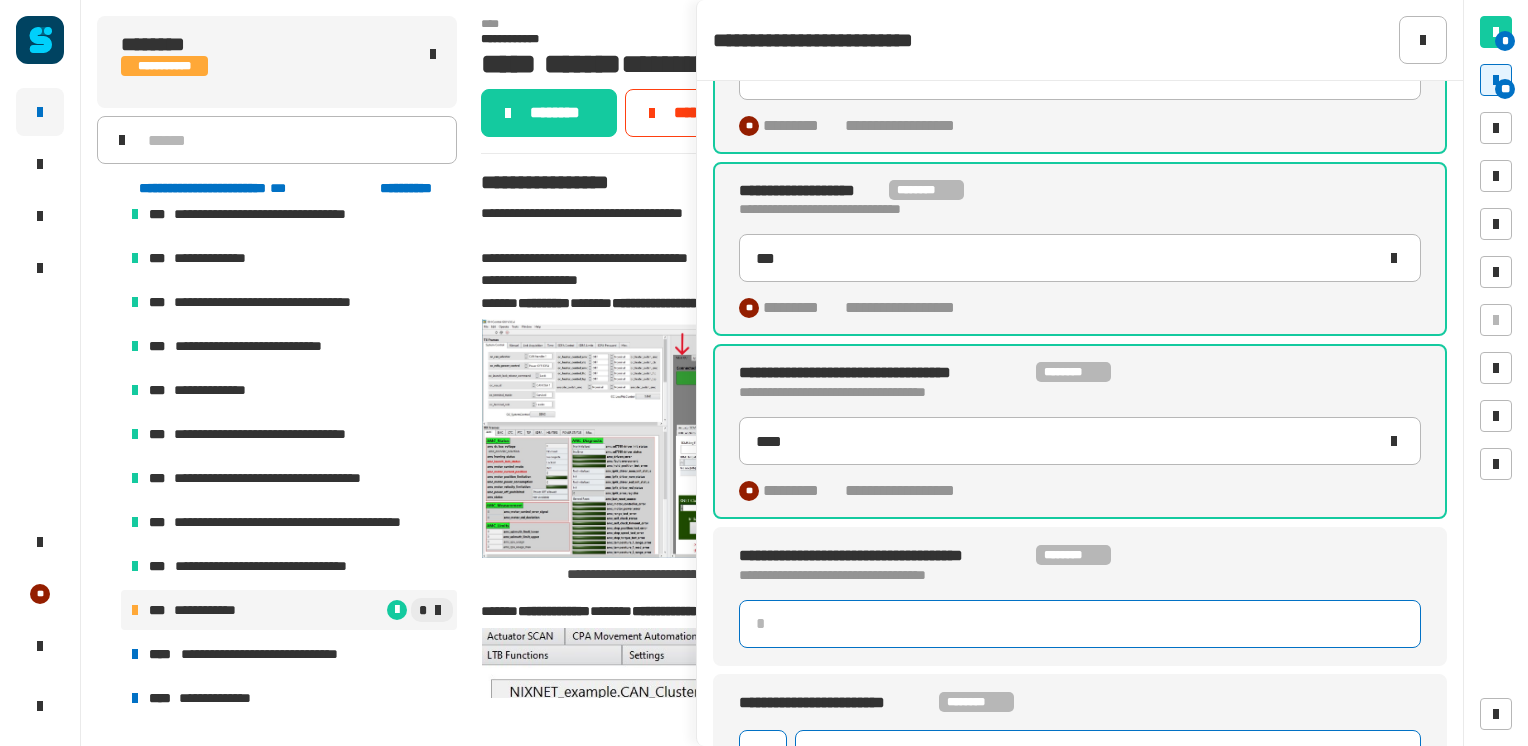 click 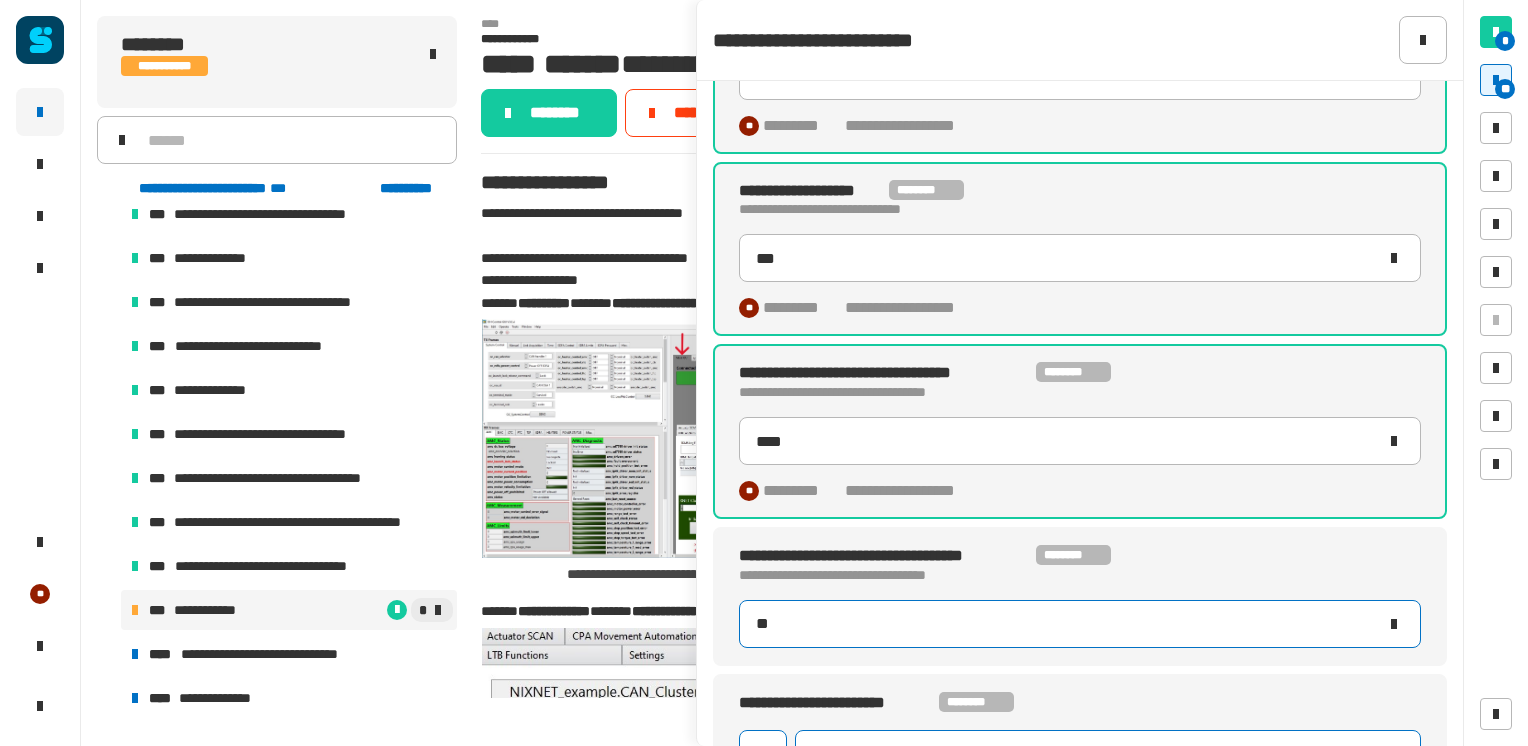 type on "***" 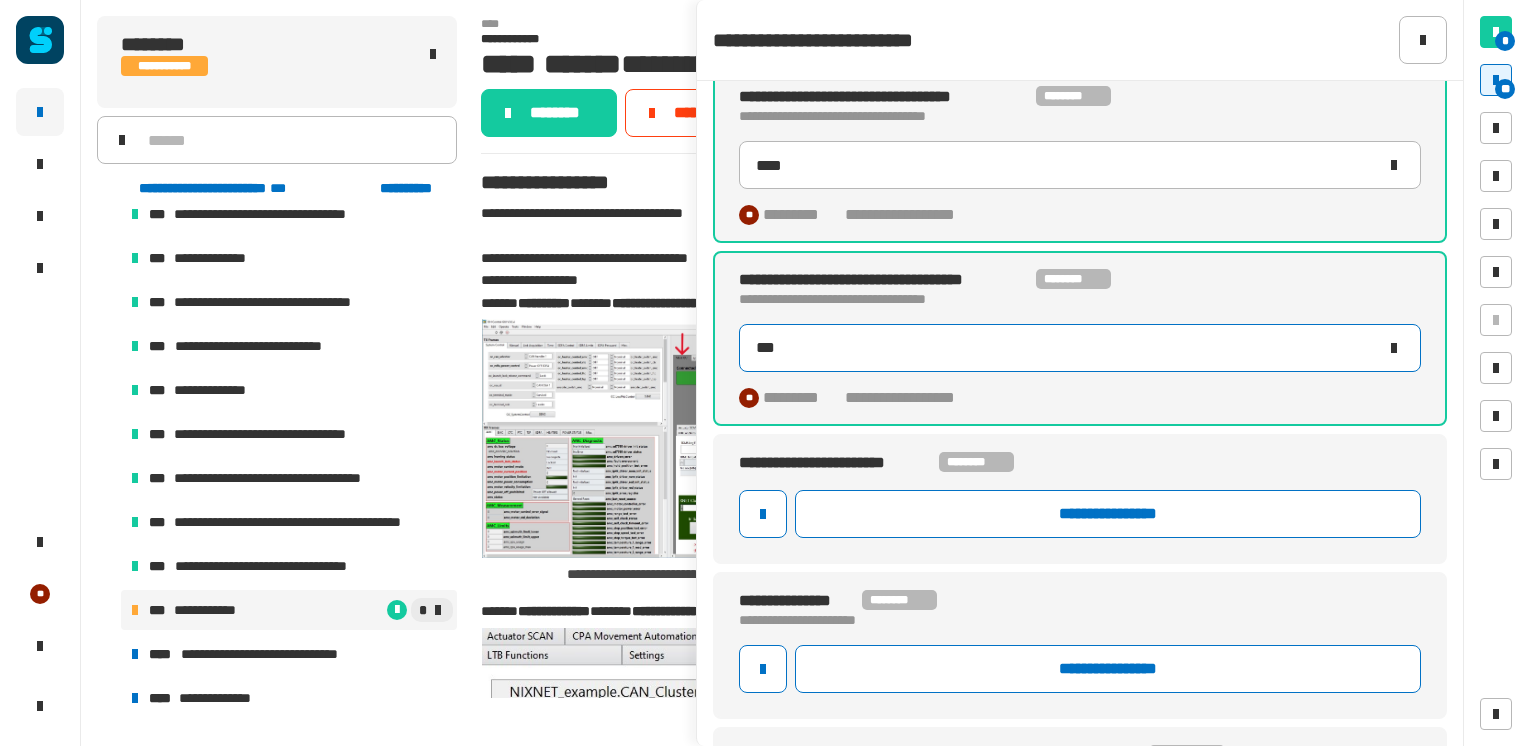 scroll, scrollTop: 417, scrollLeft: 0, axis: vertical 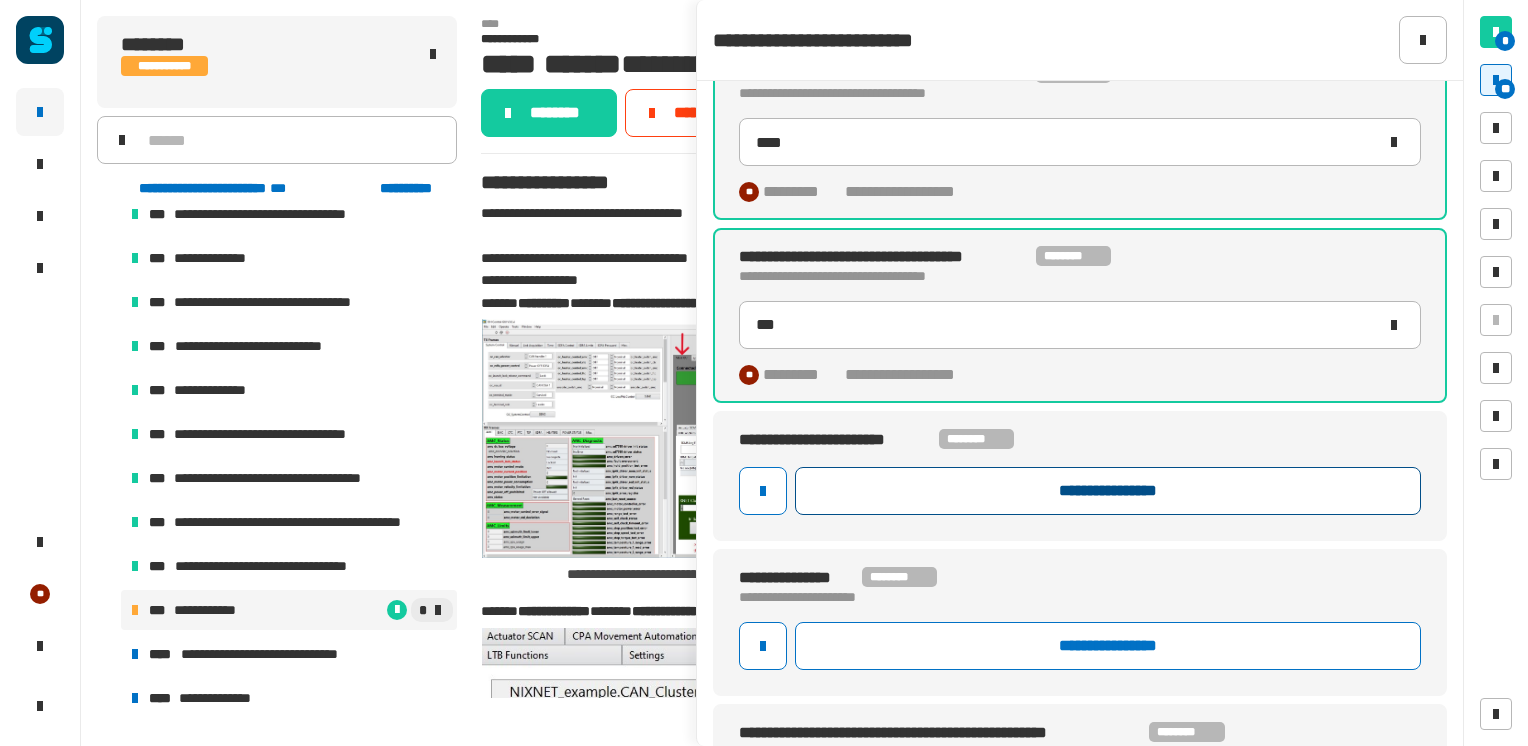 click on "**********" 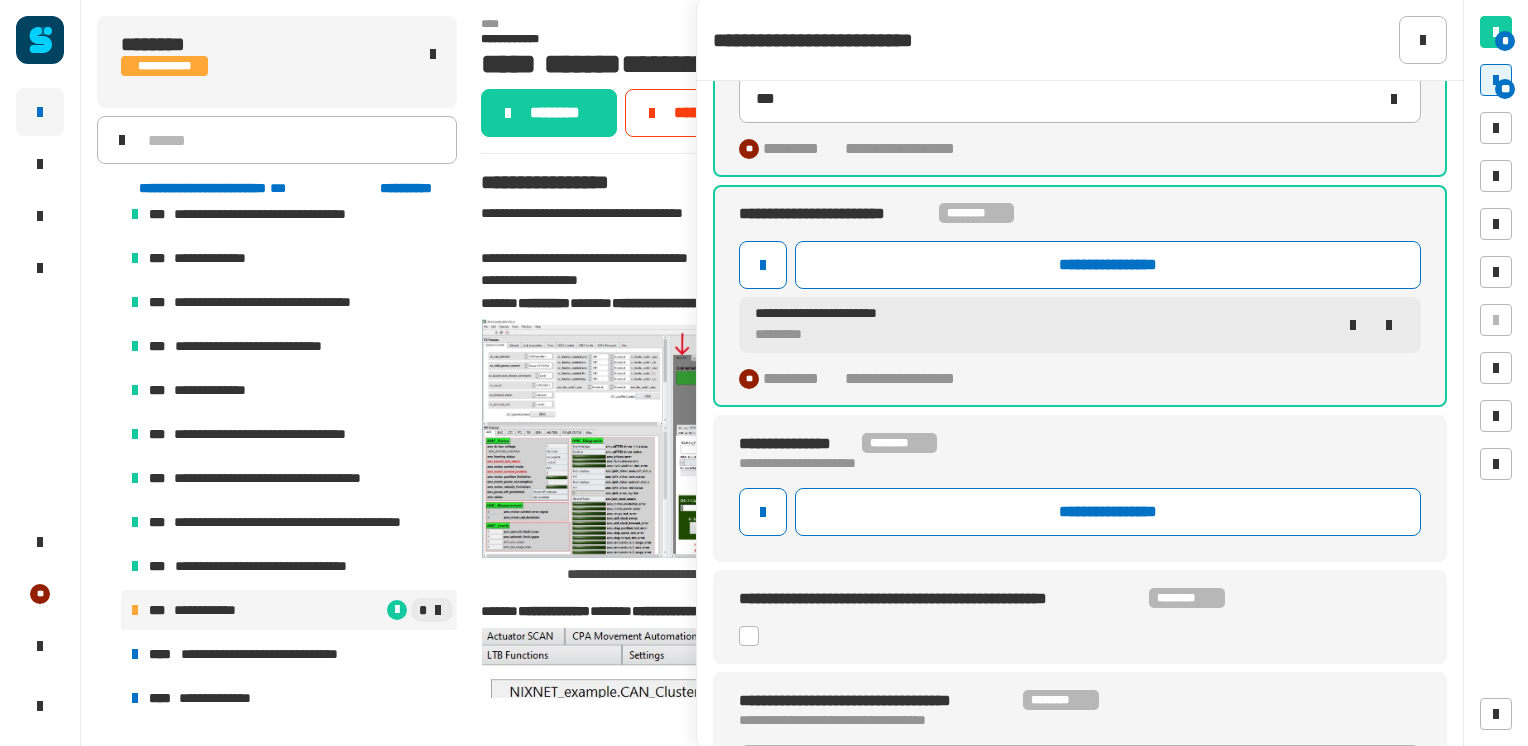 scroll, scrollTop: 644, scrollLeft: 0, axis: vertical 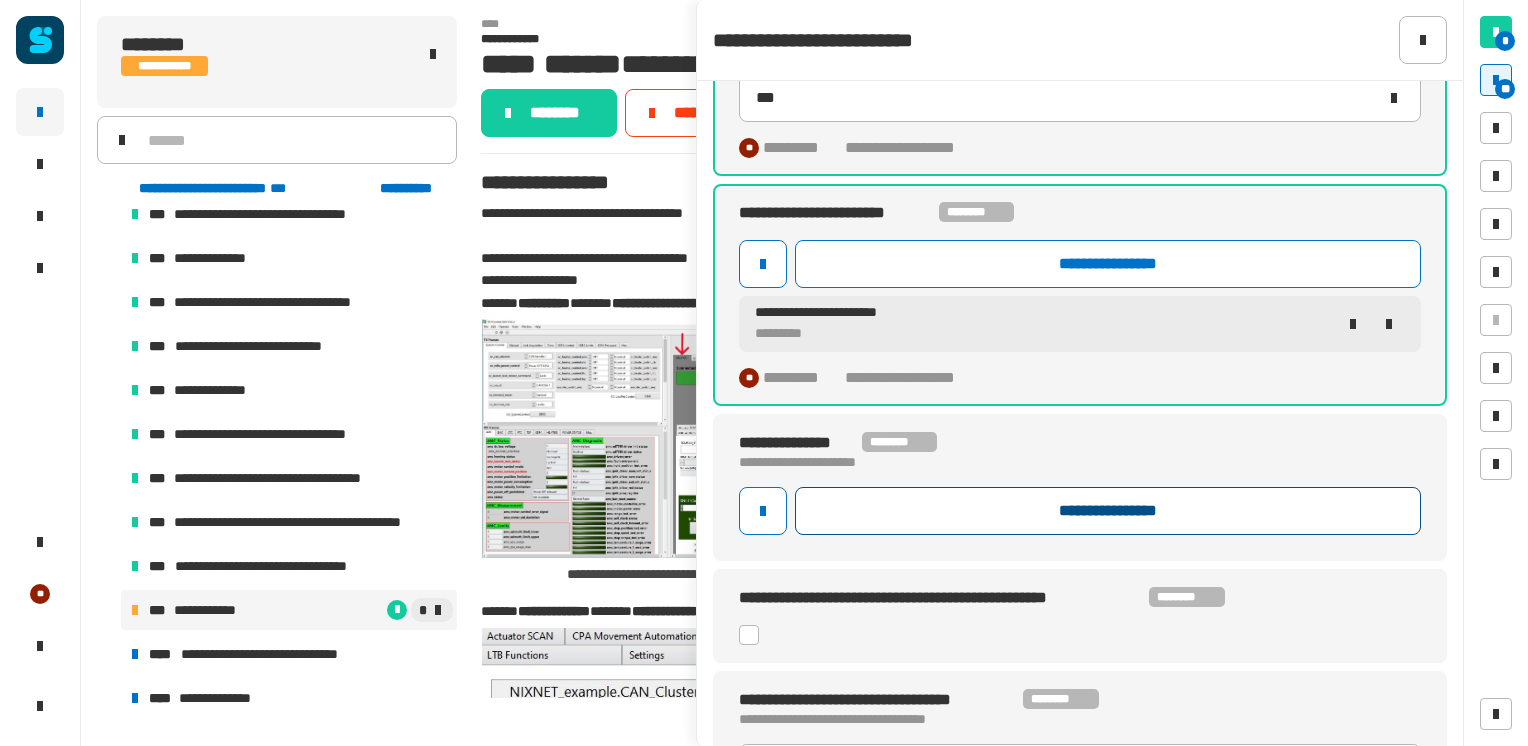 click on "**********" 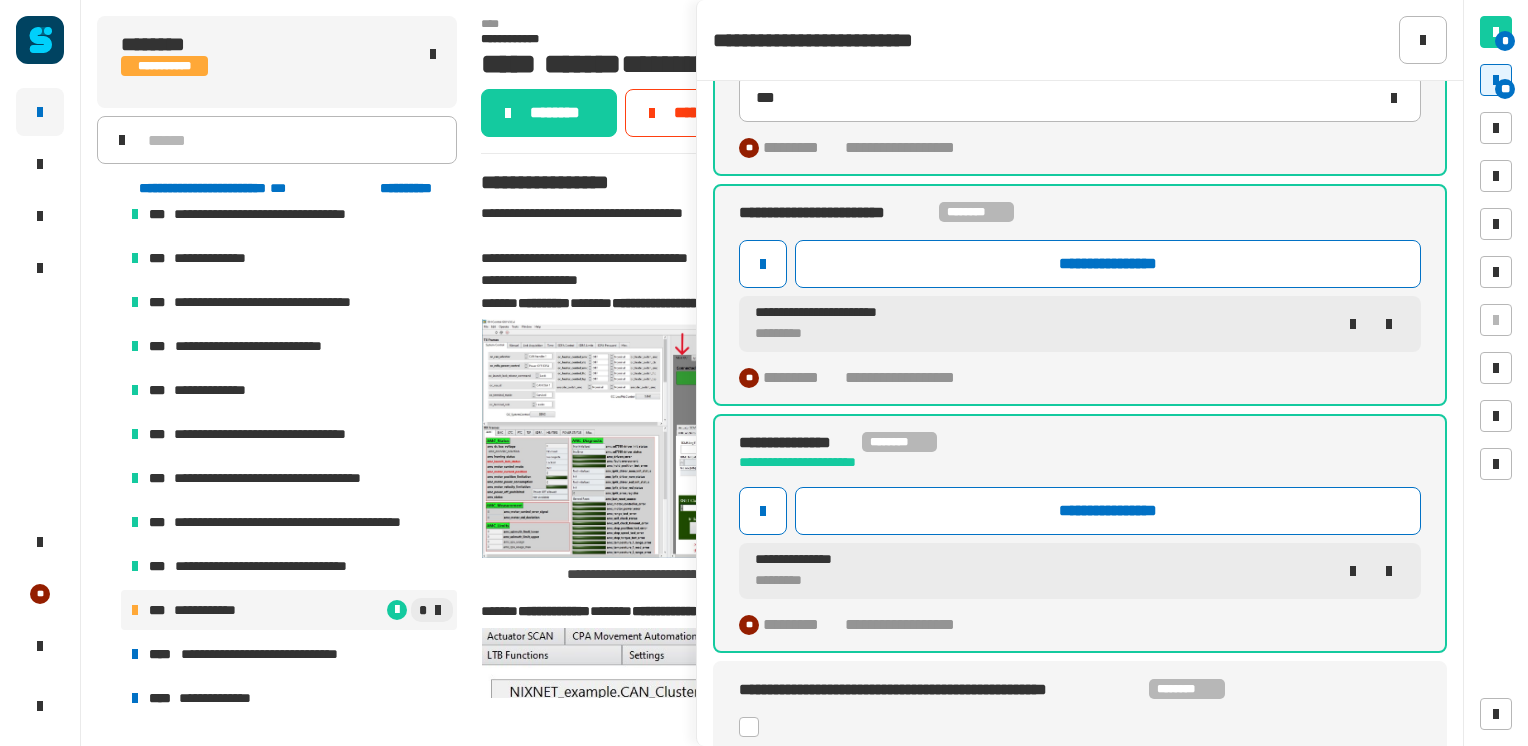 click 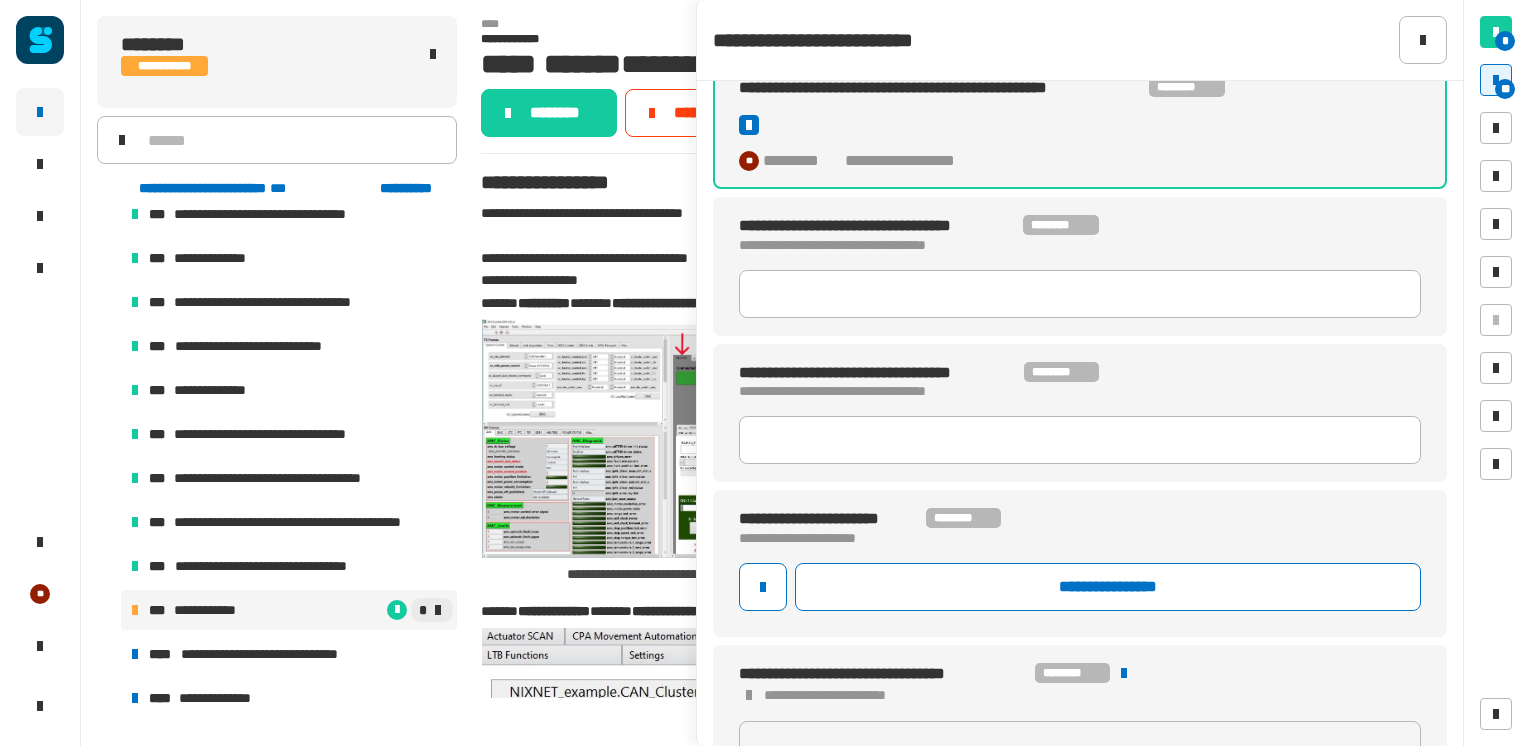 scroll, scrollTop: 1248, scrollLeft: 0, axis: vertical 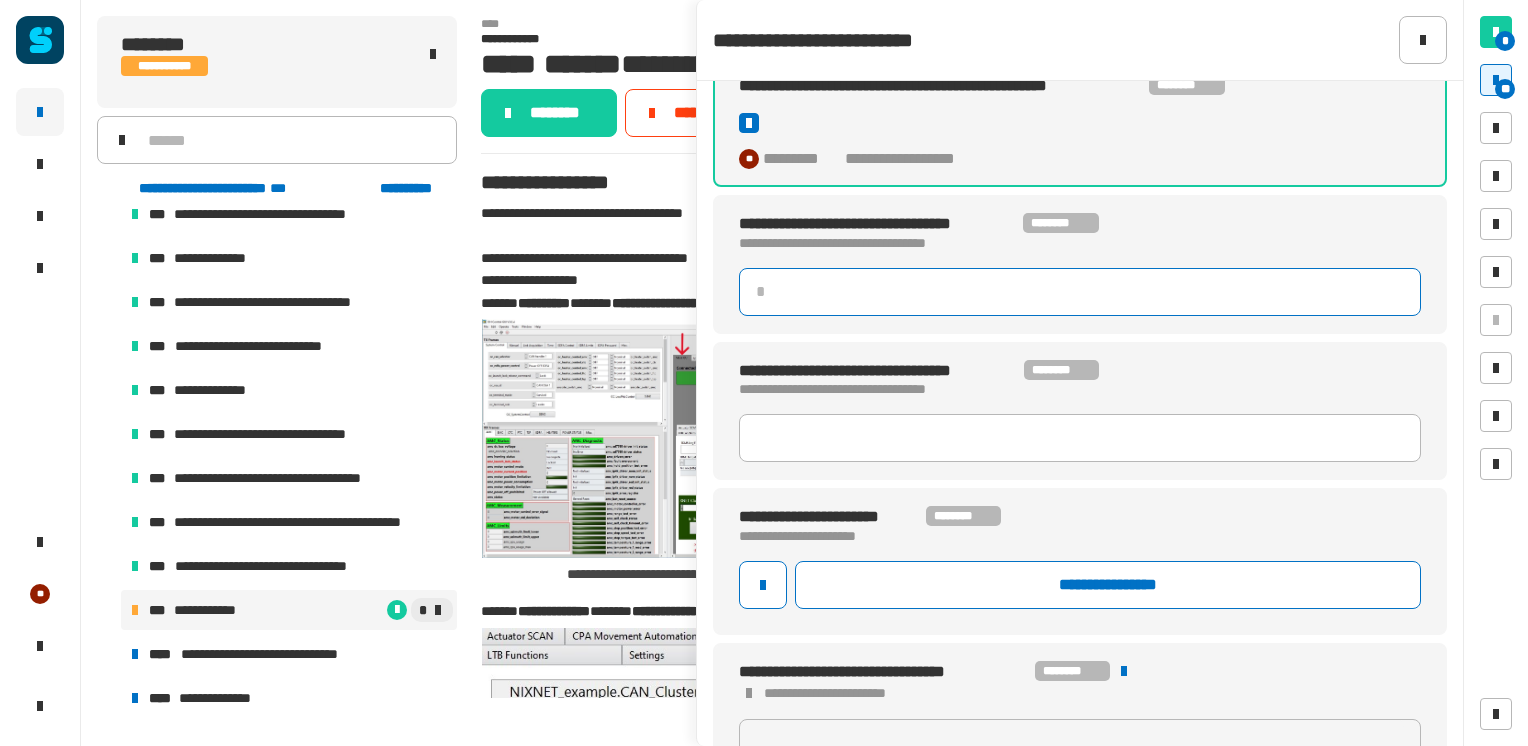 click 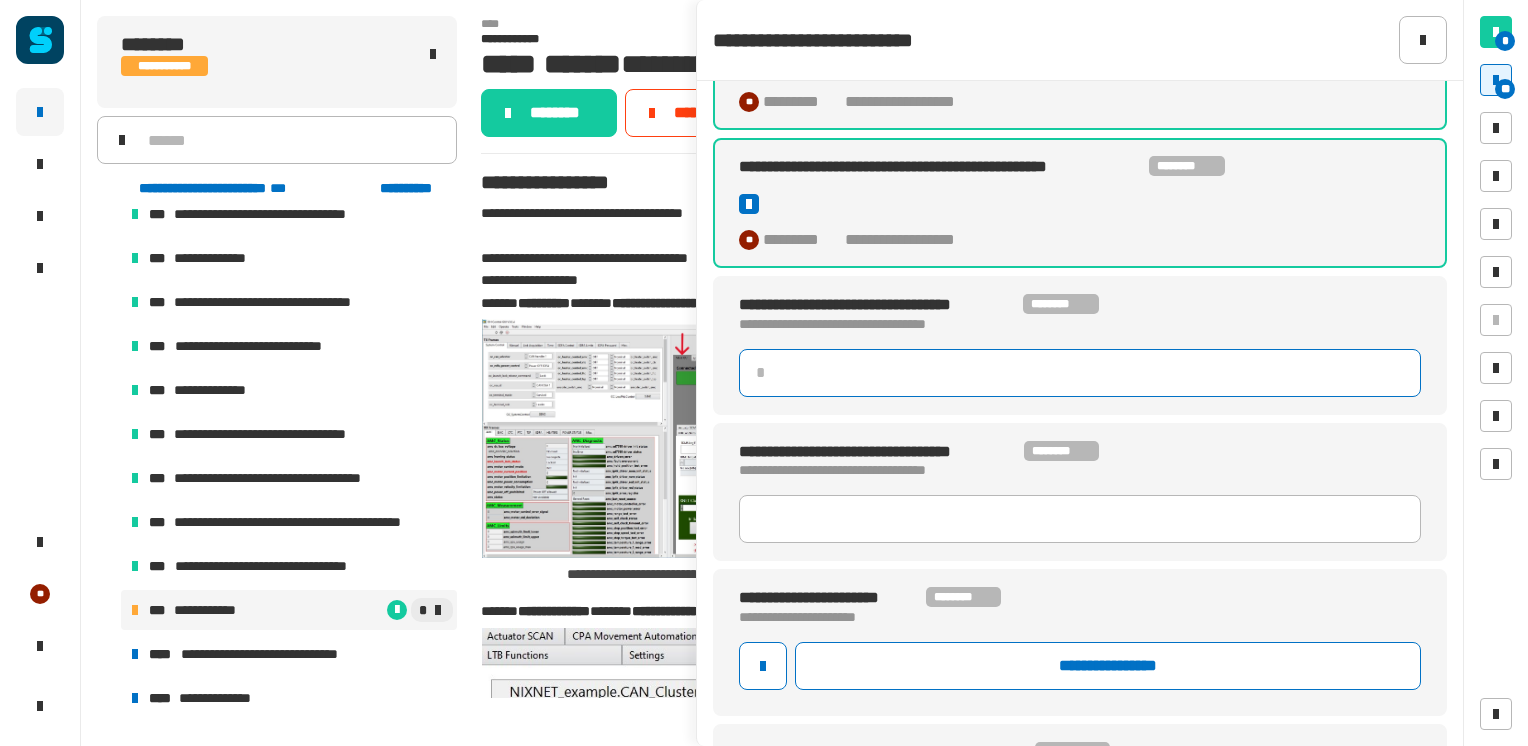 scroll, scrollTop: 1166, scrollLeft: 0, axis: vertical 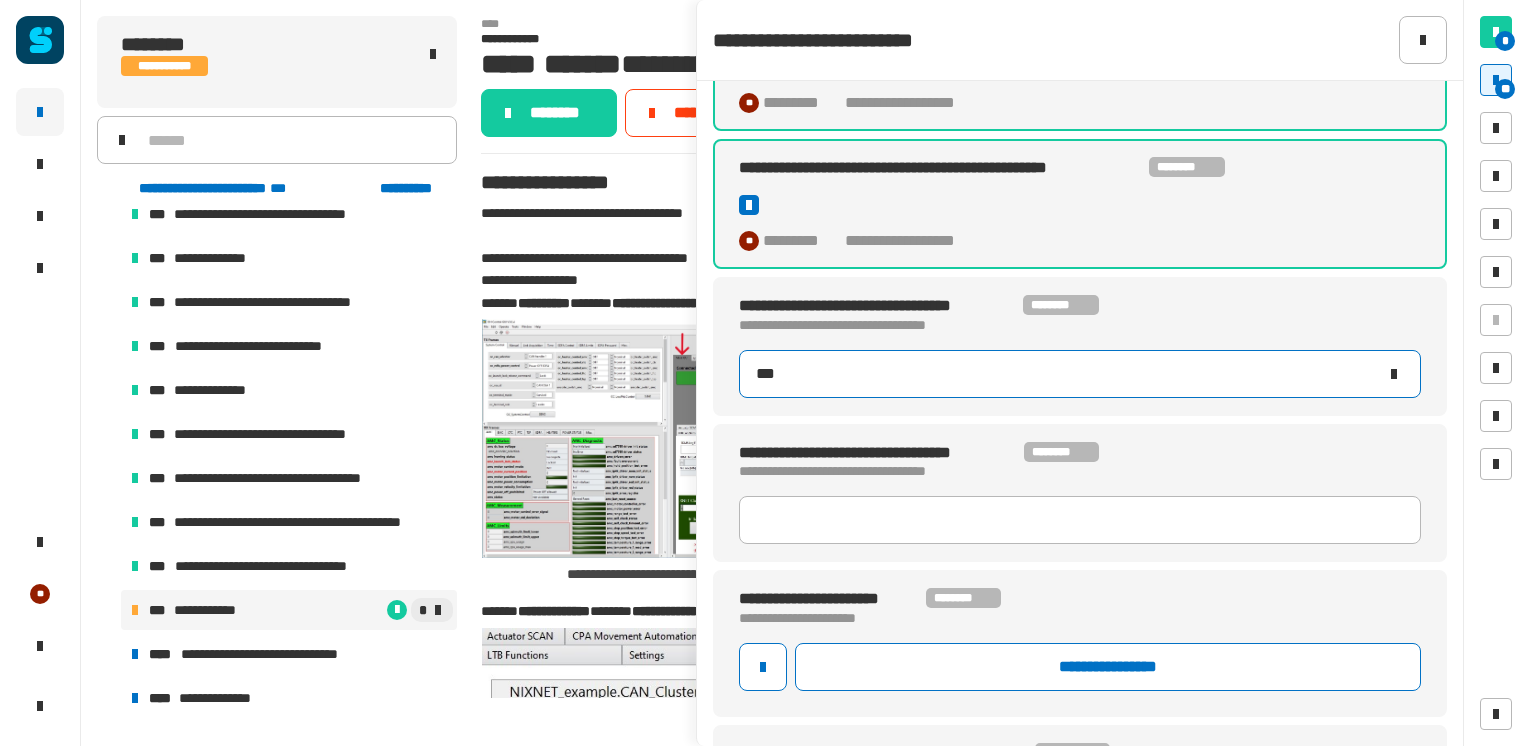 type on "****" 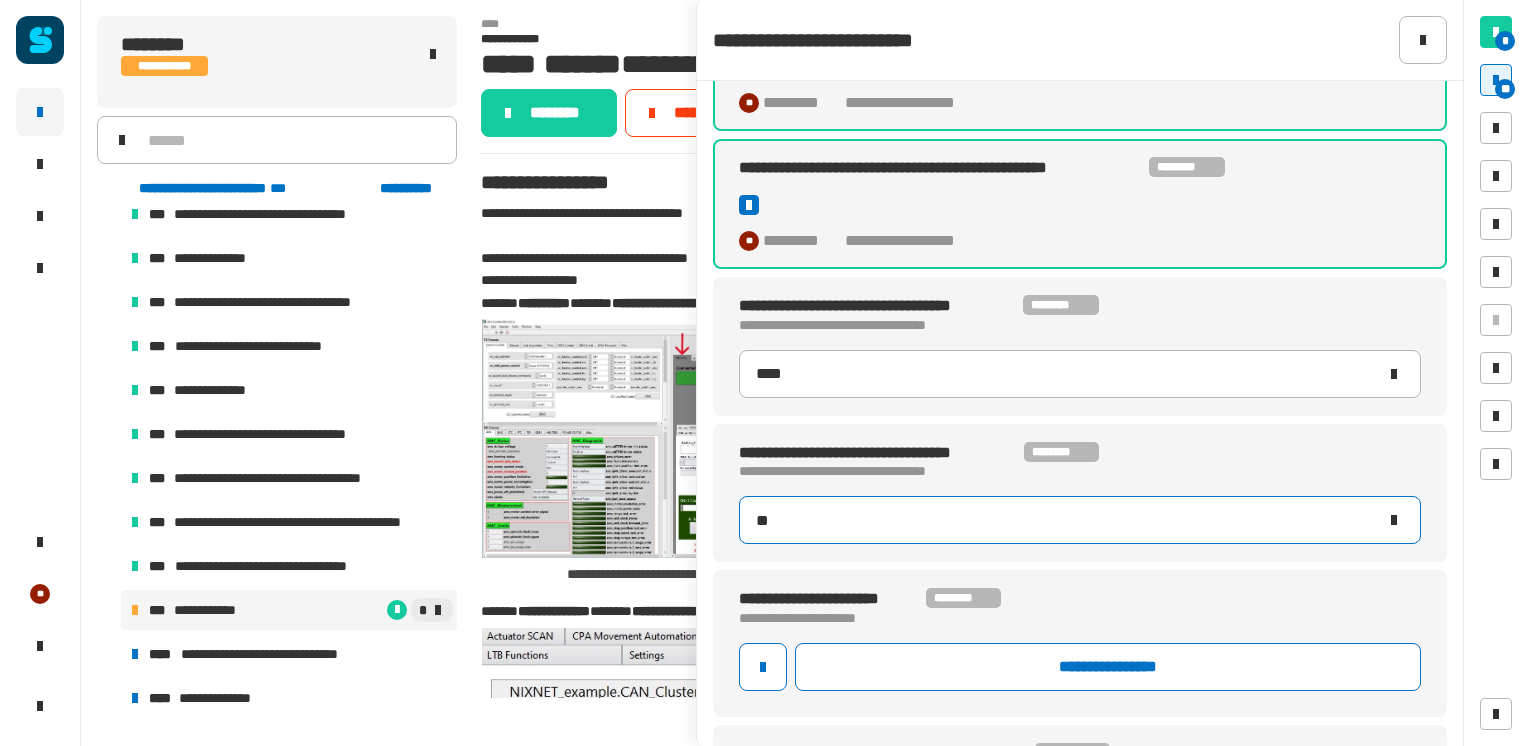 type on "***" 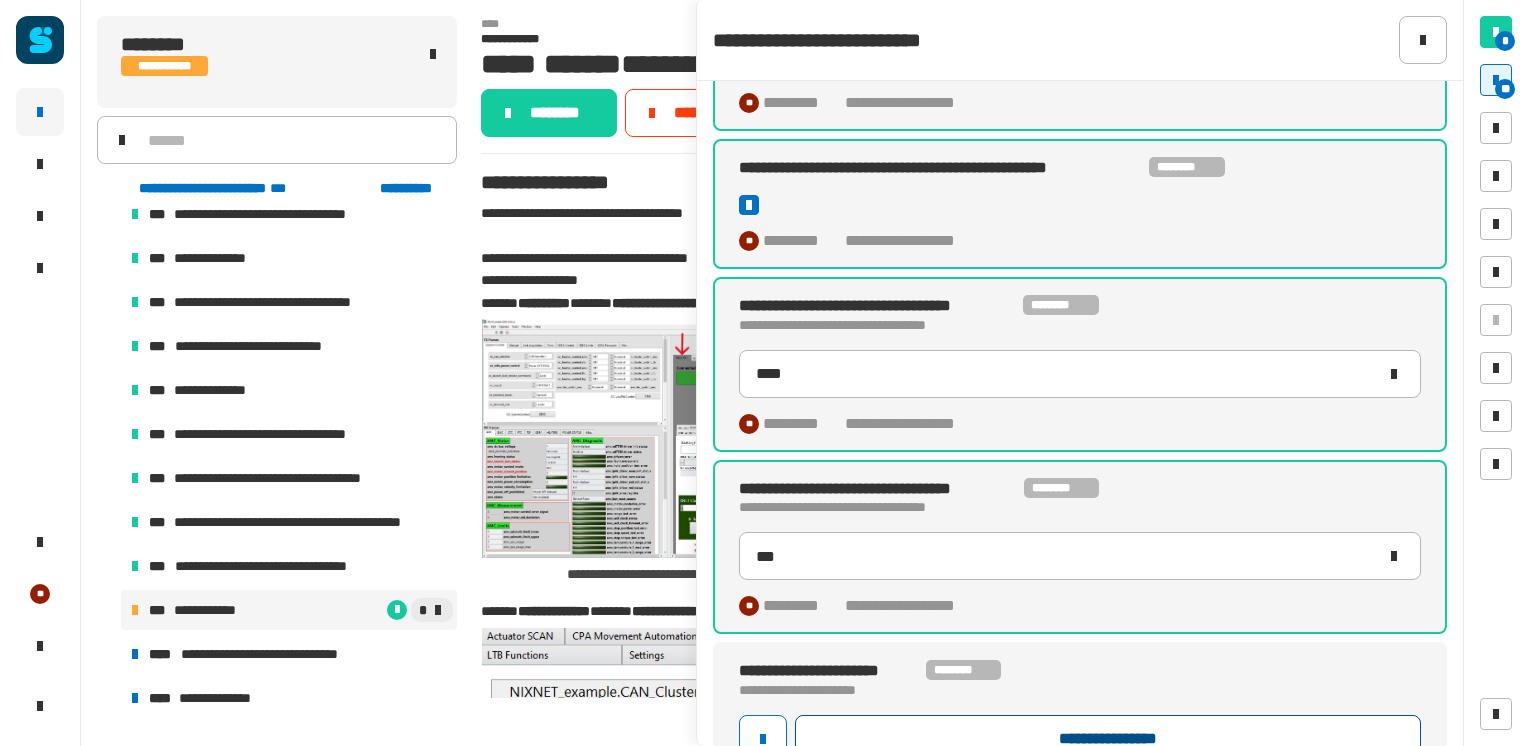 click on "**********" 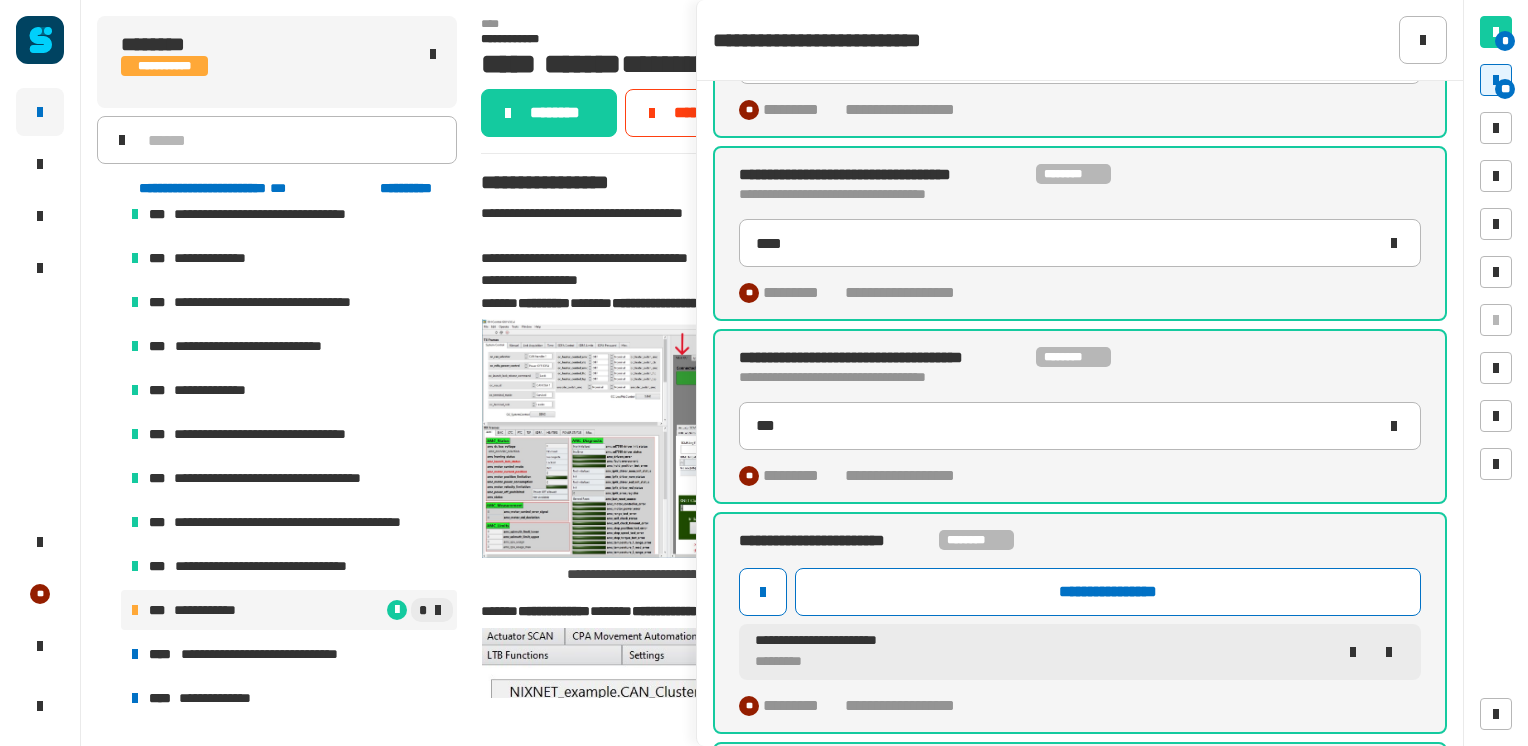 scroll, scrollTop: 0, scrollLeft: 0, axis: both 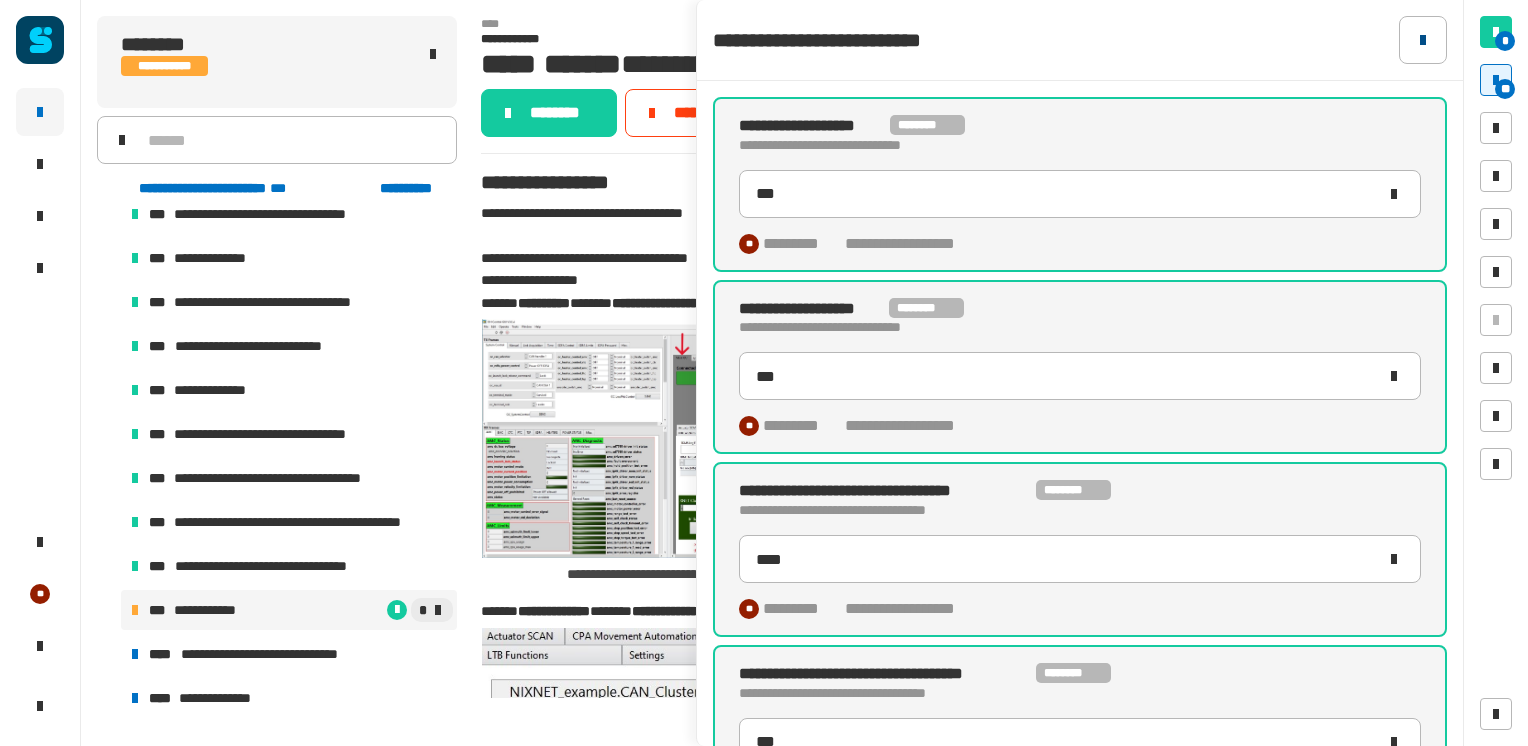 click 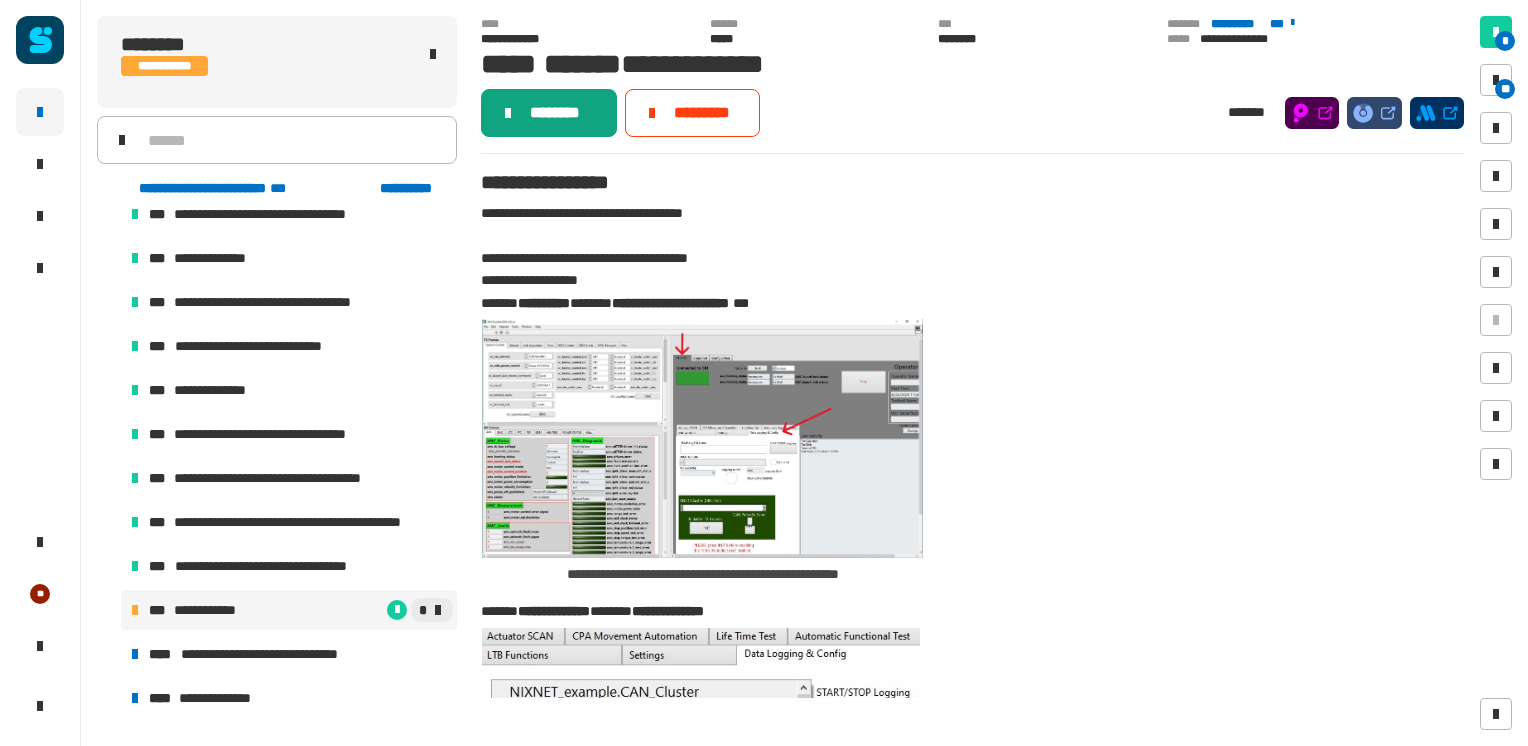 click on "********" 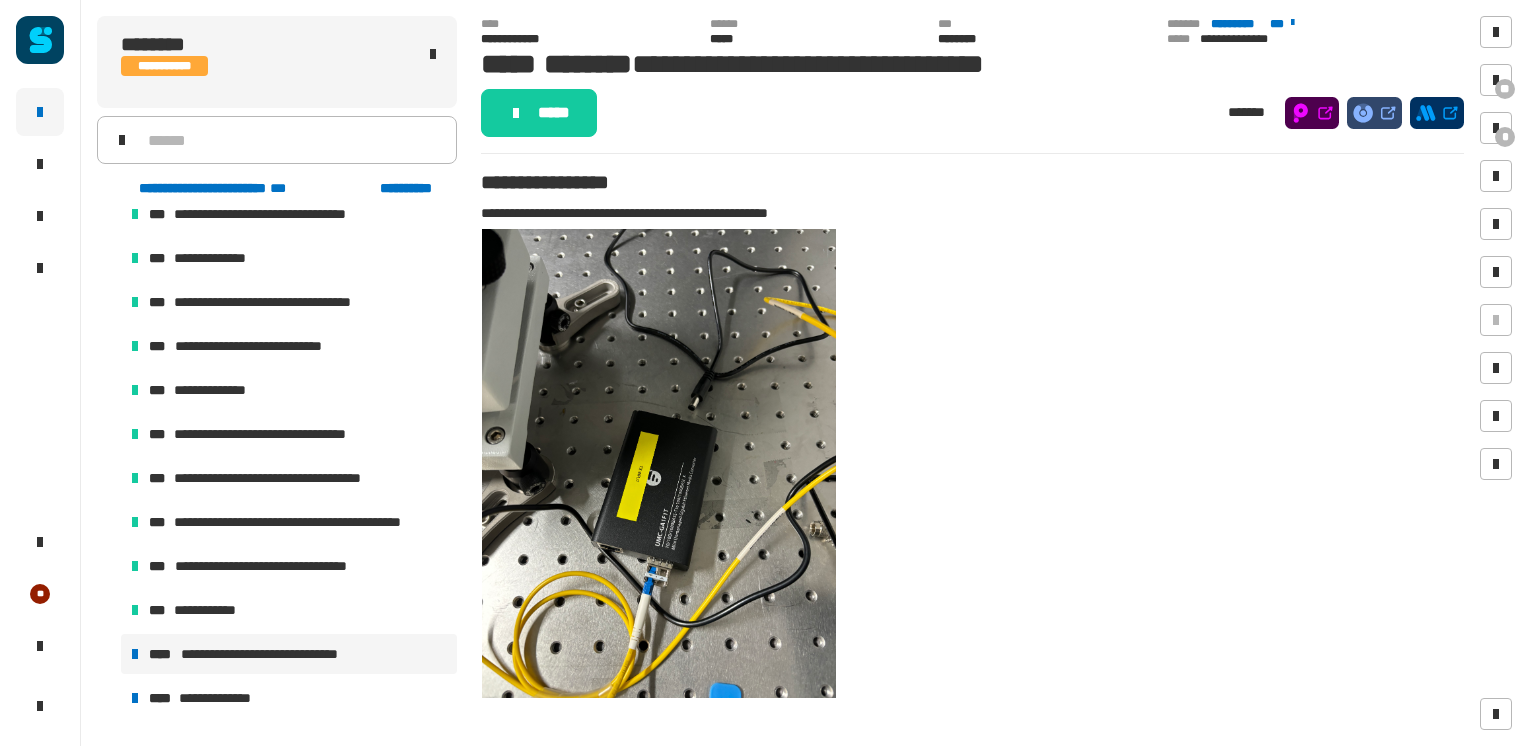 click on "*****" 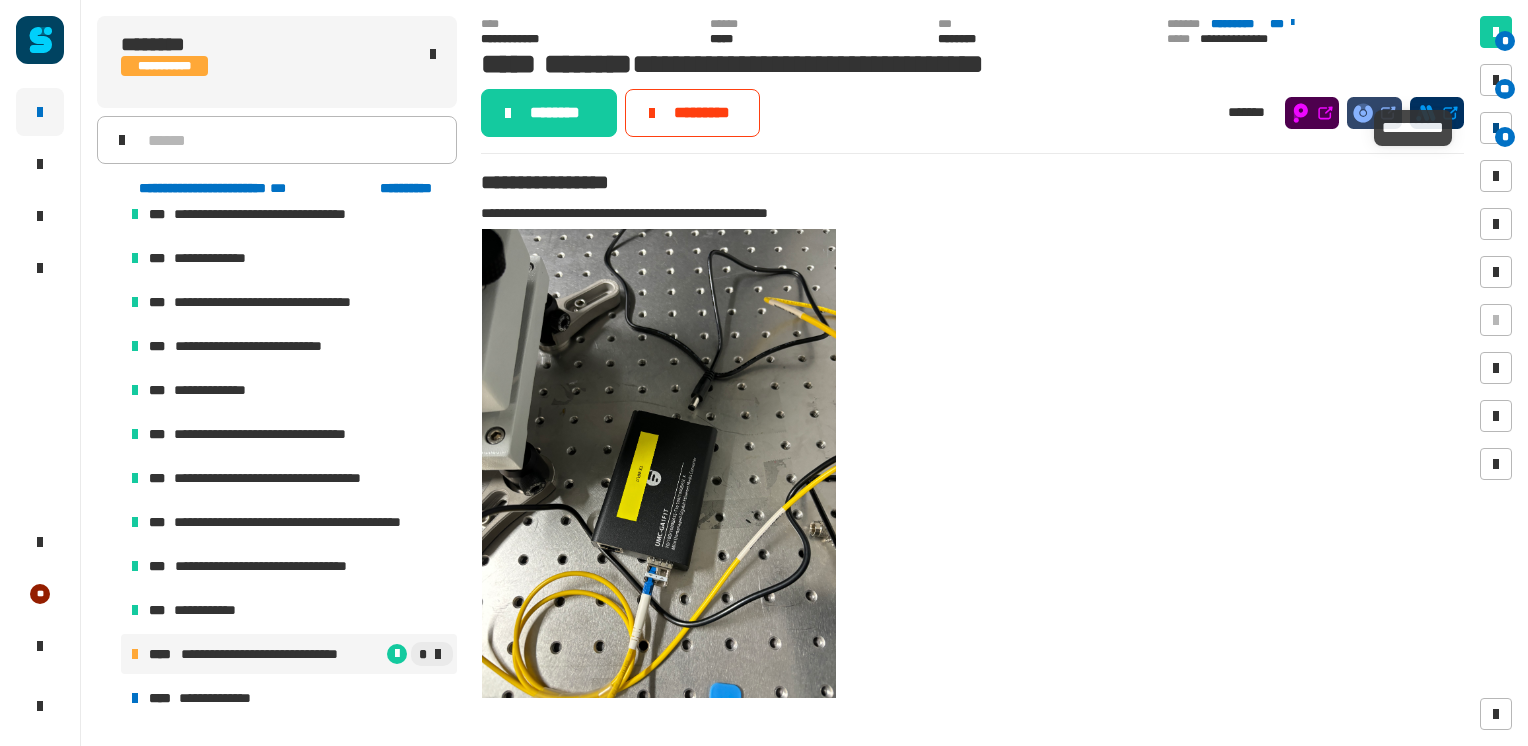 click on "*" at bounding box center [1505, 137] 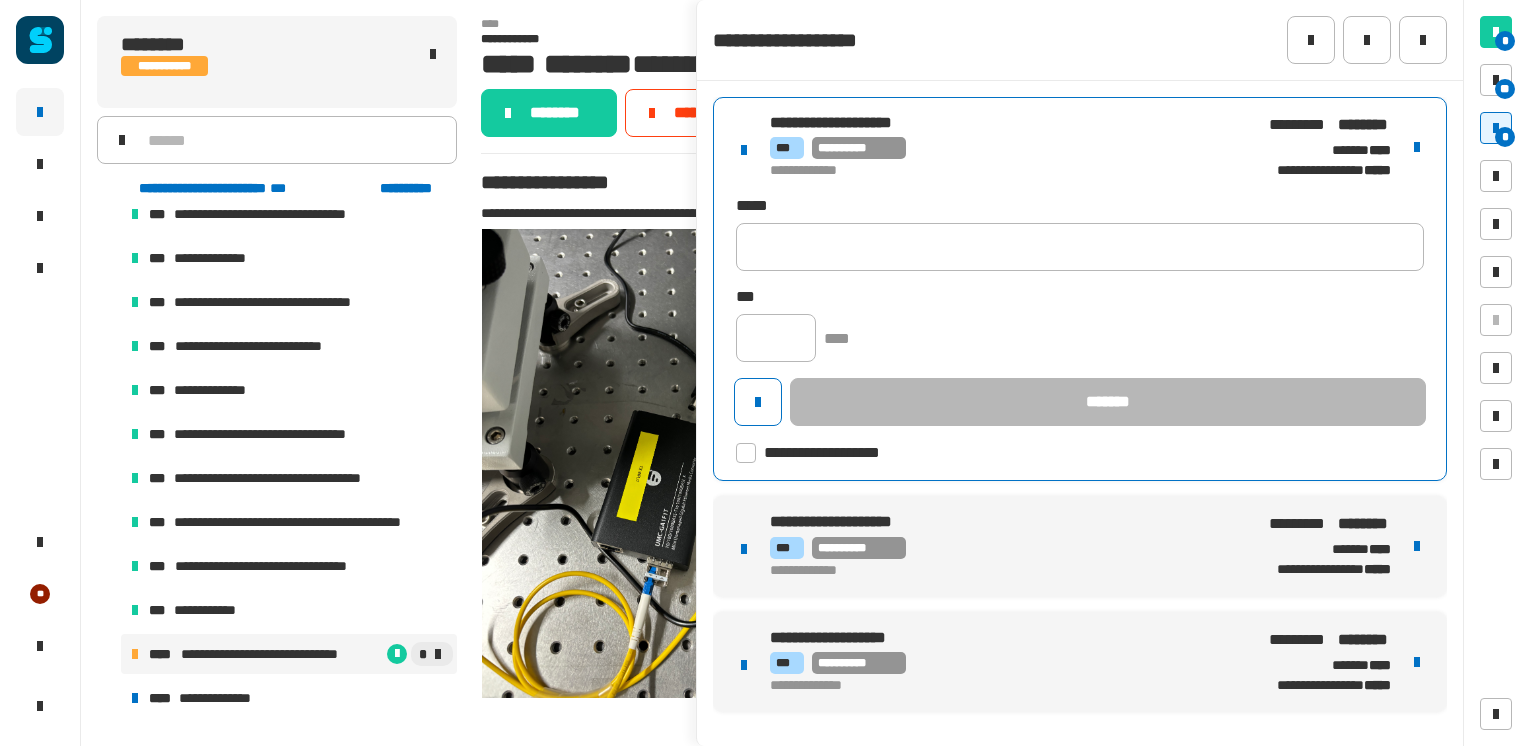 click on "**********" at bounding box center (1001, 148) 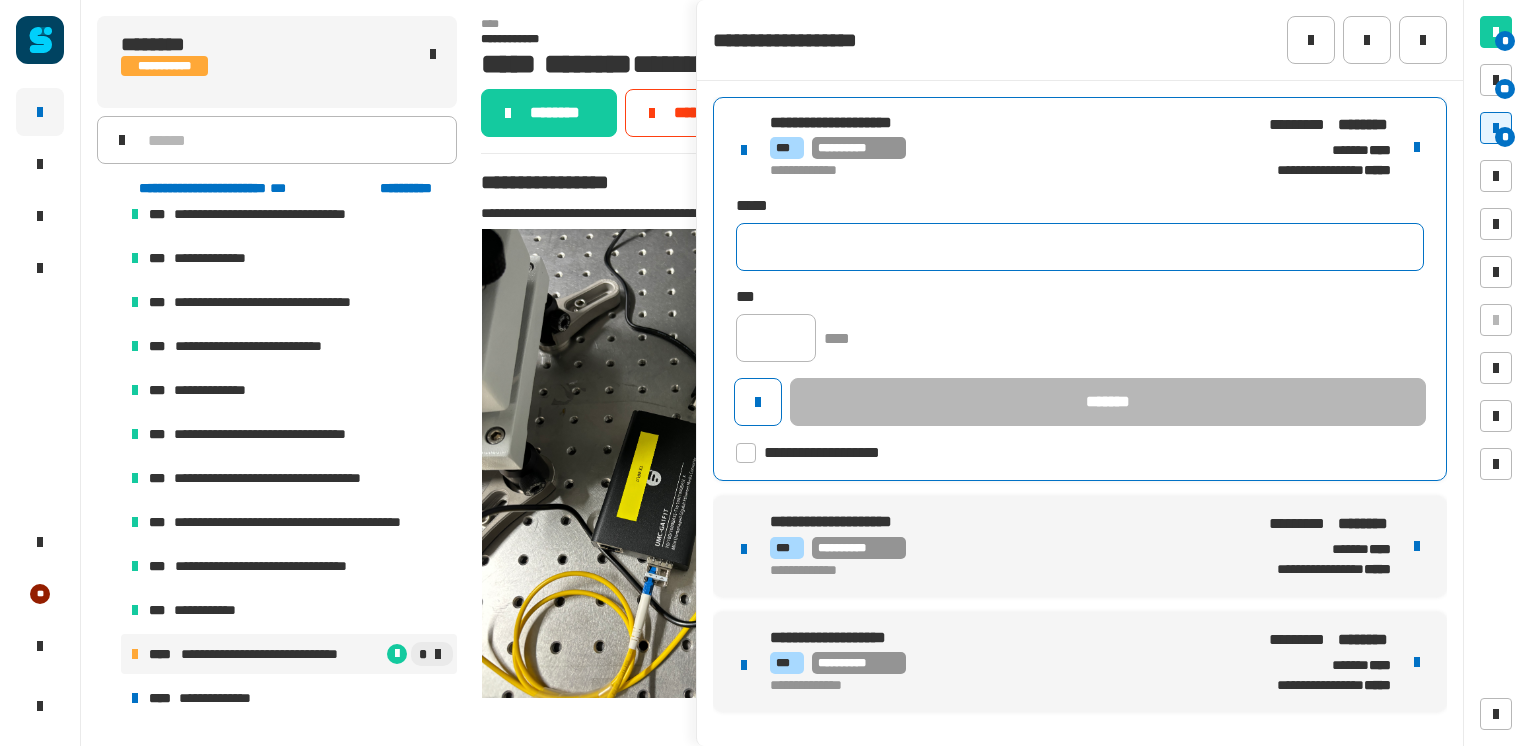 click 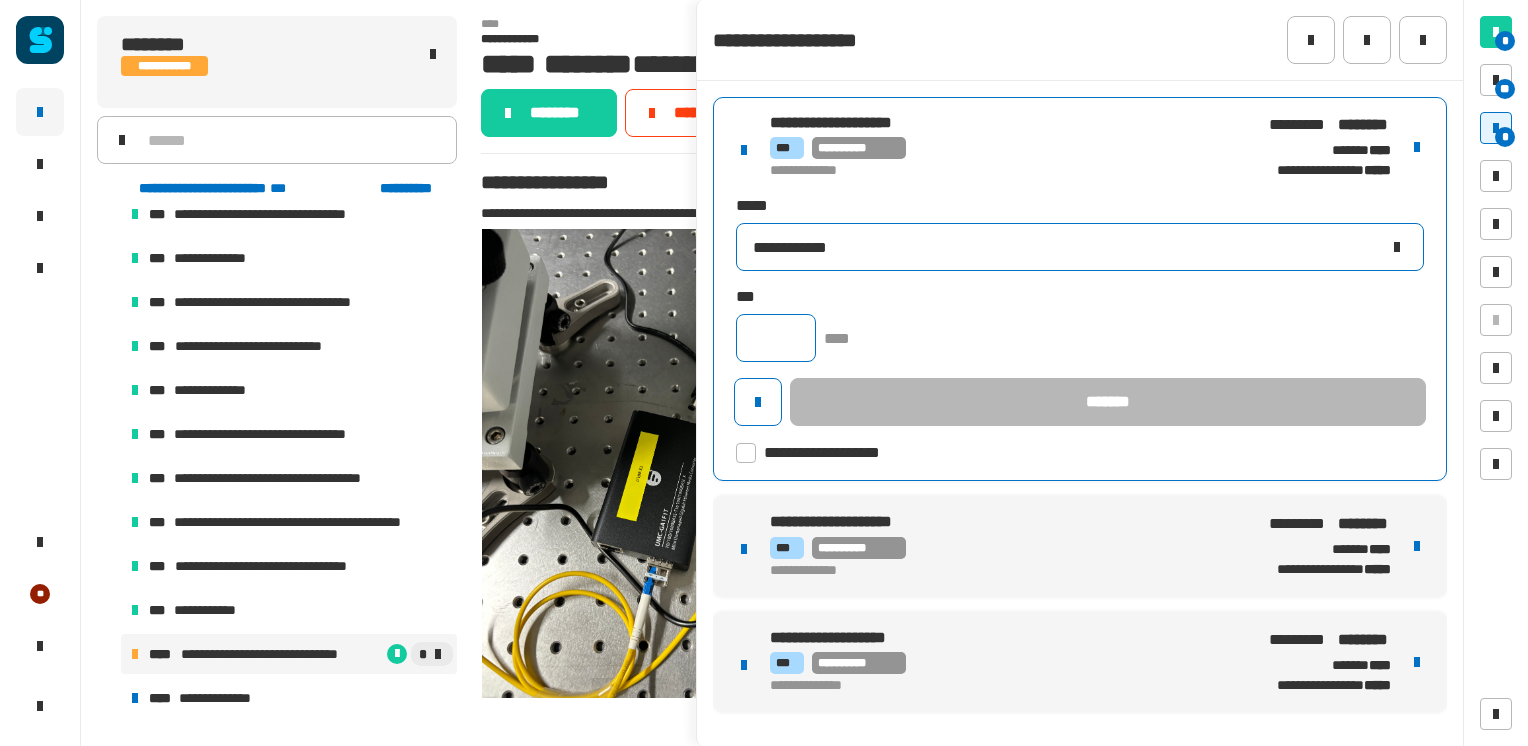 type on "**********" 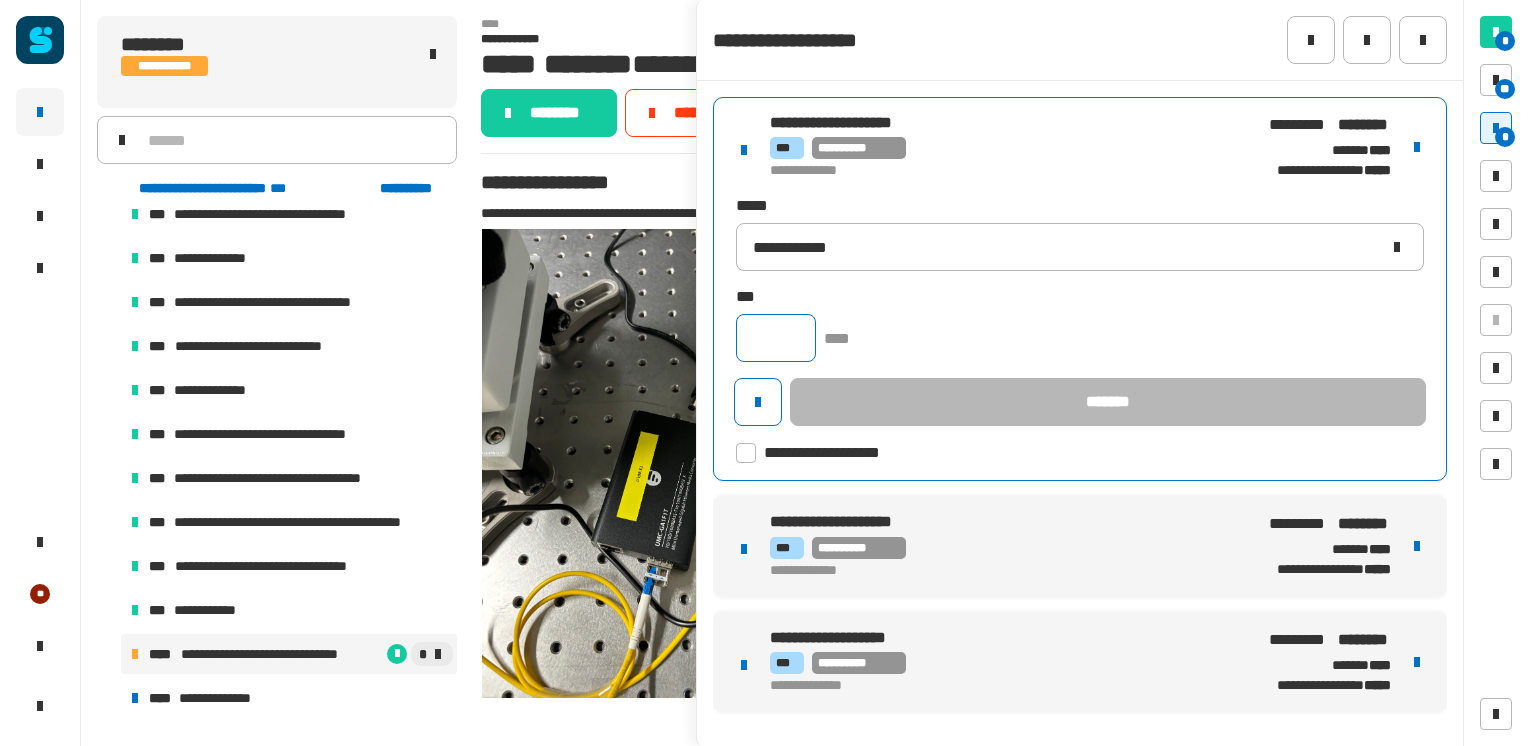 click 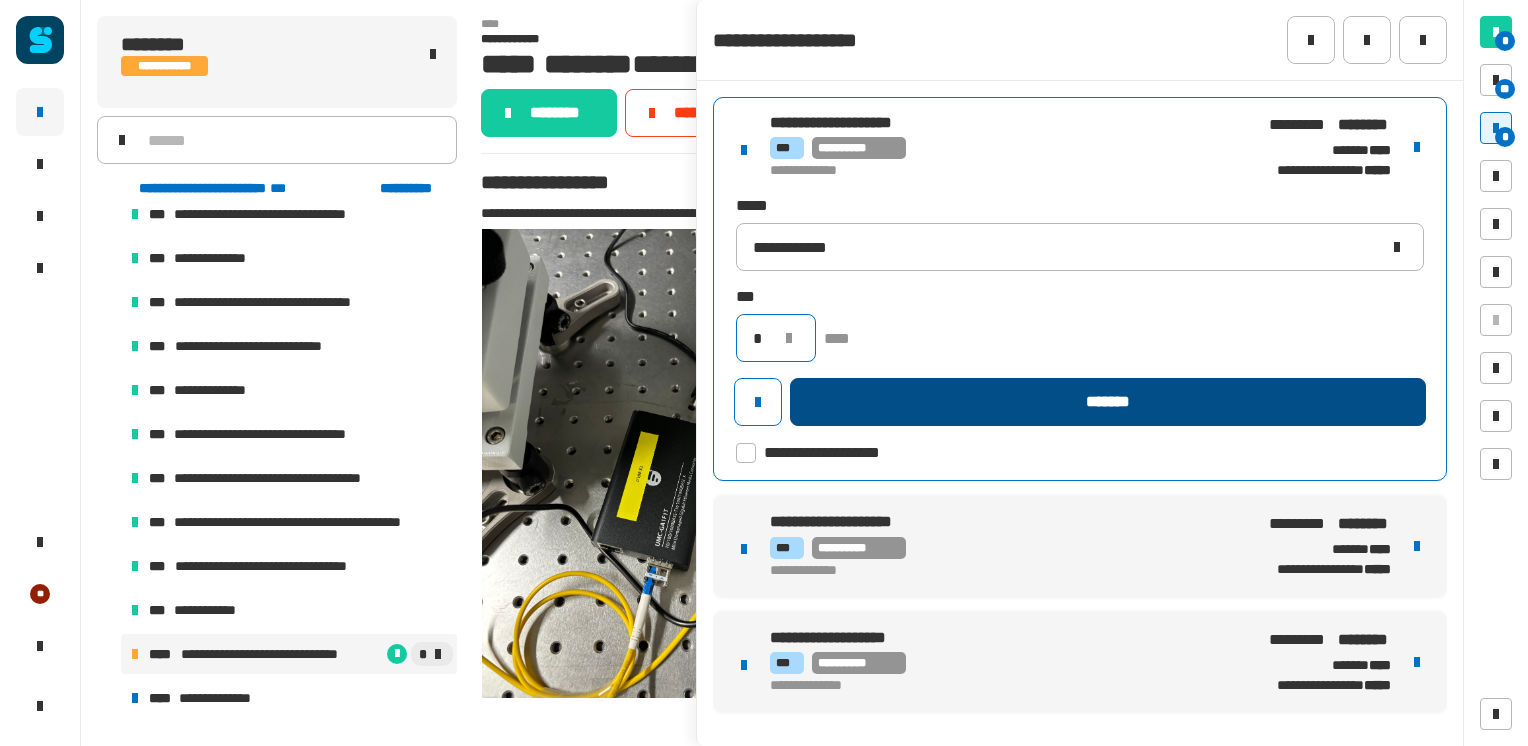 type on "*" 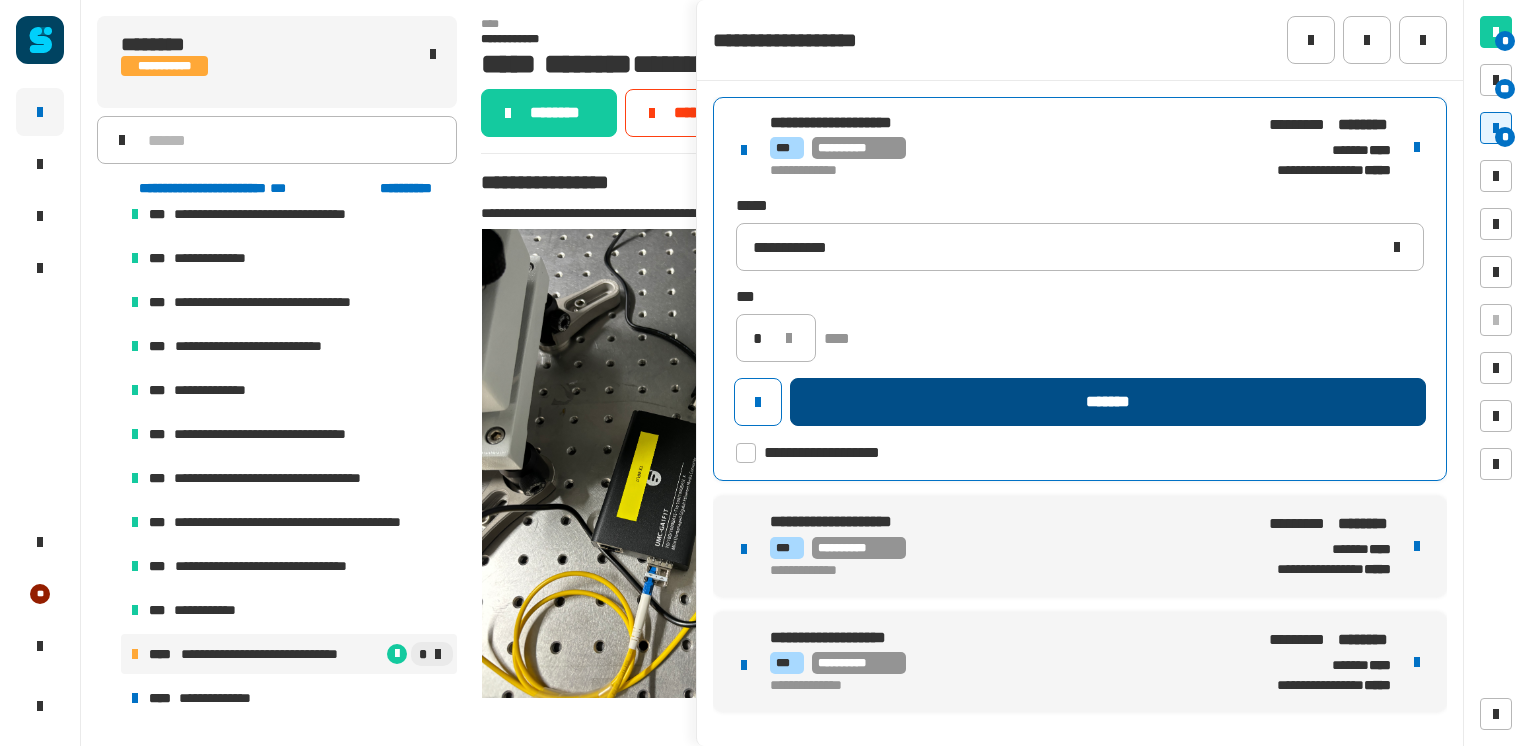 click on "*******" 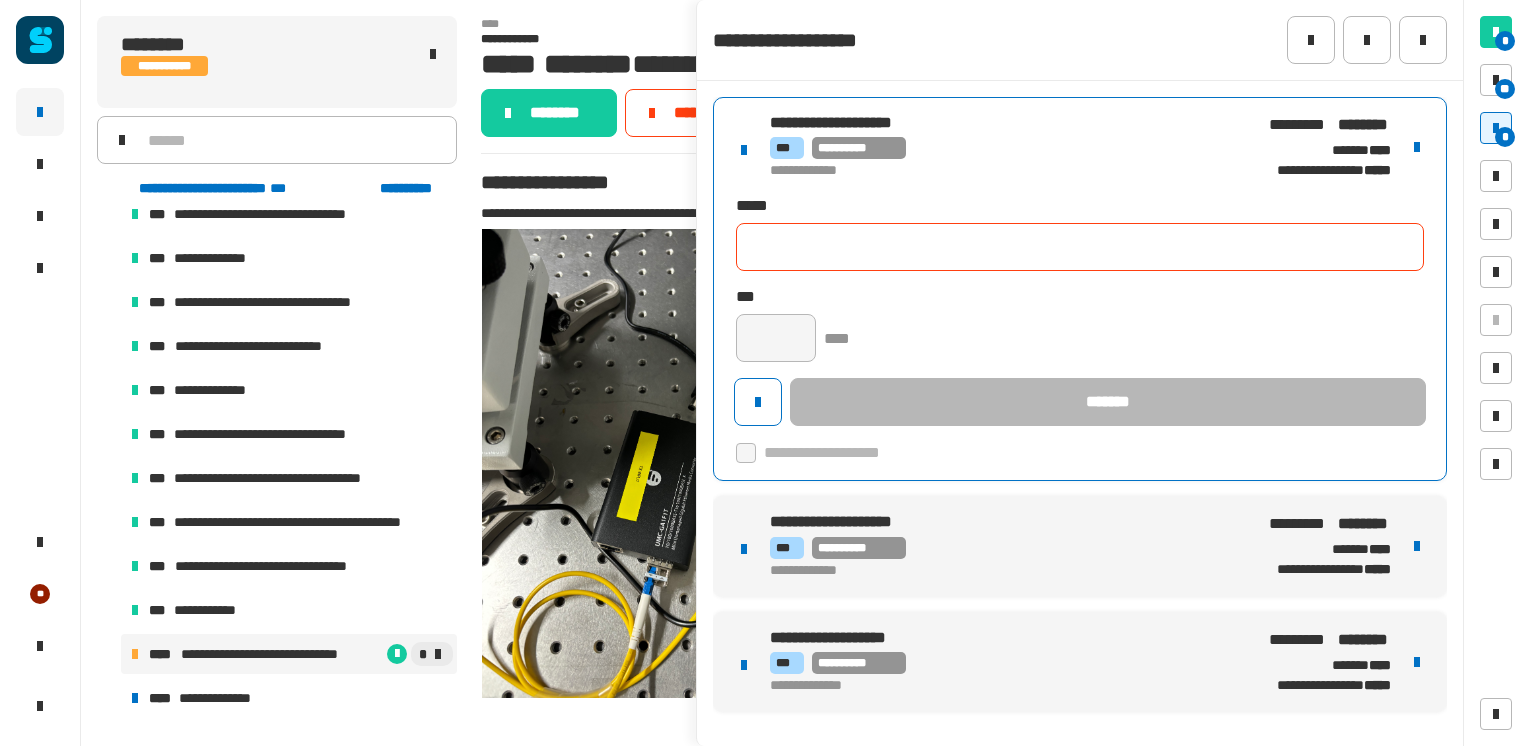 type 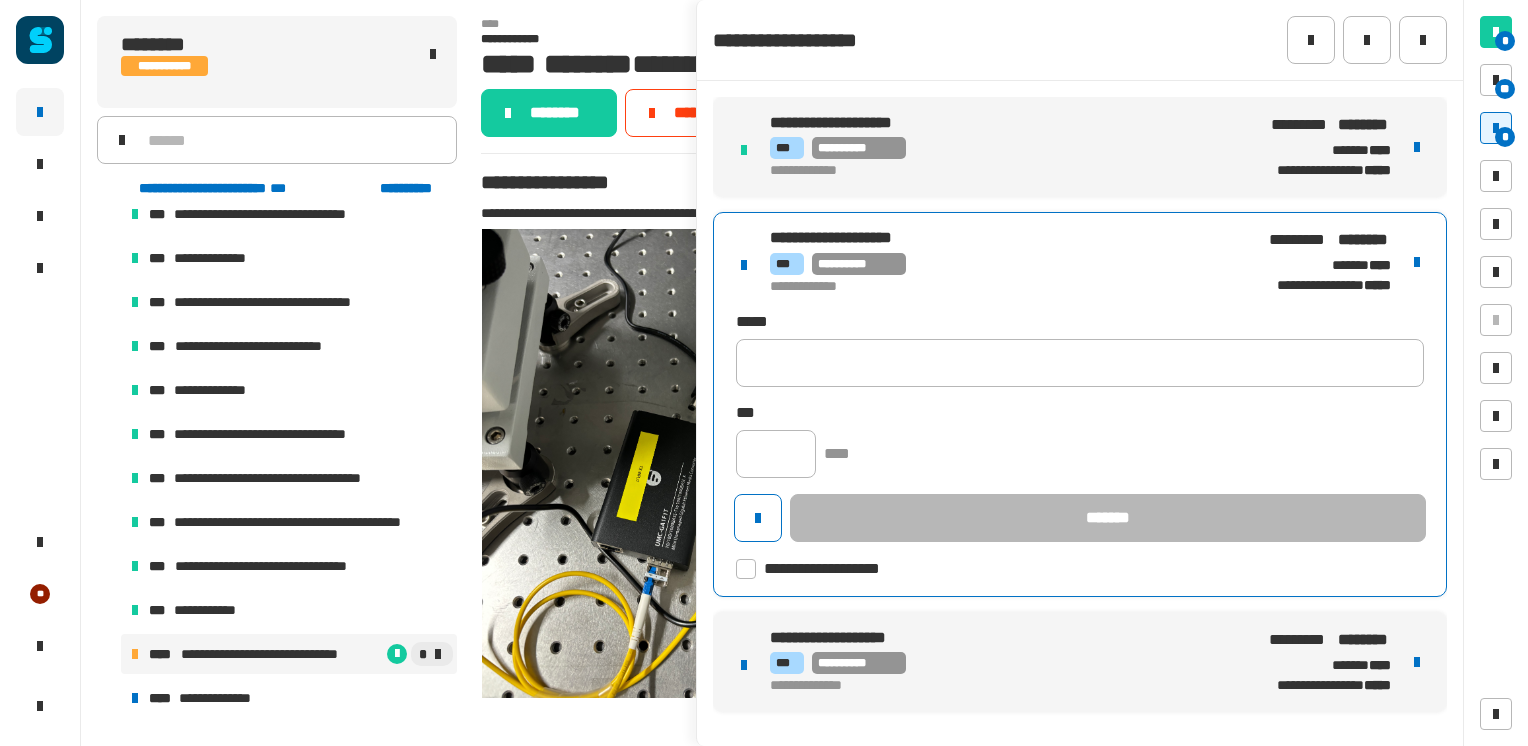 click on "**********" at bounding box center (1080, 404) 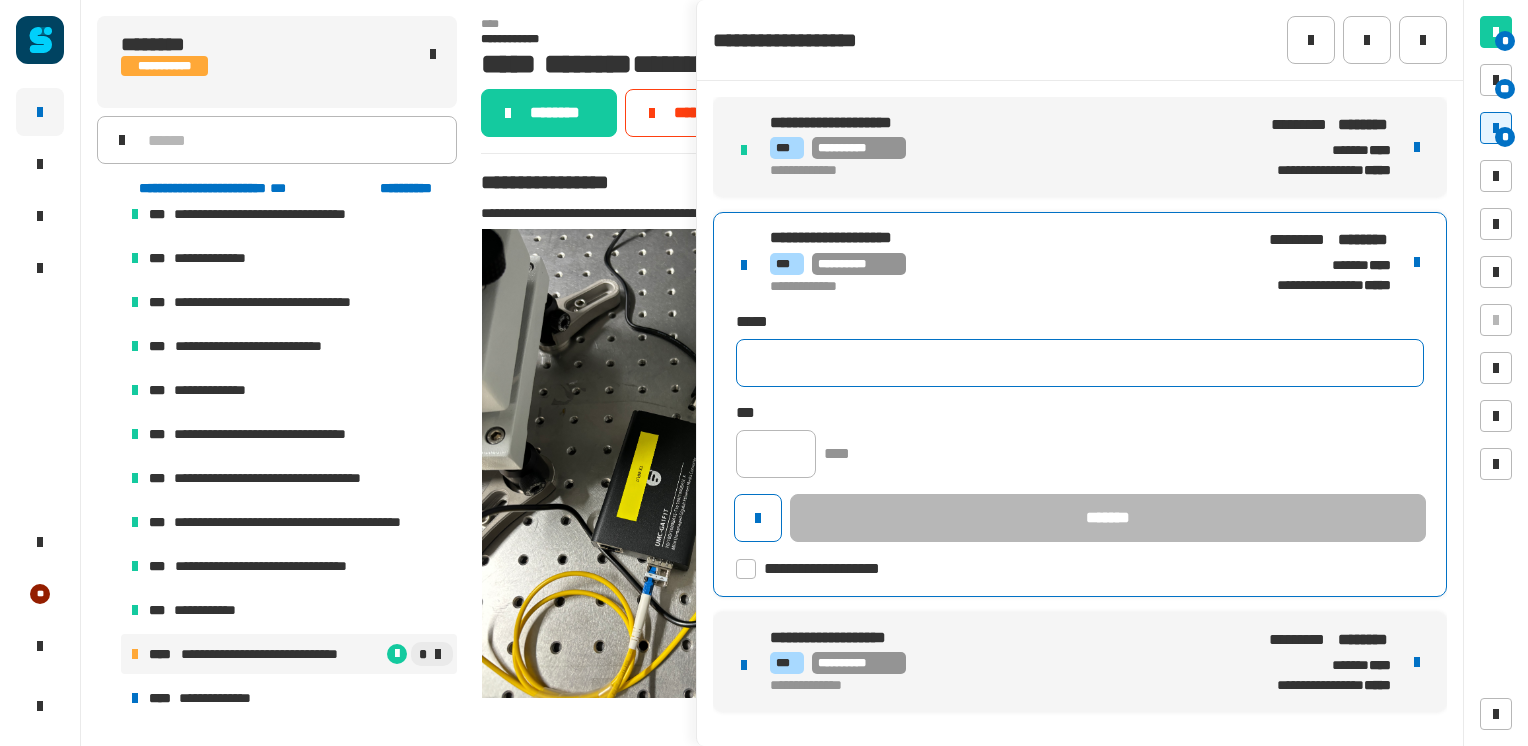 click 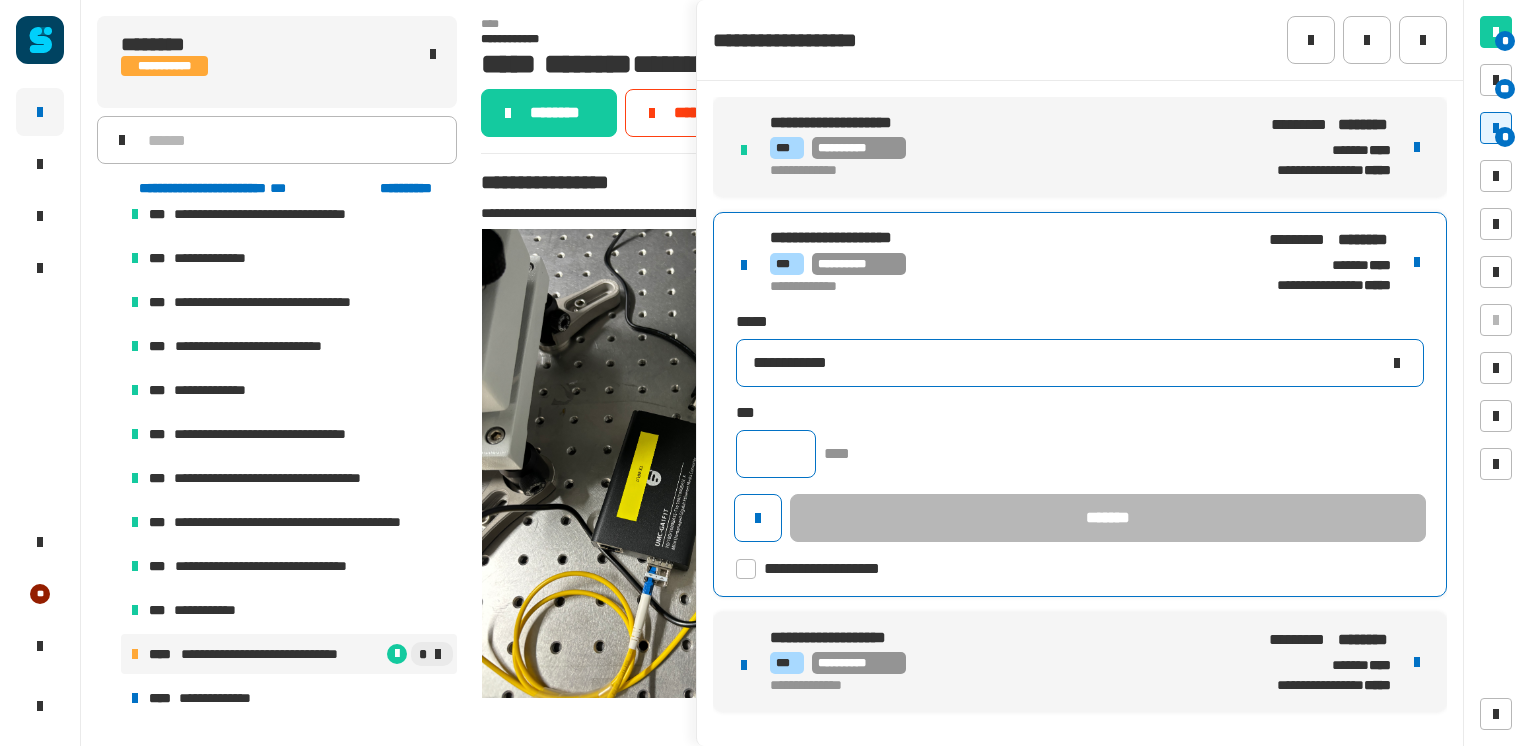type on "**********" 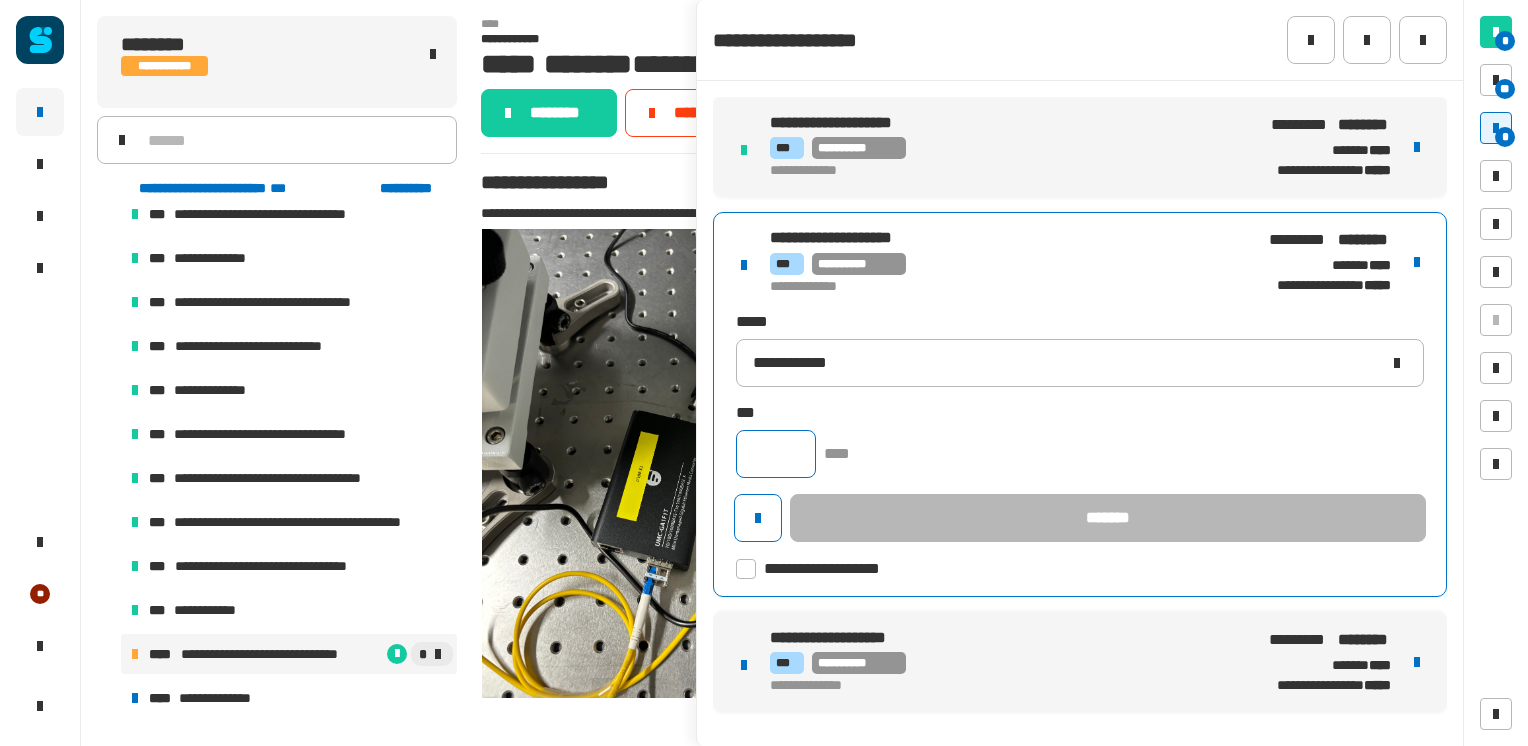 click 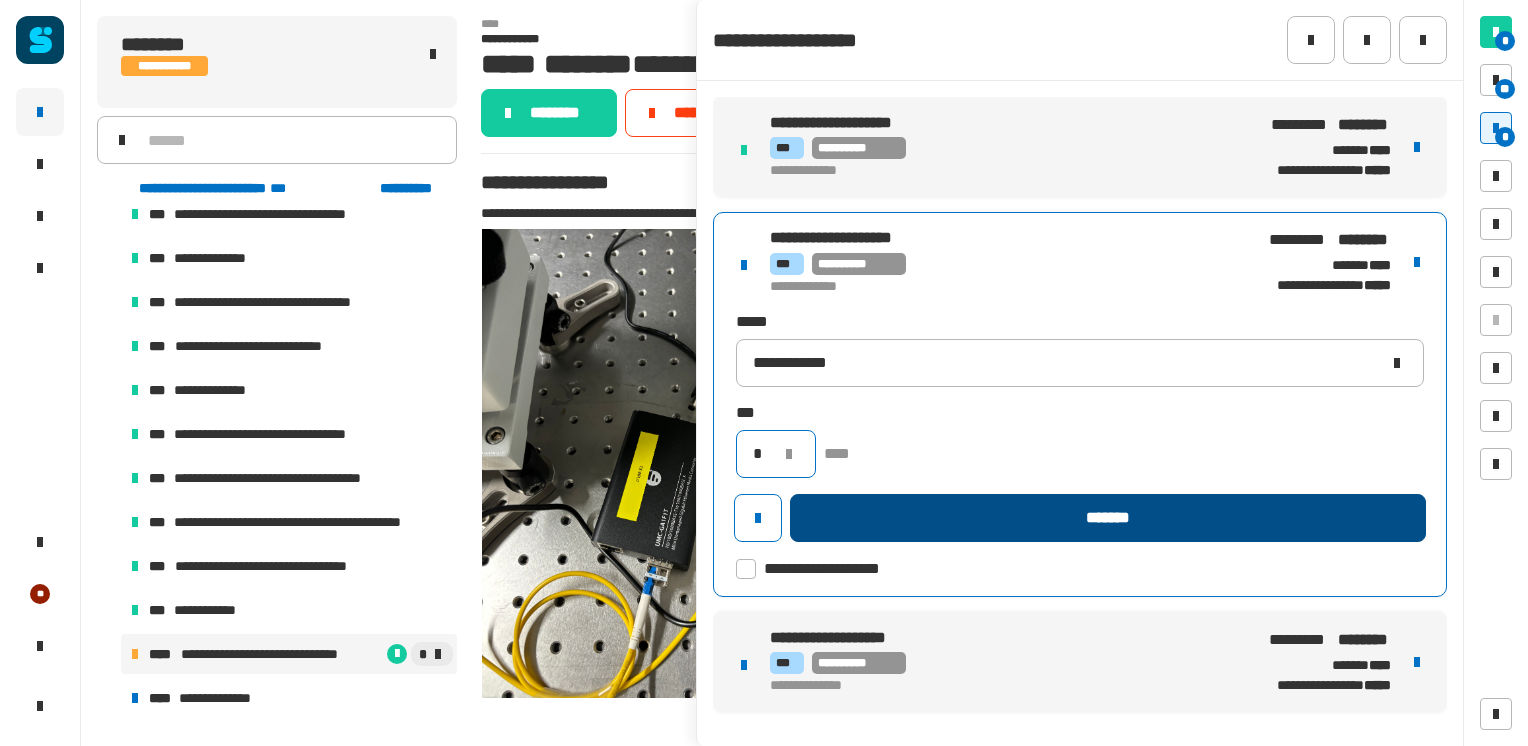 type on "*" 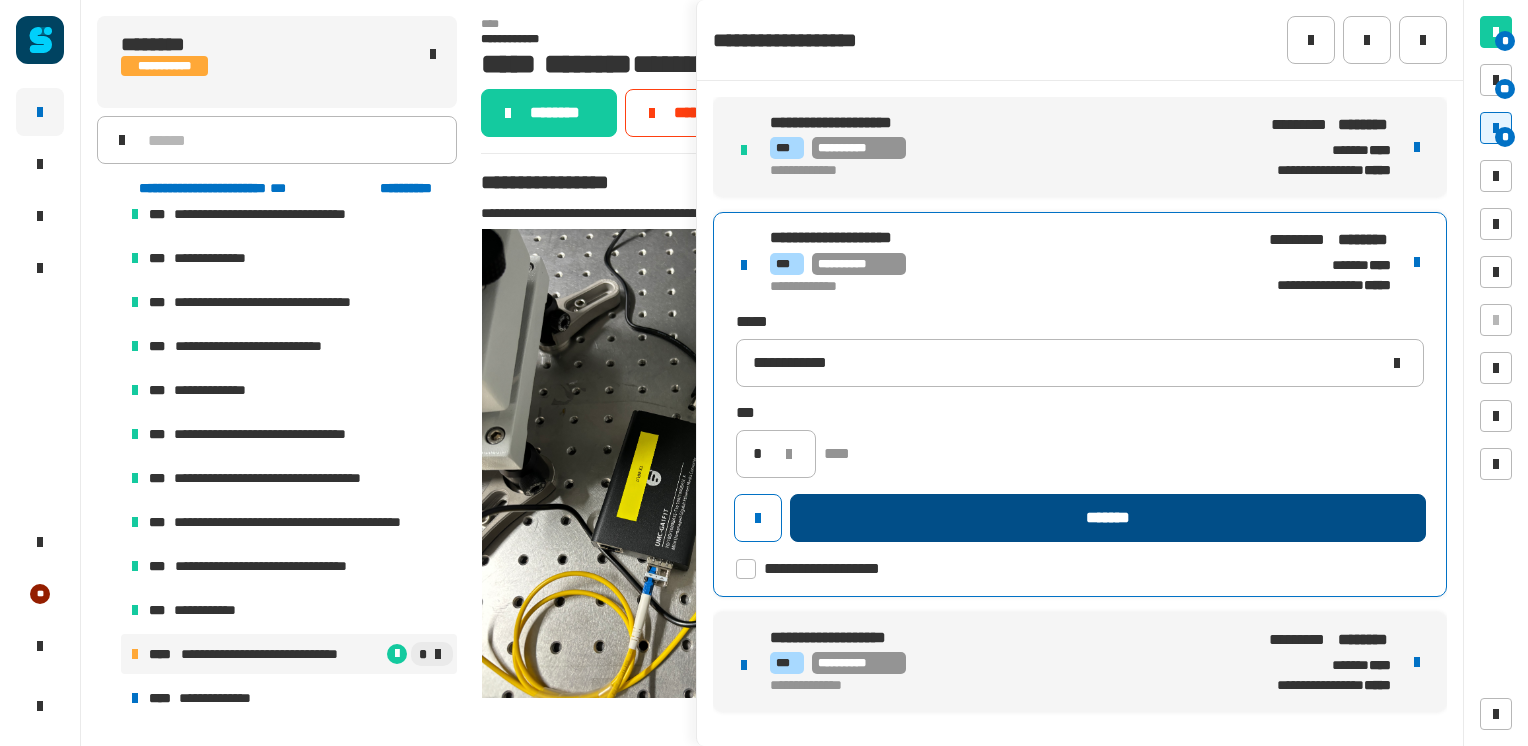 click on "*******" 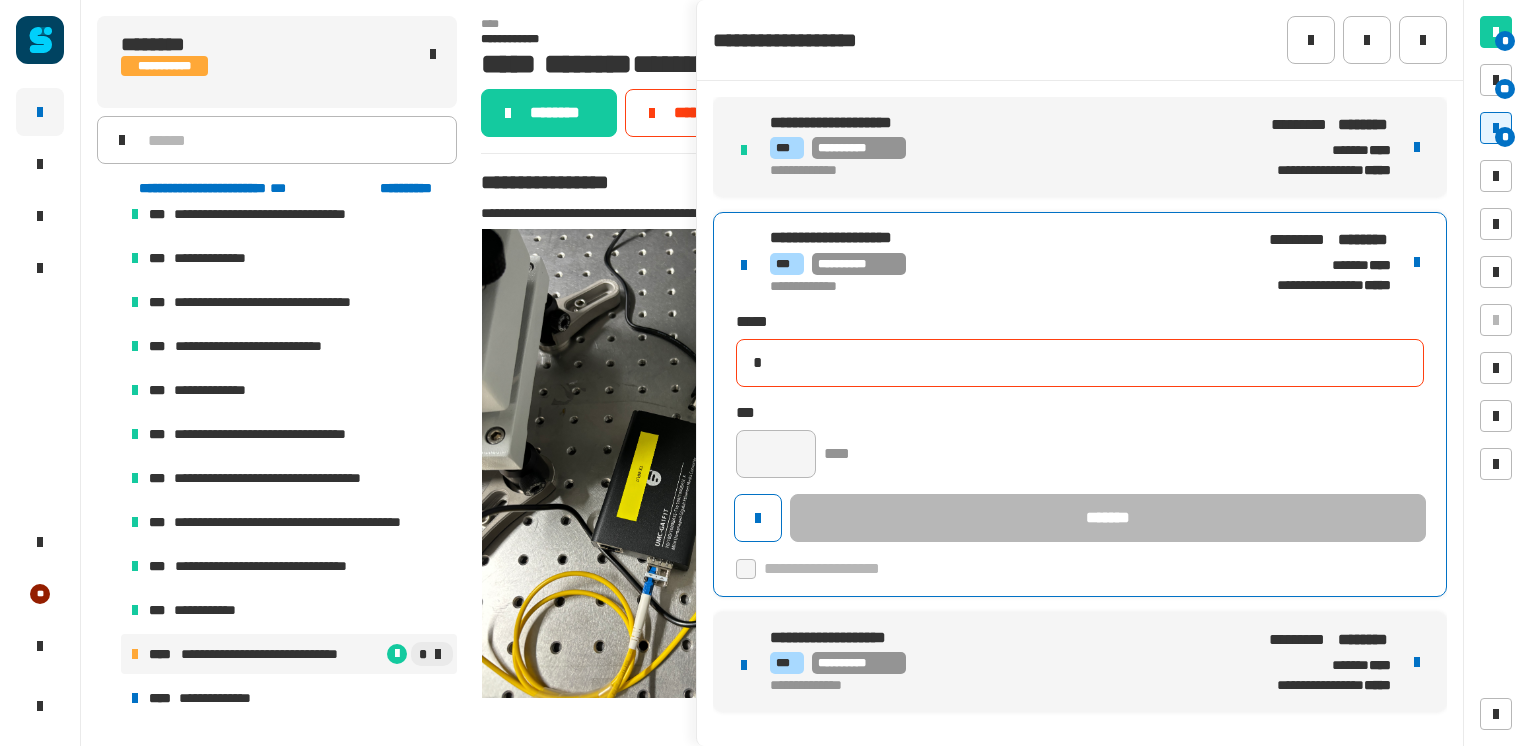 type 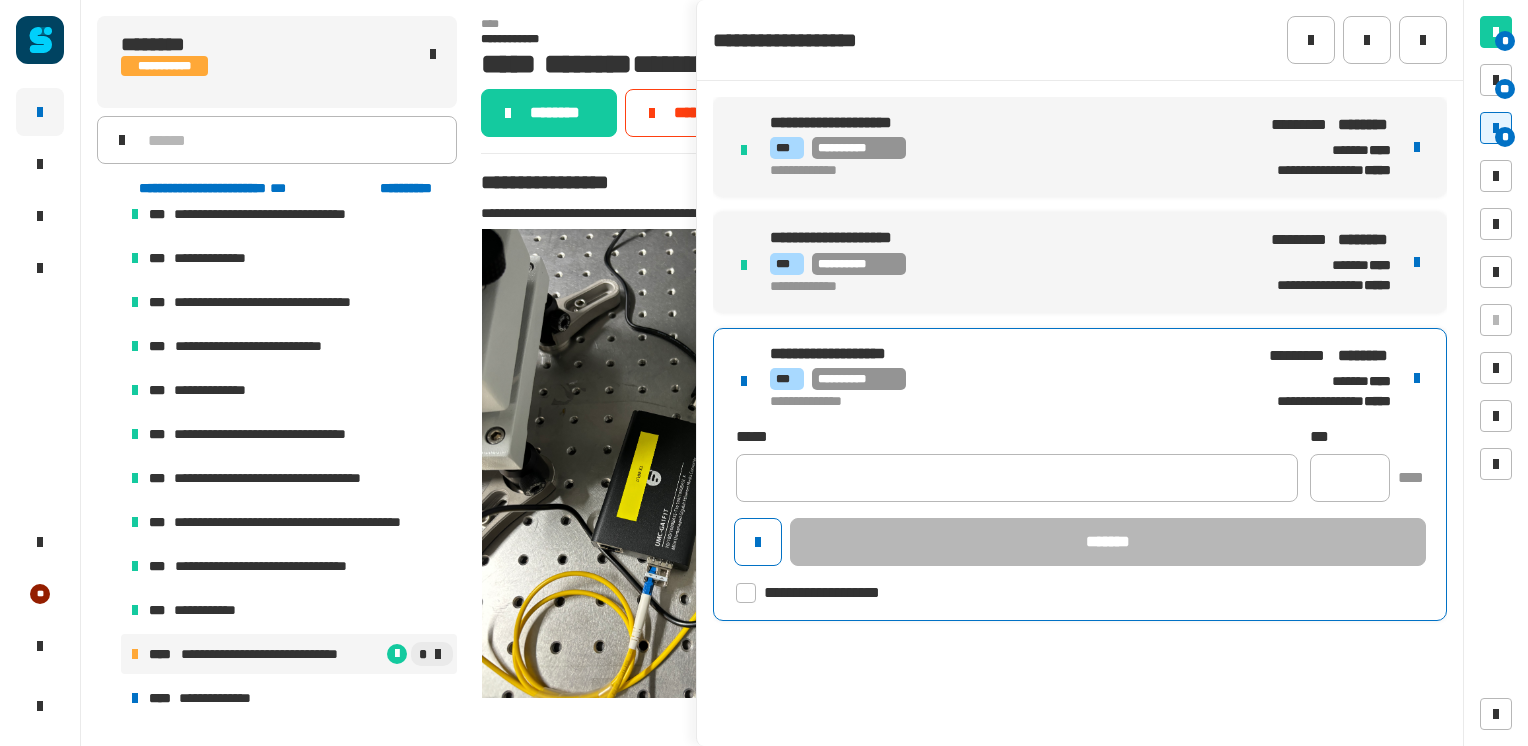 click on "**********" 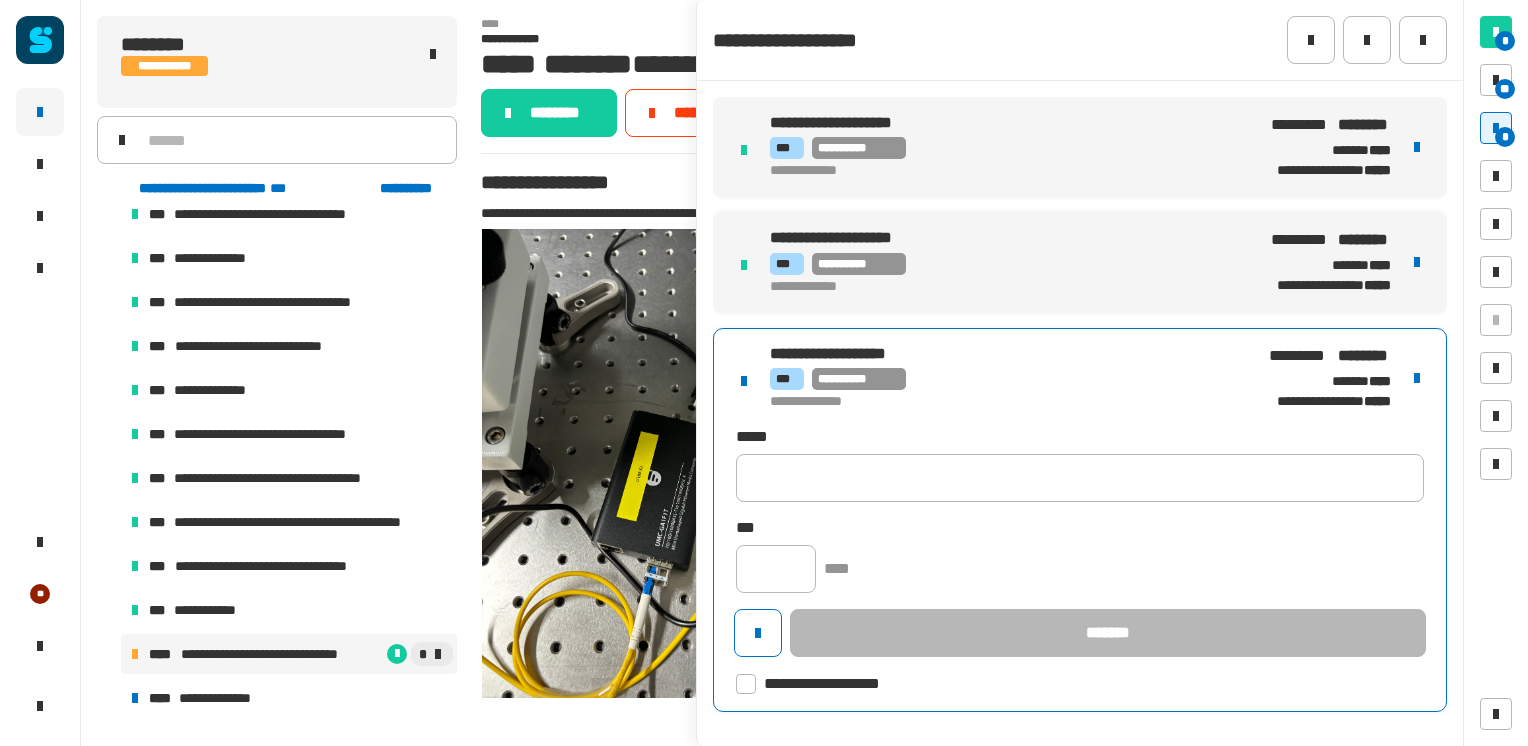 click 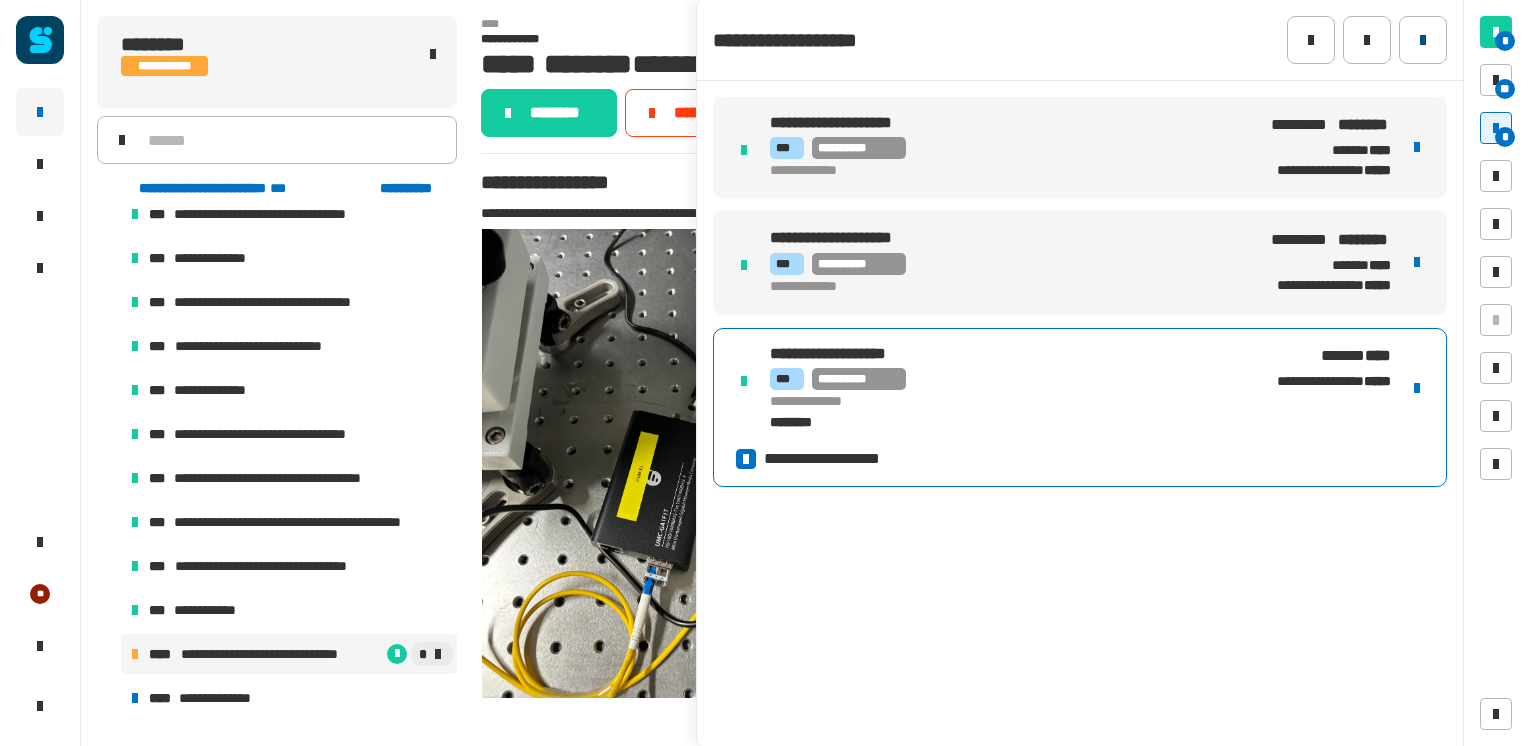click 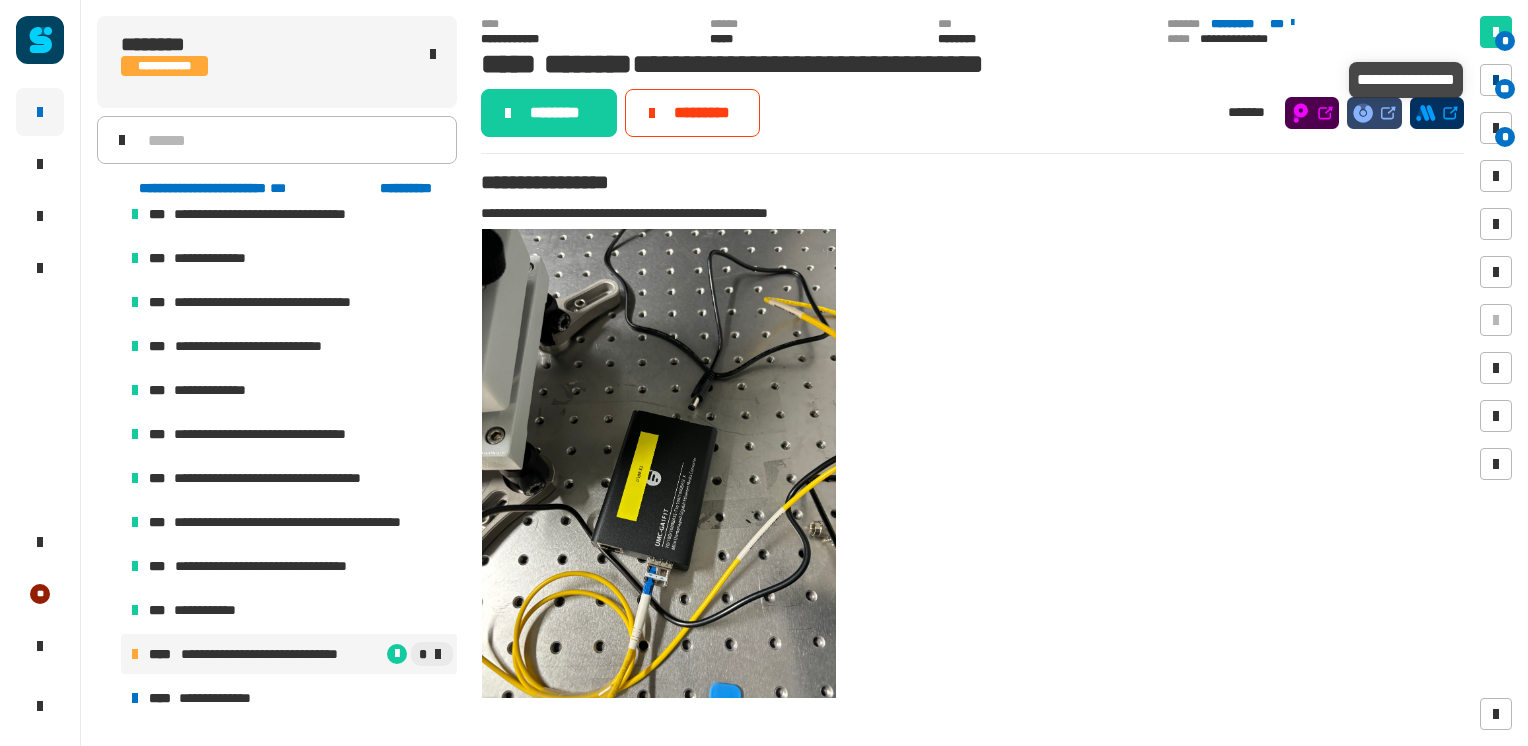 click on "**" at bounding box center [1505, 89] 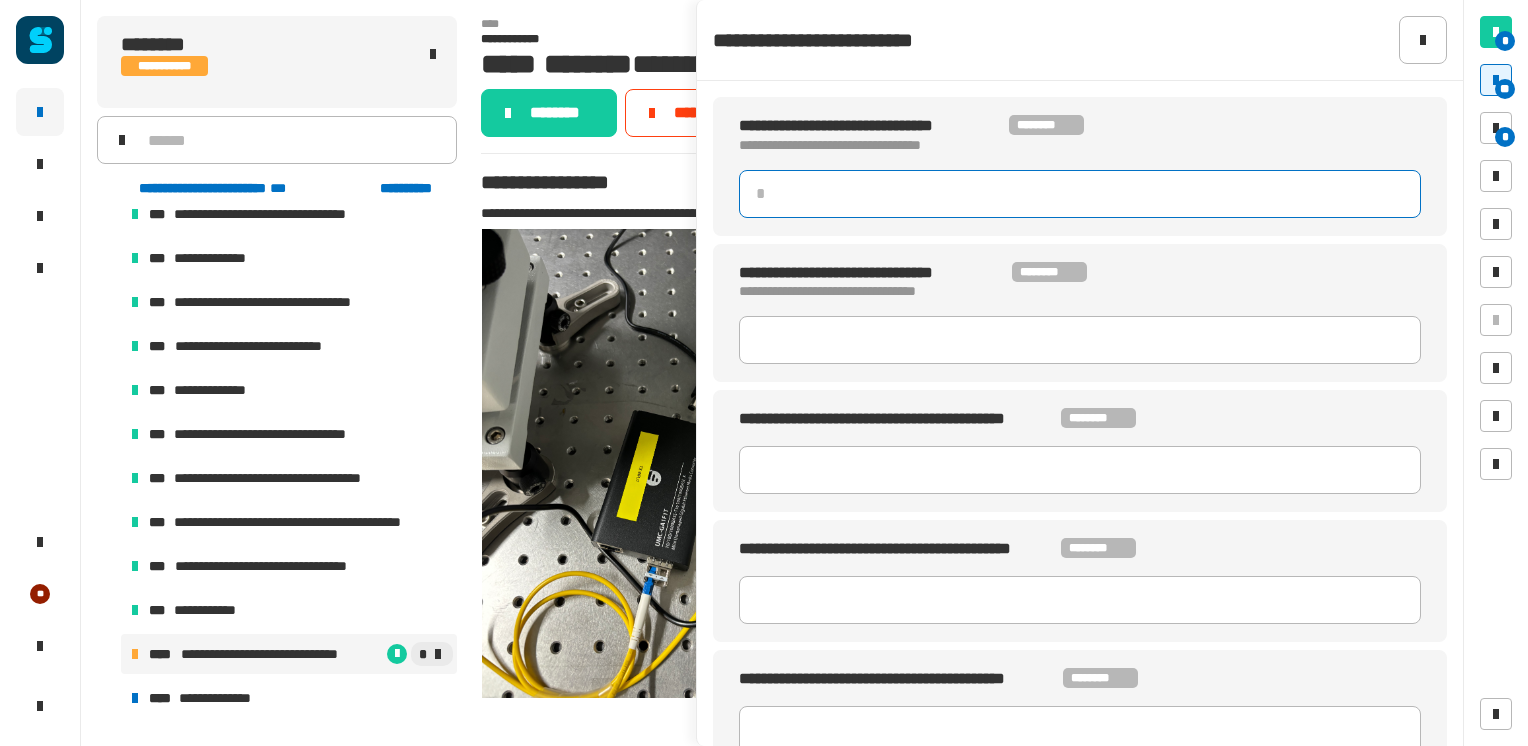 click 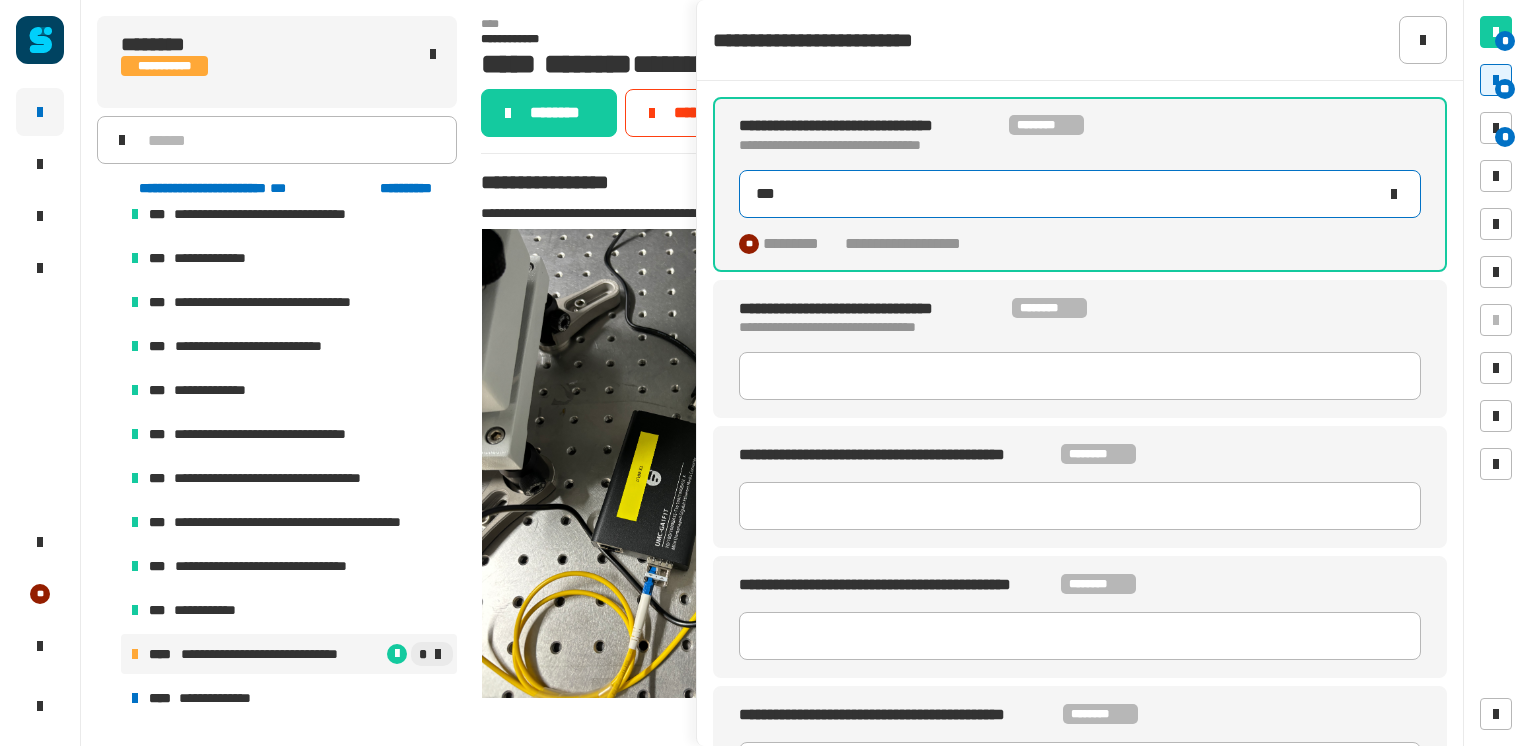 type on "***" 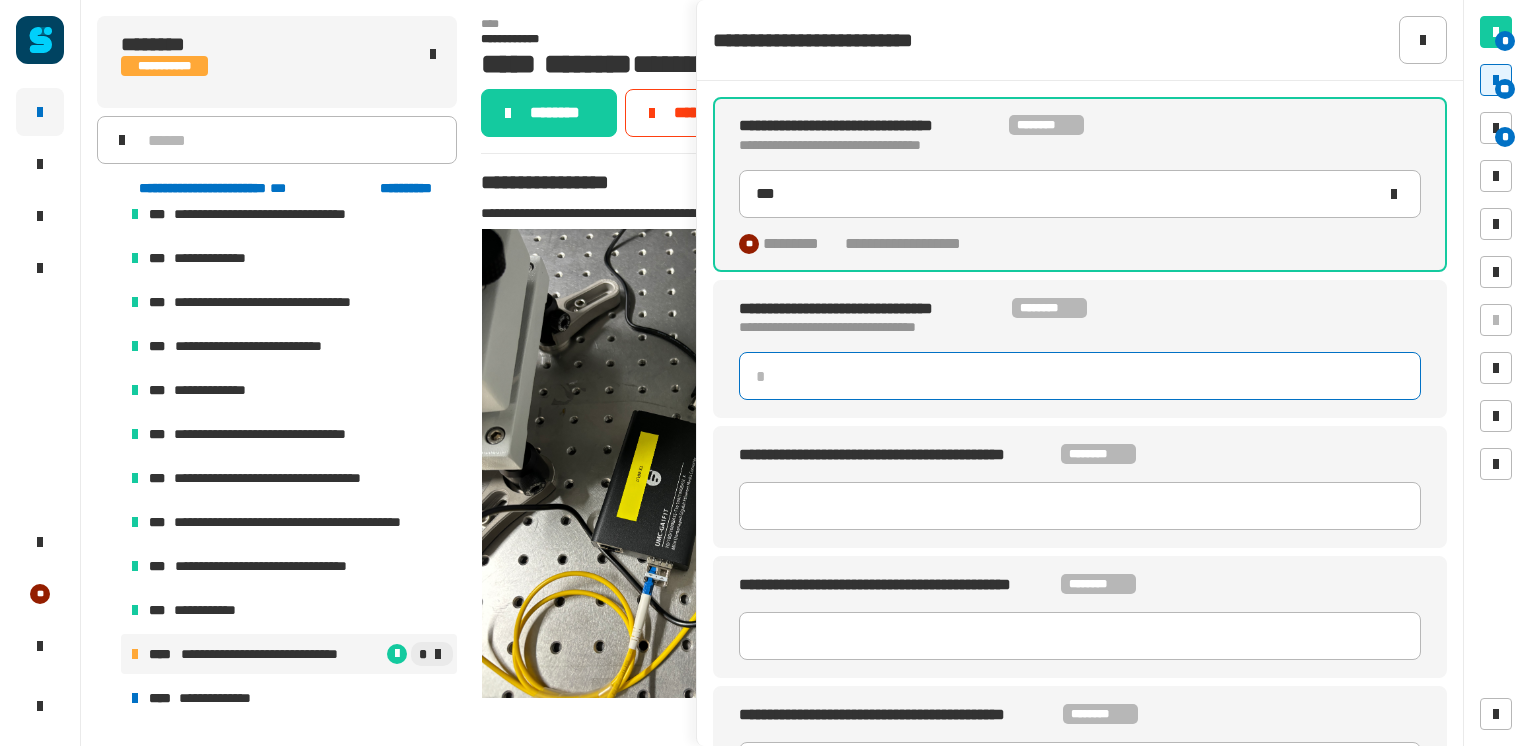 click 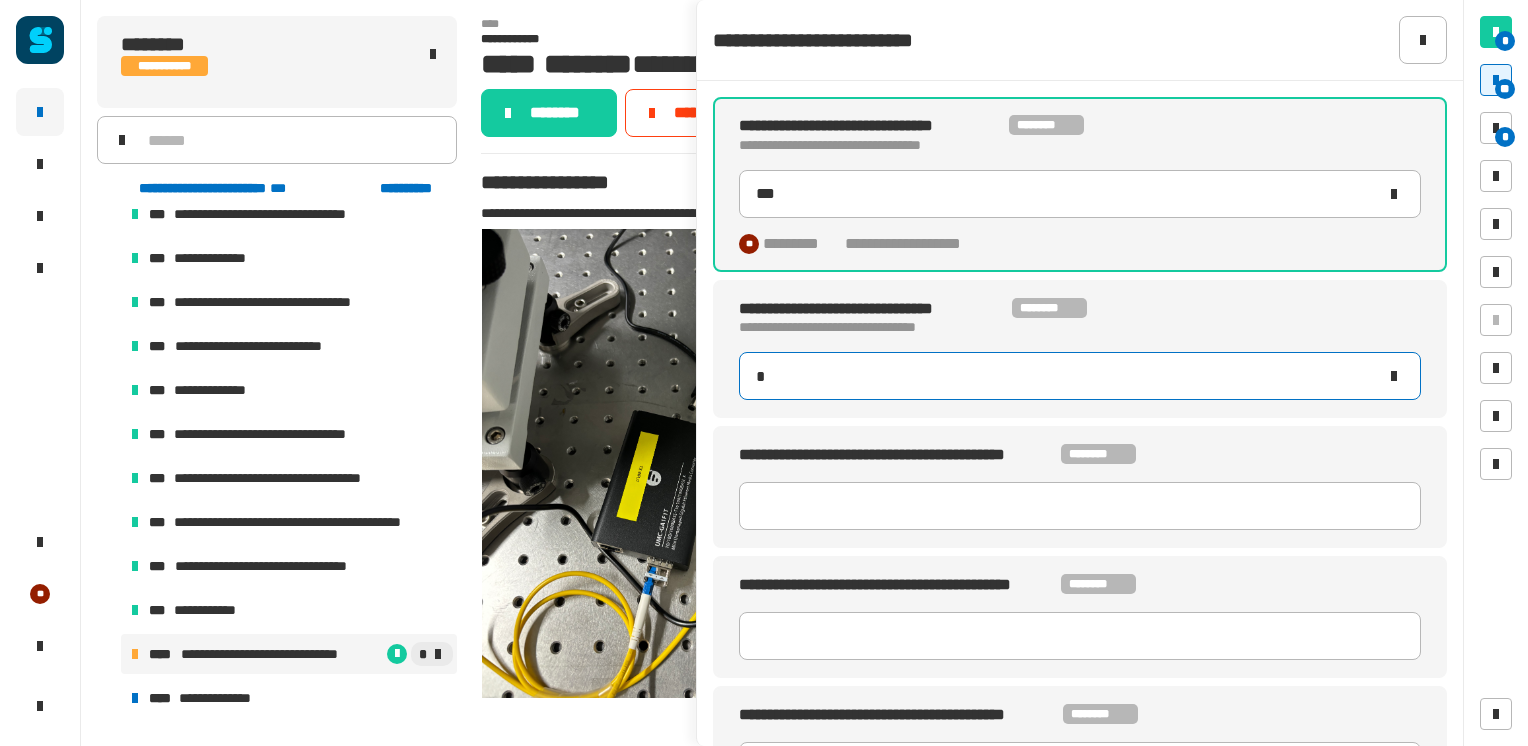 type on "***" 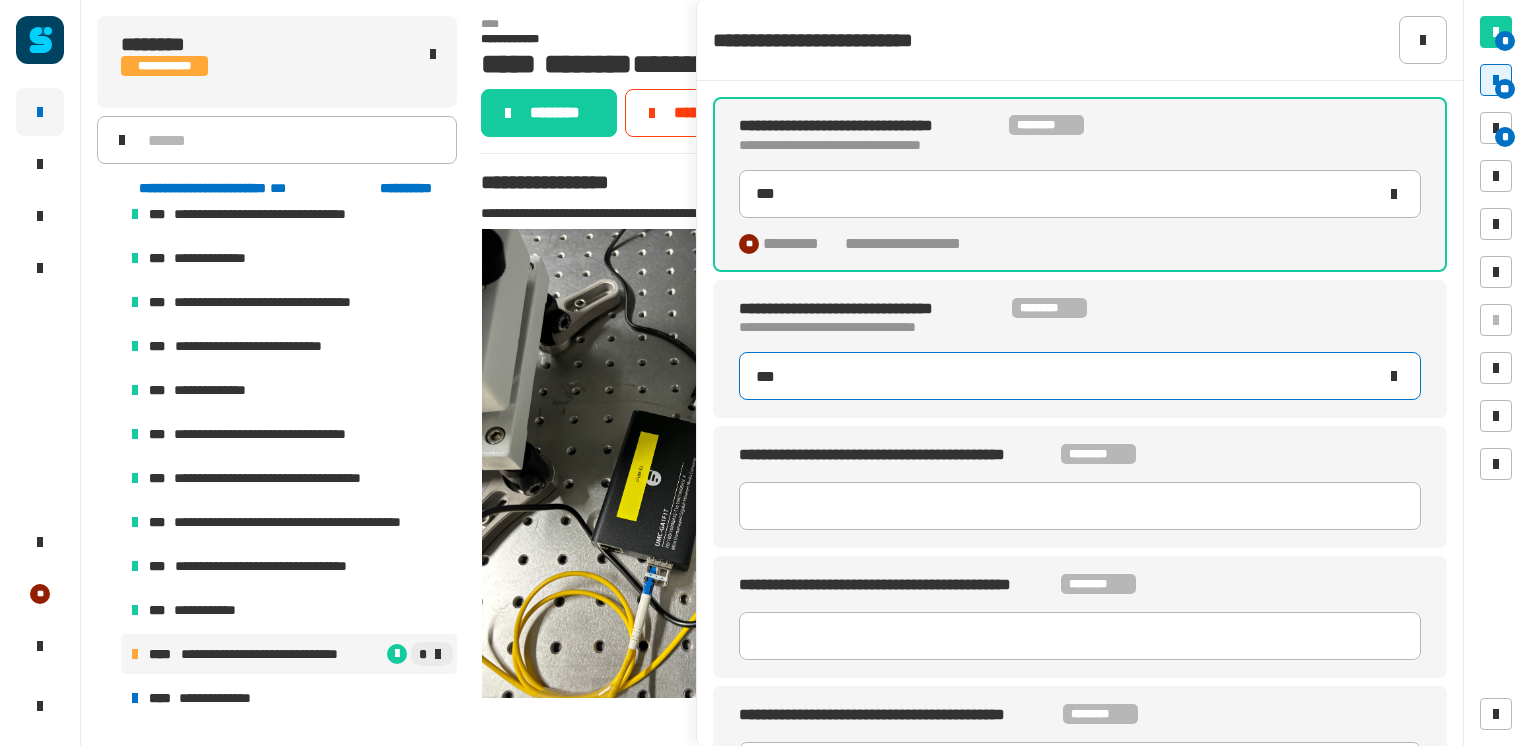 type on "***" 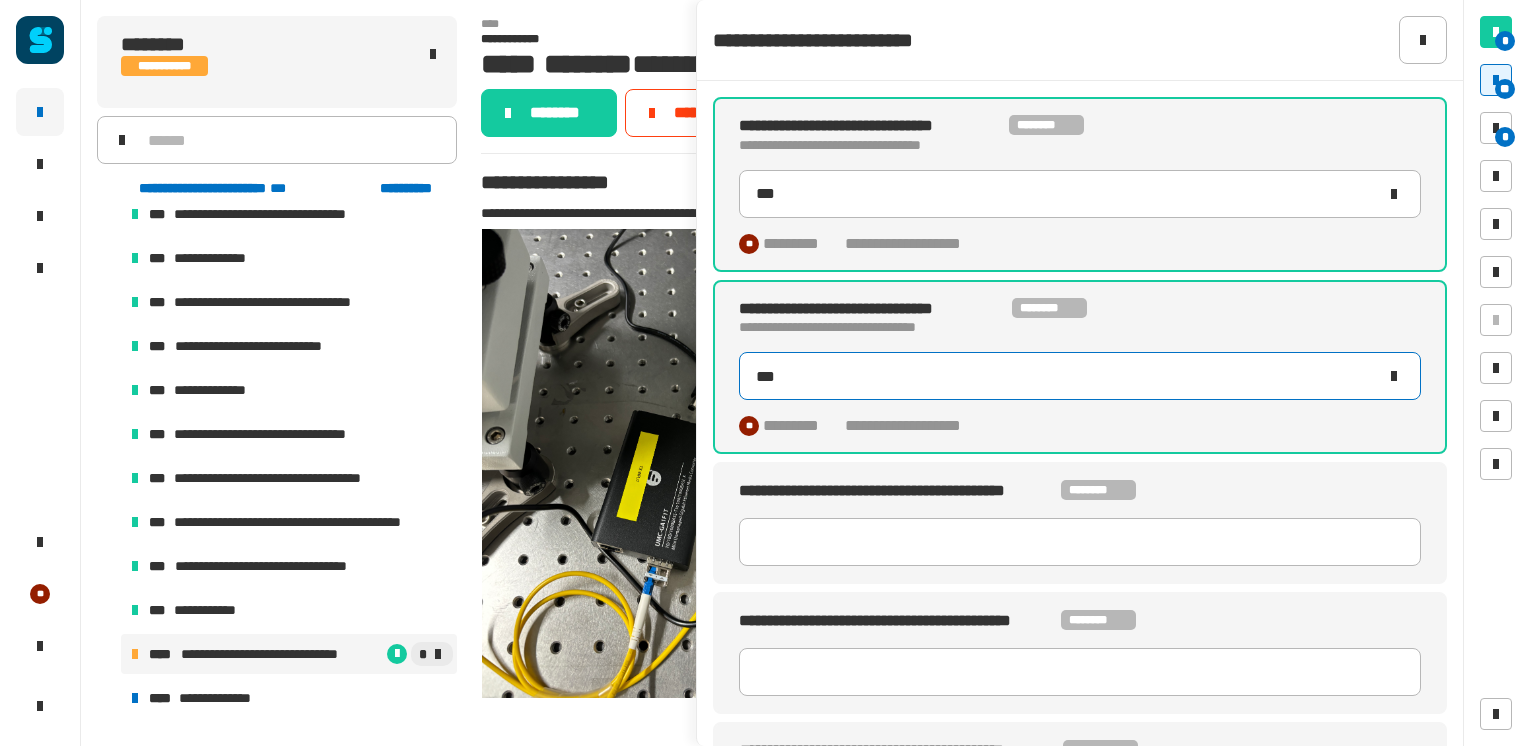 type on "***" 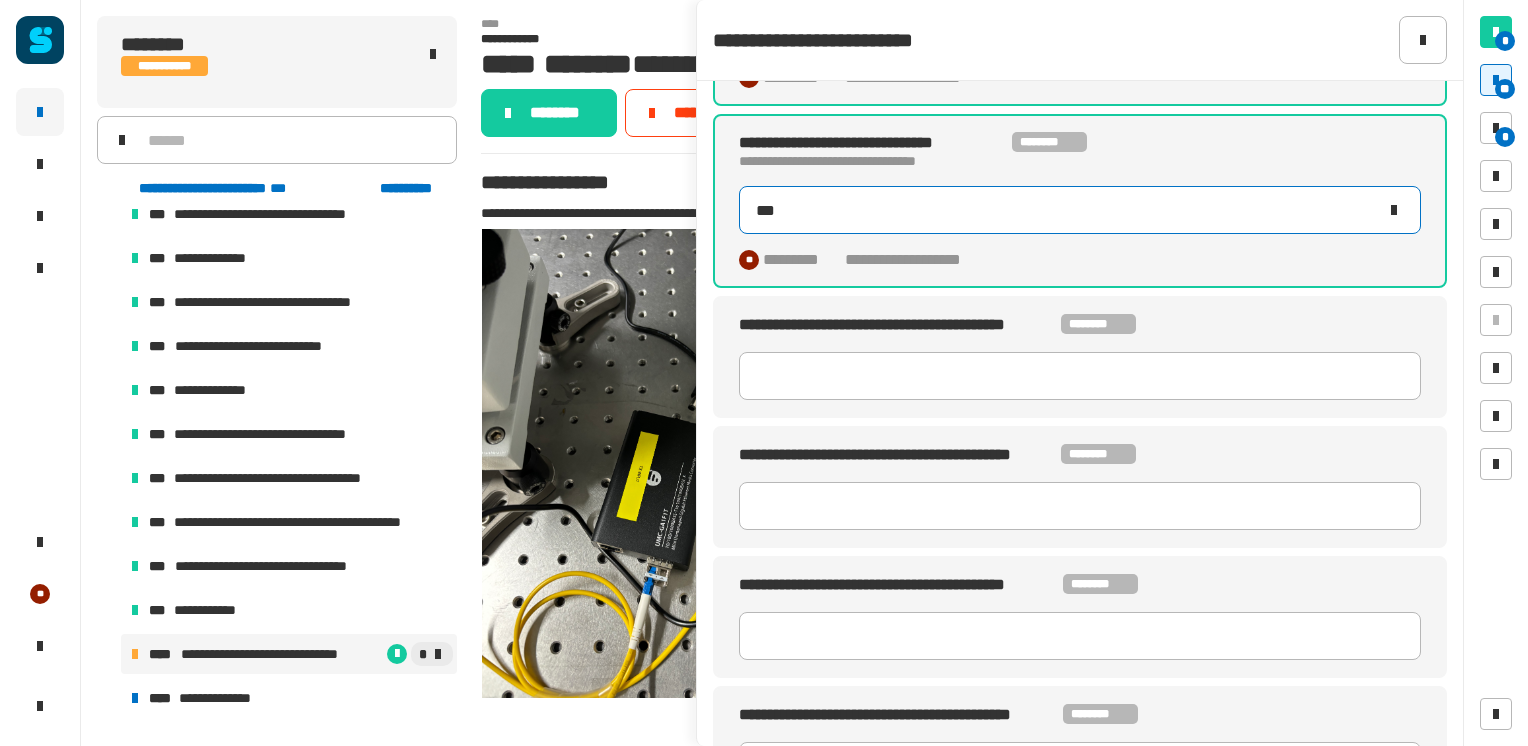 scroll, scrollTop: 178, scrollLeft: 0, axis: vertical 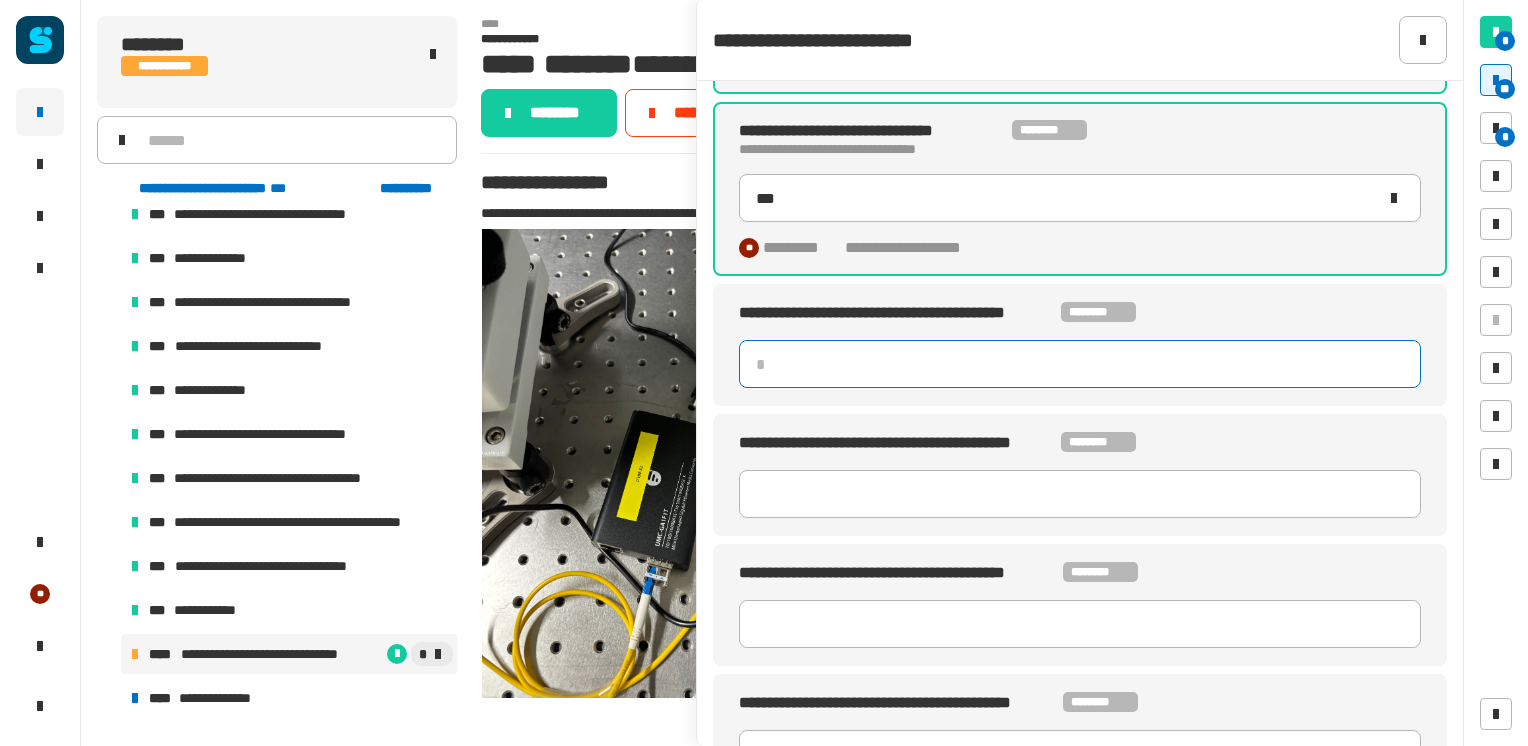 click 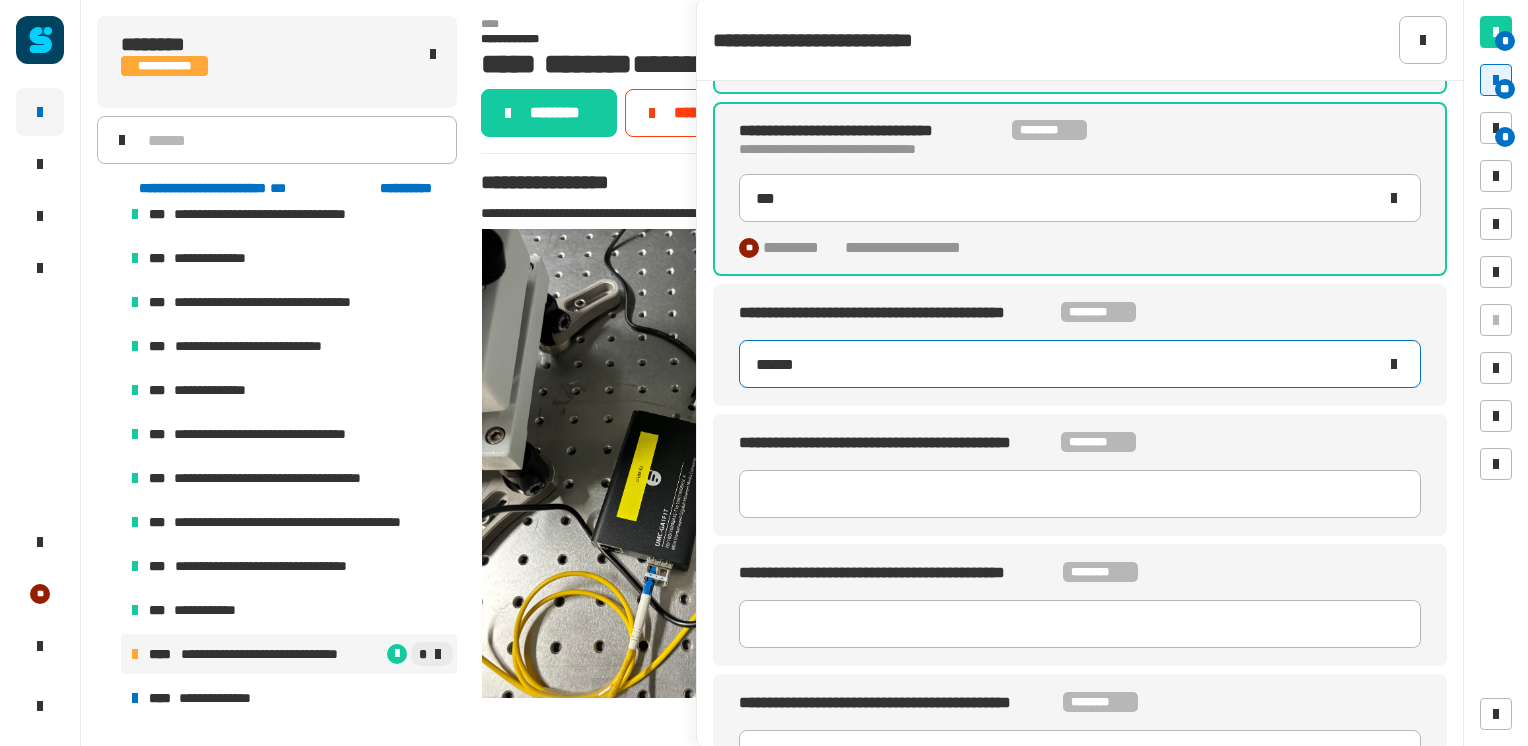 type on "*****" 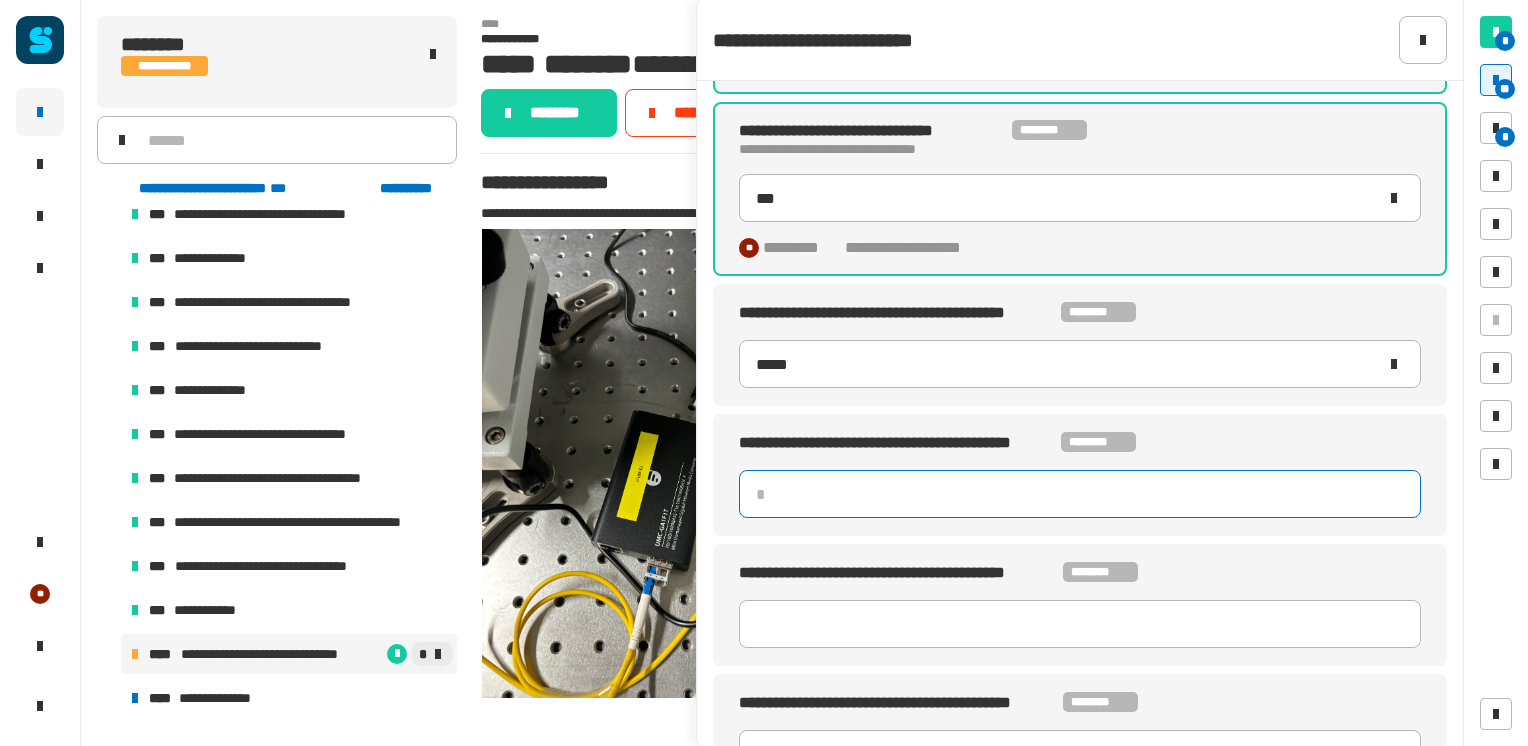 click 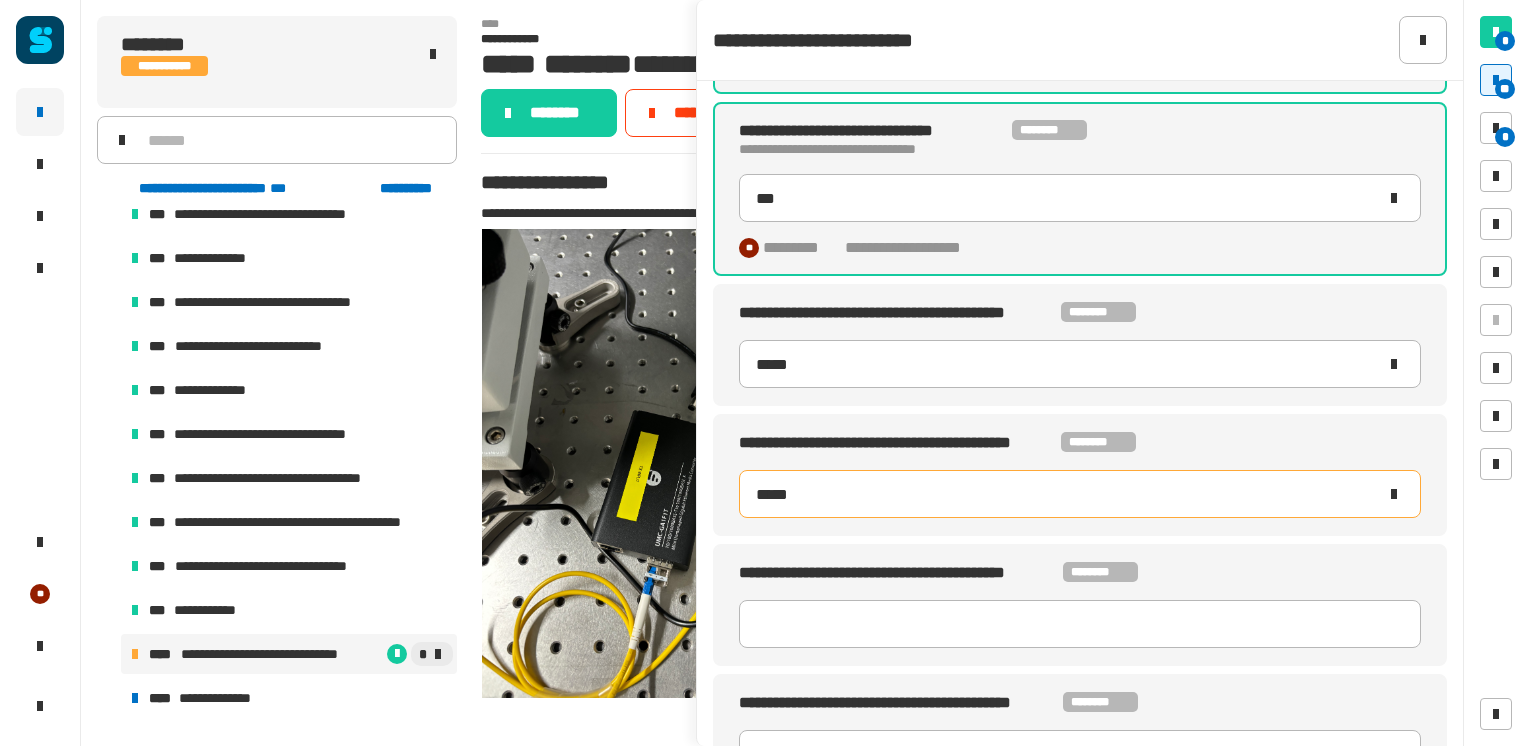 type on "******" 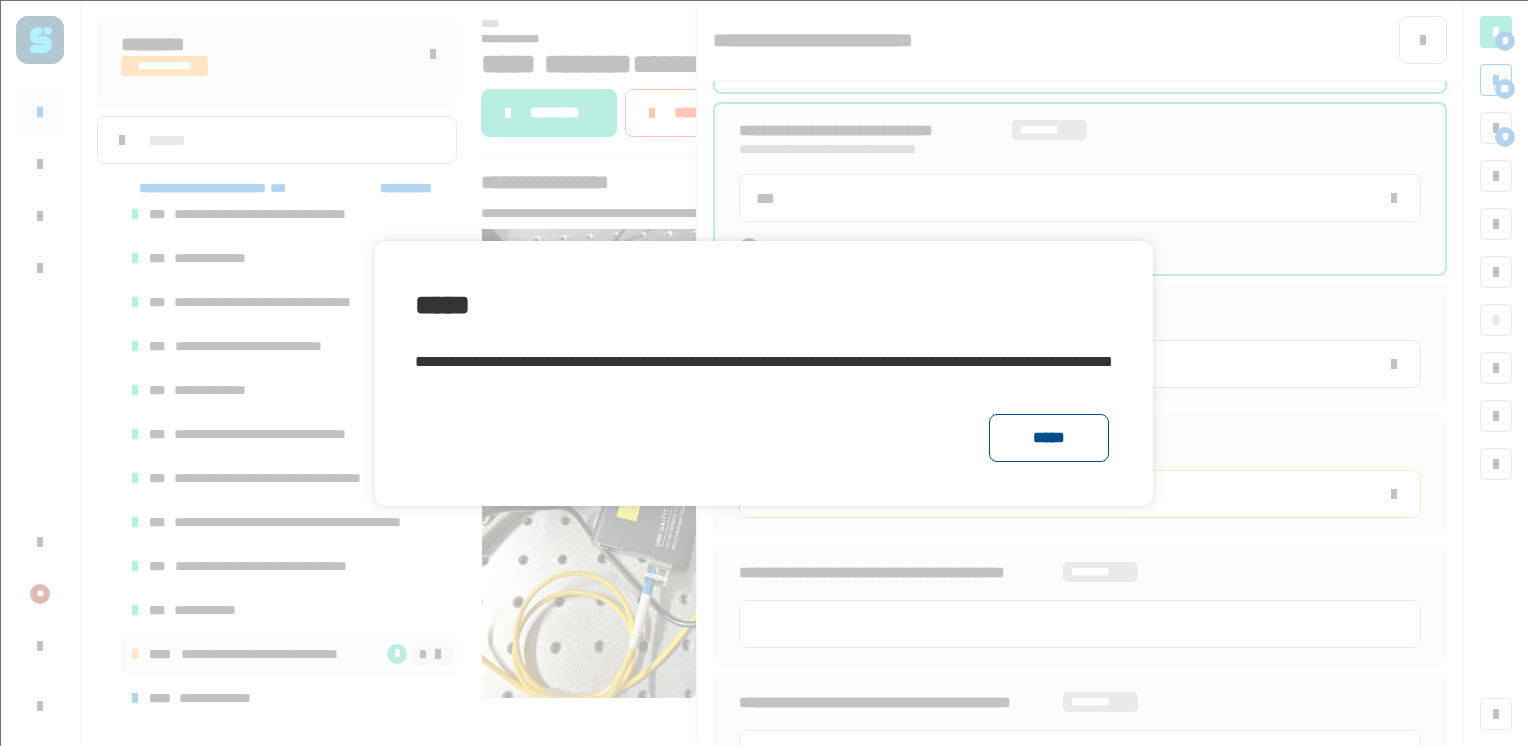 click on "*****" 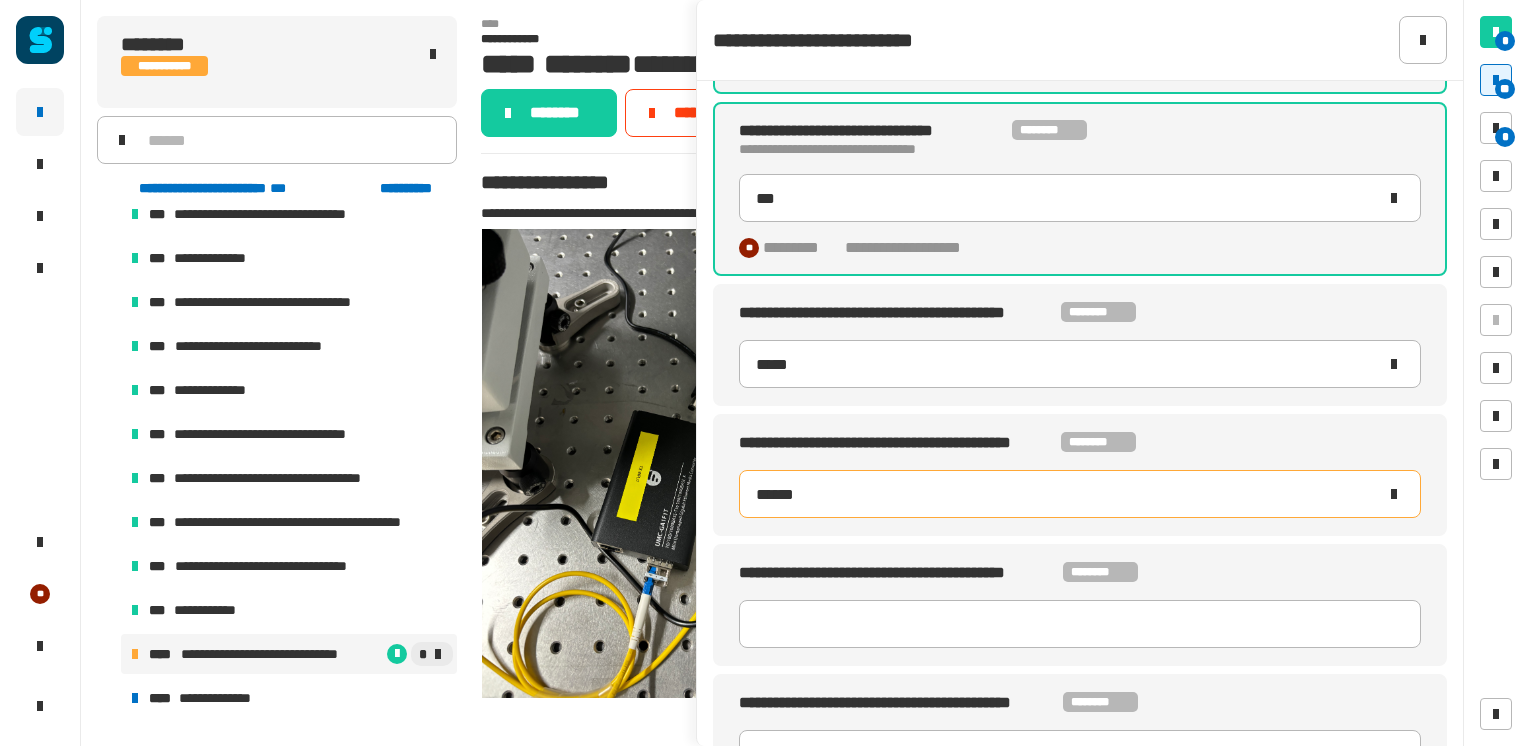 click on "******" 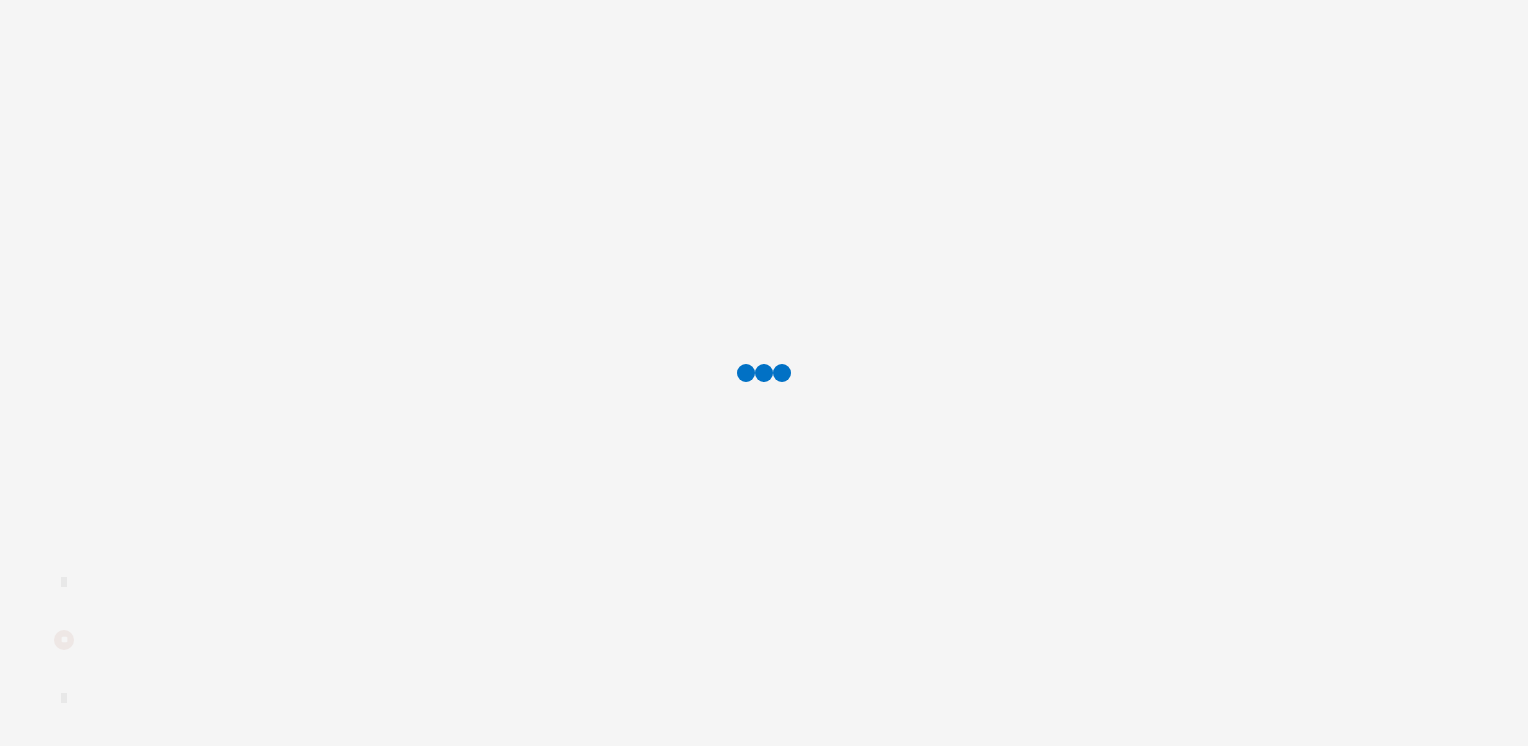 scroll, scrollTop: 0, scrollLeft: 0, axis: both 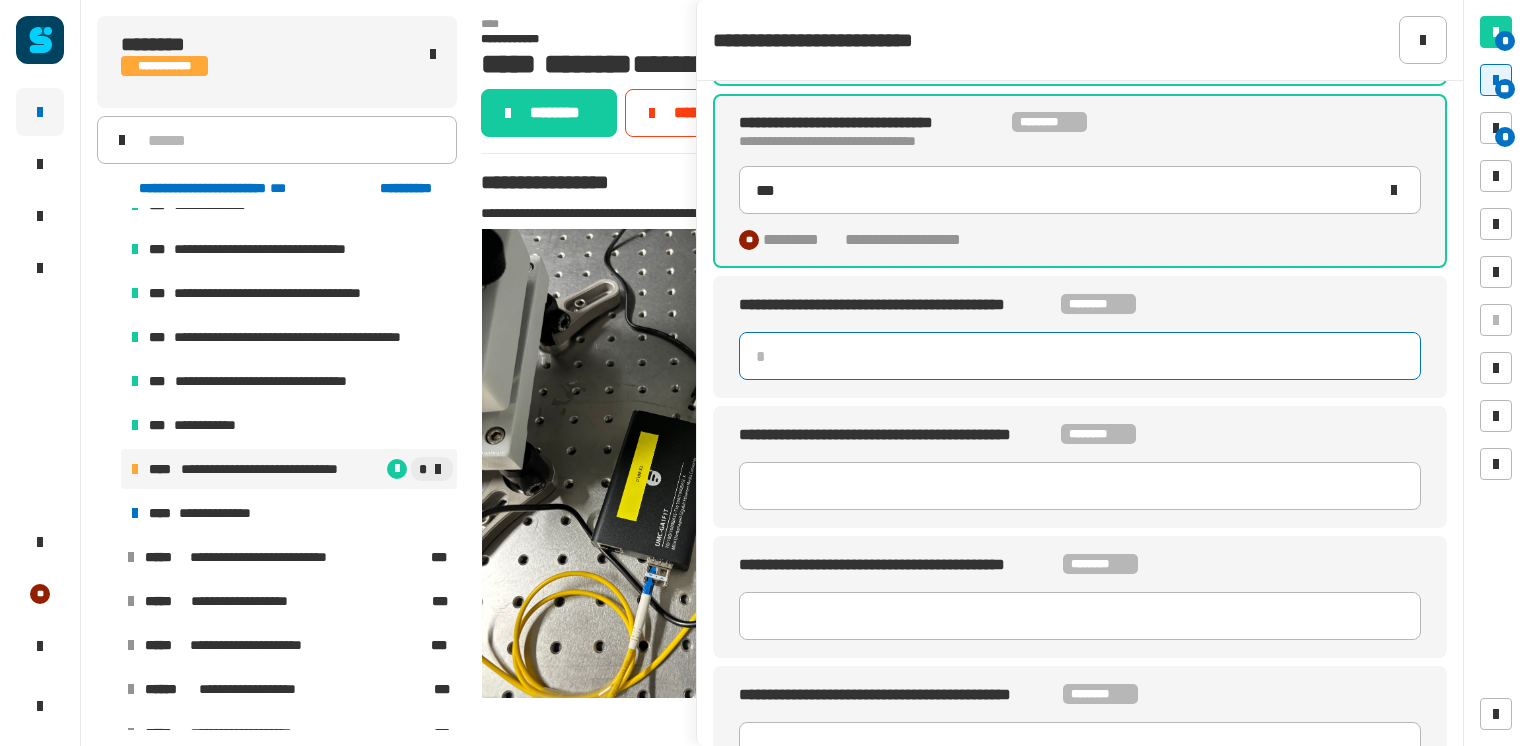 click 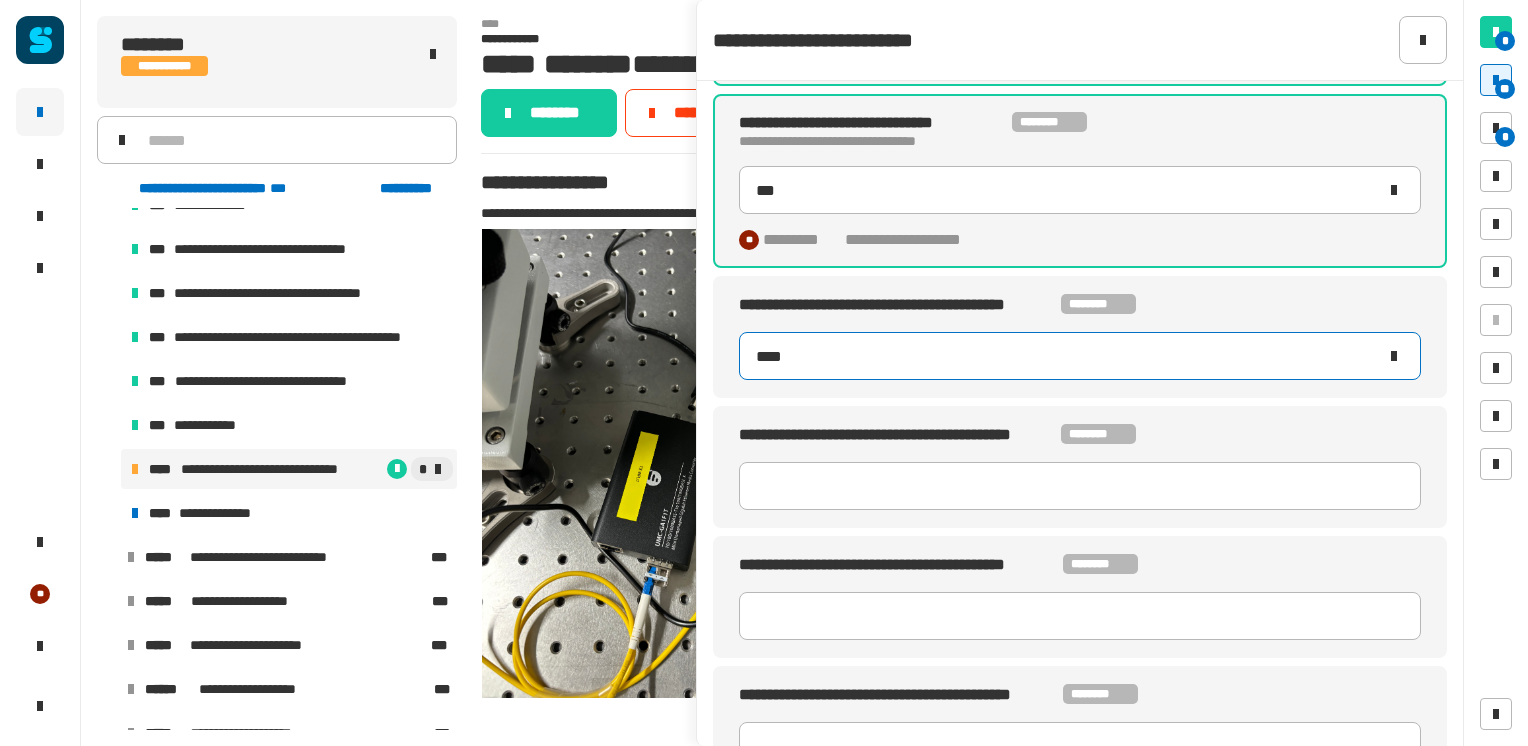 type on "*****" 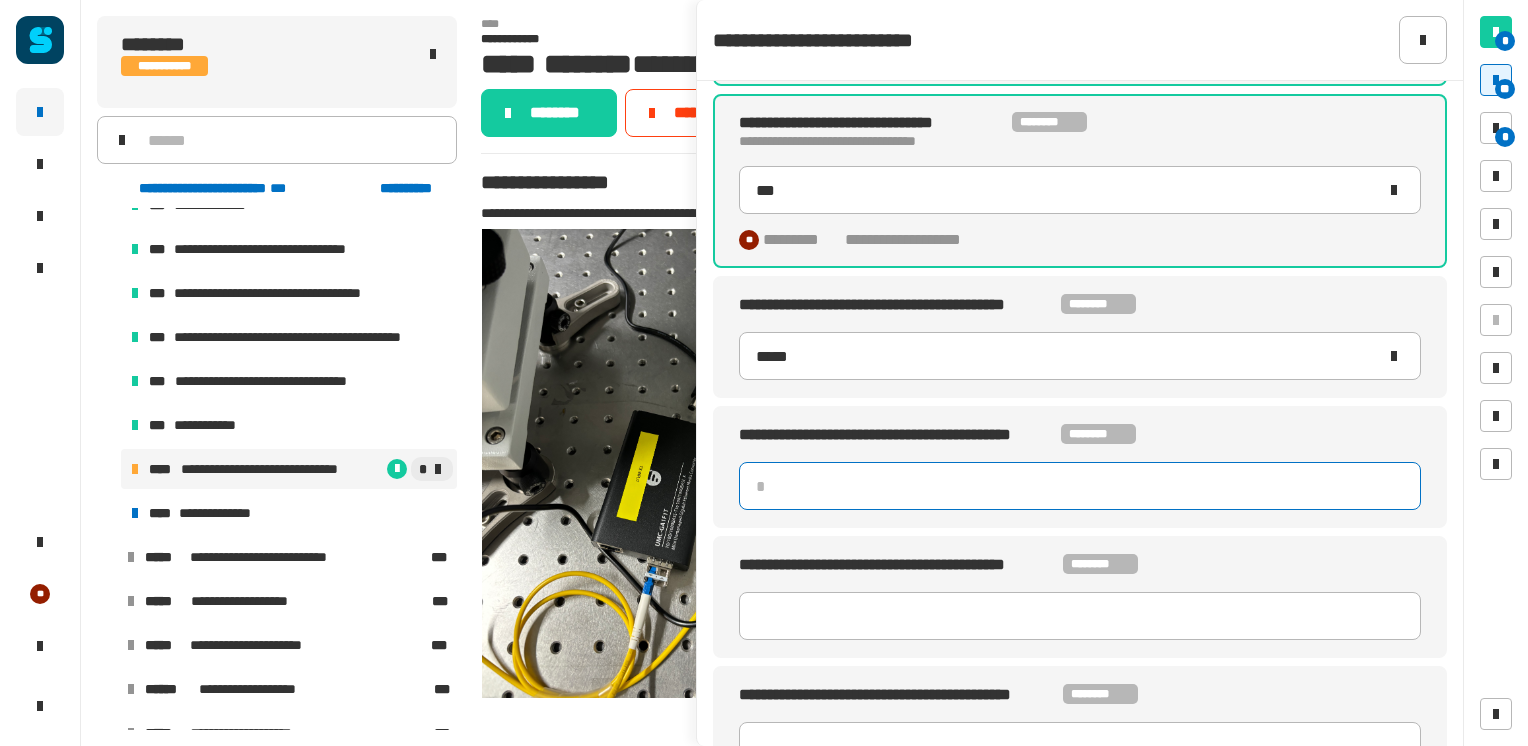 type 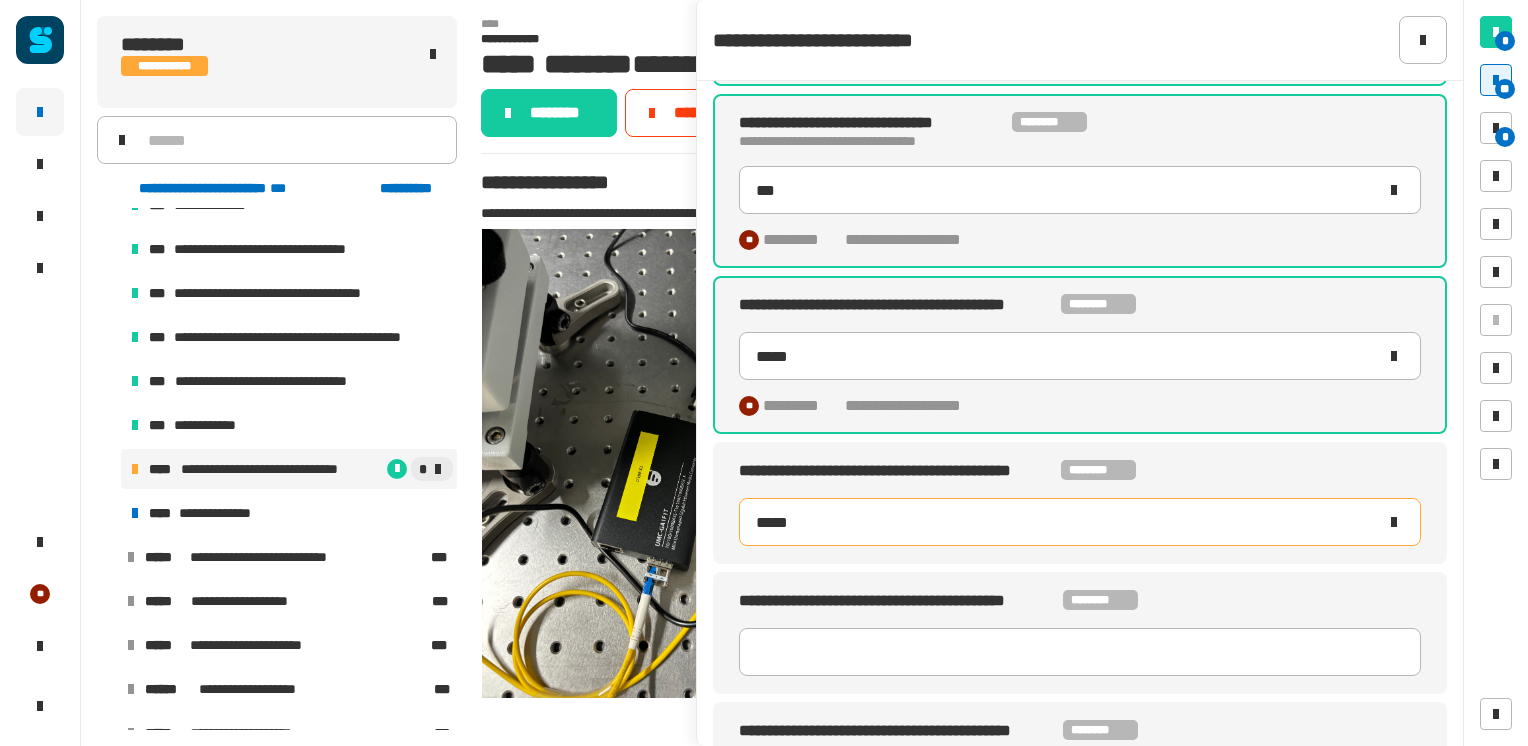 type on "******" 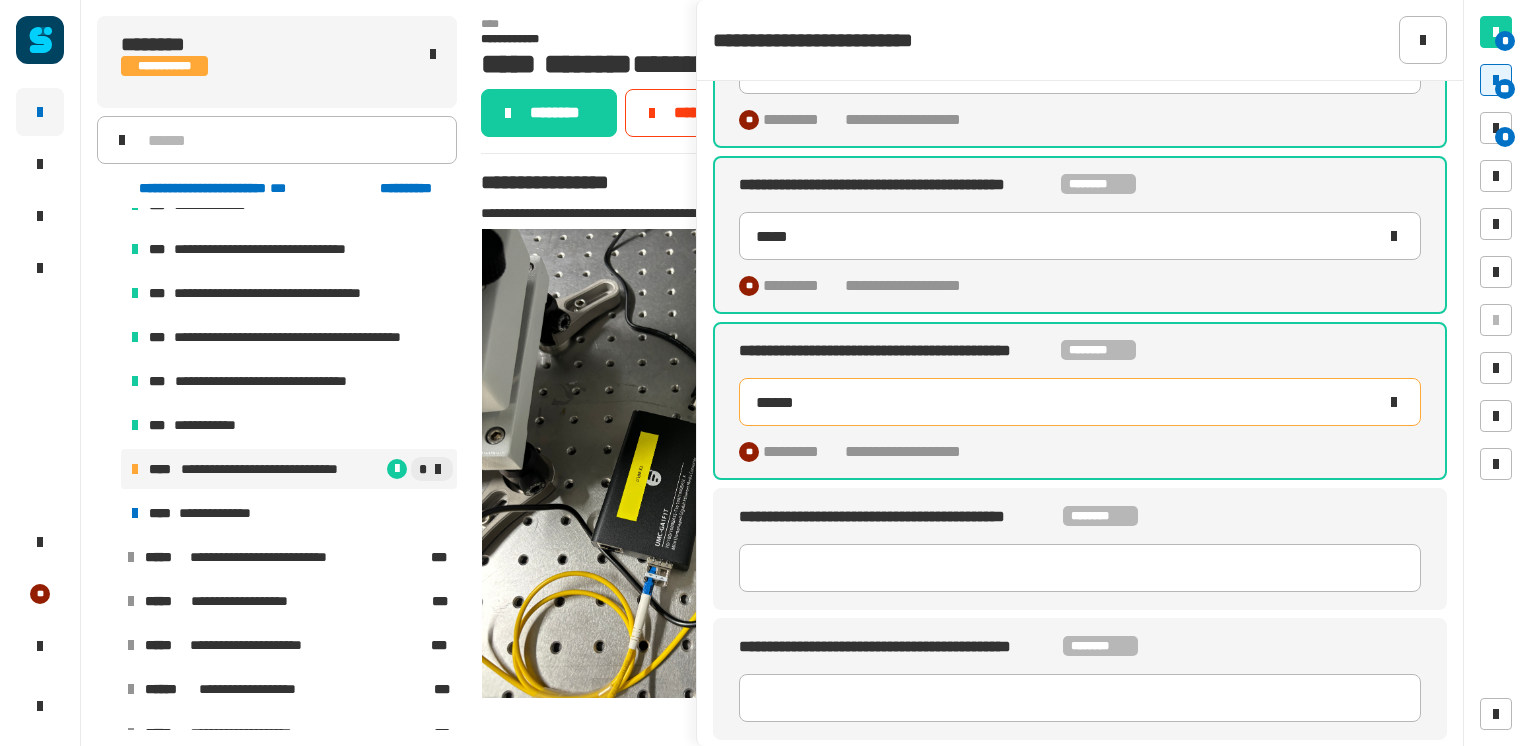 scroll, scrollTop: 362, scrollLeft: 0, axis: vertical 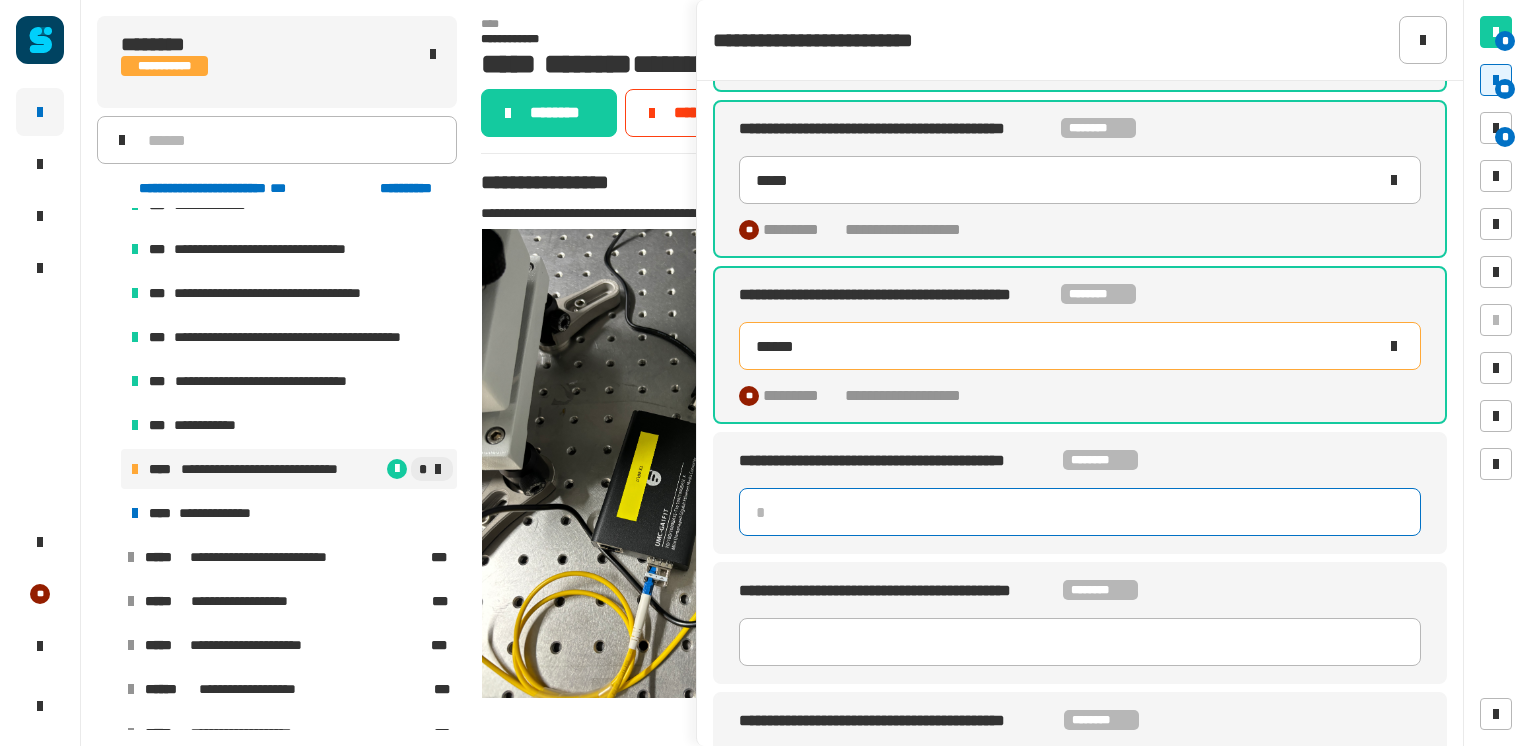 click 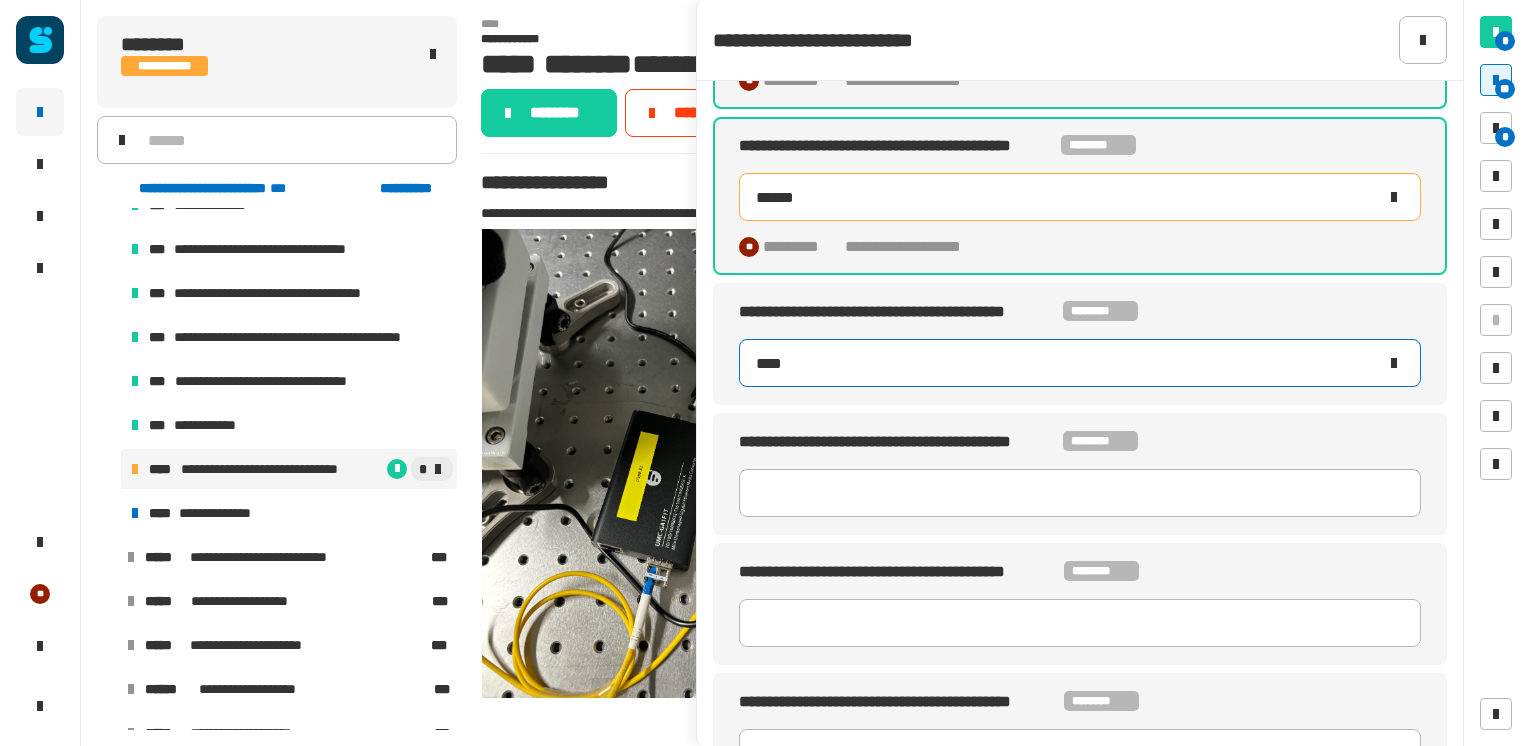 scroll, scrollTop: 518, scrollLeft: 0, axis: vertical 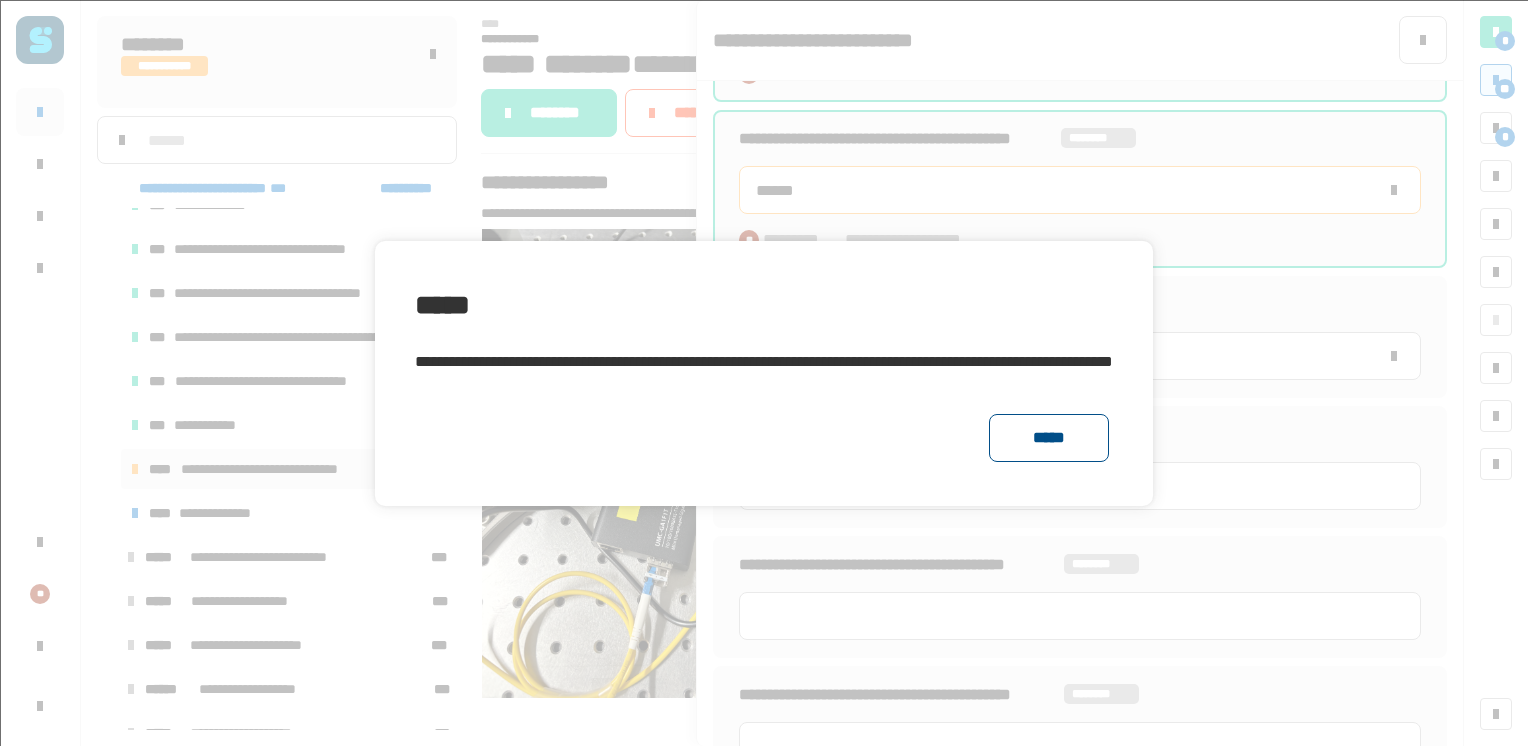 click on "*****" 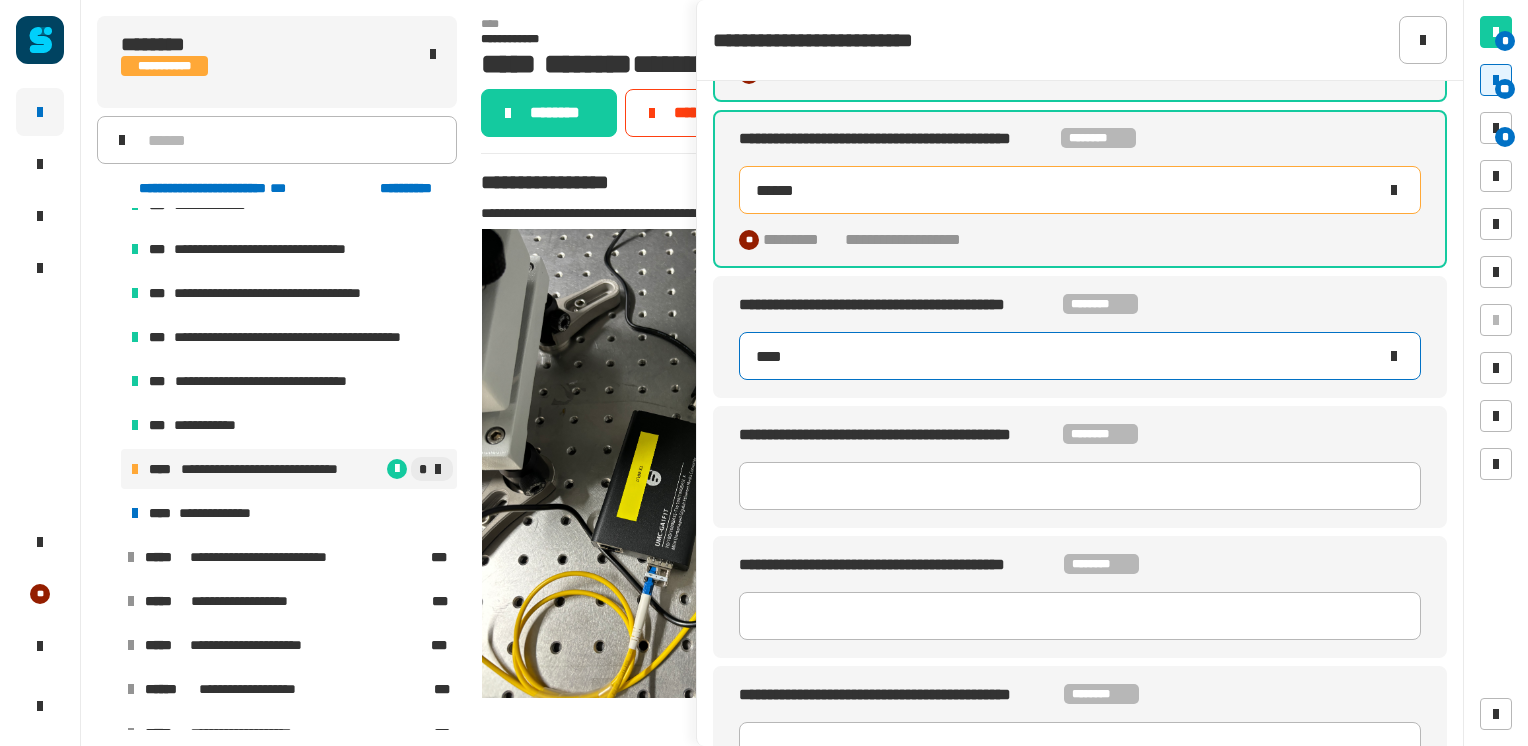 click on "****" 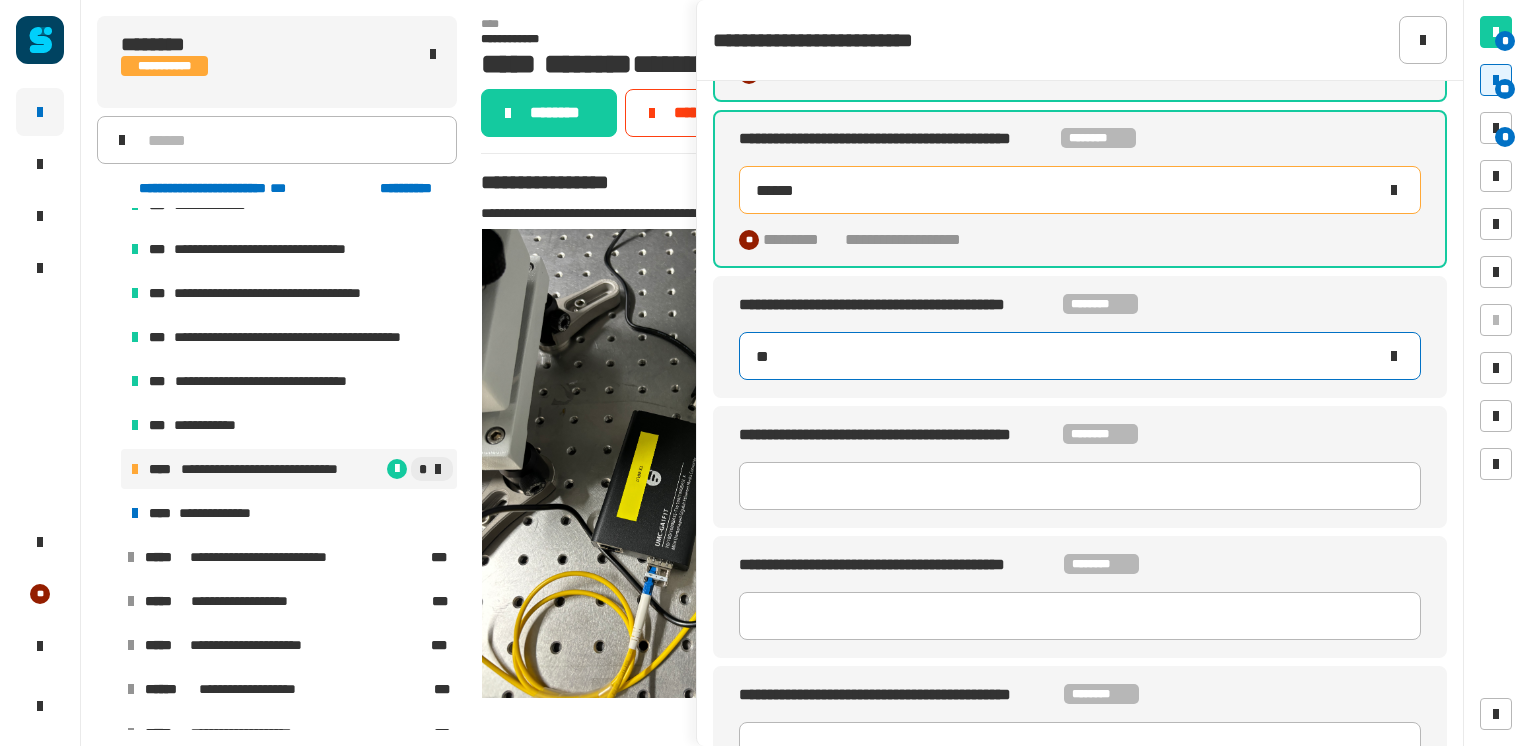type on "*" 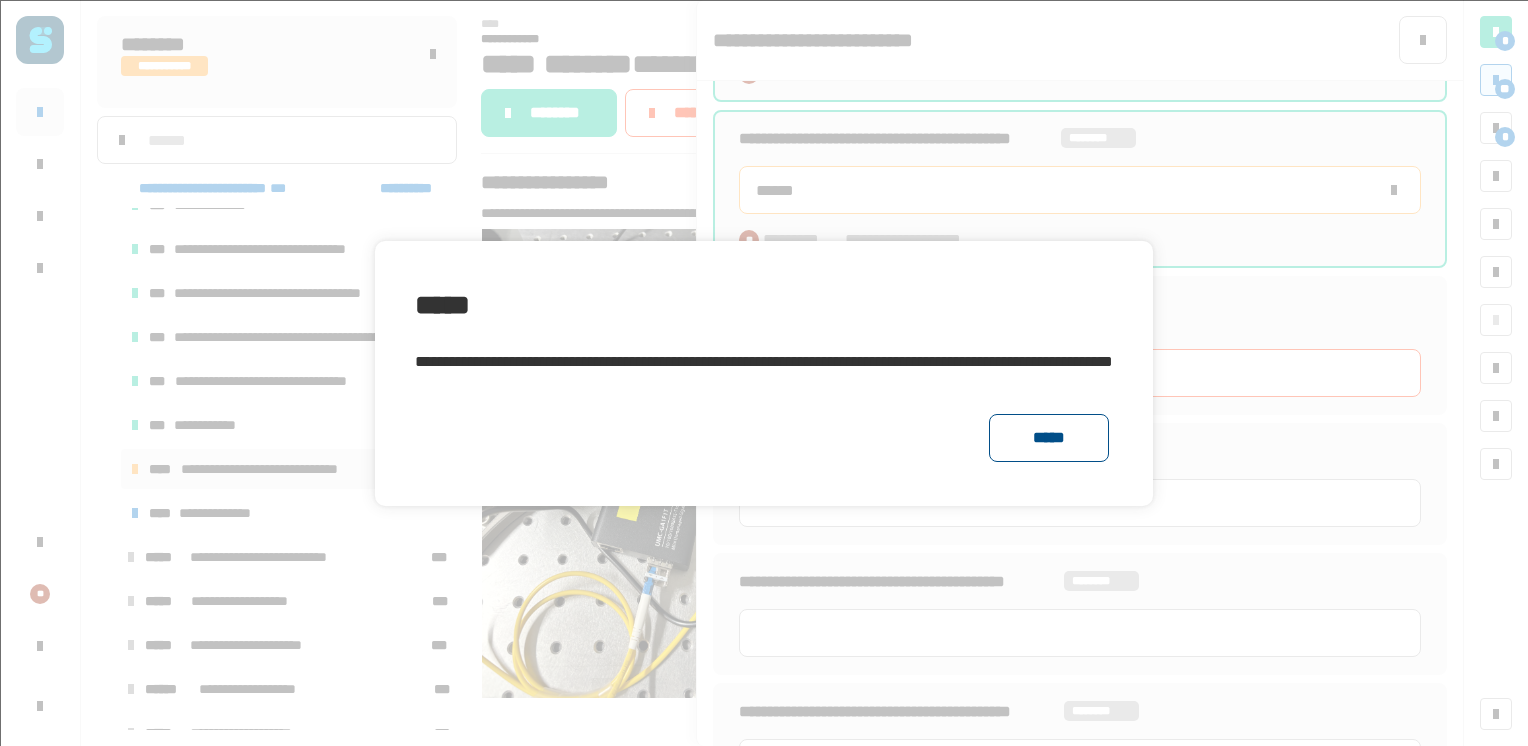 click on "*****" 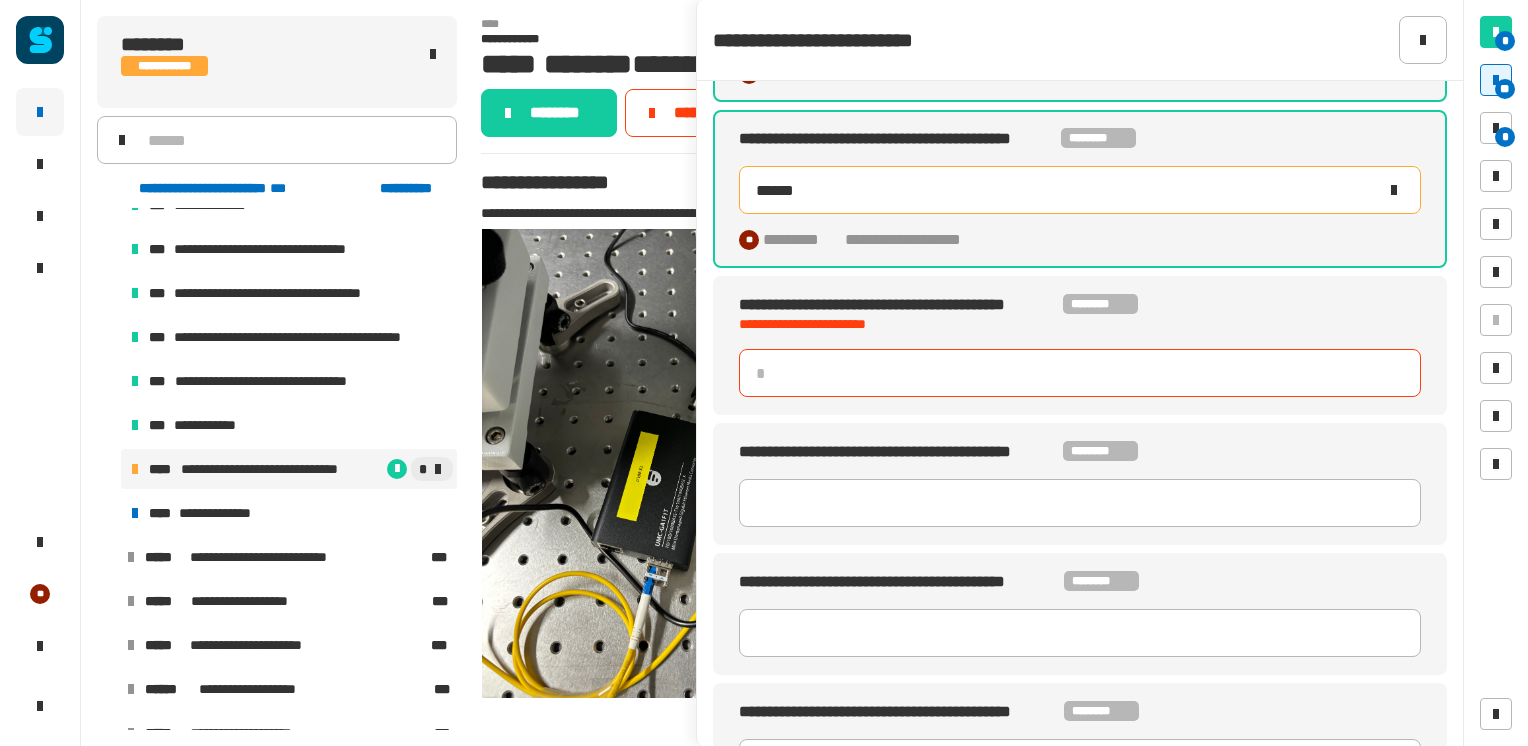 click 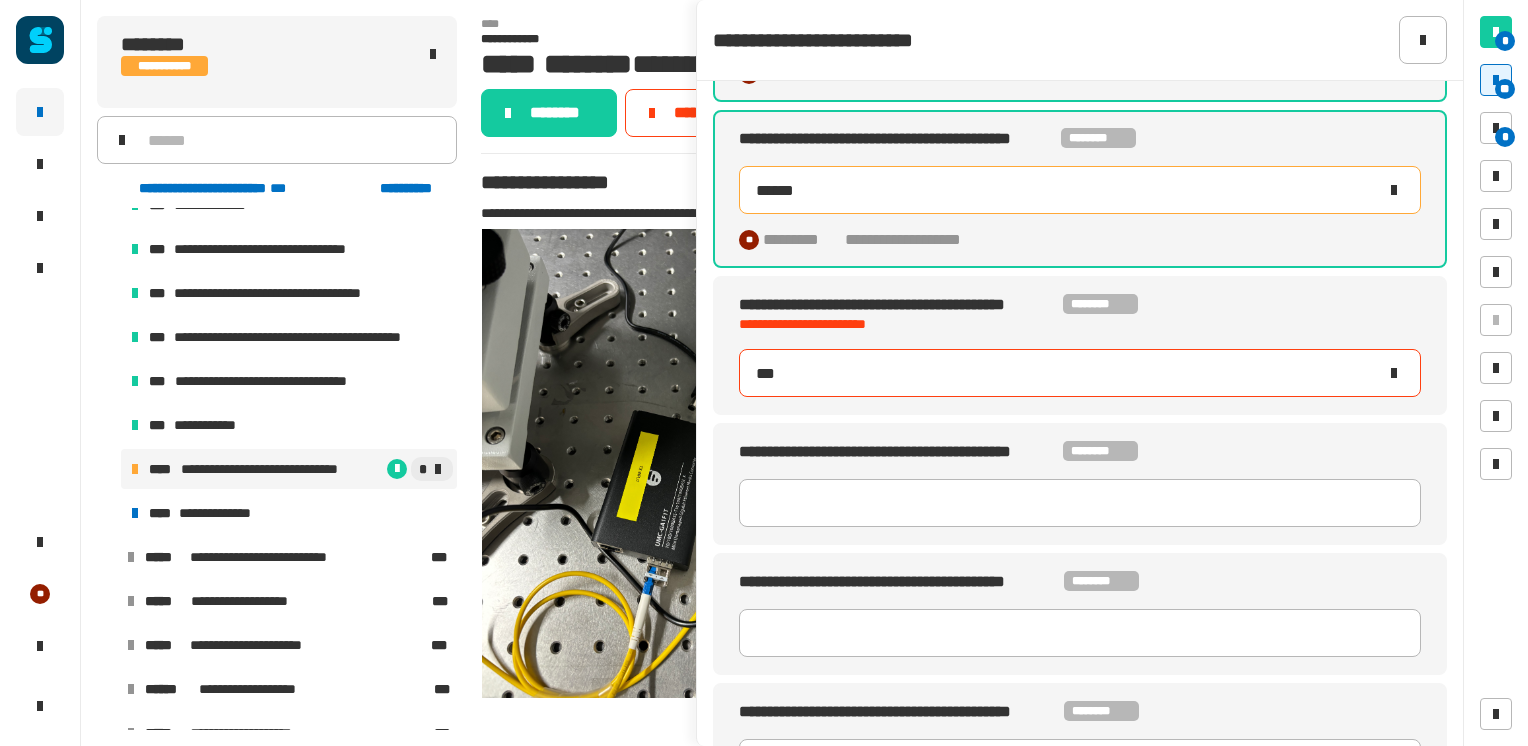 type on "****" 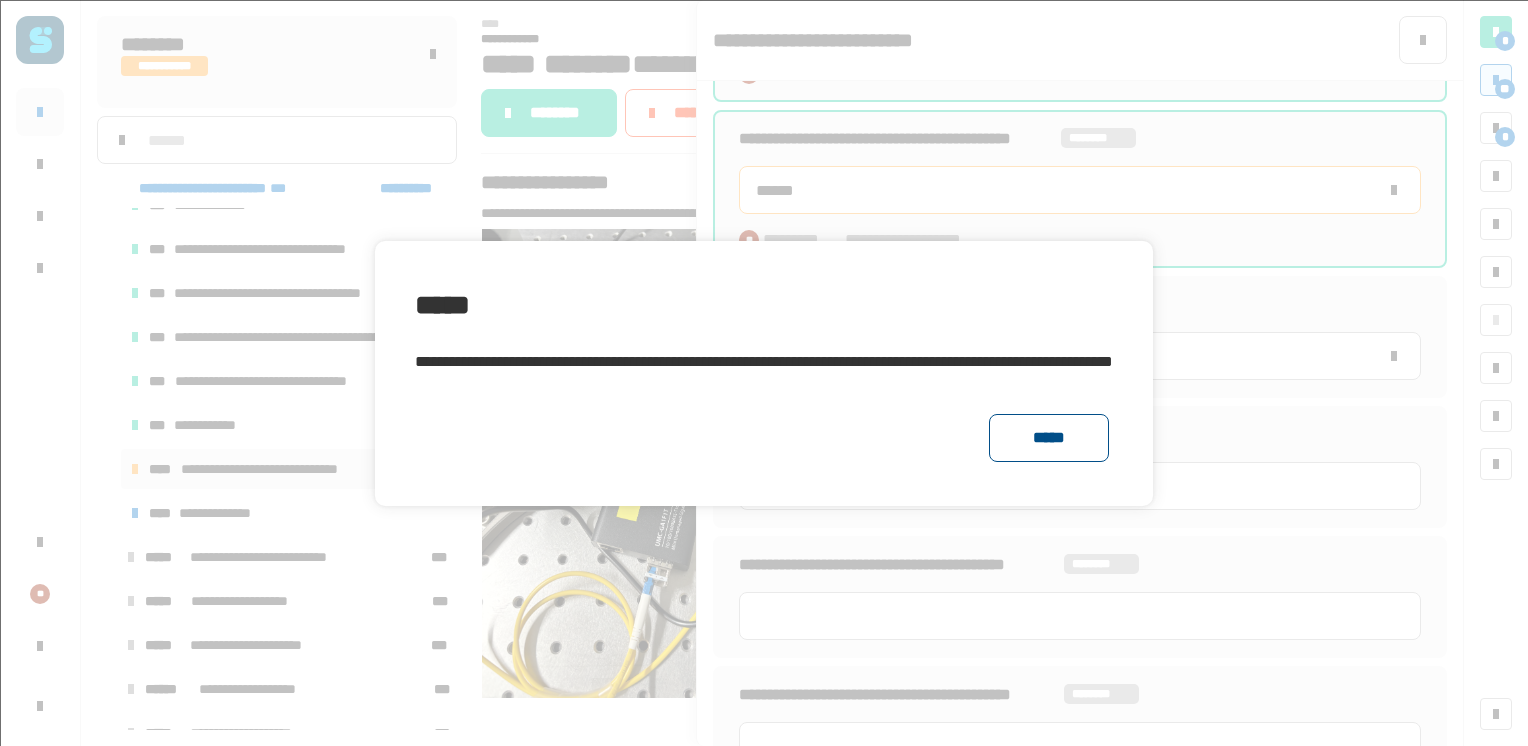 click on "*****" 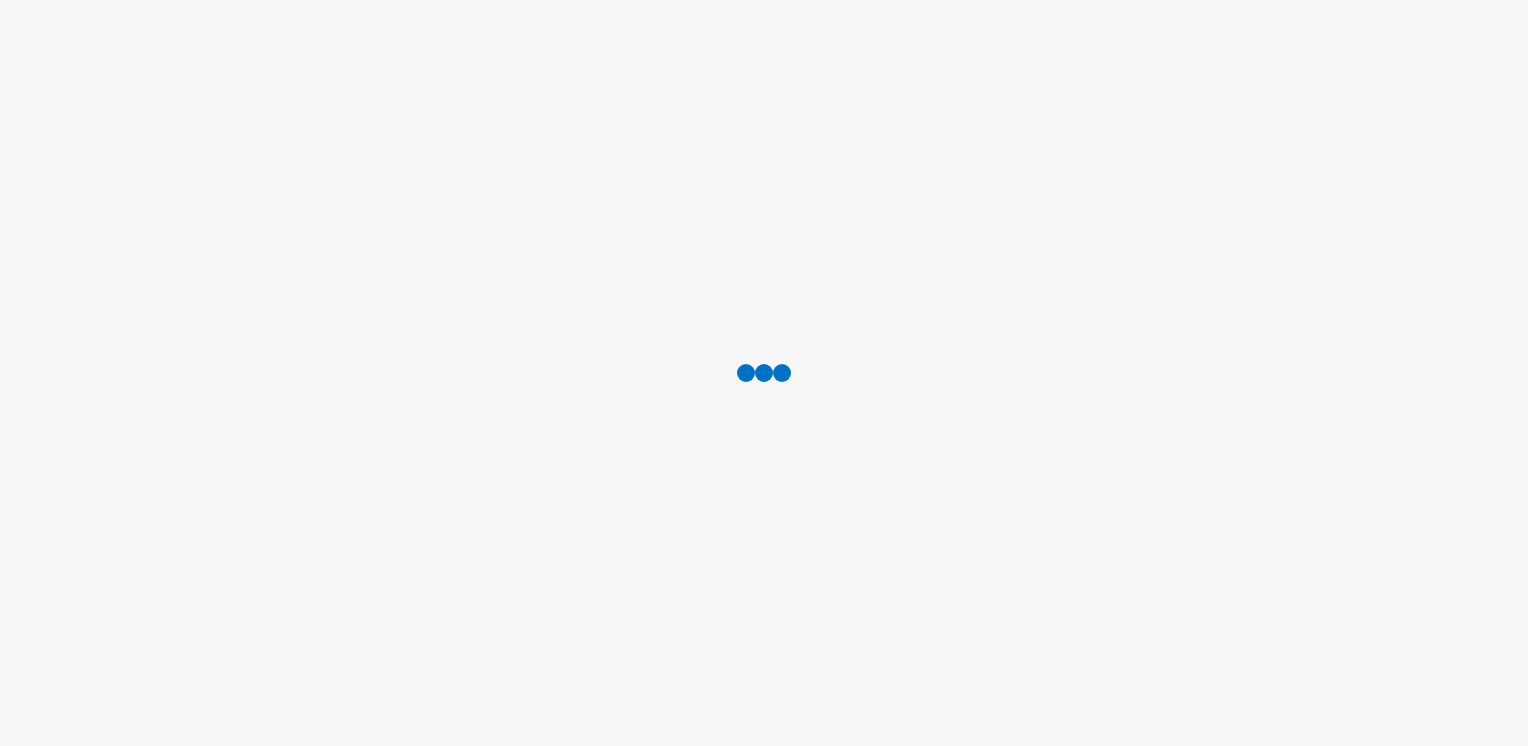 scroll, scrollTop: 0, scrollLeft: 0, axis: both 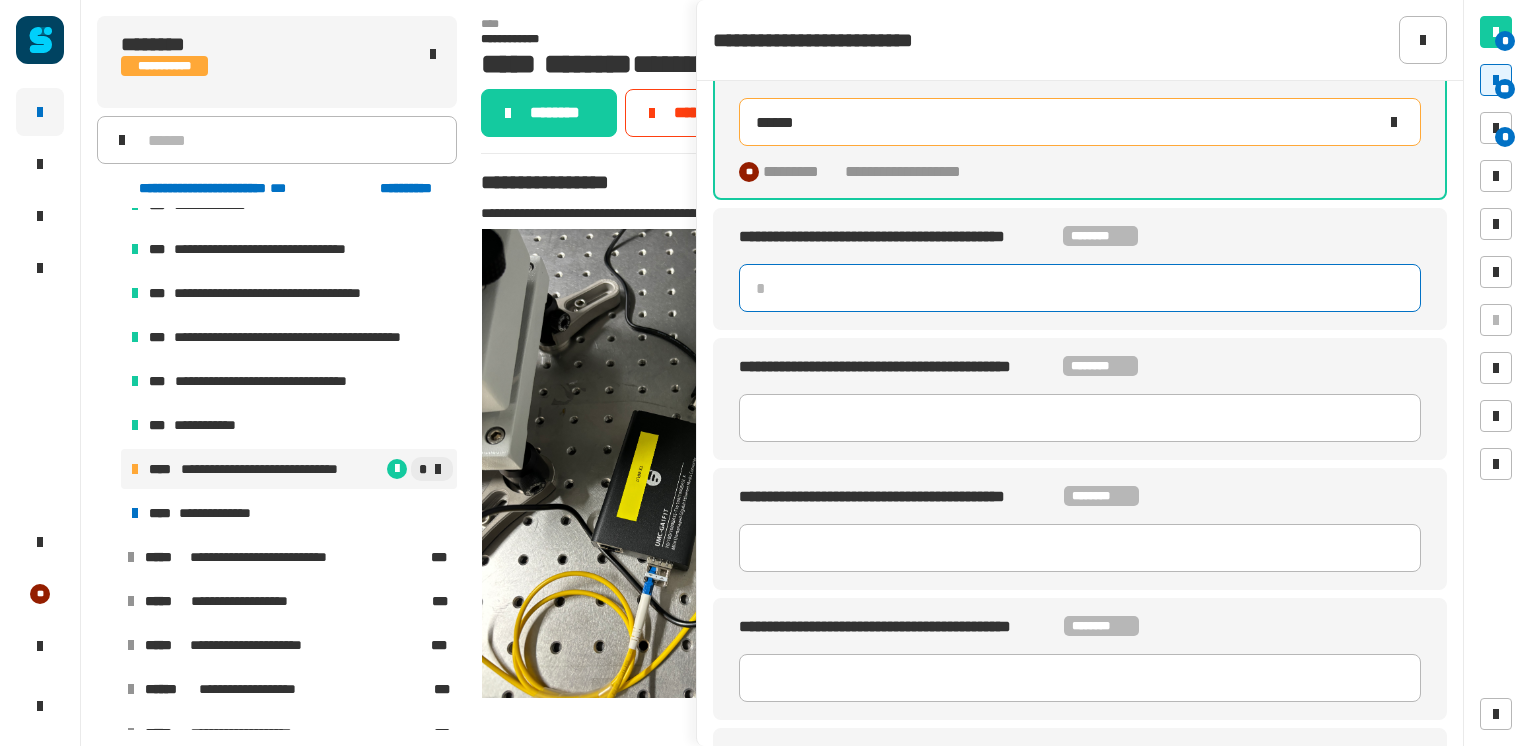 click 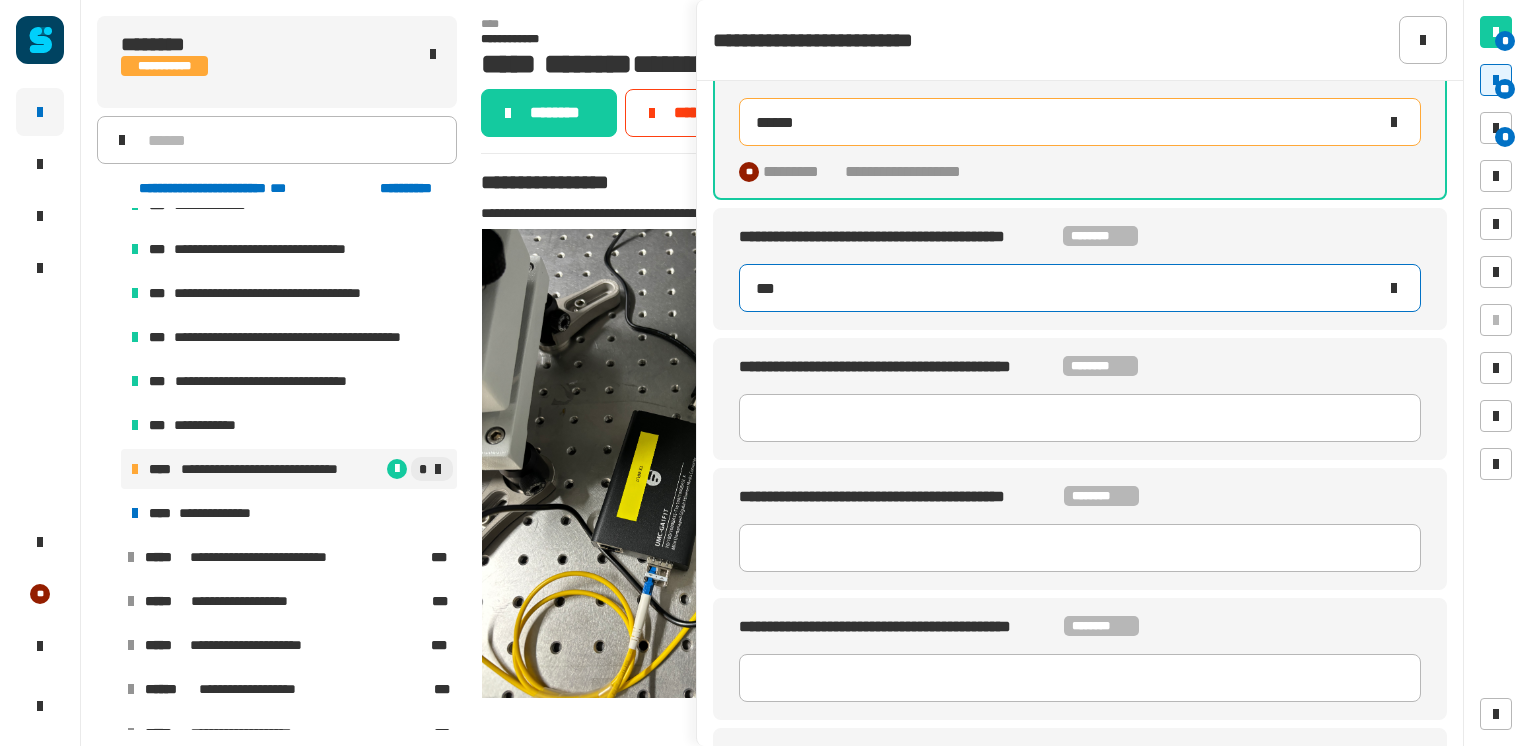 type on "****" 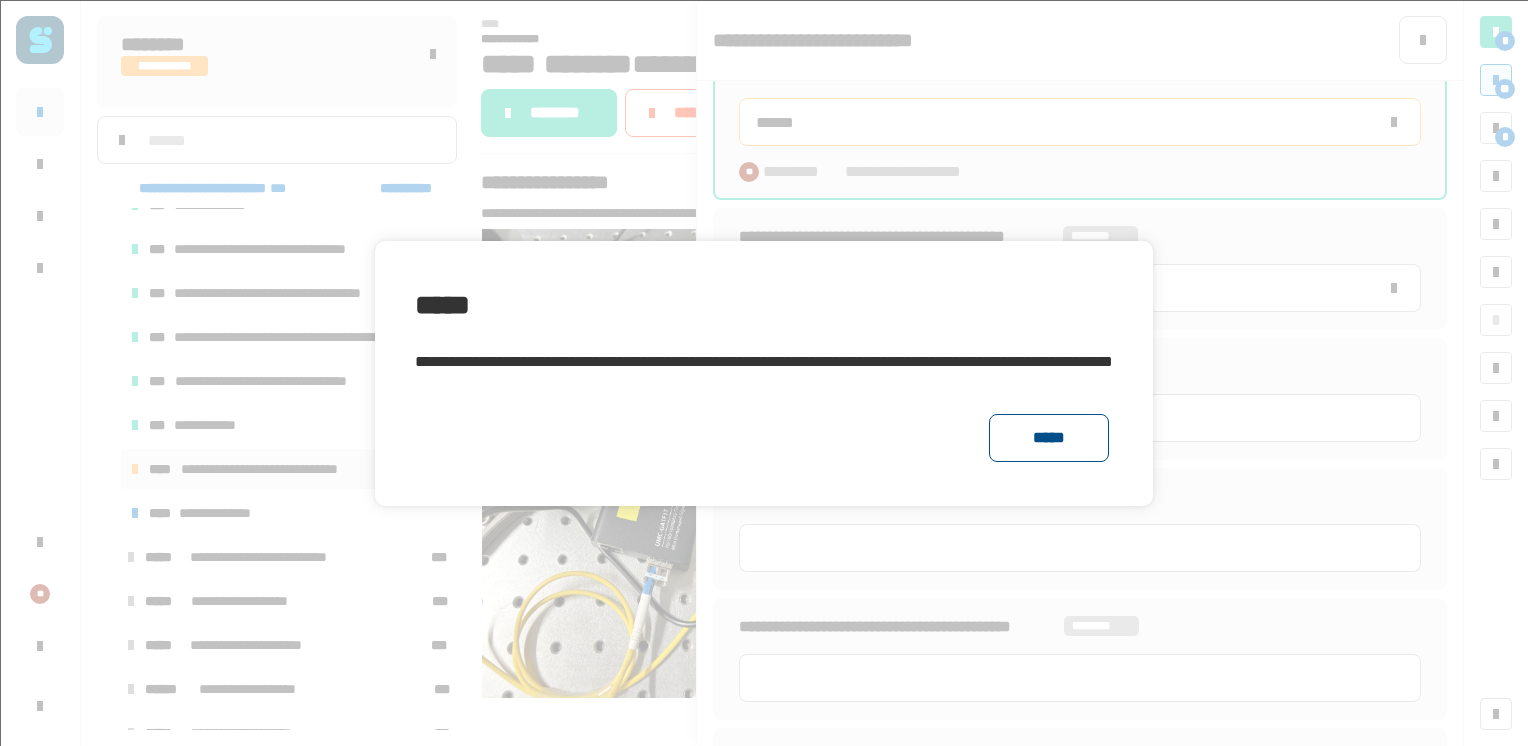 click on "*****" 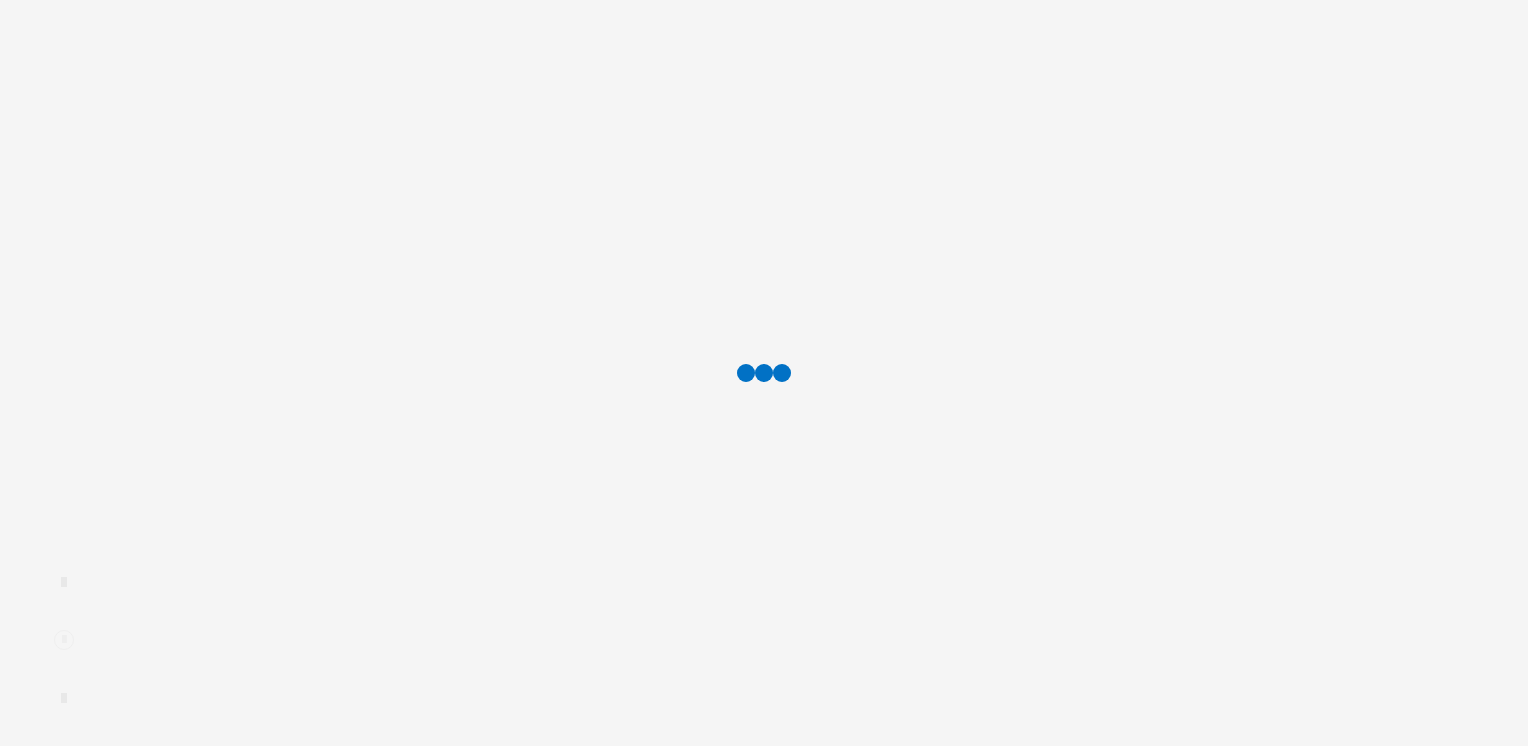 scroll, scrollTop: 0, scrollLeft: 0, axis: both 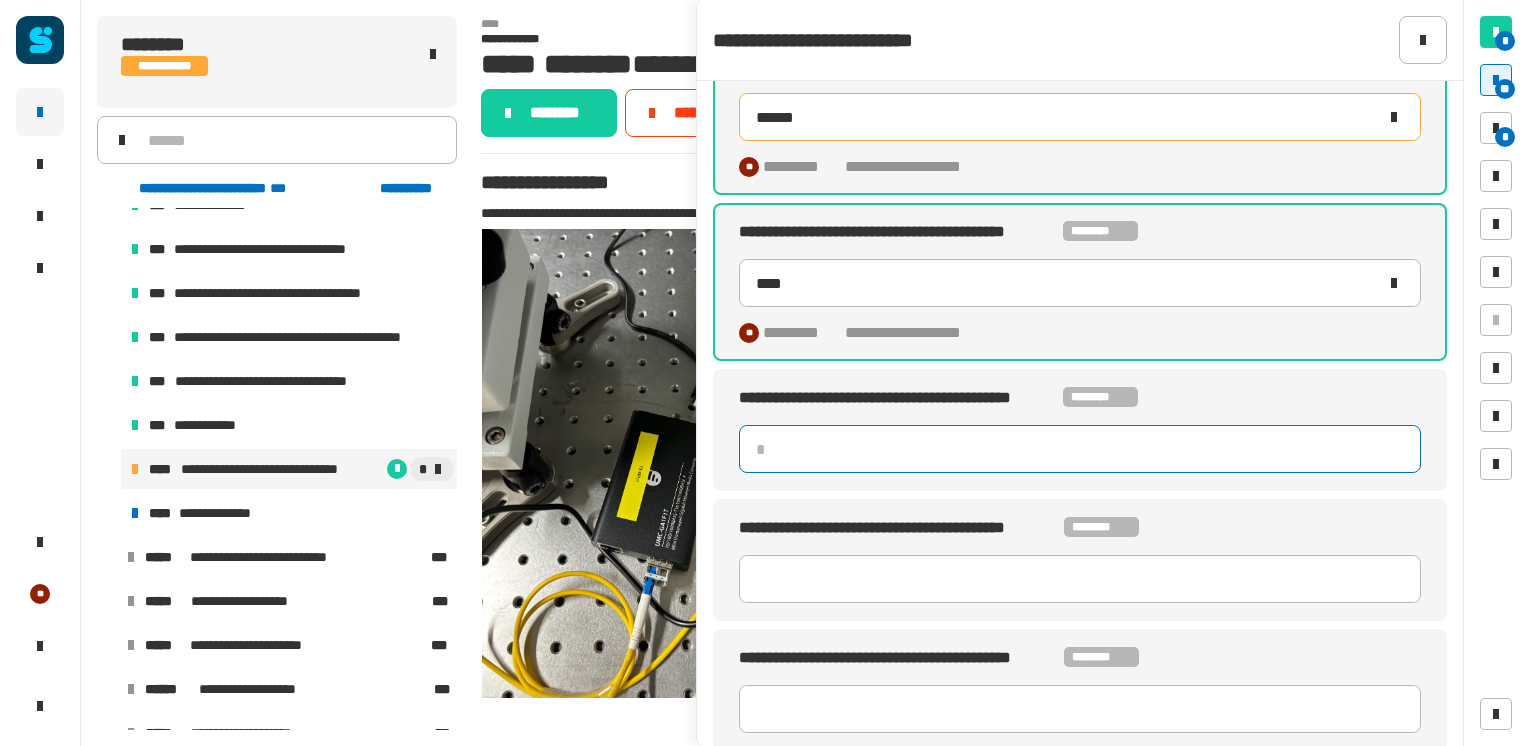 click 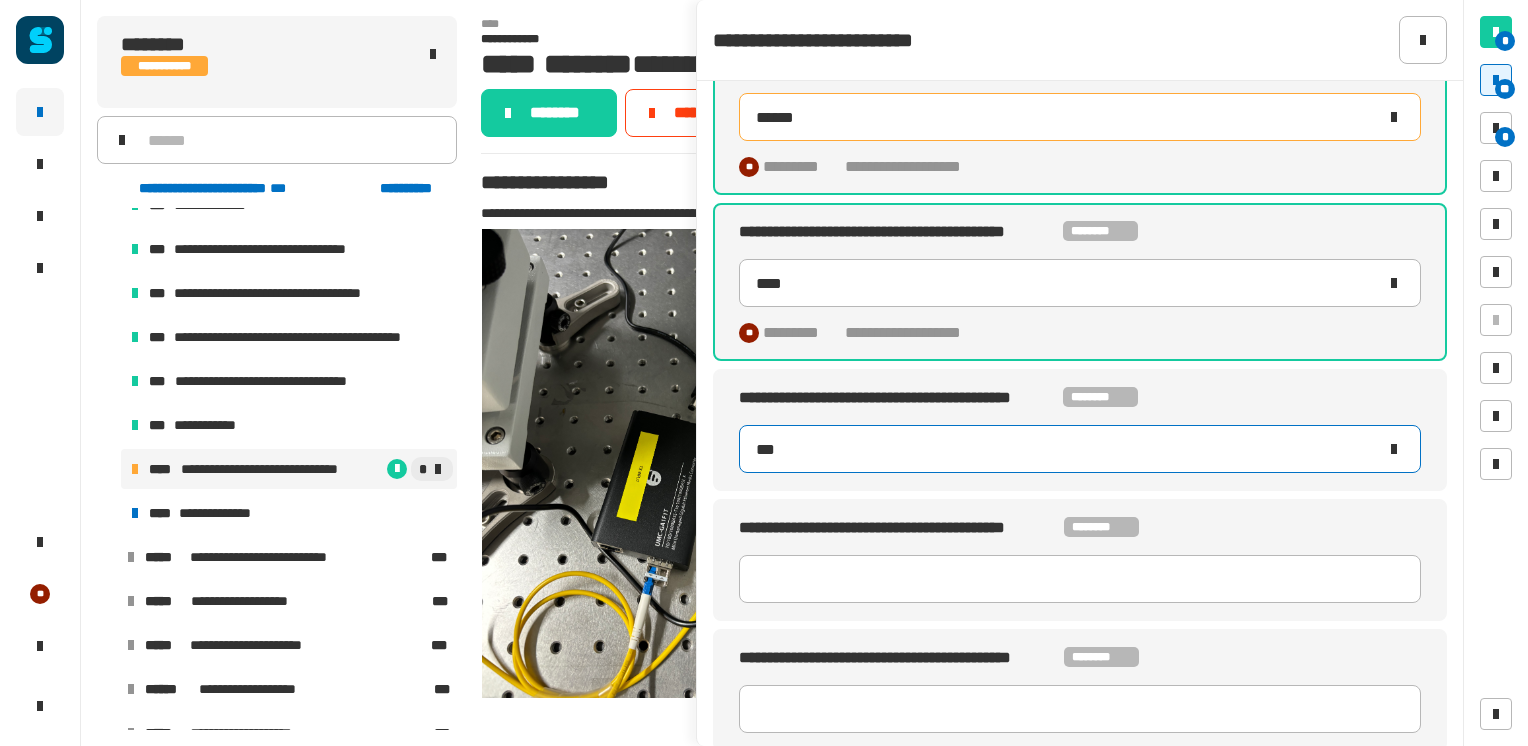 type on "****" 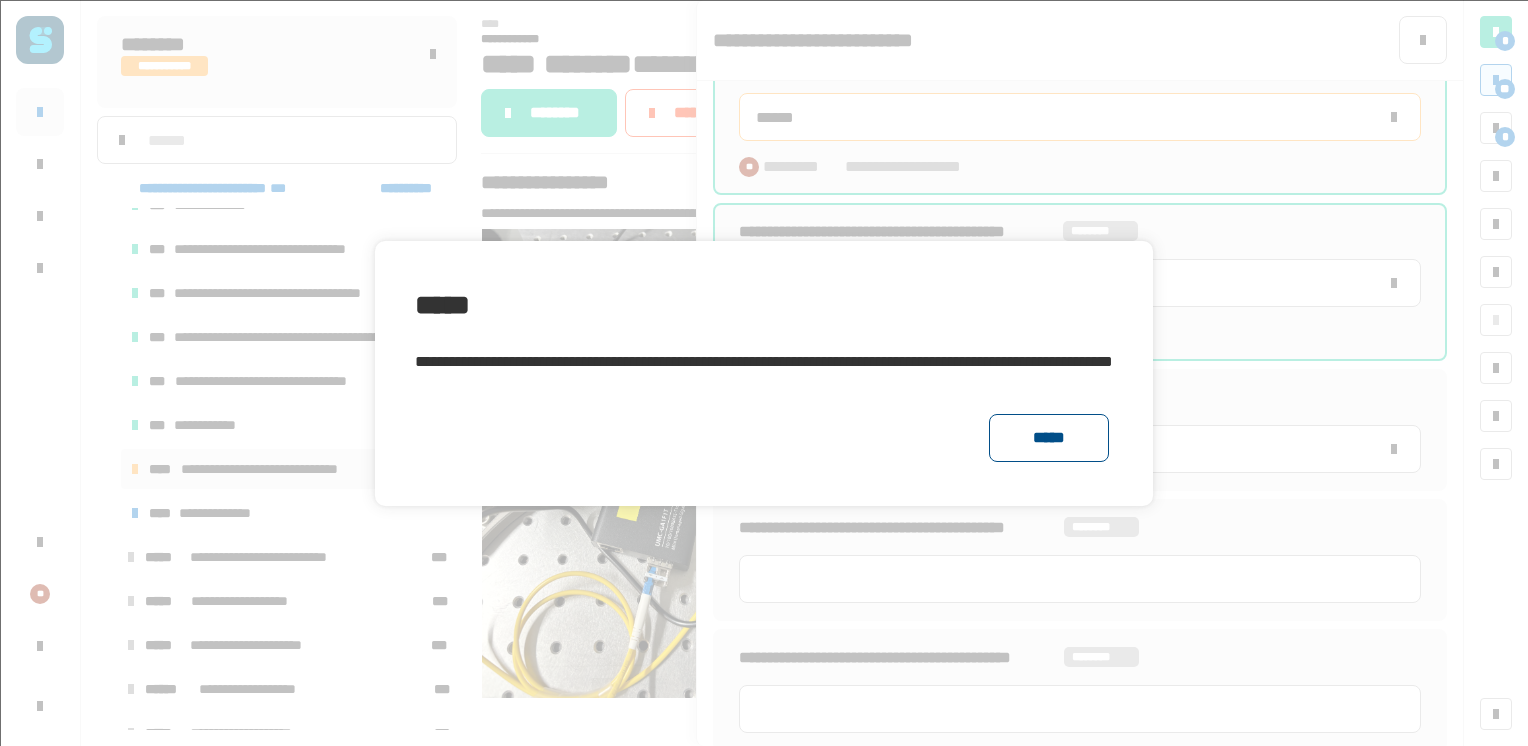 click on "*****" 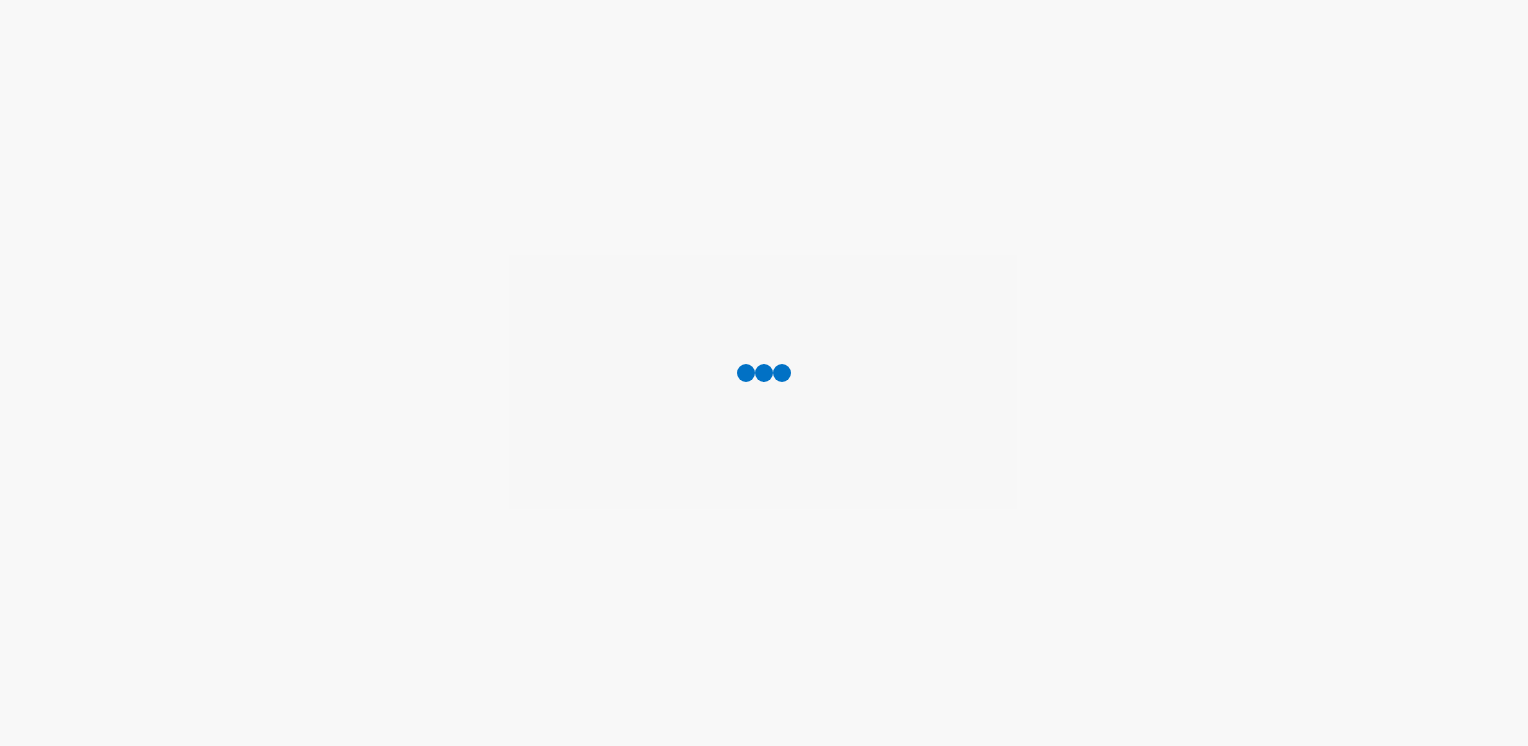 scroll, scrollTop: 0, scrollLeft: 0, axis: both 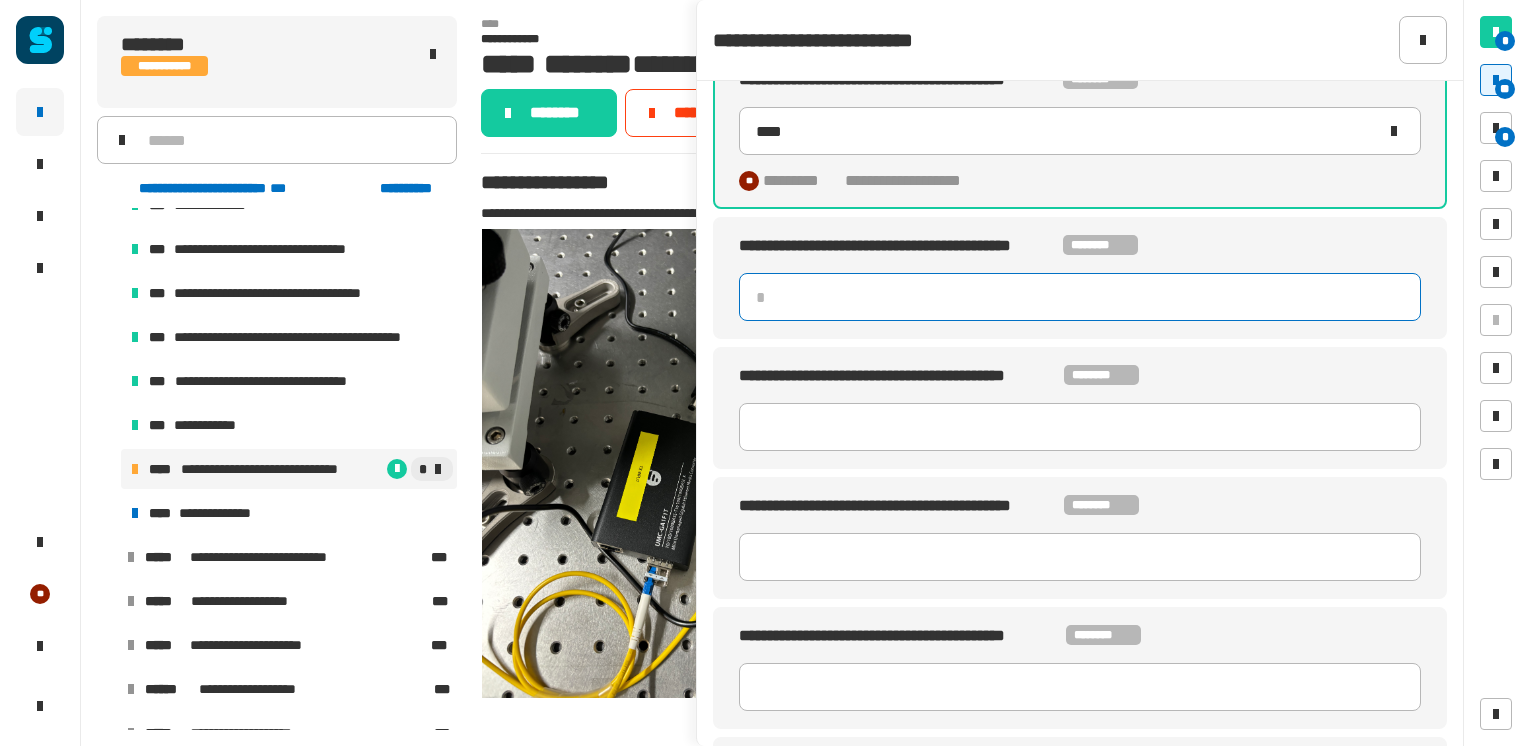 click 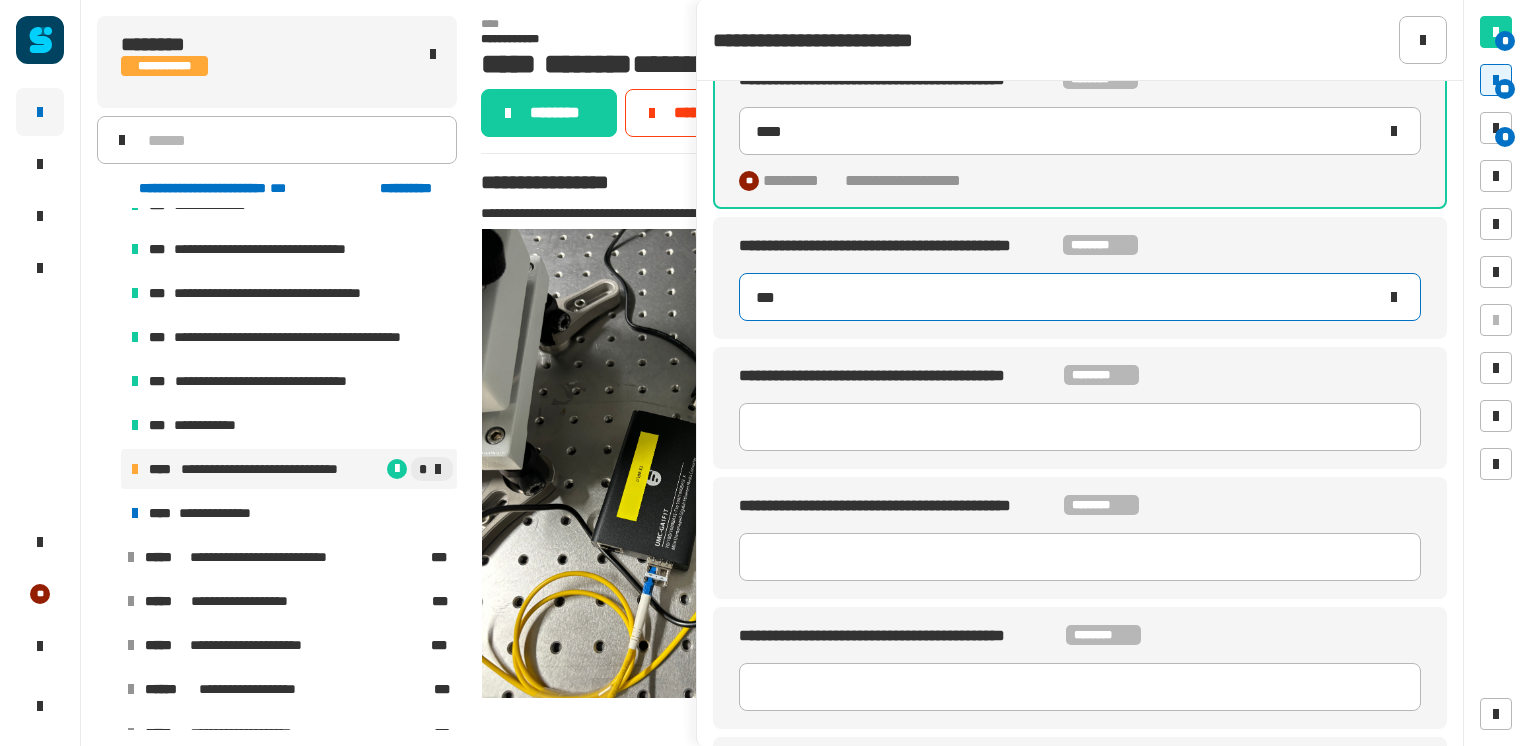 type on "****" 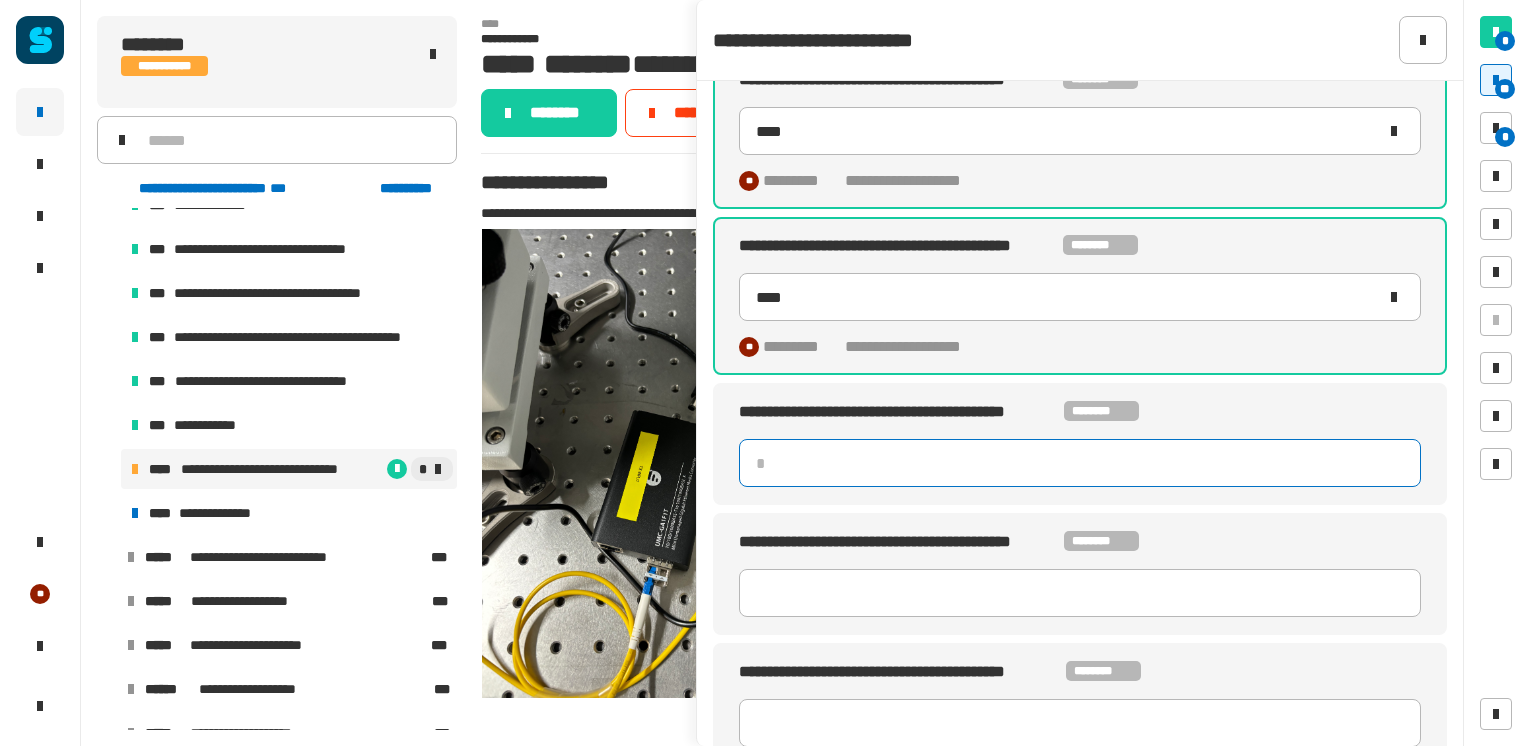 click 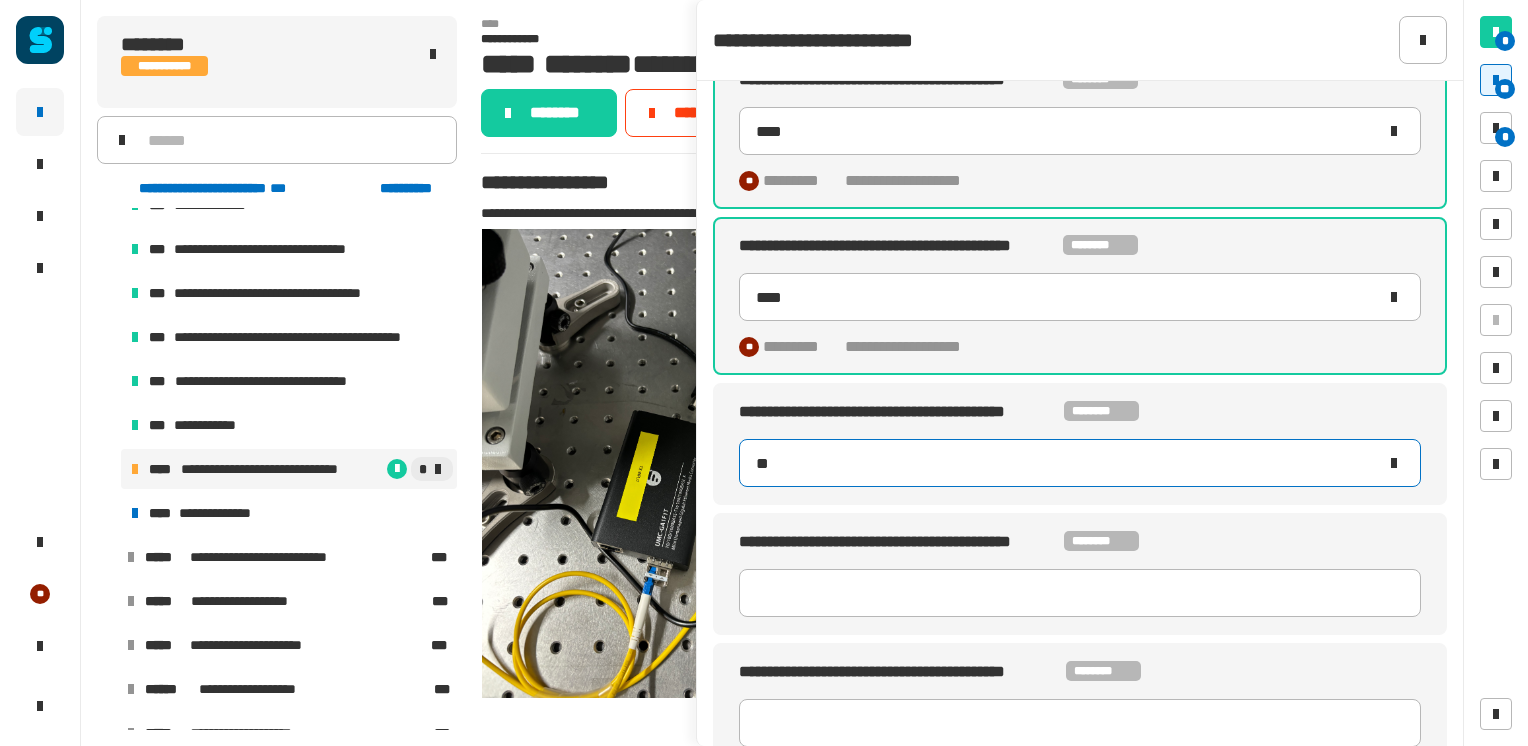type on "***" 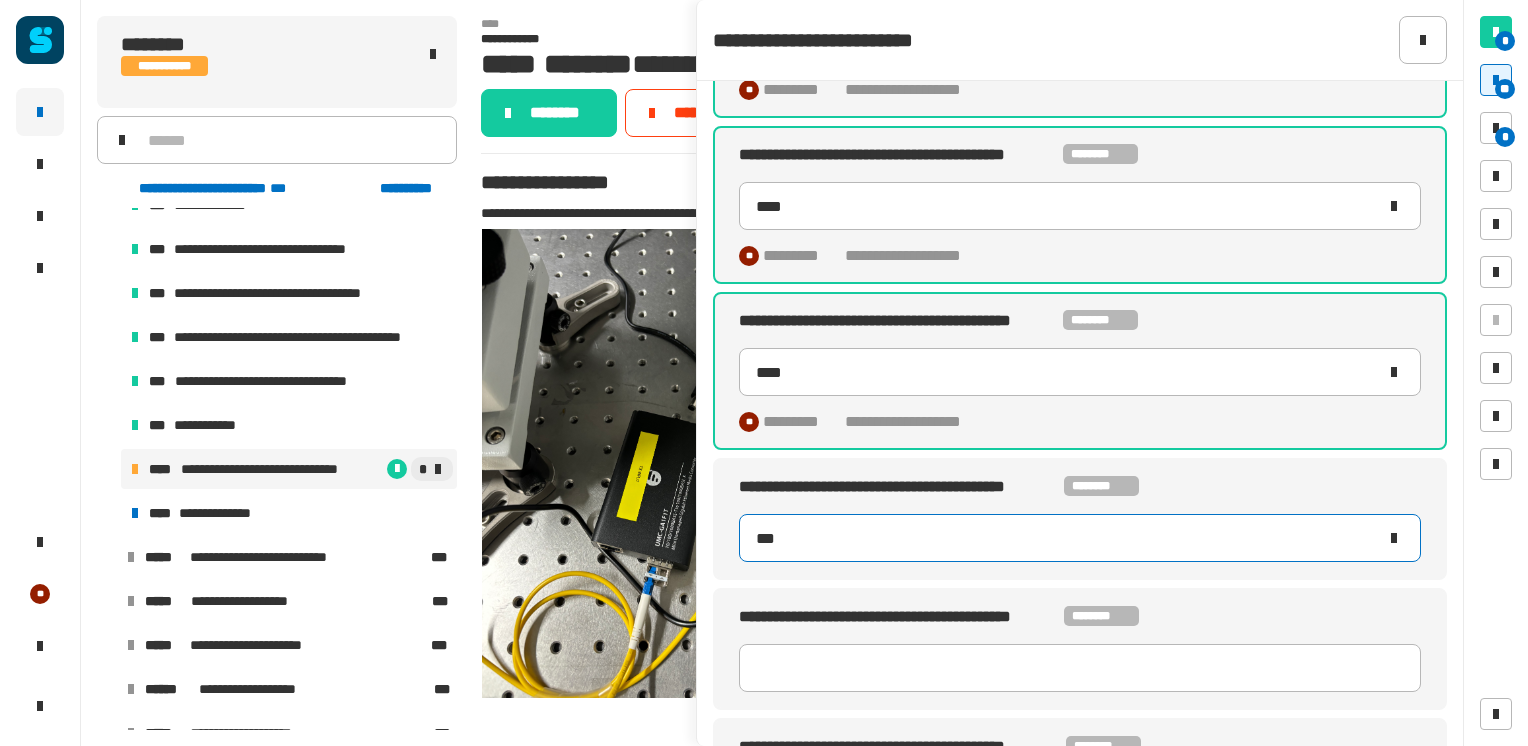 scroll, scrollTop: 665, scrollLeft: 0, axis: vertical 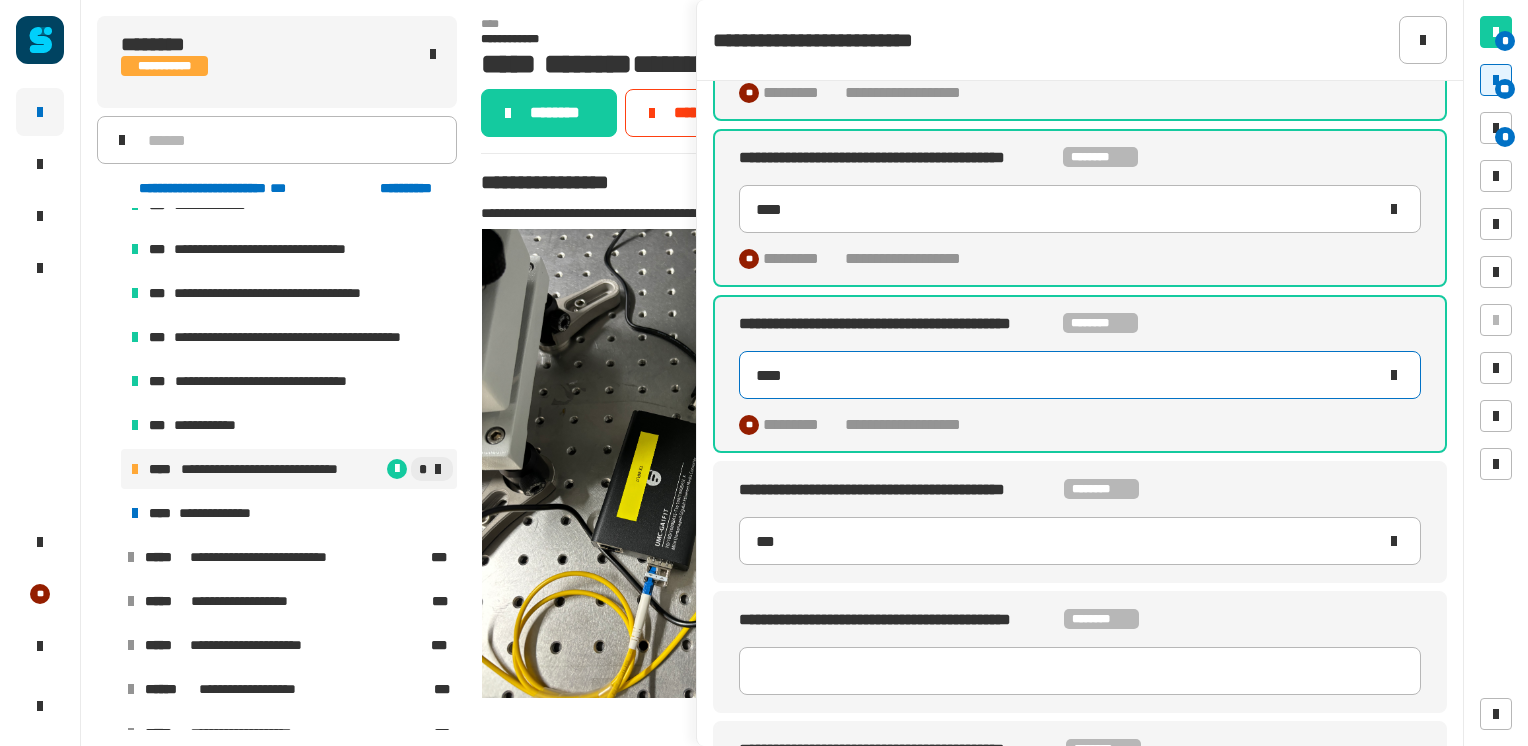 click on "****" 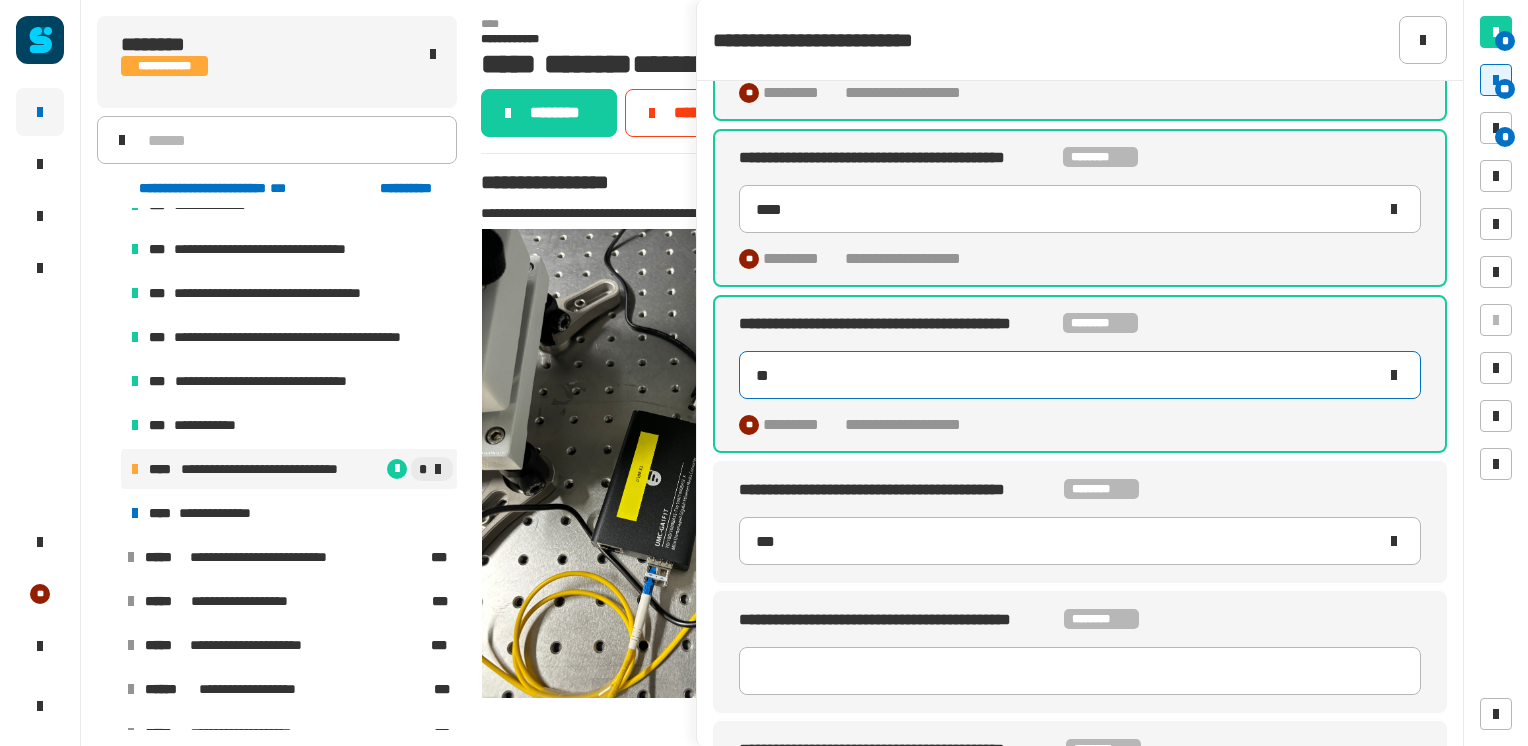type on "*" 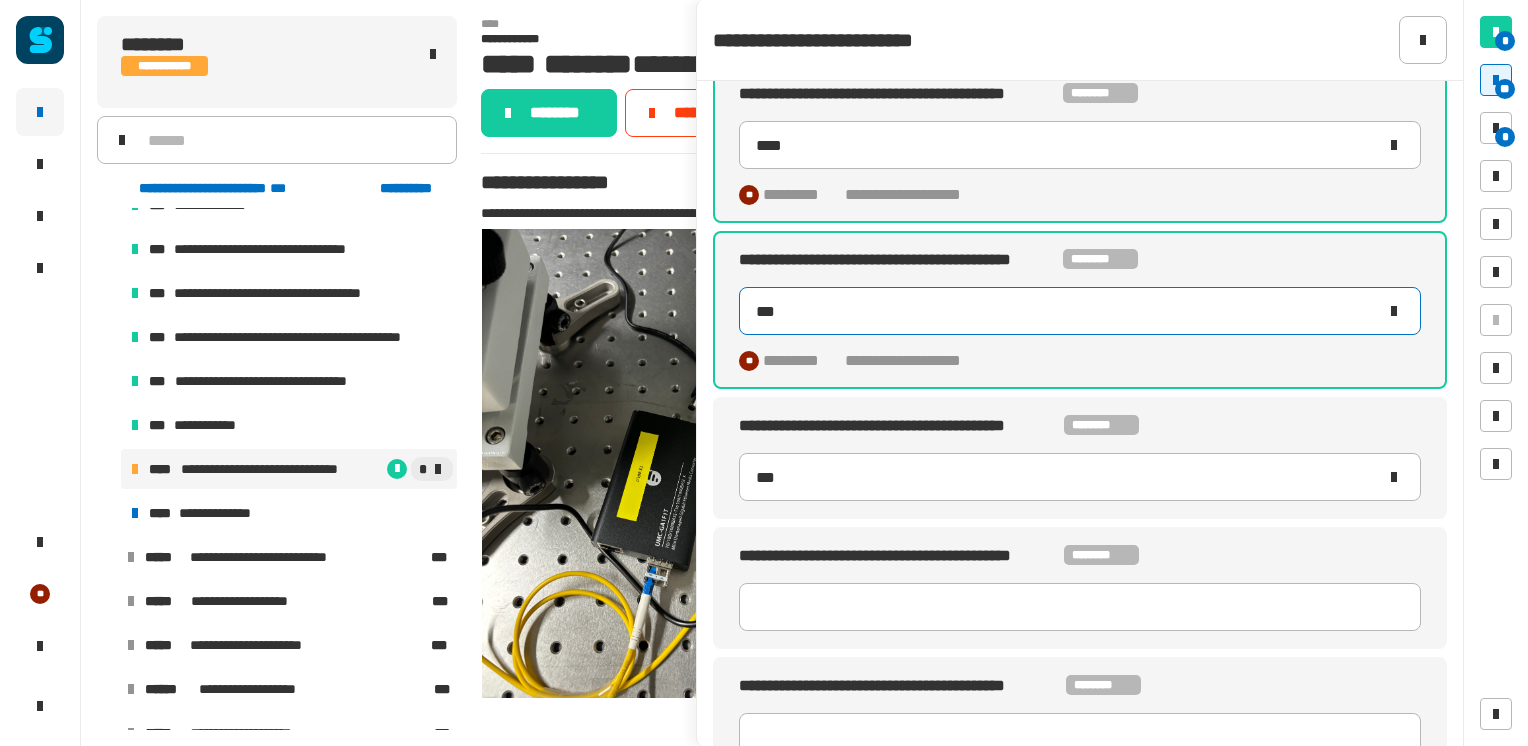 scroll, scrollTop: 730, scrollLeft: 0, axis: vertical 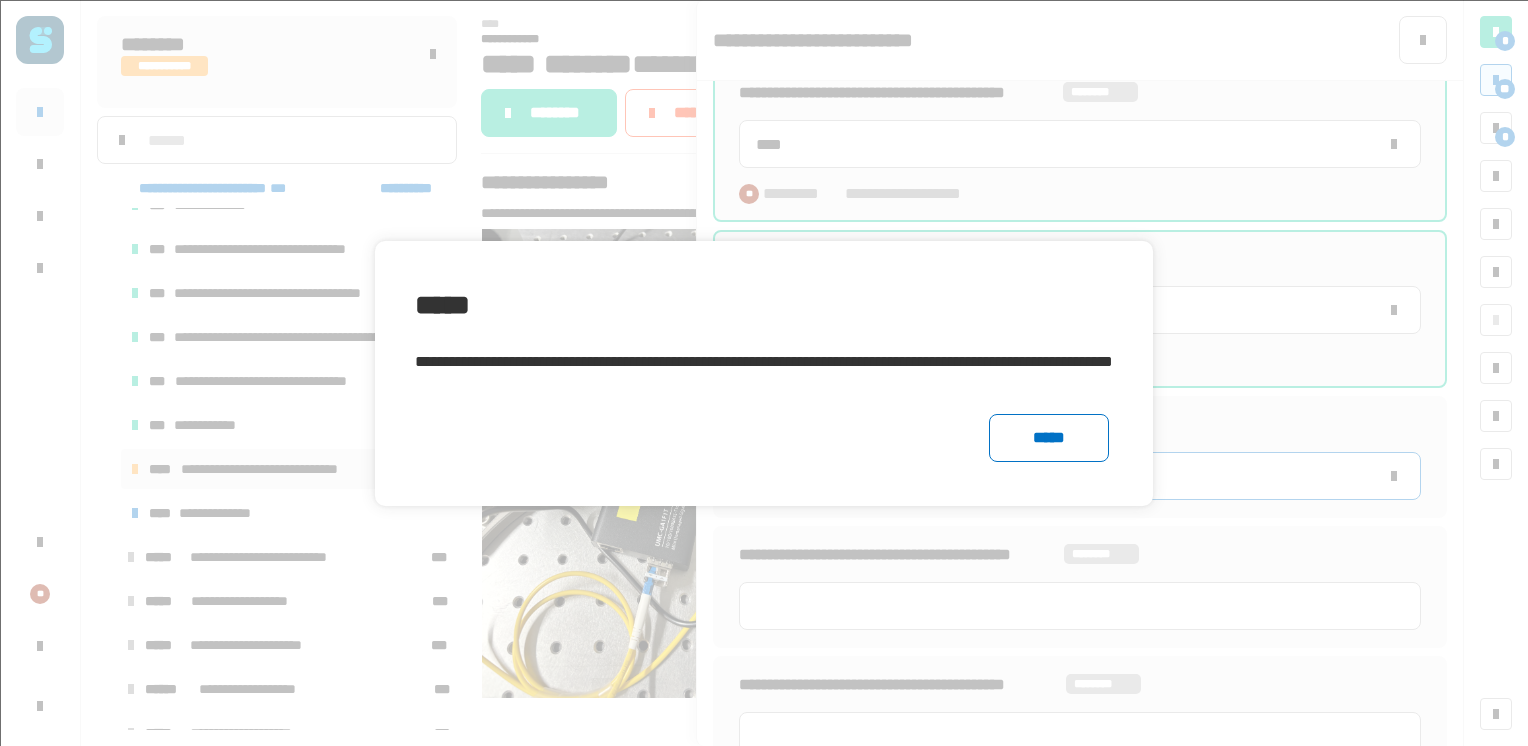 click on "**********" 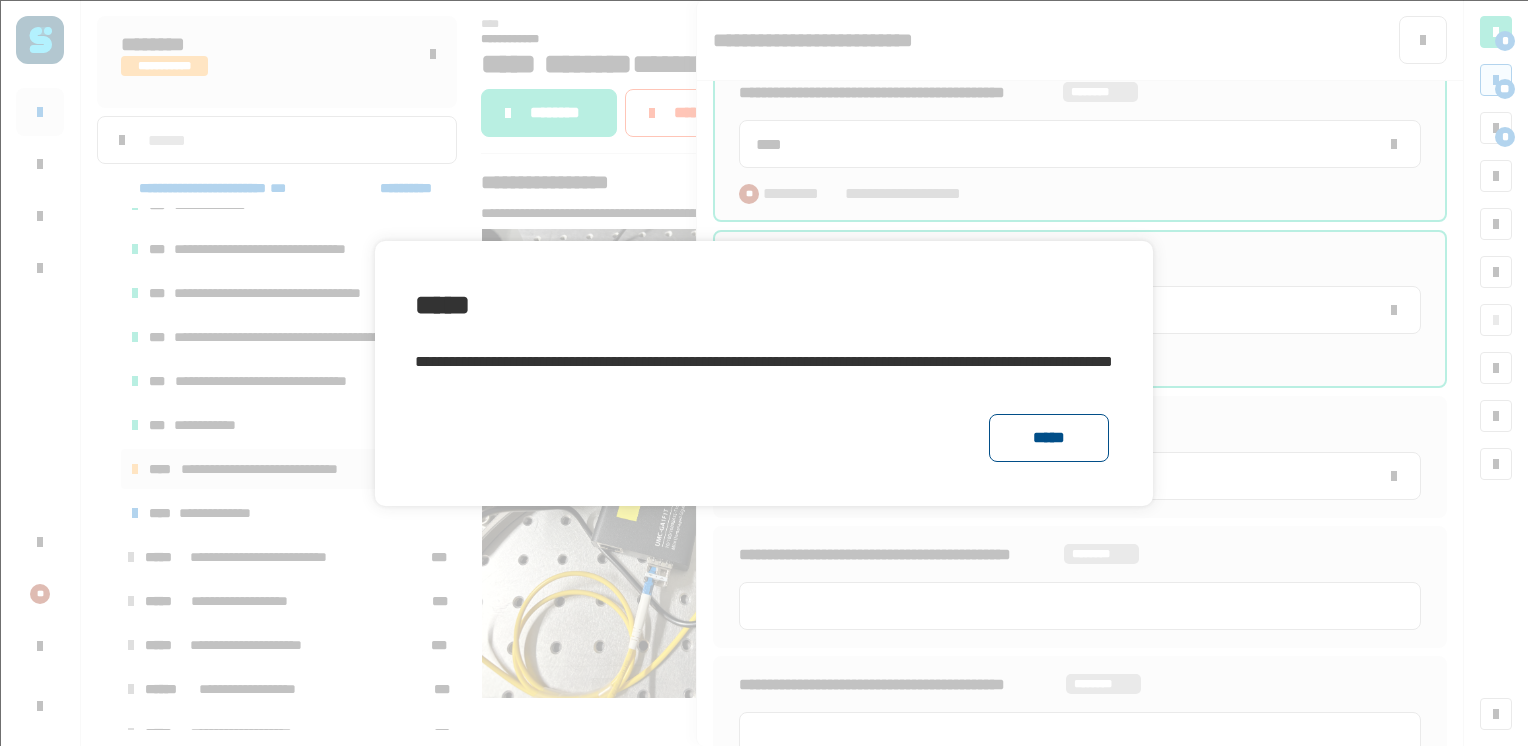 click on "*****" 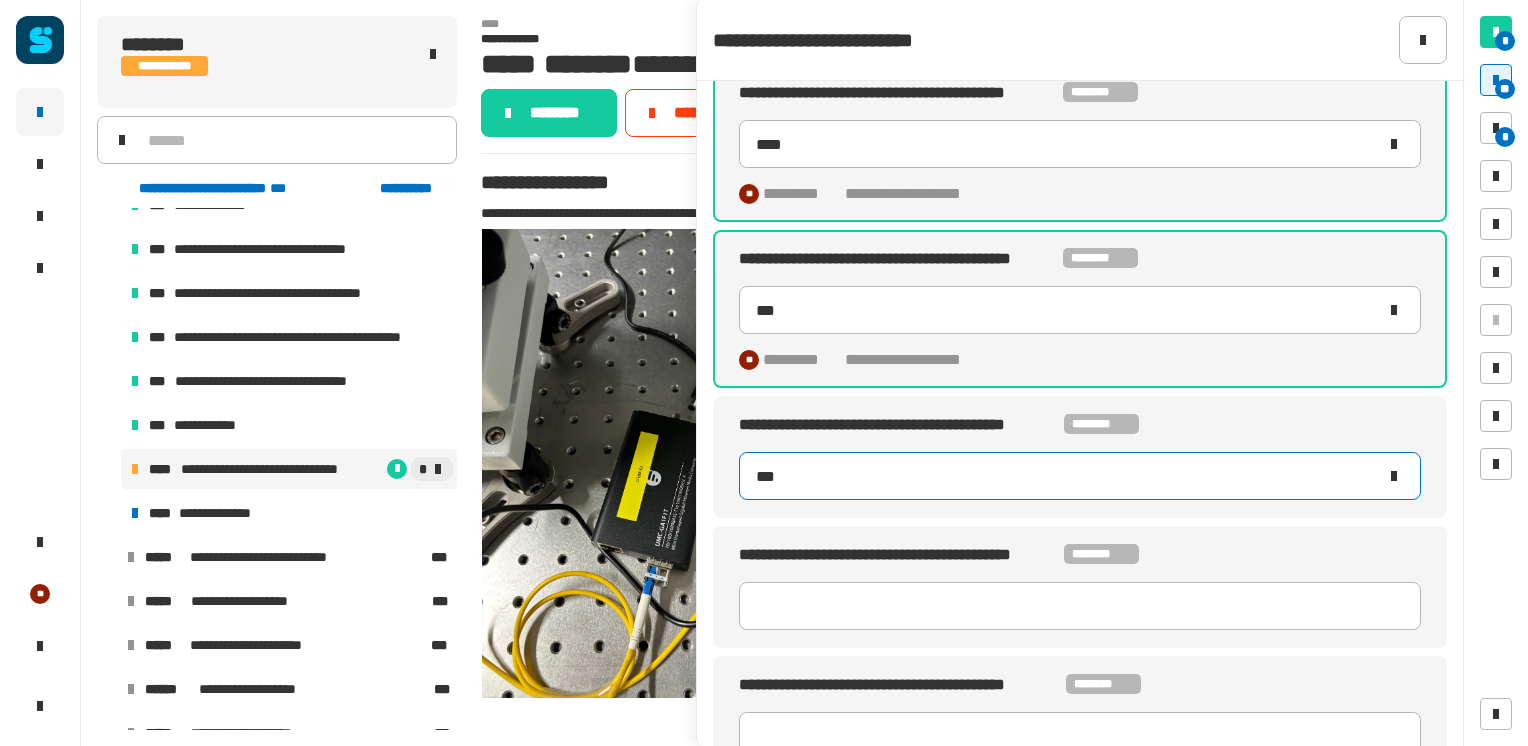 click on "***" 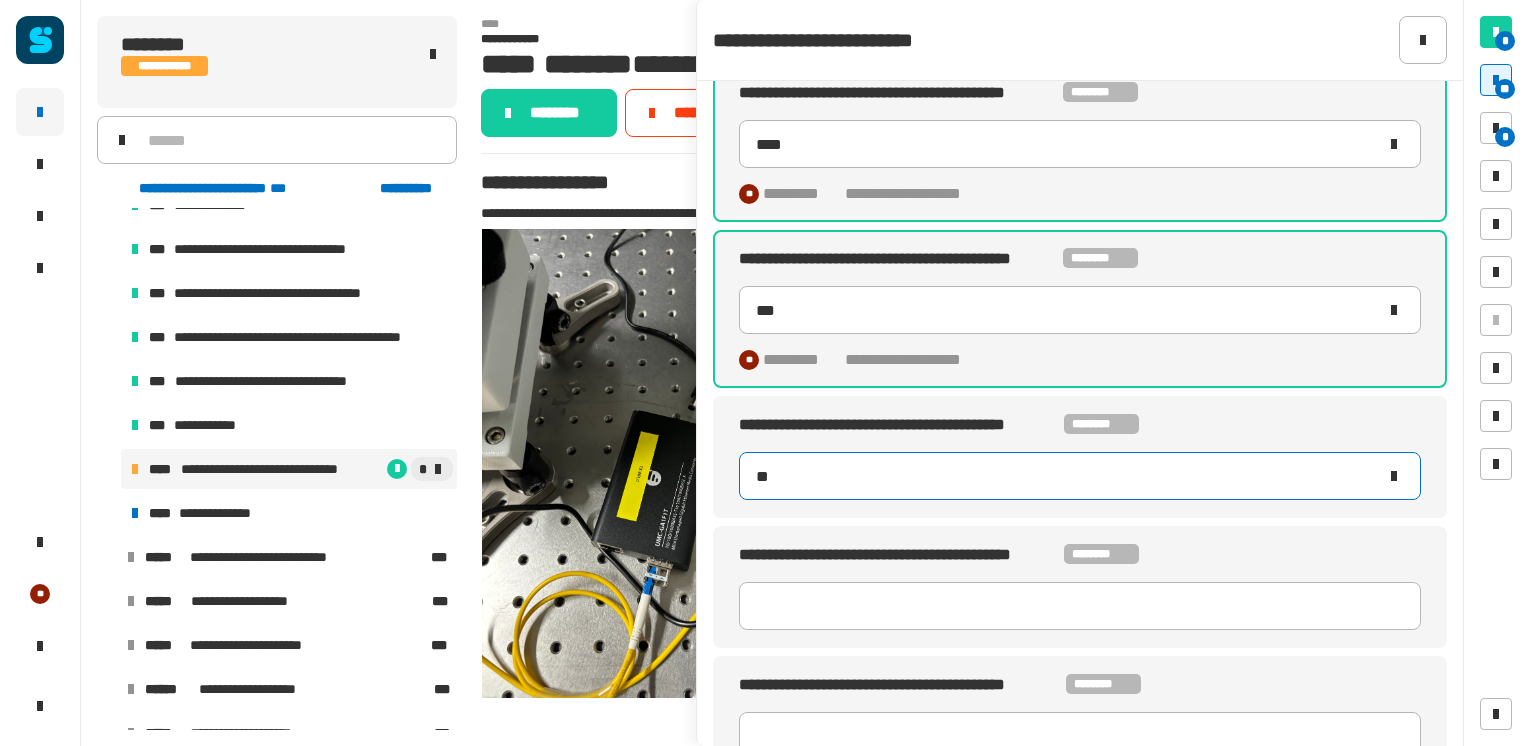 type on "*" 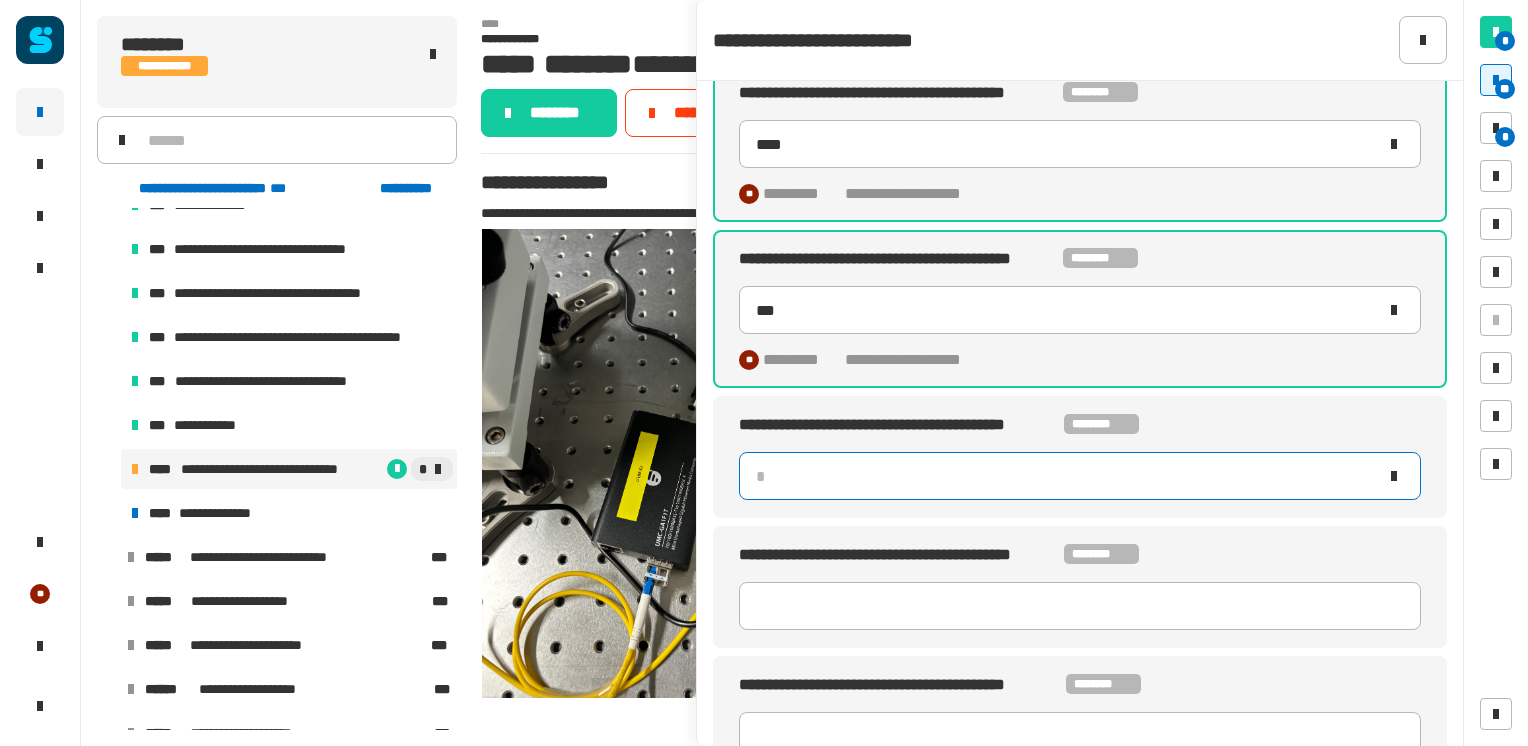 type 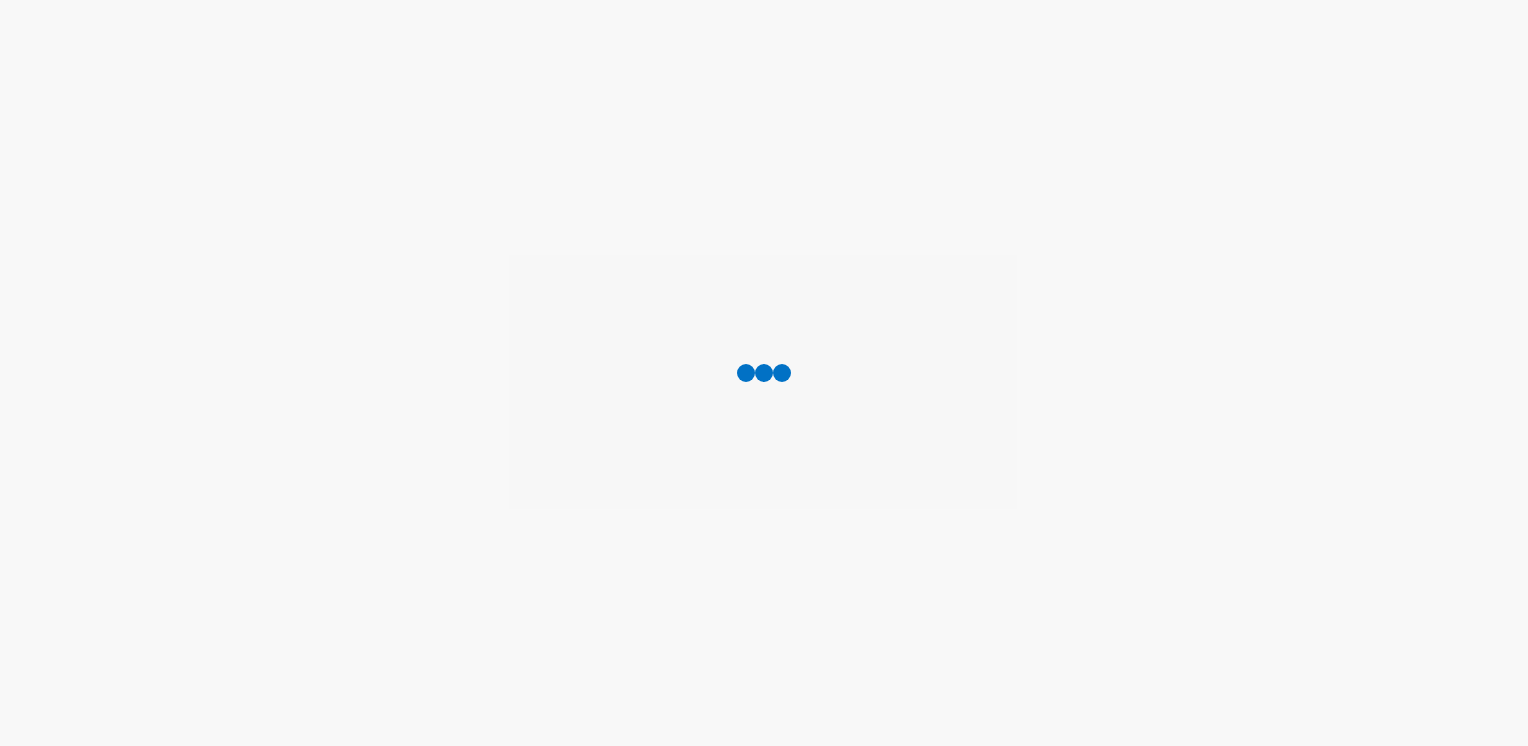 scroll, scrollTop: 0, scrollLeft: 0, axis: both 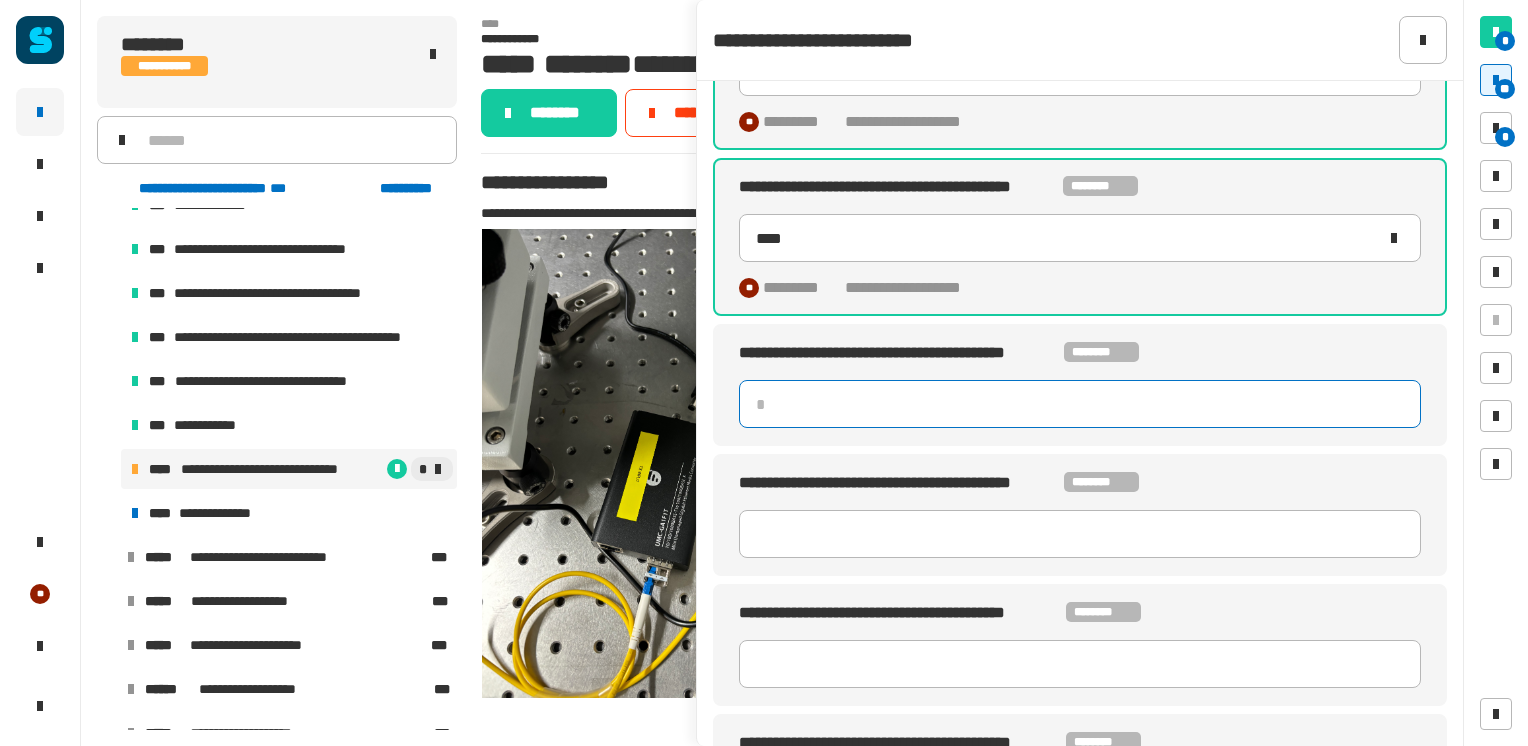 click 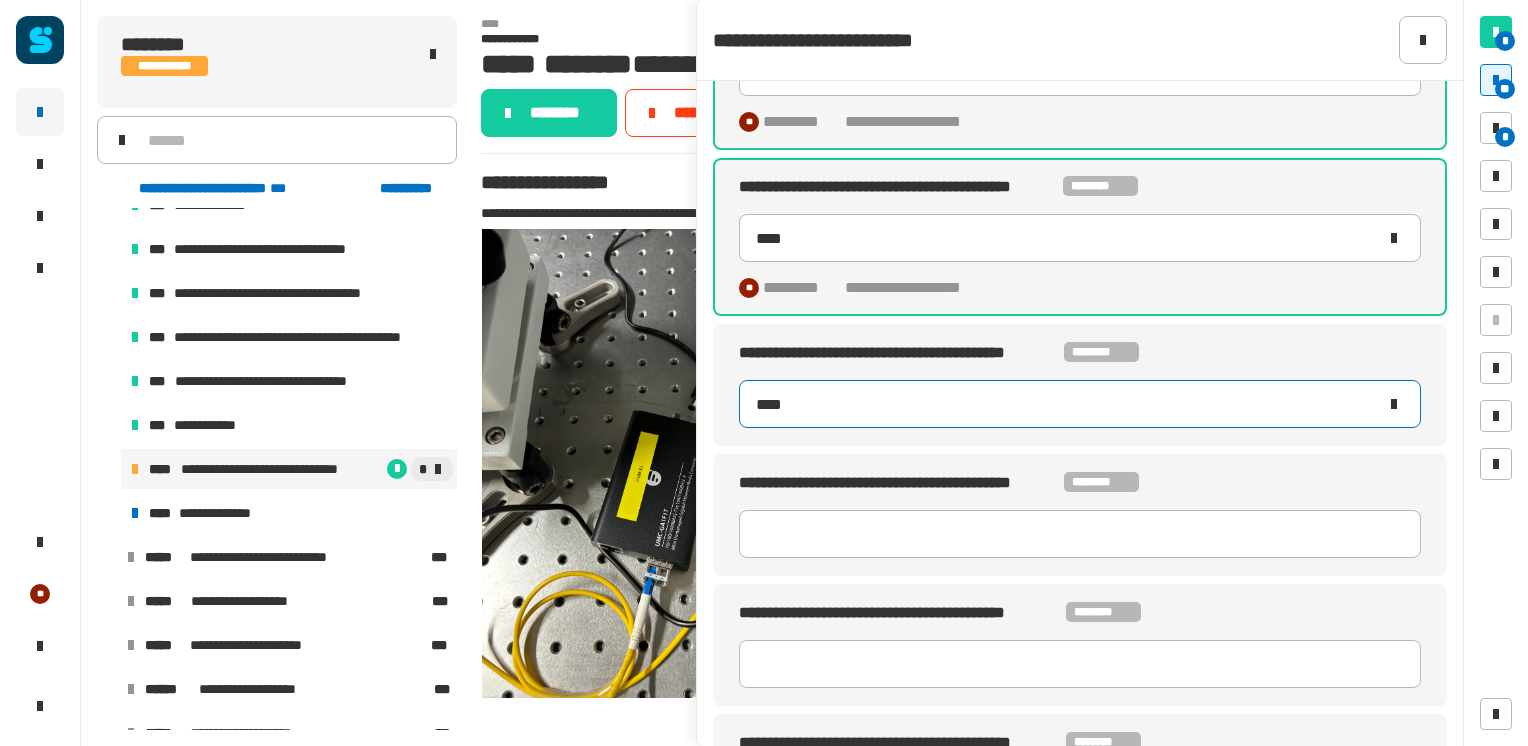 type on "*****" 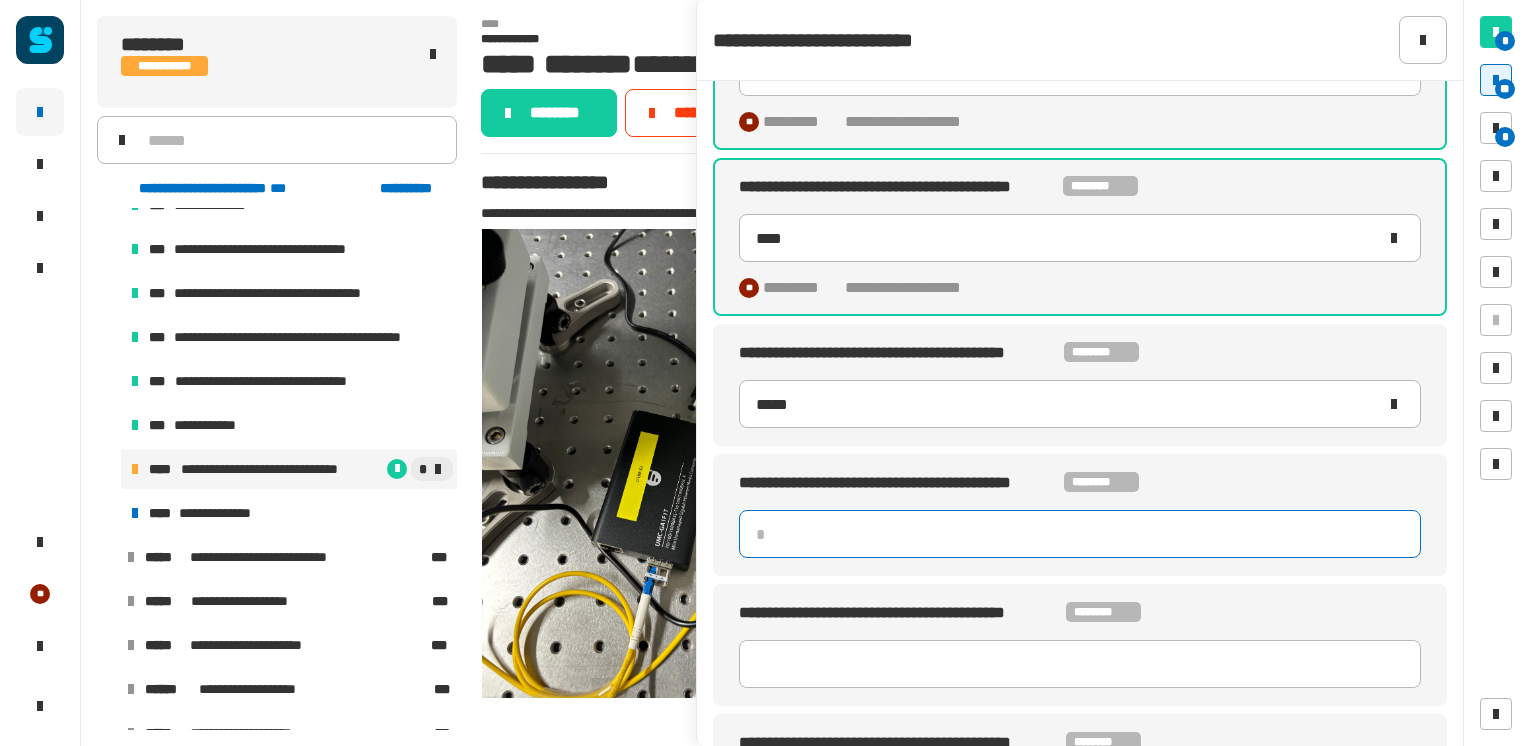 type 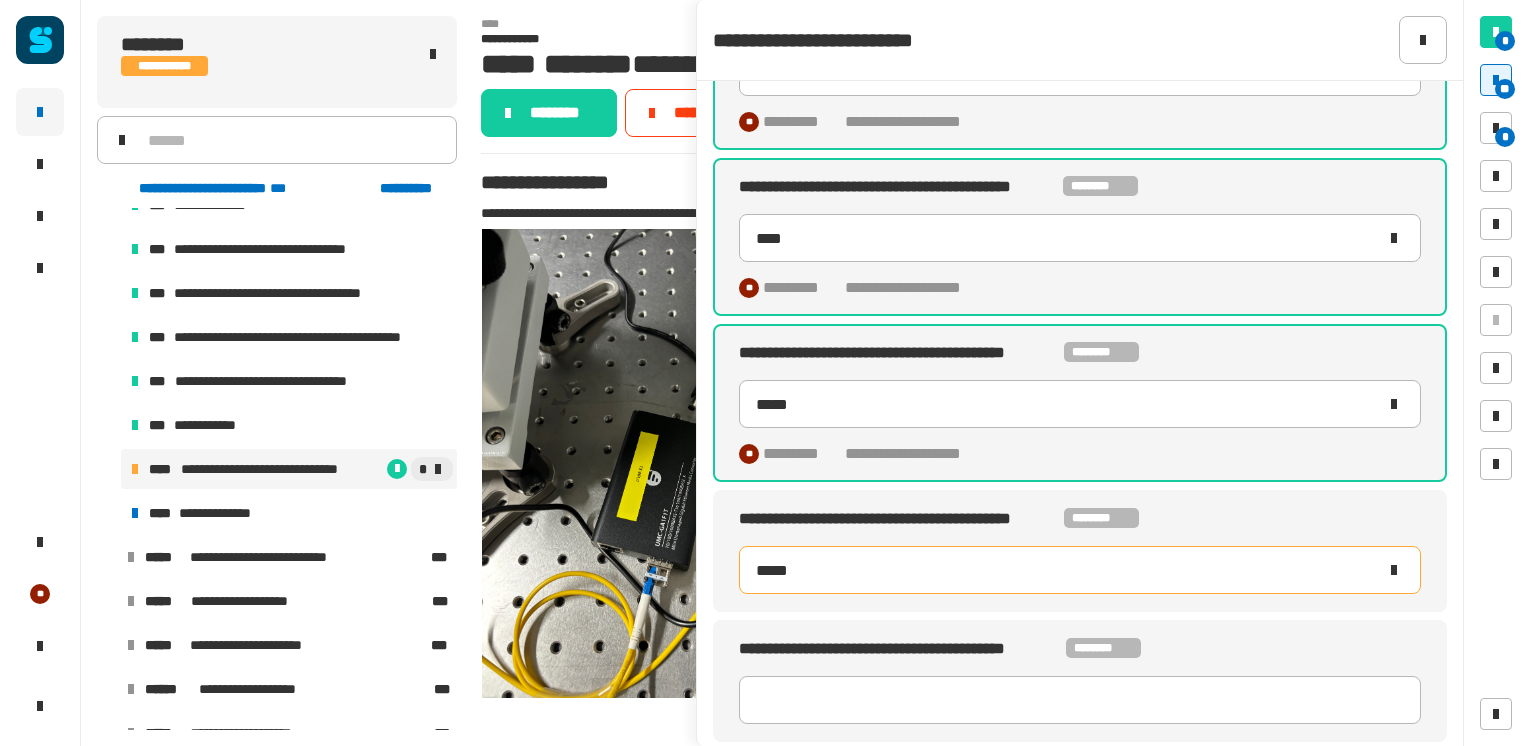 type on "******" 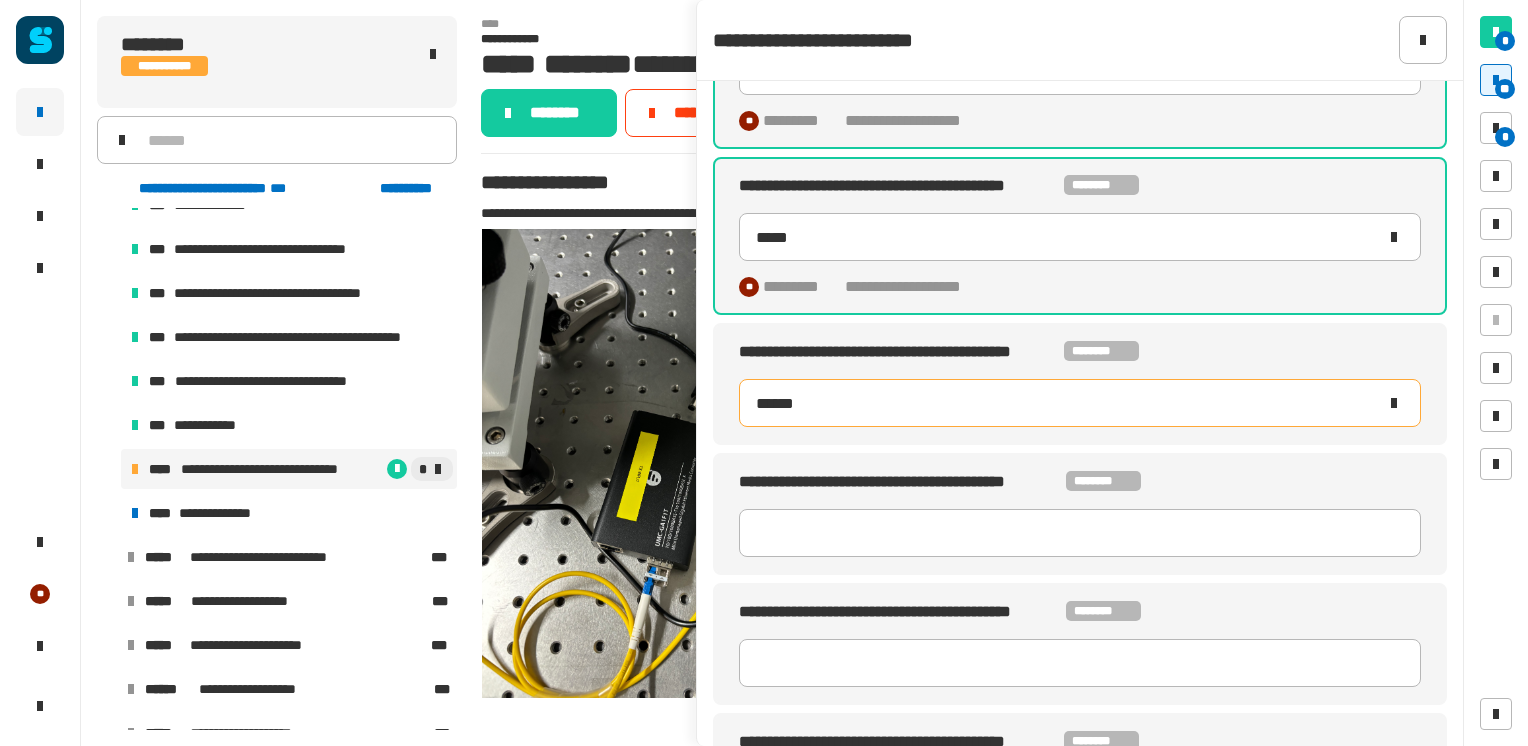 scroll, scrollTop: 990, scrollLeft: 0, axis: vertical 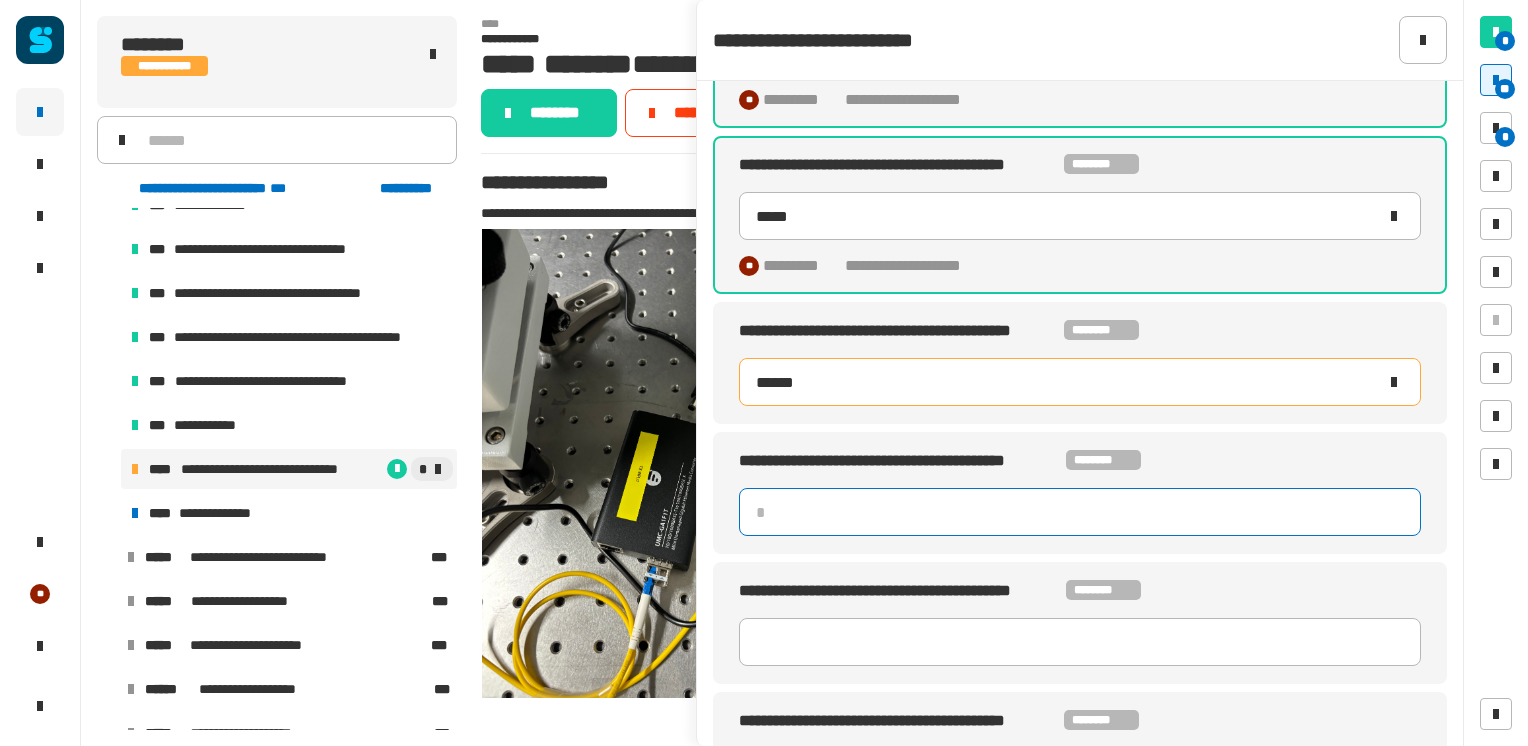 click 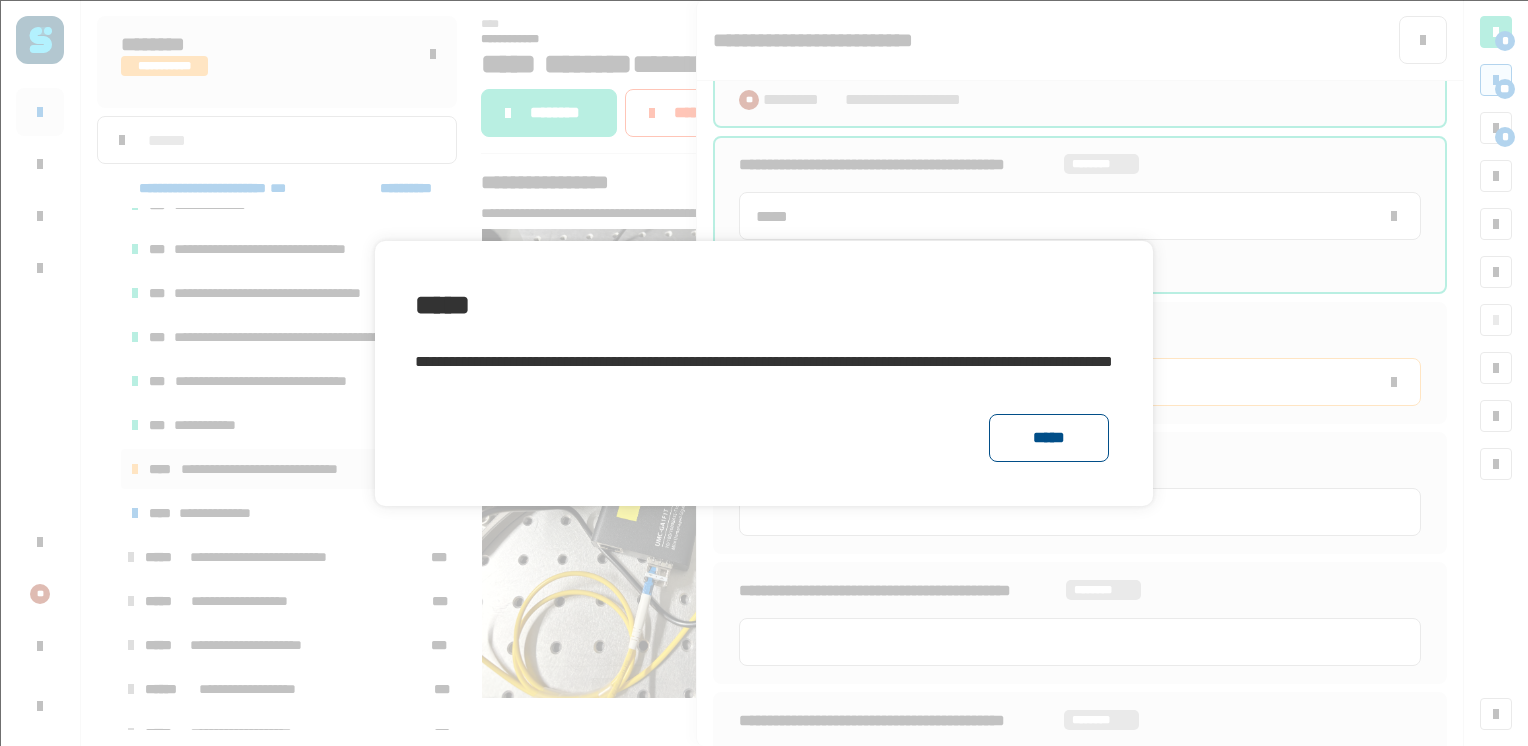 click on "*****" 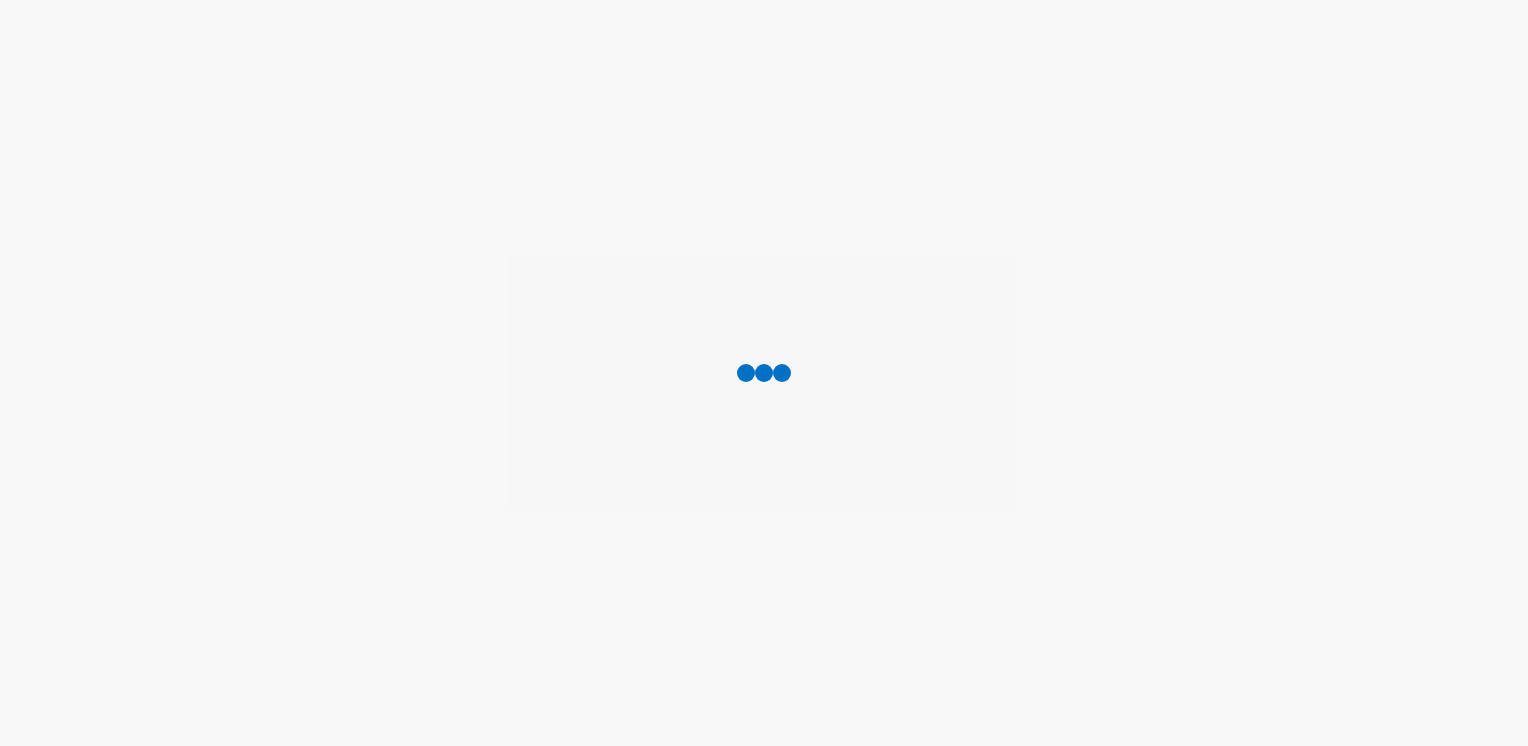 scroll, scrollTop: 0, scrollLeft: 0, axis: both 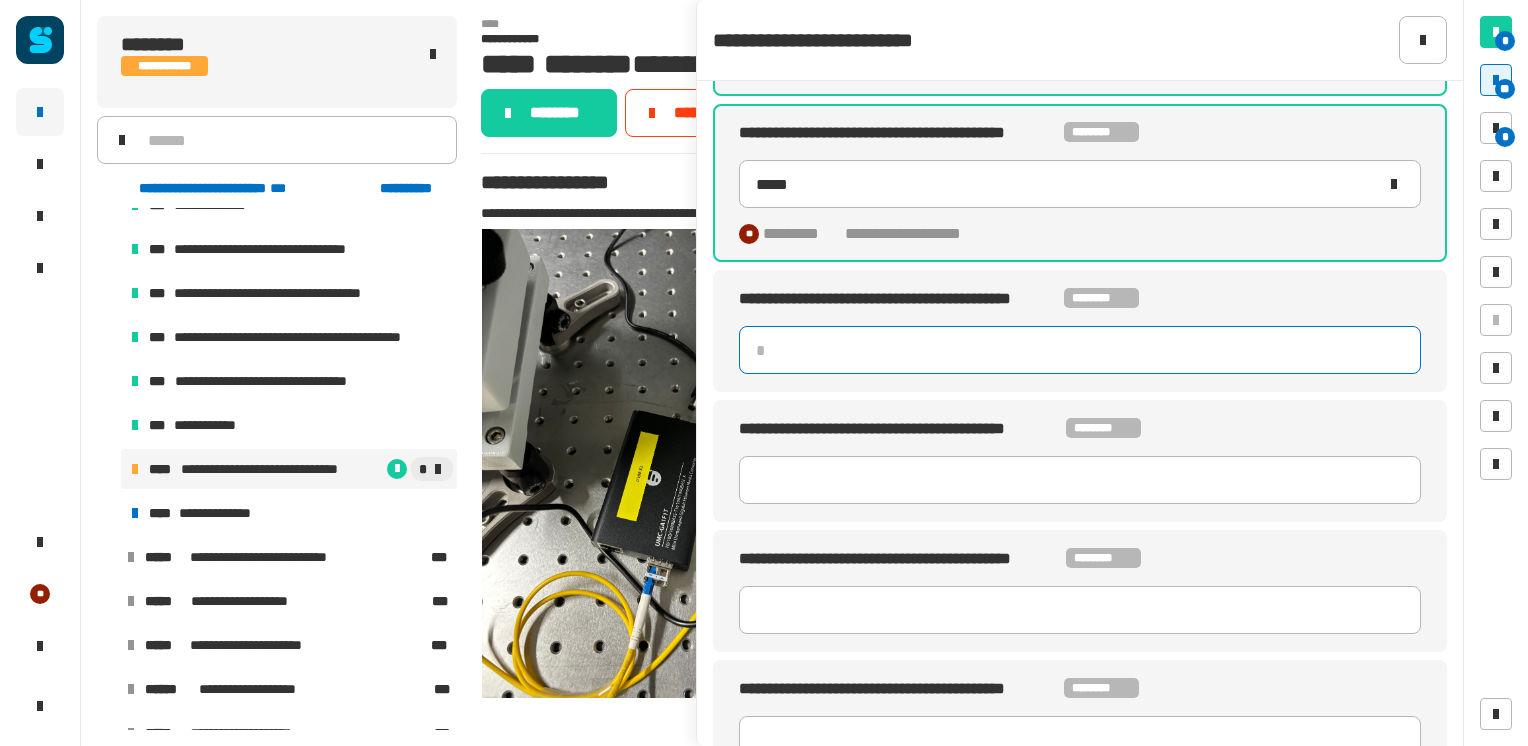 click 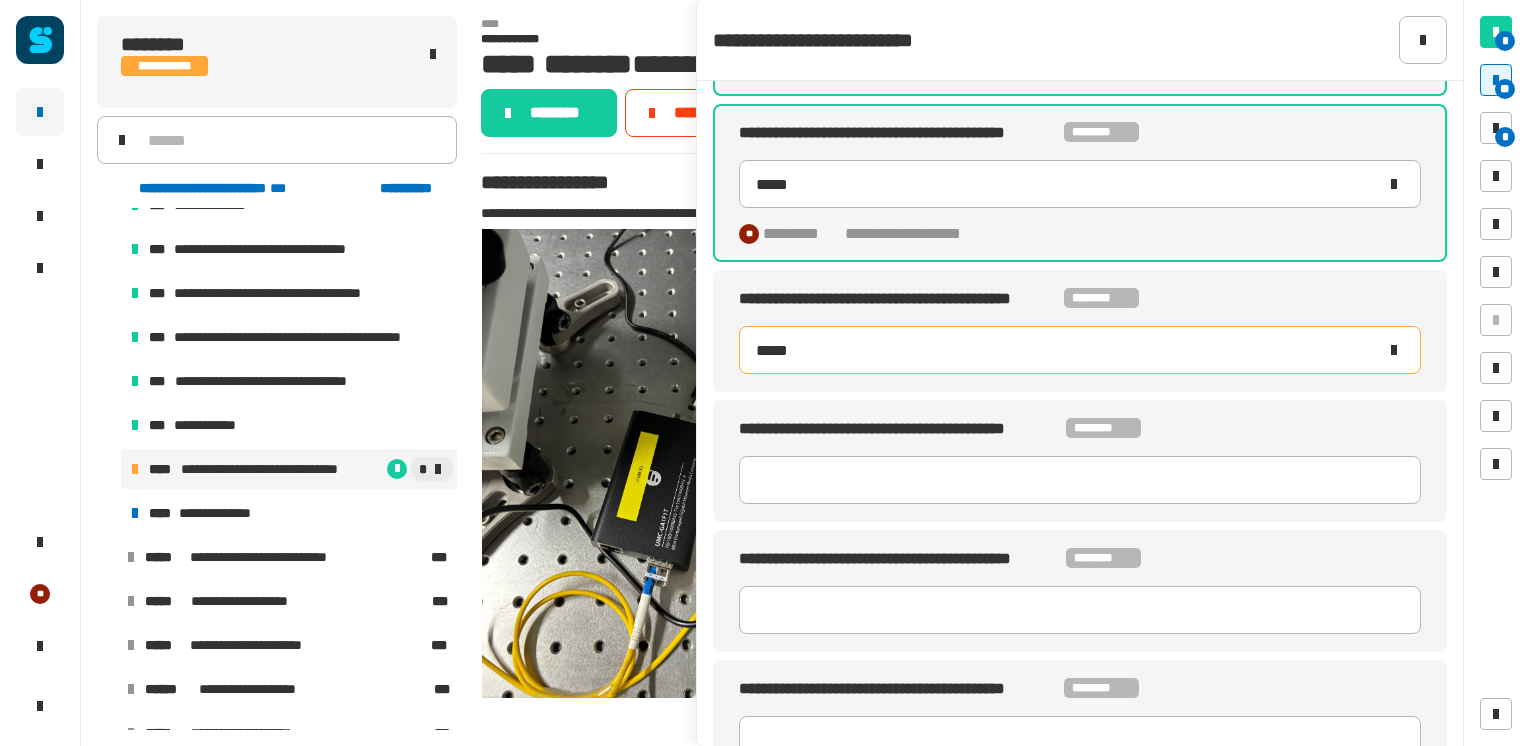 type on "******" 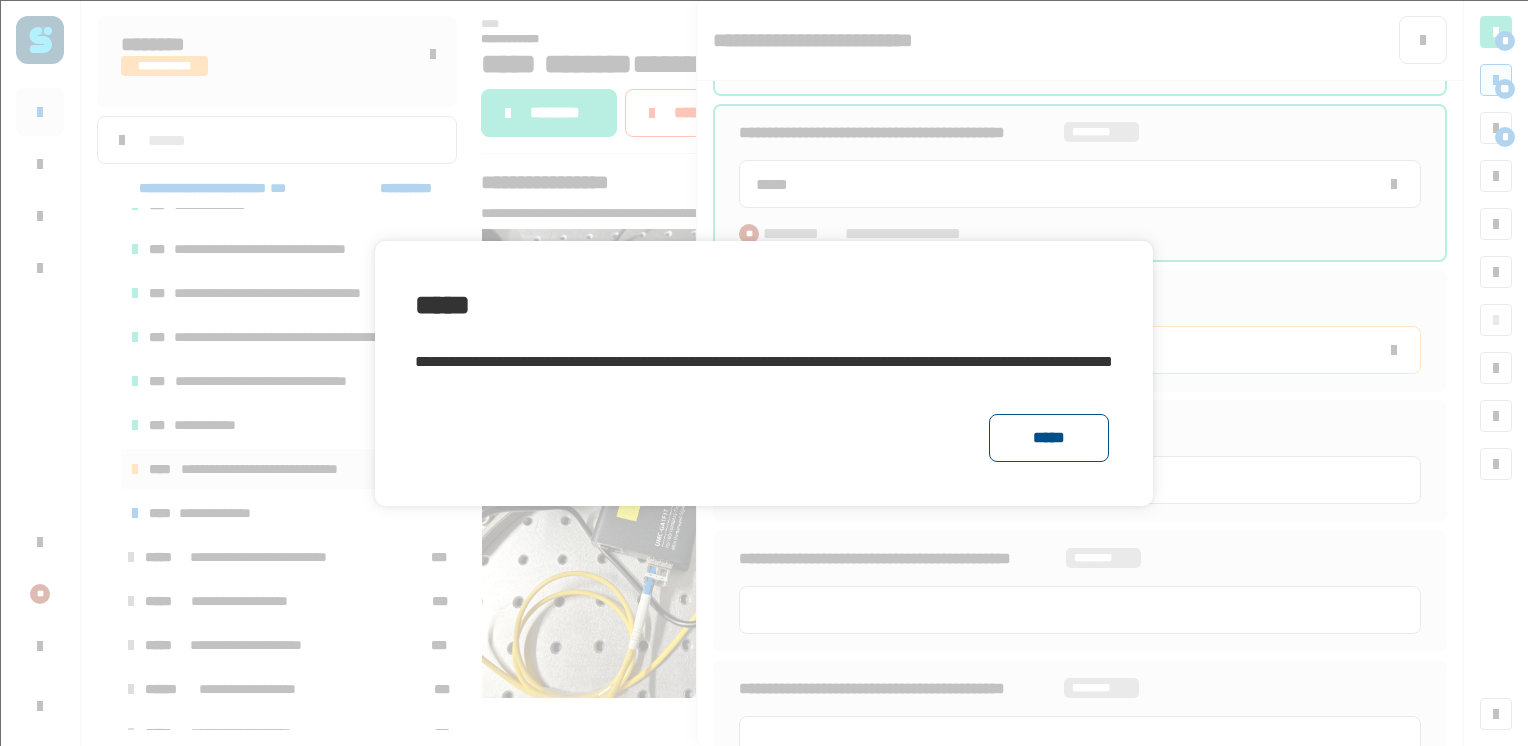 click on "*****" 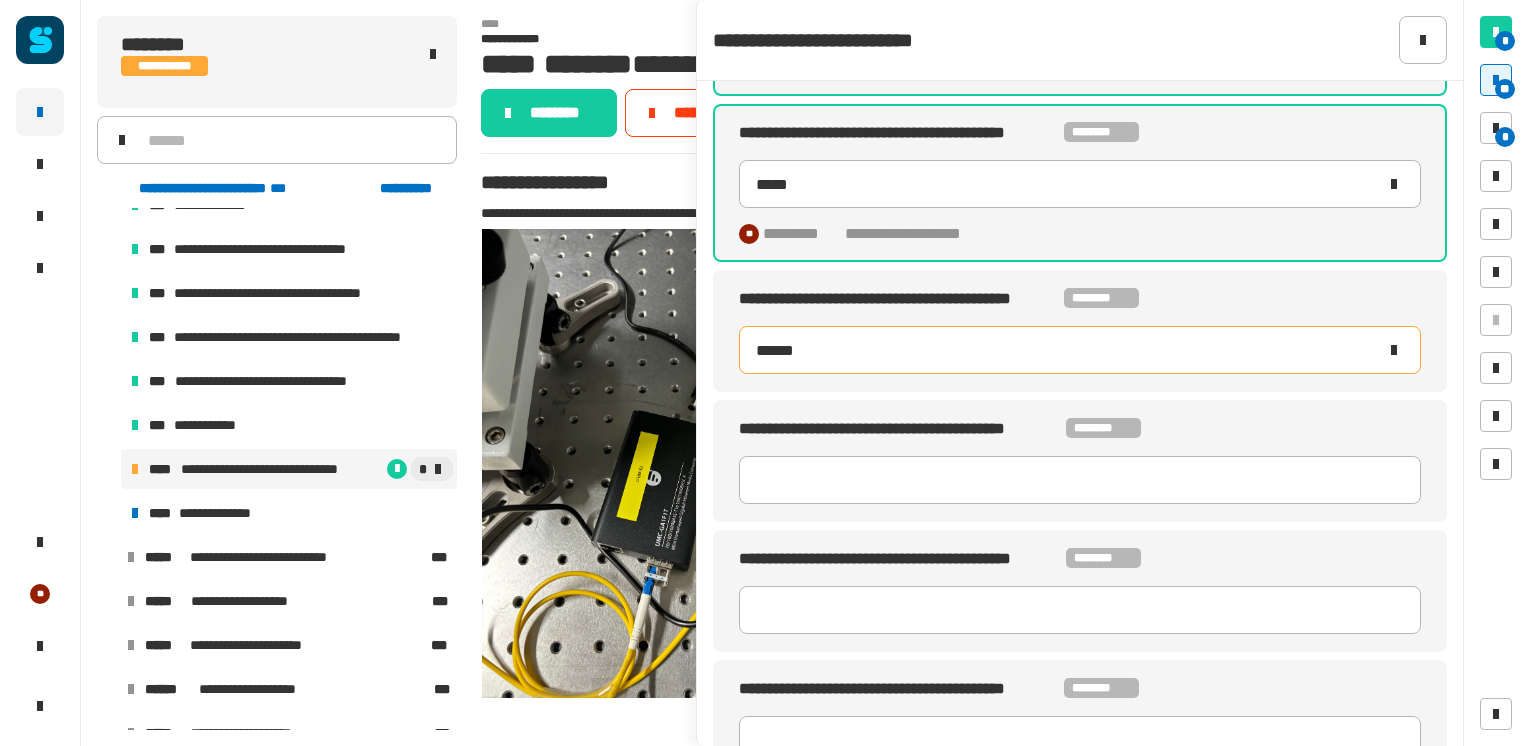 drag, startPoint x: 843, startPoint y: 349, endPoint x: 731, endPoint y: 350, distance: 112.00446 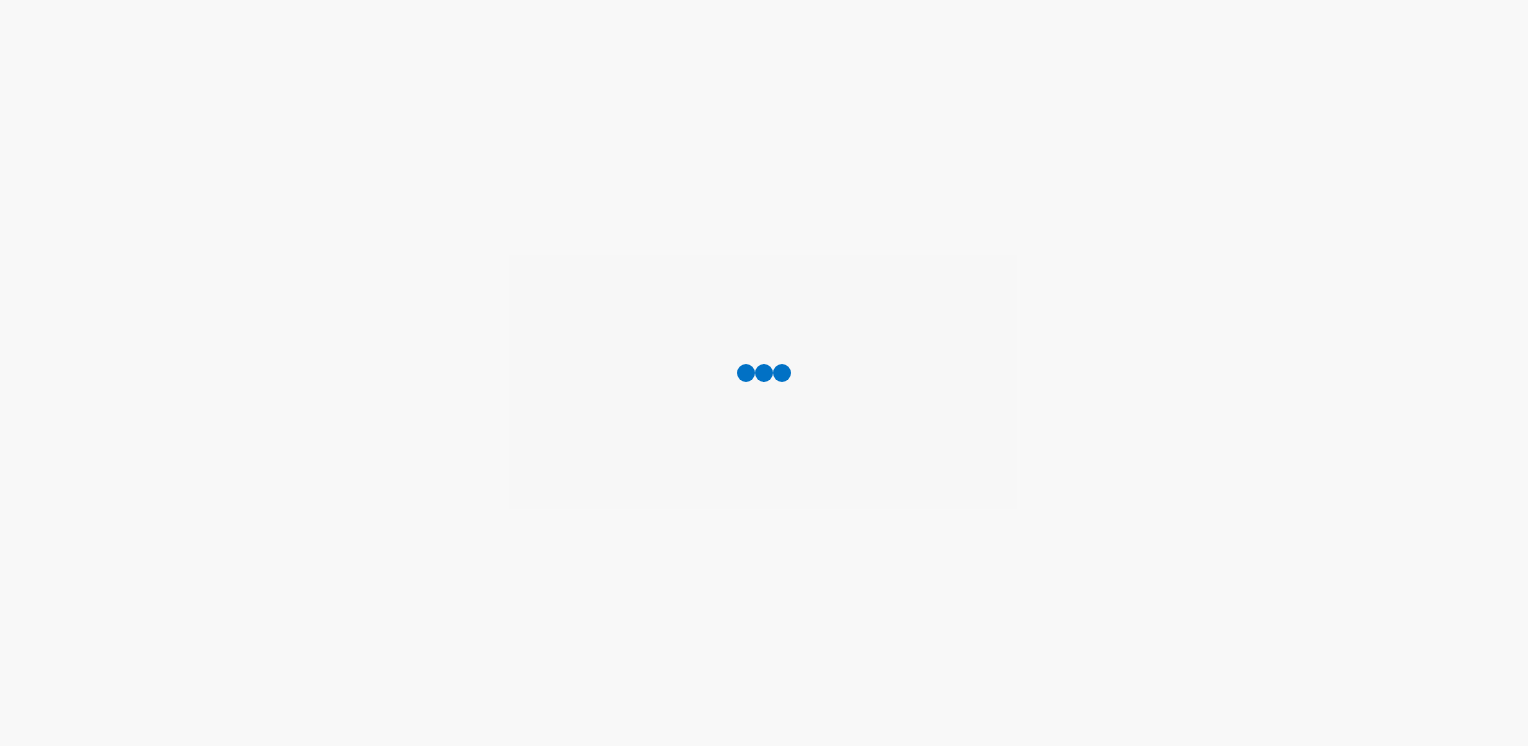 scroll, scrollTop: 0, scrollLeft: 0, axis: both 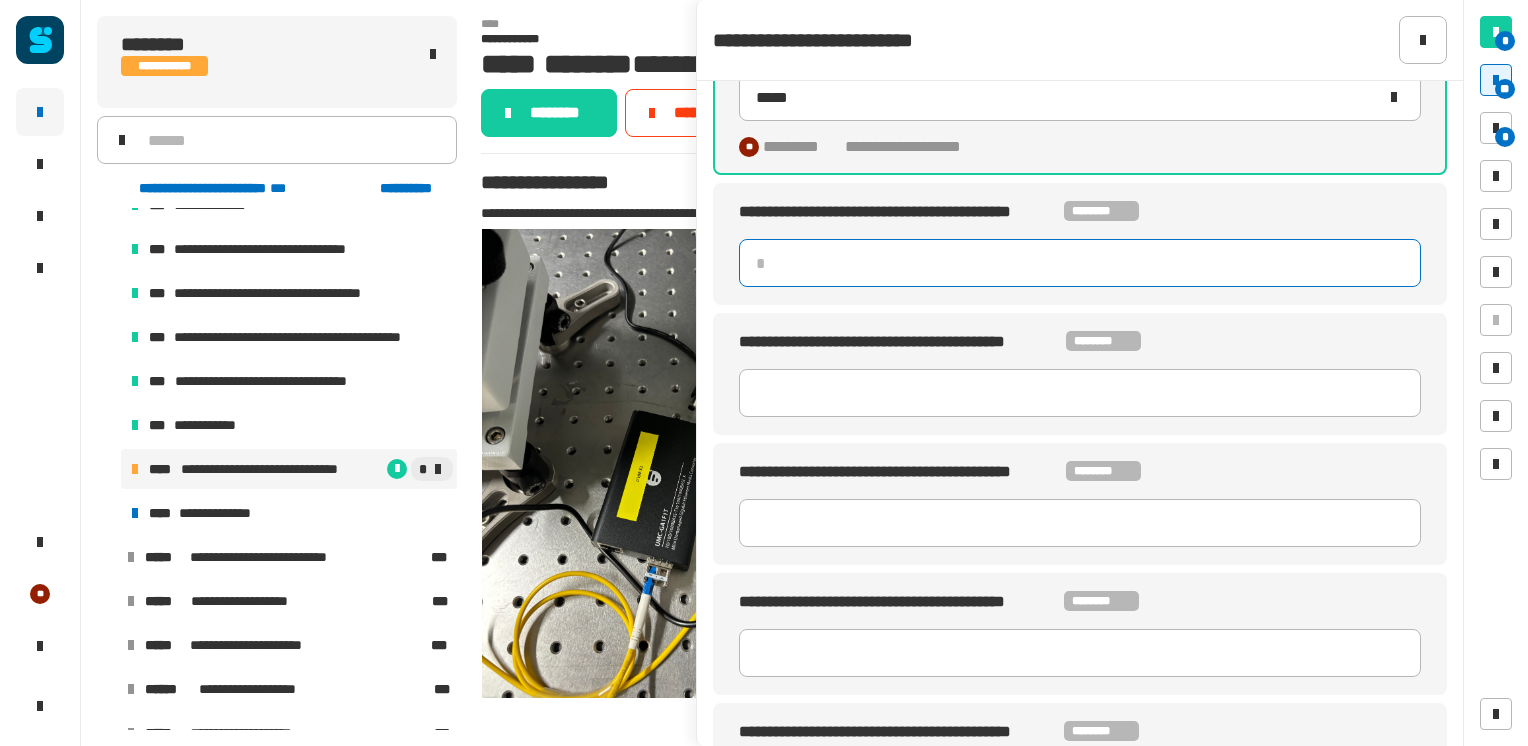 click 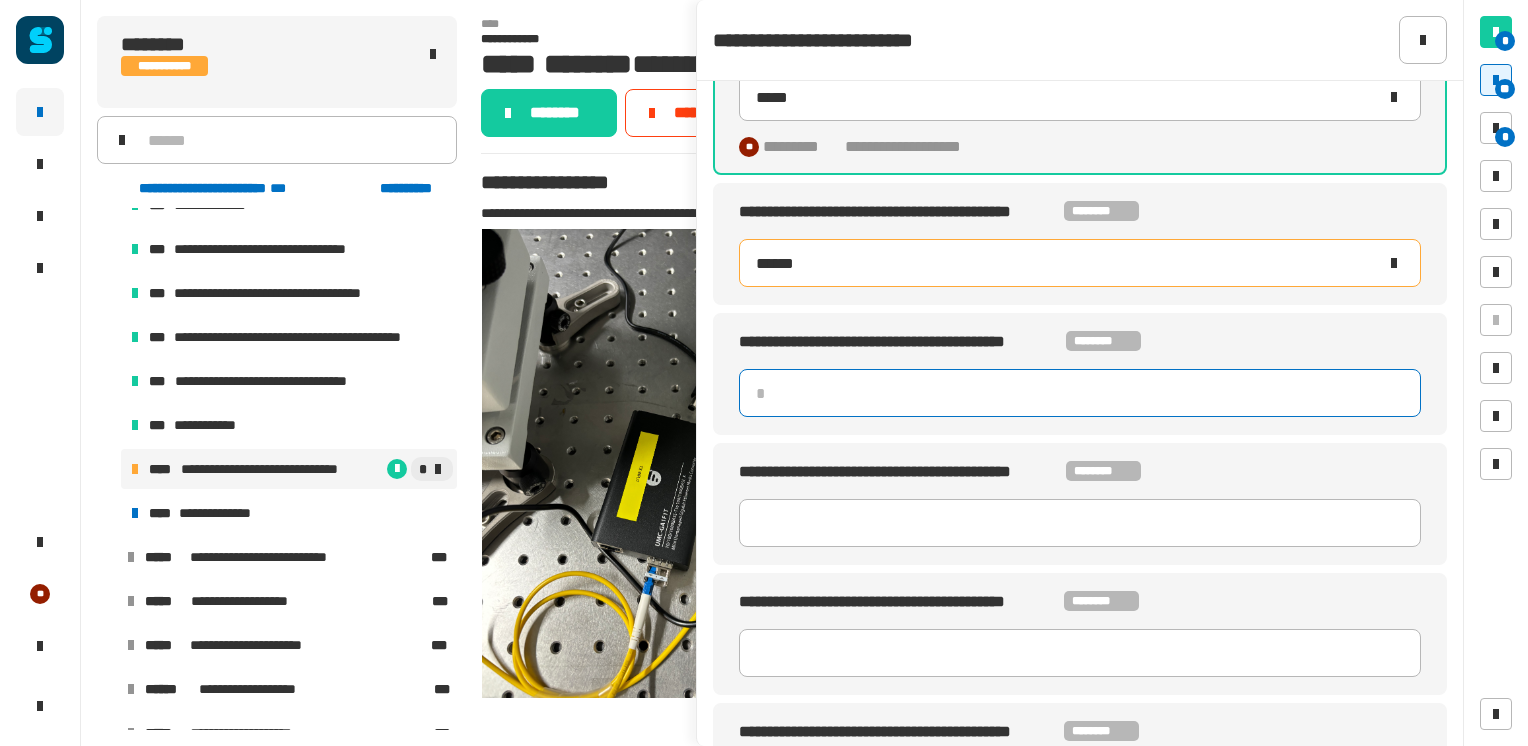 type 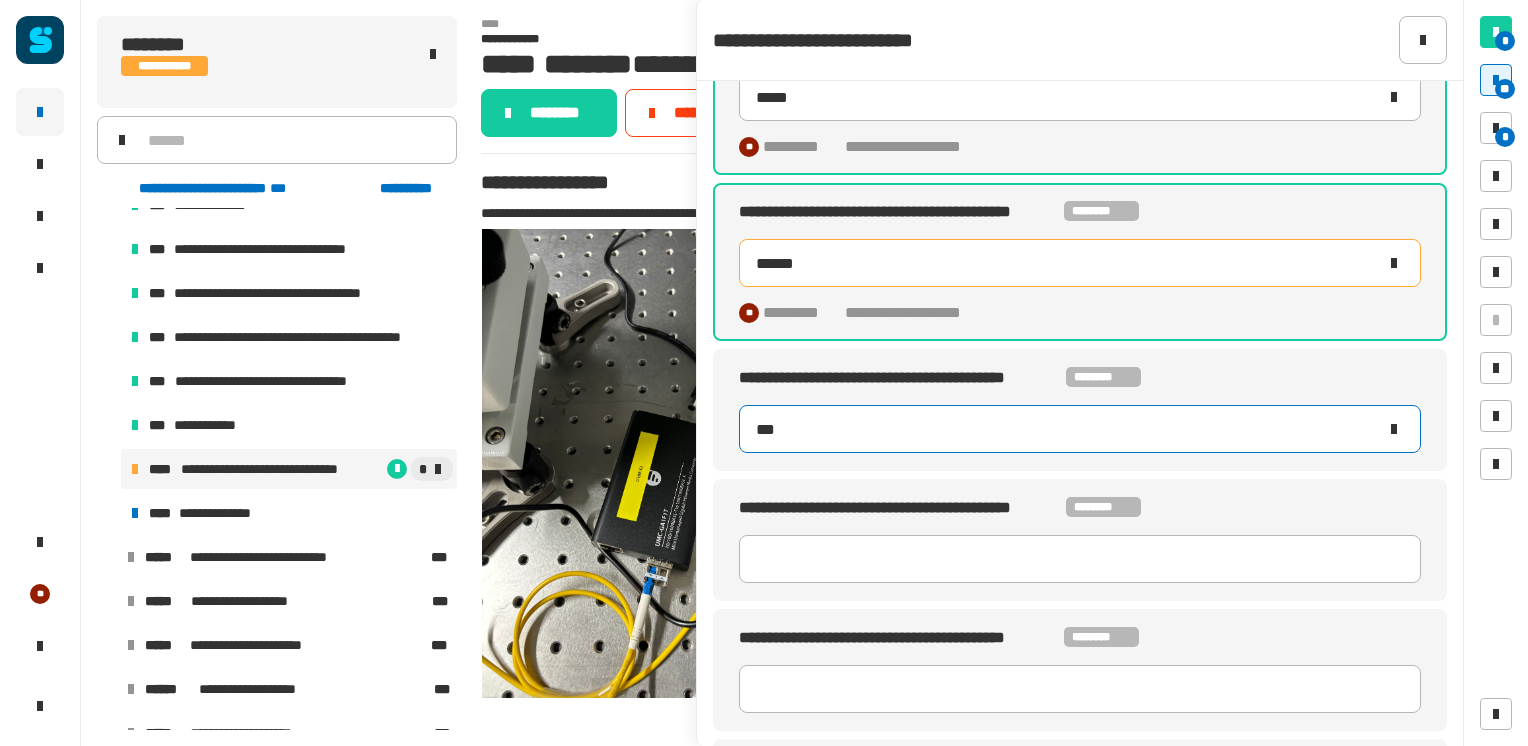 type on "****" 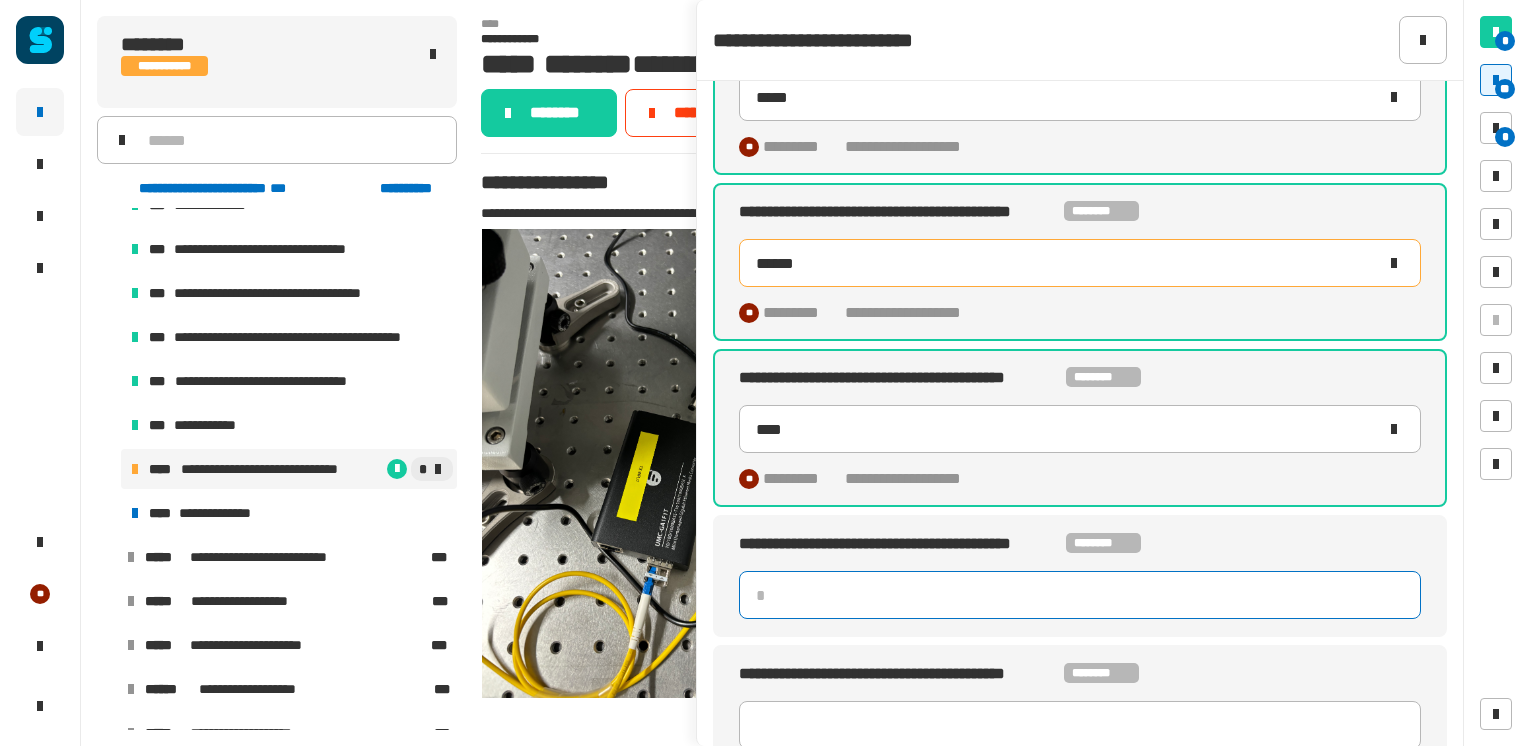 click 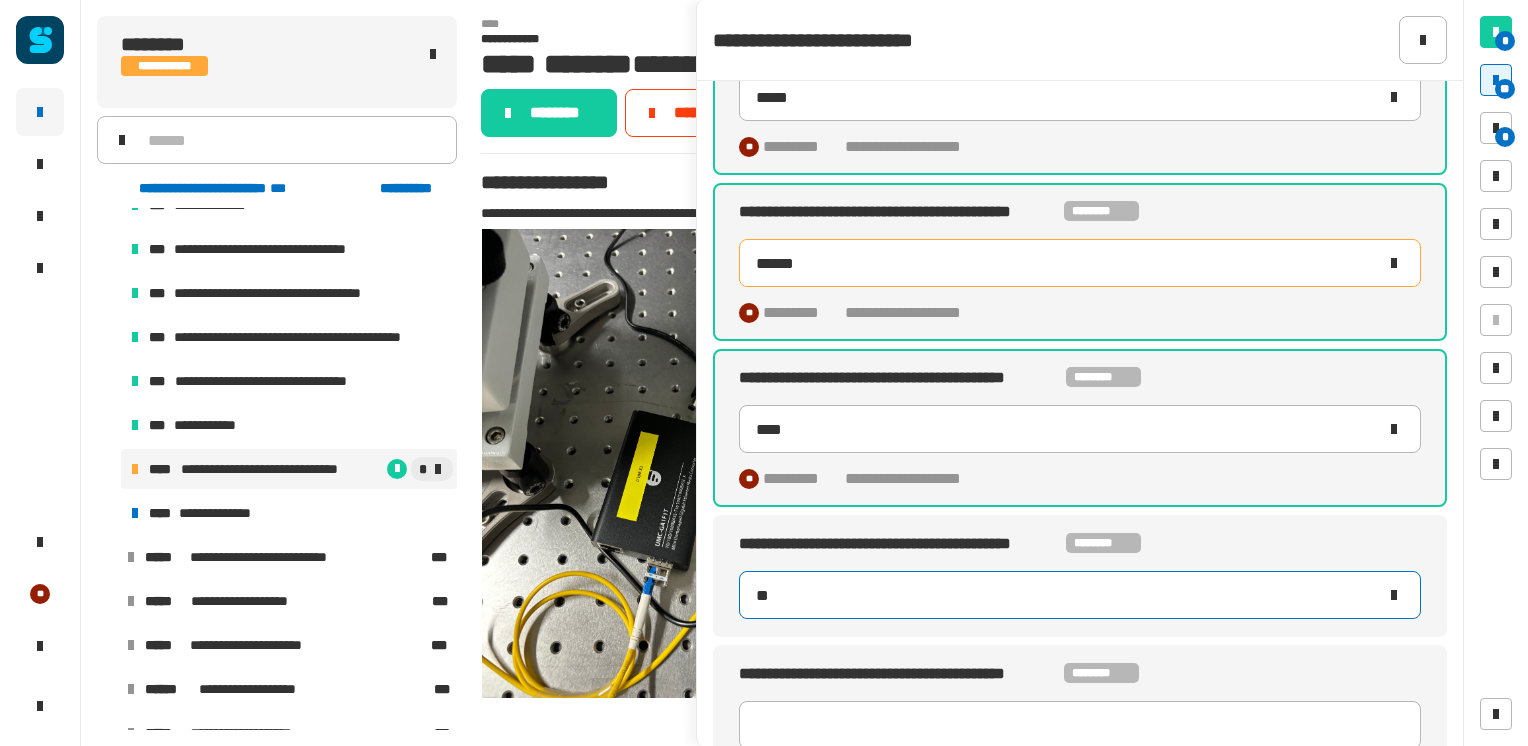 type on "***" 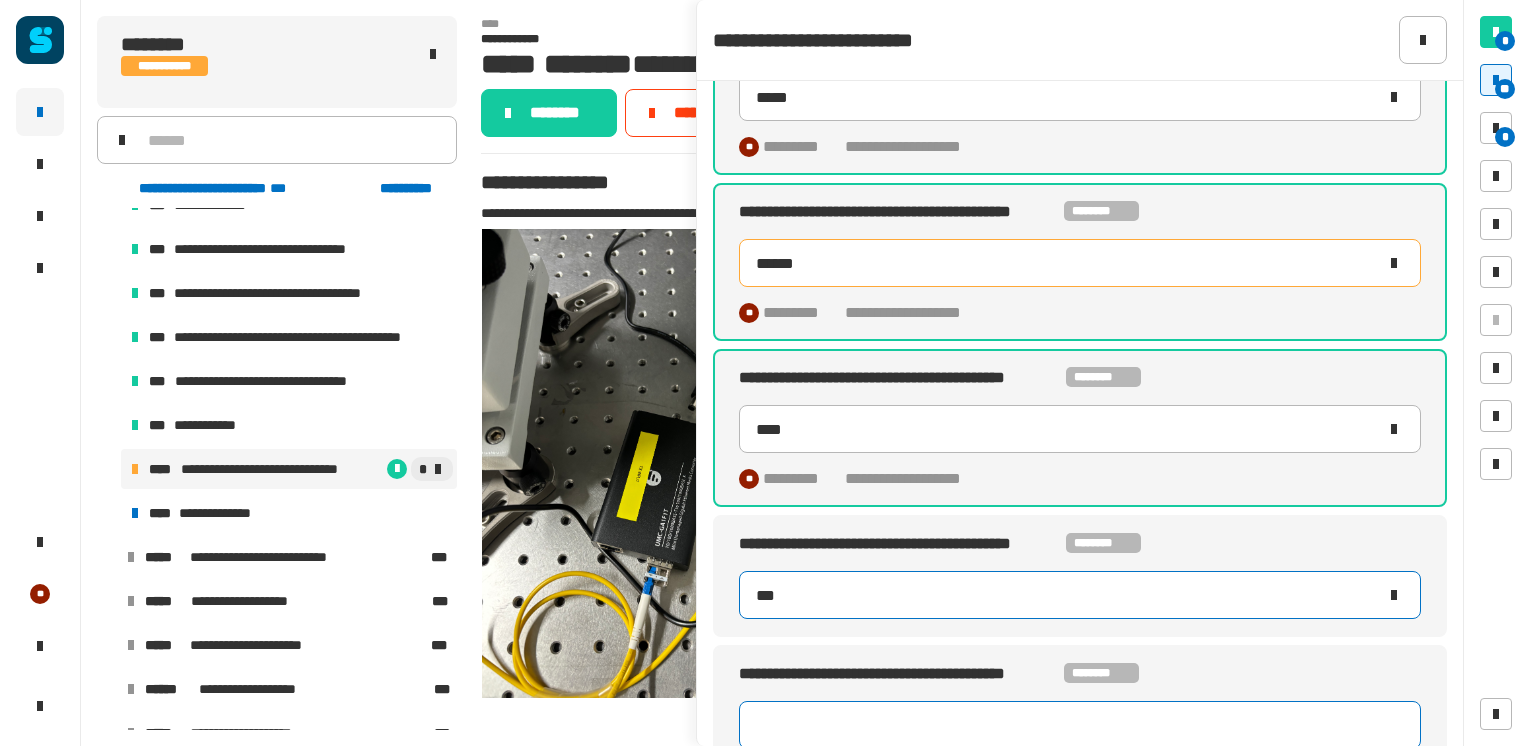 type 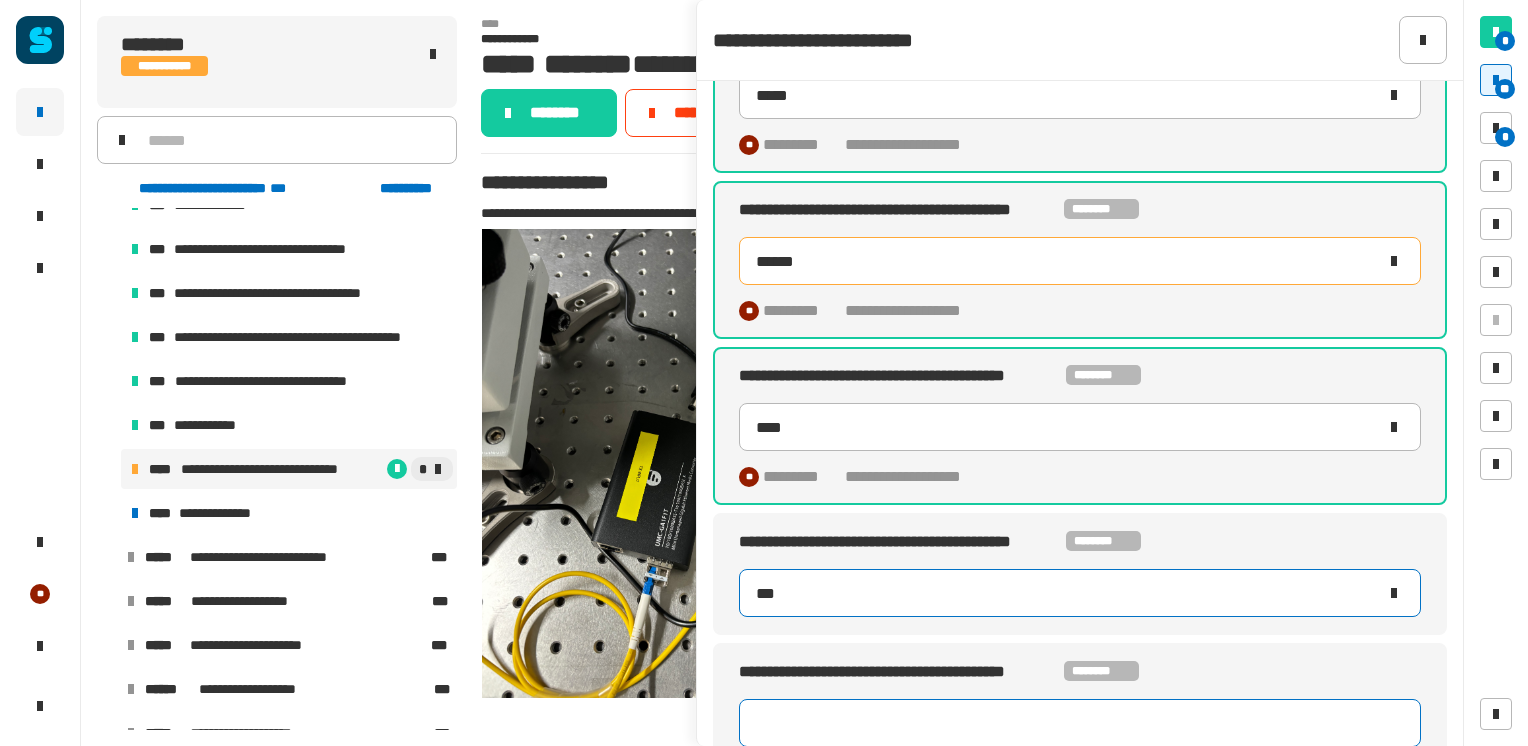 type on "****" 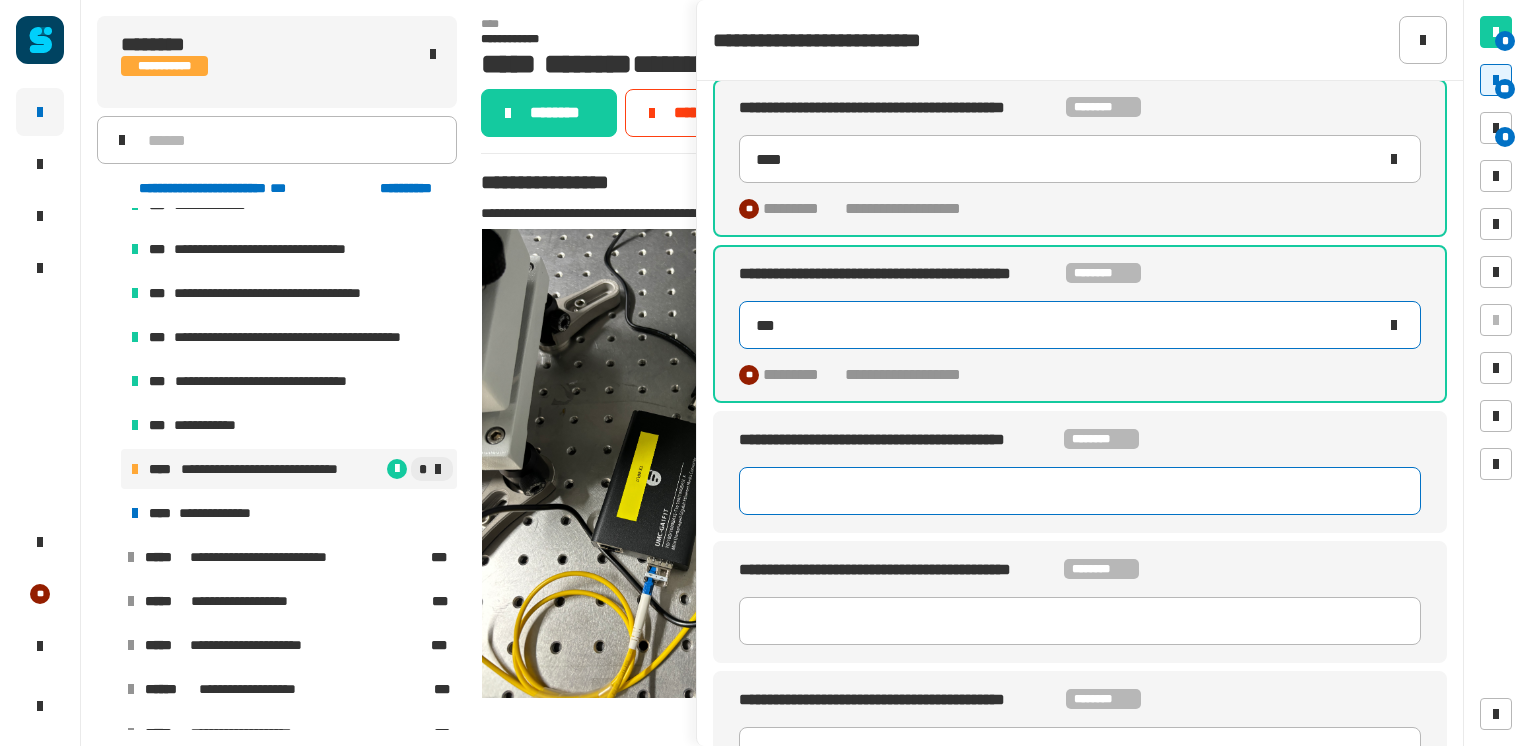 scroll, scrollTop: 1381, scrollLeft: 0, axis: vertical 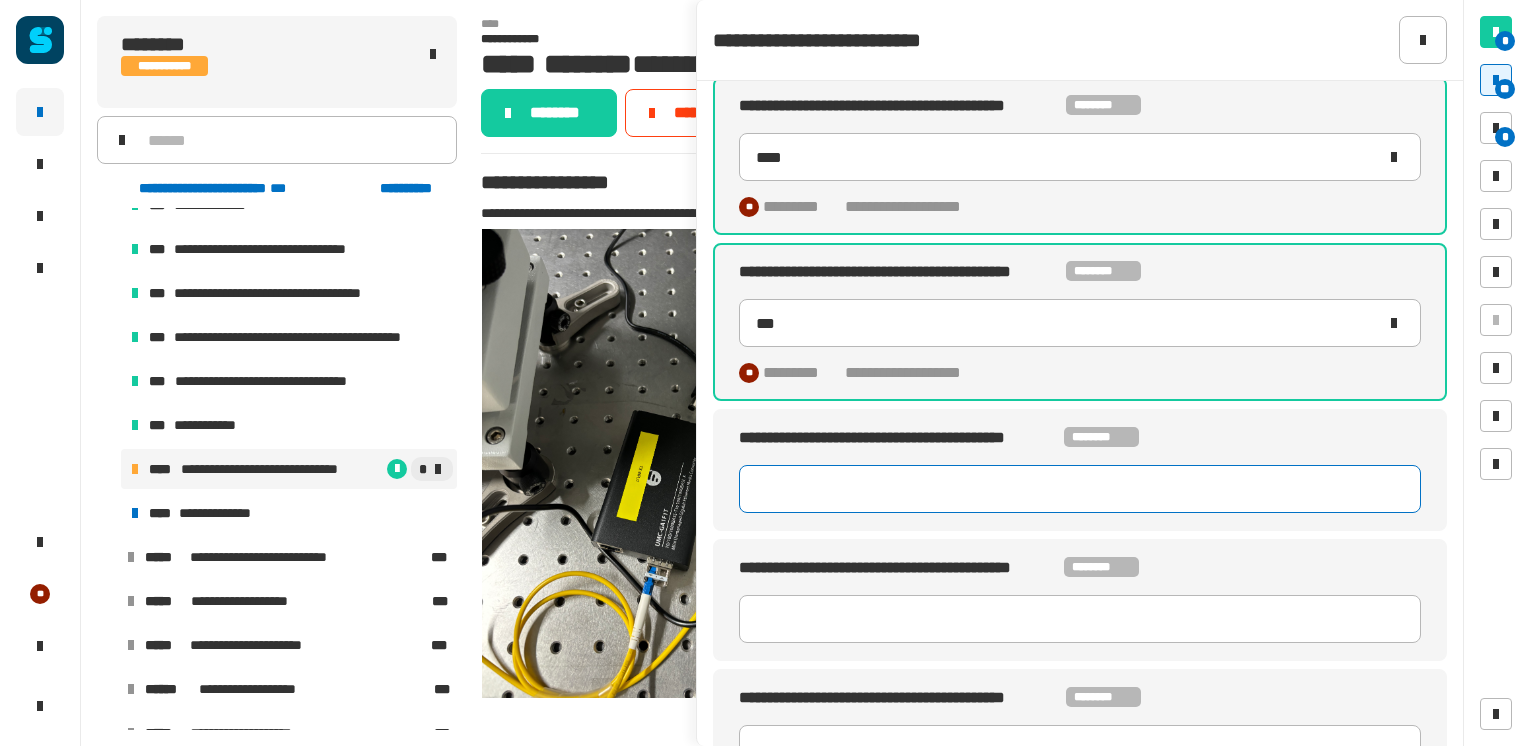 click 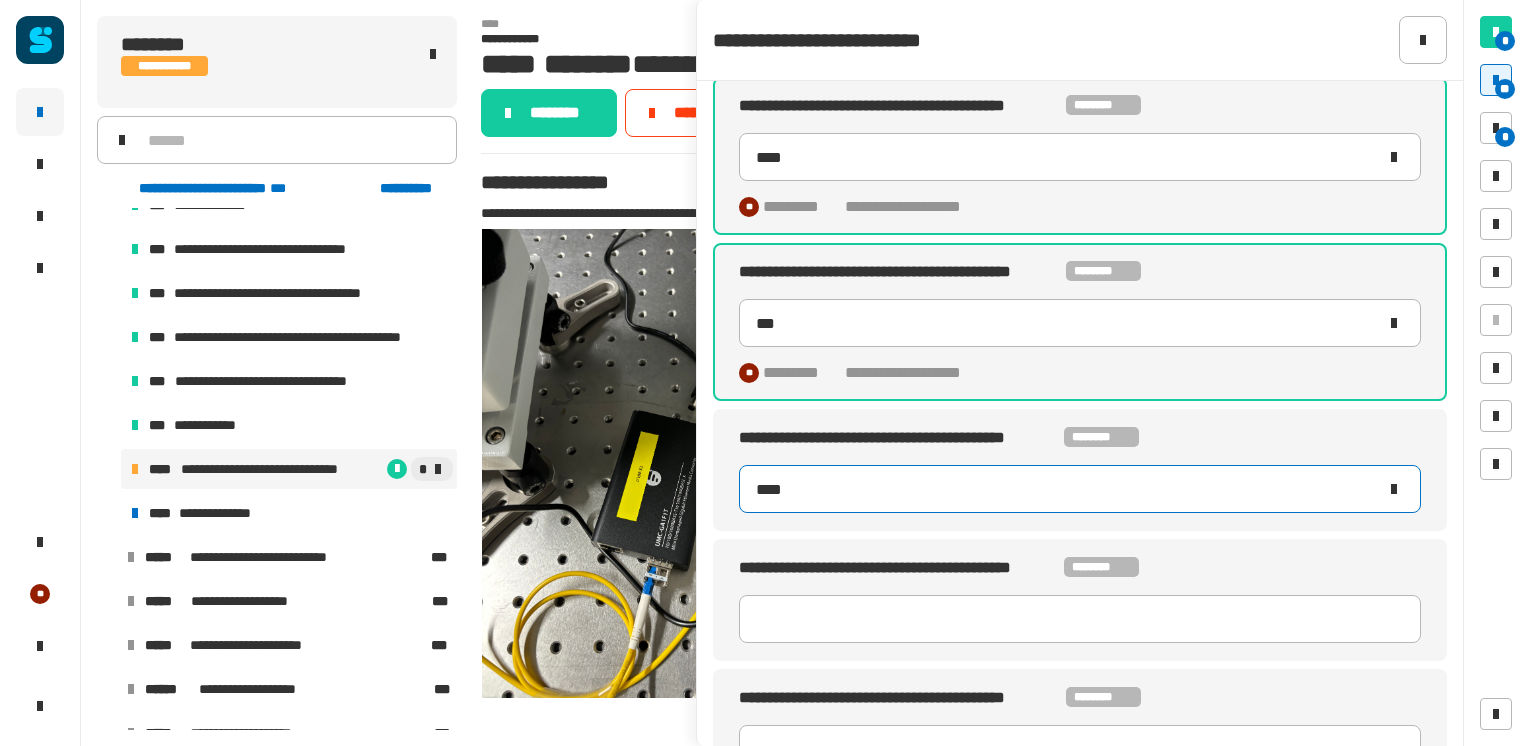 type on "*****" 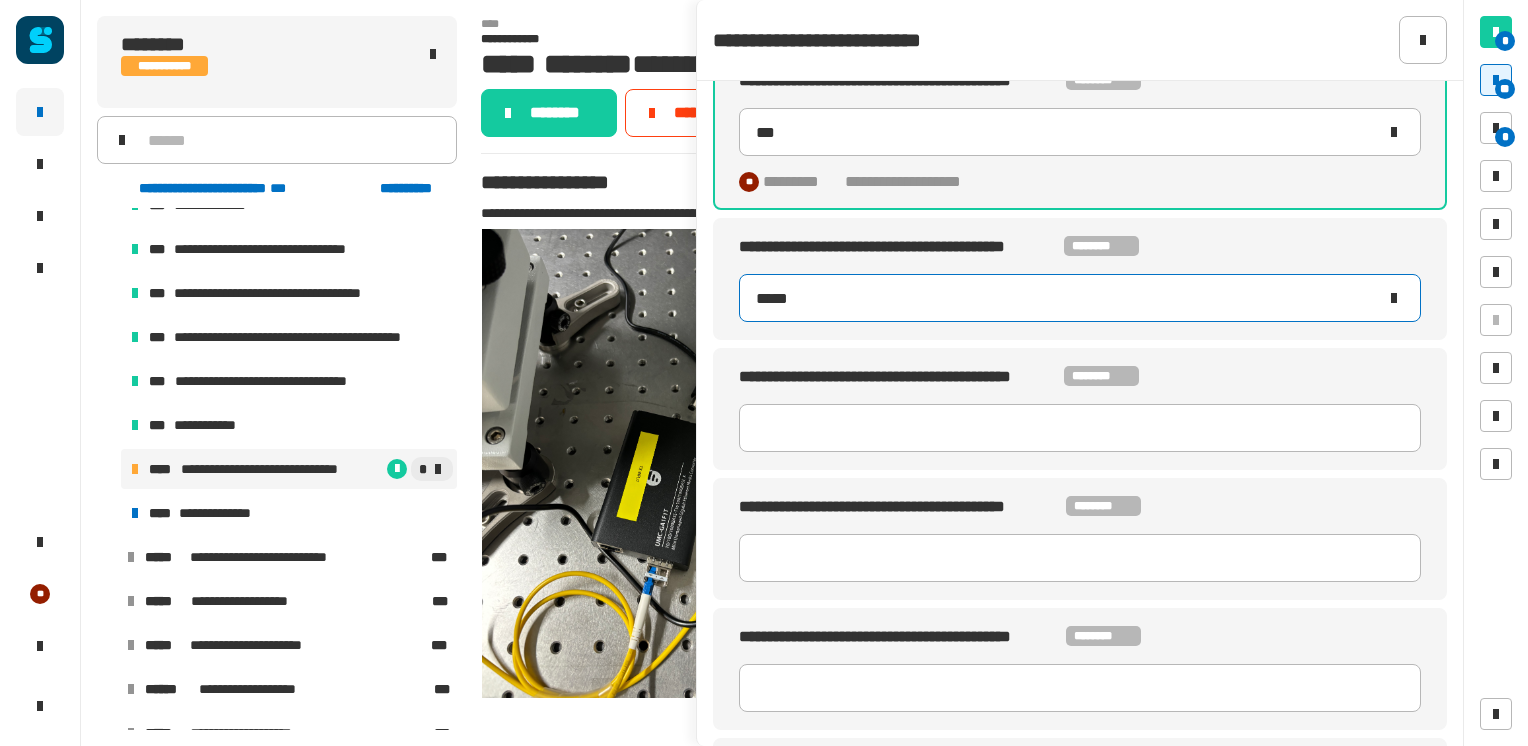 scroll, scrollTop: 1574, scrollLeft: 0, axis: vertical 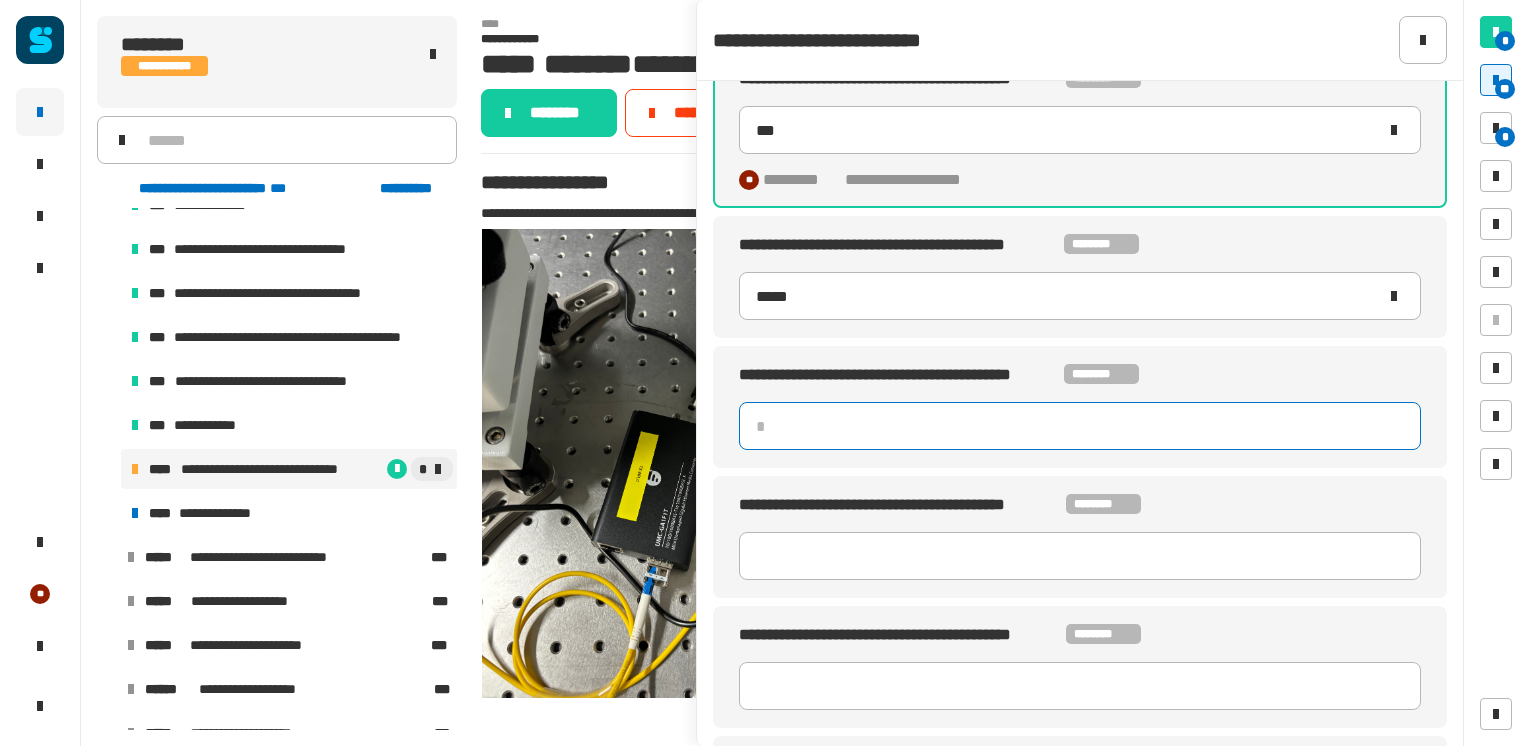 type 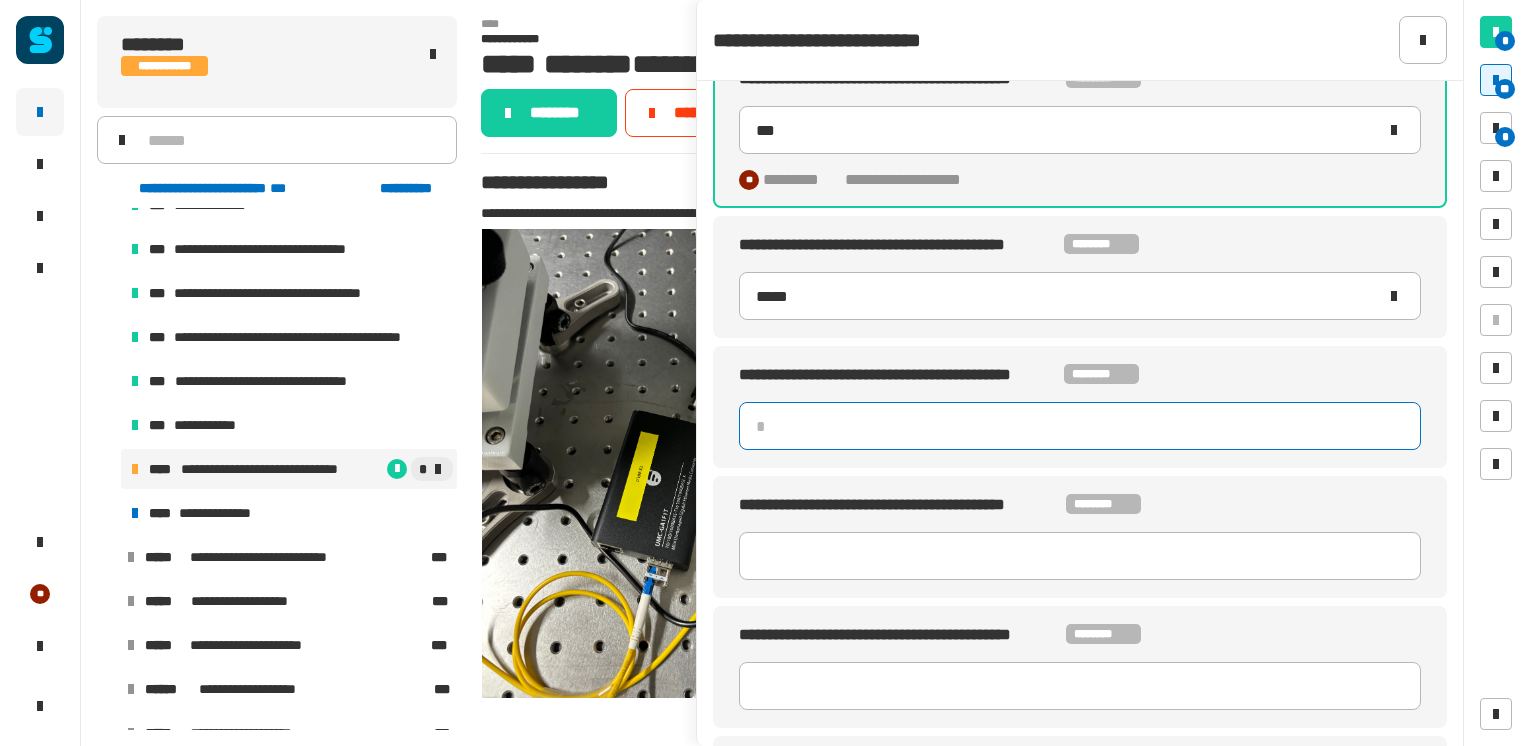 click 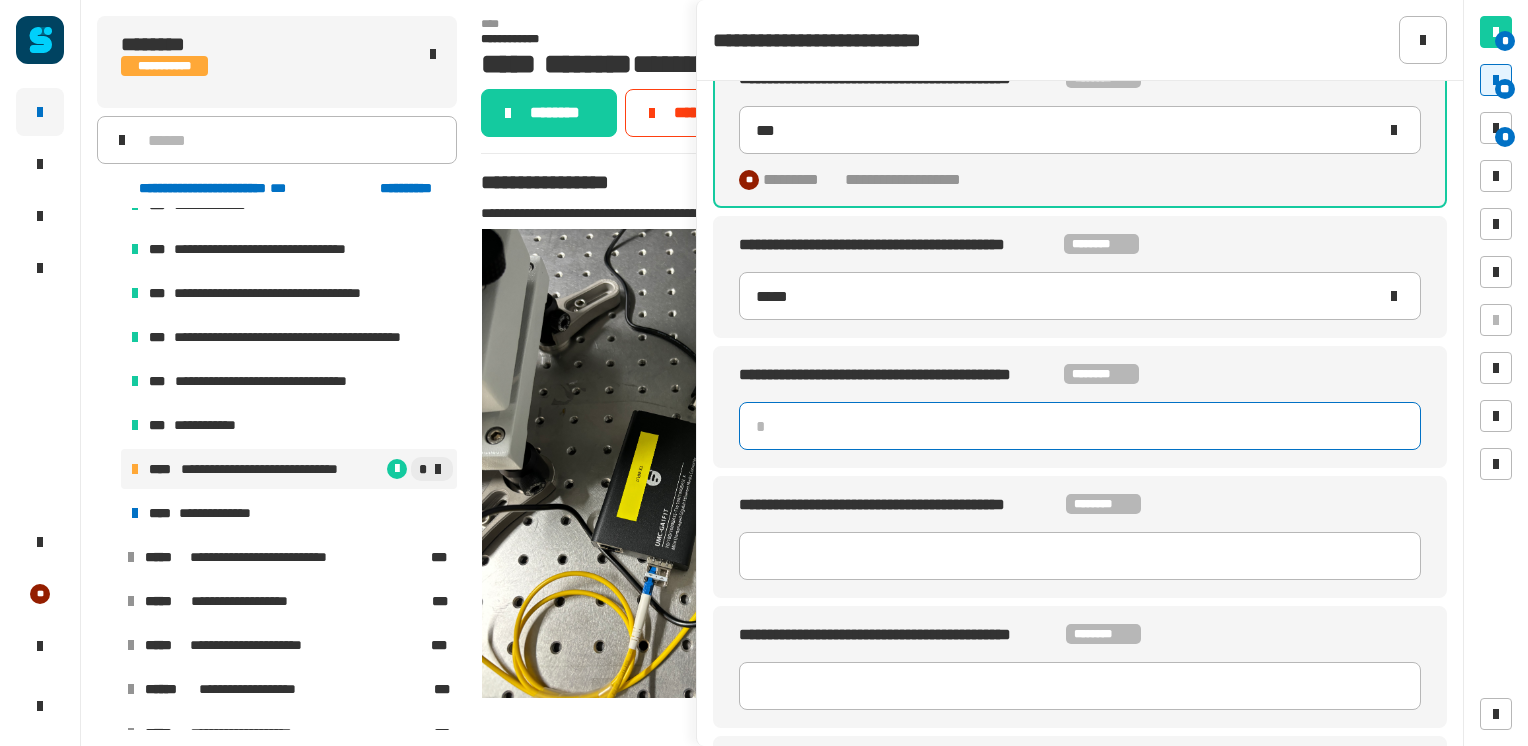 type on "*****" 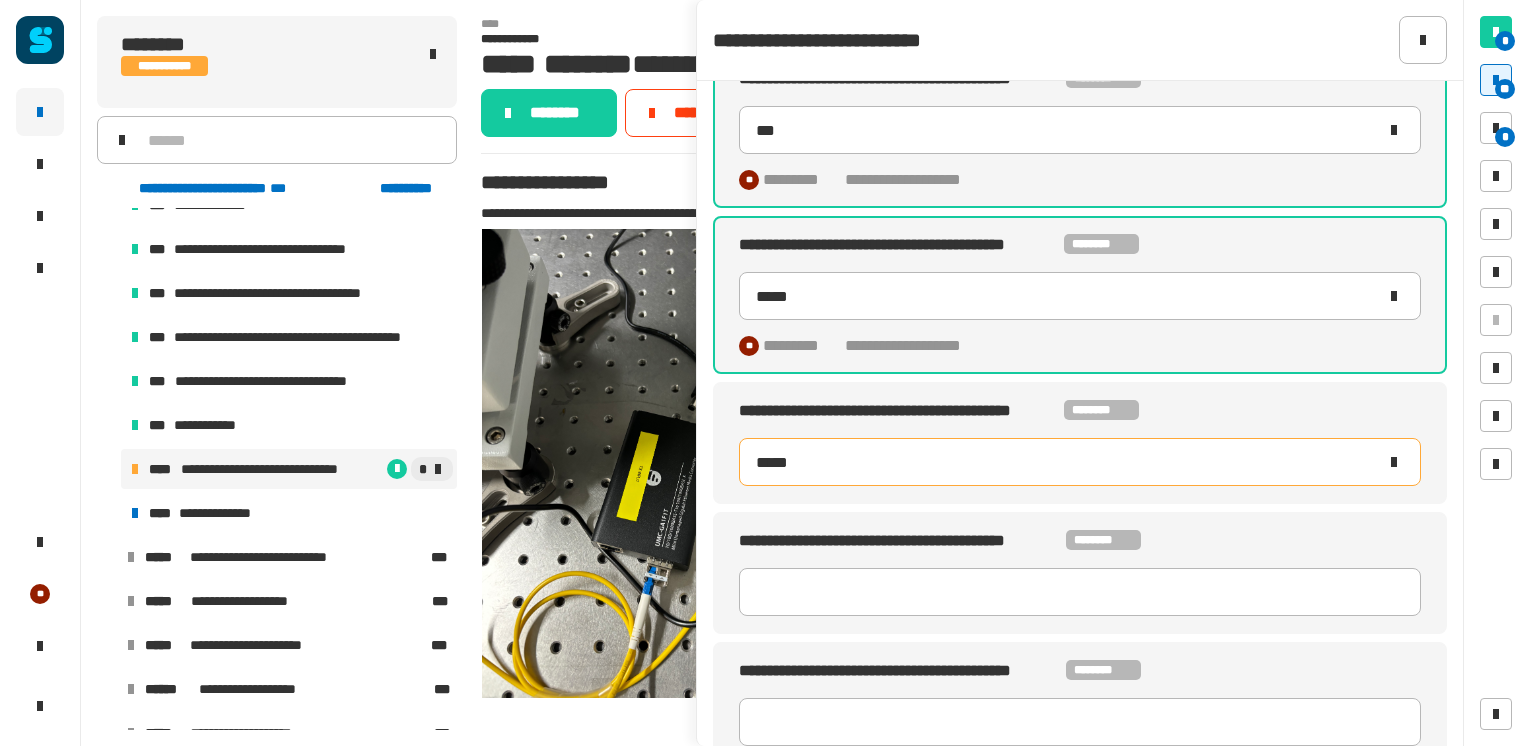 type on "******" 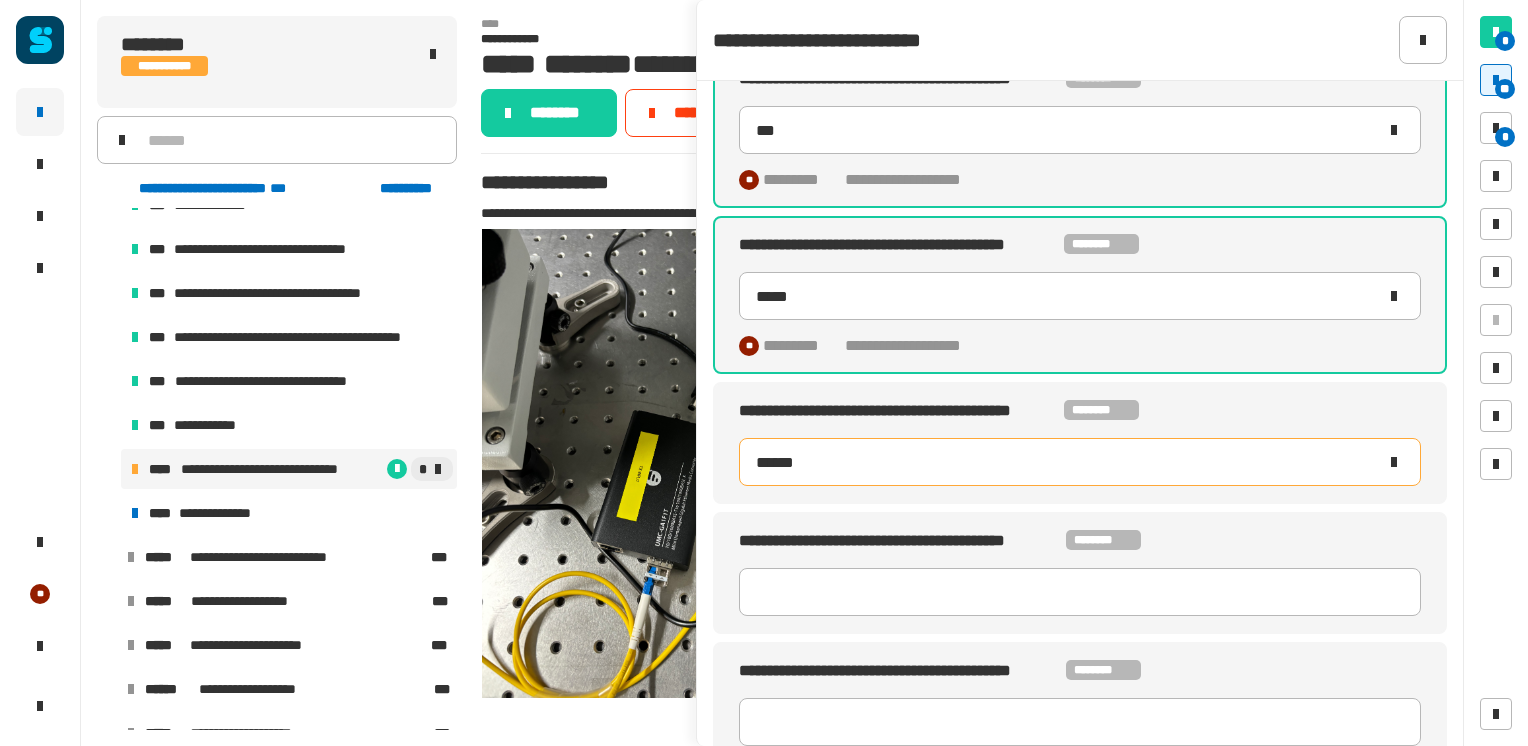drag, startPoint x: 898, startPoint y: 479, endPoint x: 732, endPoint y: 444, distance: 169.64964 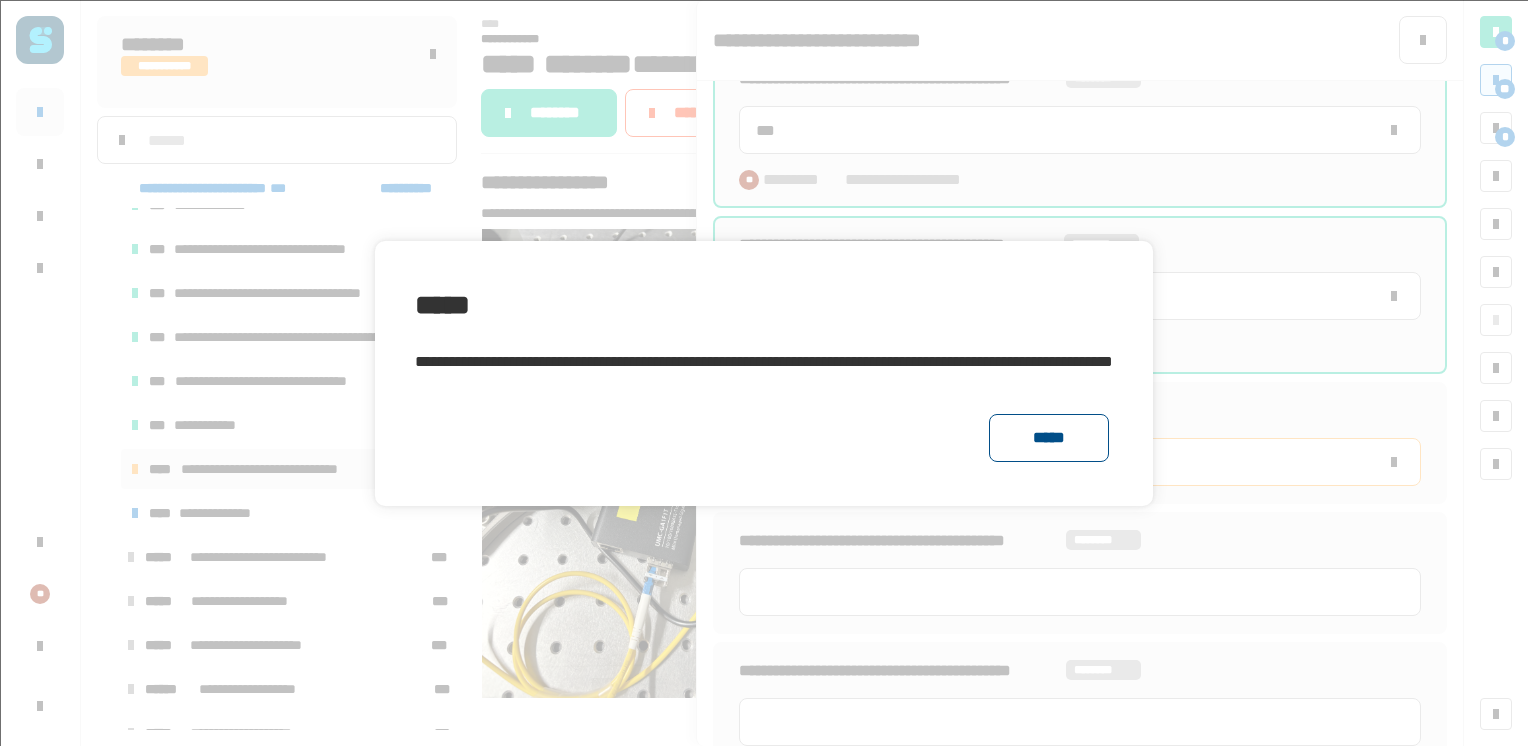 click on "*****" 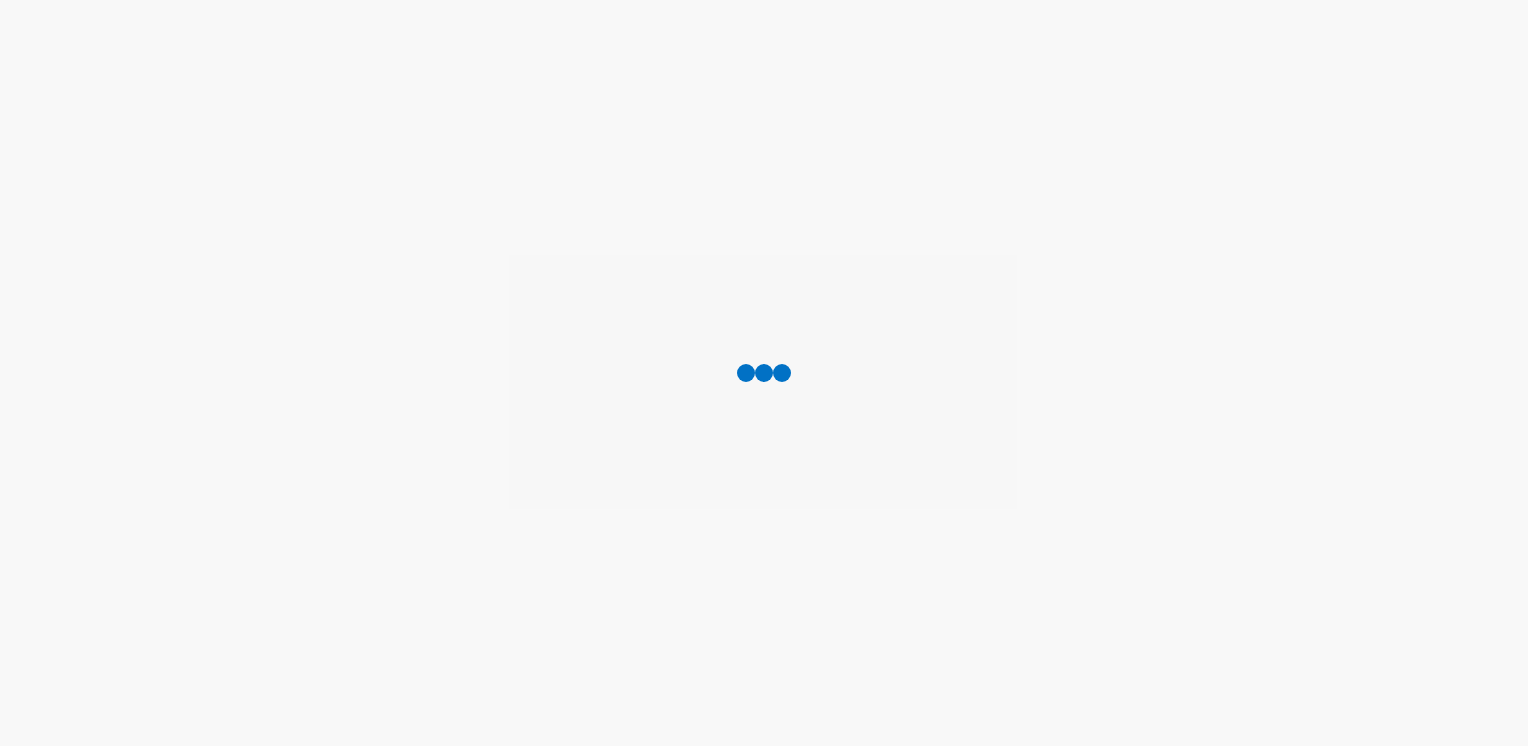 scroll, scrollTop: 0, scrollLeft: 0, axis: both 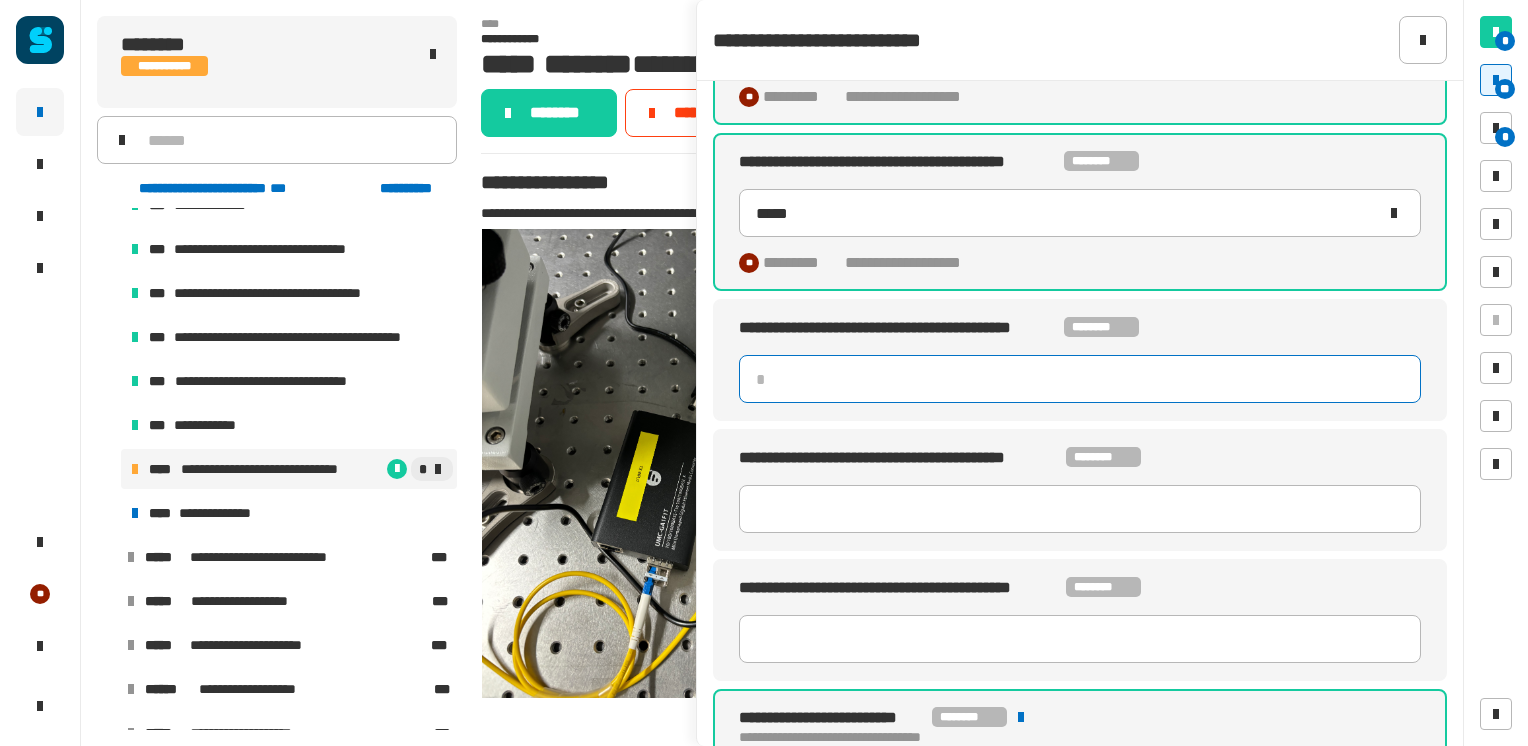 click 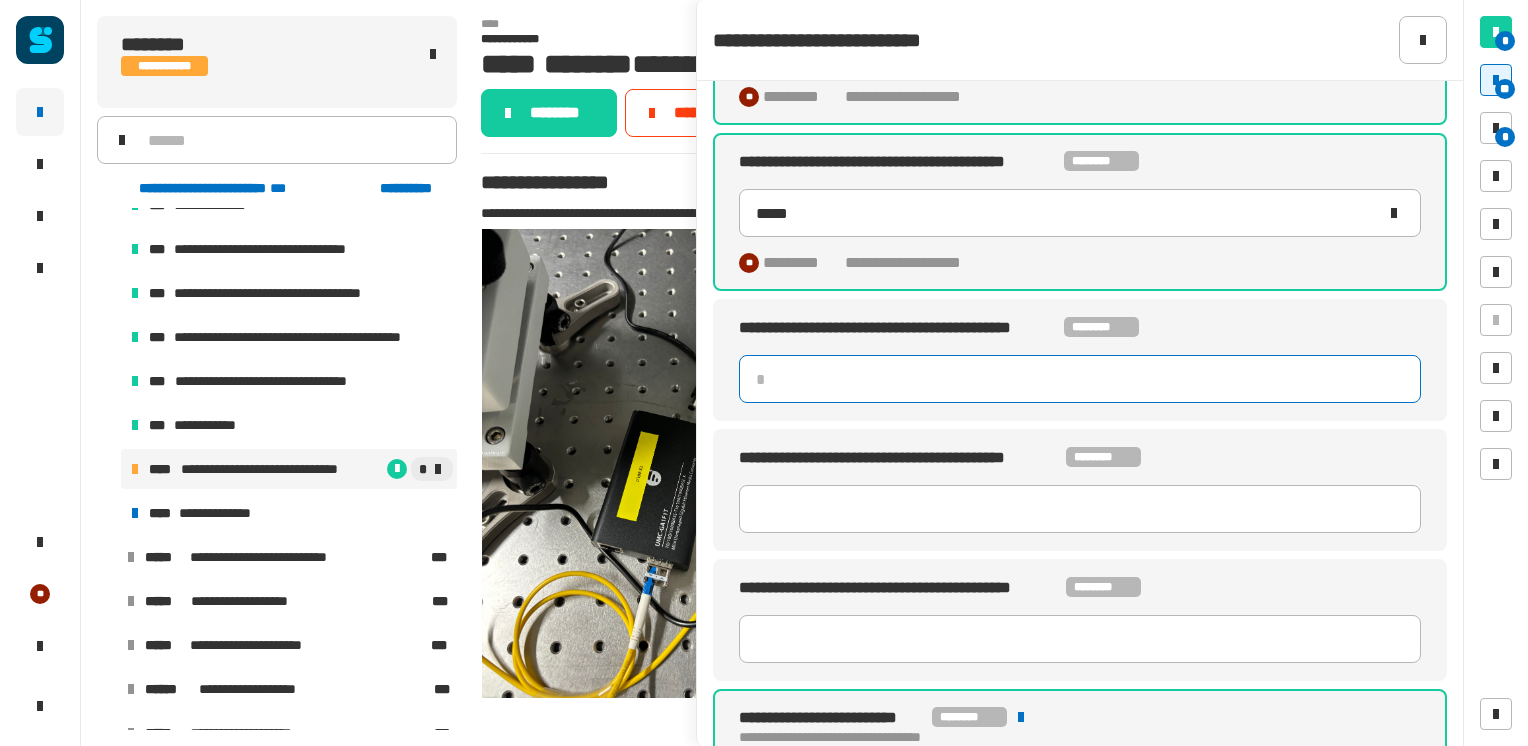 paste on "******" 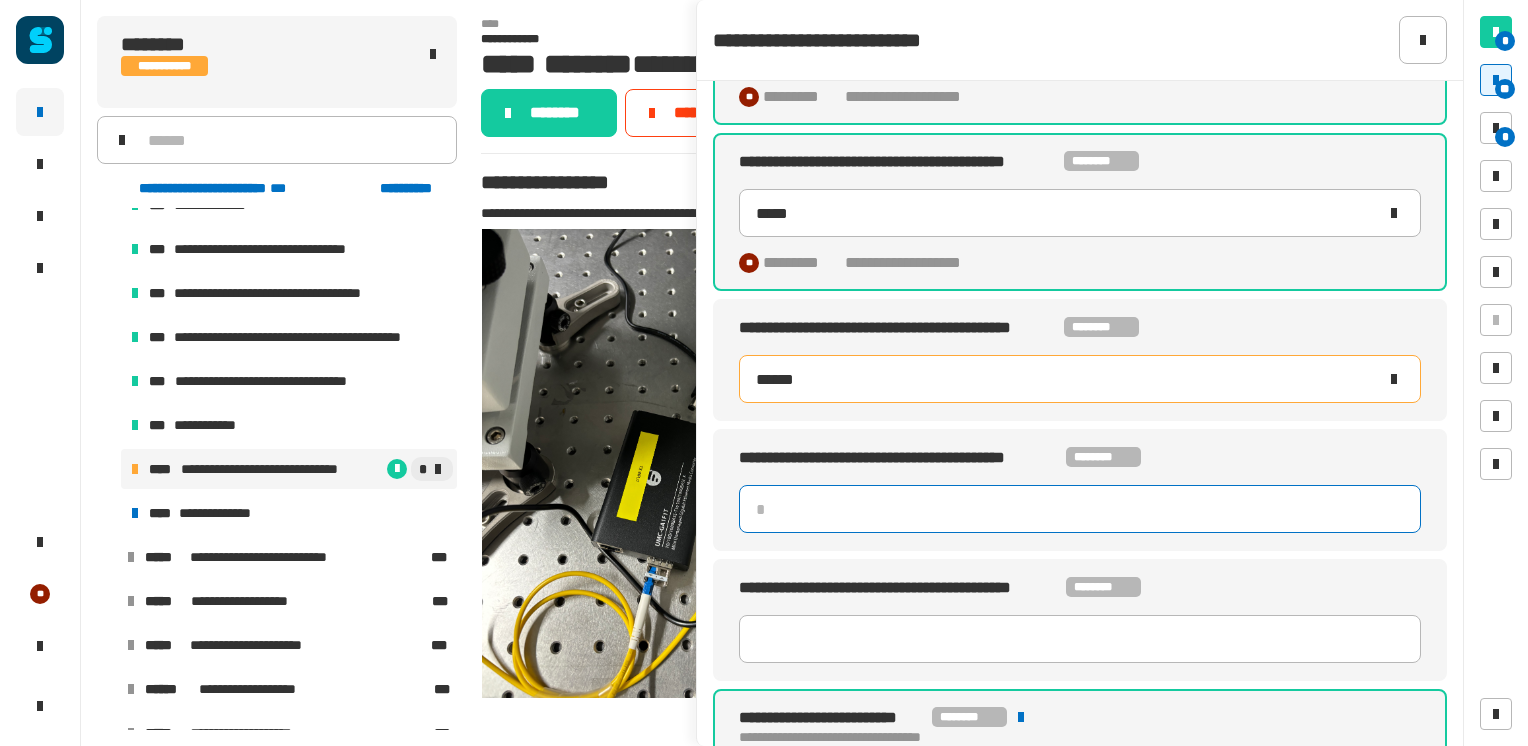 type 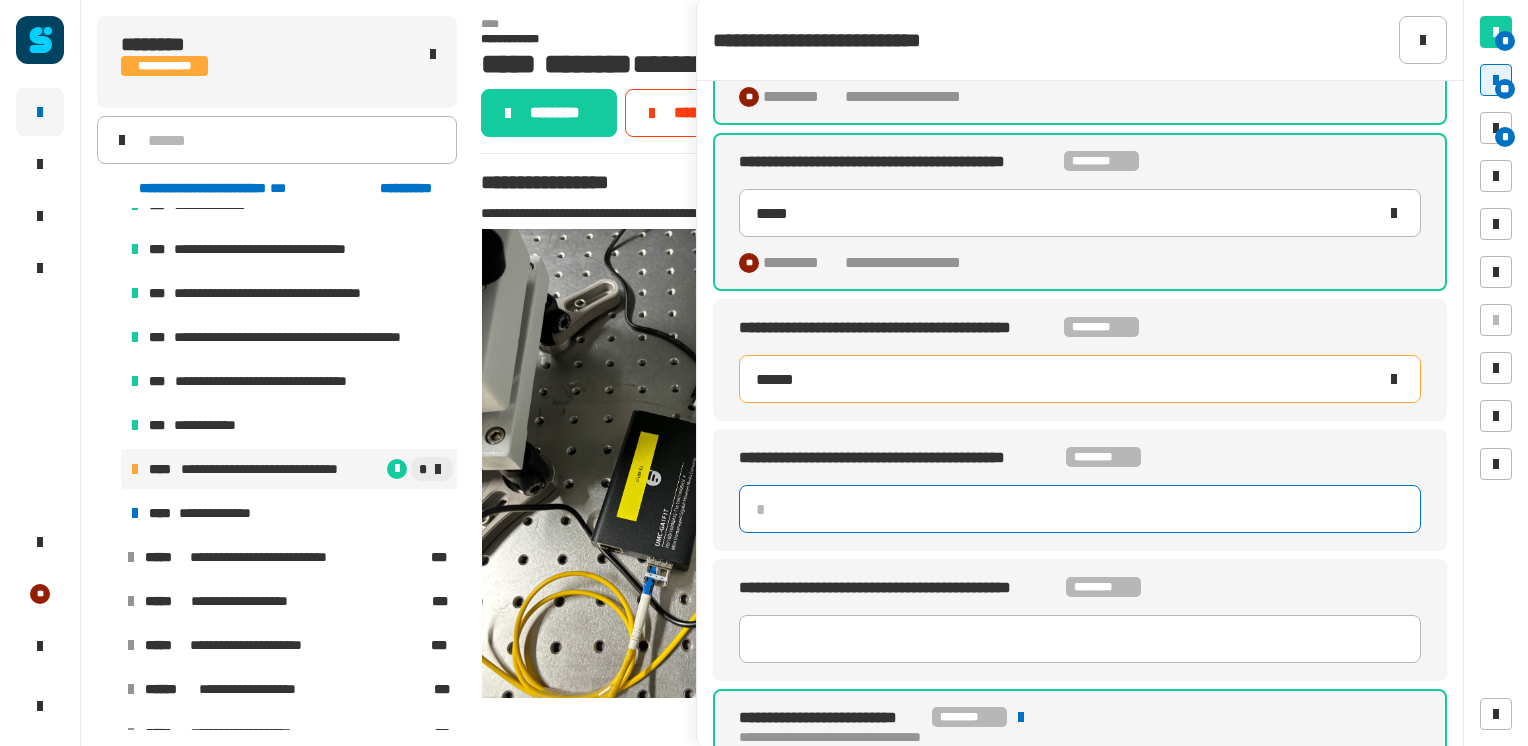 type on "******" 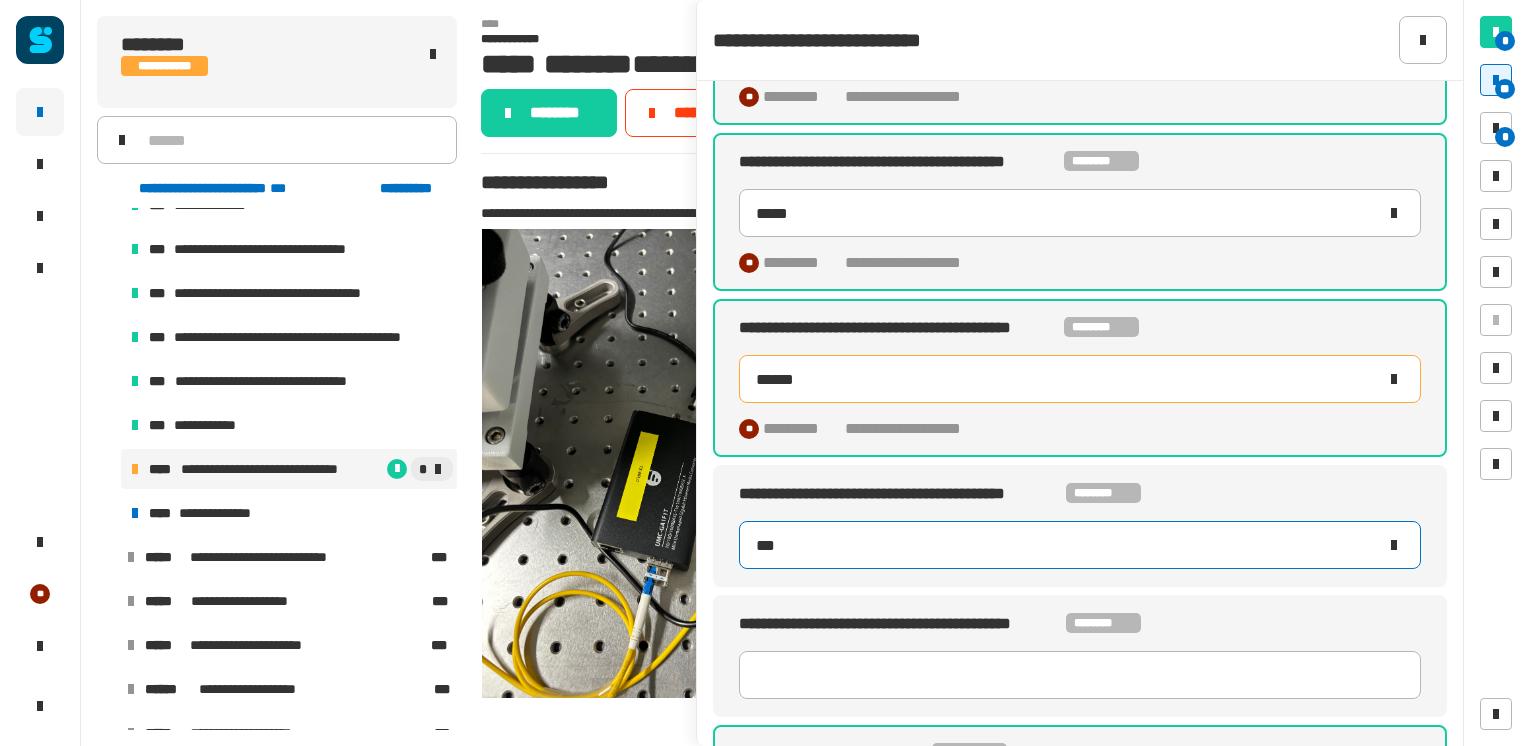 type on "****" 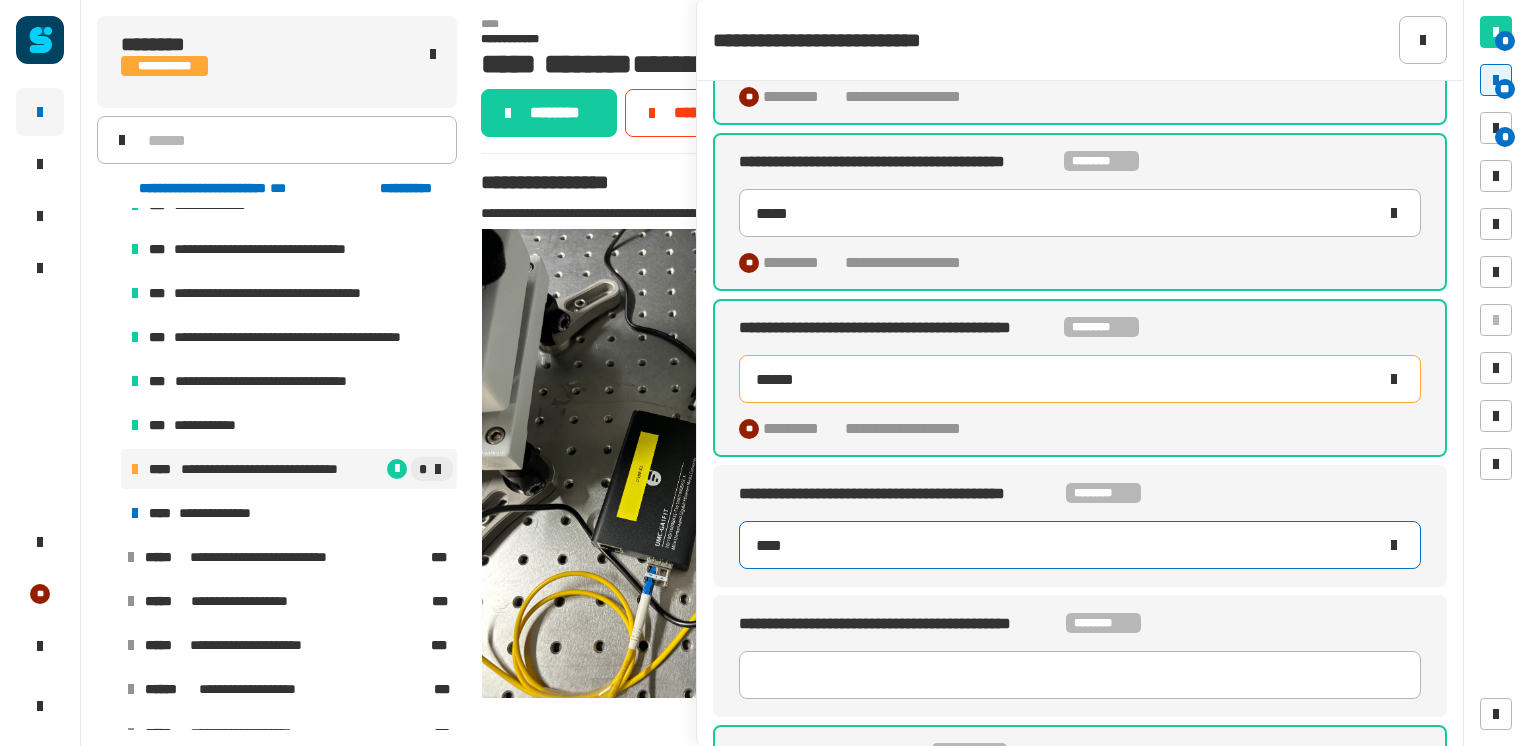 type 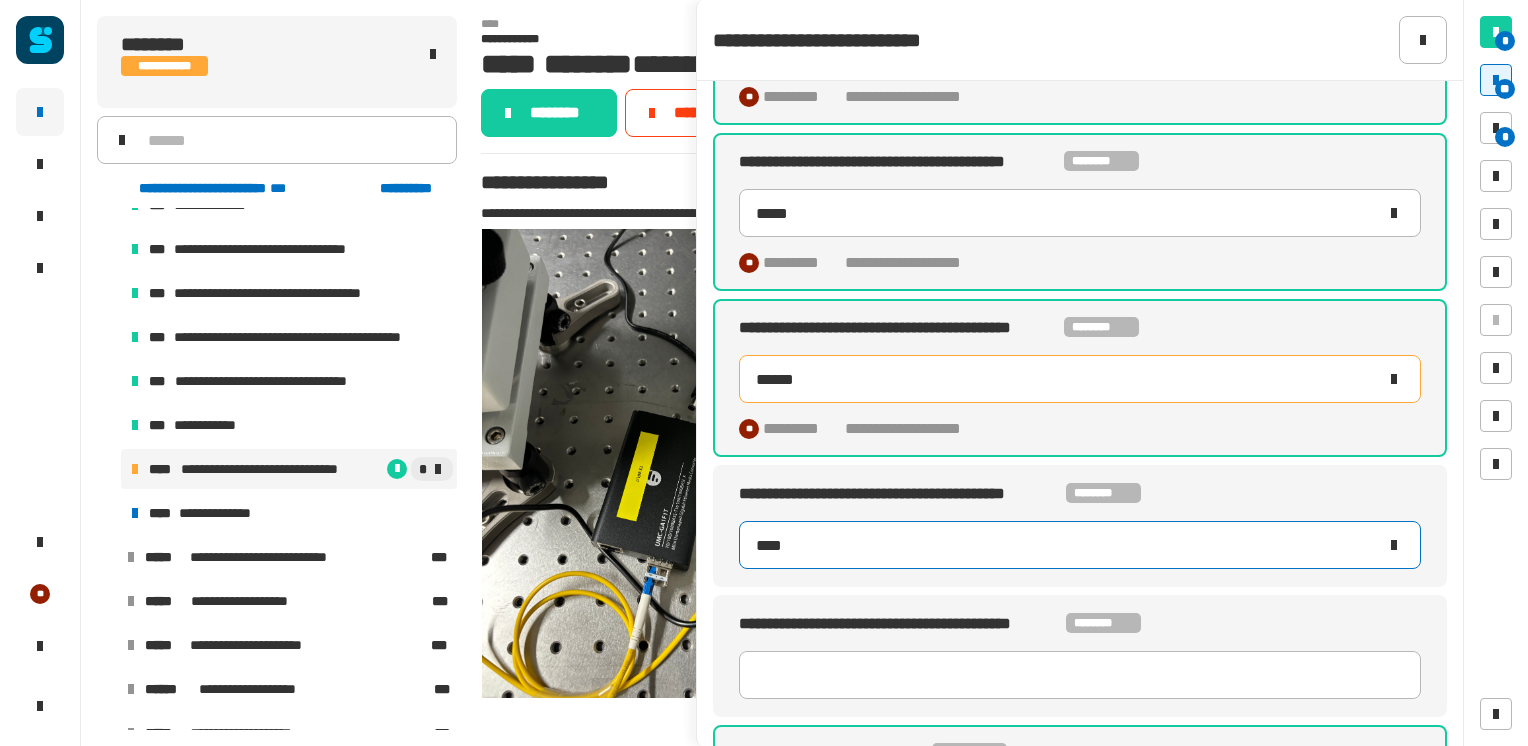type on "*" 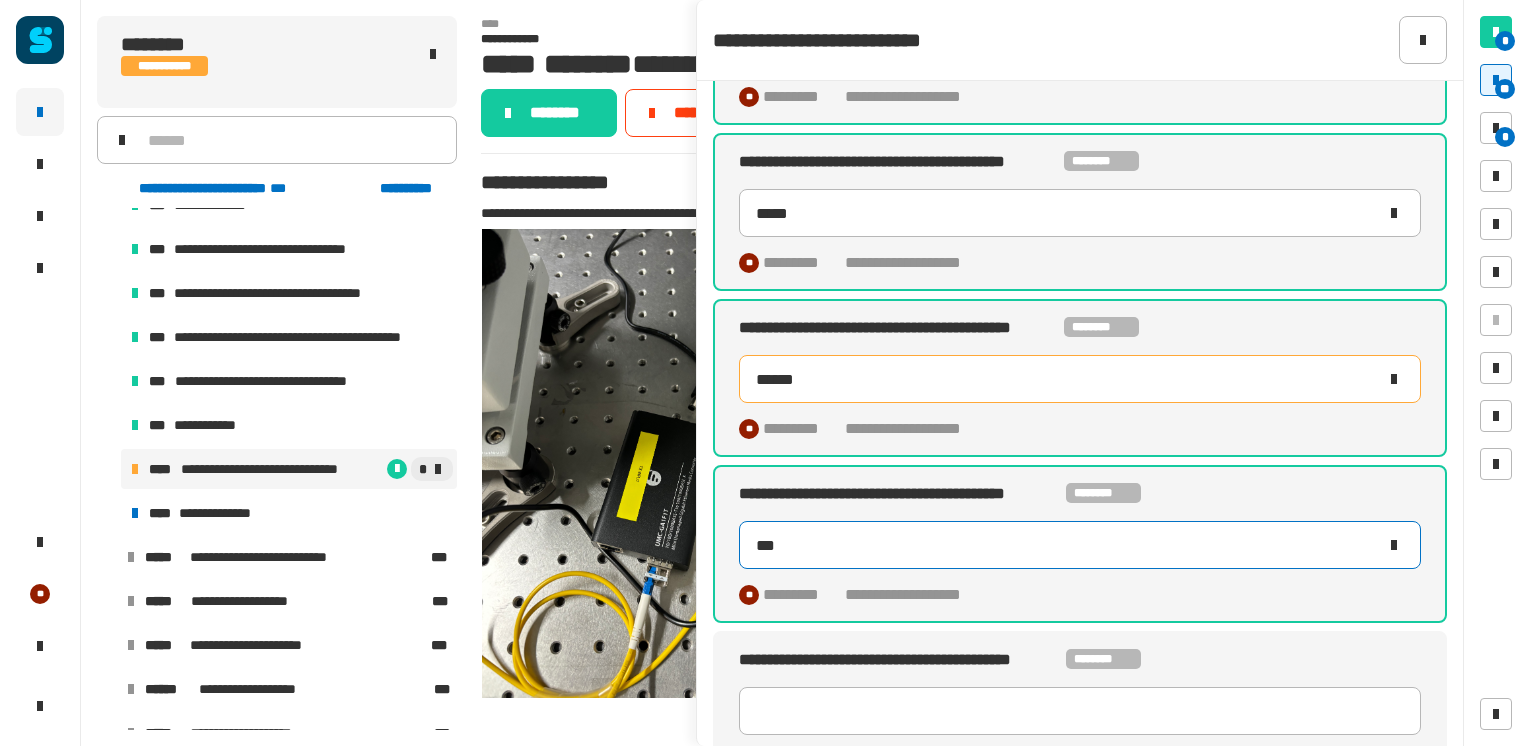 type on "****" 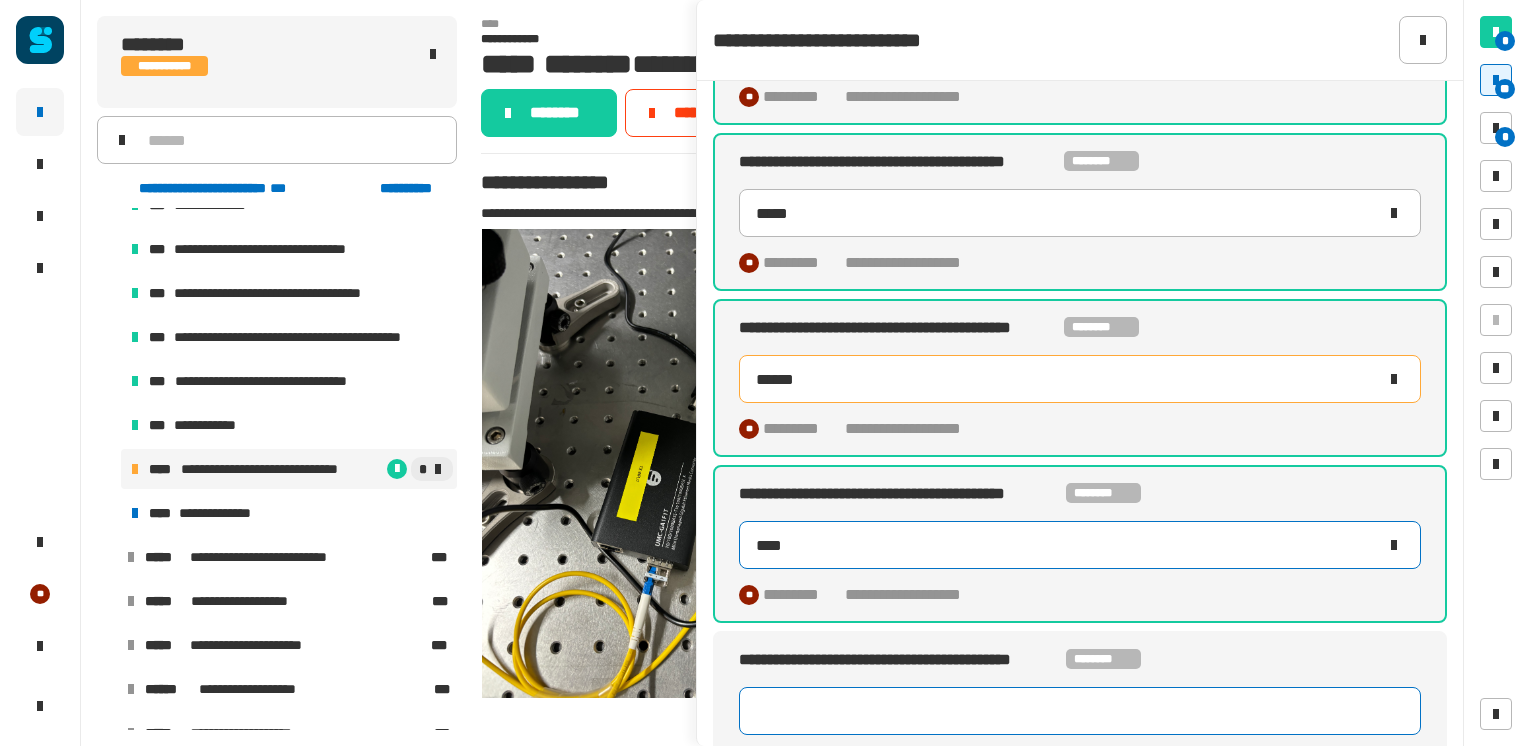 type 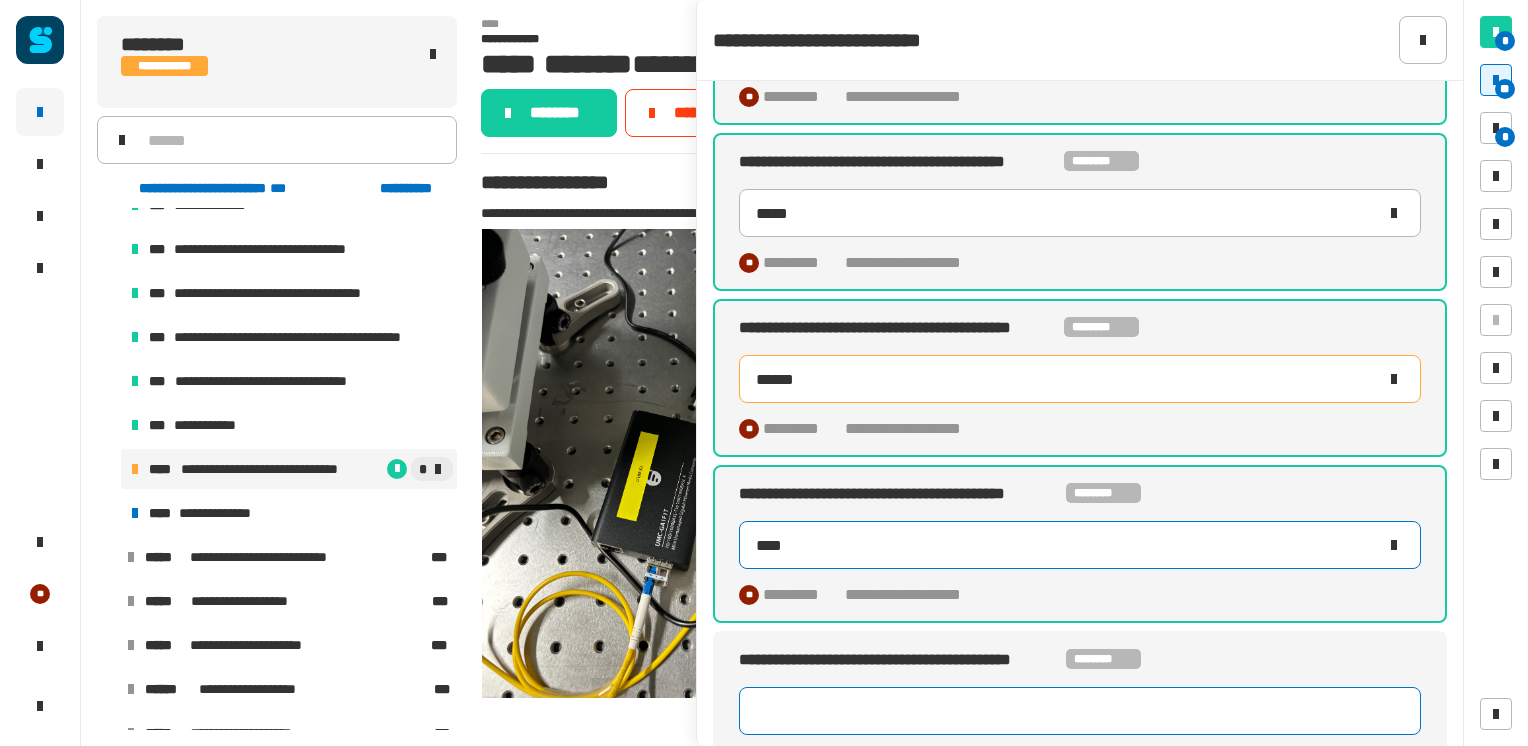 type on "****" 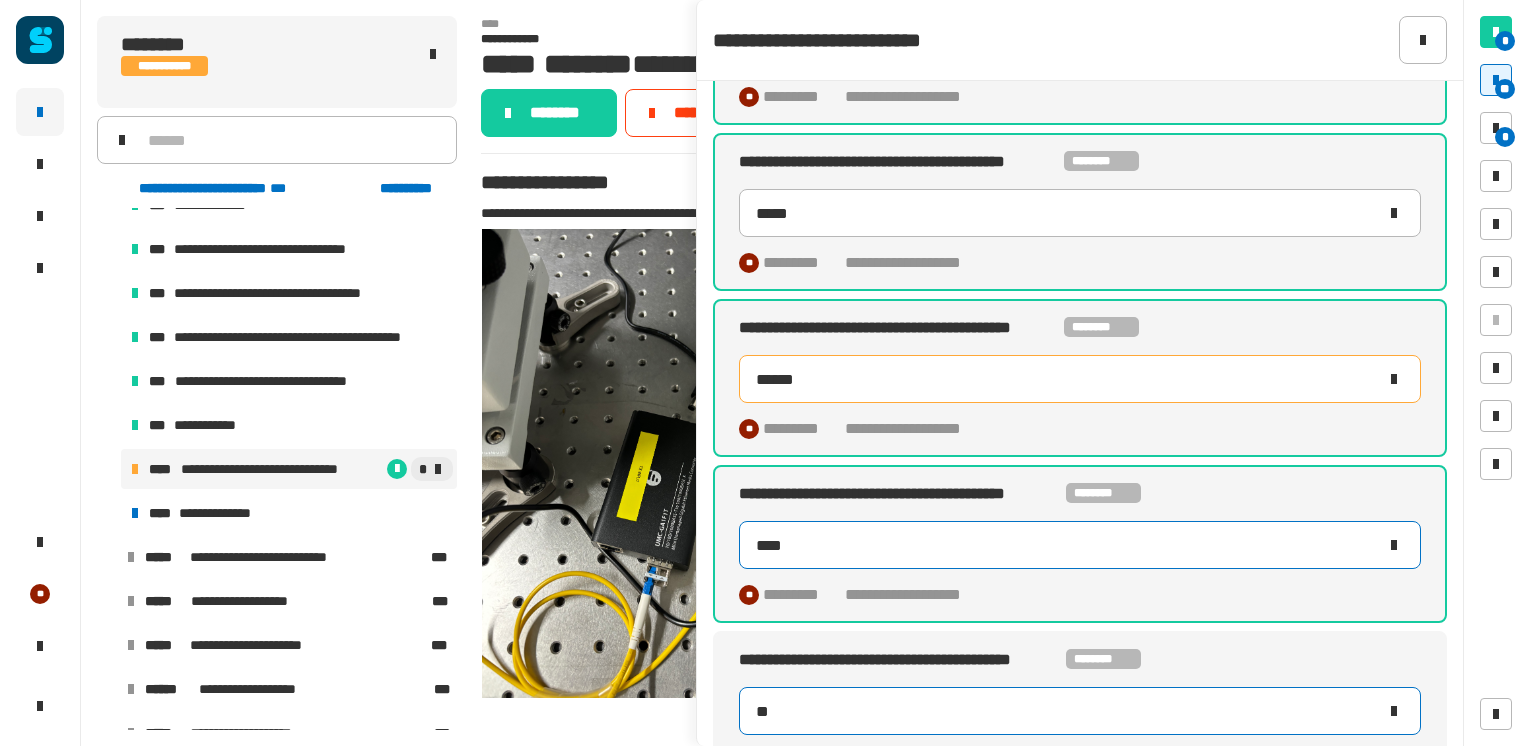 type on "***" 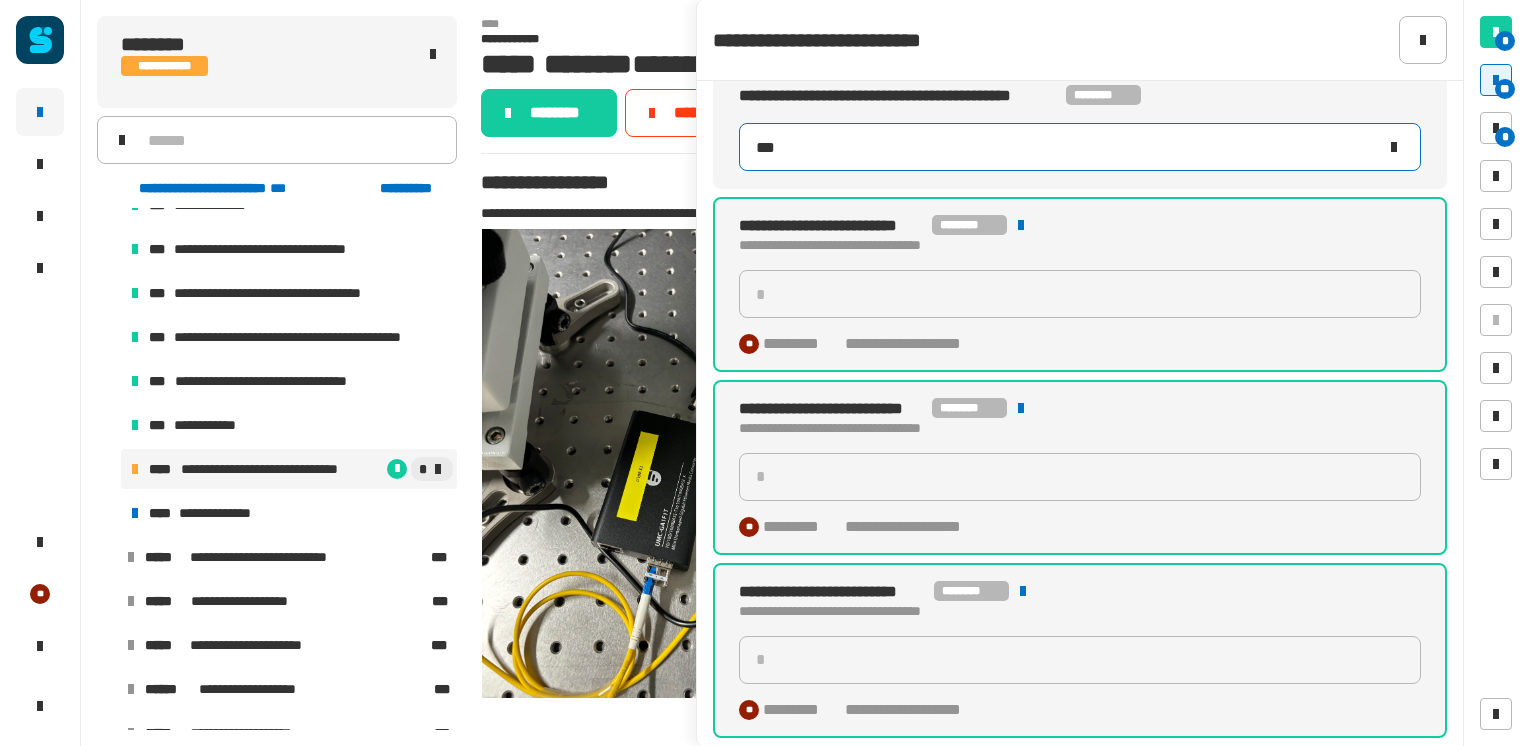 scroll, scrollTop: 2216, scrollLeft: 0, axis: vertical 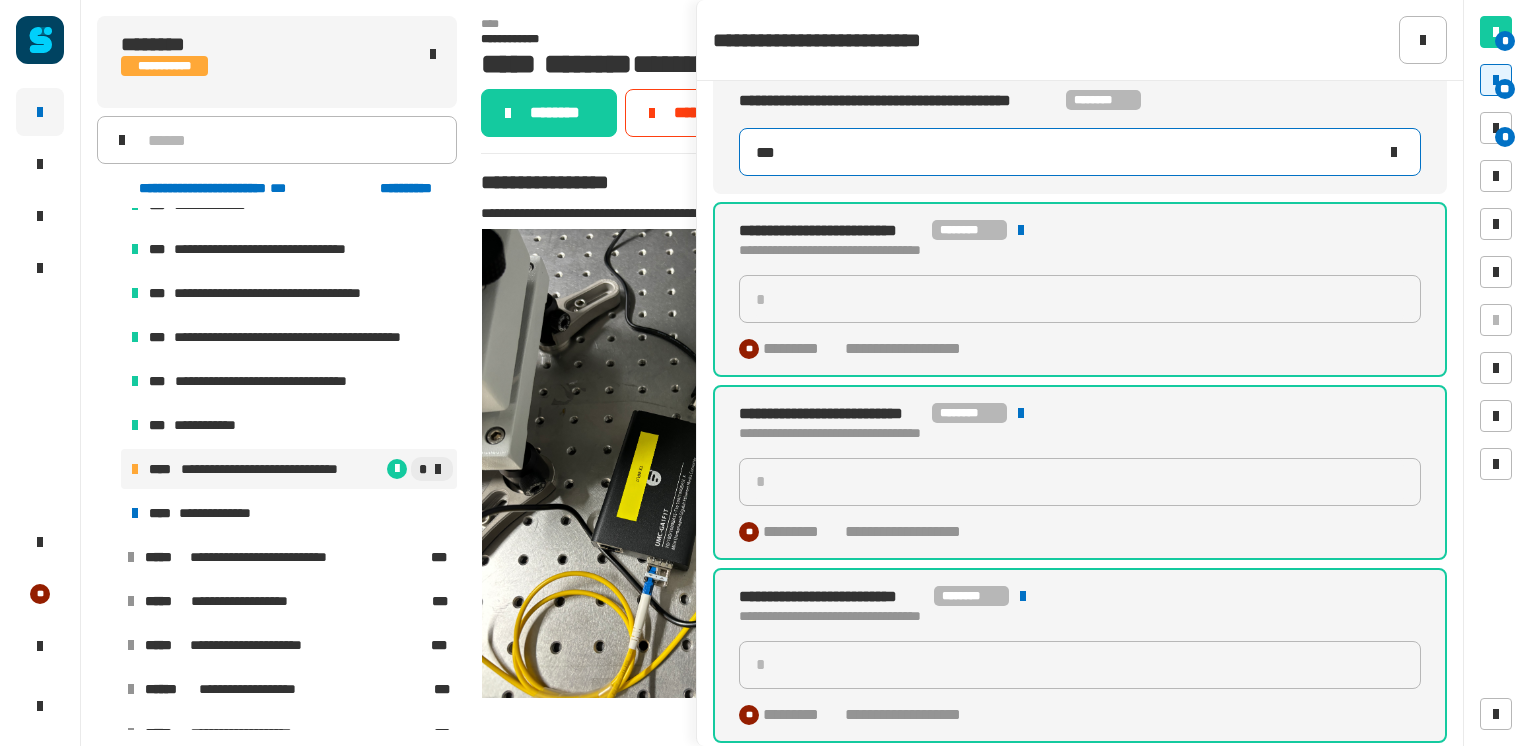 type on "****" 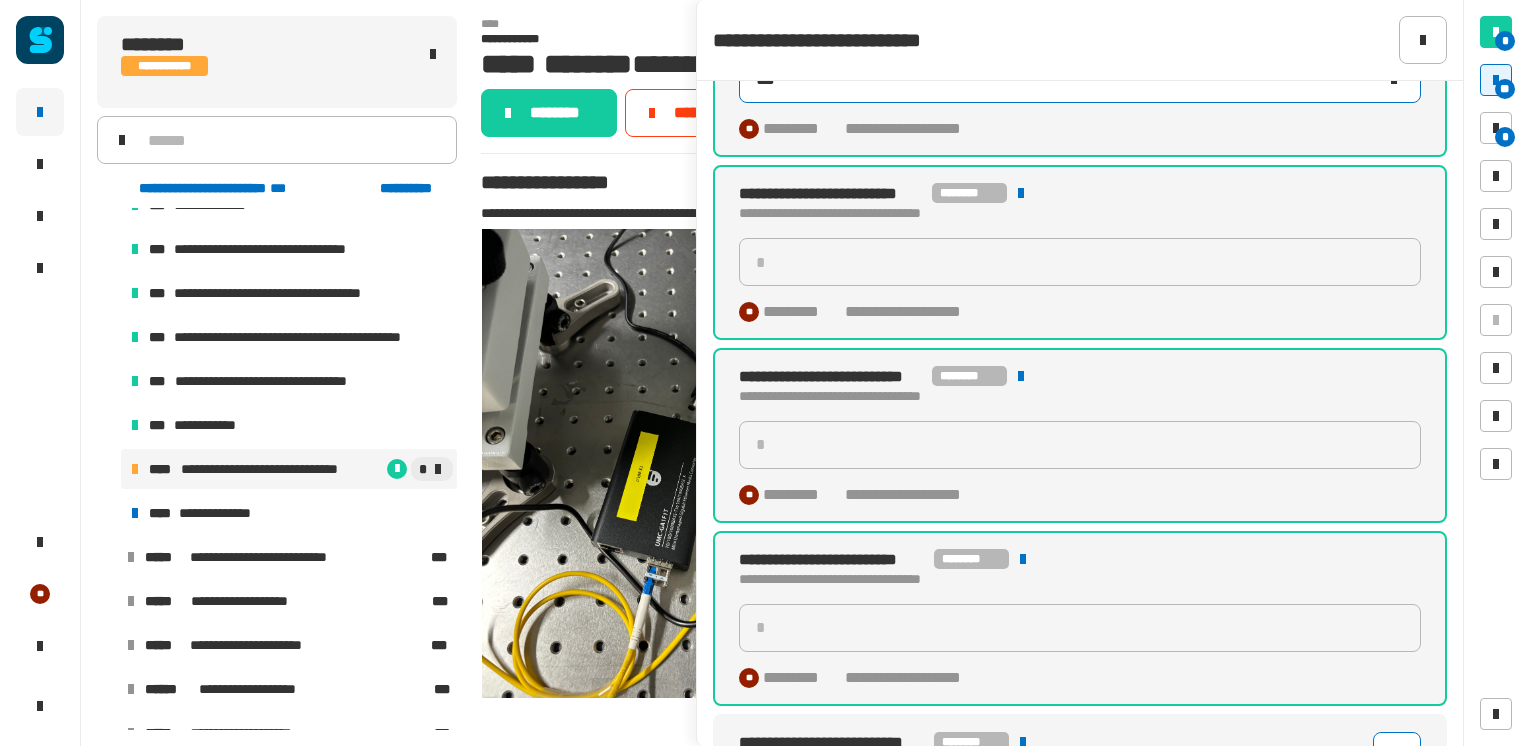 scroll, scrollTop: 2298, scrollLeft: 0, axis: vertical 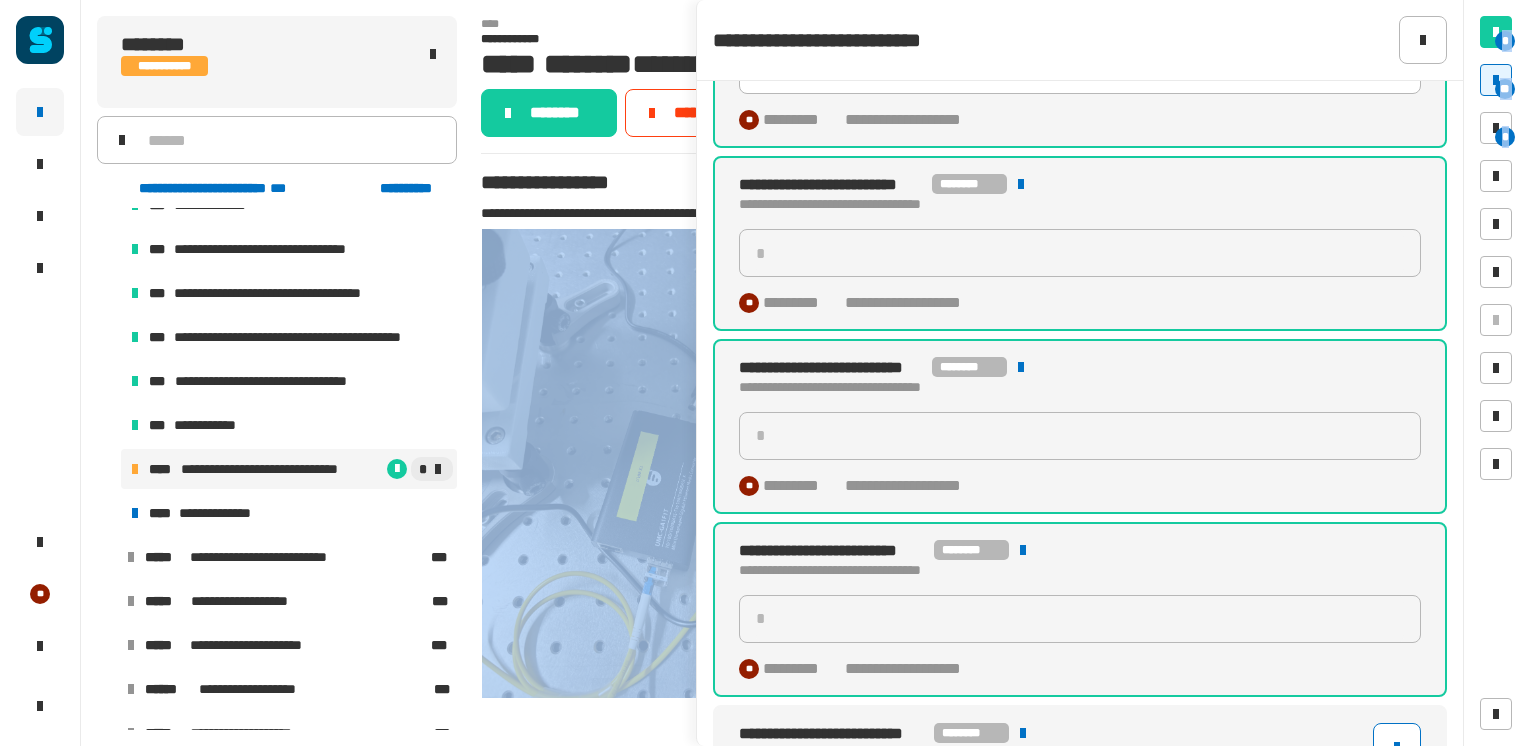 drag, startPoint x: 1475, startPoint y: 687, endPoint x: 1491, endPoint y: 752, distance: 66.94027 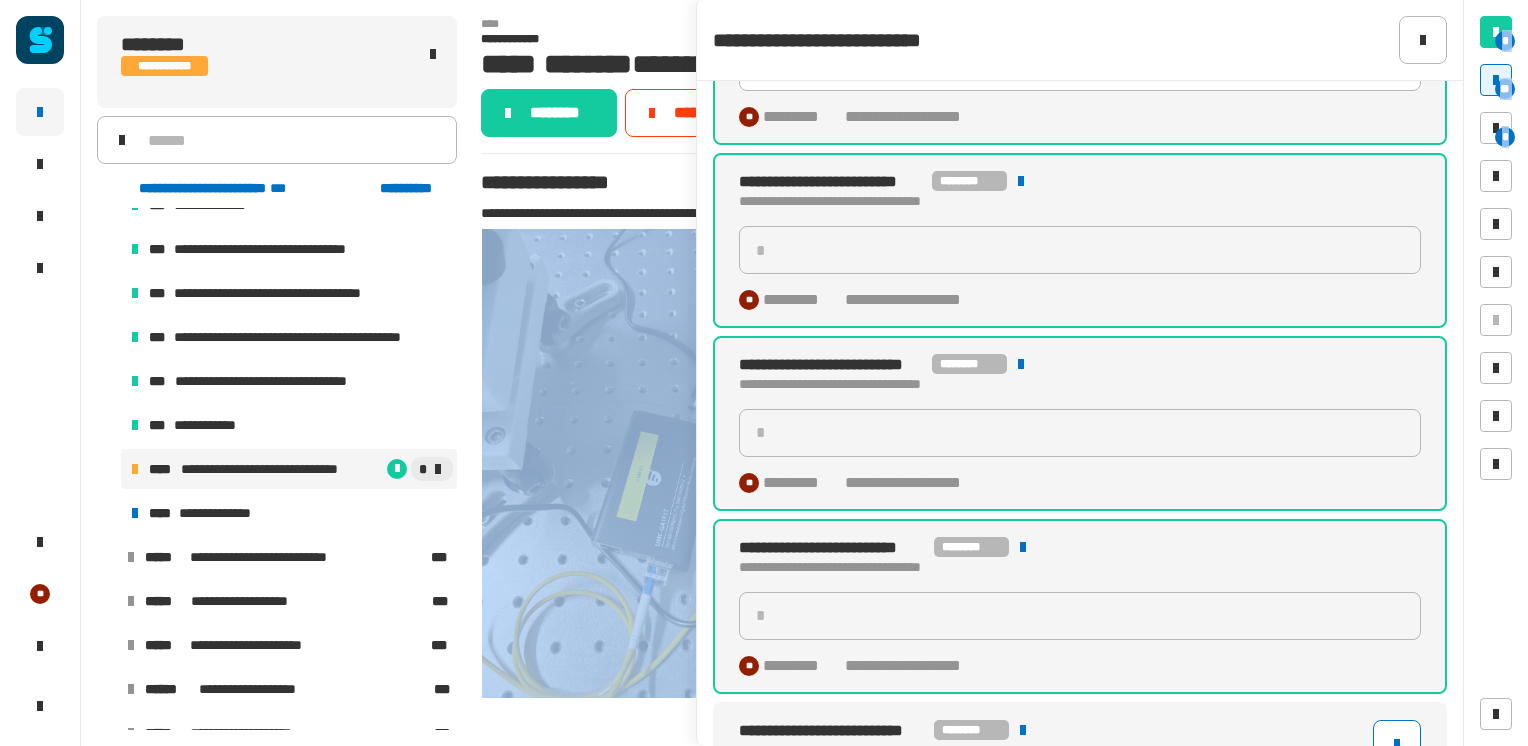 scroll, scrollTop: 2468, scrollLeft: 0, axis: vertical 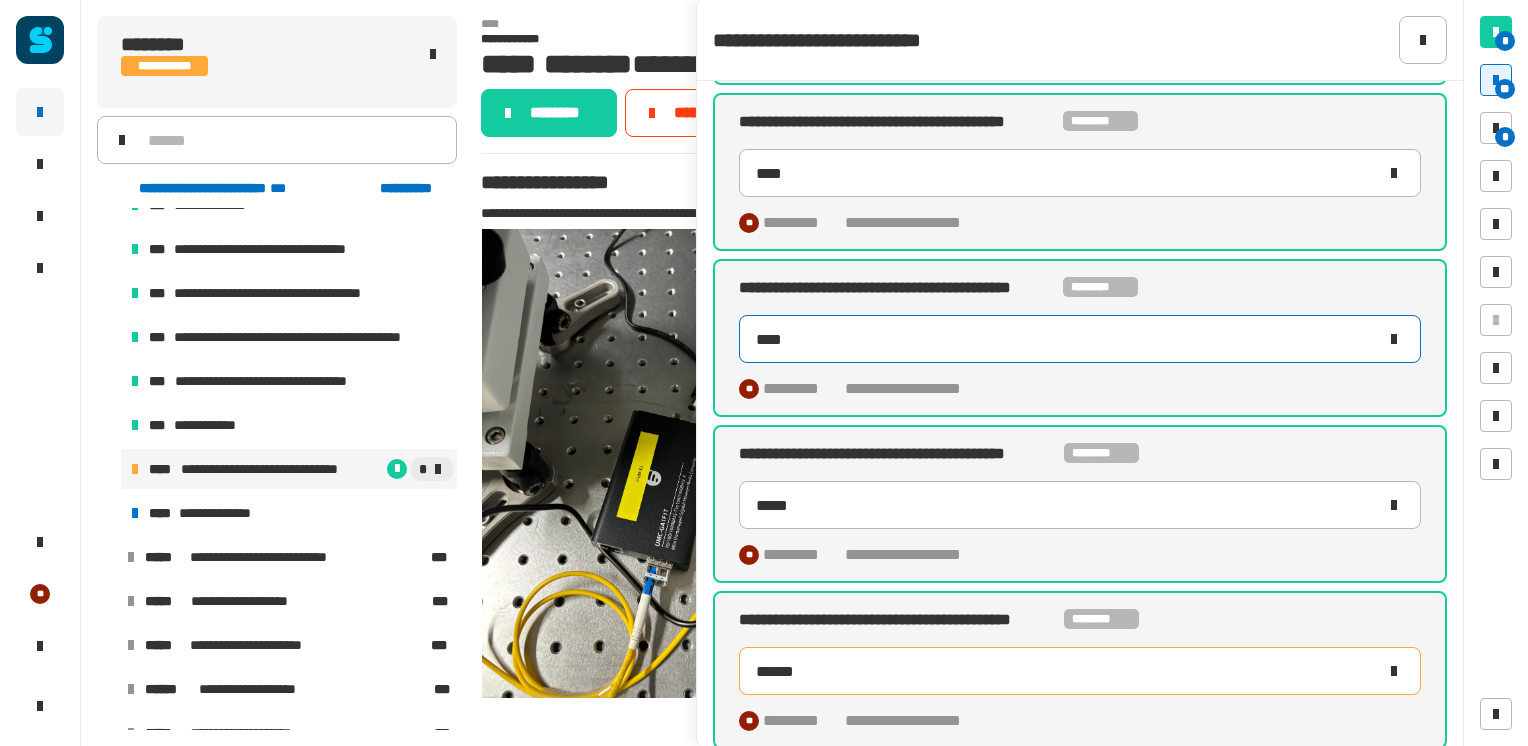 drag, startPoint x: 878, startPoint y: 340, endPoint x: 750, endPoint y: 322, distance: 129.25943 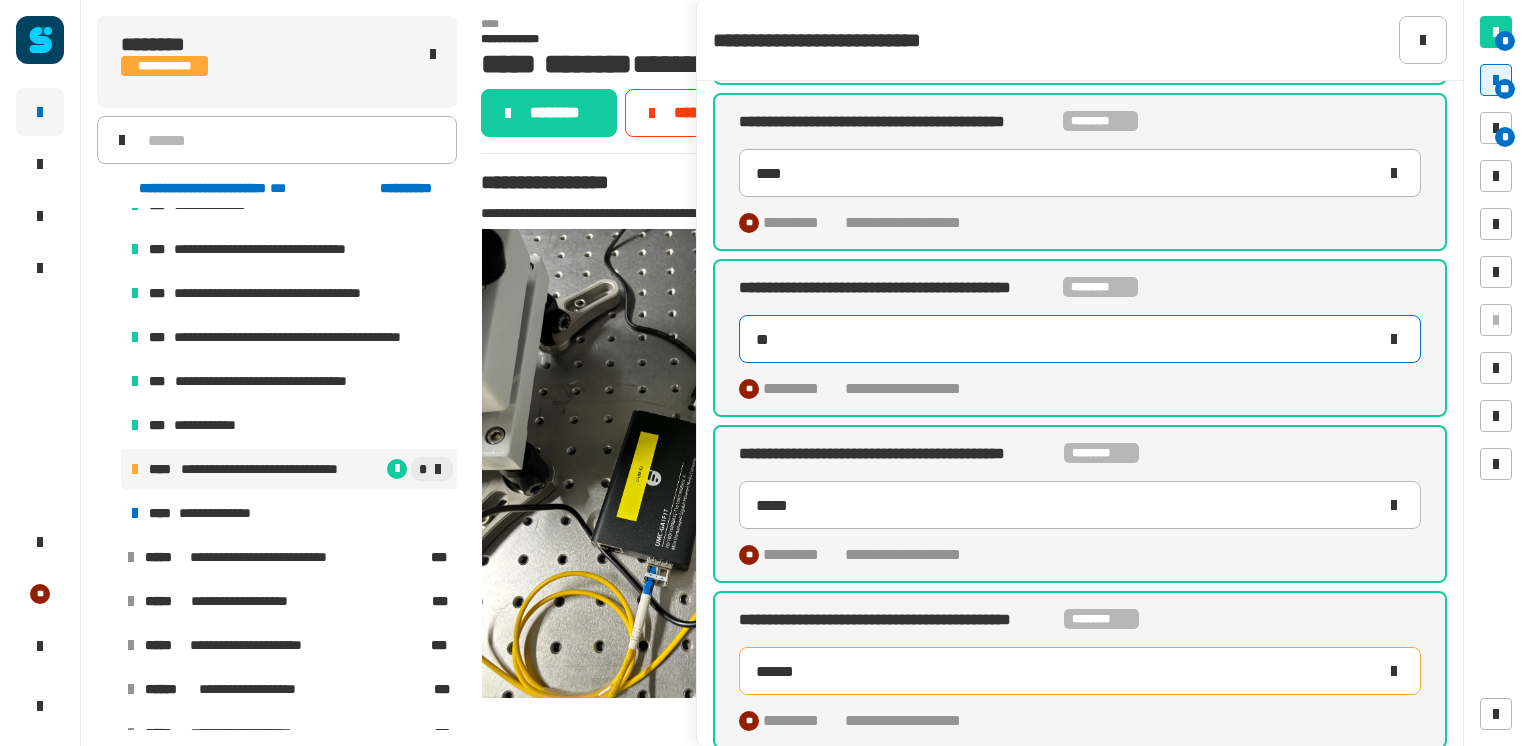 type on "***" 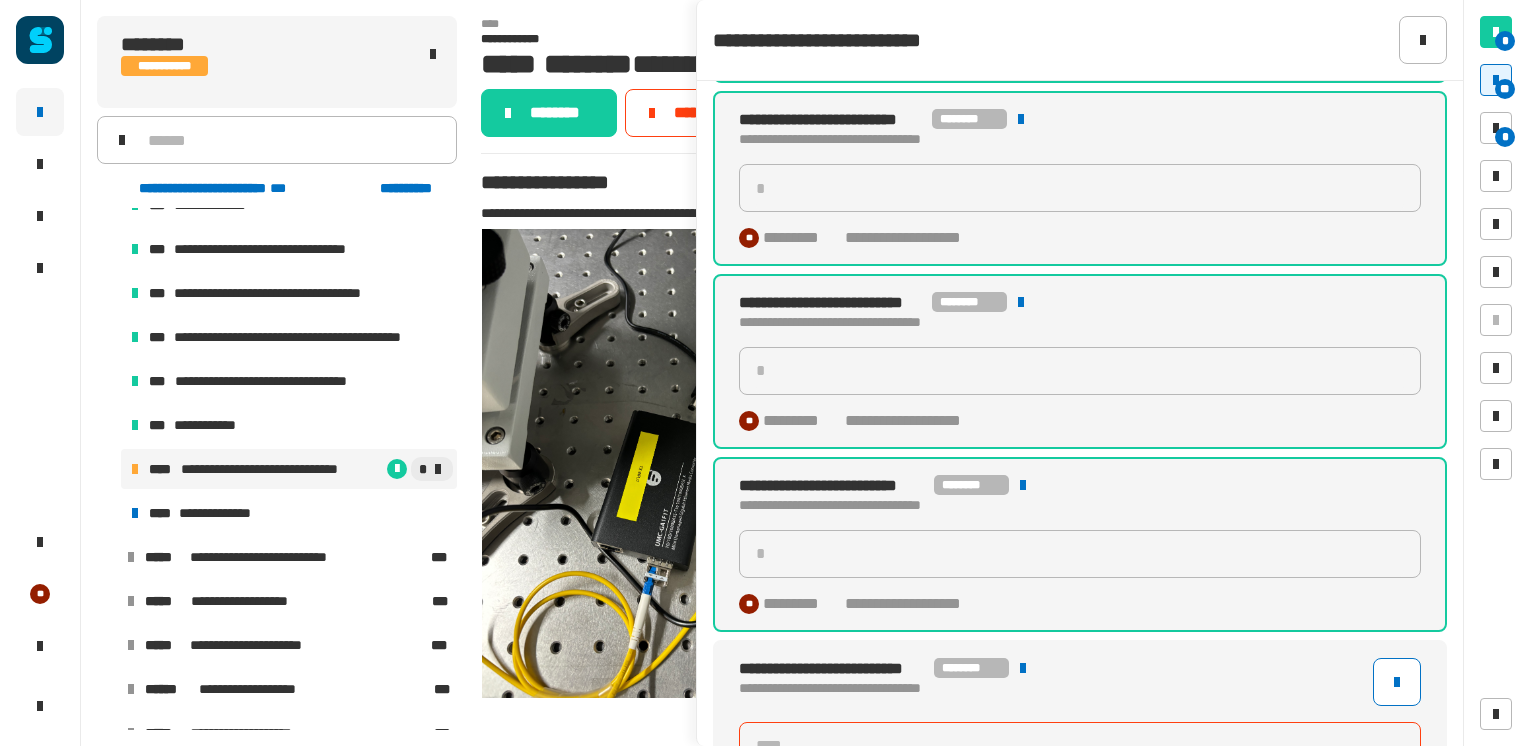 scroll, scrollTop: 2468, scrollLeft: 0, axis: vertical 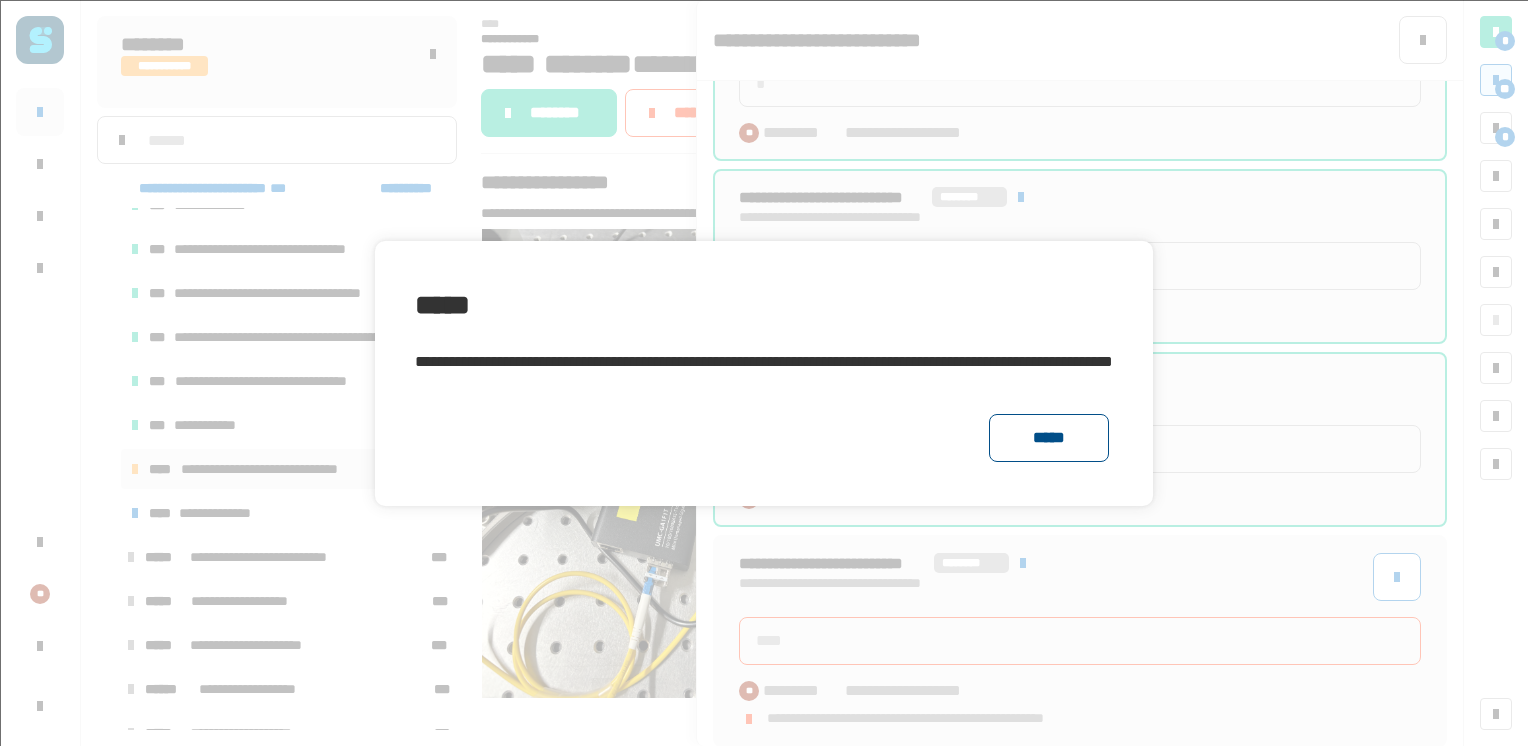 click on "*****" 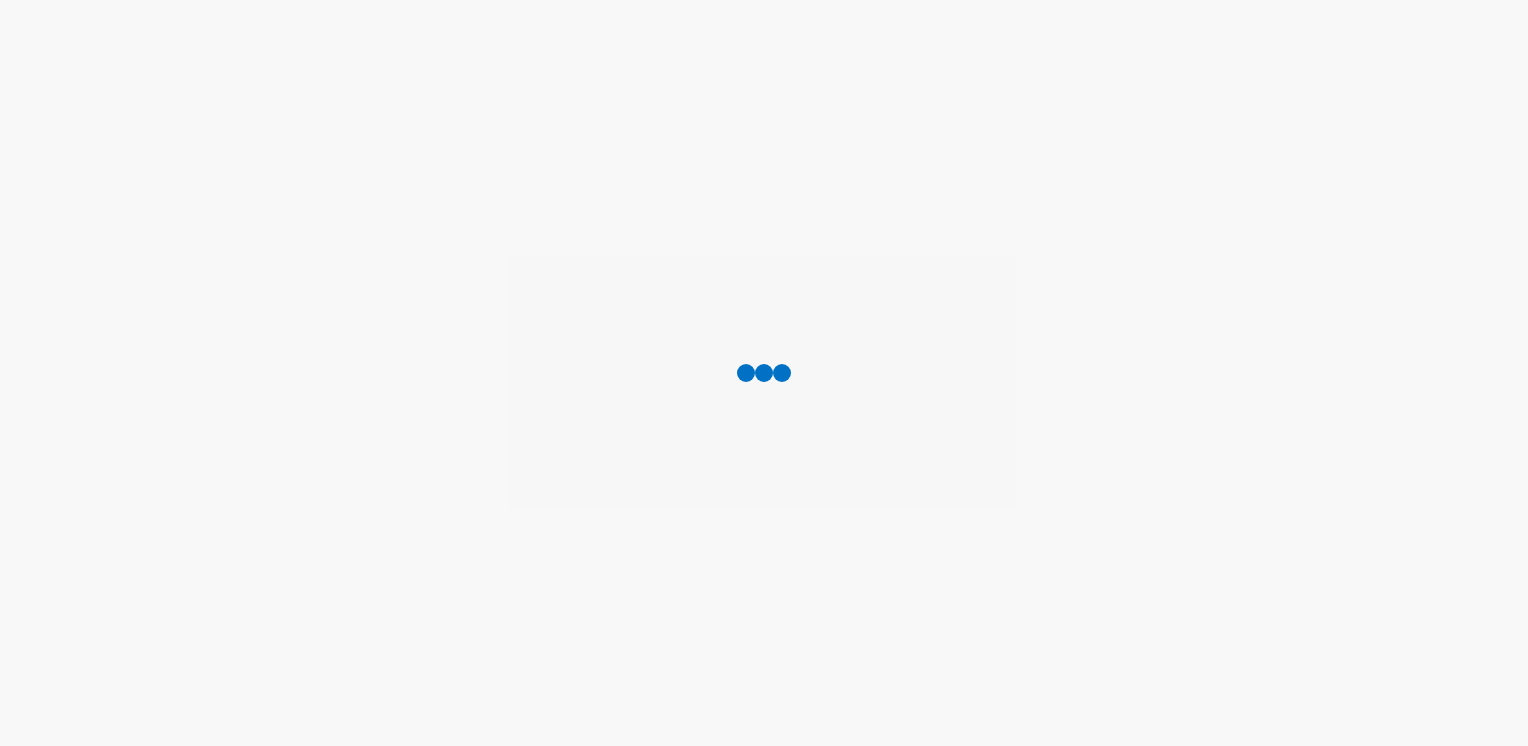 scroll, scrollTop: 0, scrollLeft: 0, axis: both 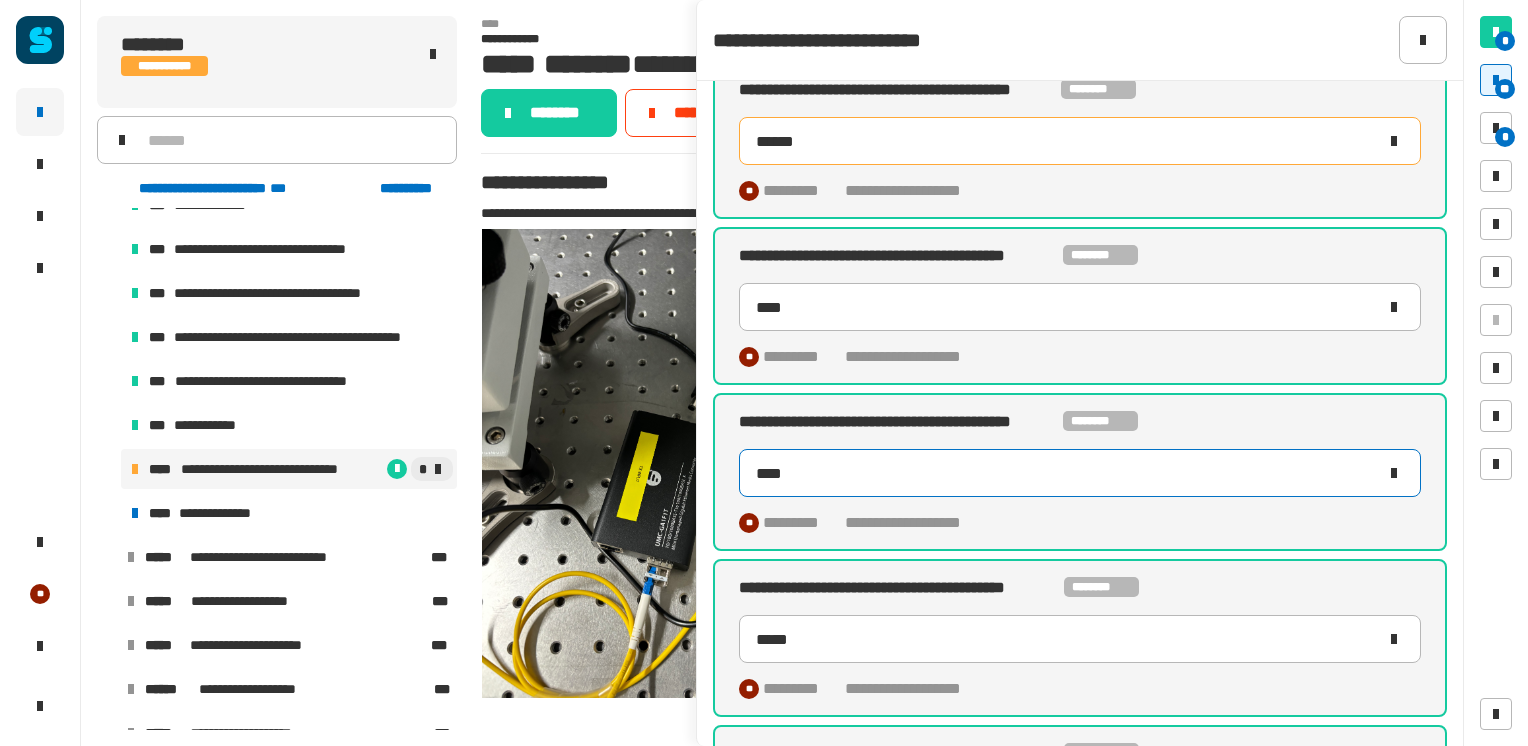 click on "****" 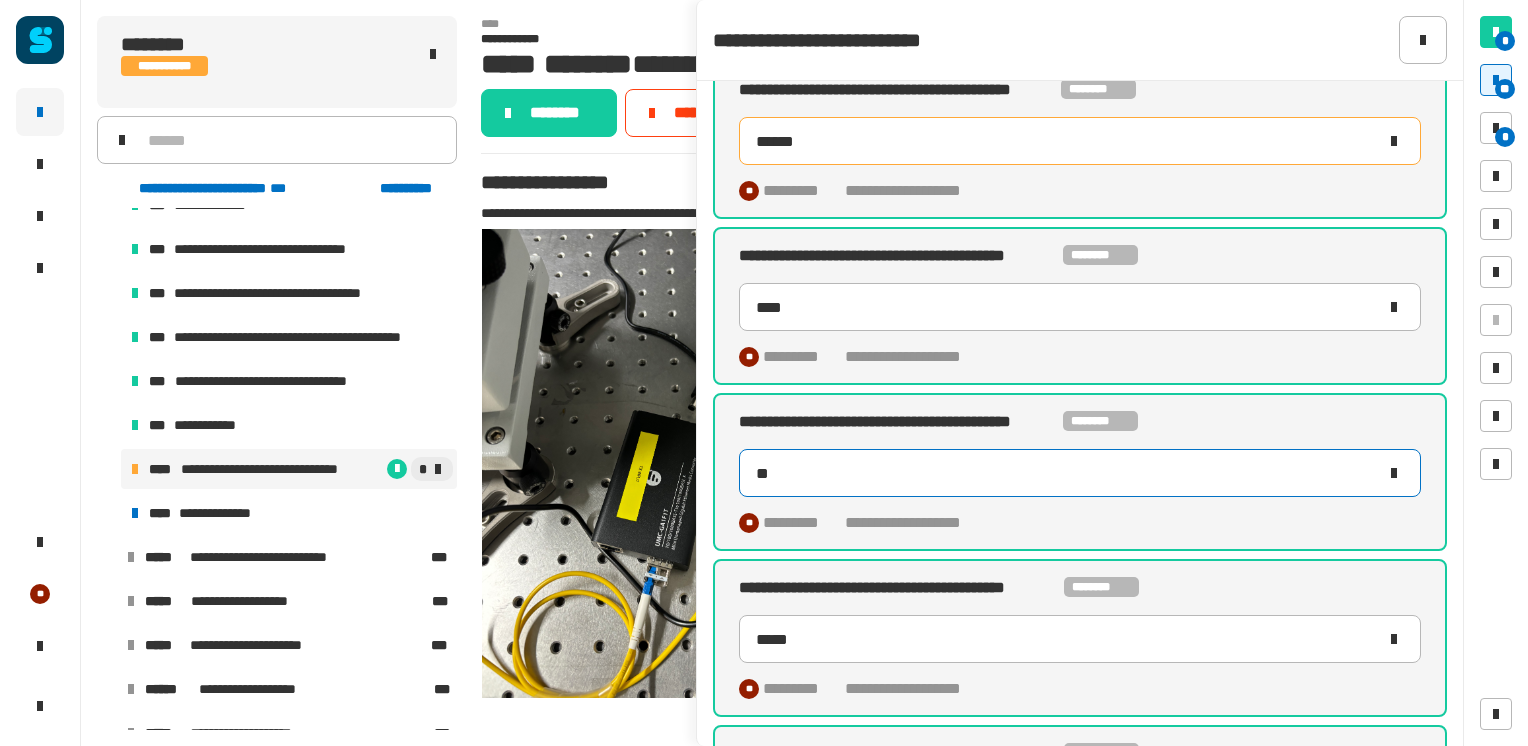 type on "*" 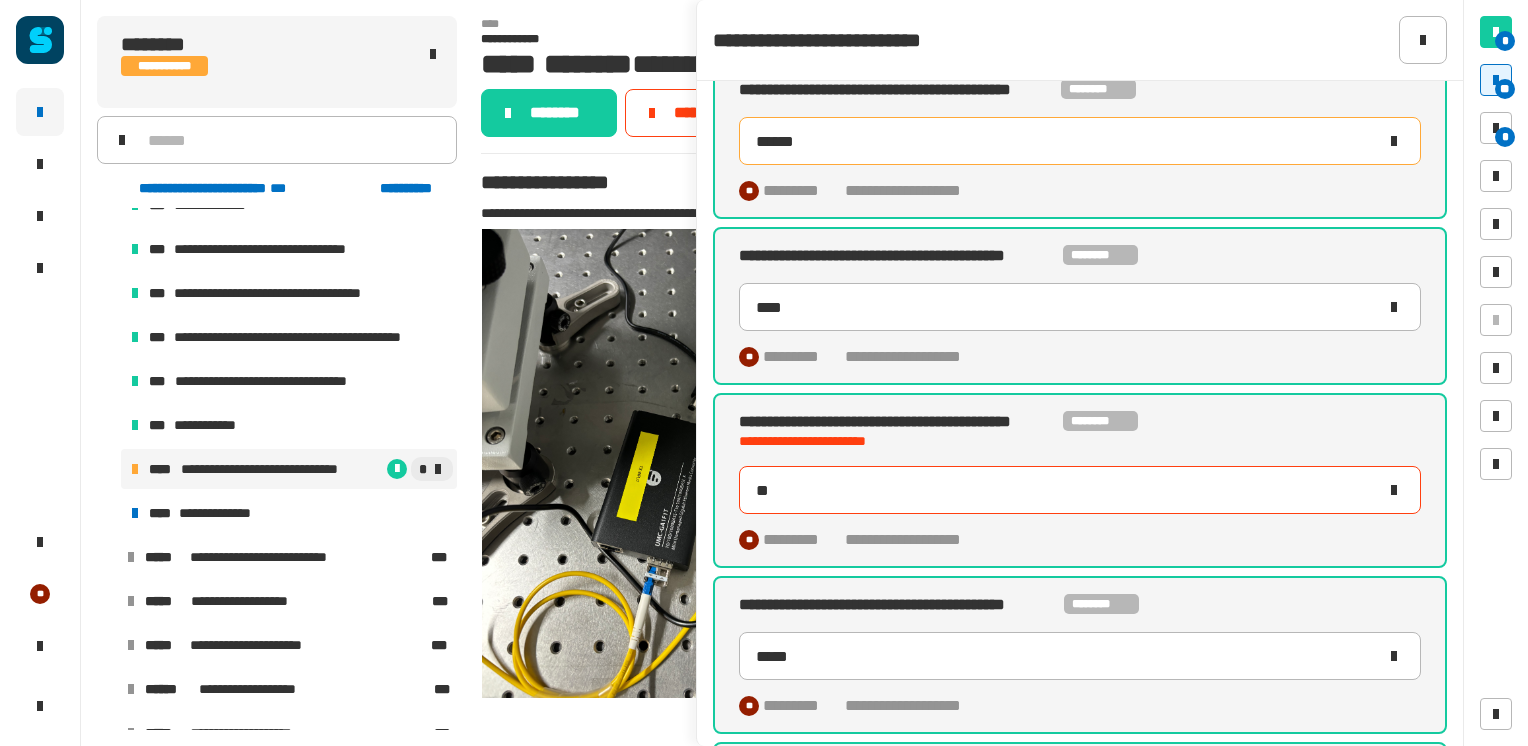 type on "***" 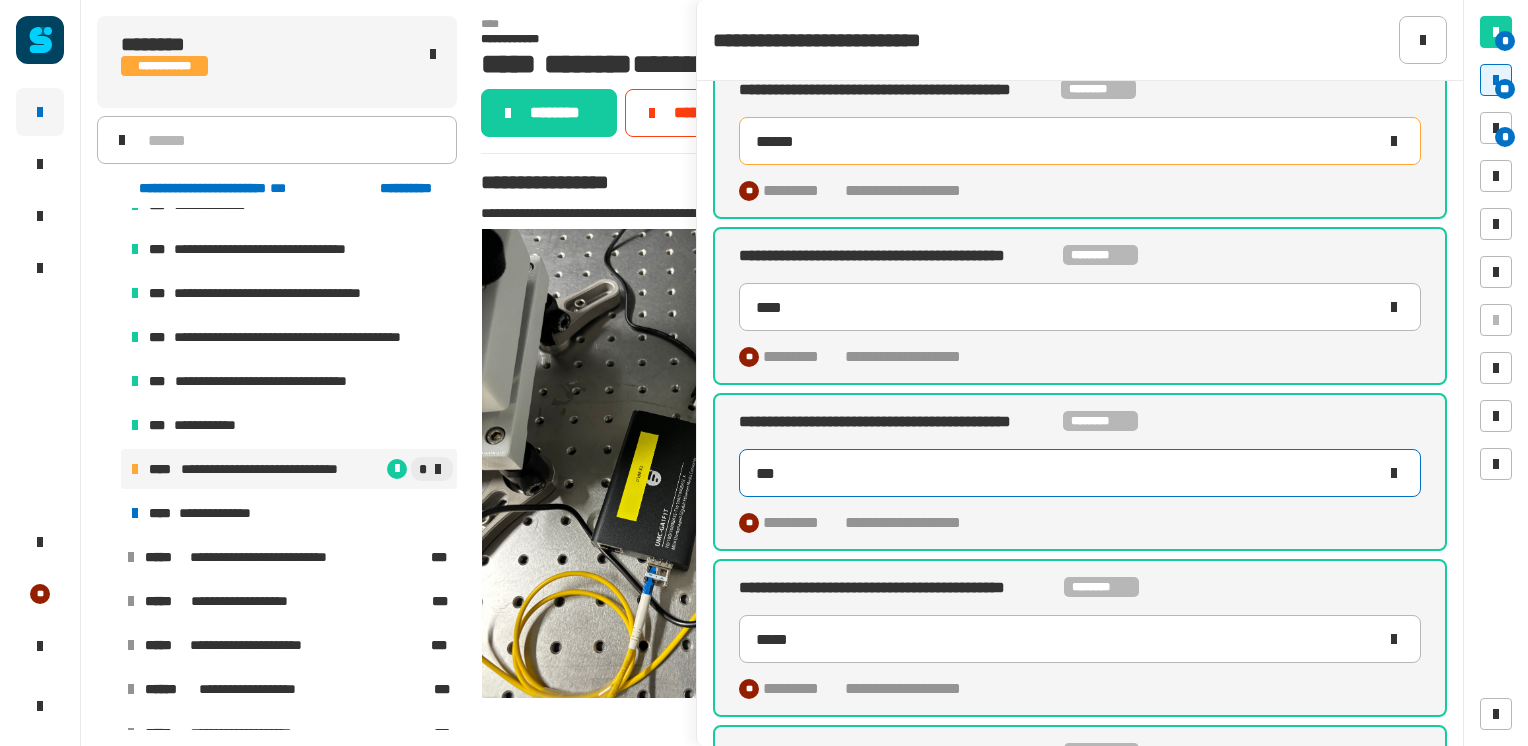 drag, startPoint x: 810, startPoint y: 478, endPoint x: 710, endPoint y: 462, distance: 101.27191 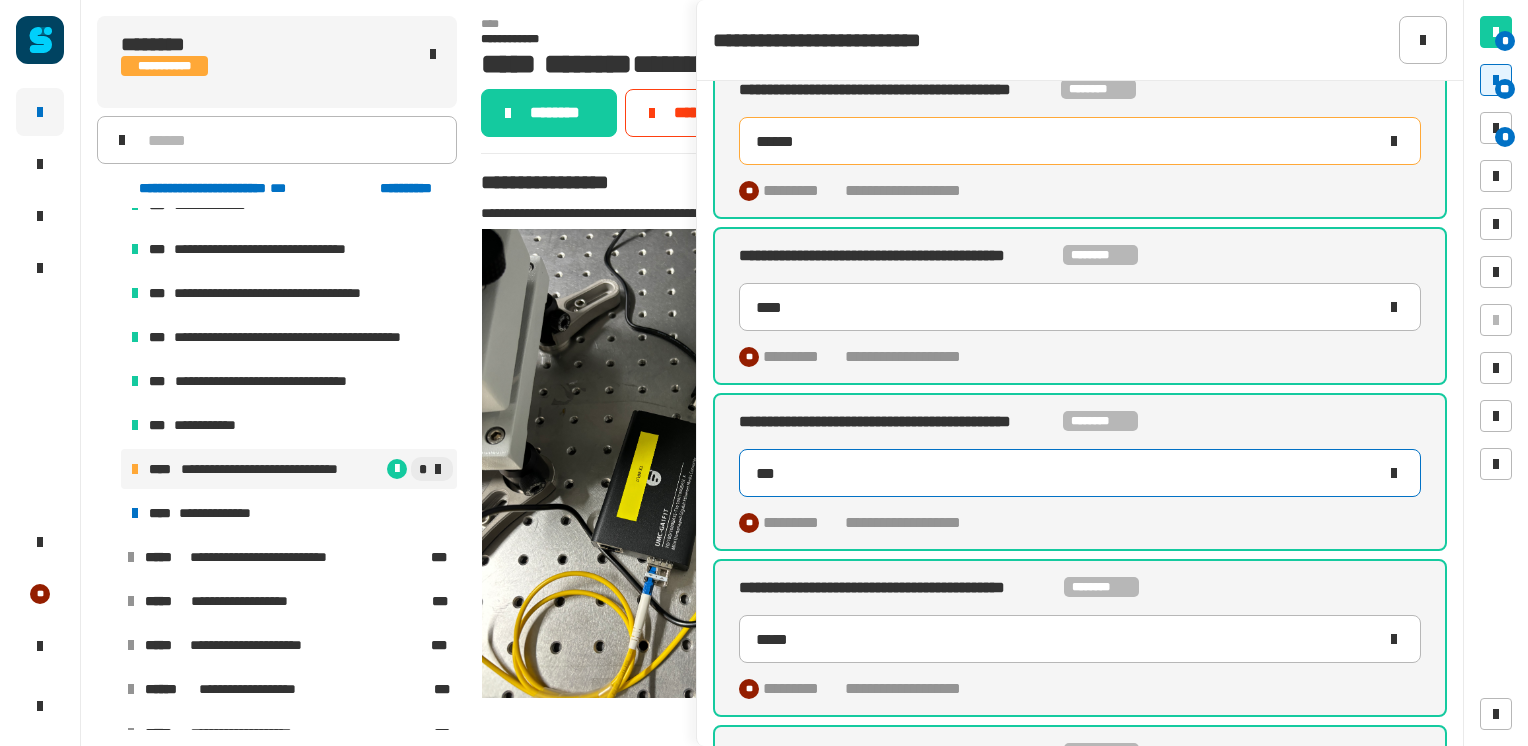type on "*" 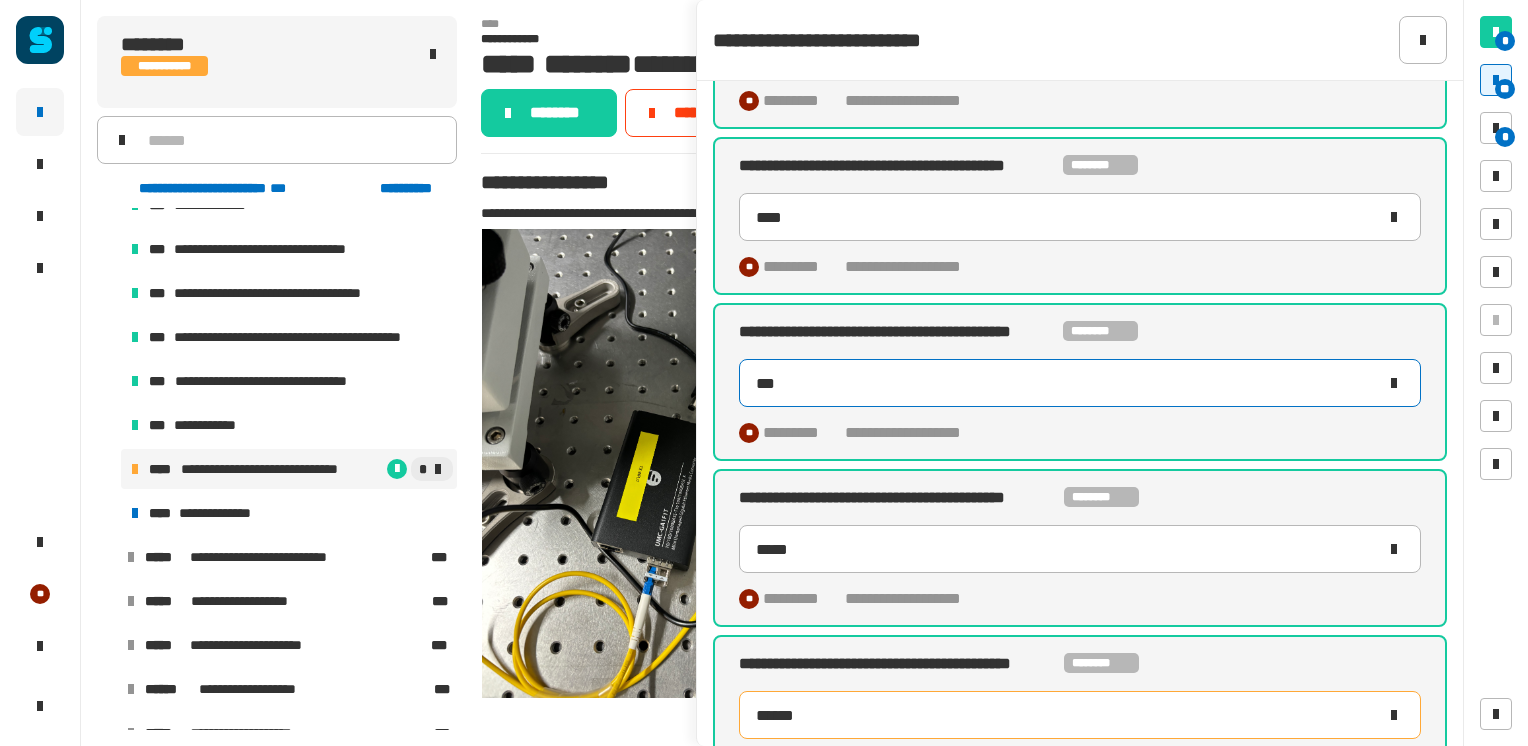 scroll, scrollTop: 0, scrollLeft: 0, axis: both 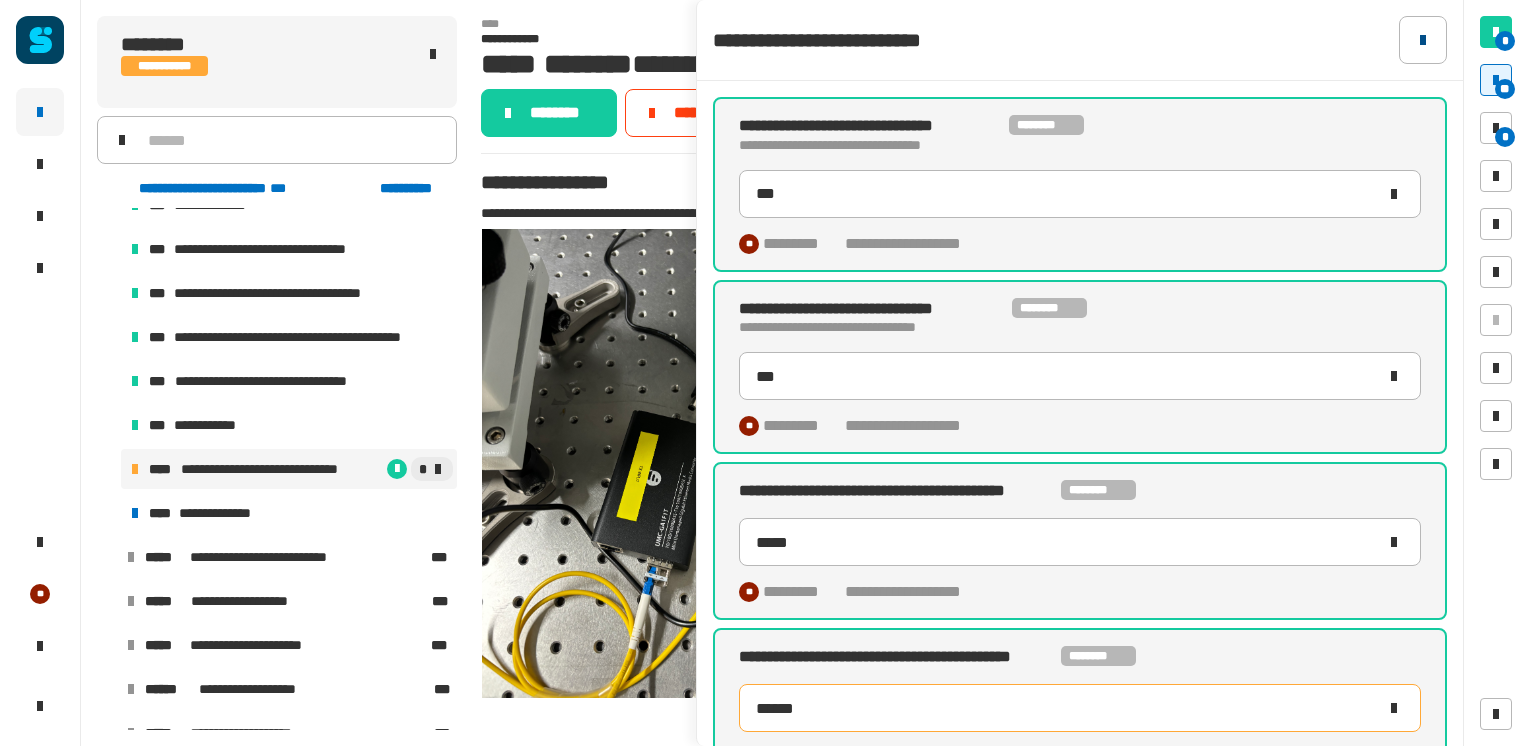 click 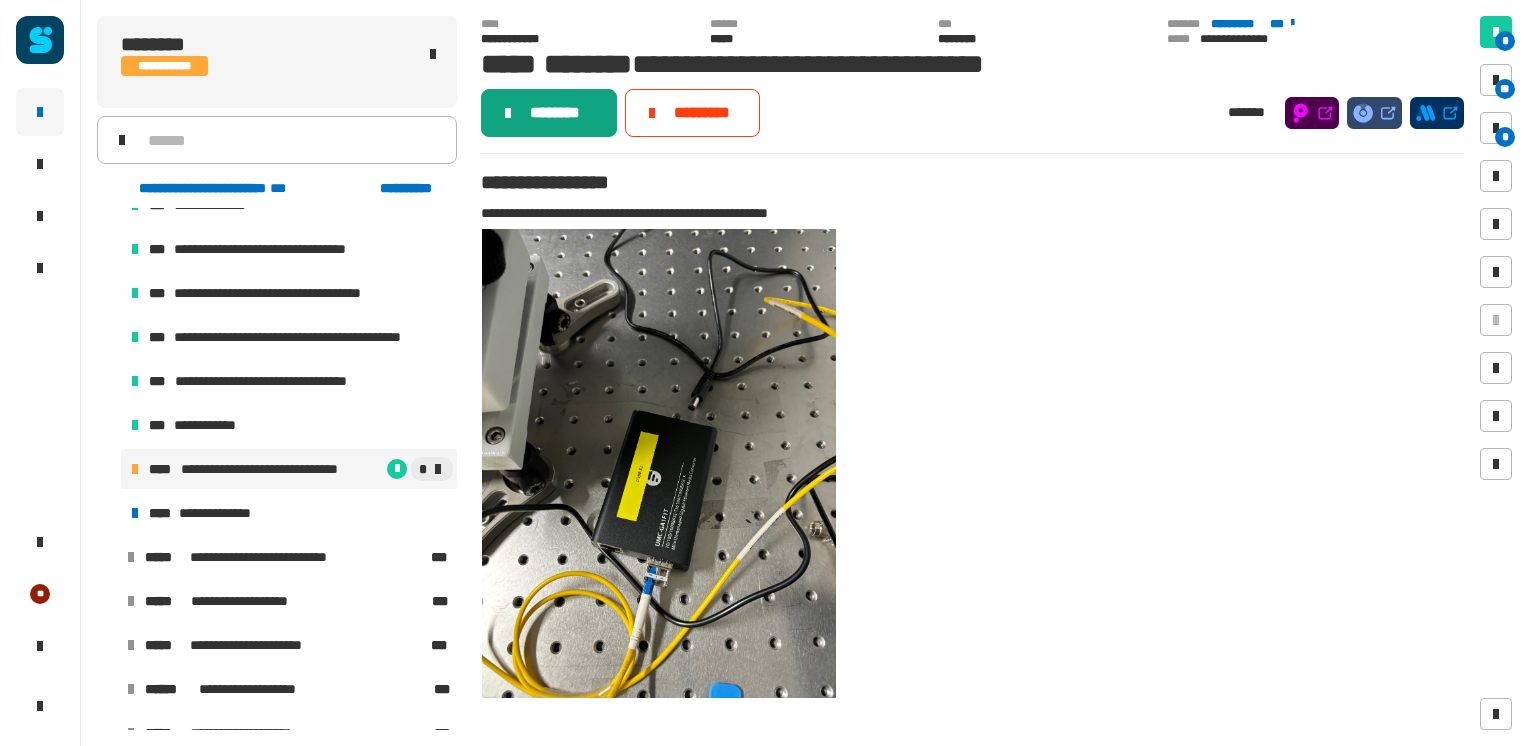 click on "********" 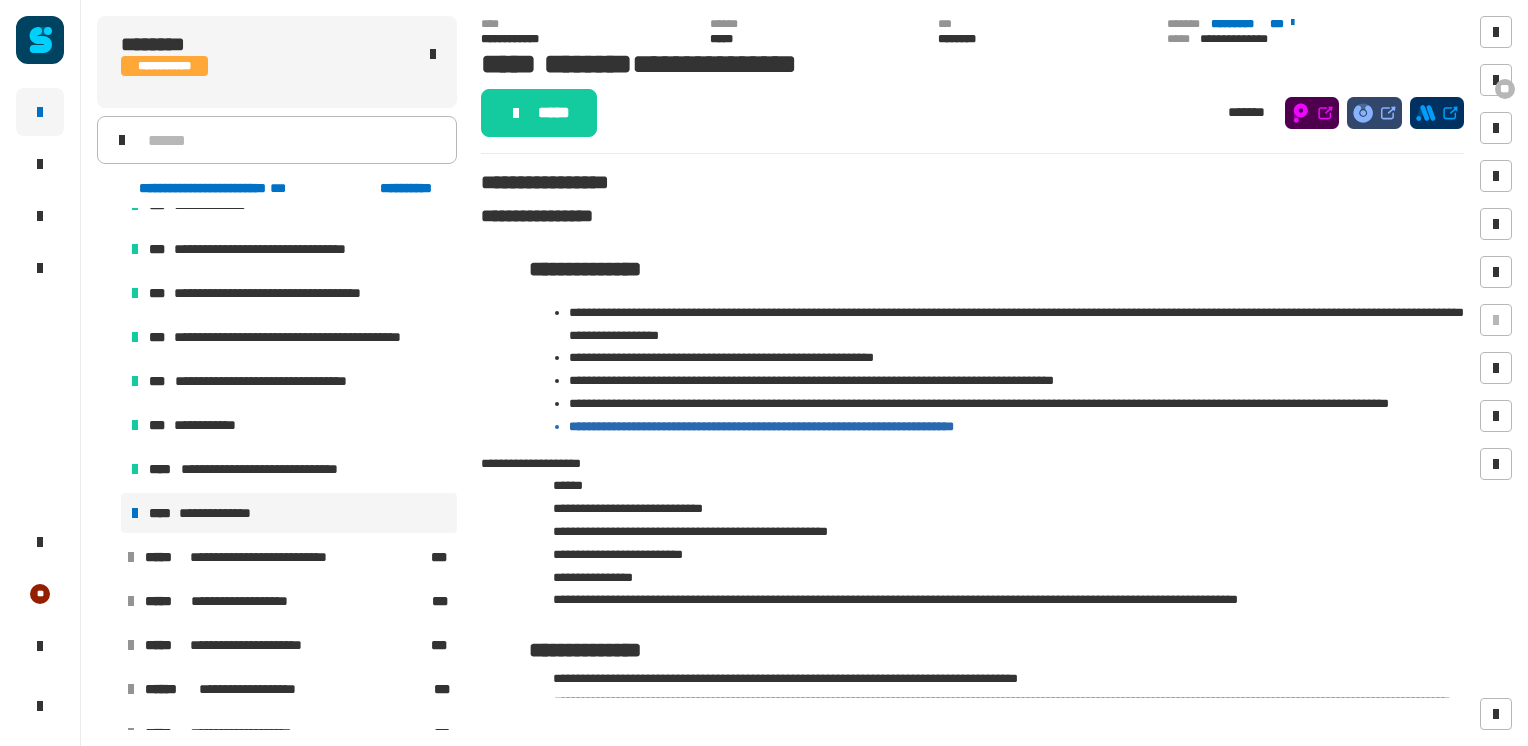 click on "*****" 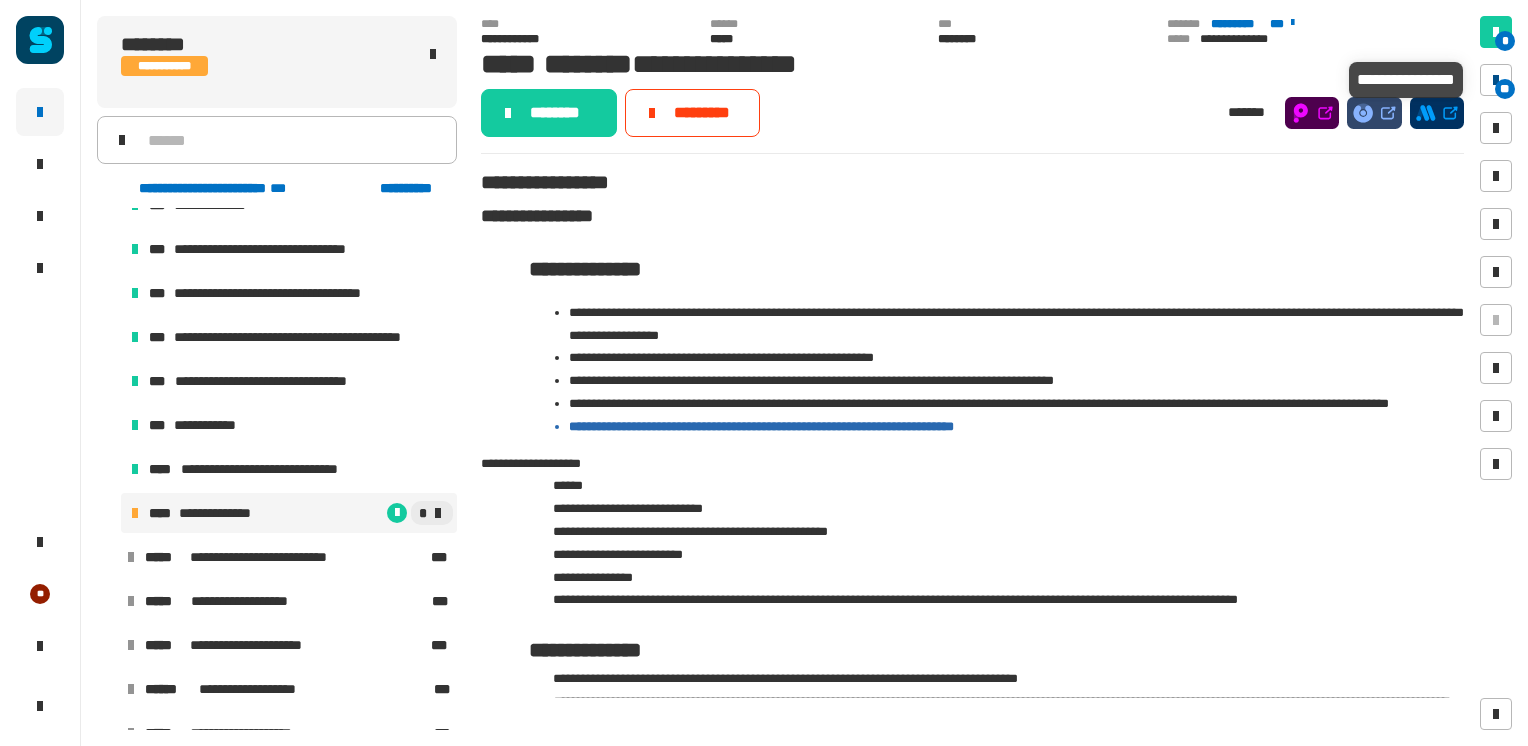 click at bounding box center (1496, 80) 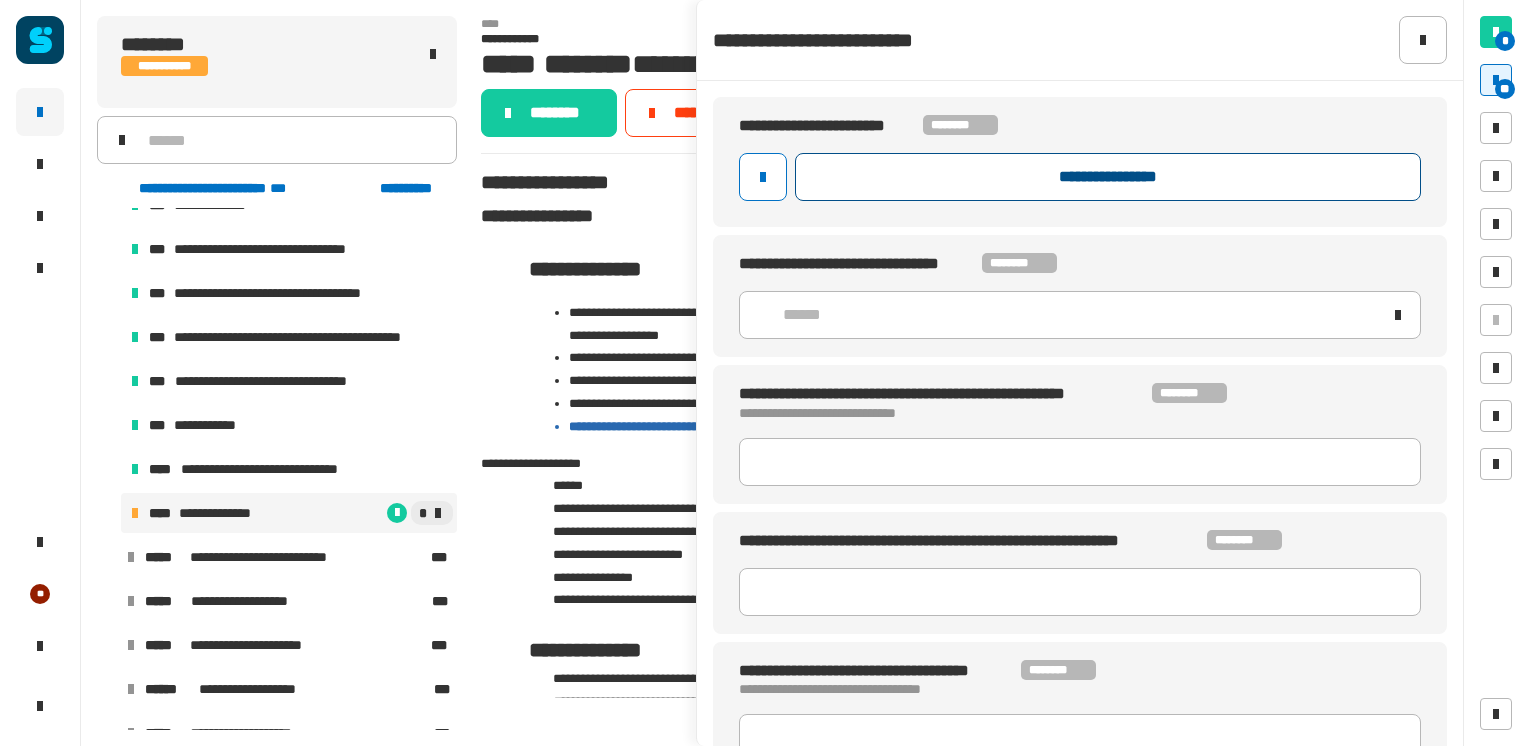 click on "**********" 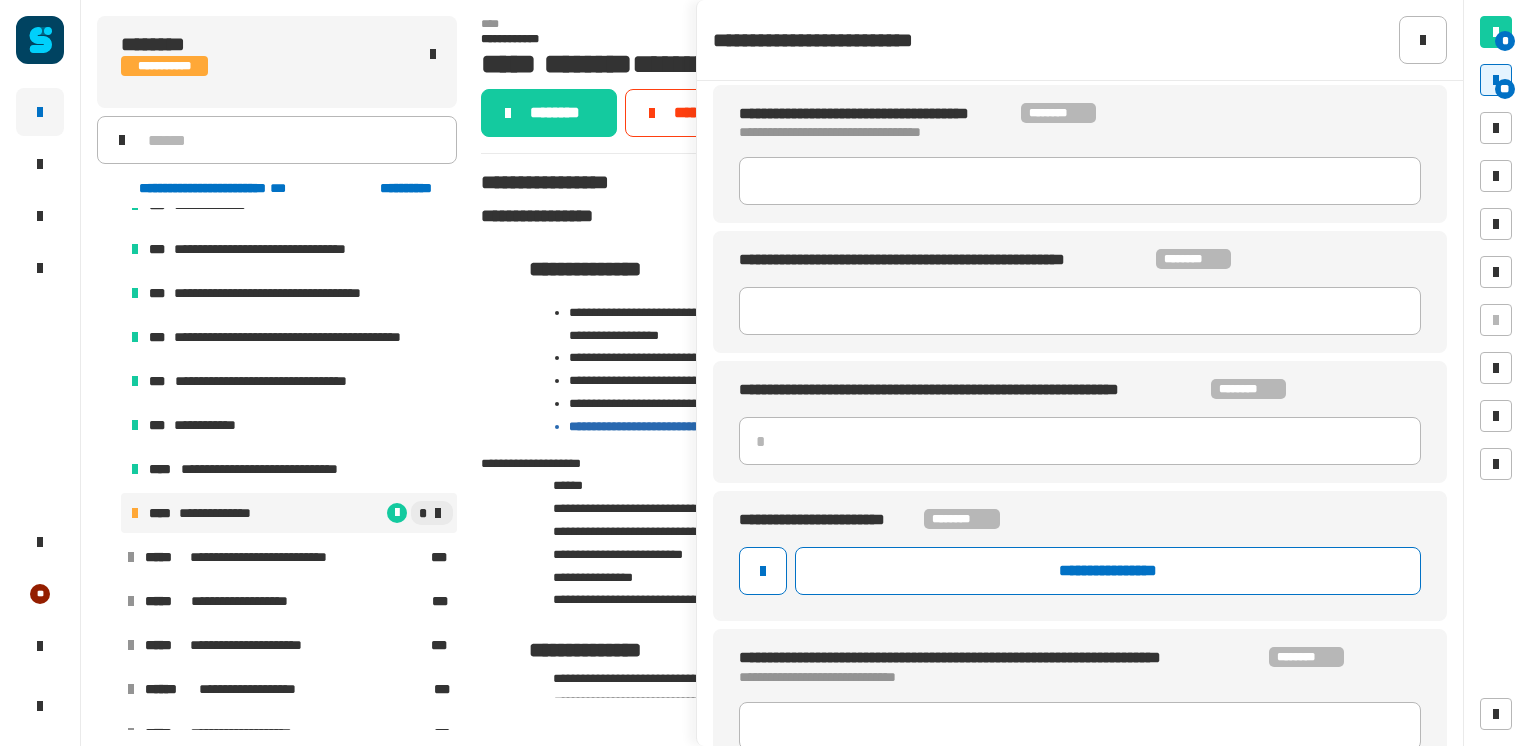 scroll, scrollTop: 801, scrollLeft: 0, axis: vertical 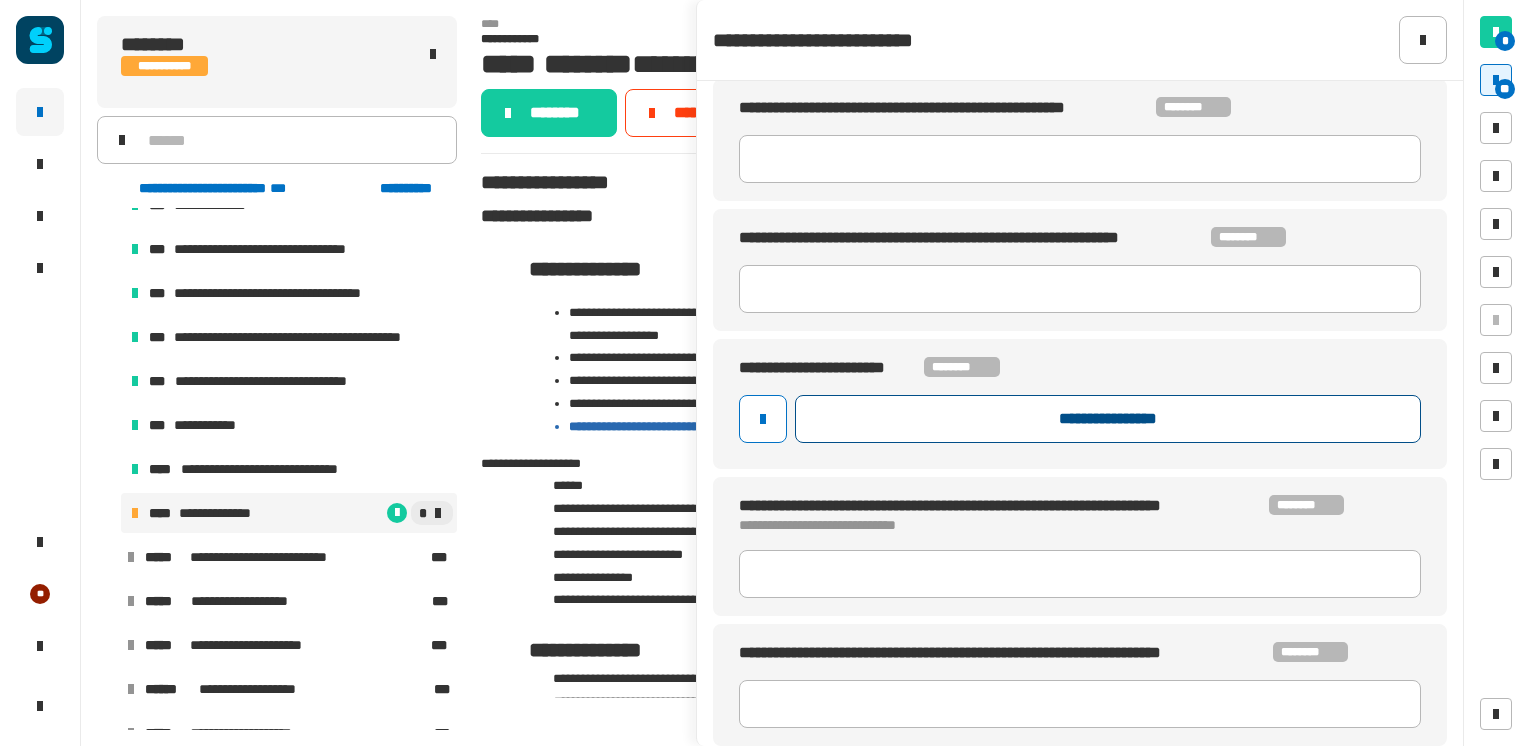 click on "**********" 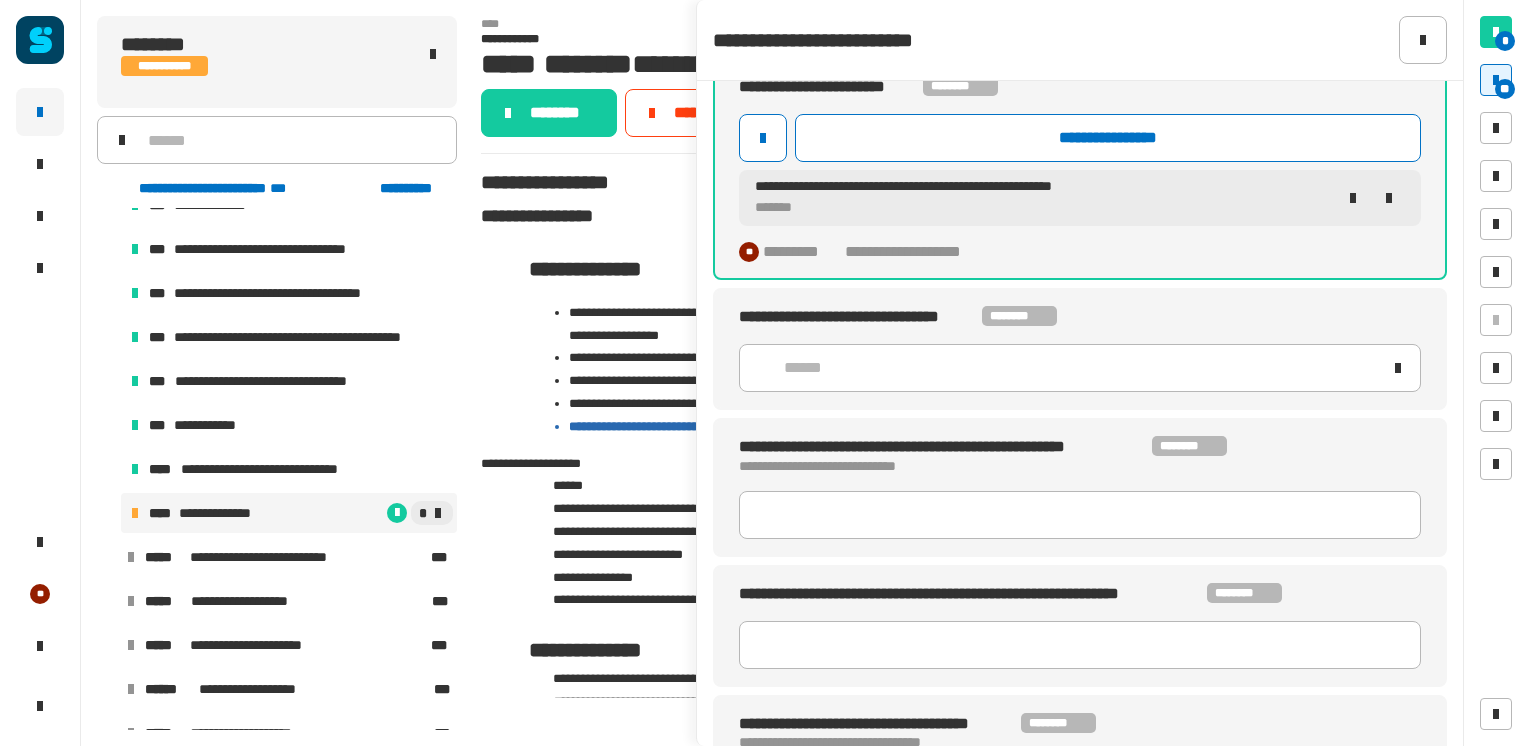 scroll, scrollTop: 26, scrollLeft: 0, axis: vertical 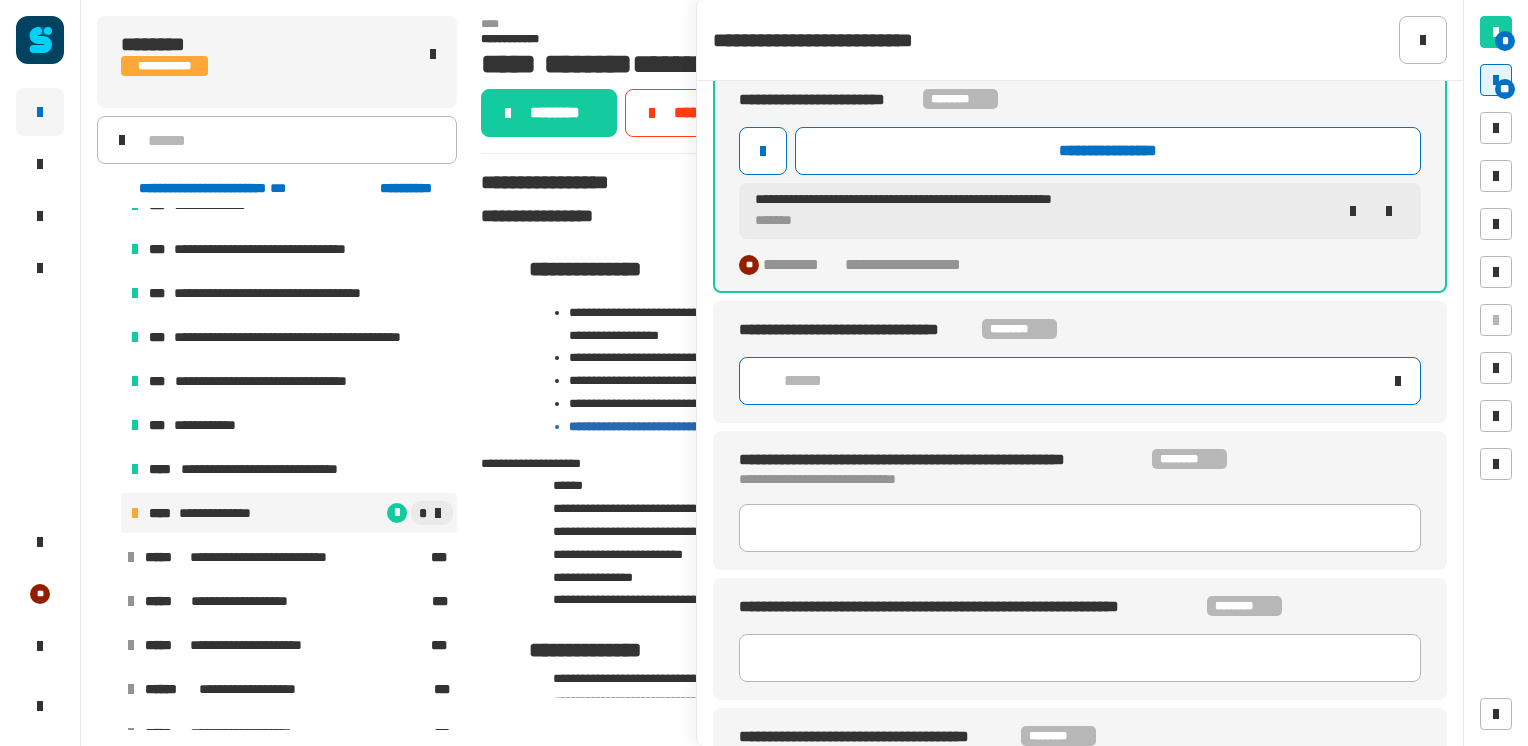 click on "******" 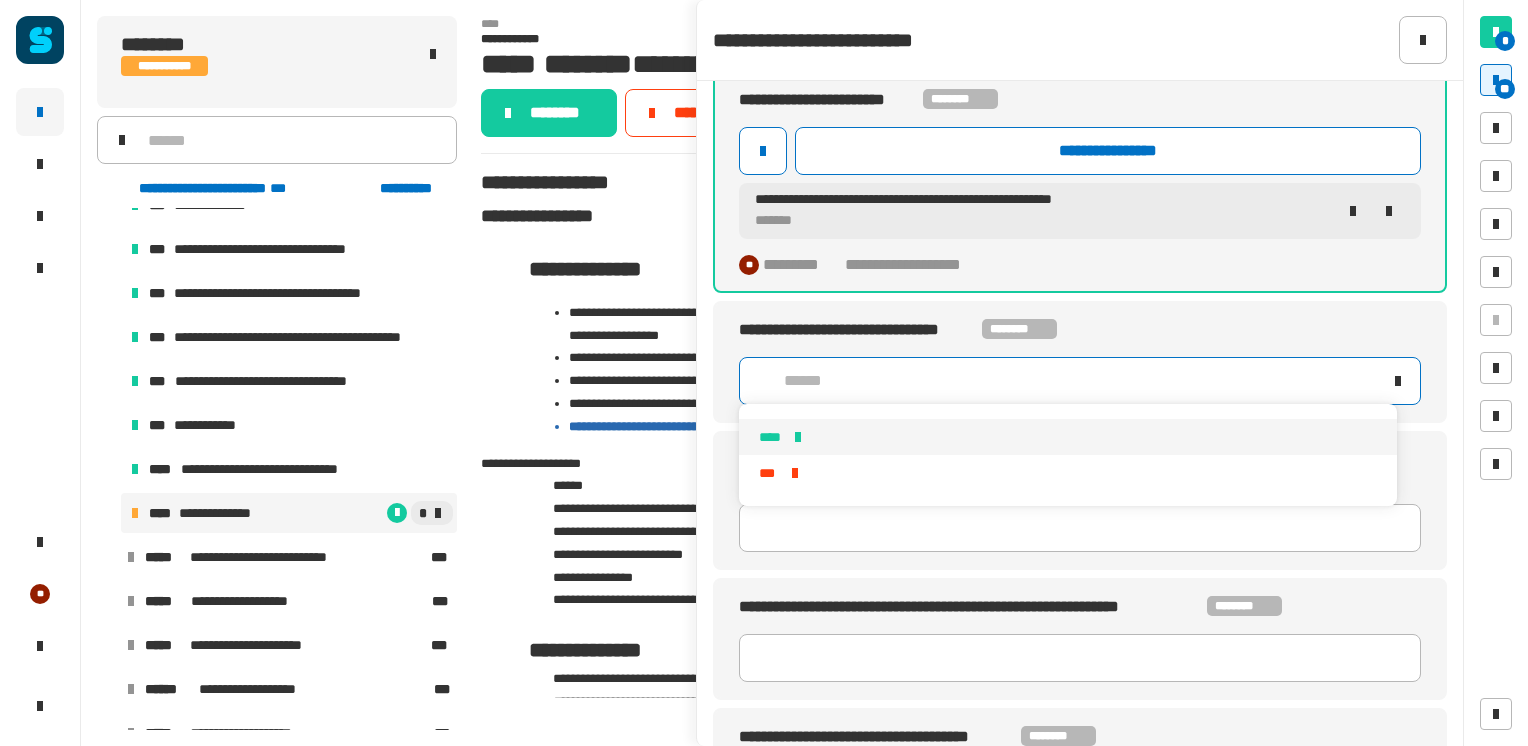 click on "****" at bounding box center (1068, 437) 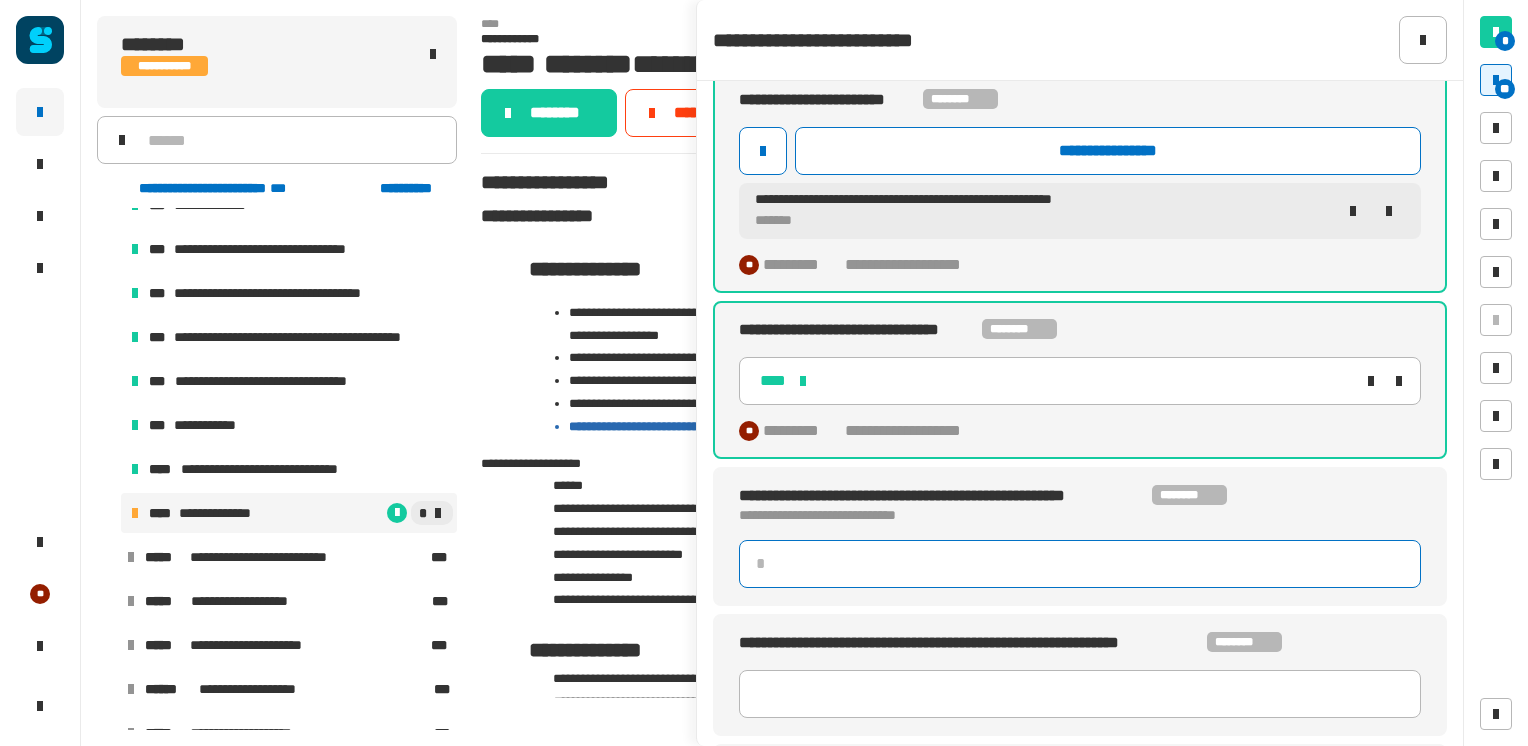 click 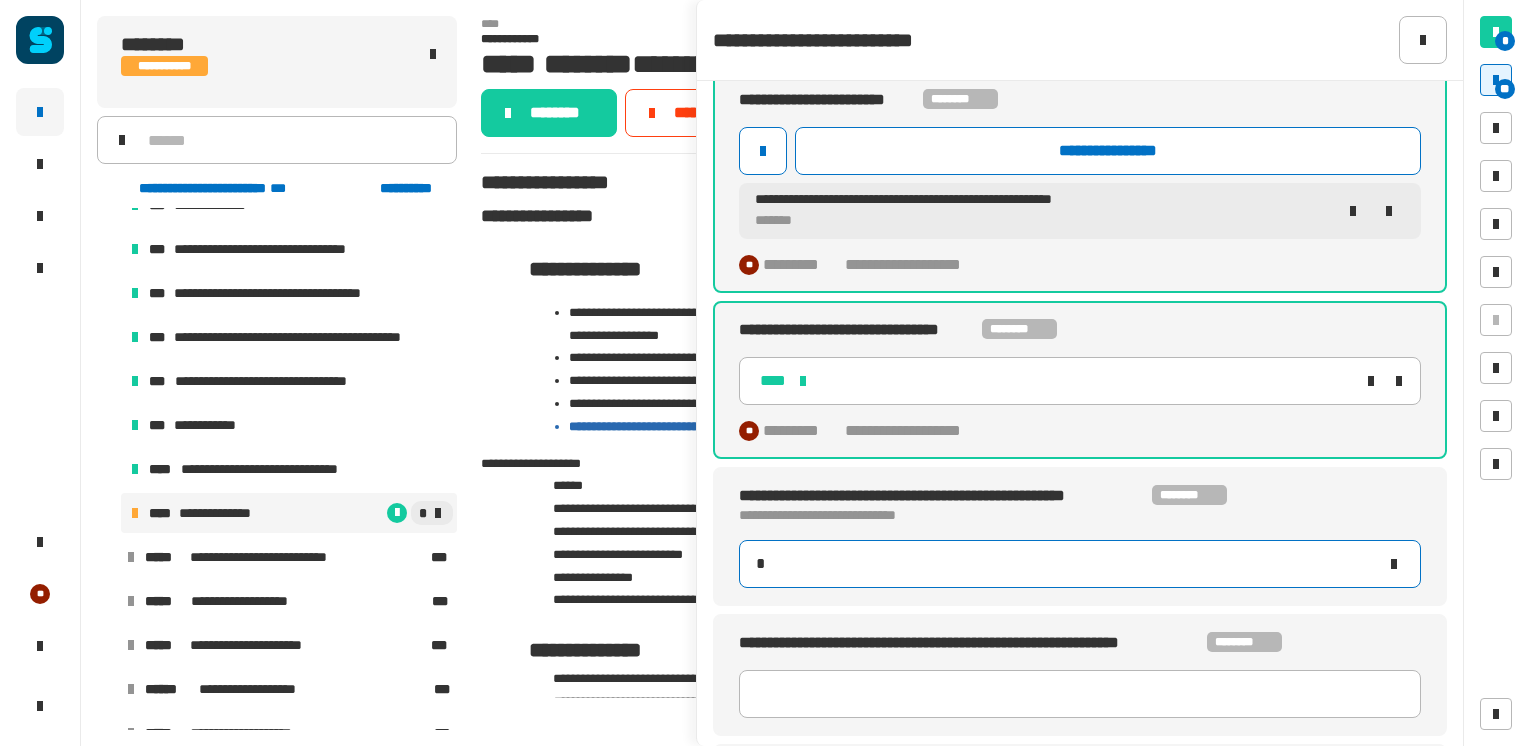 type on "**" 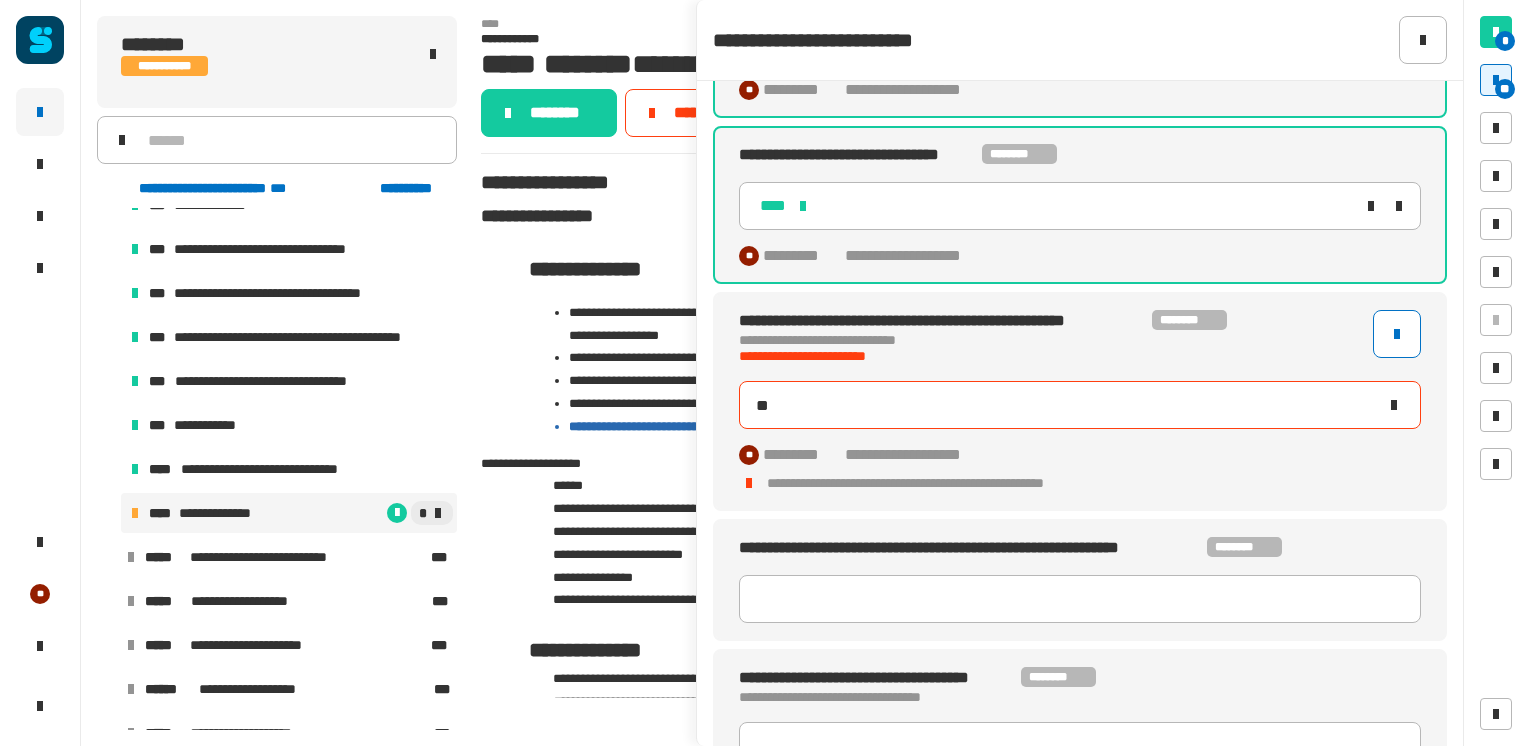 scroll, scrollTop: 216, scrollLeft: 0, axis: vertical 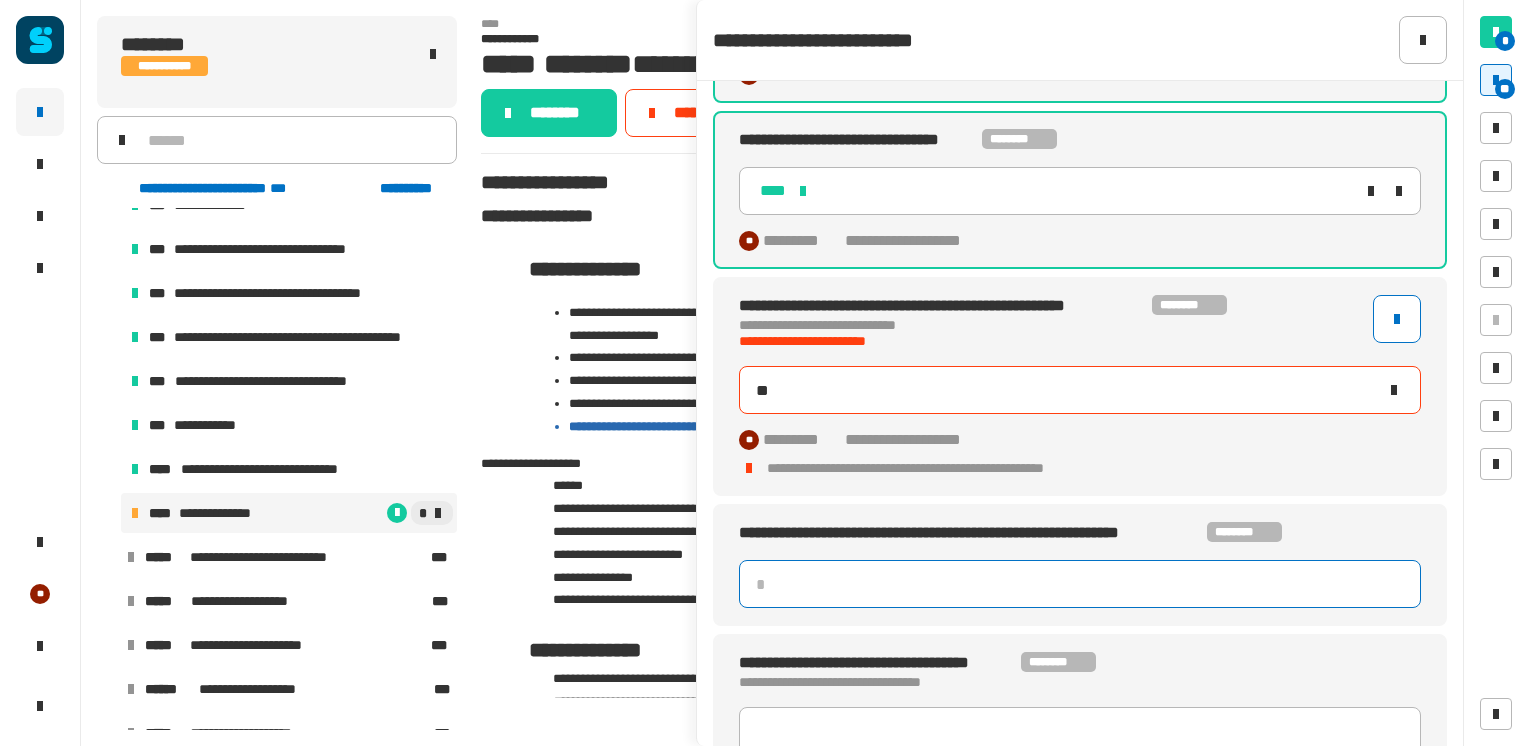 click 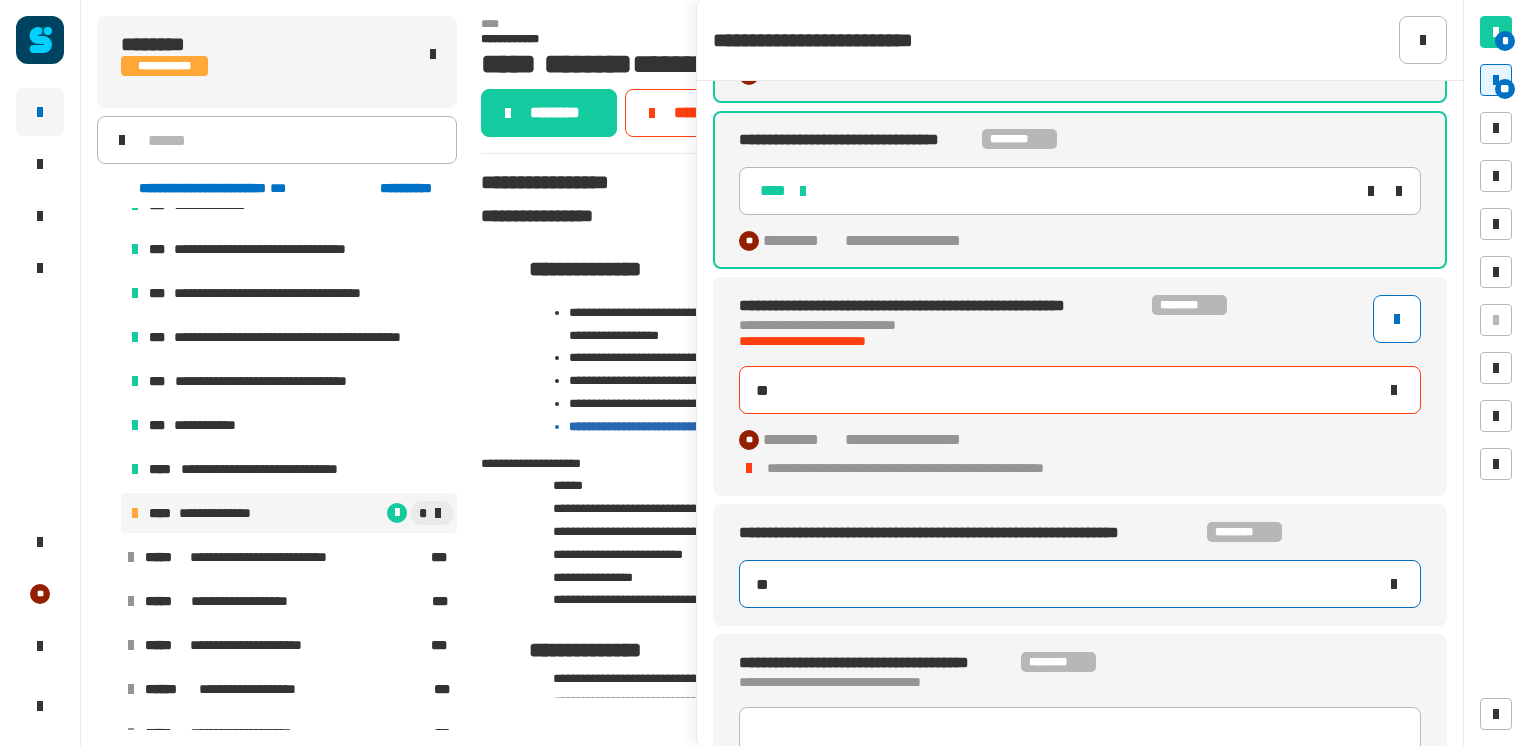 type on "****" 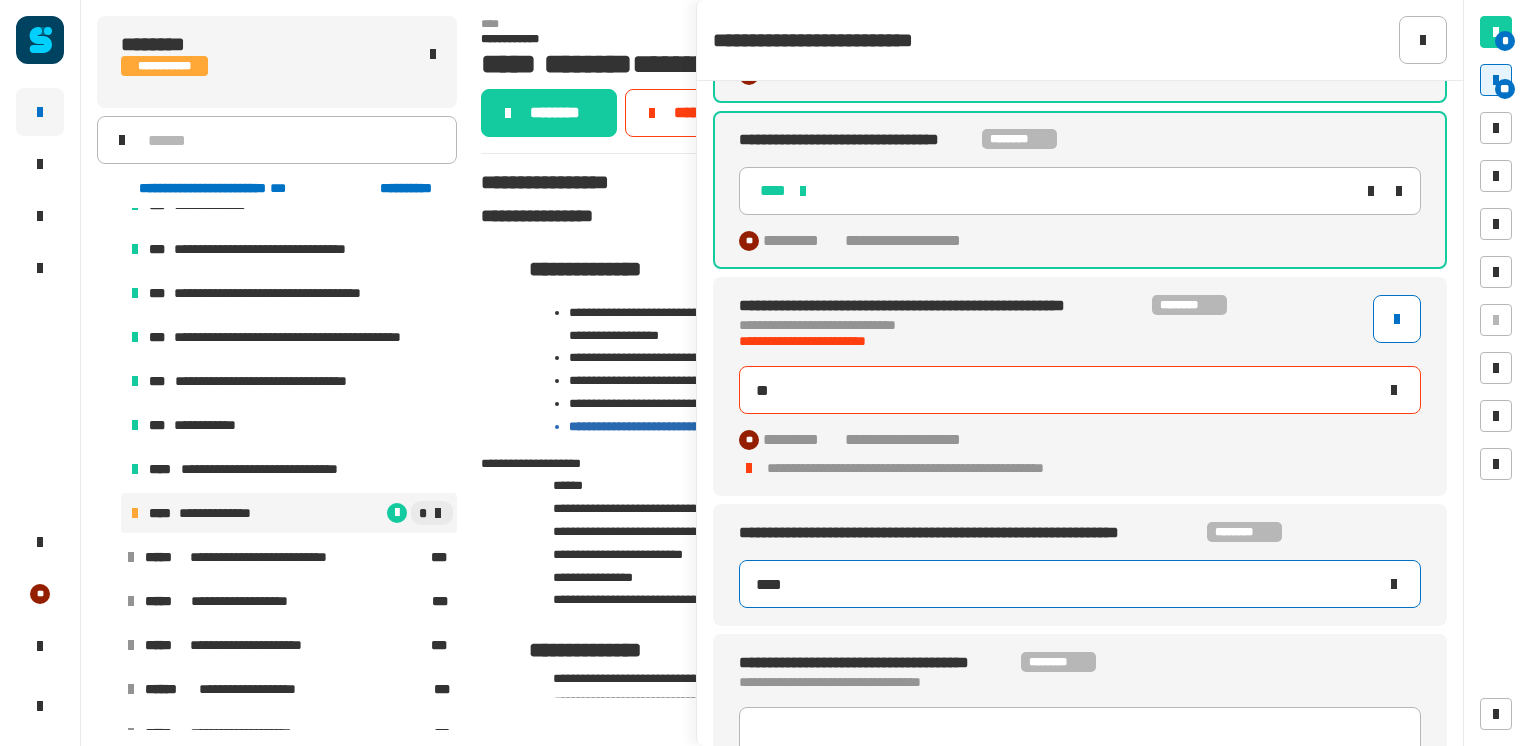 type on "**" 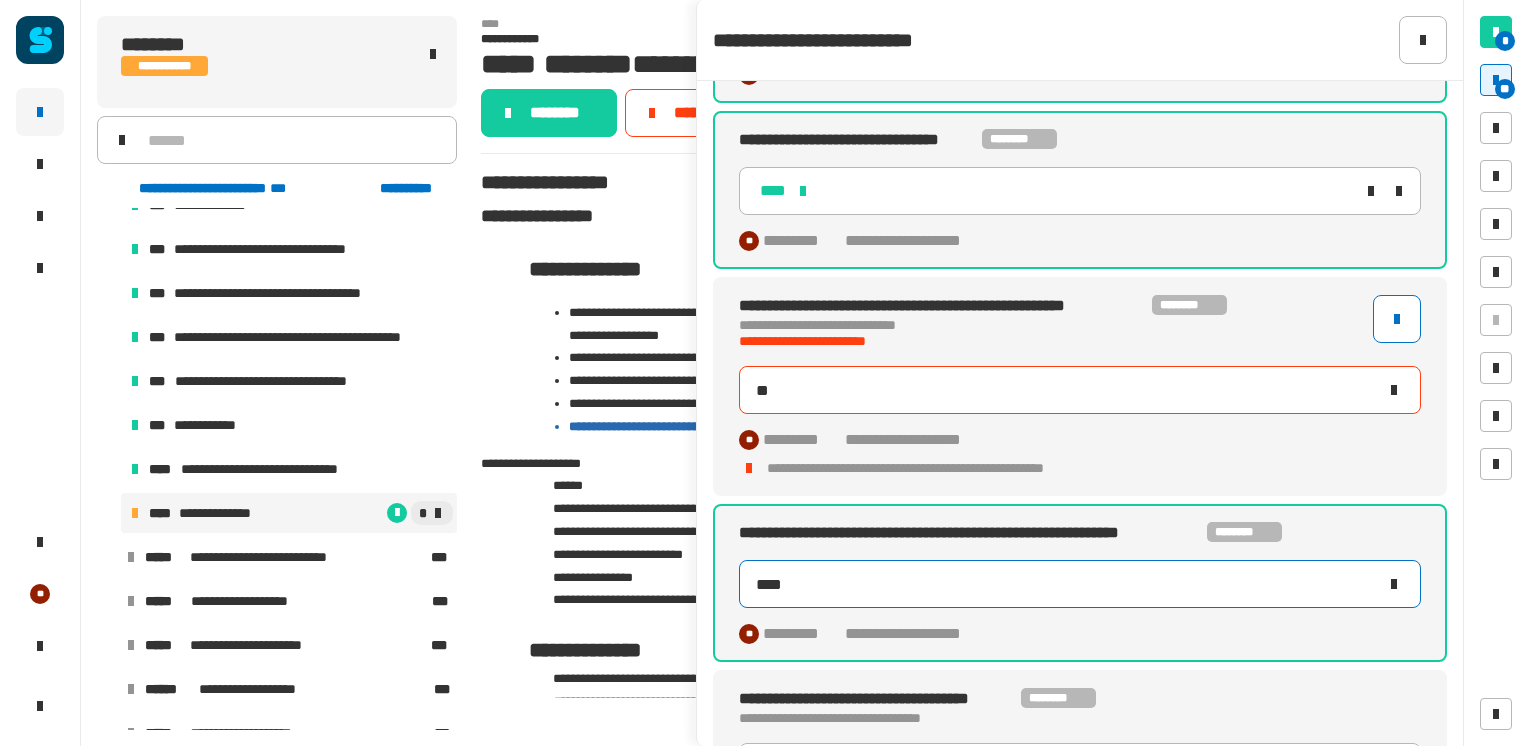 type on "*****" 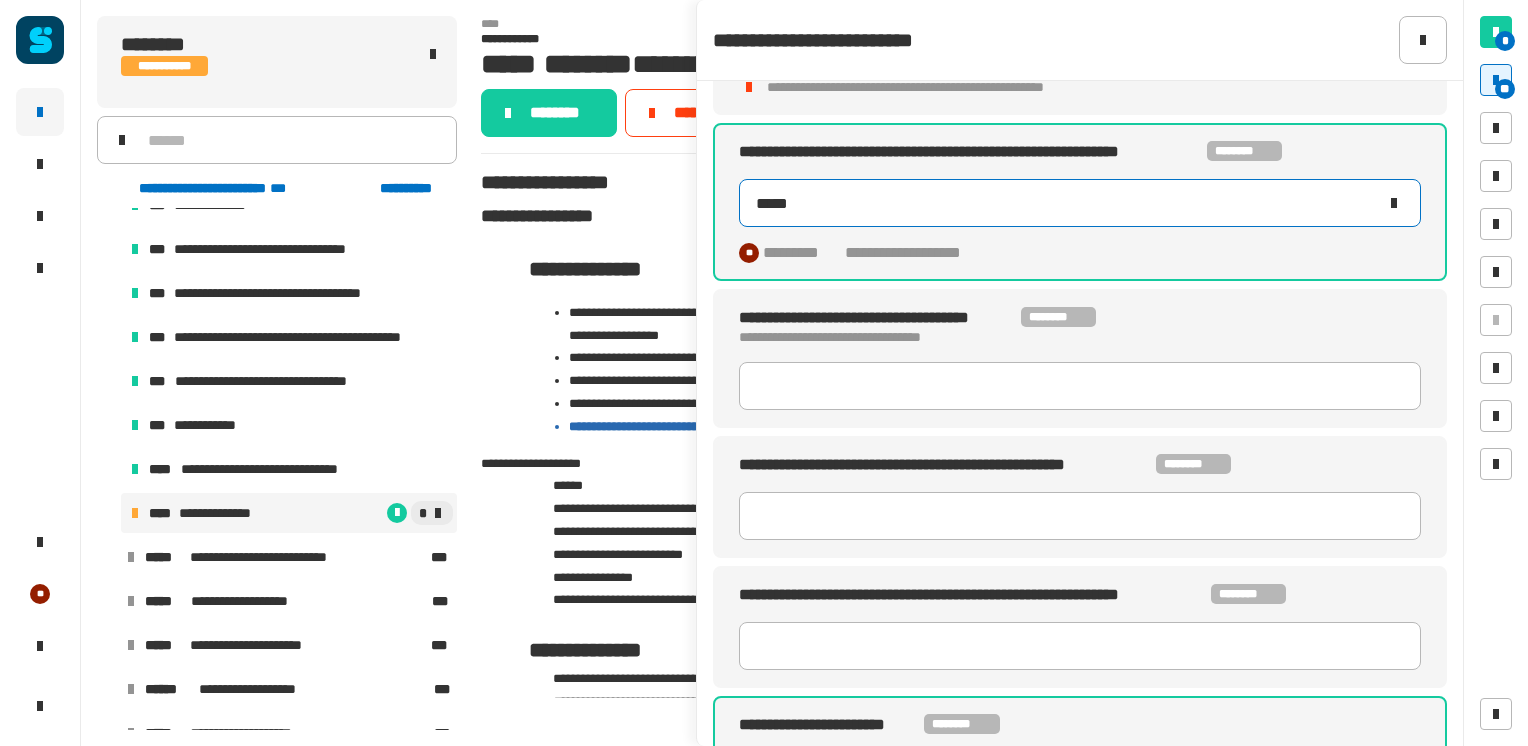 scroll, scrollTop: 606, scrollLeft: 0, axis: vertical 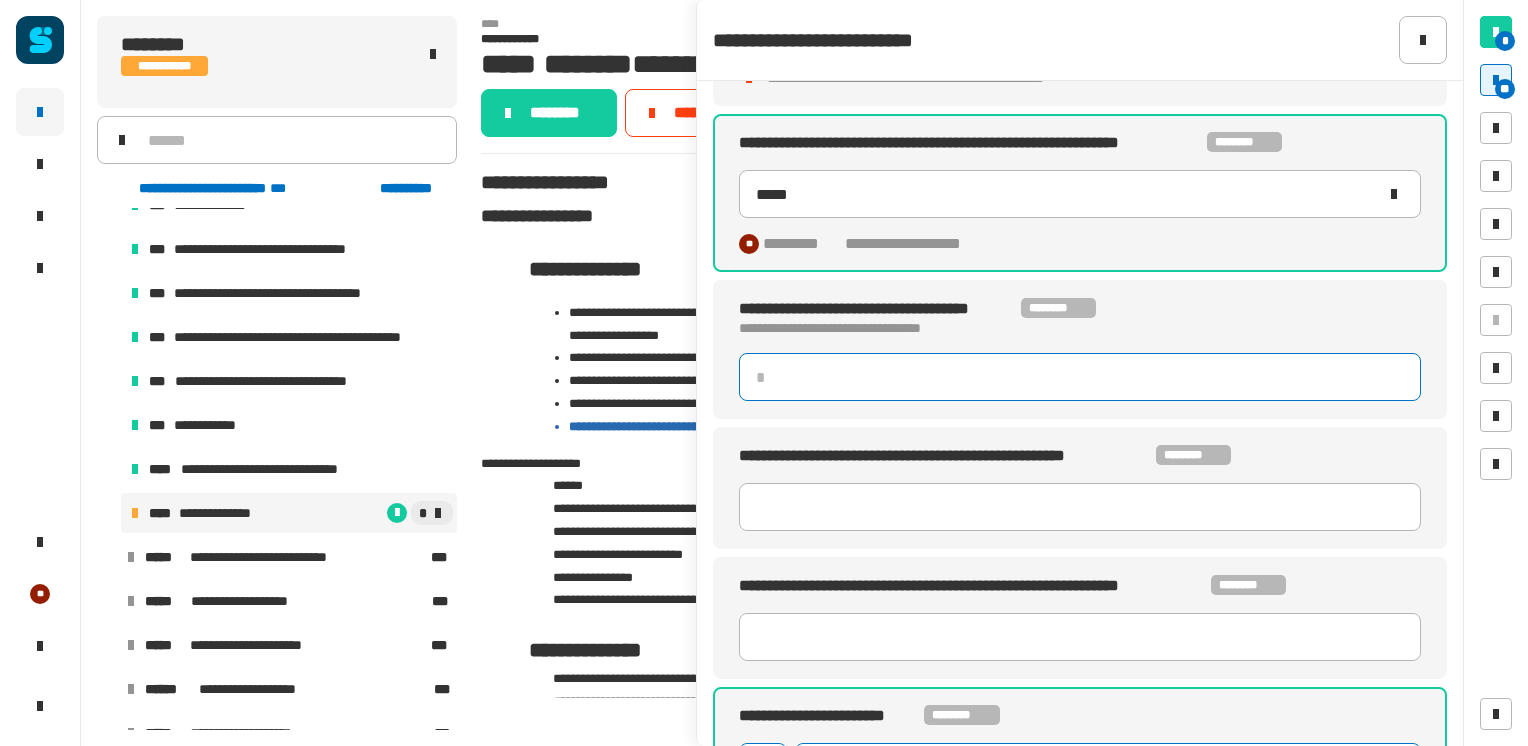 click 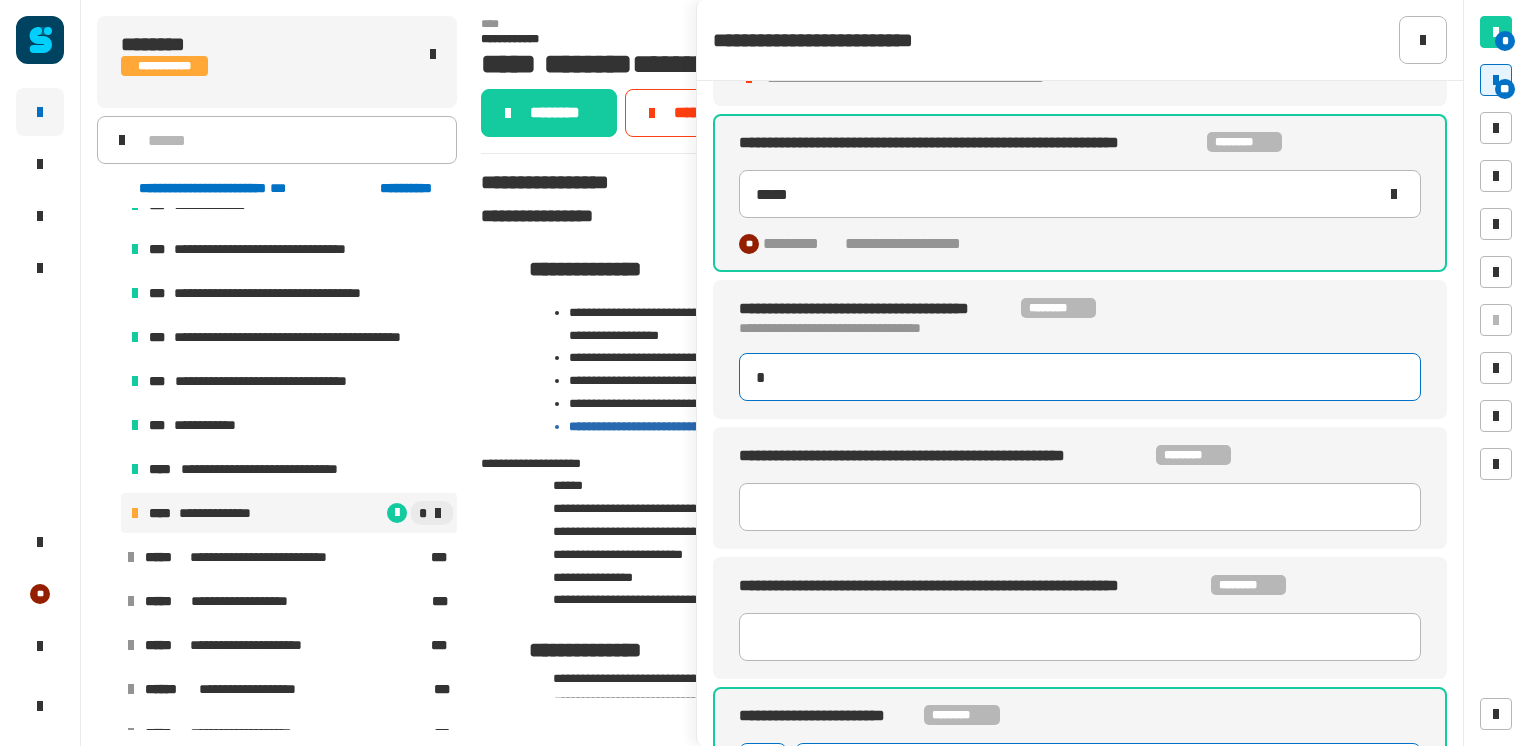 type on "**" 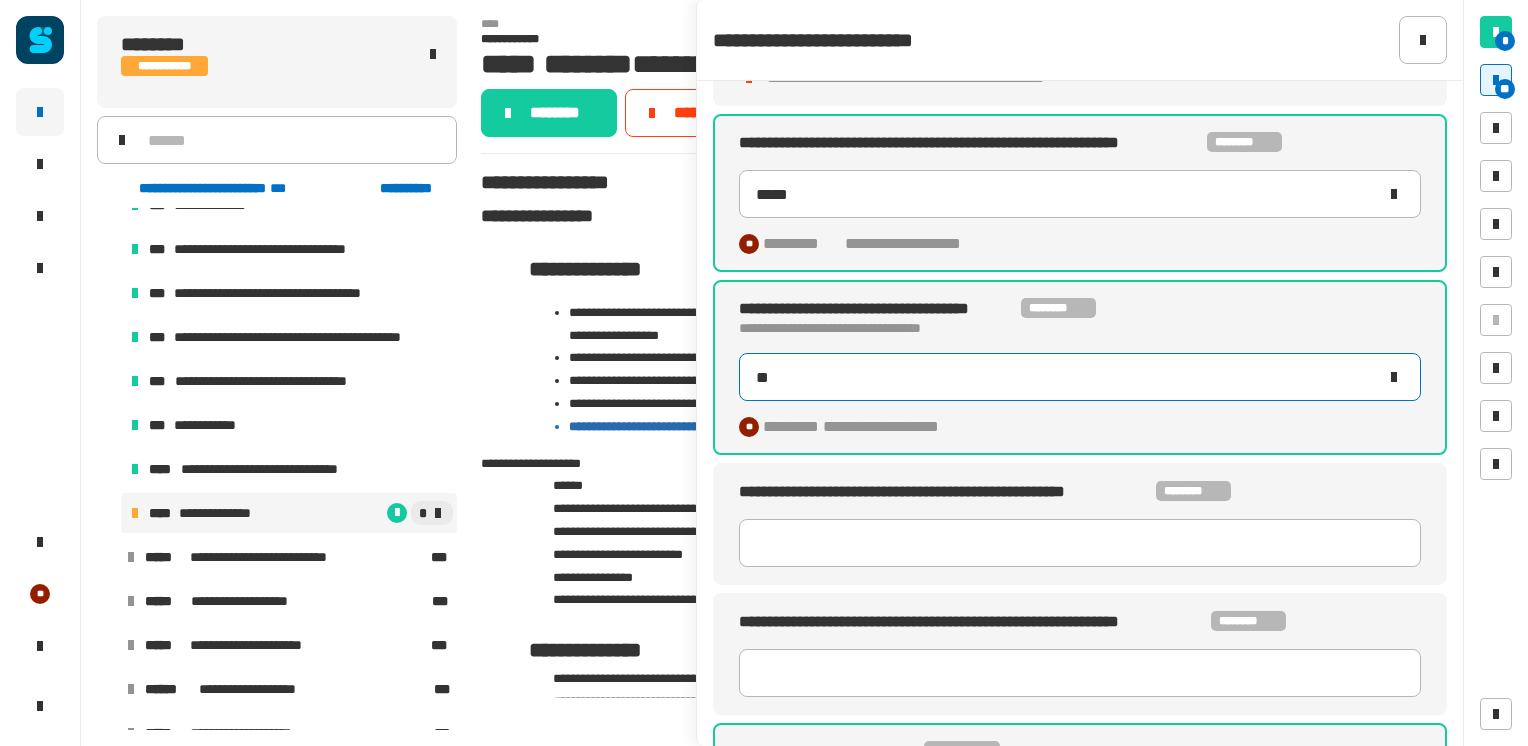 type on "*****" 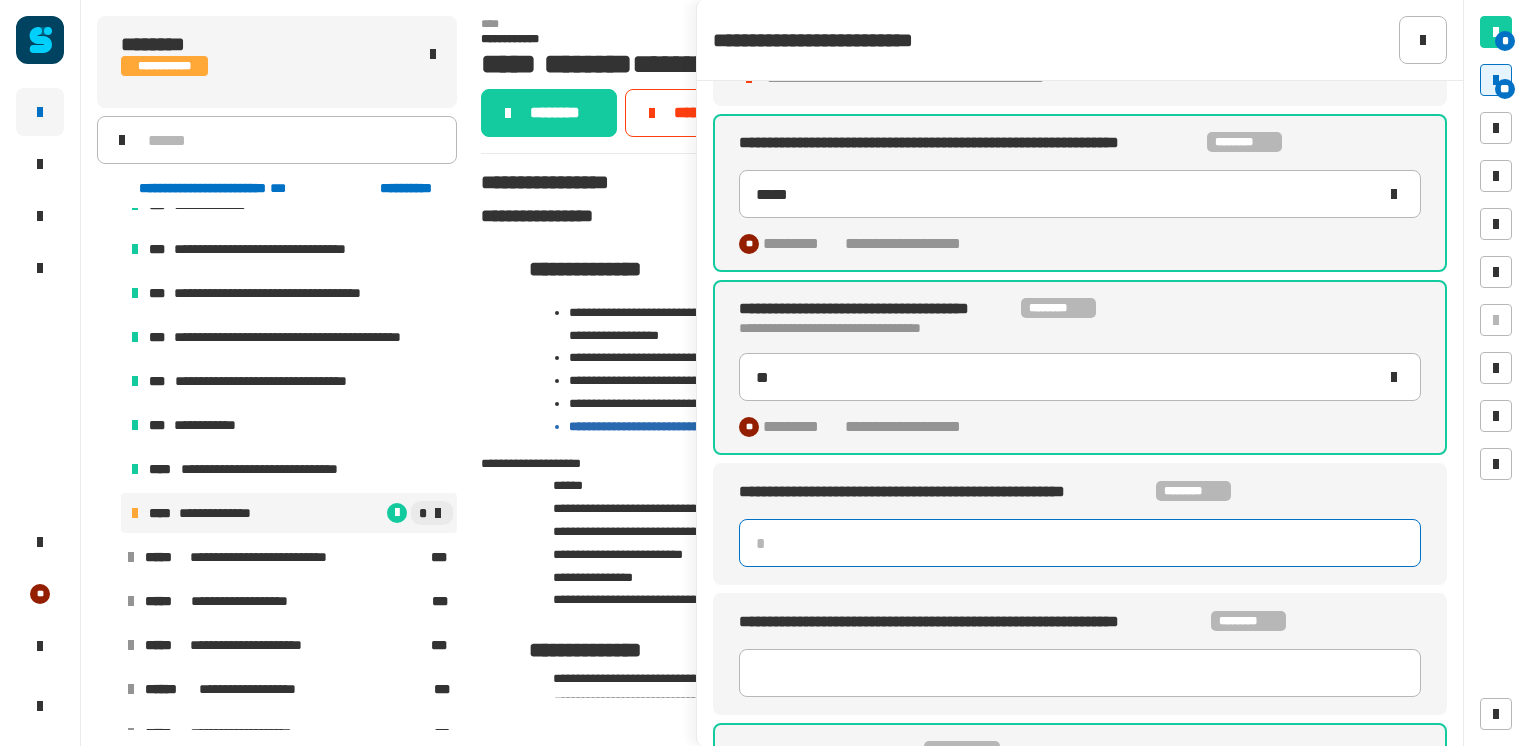 click 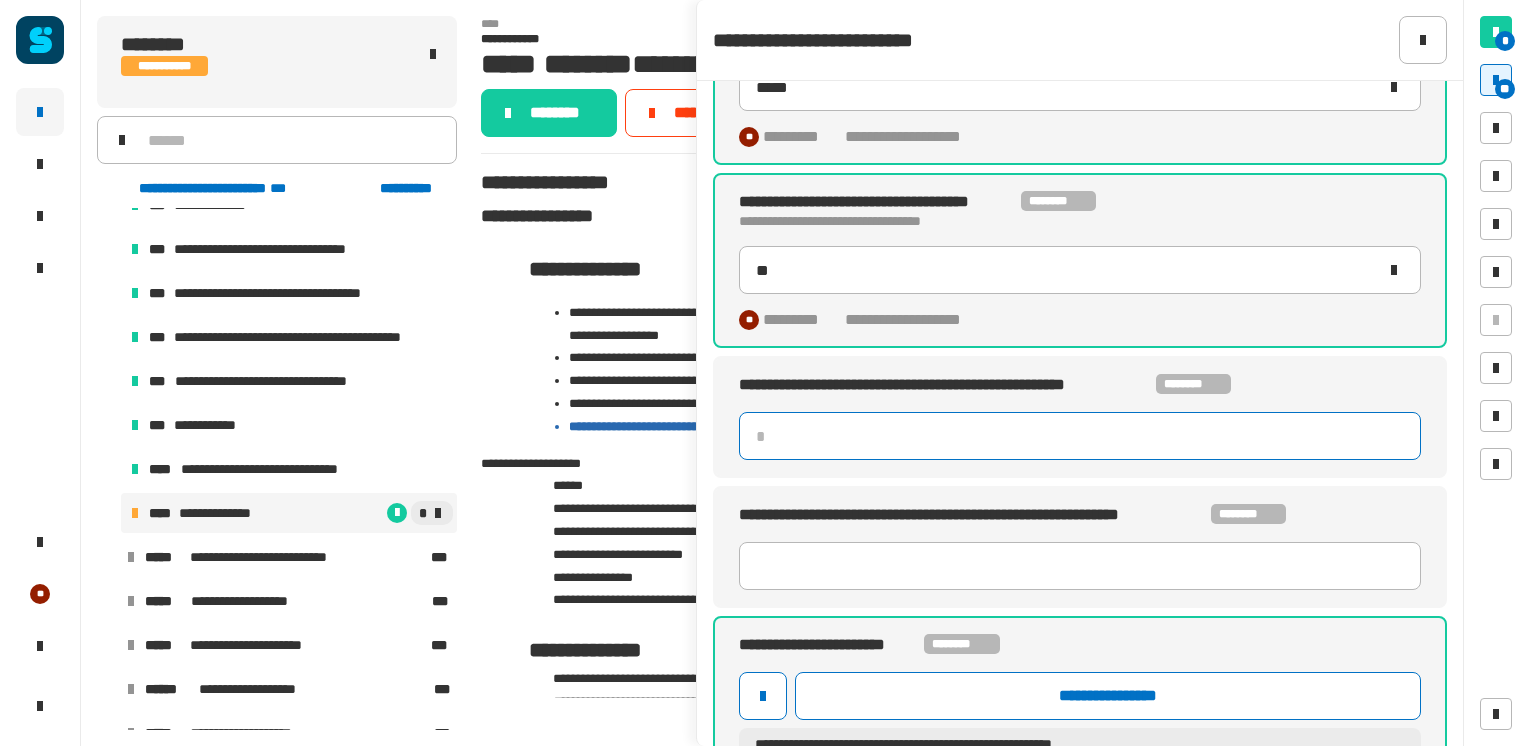 scroll, scrollTop: 728, scrollLeft: 0, axis: vertical 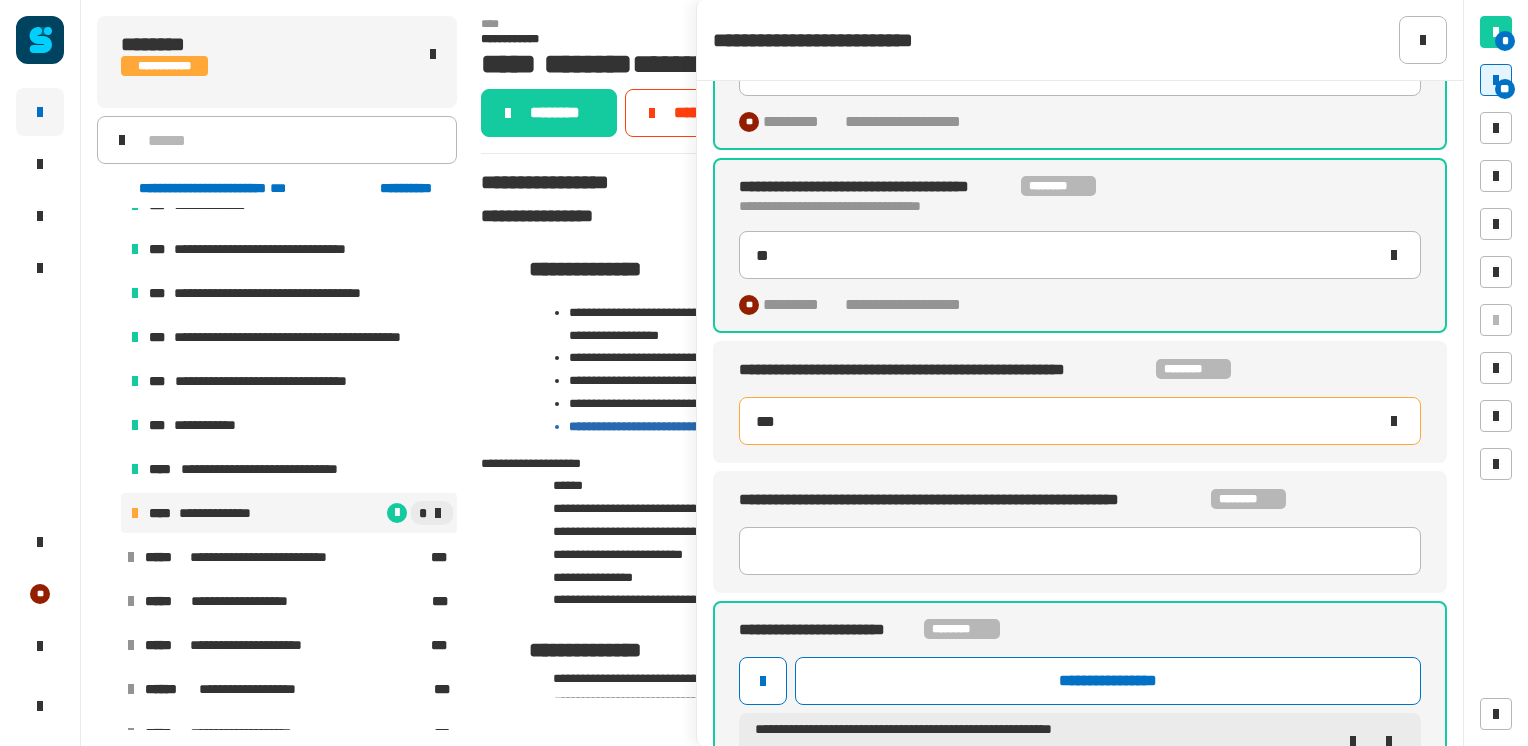 type on "*****" 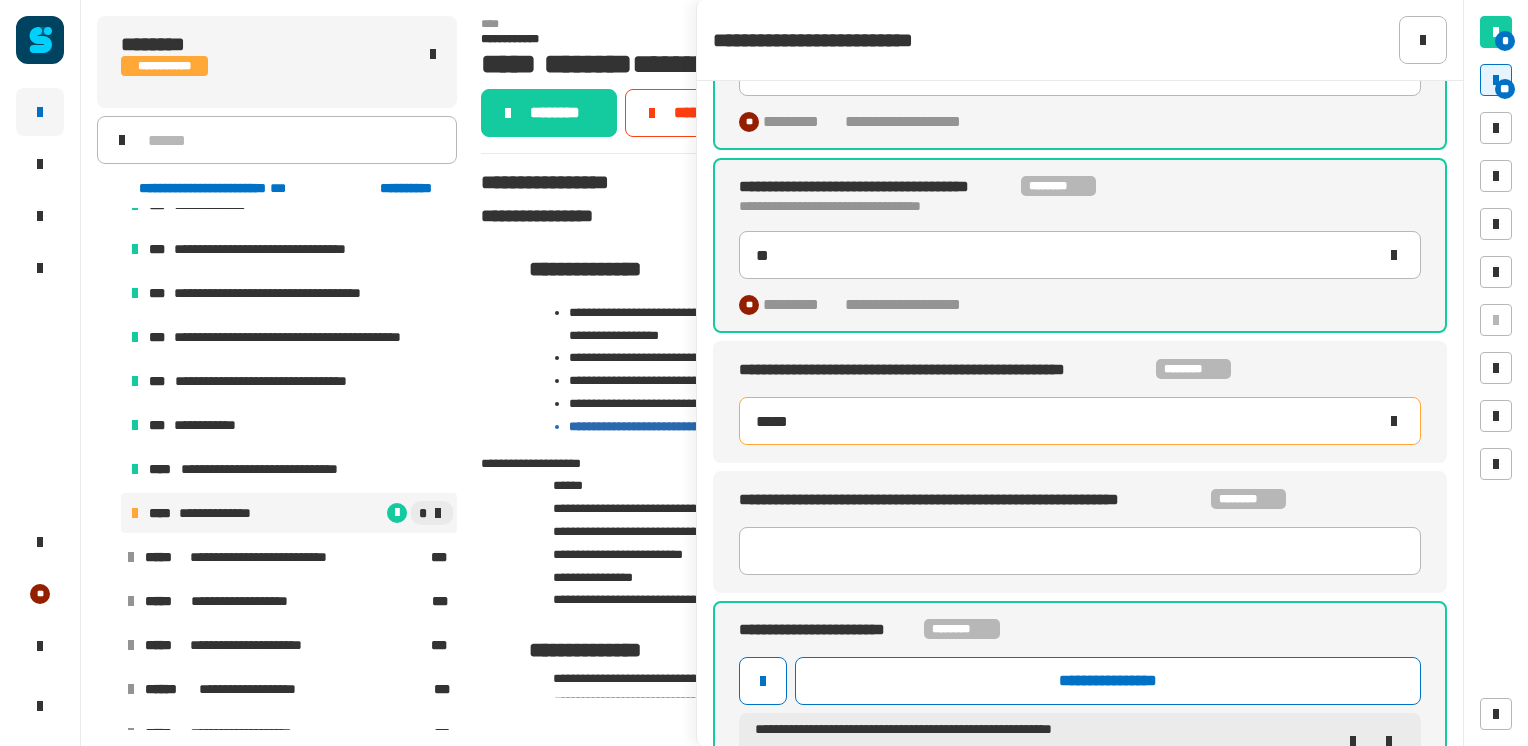 type on "**" 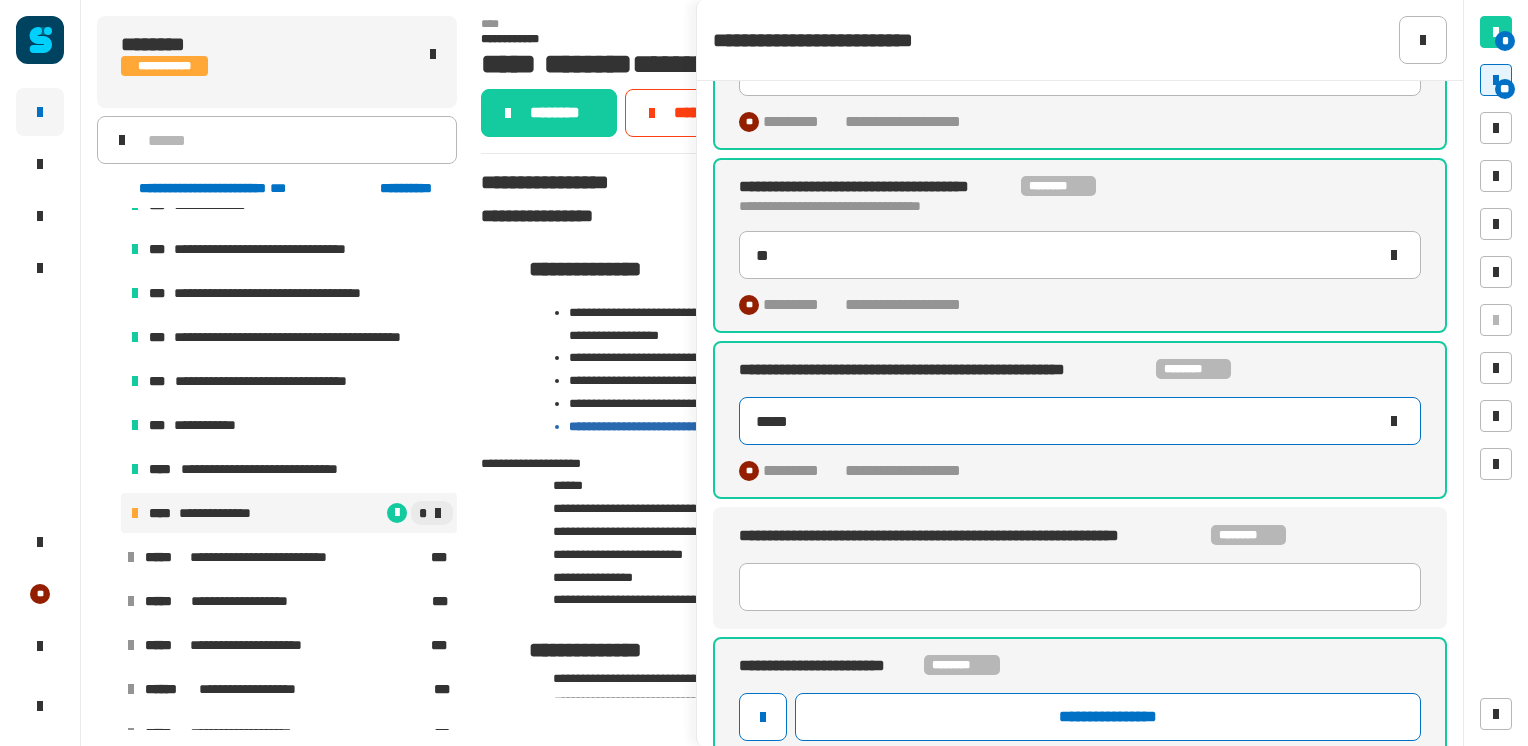 type on "******" 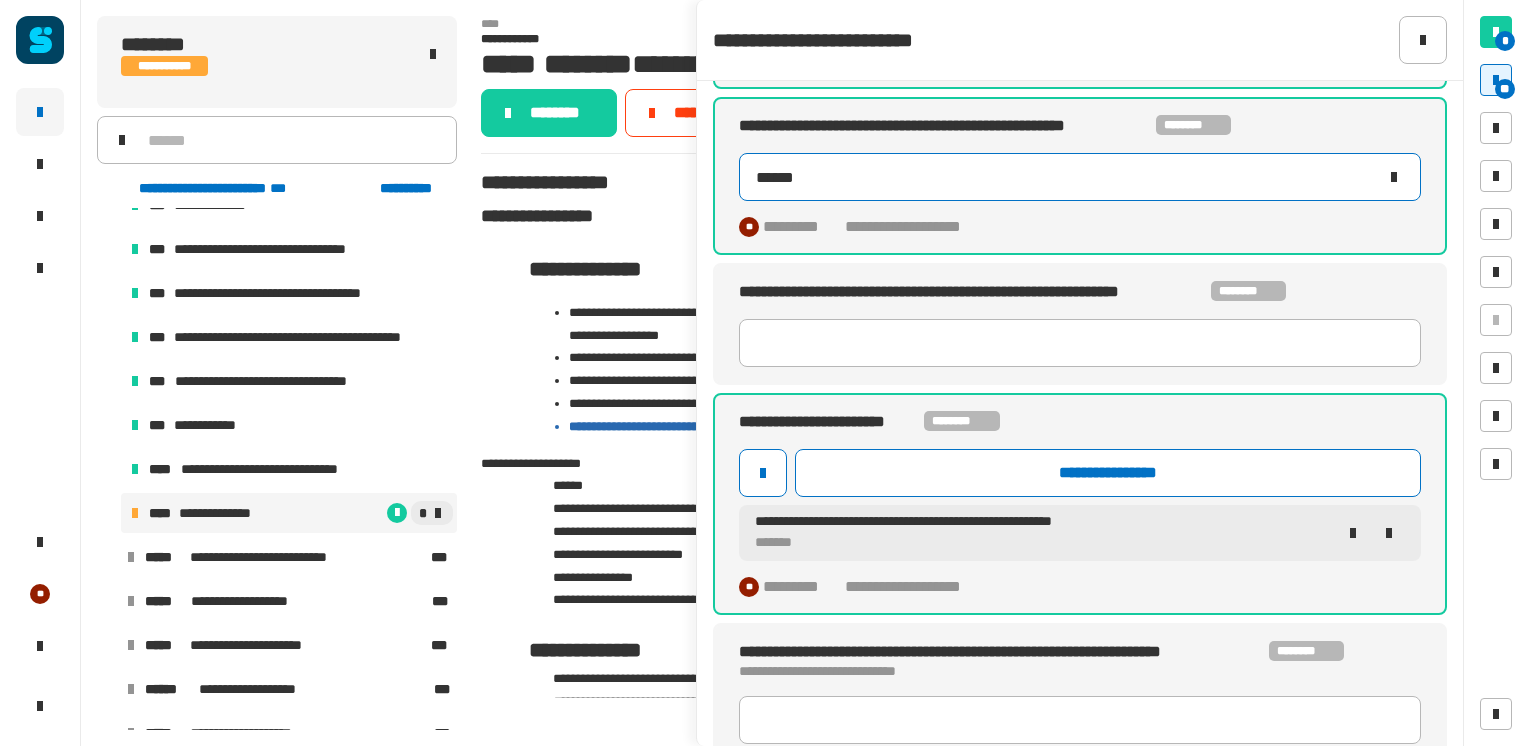 scroll, scrollTop: 973, scrollLeft: 0, axis: vertical 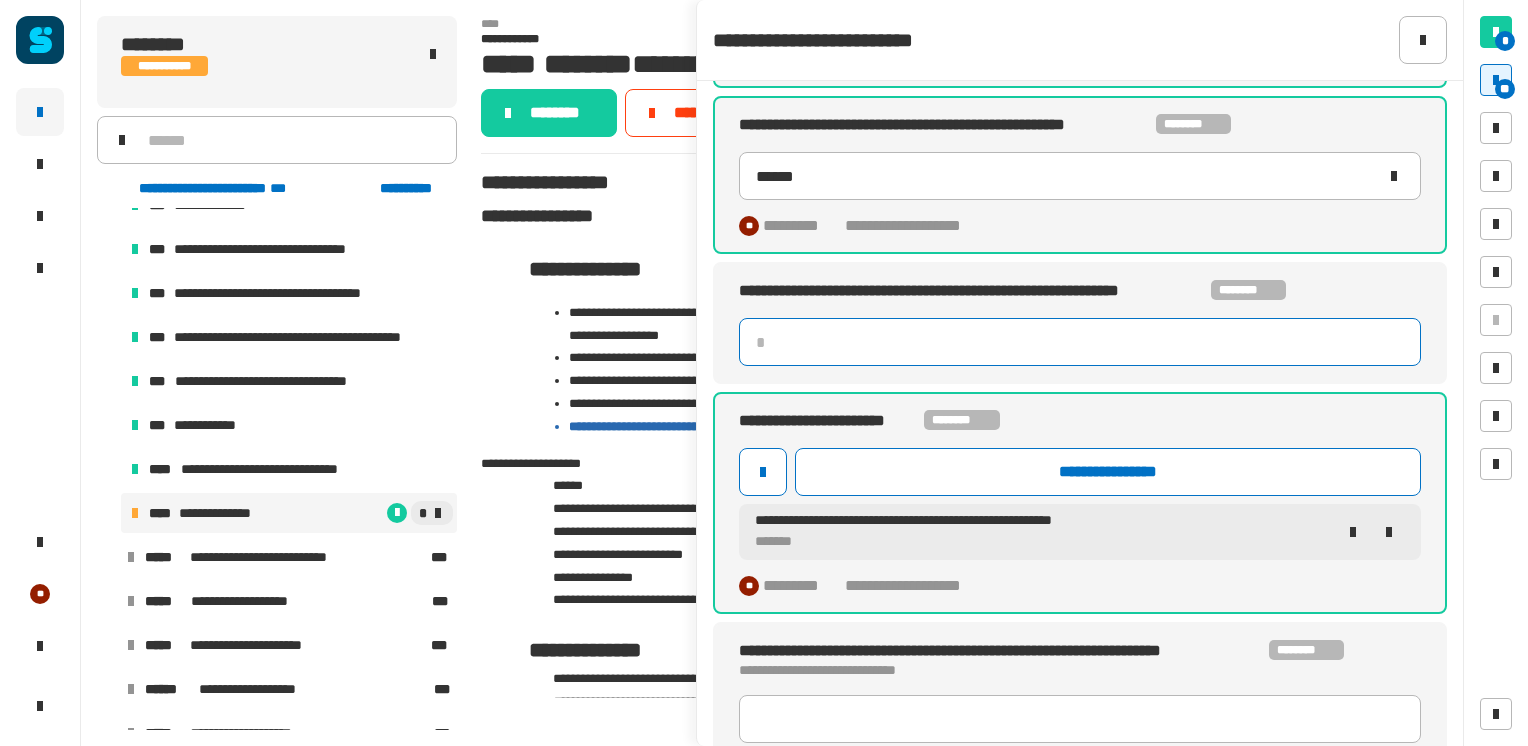 click 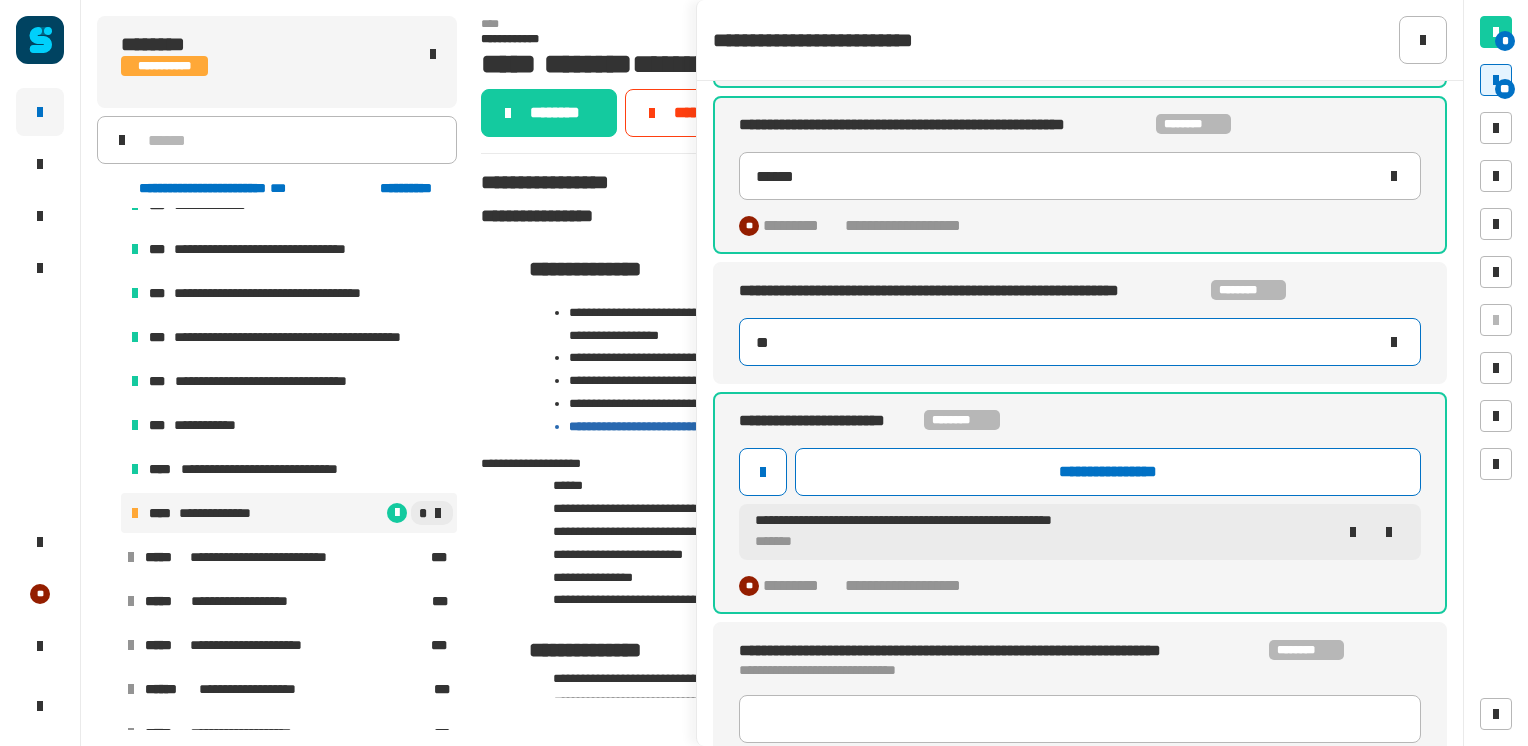 type on "***" 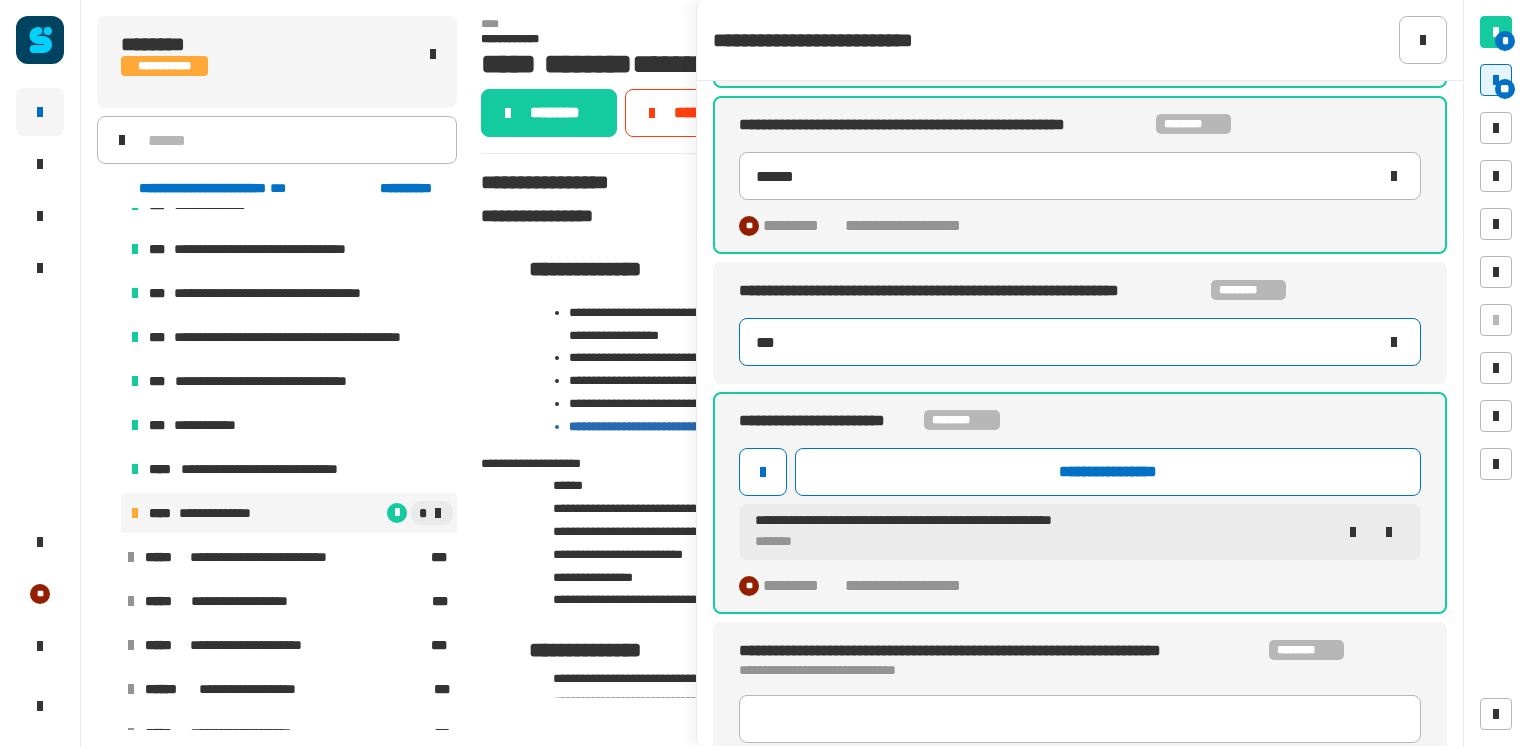 type on "******" 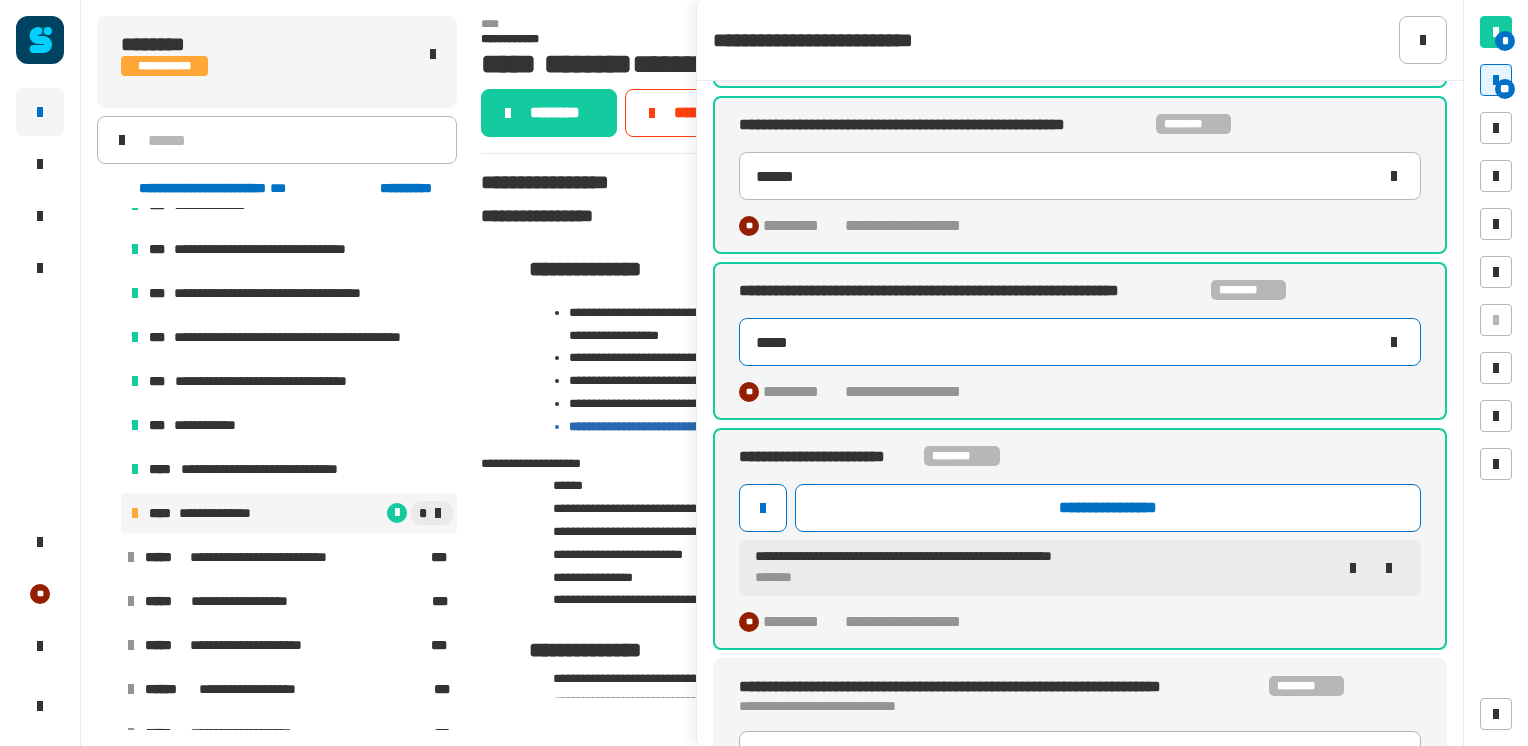 type on "******" 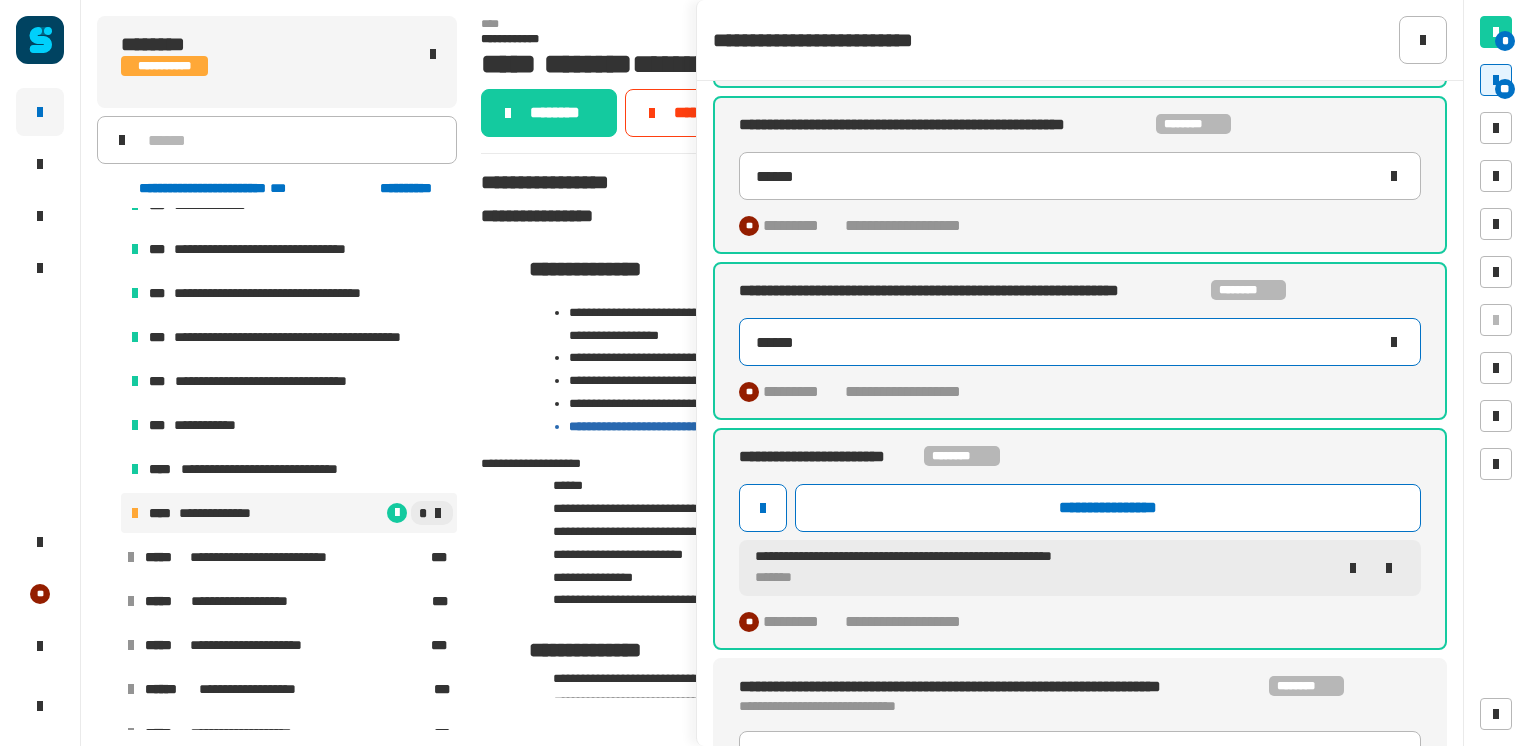scroll, scrollTop: 1154, scrollLeft: 0, axis: vertical 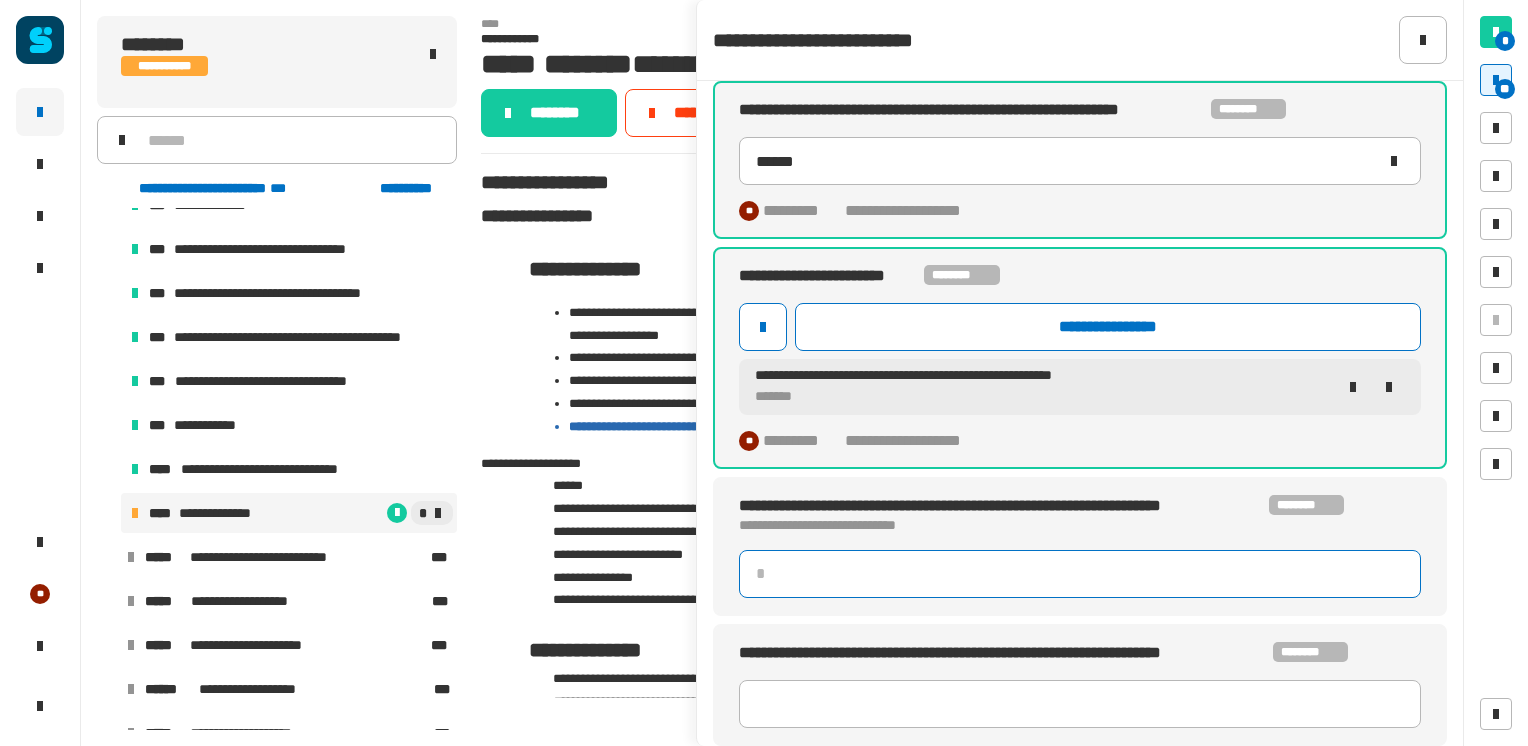 click 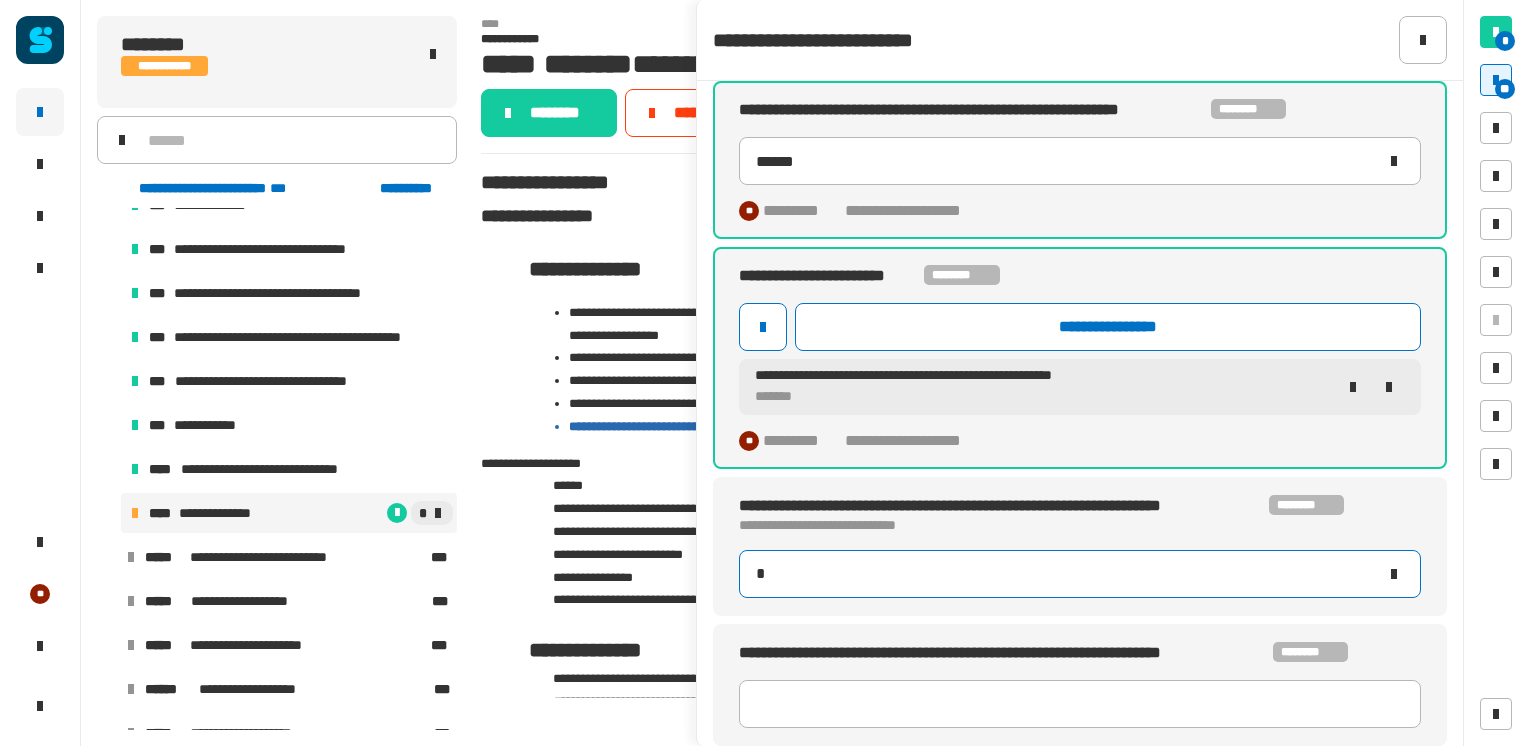 type on "**" 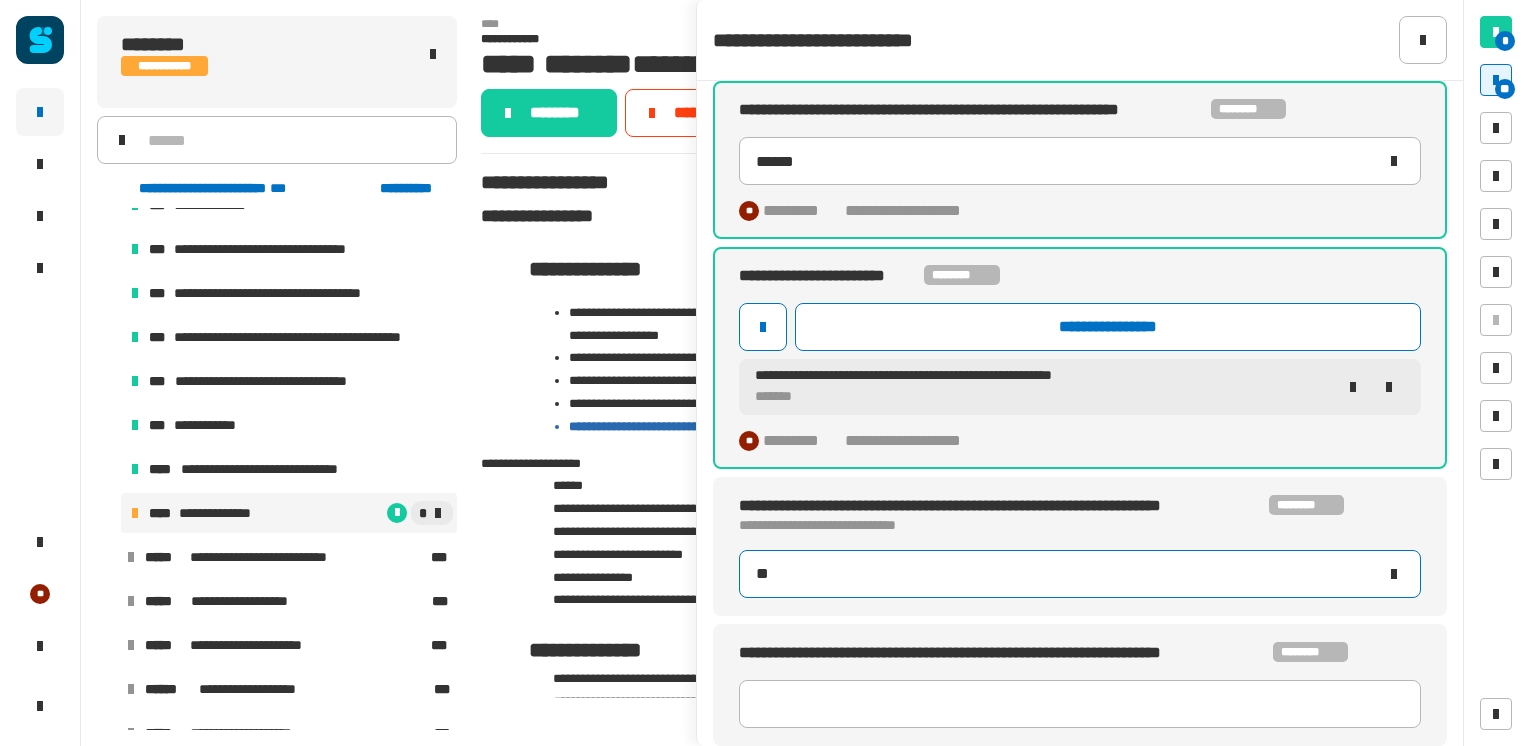 type on "******" 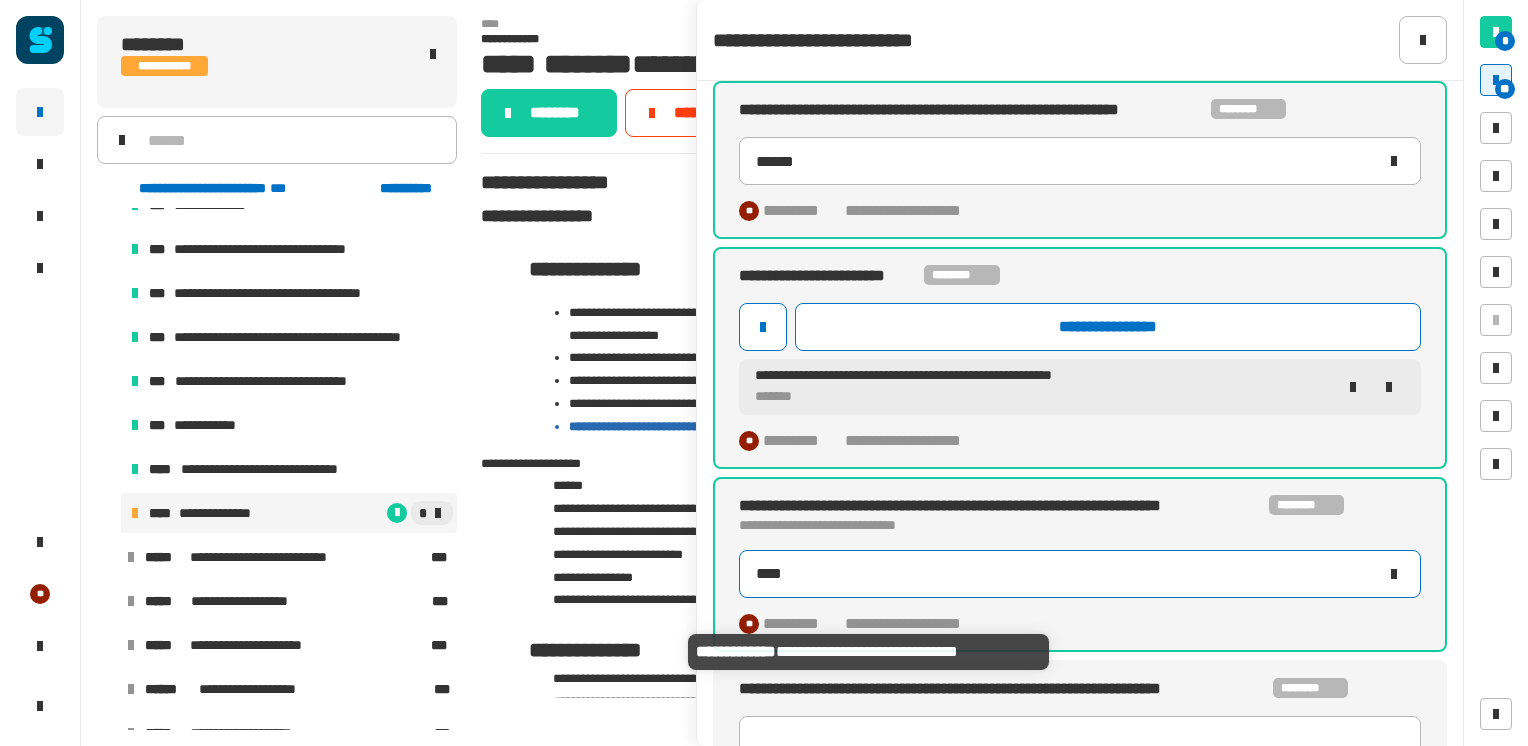 type on "*****" 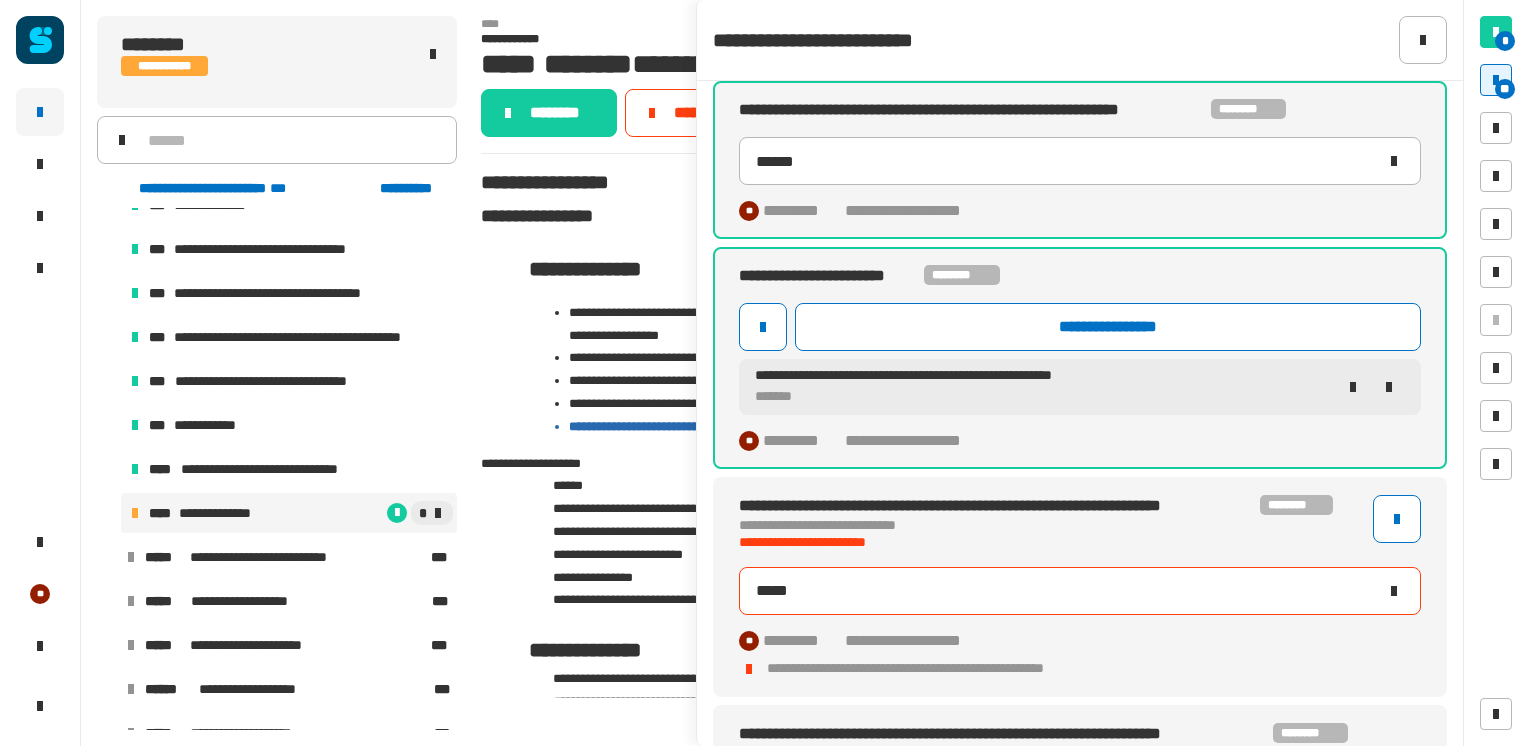 scroll, scrollTop: 1234, scrollLeft: 0, axis: vertical 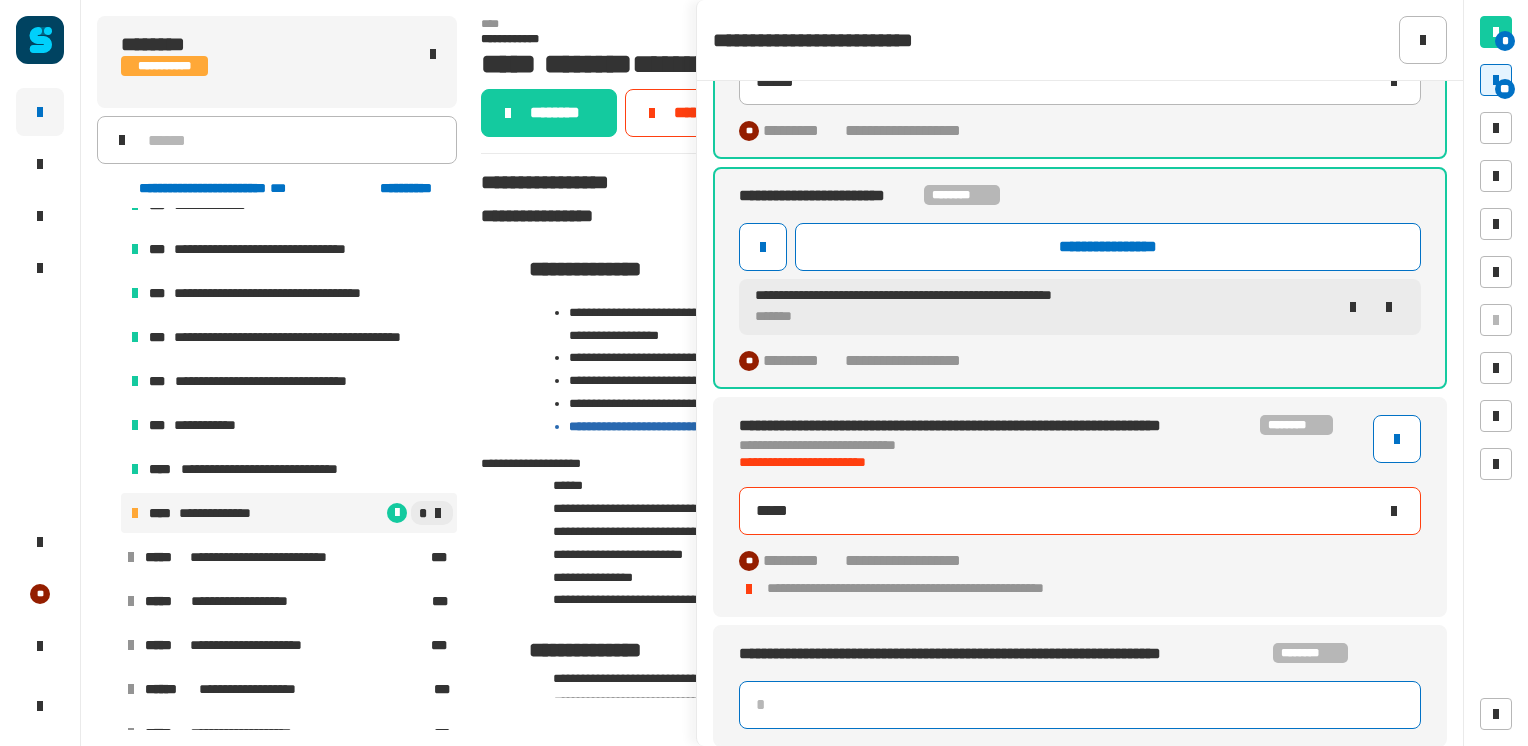 click 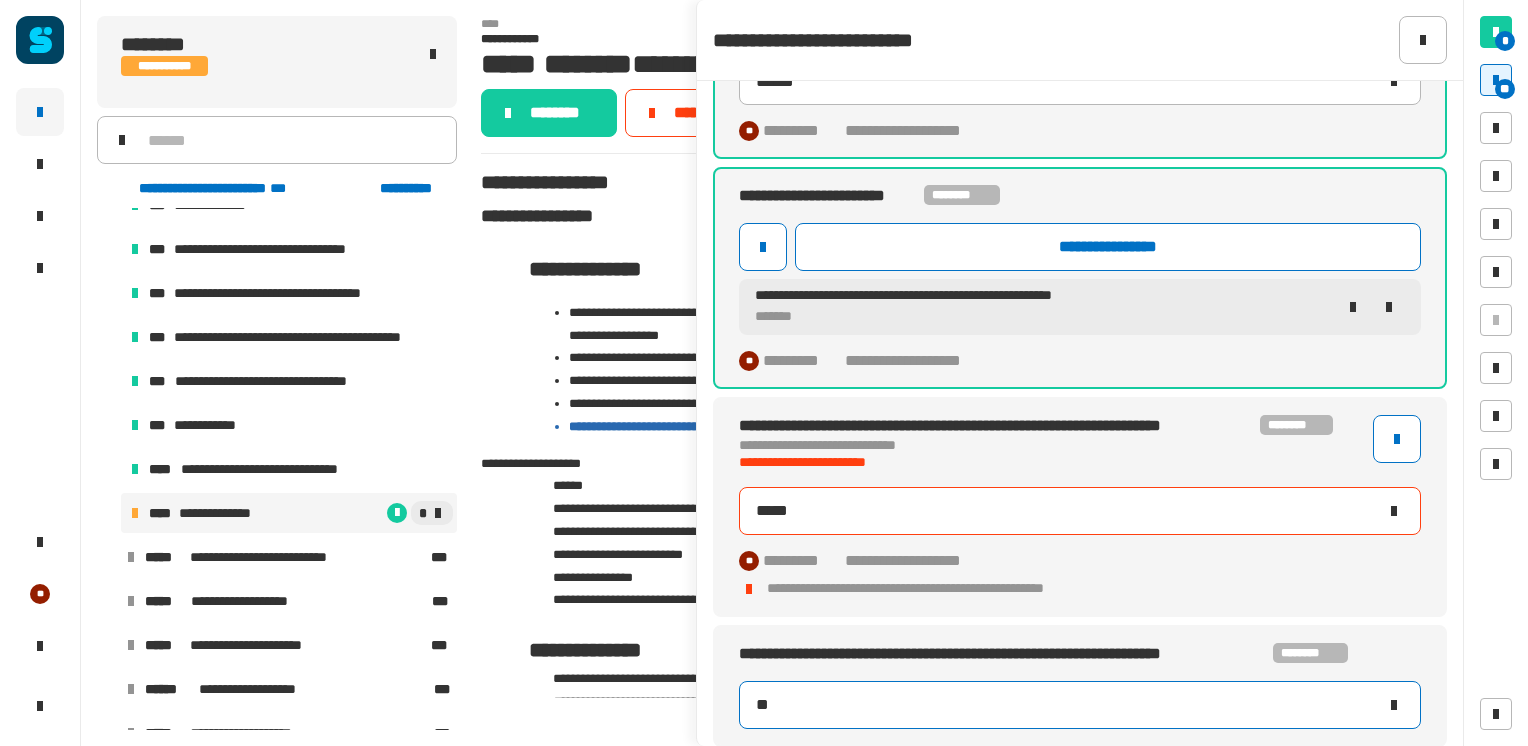 type on "***" 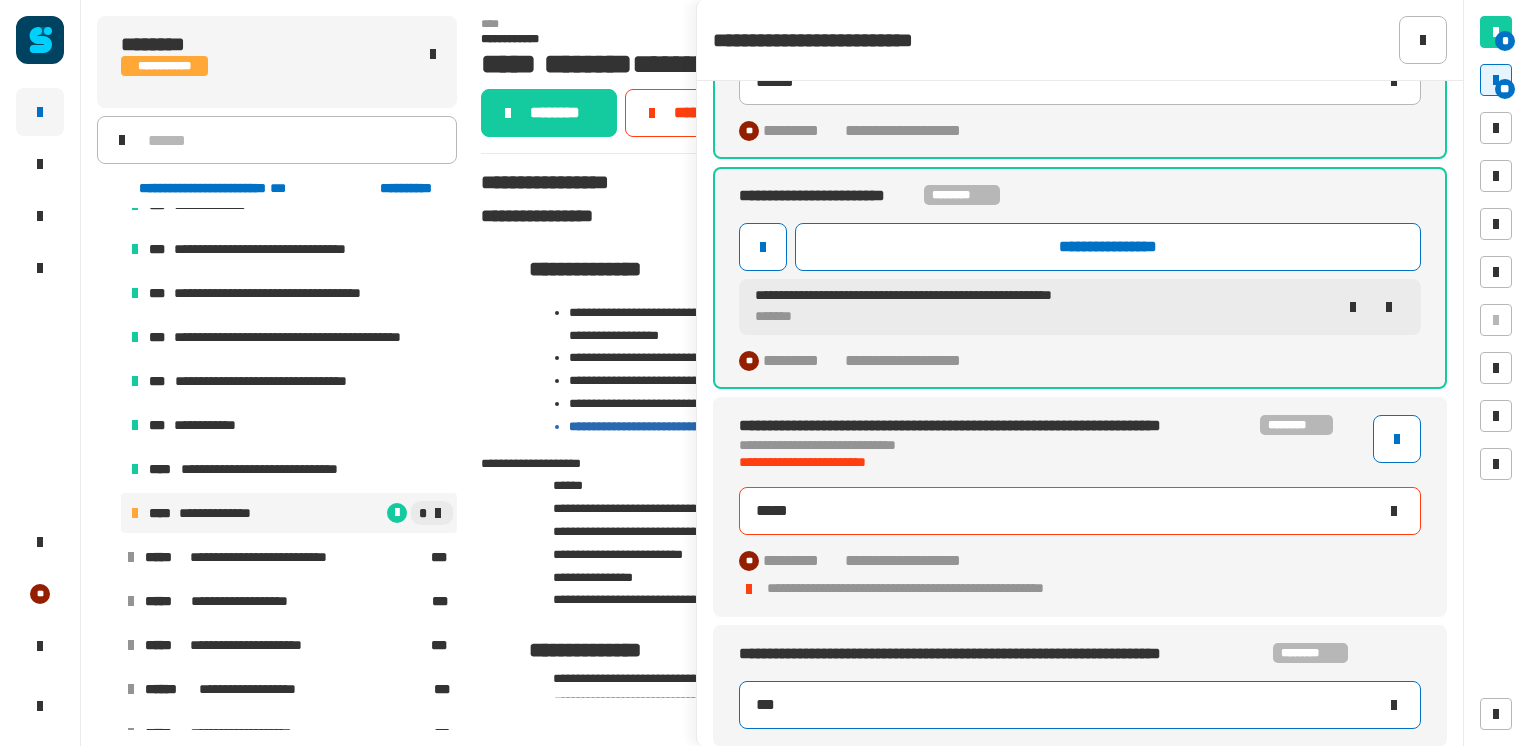 type on "*****" 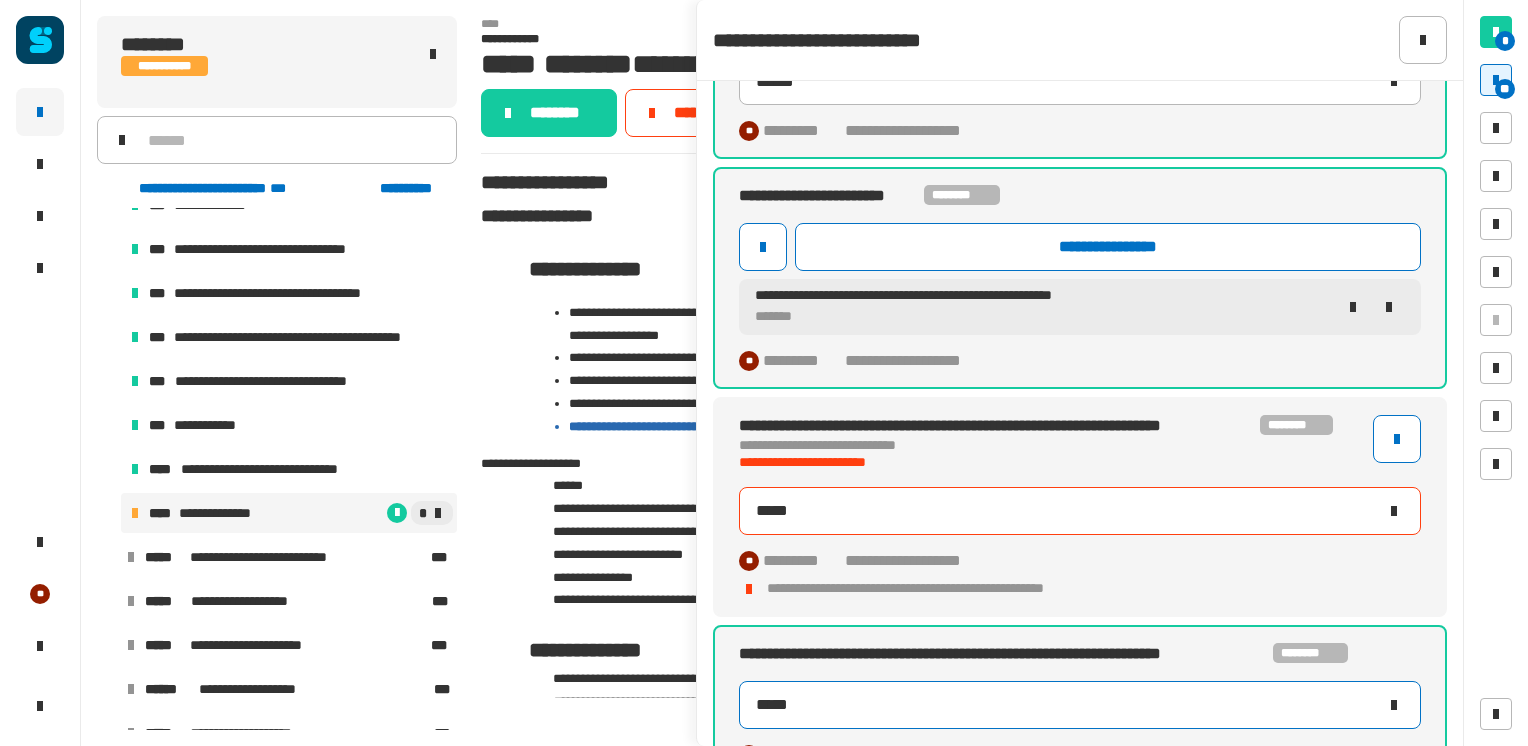 type on "******" 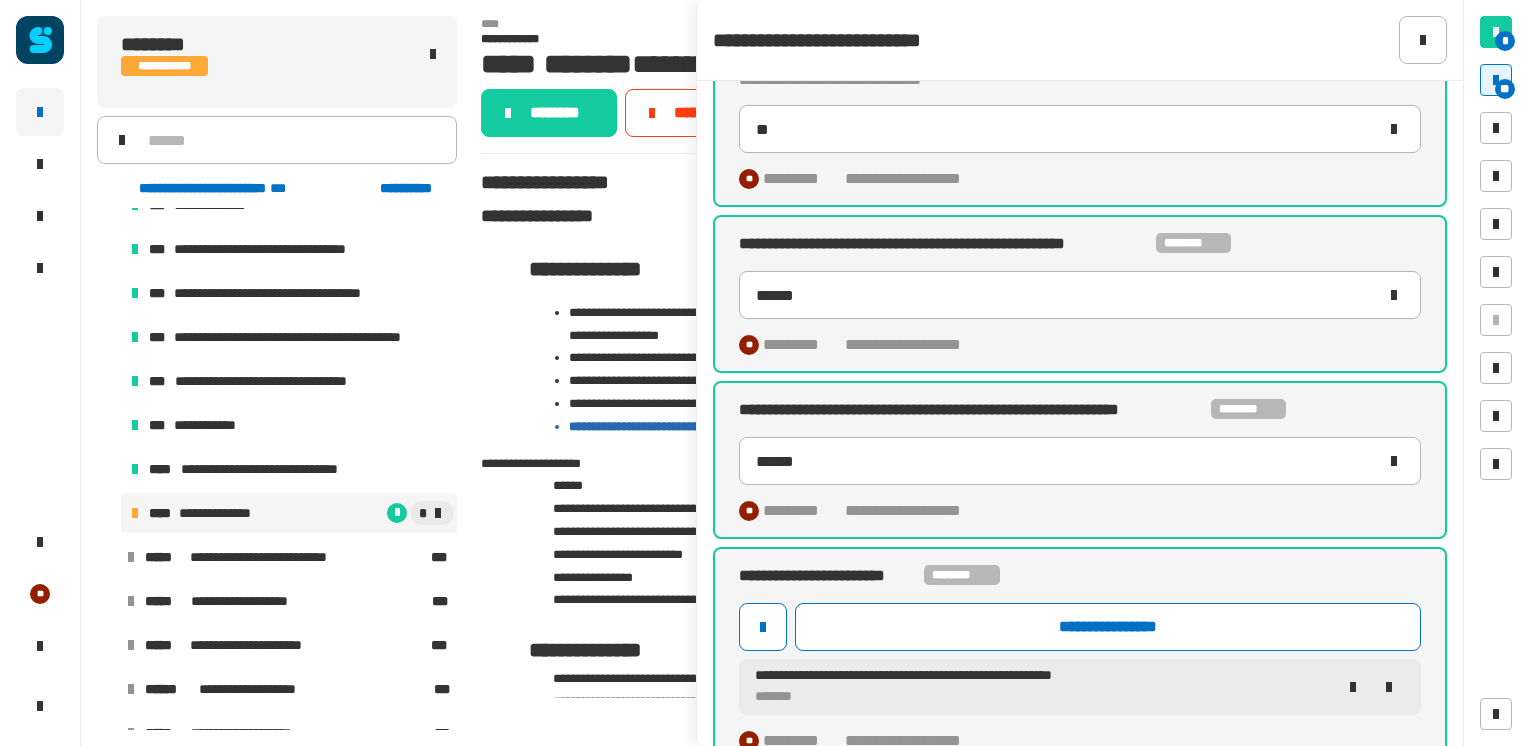 scroll, scrollTop: 855, scrollLeft: 0, axis: vertical 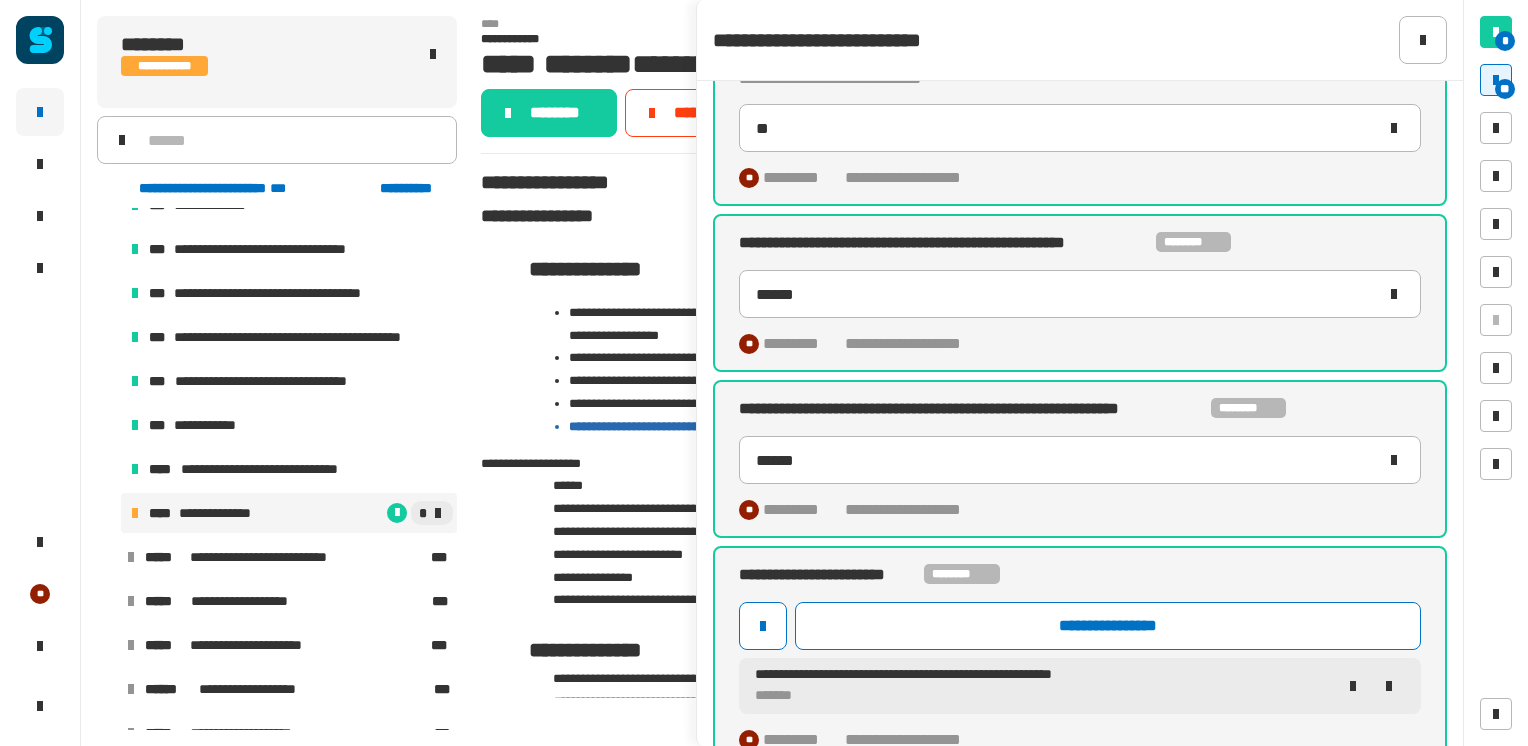 drag, startPoint x: 731, startPoint y: 508, endPoint x: 504, endPoint y: 639, distance: 262.08777 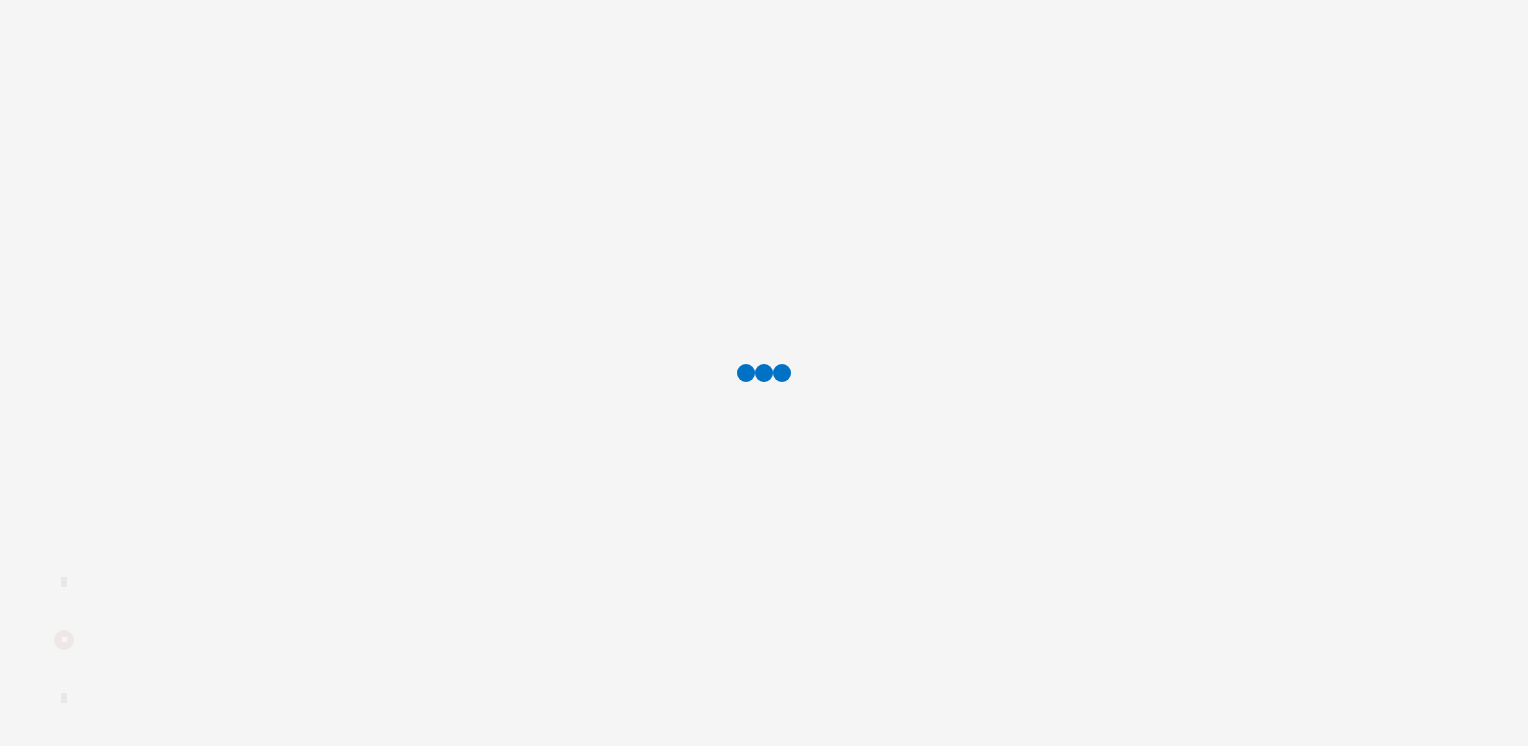 scroll, scrollTop: 0, scrollLeft: 0, axis: both 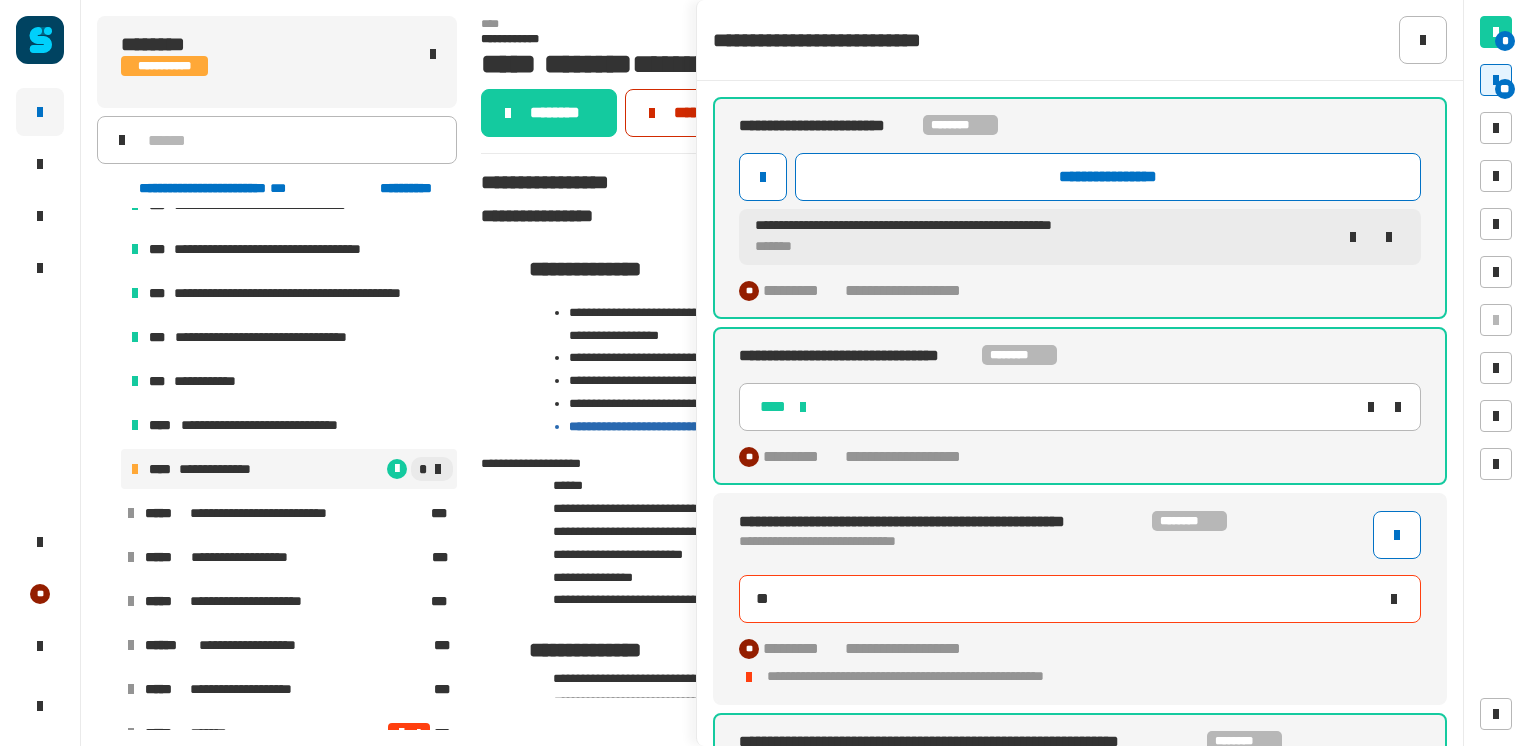 click on "*********" 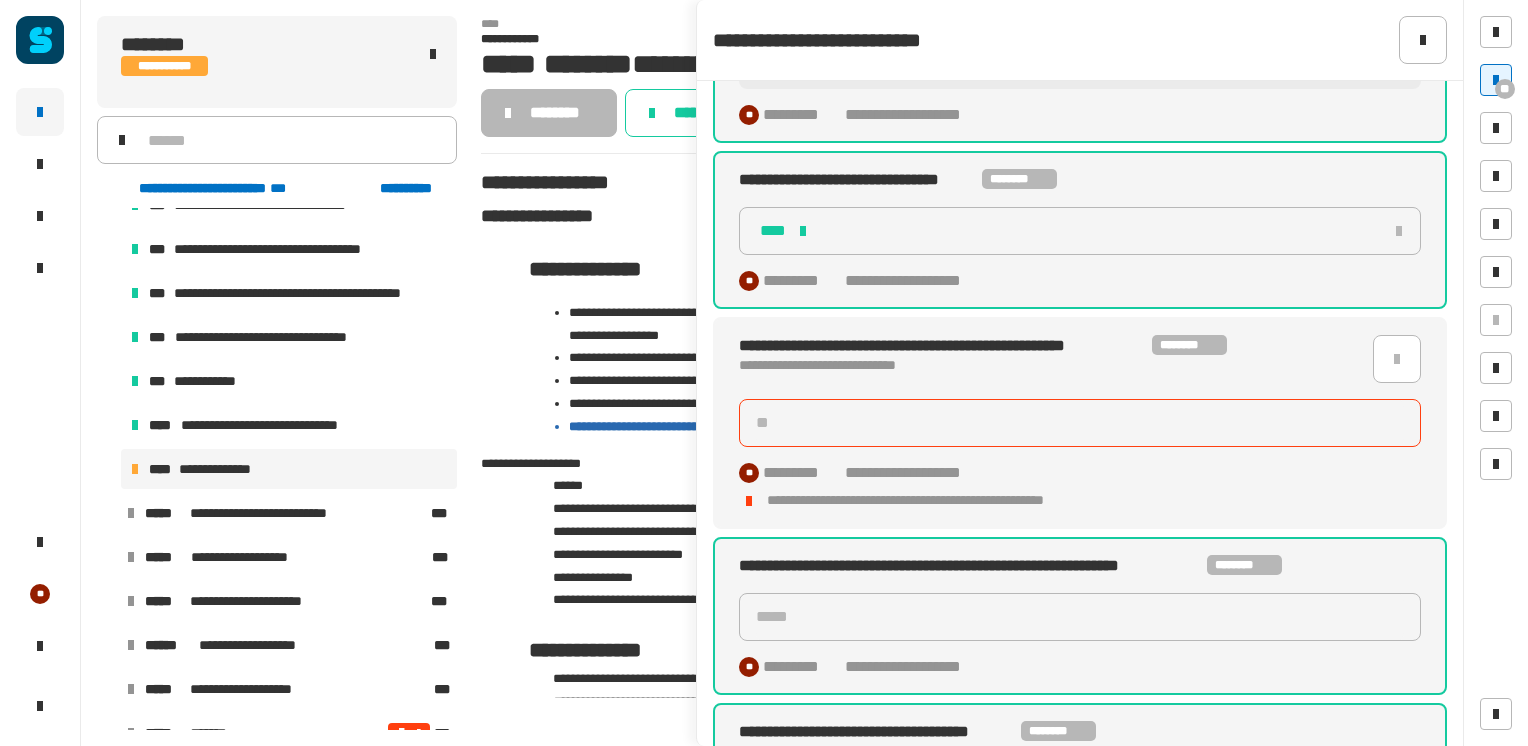 scroll, scrollTop: 235, scrollLeft: 0, axis: vertical 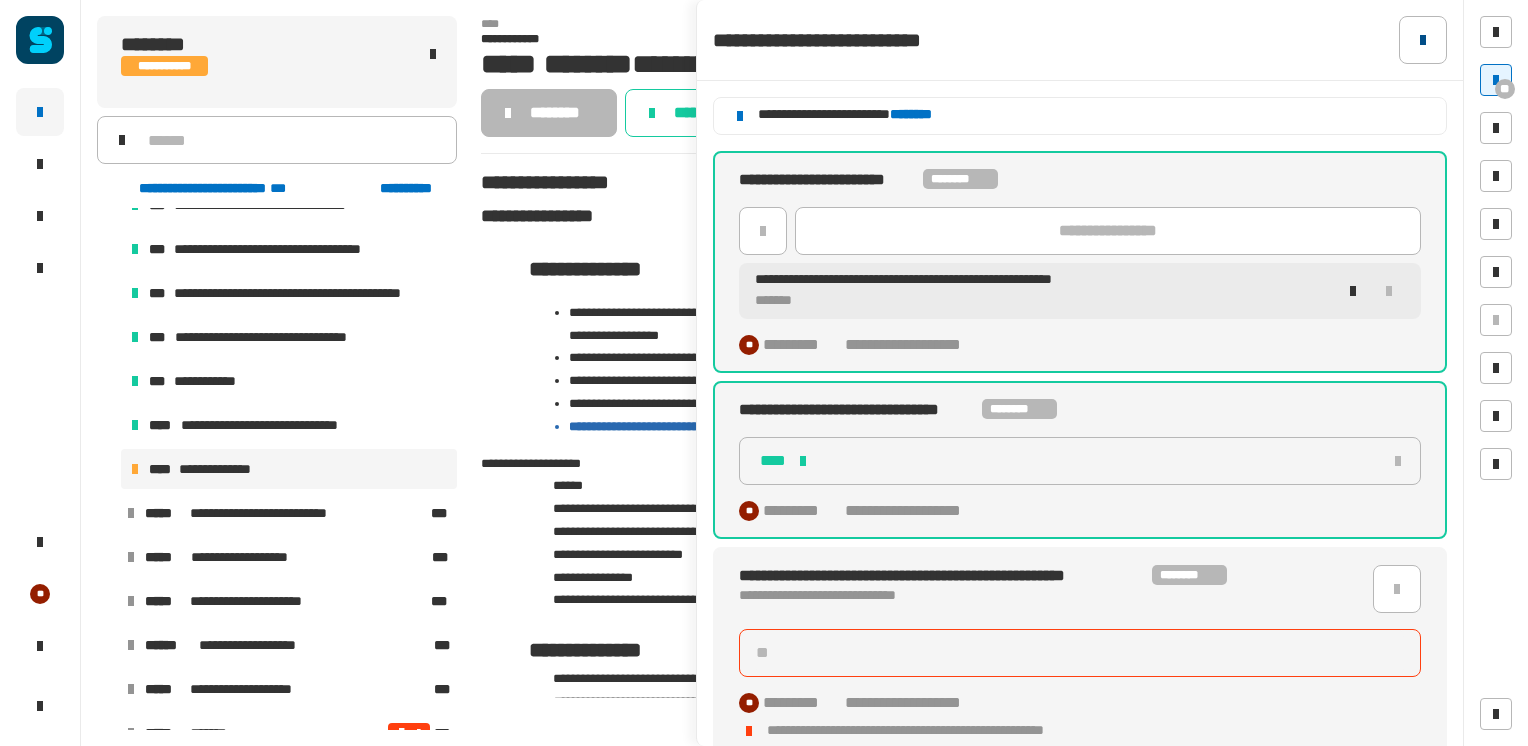 click 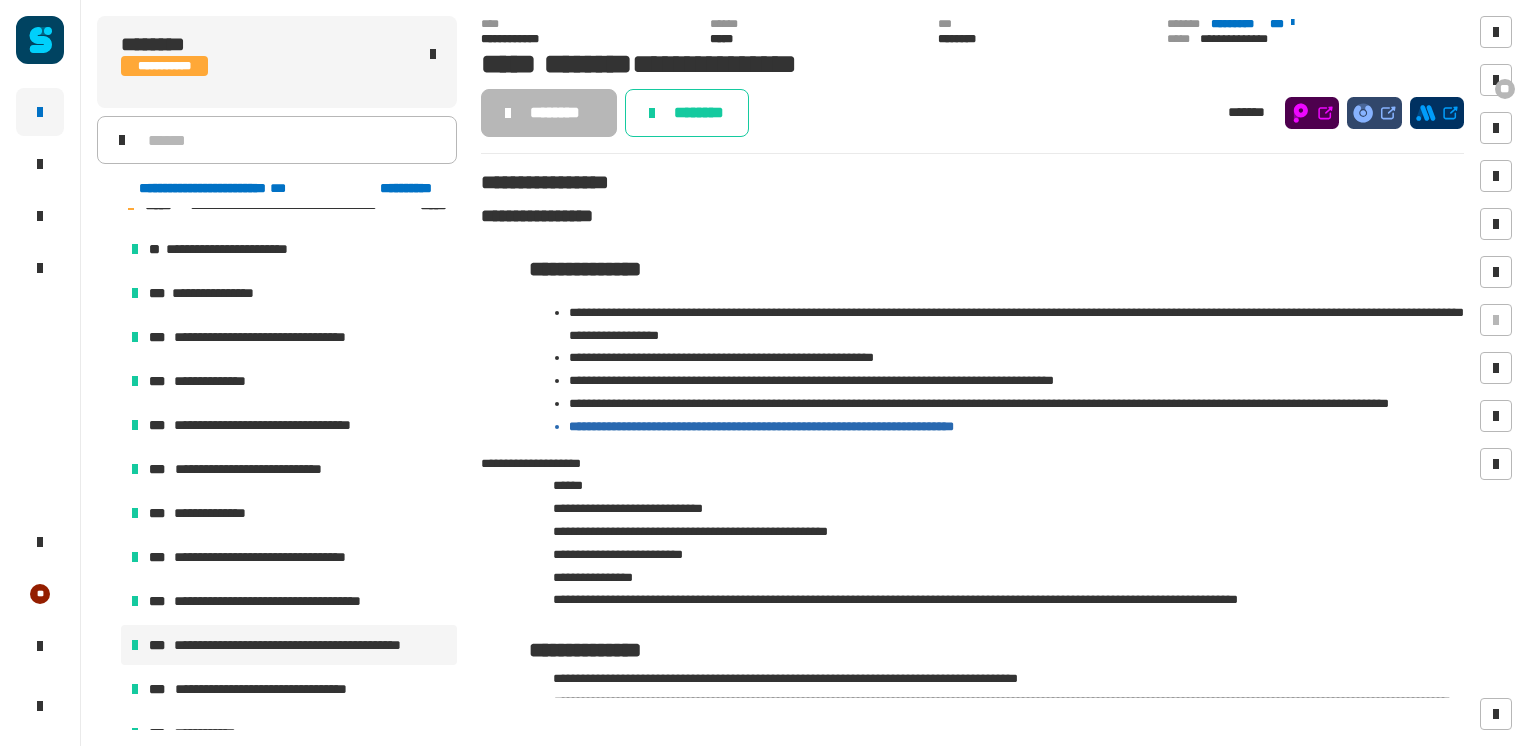 scroll, scrollTop: 0, scrollLeft: 0, axis: both 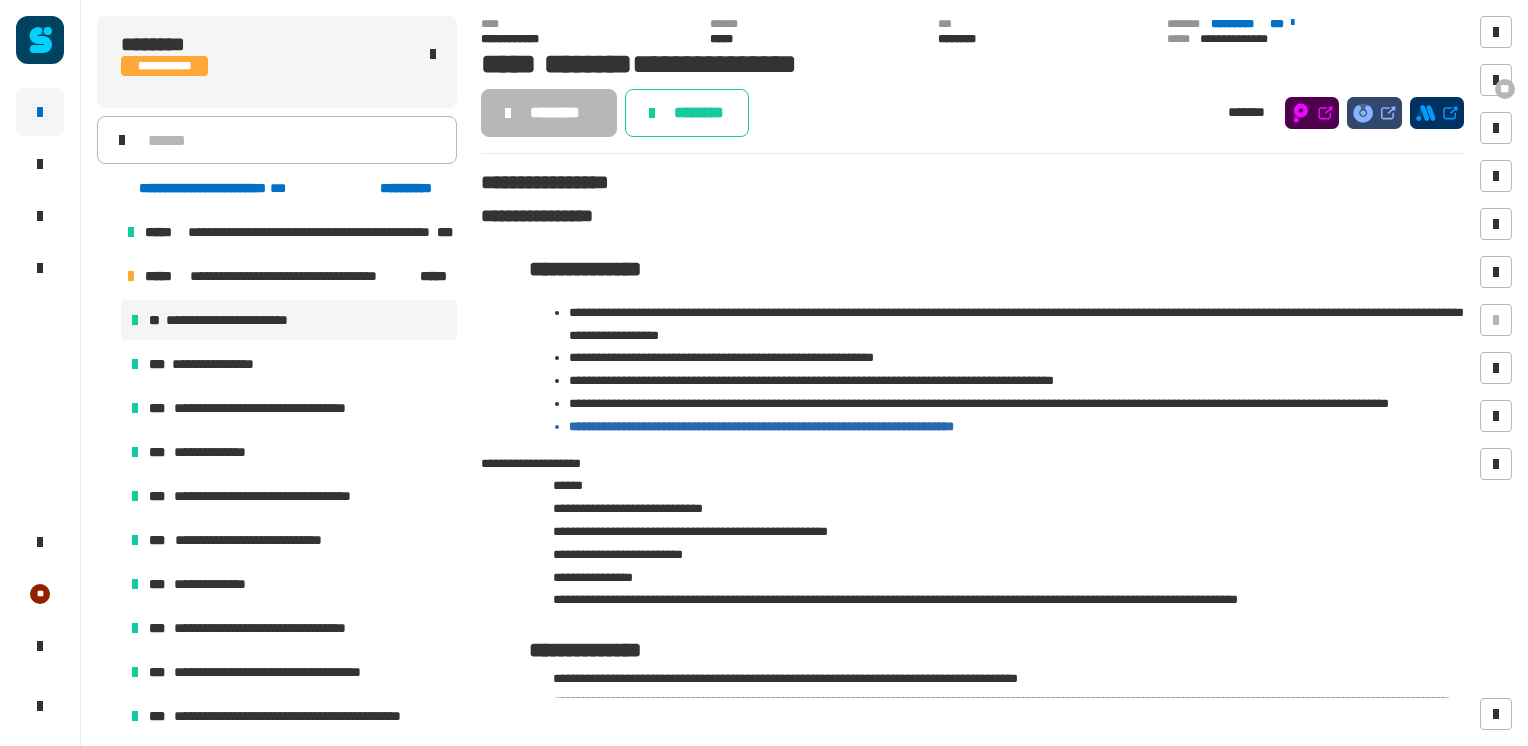 click on "**********" at bounding box center [240, 320] 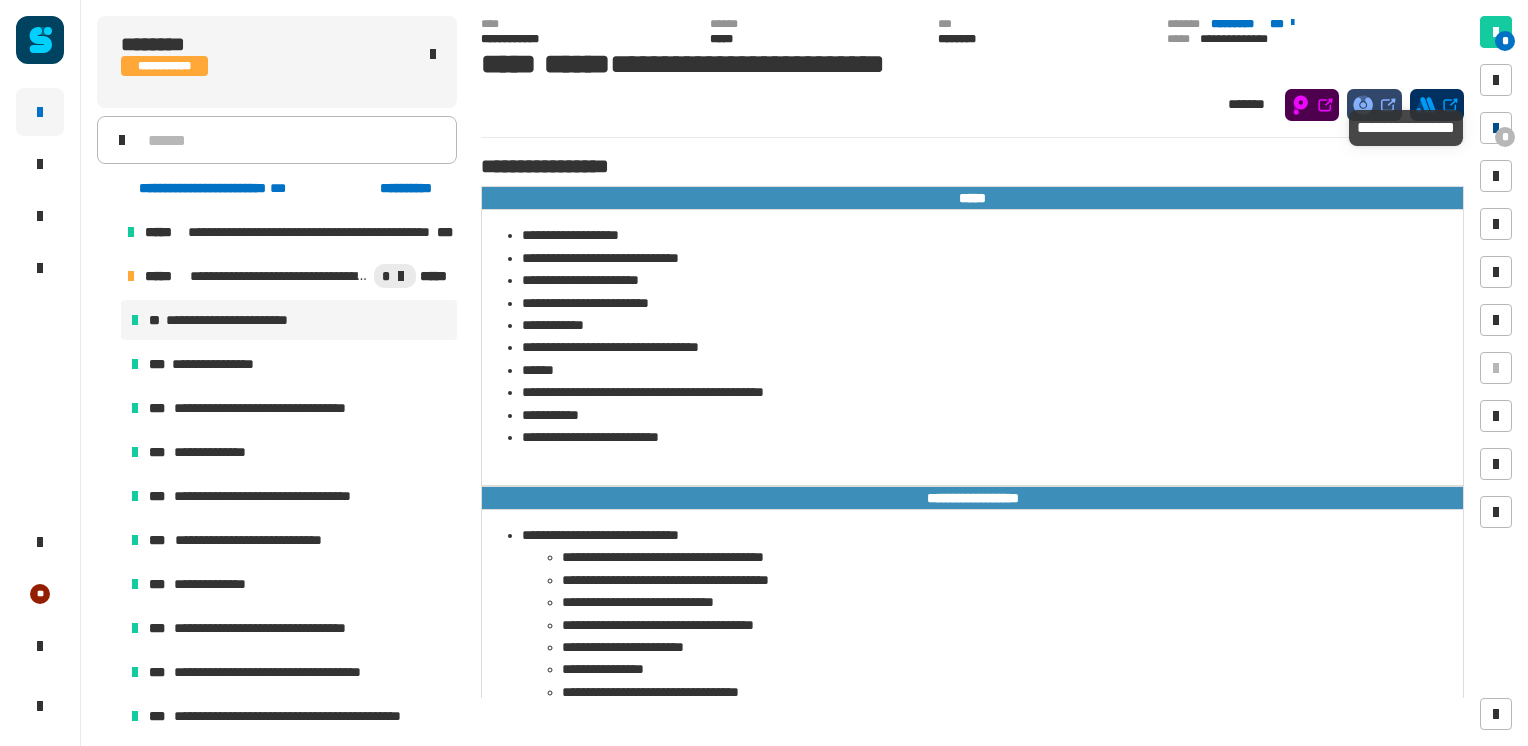 click at bounding box center [1496, 128] 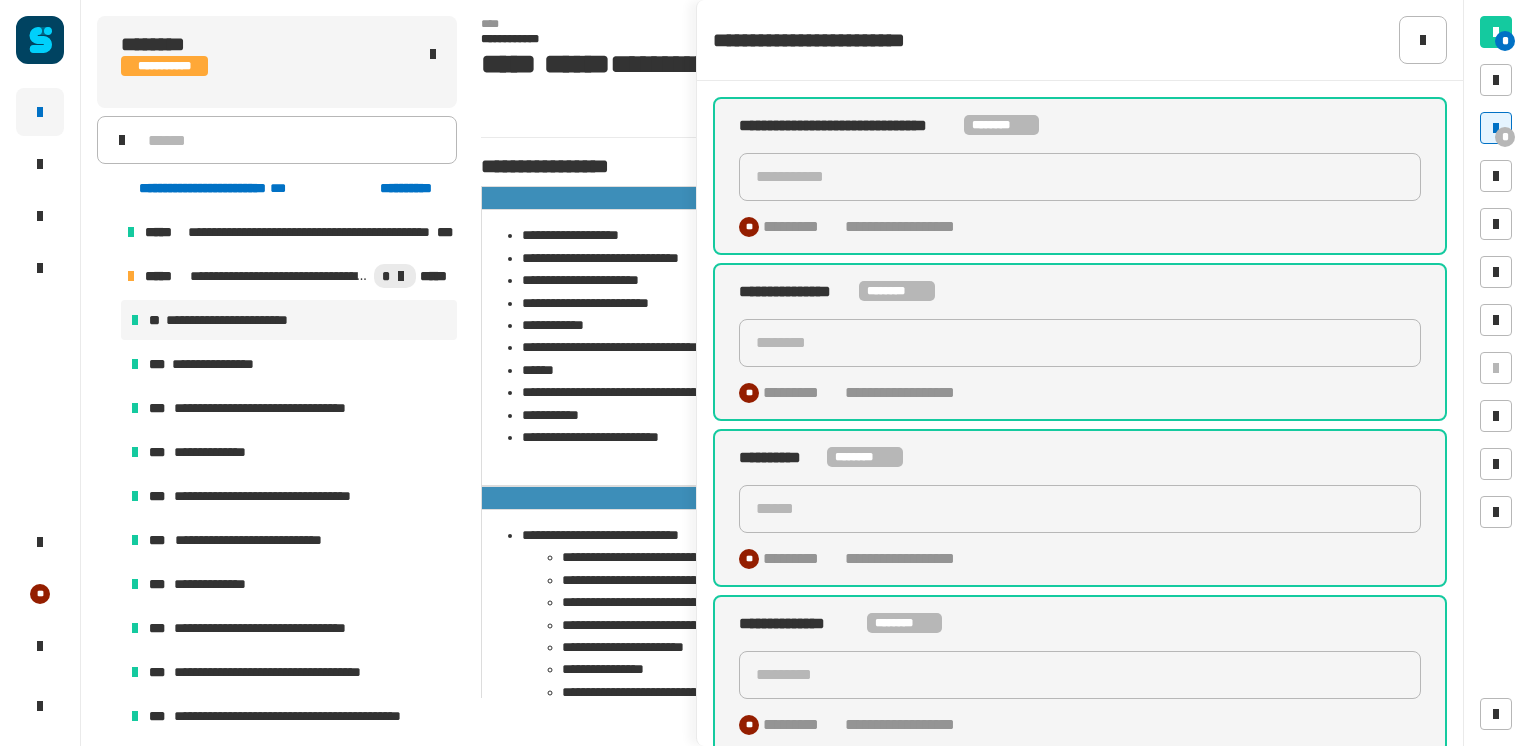 click on "**********" 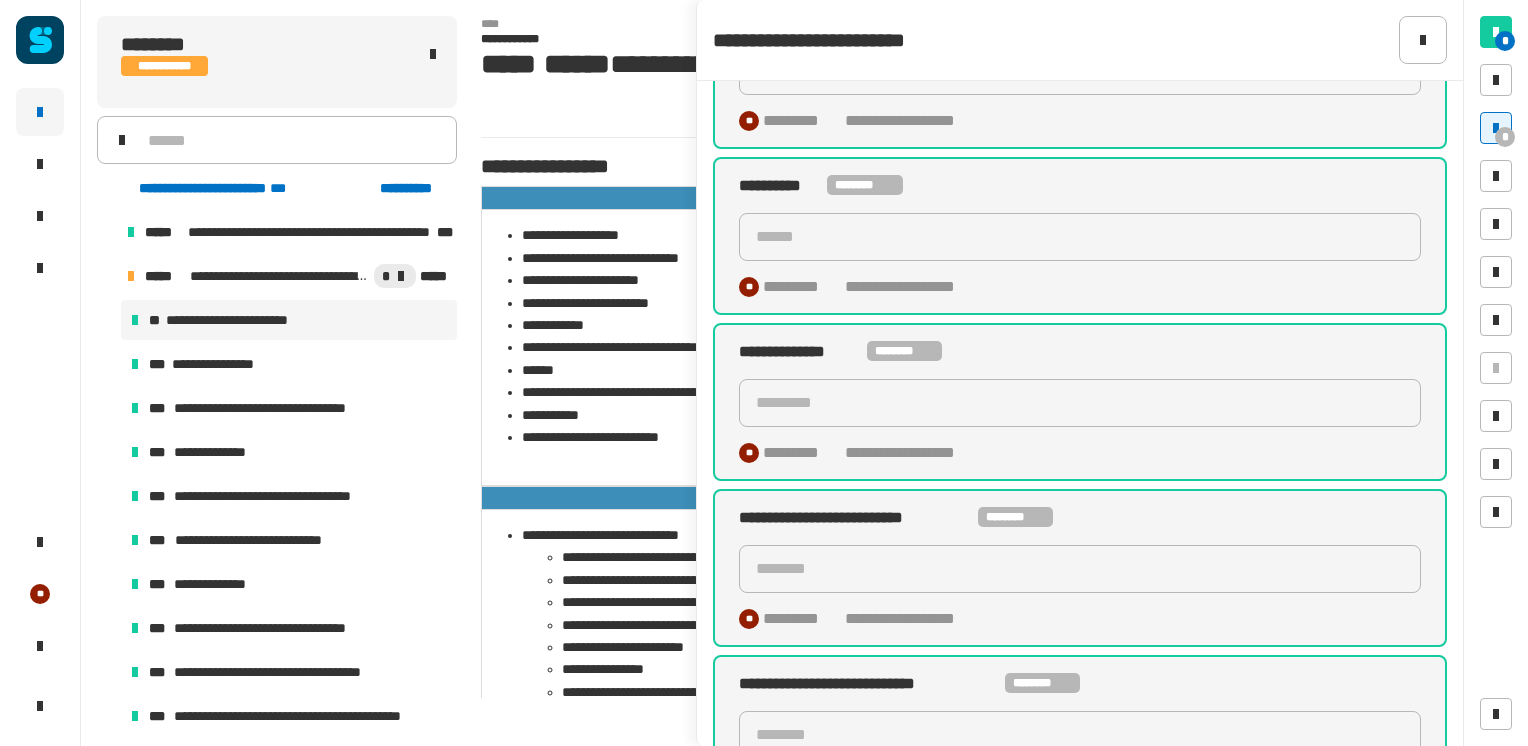 scroll, scrollTop: 276, scrollLeft: 0, axis: vertical 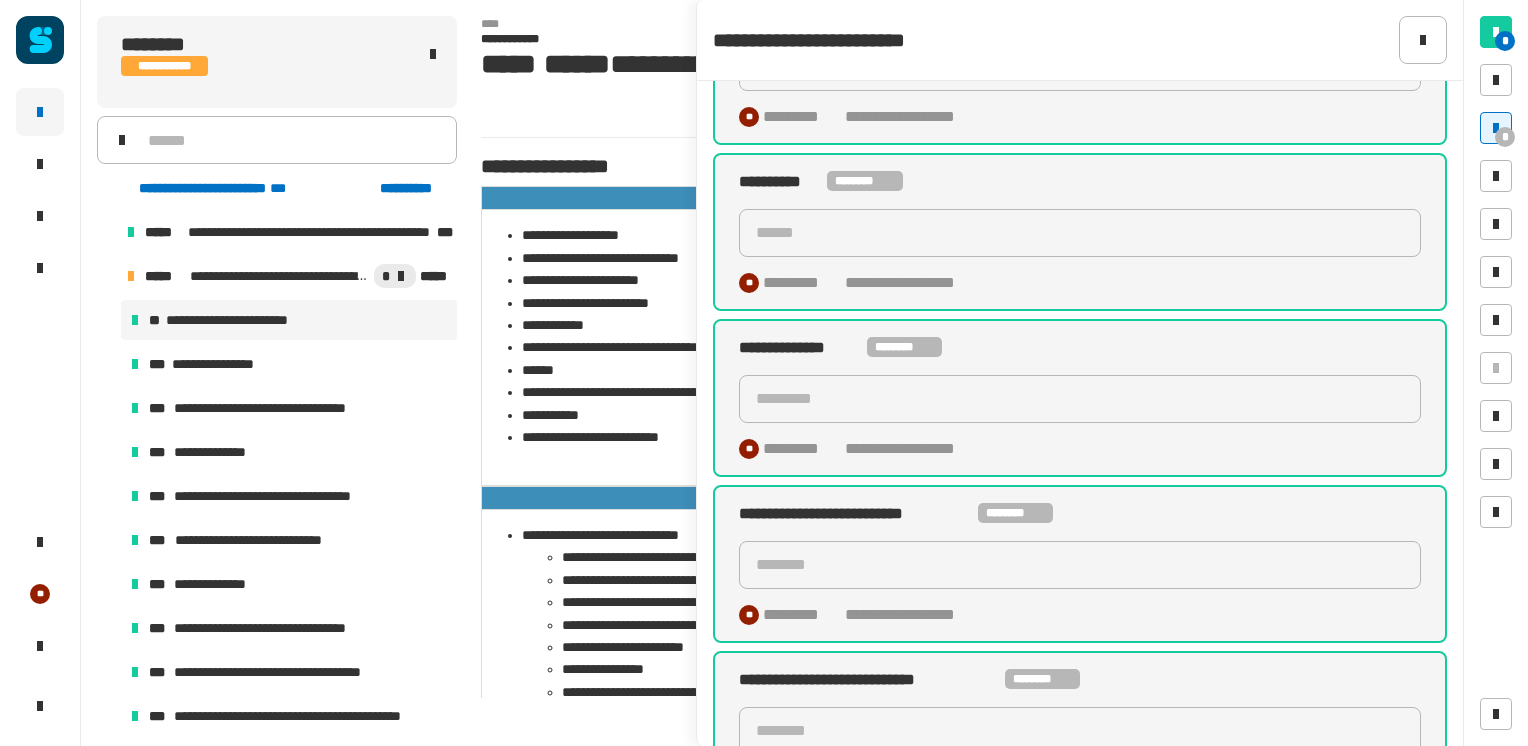click on "********" 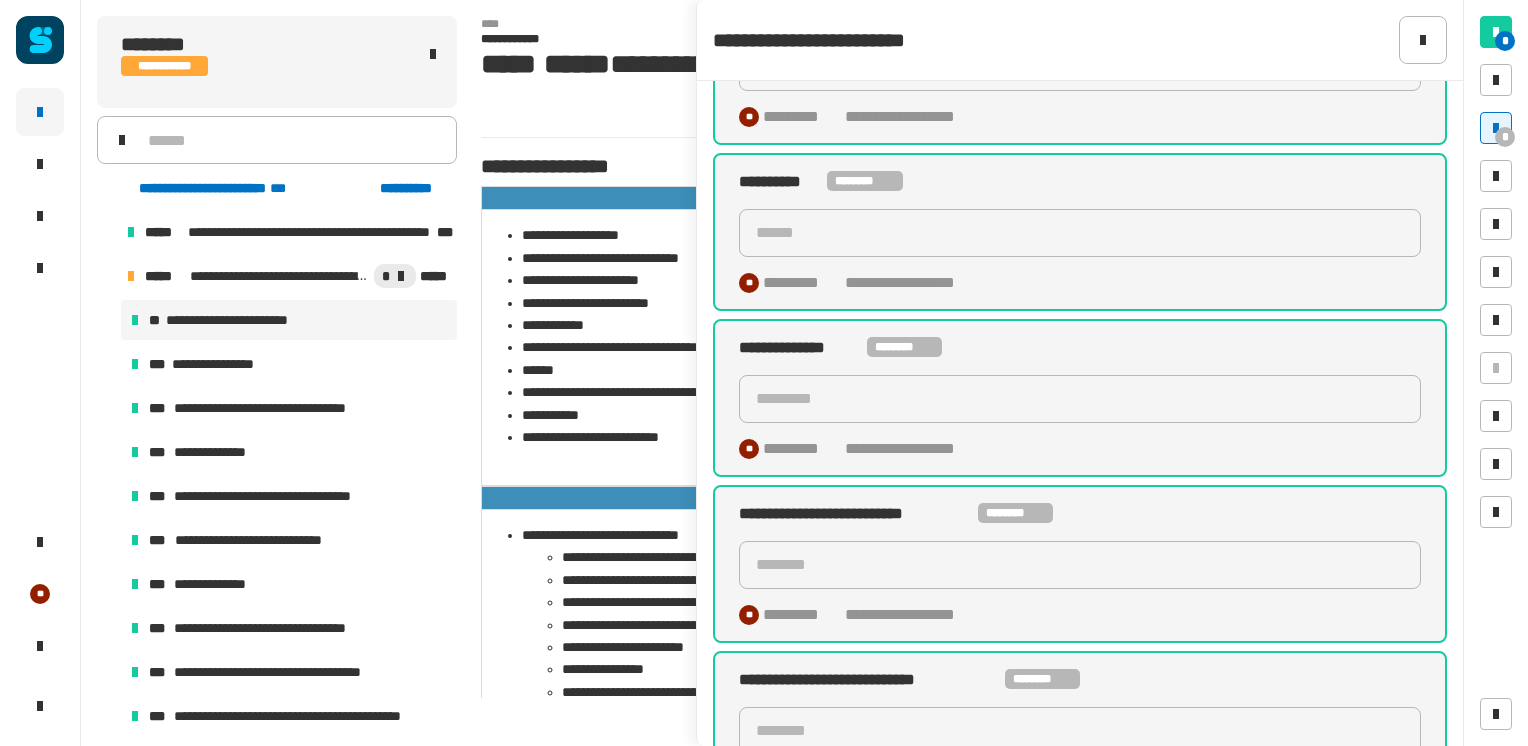 scroll, scrollTop: 504, scrollLeft: 0, axis: vertical 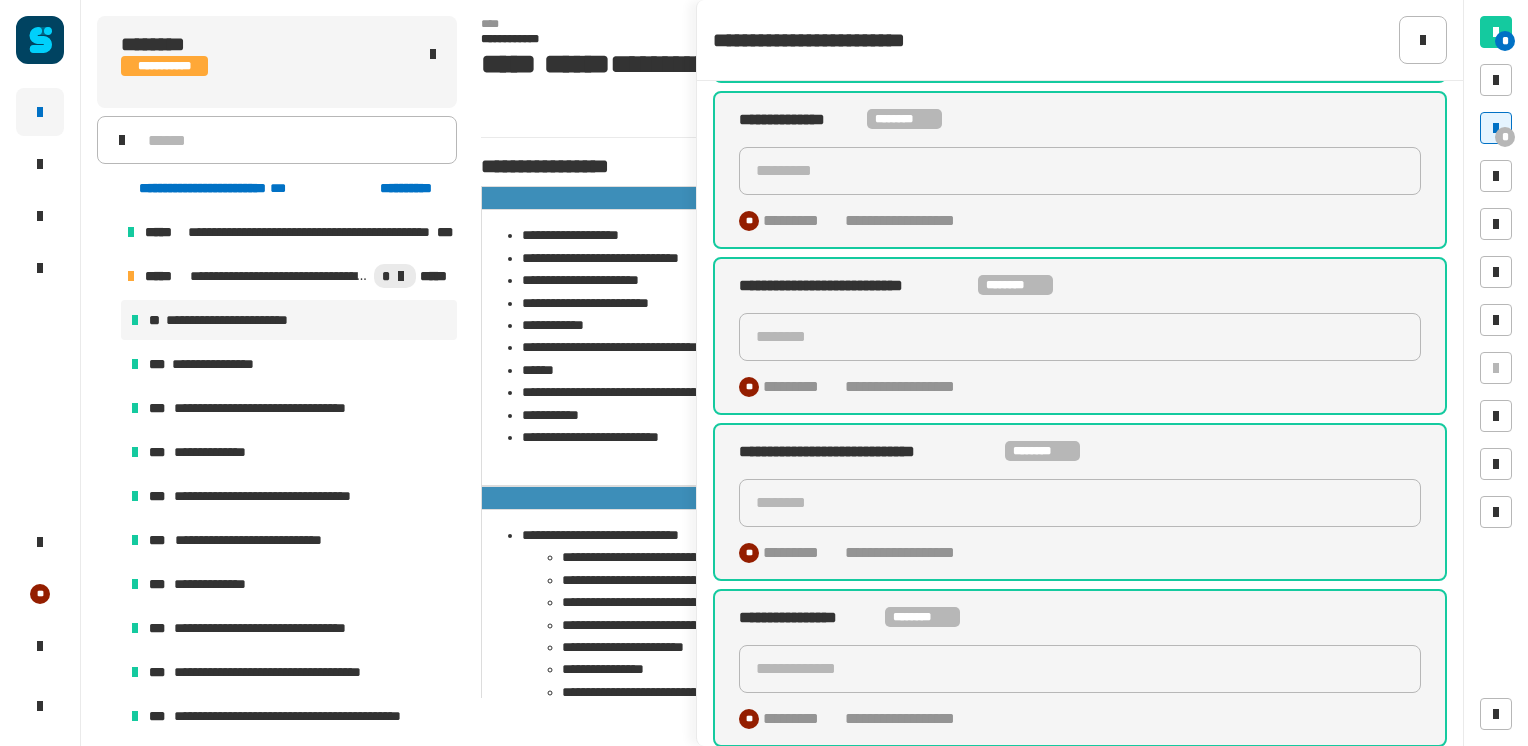click on "********" 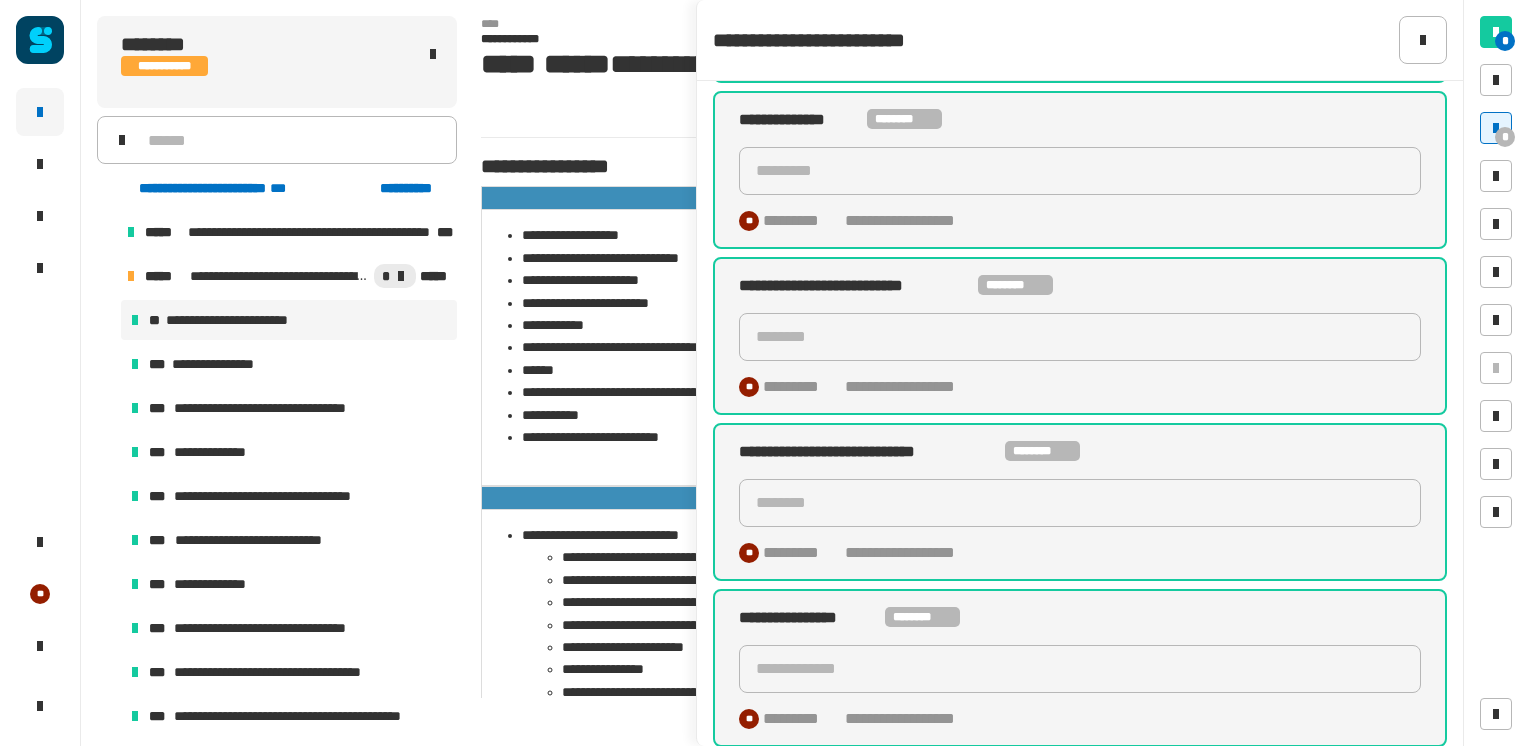 click on "**********" 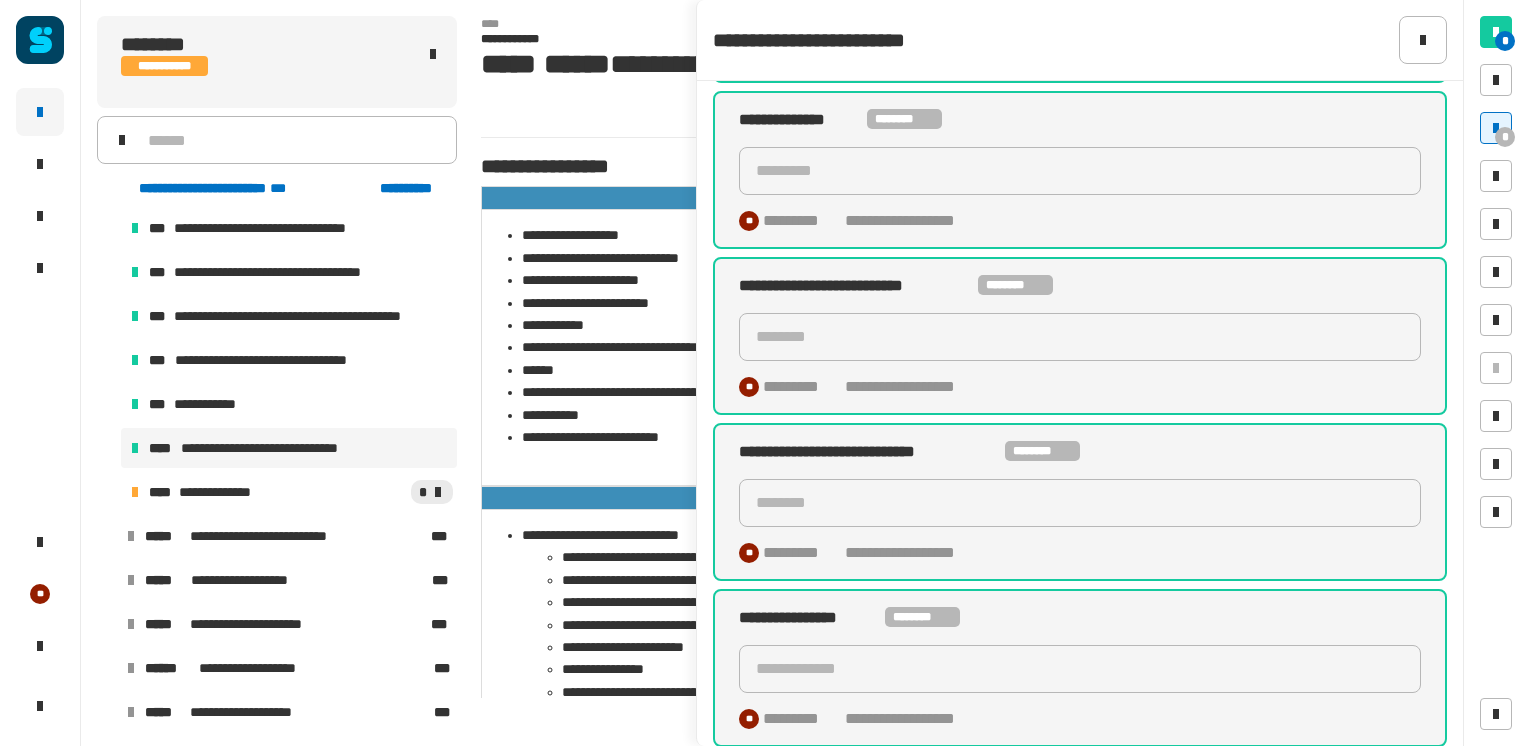 scroll, scrollTop: 401, scrollLeft: 0, axis: vertical 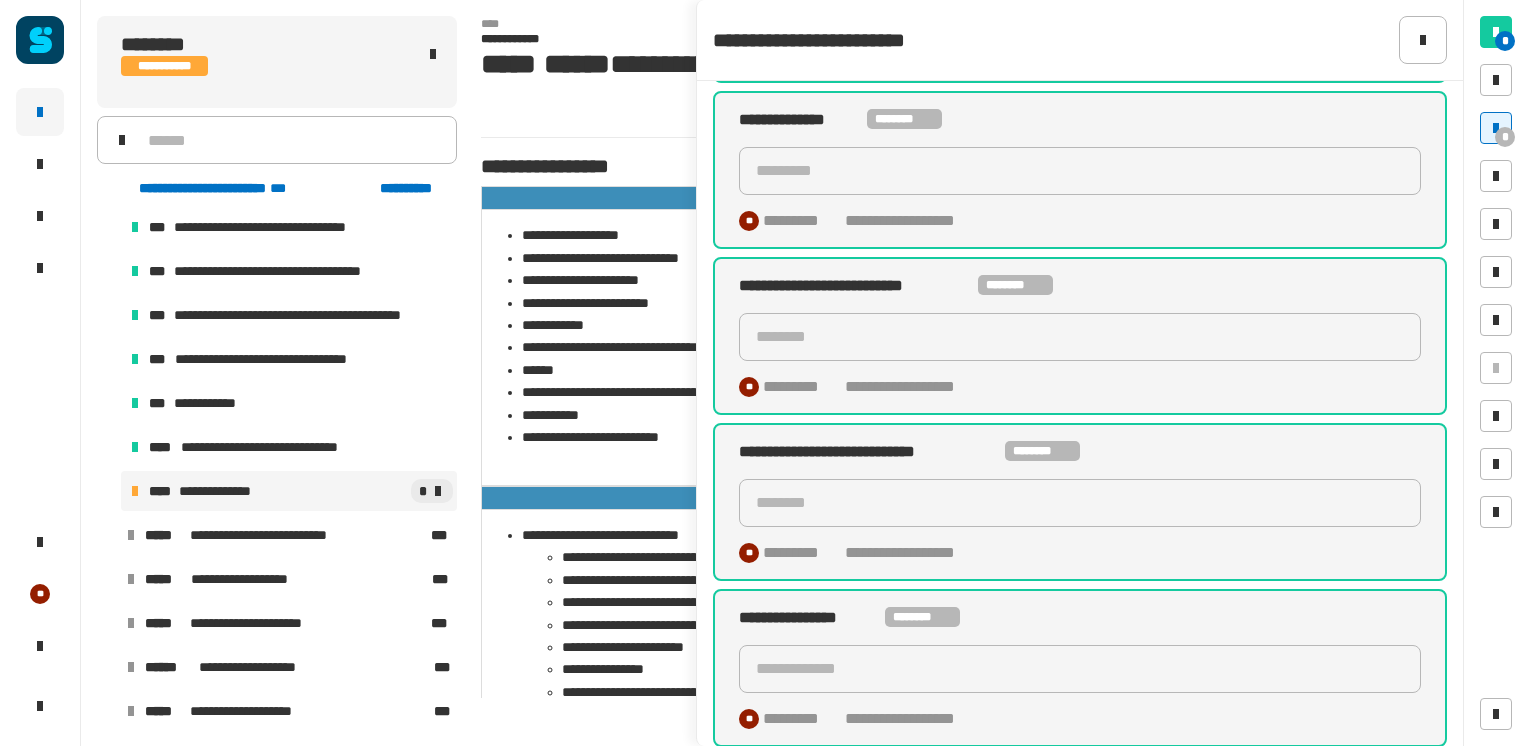 click on "**********" at bounding box center [224, 491] 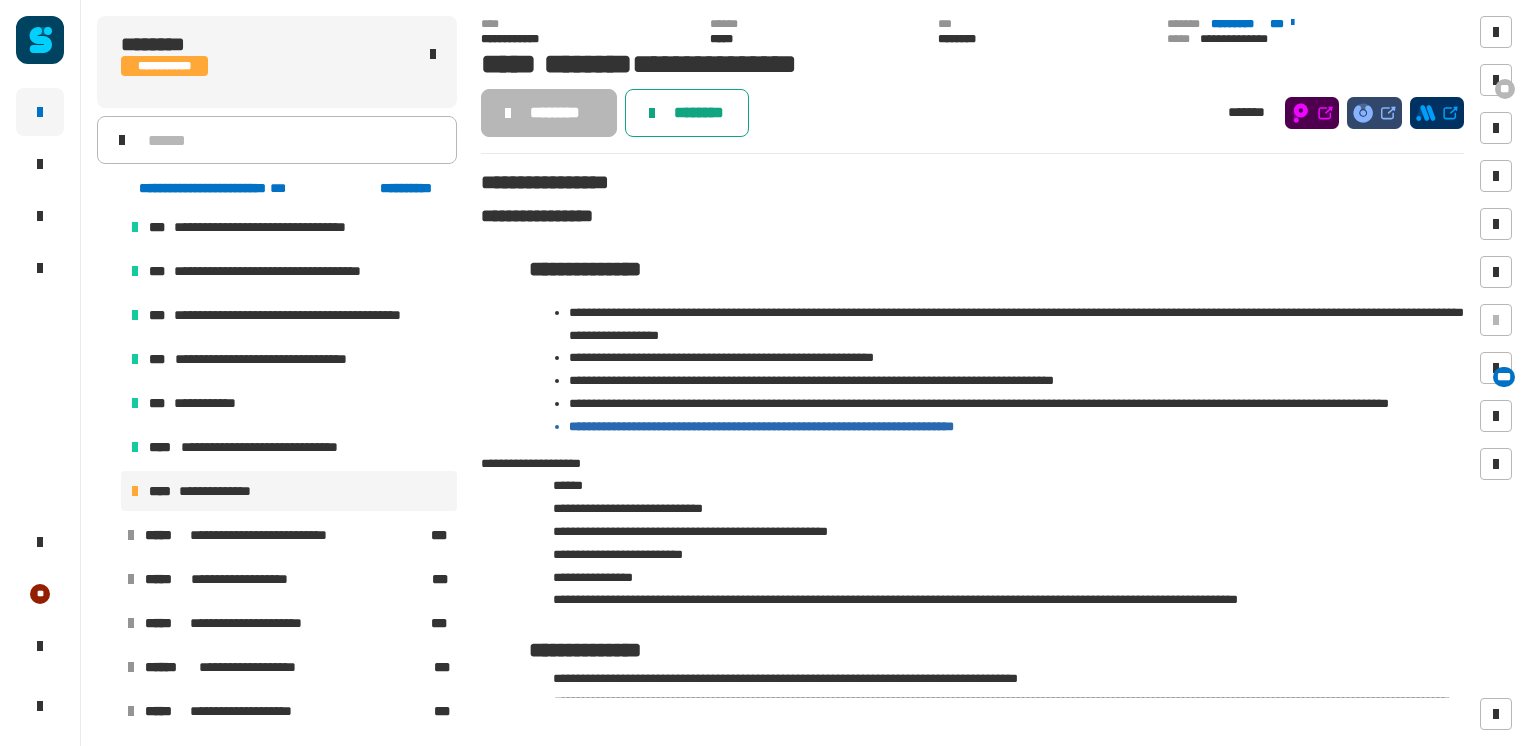 click on "********" 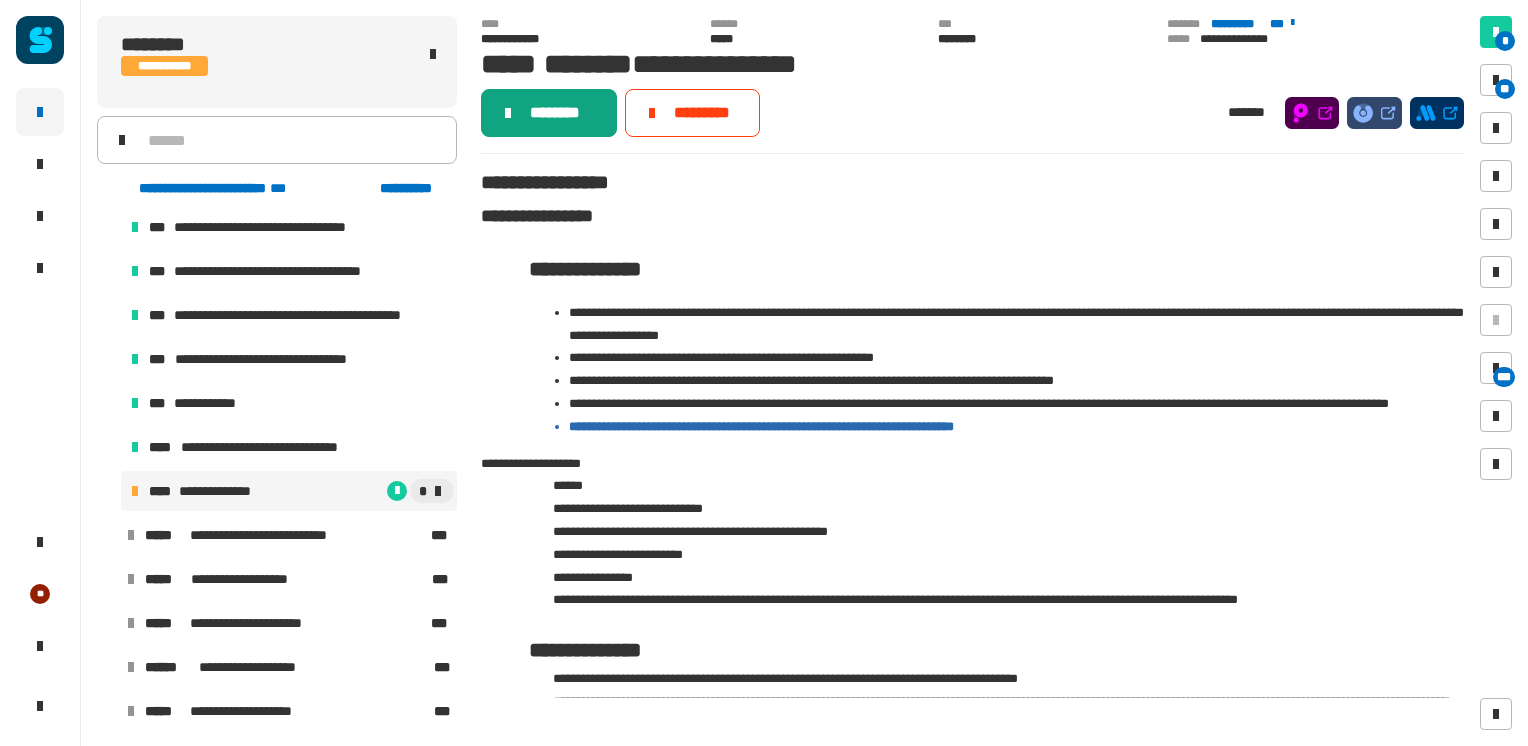 click on "********" 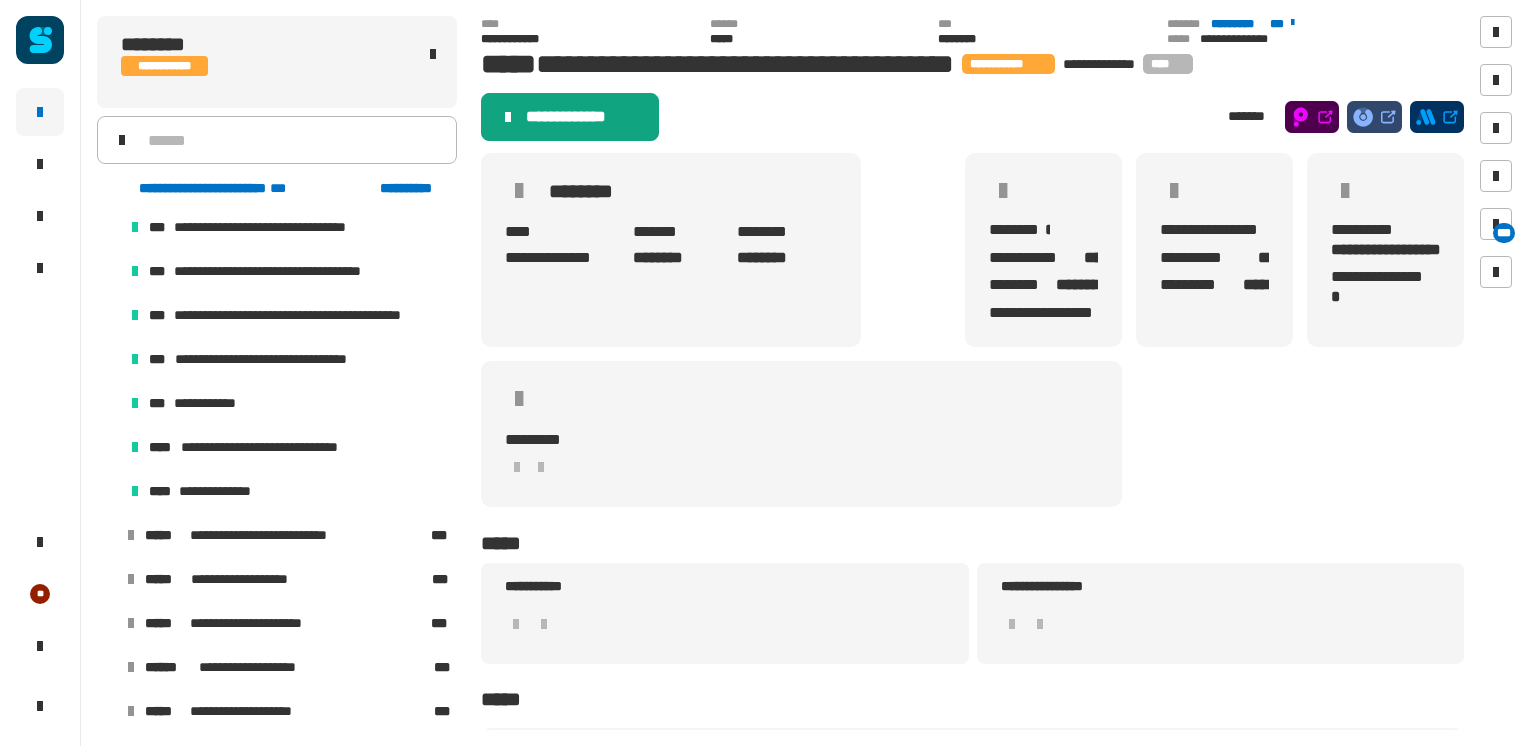 click on "**********" 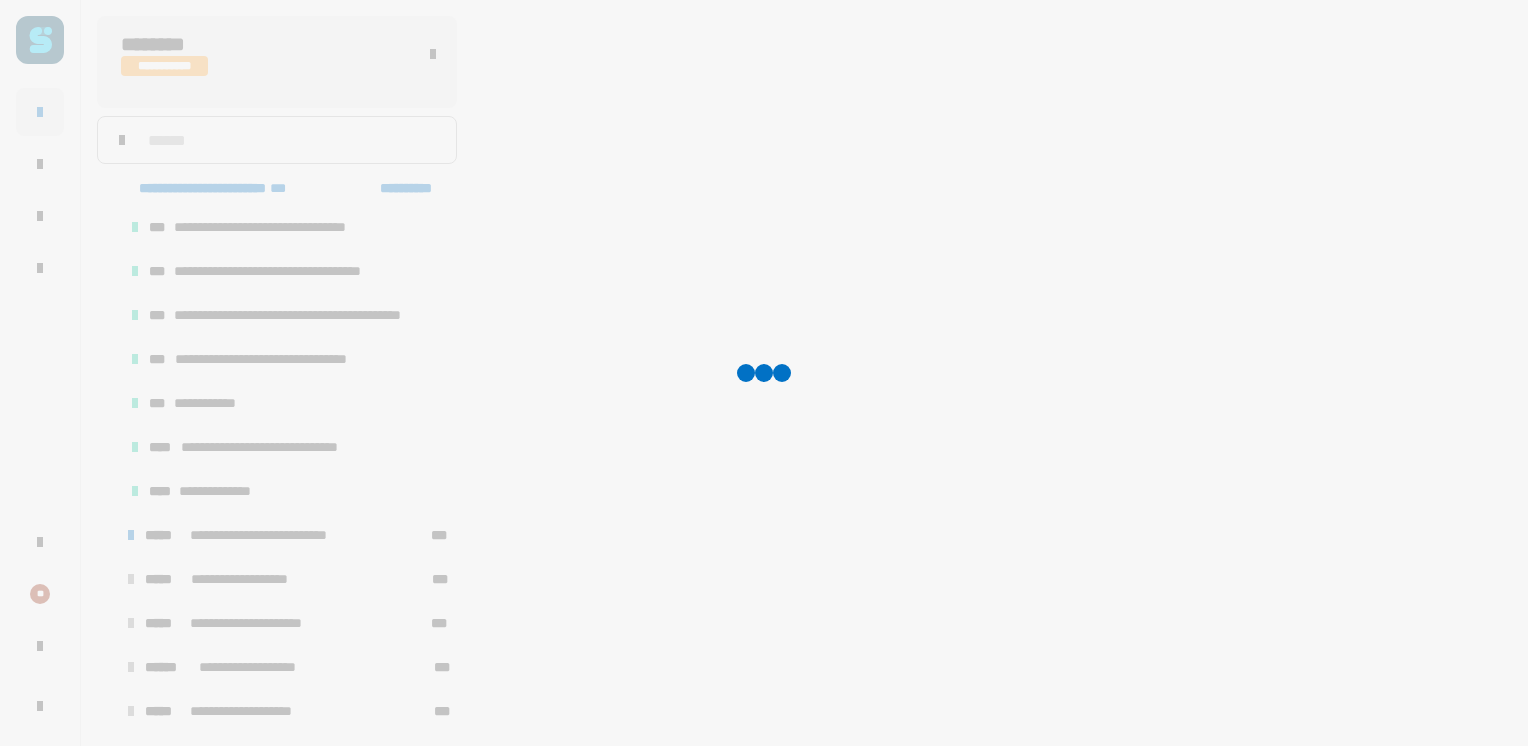scroll, scrollTop: 511, scrollLeft: 0, axis: vertical 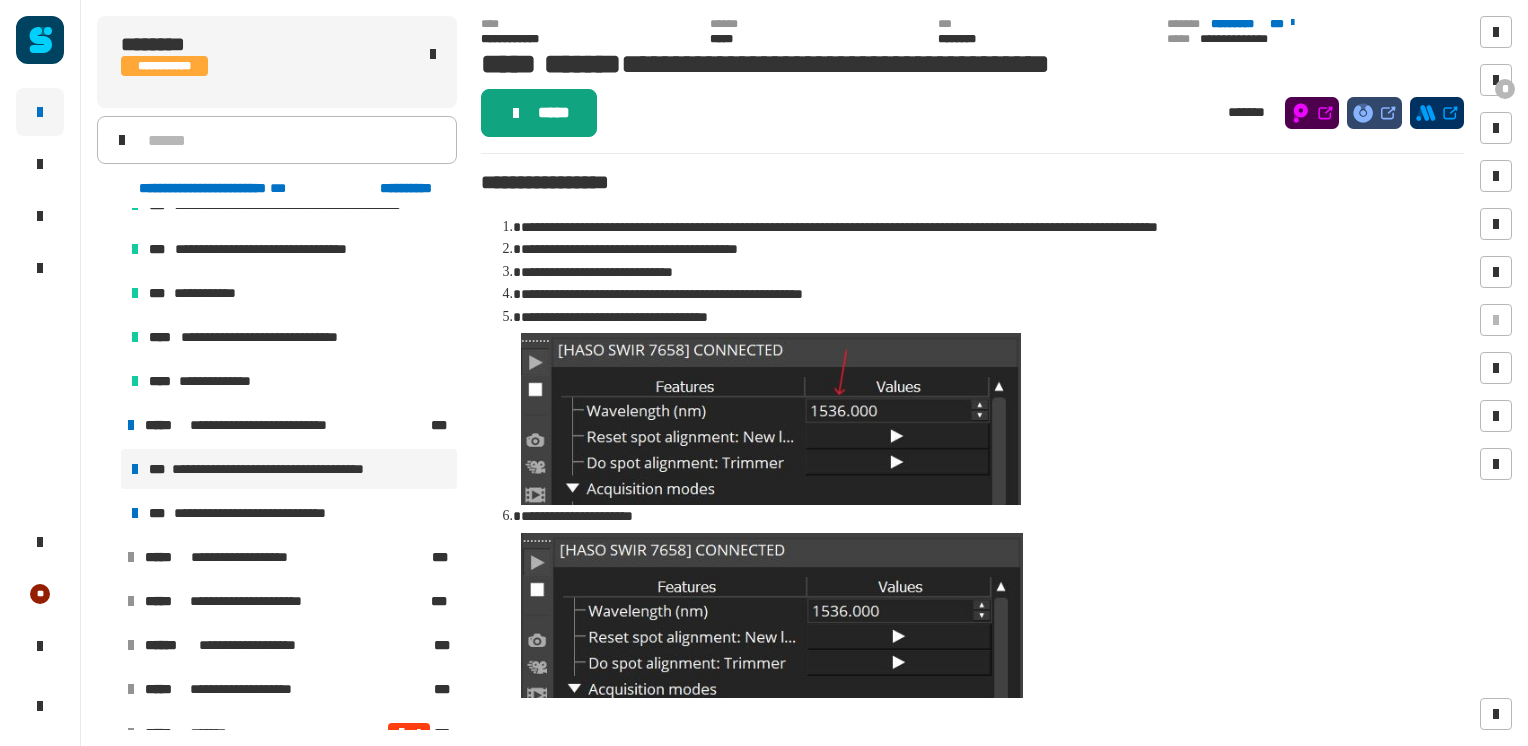 click on "*****" 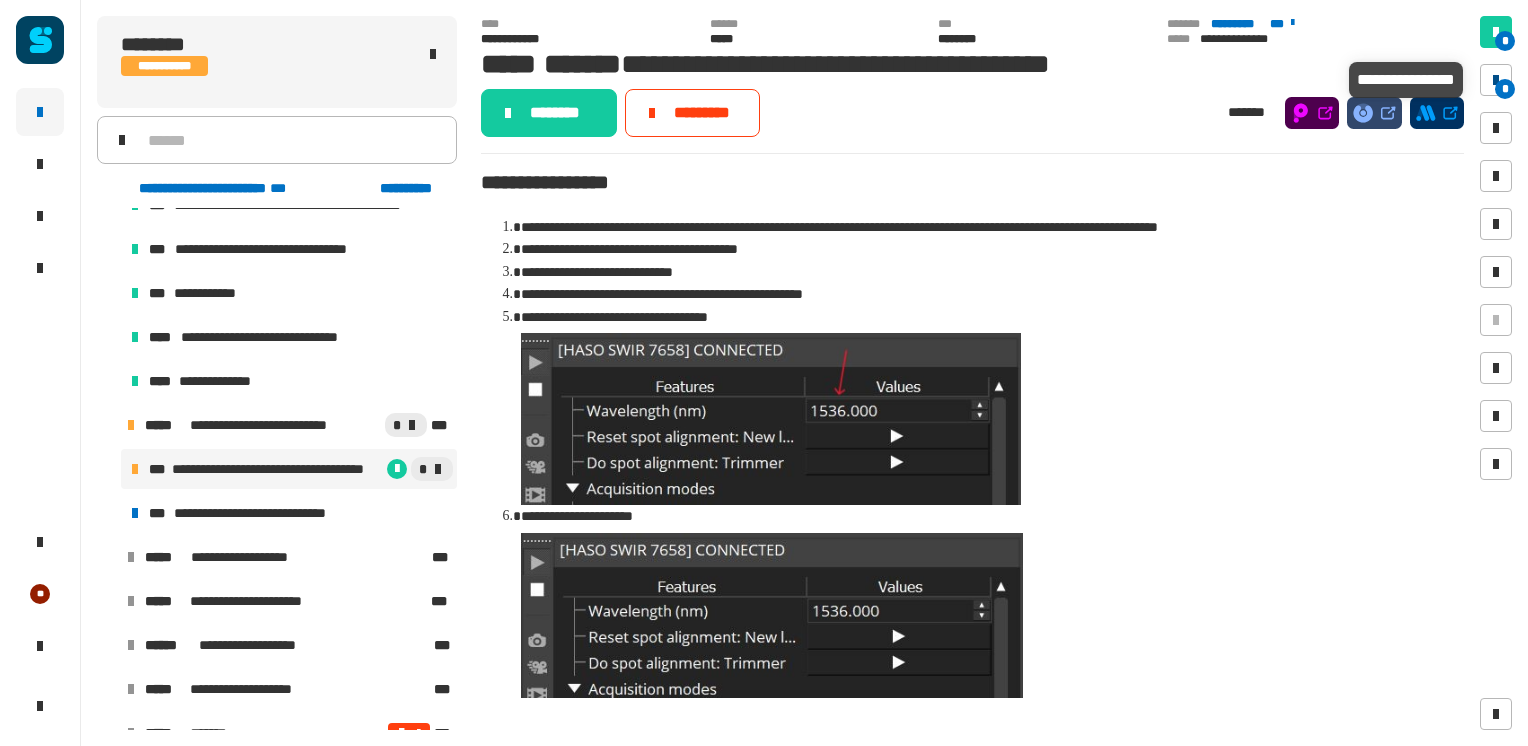 click at bounding box center (1496, 80) 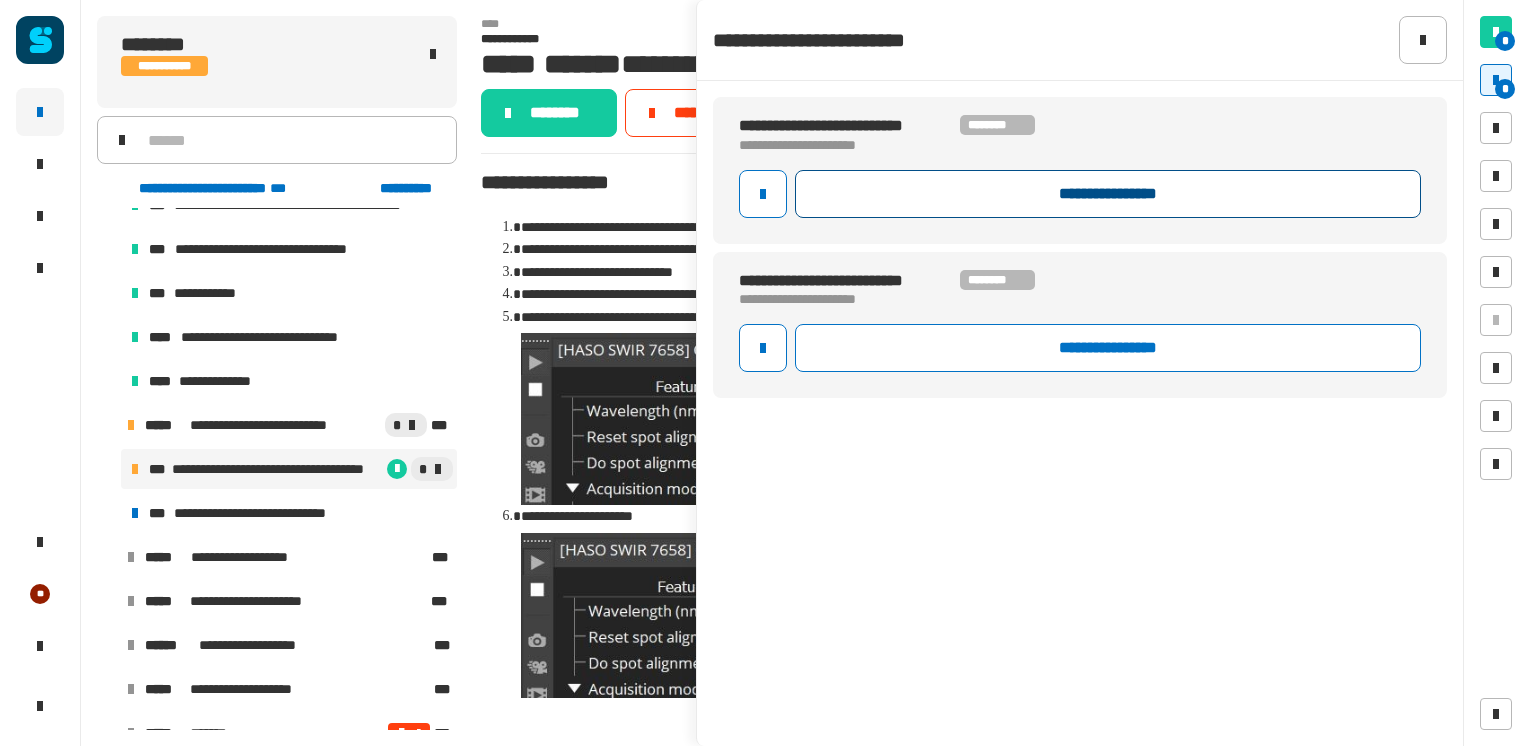 click on "**********" 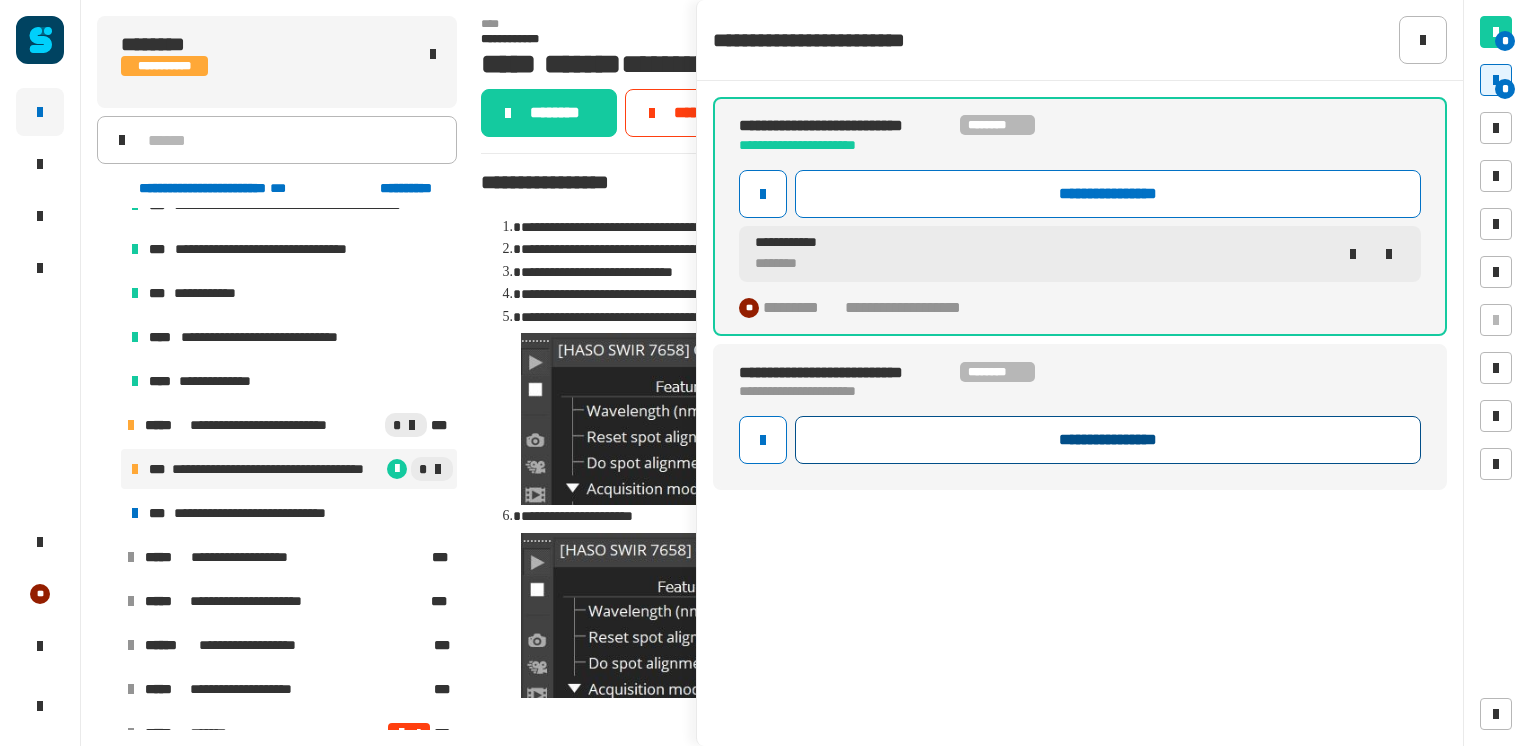 click on "**********" 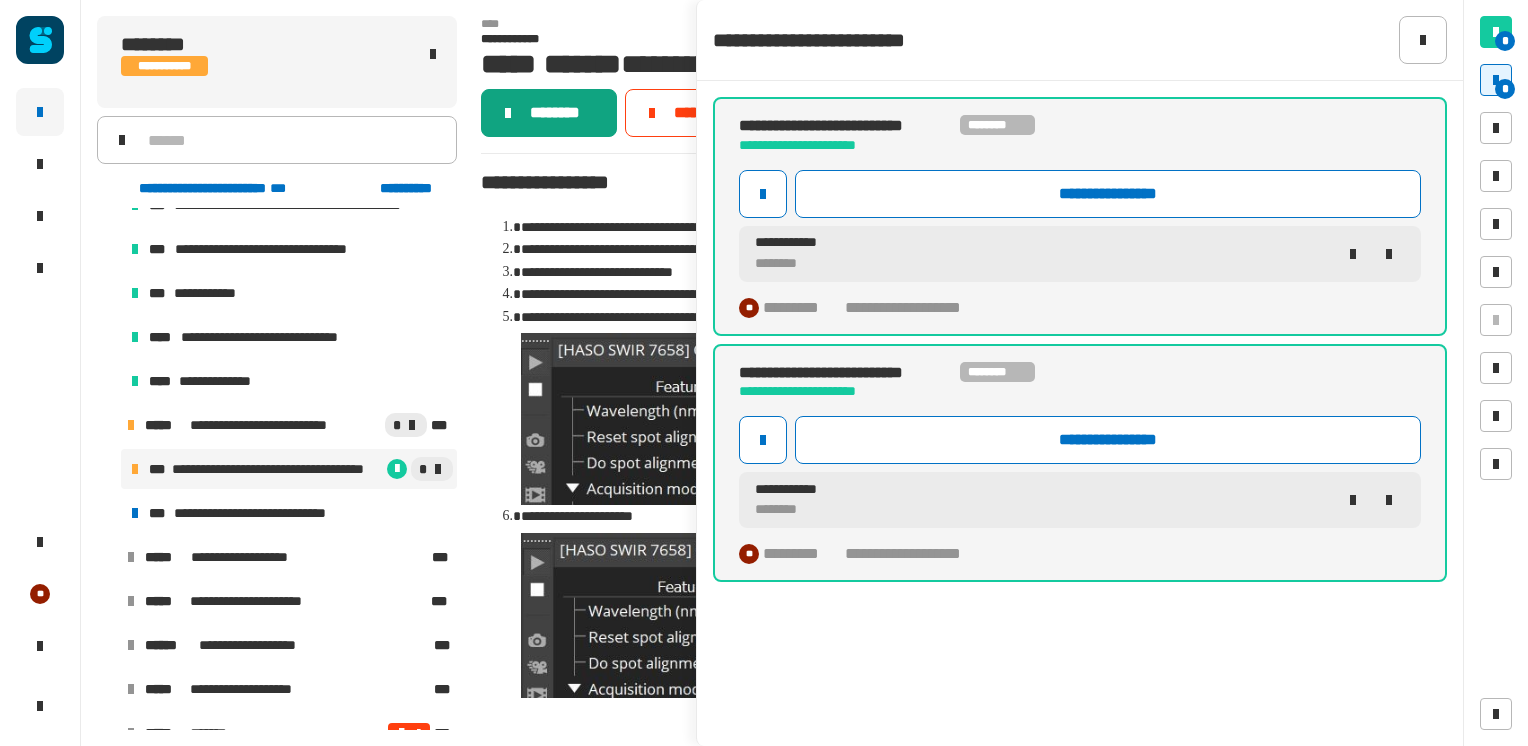 click on "********" 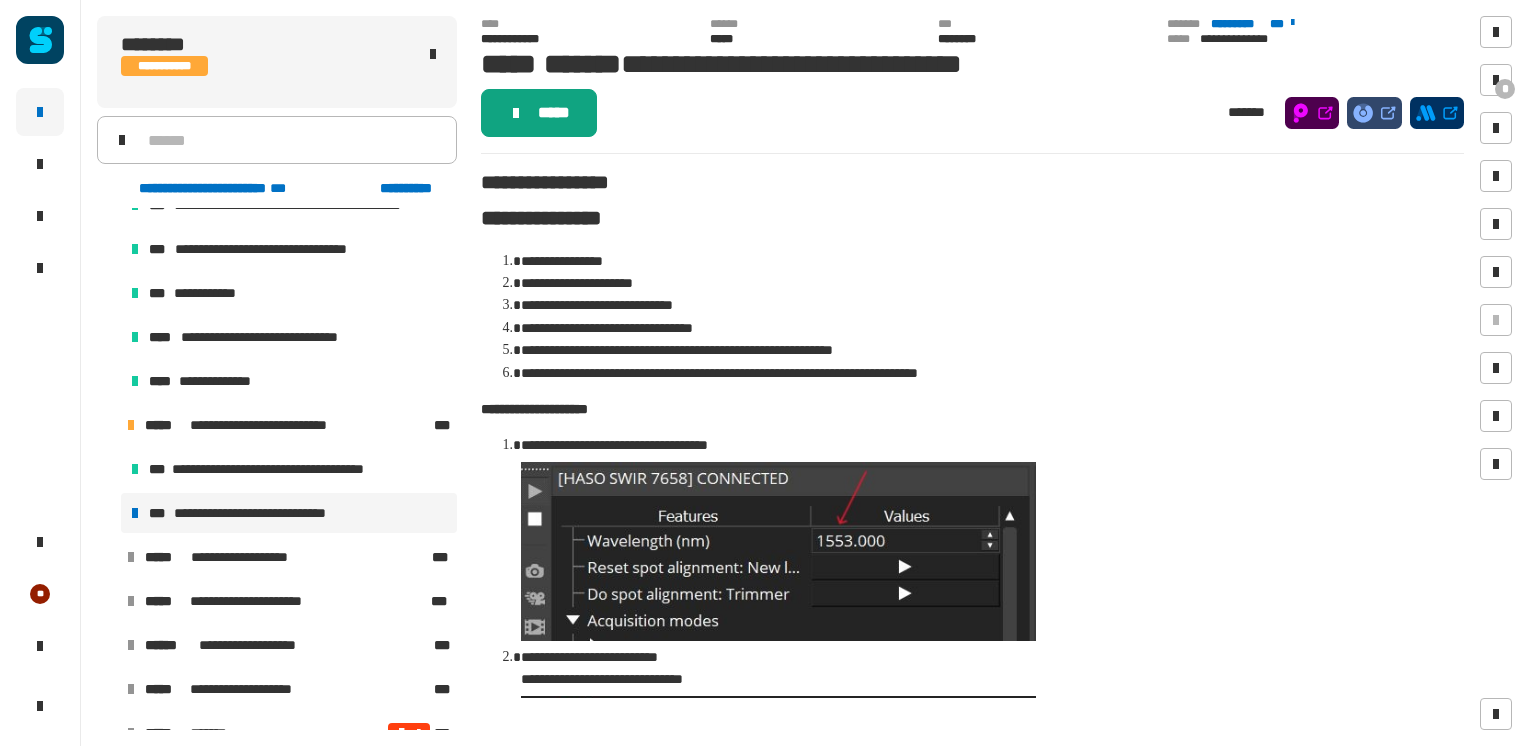 click on "*****" 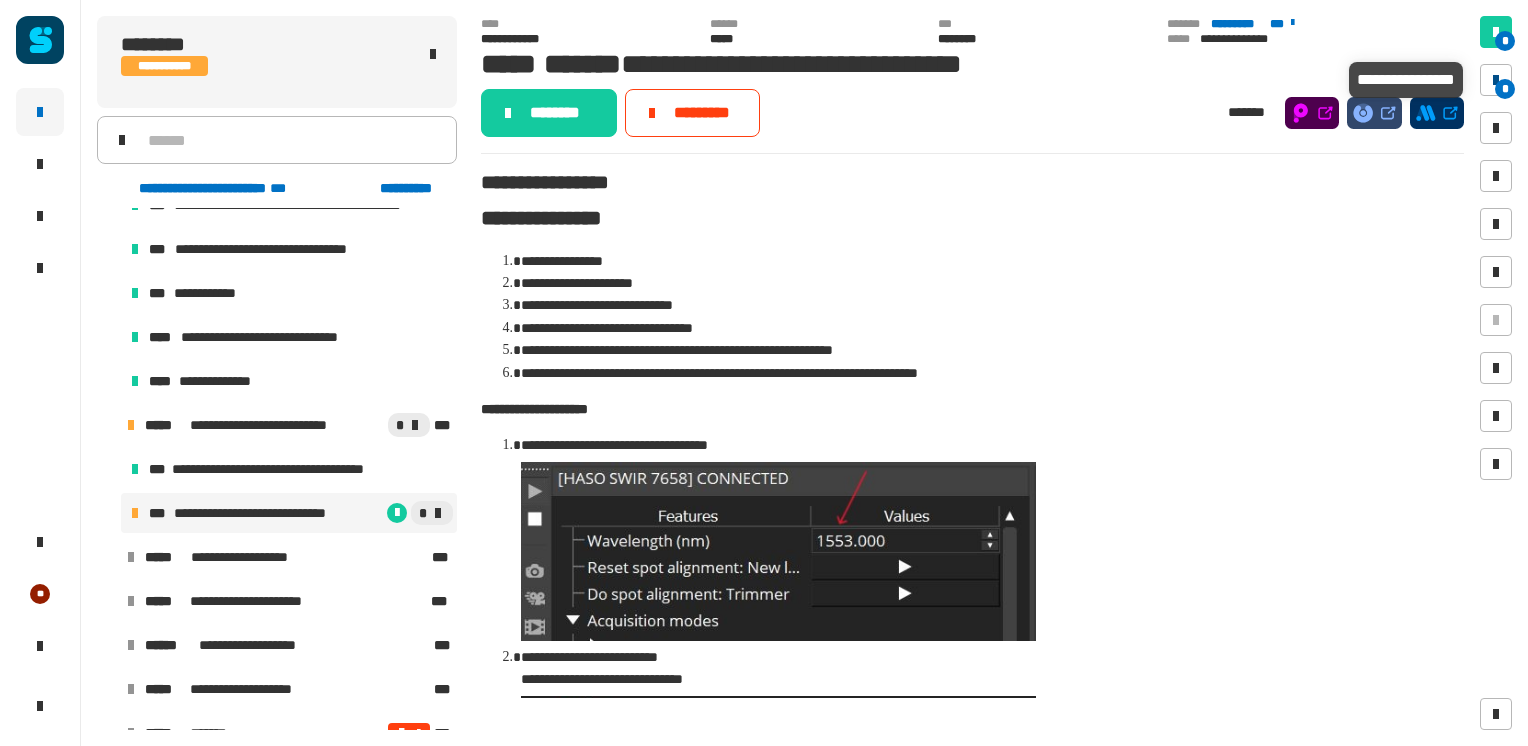 click on "*" at bounding box center (1496, 80) 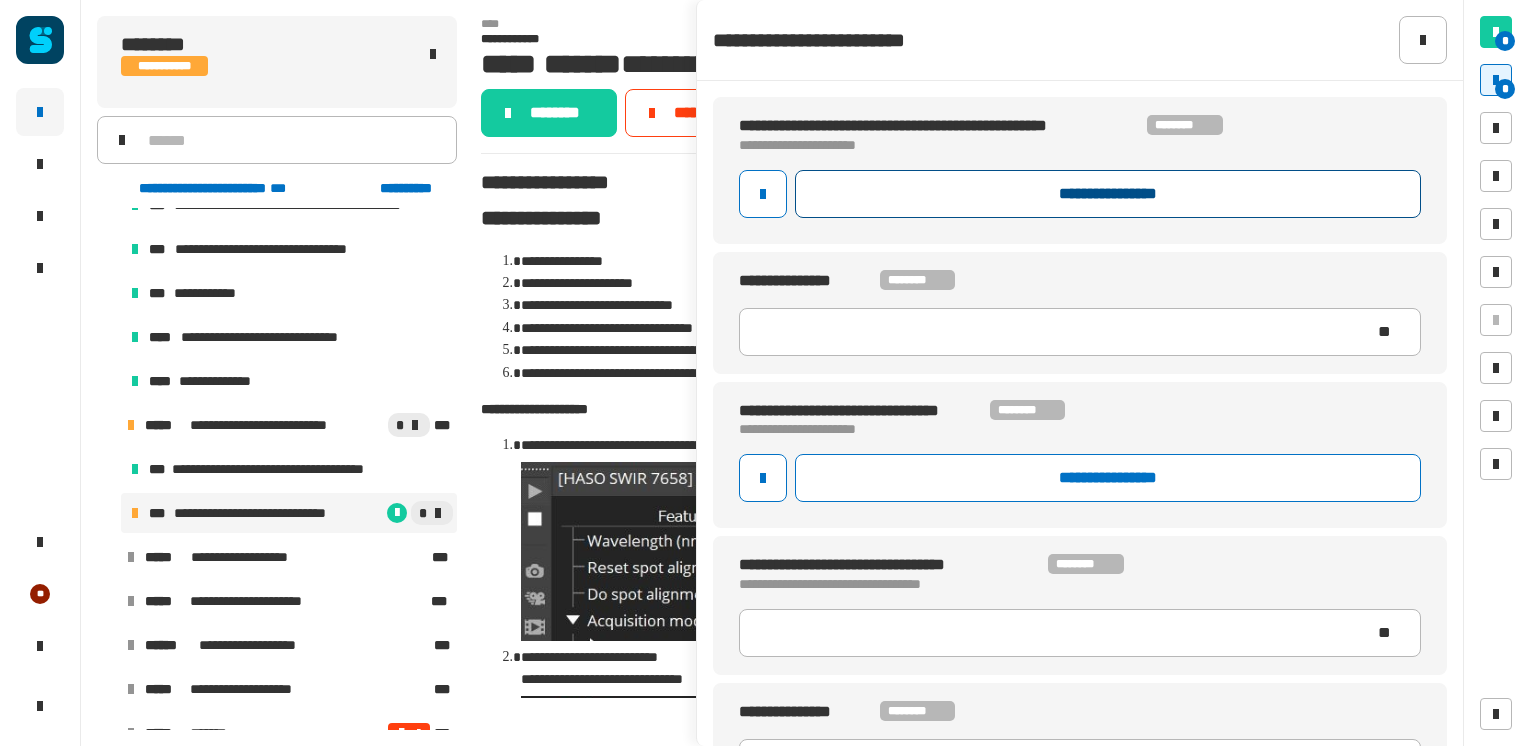 click on "**********" 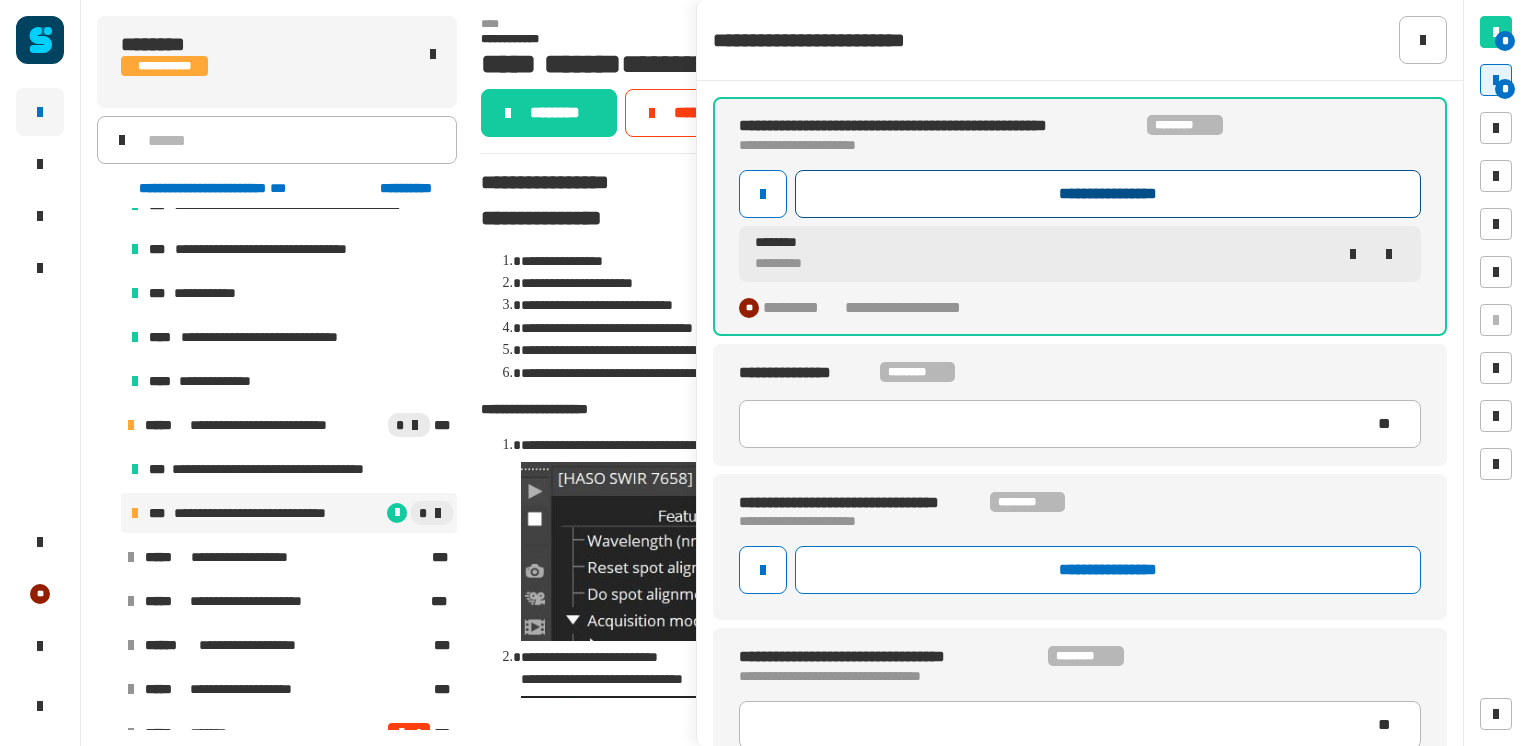 click on "**********" 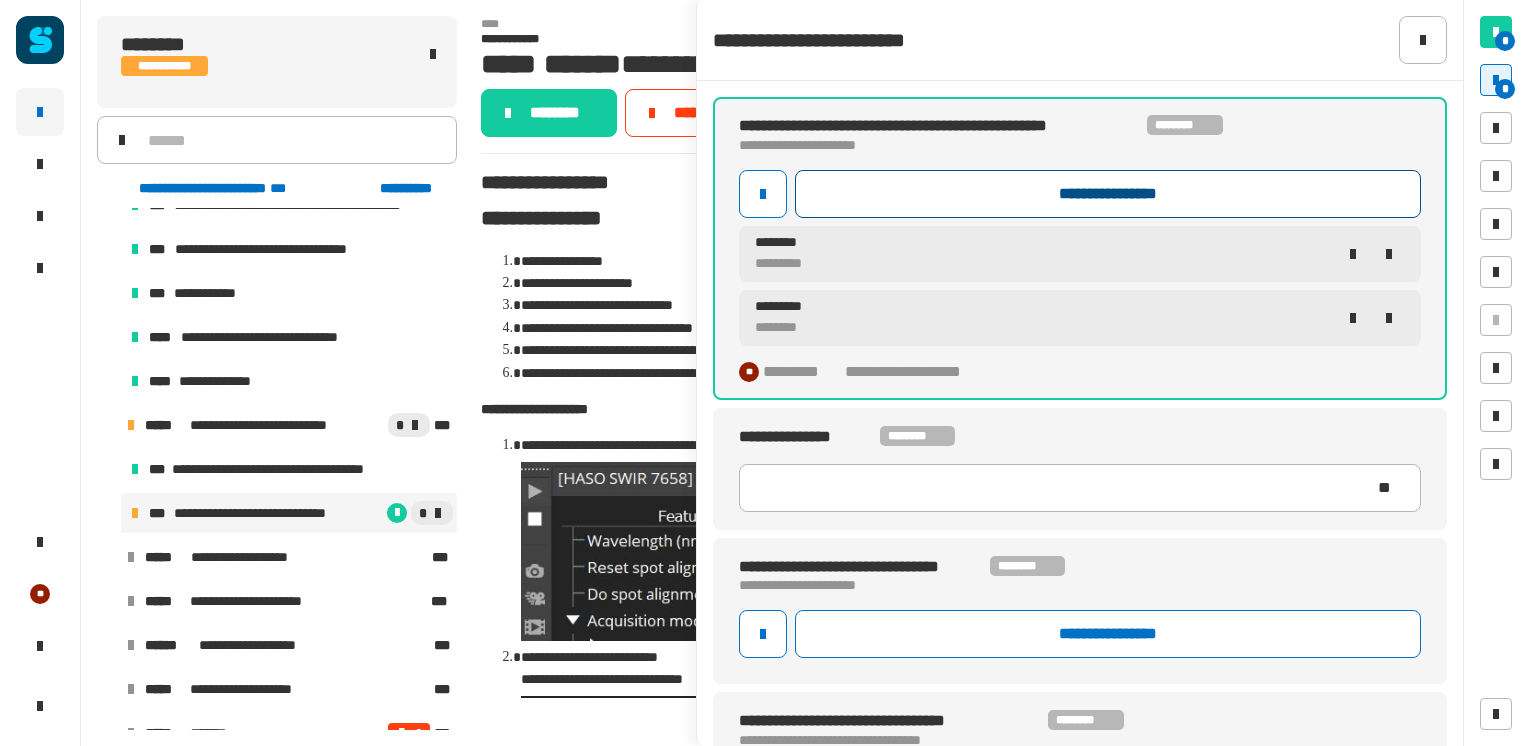 click on "**********" 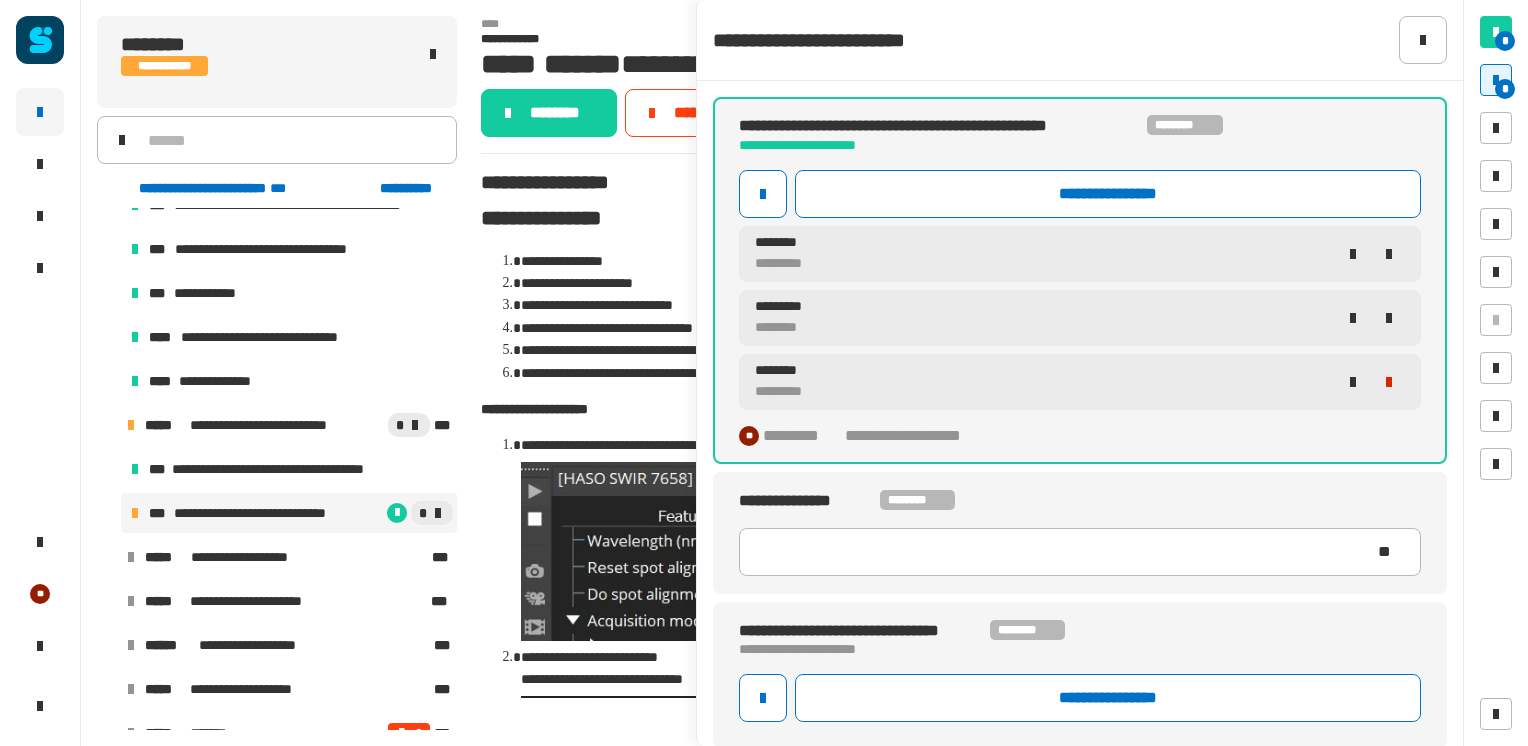 click 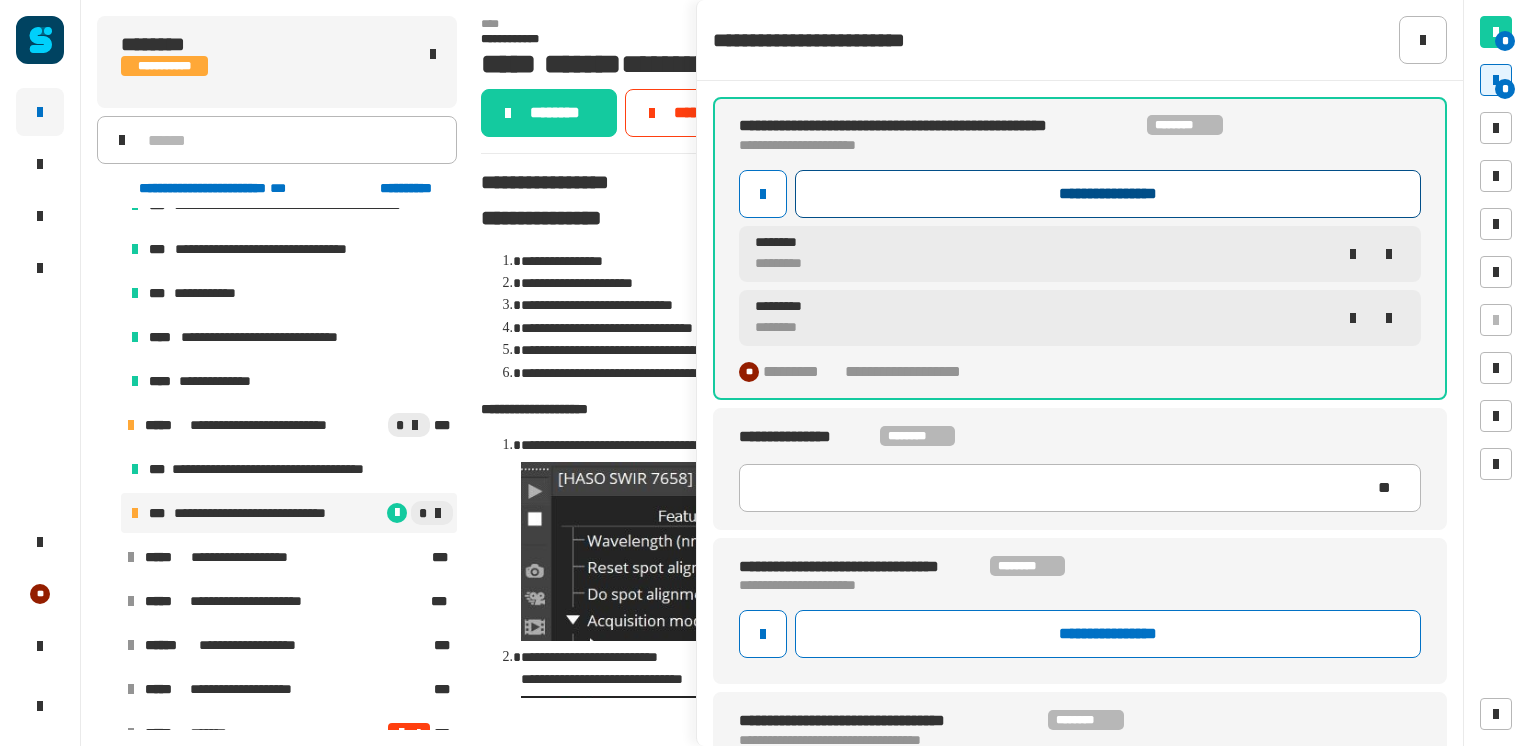 click on "**********" 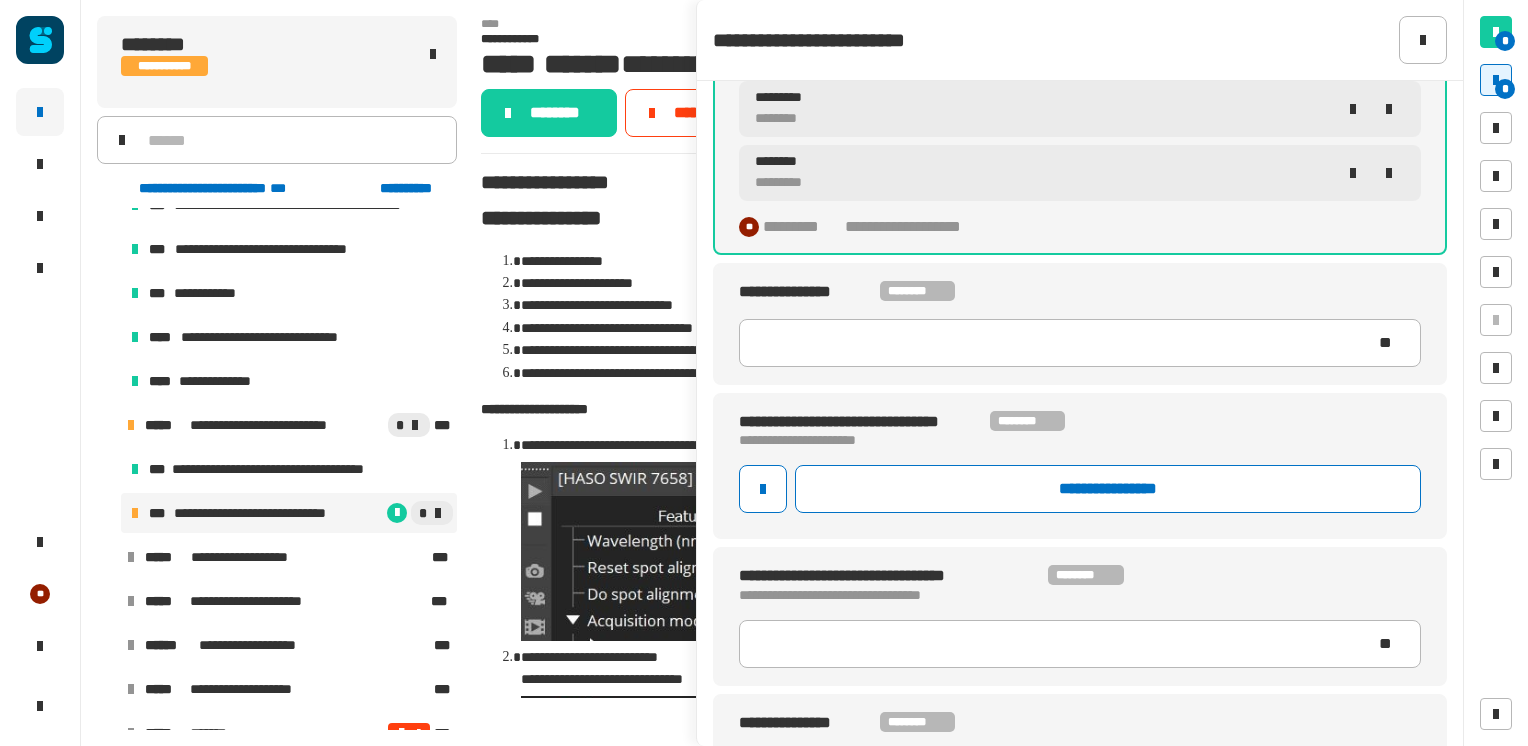 scroll, scrollTop: 210, scrollLeft: 0, axis: vertical 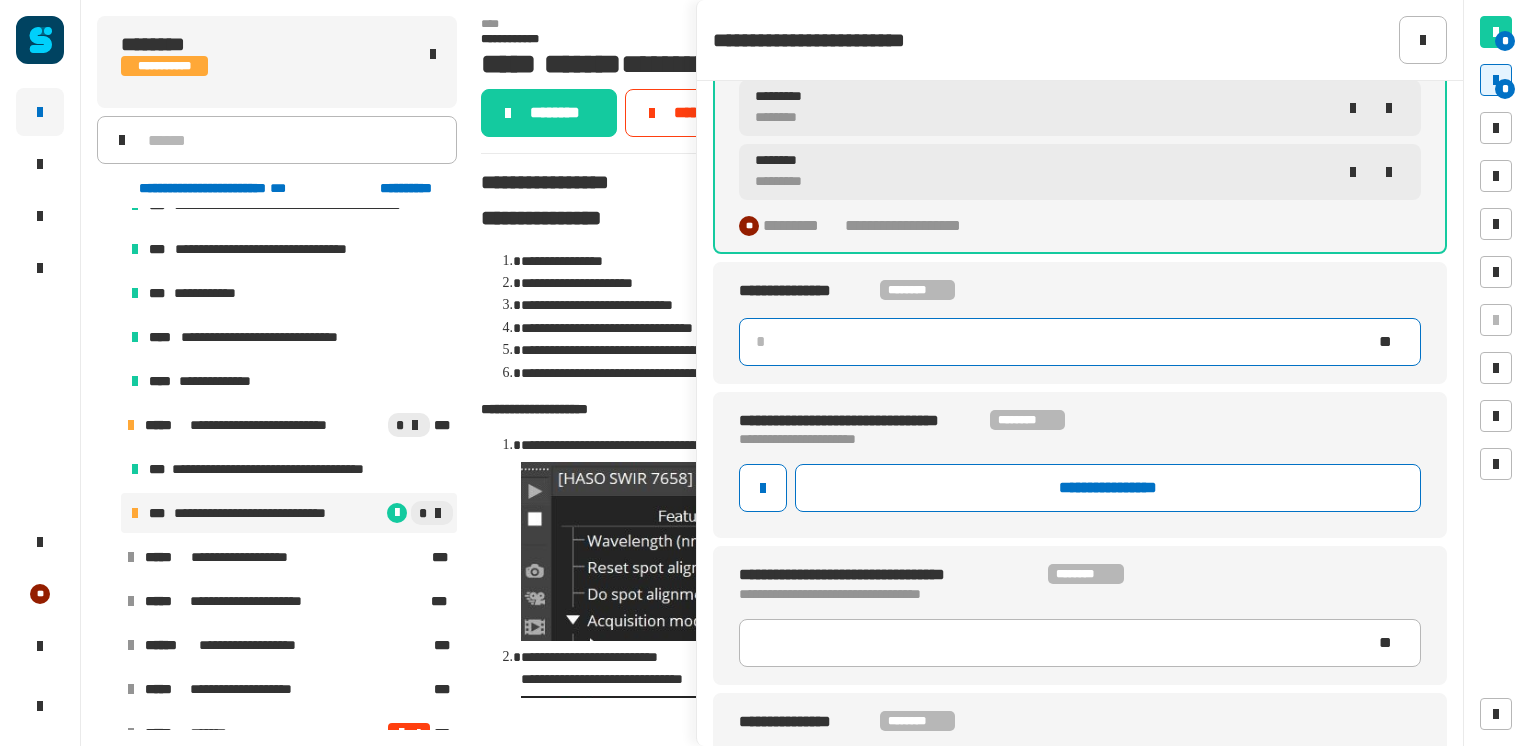 click 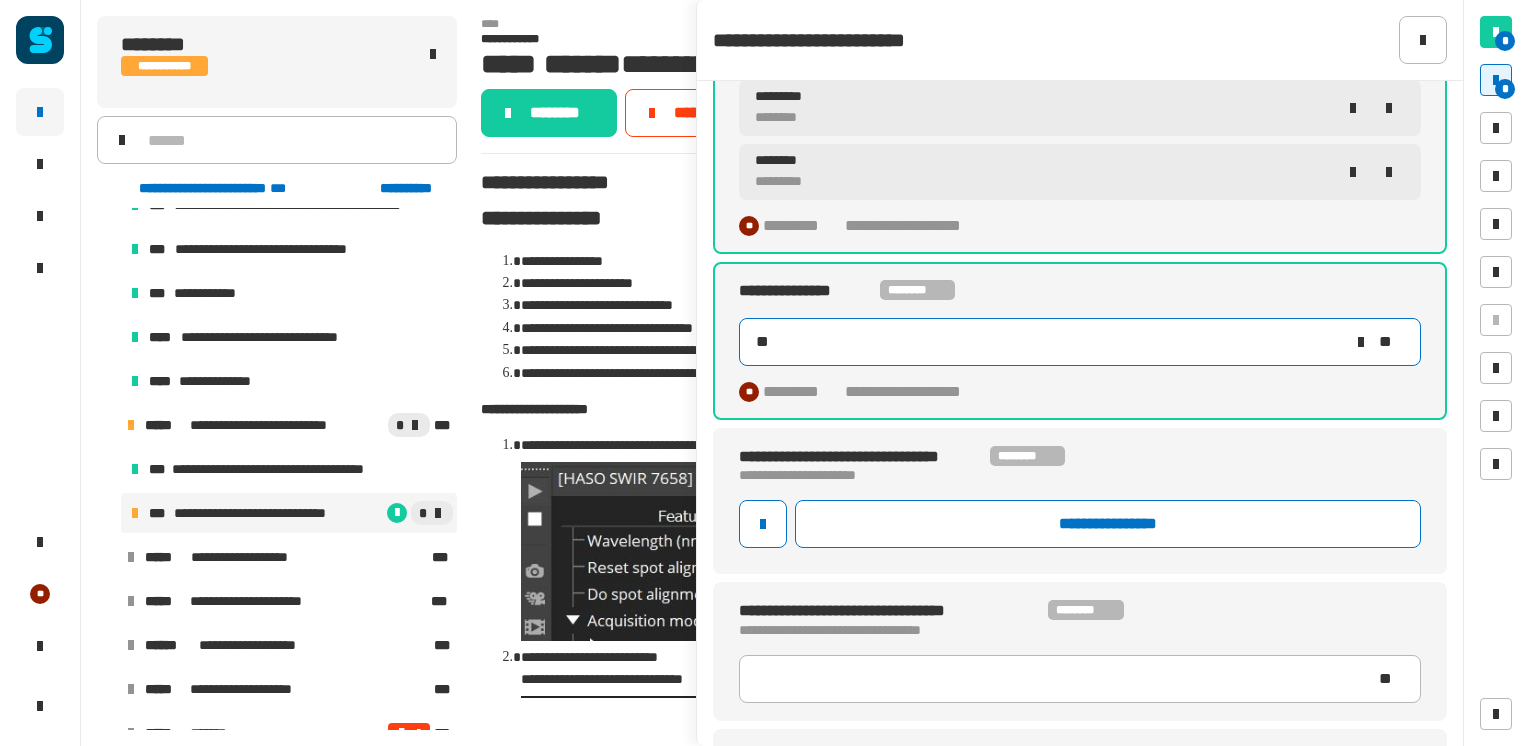 type on "*" 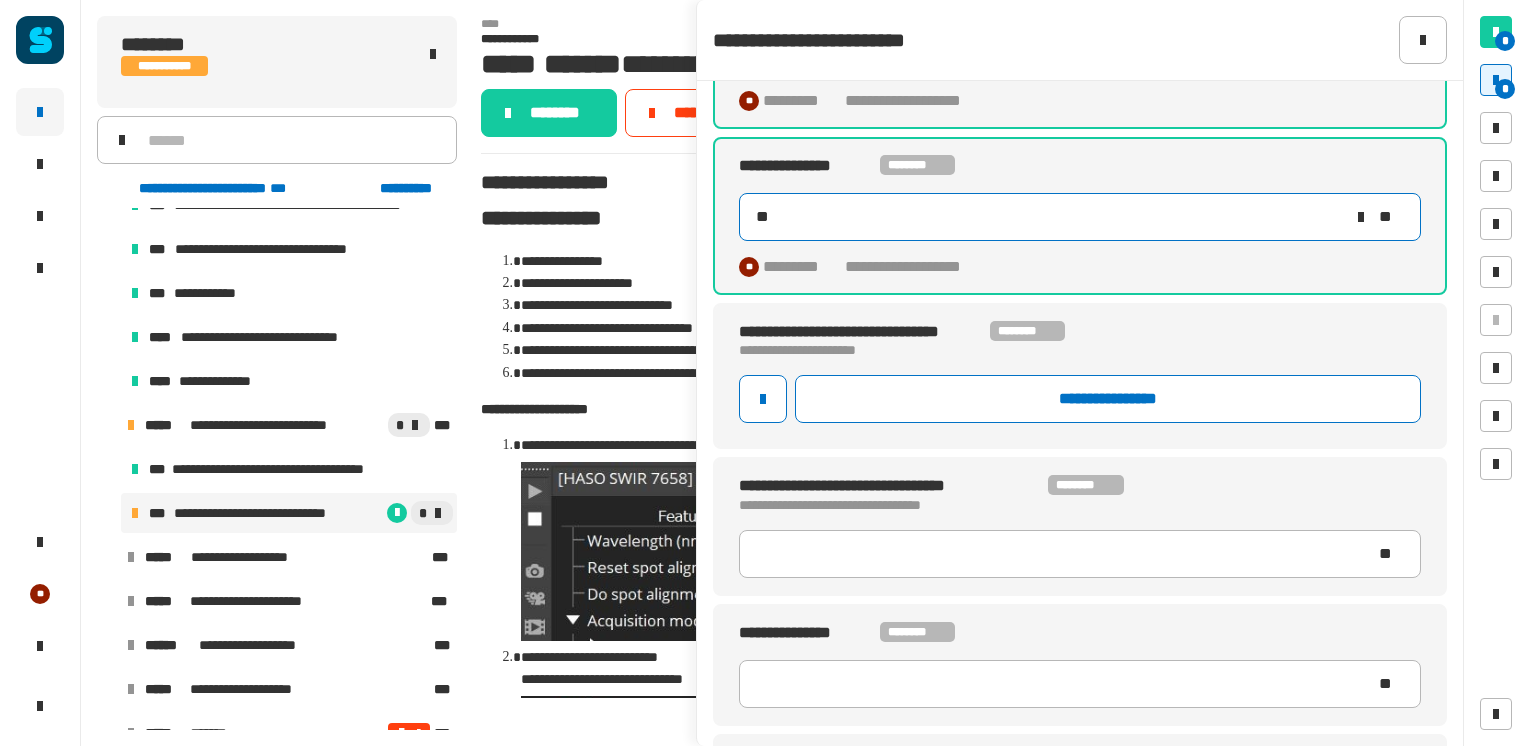 scroll, scrollTop: 342, scrollLeft: 0, axis: vertical 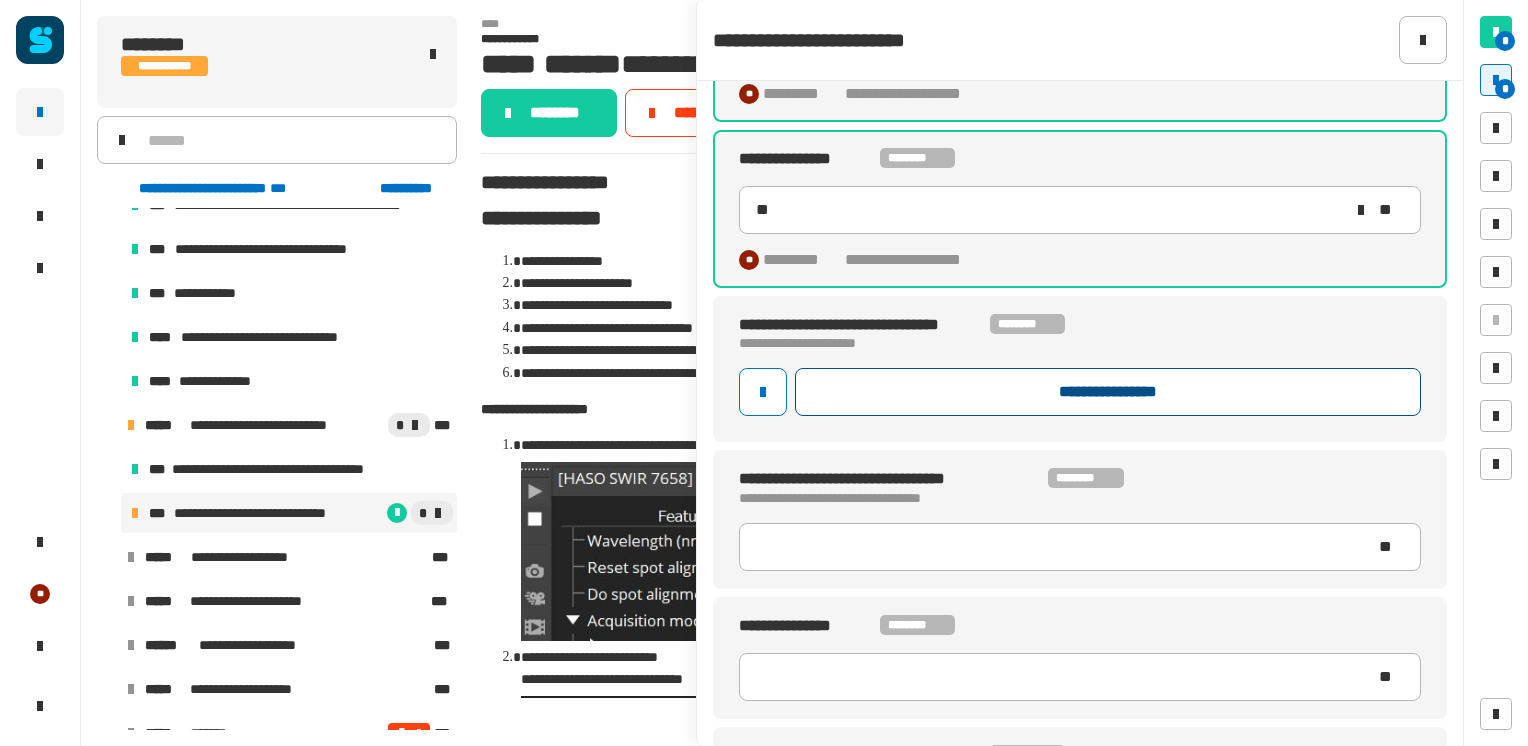 click on "**********" 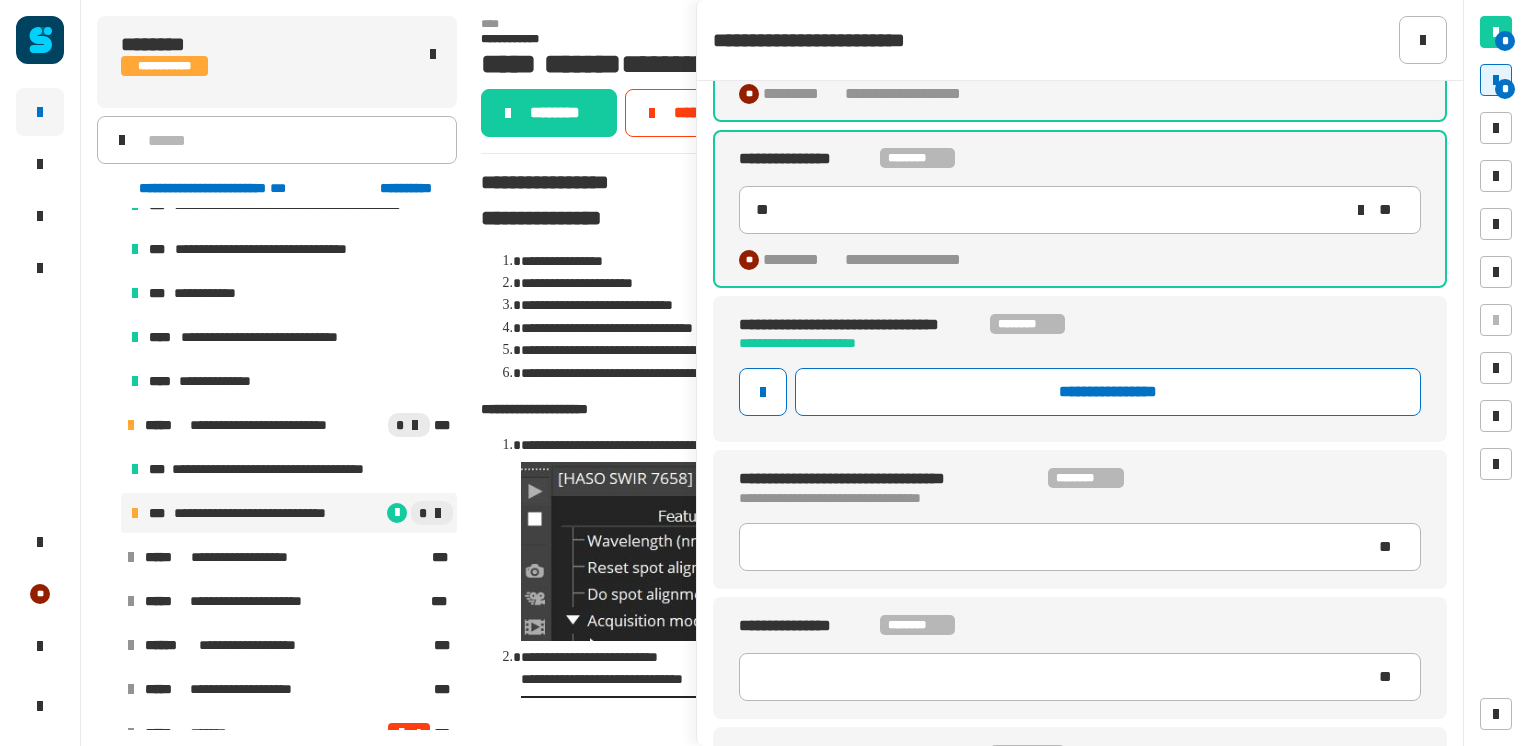 type on "**" 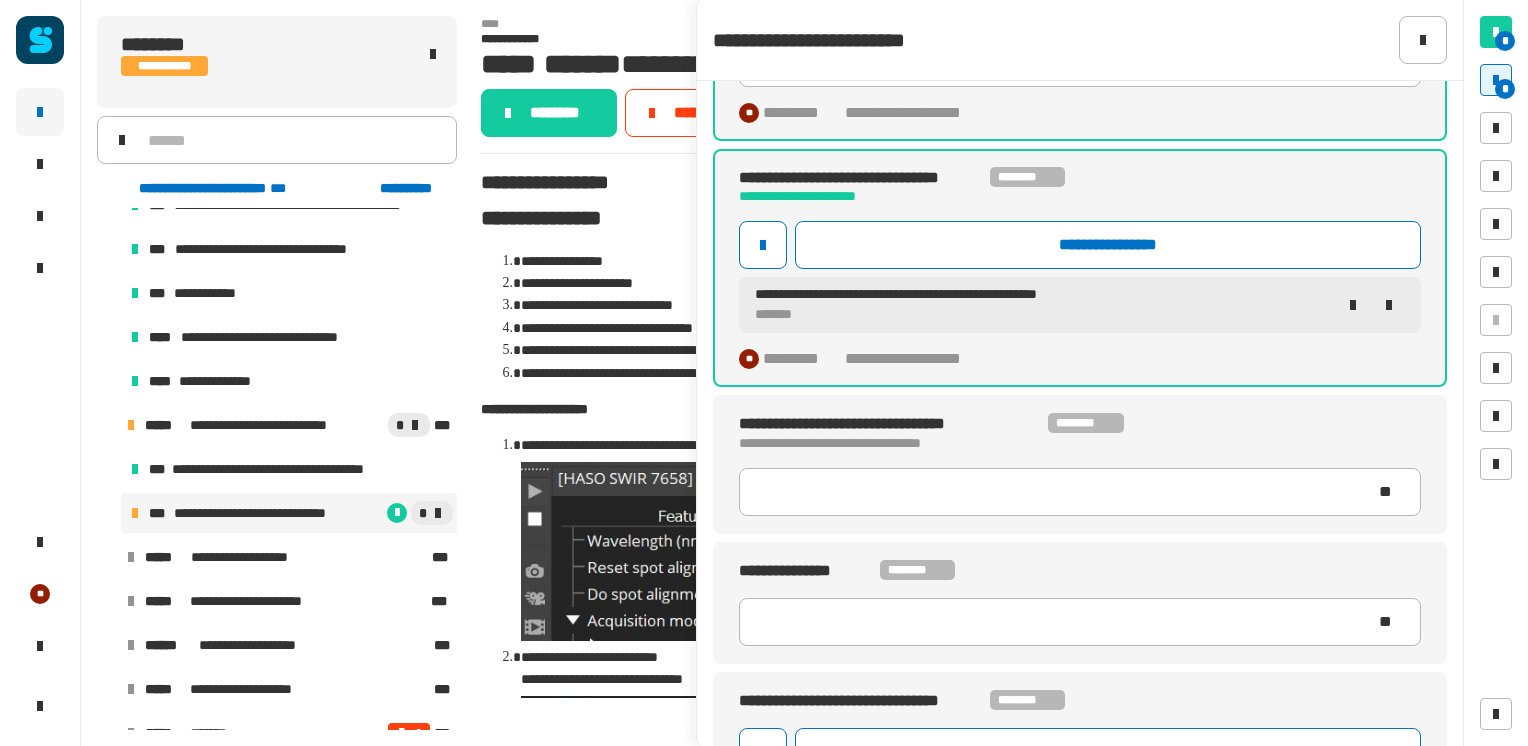 scroll, scrollTop: 490, scrollLeft: 0, axis: vertical 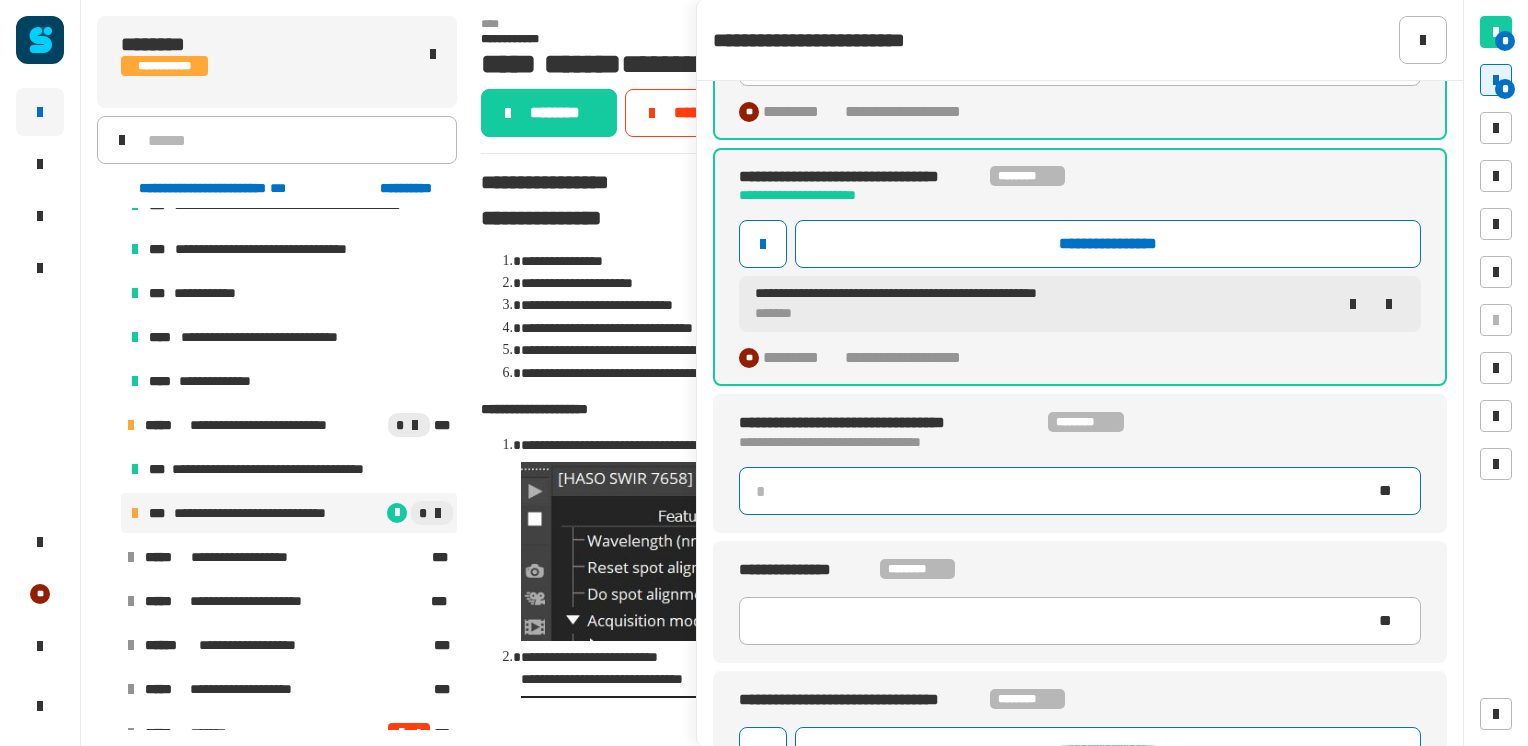 click 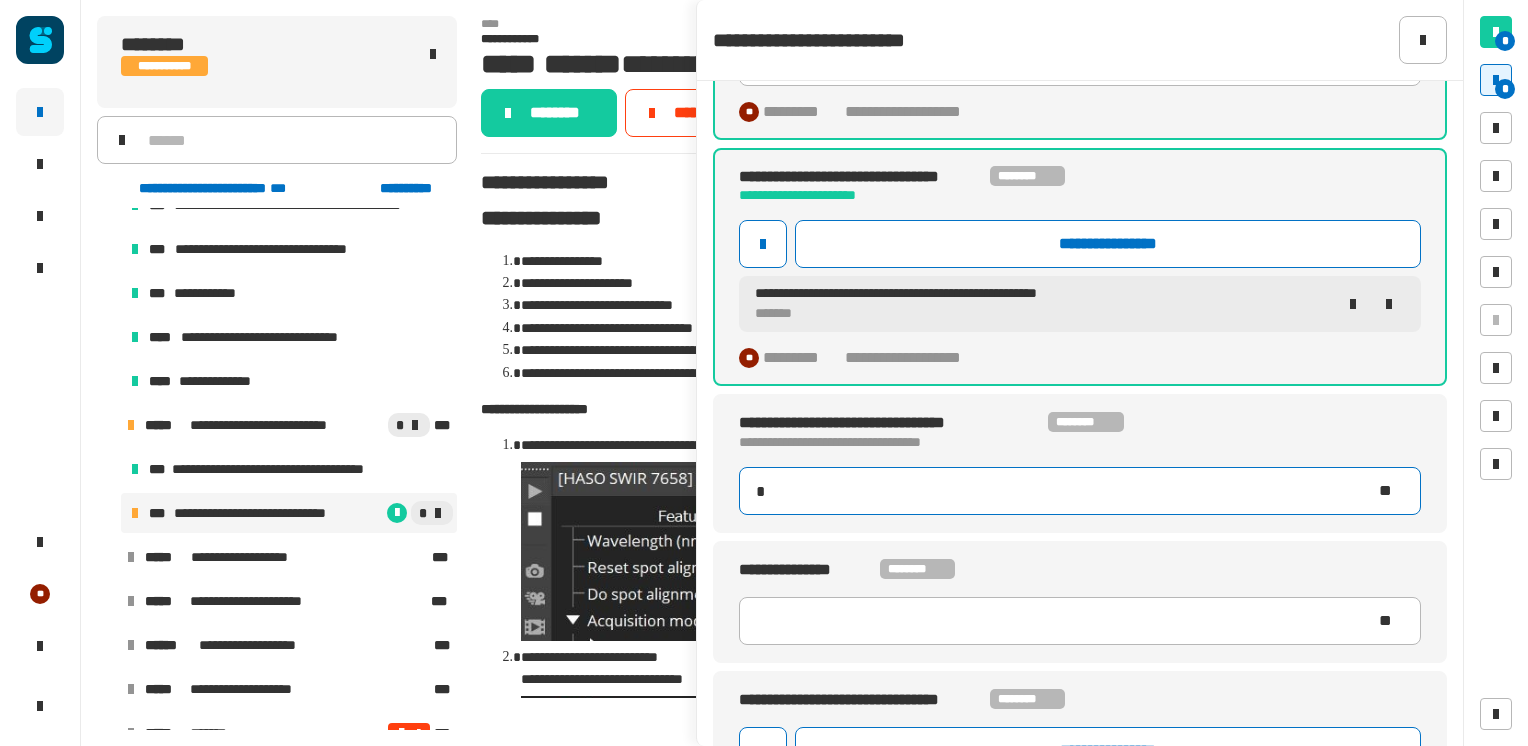 type on "**" 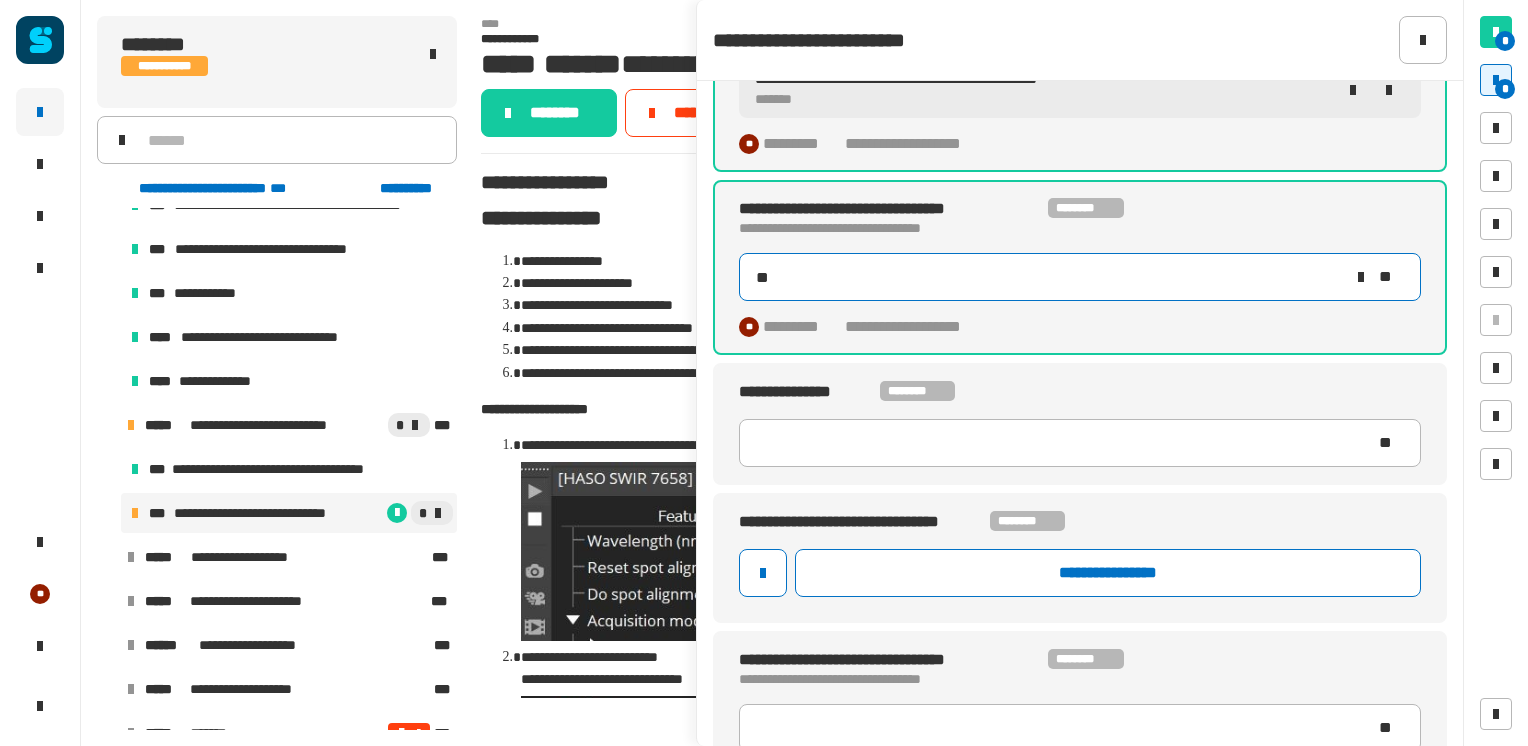 scroll, scrollTop: 728, scrollLeft: 0, axis: vertical 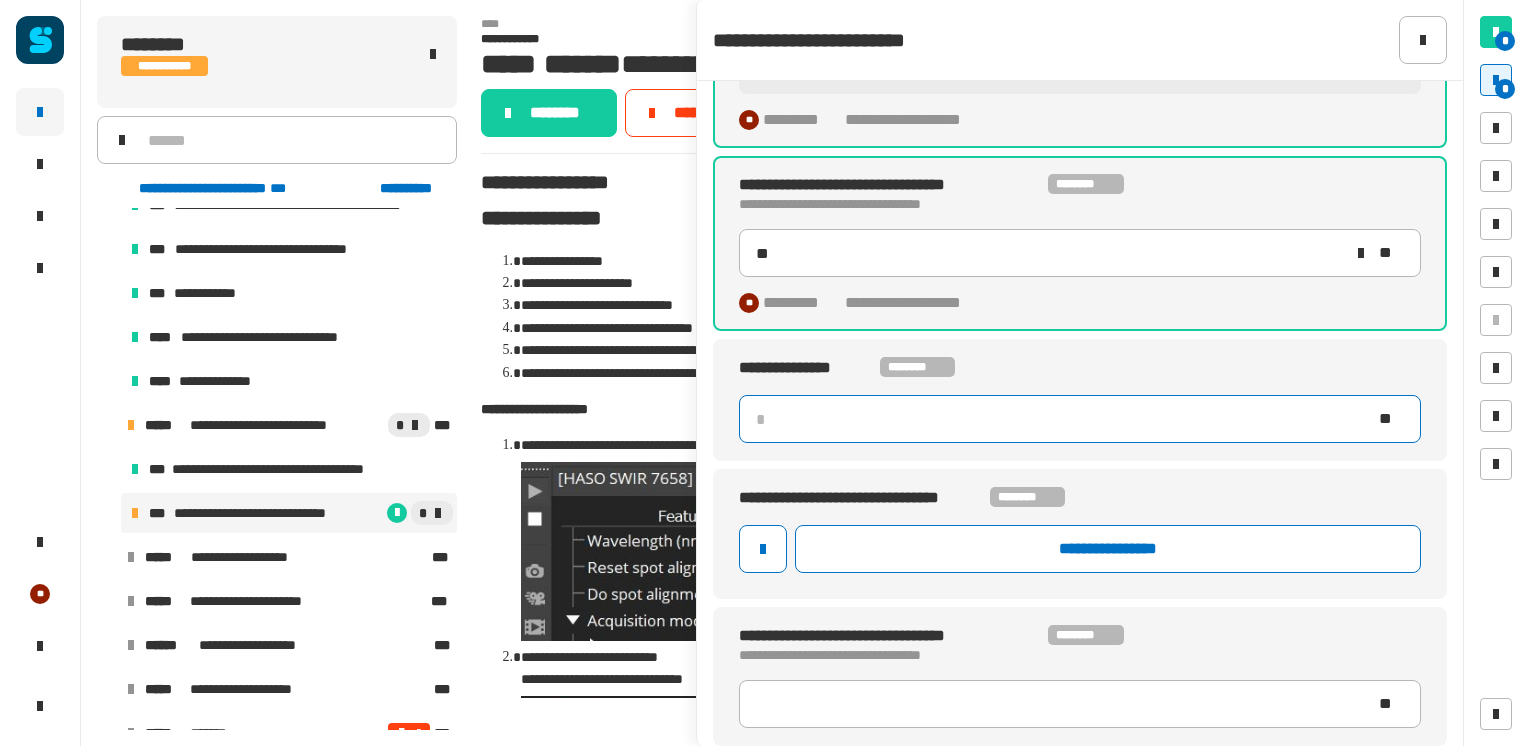 click 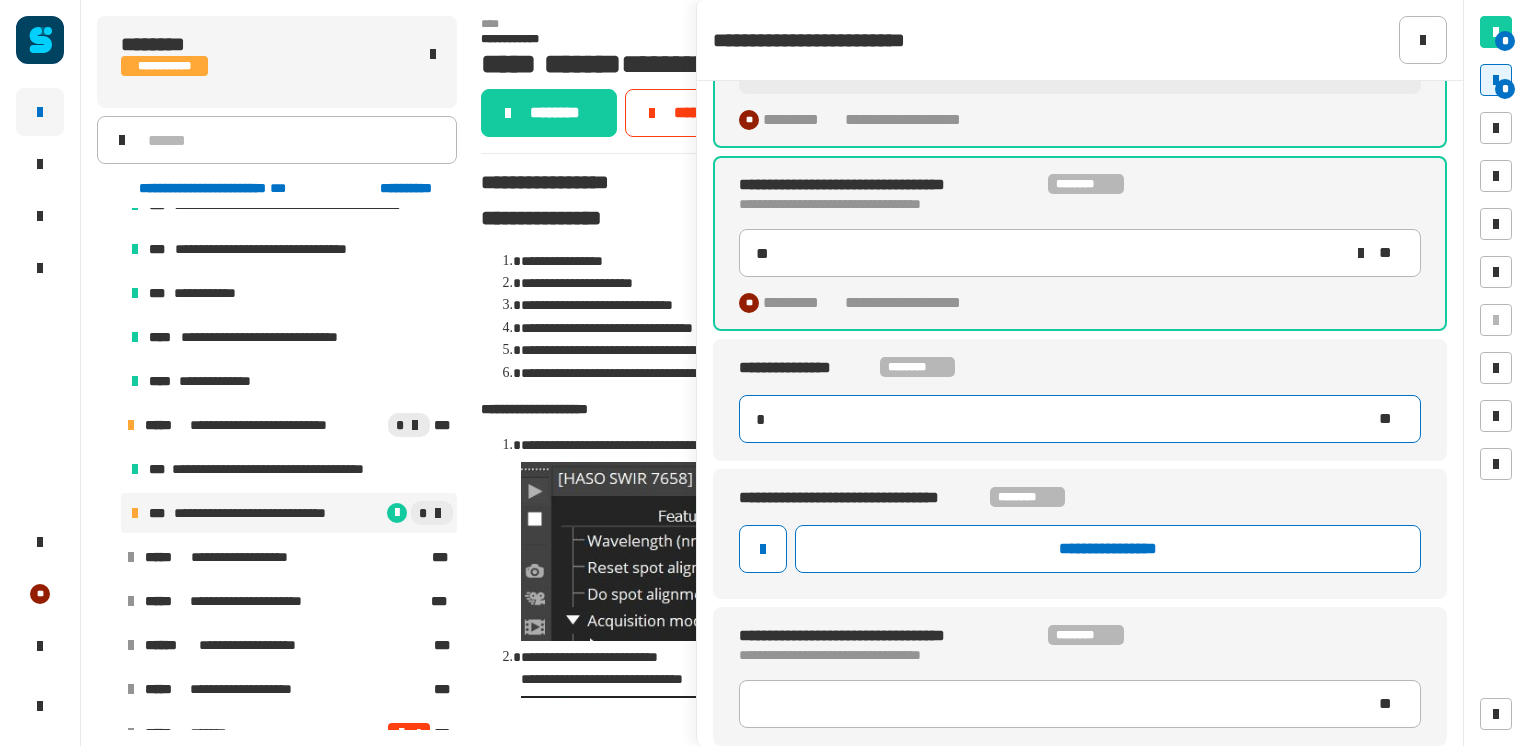 type on "**" 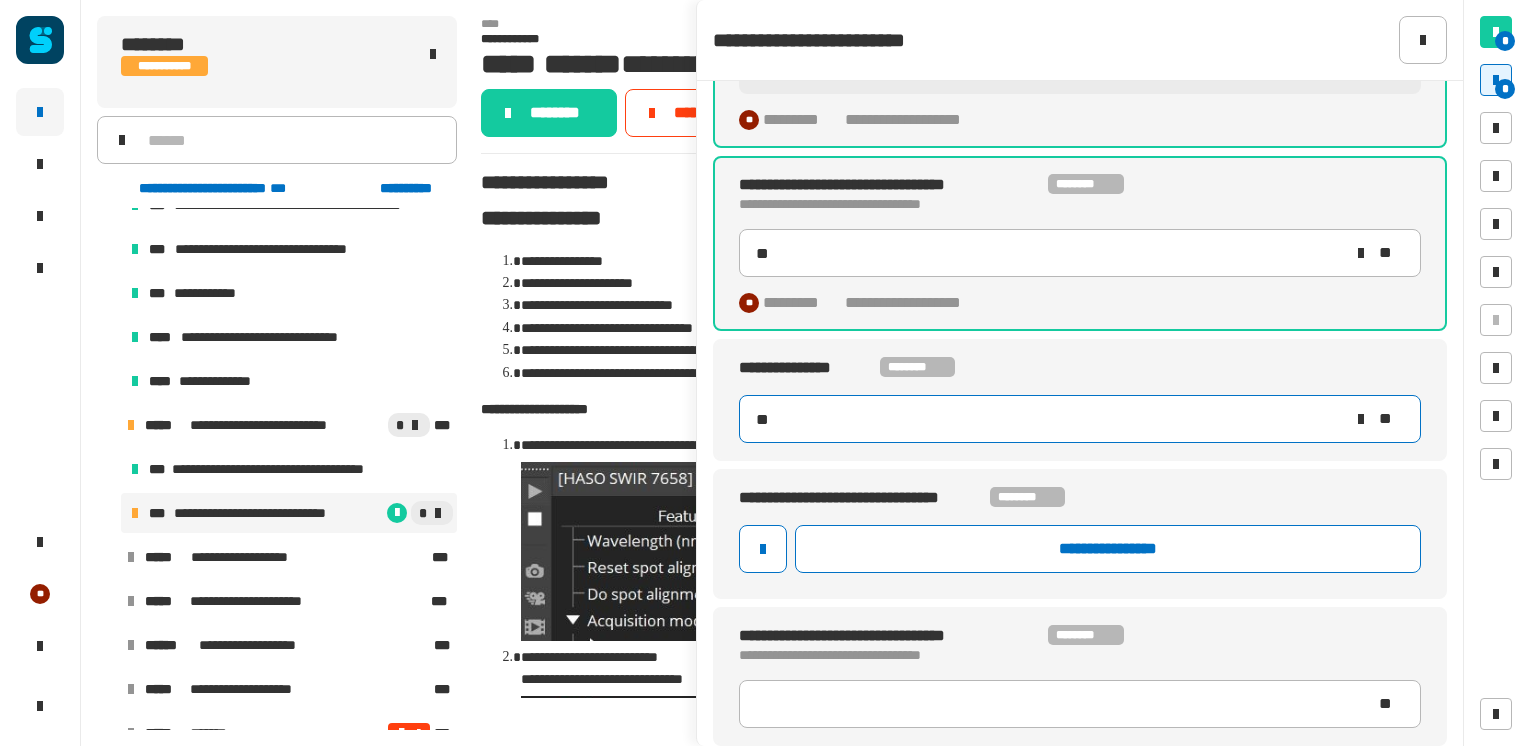 type on "**" 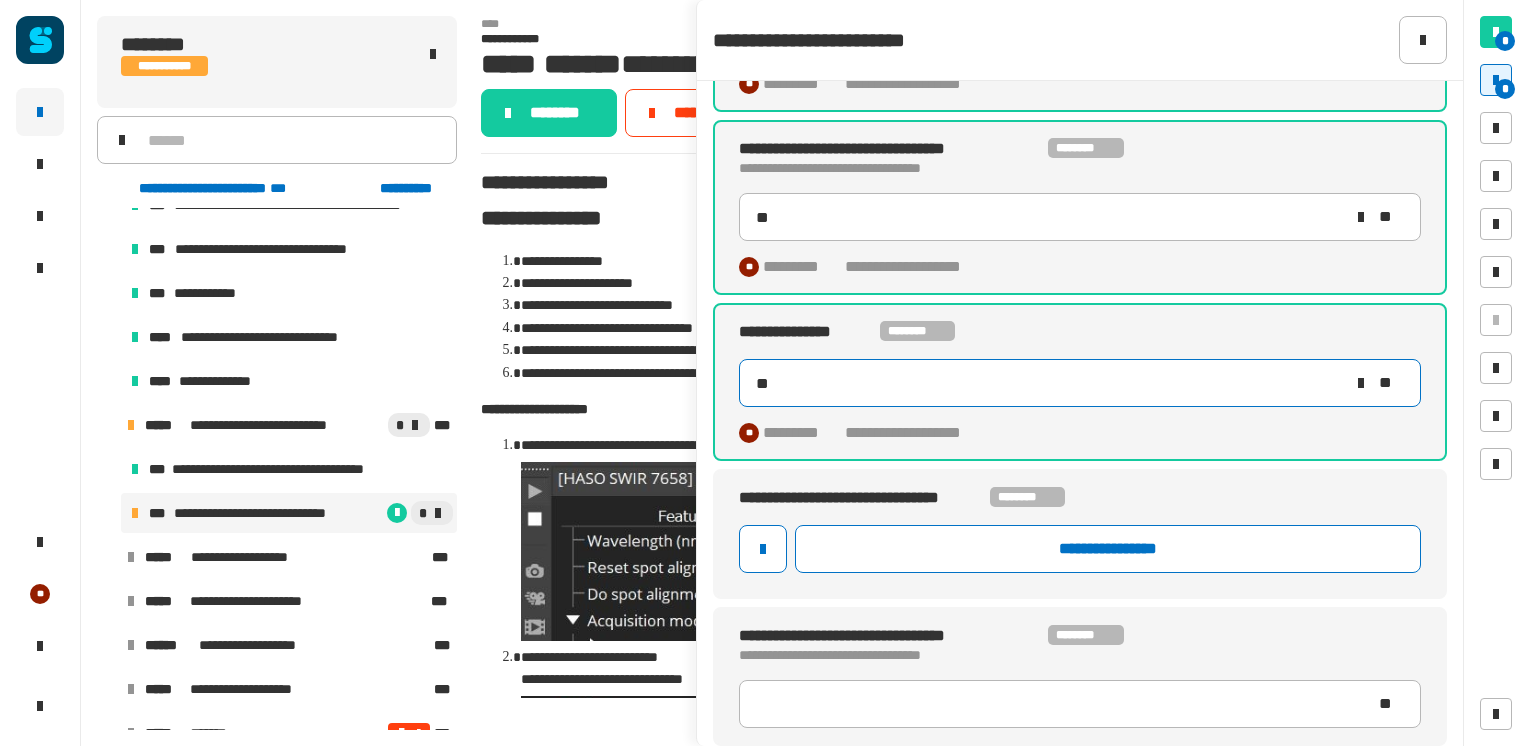 scroll, scrollTop: 763, scrollLeft: 0, axis: vertical 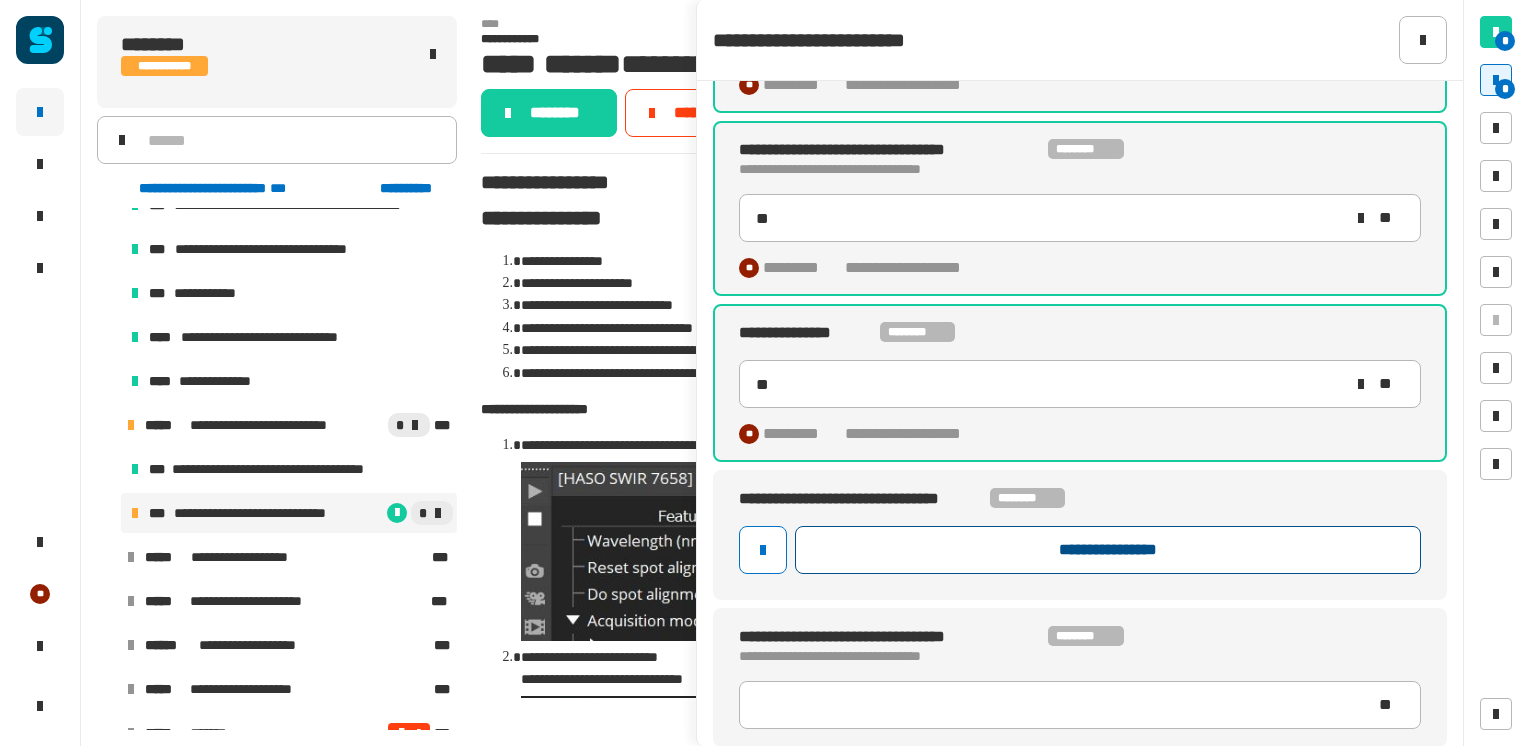 click on "**********" 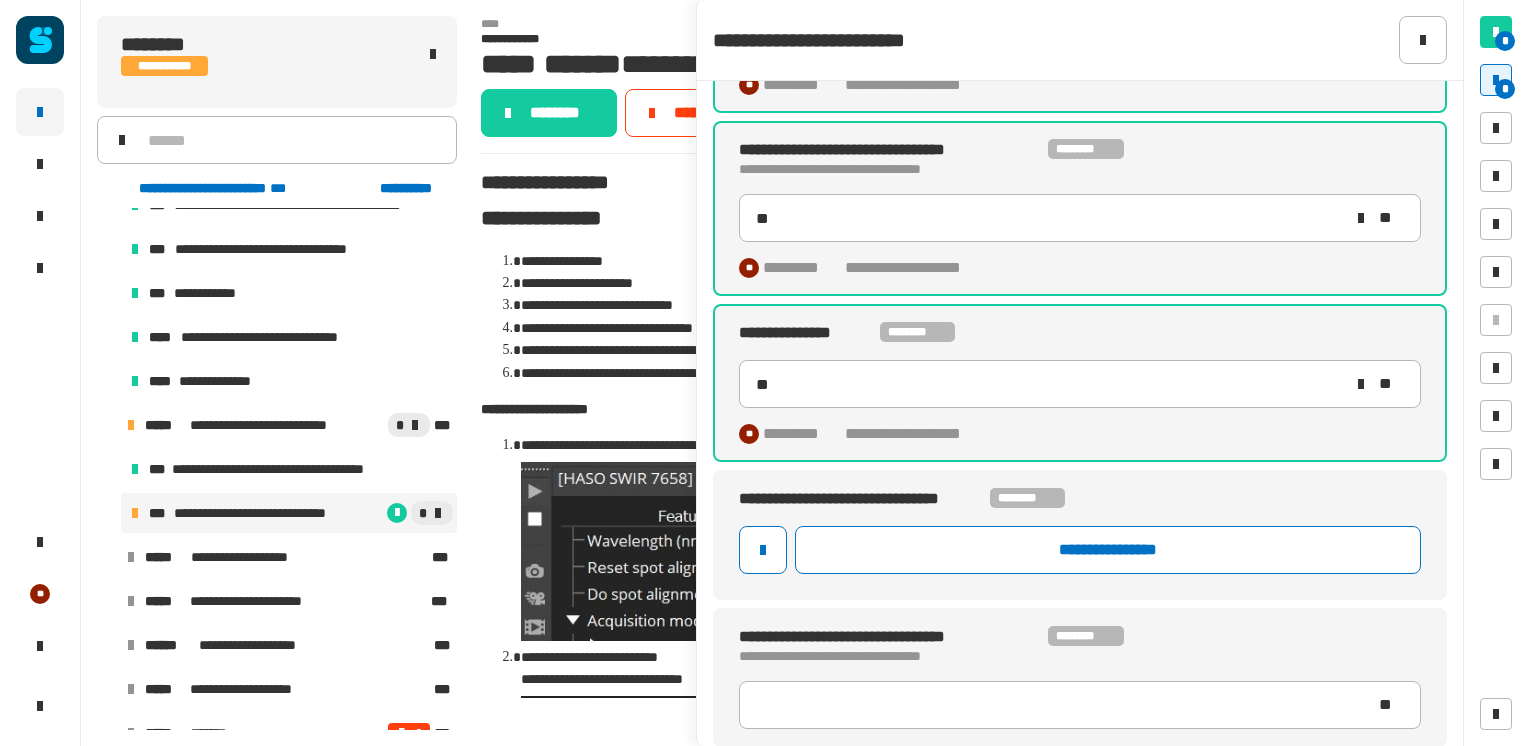 type on "**" 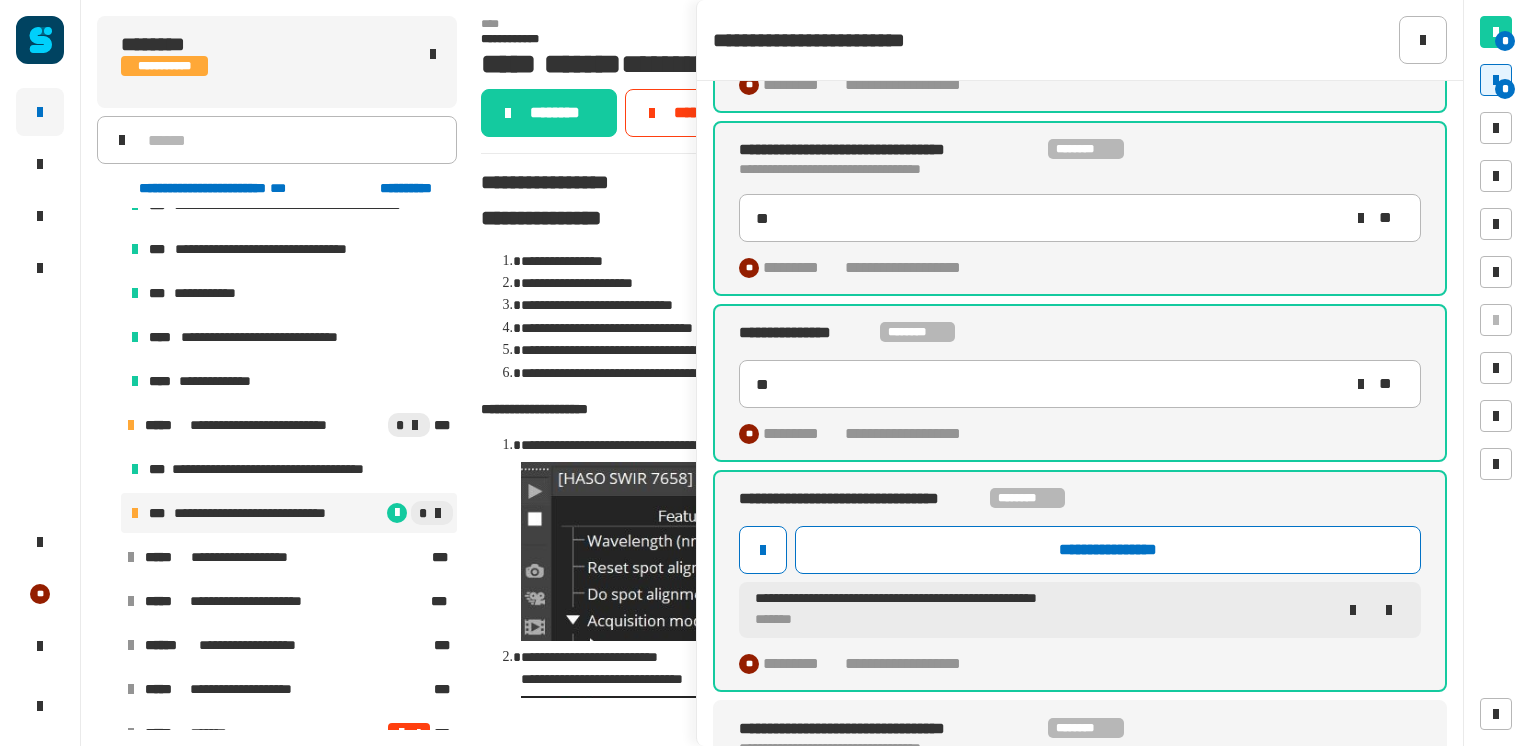 scroll, scrollTop: 856, scrollLeft: 0, axis: vertical 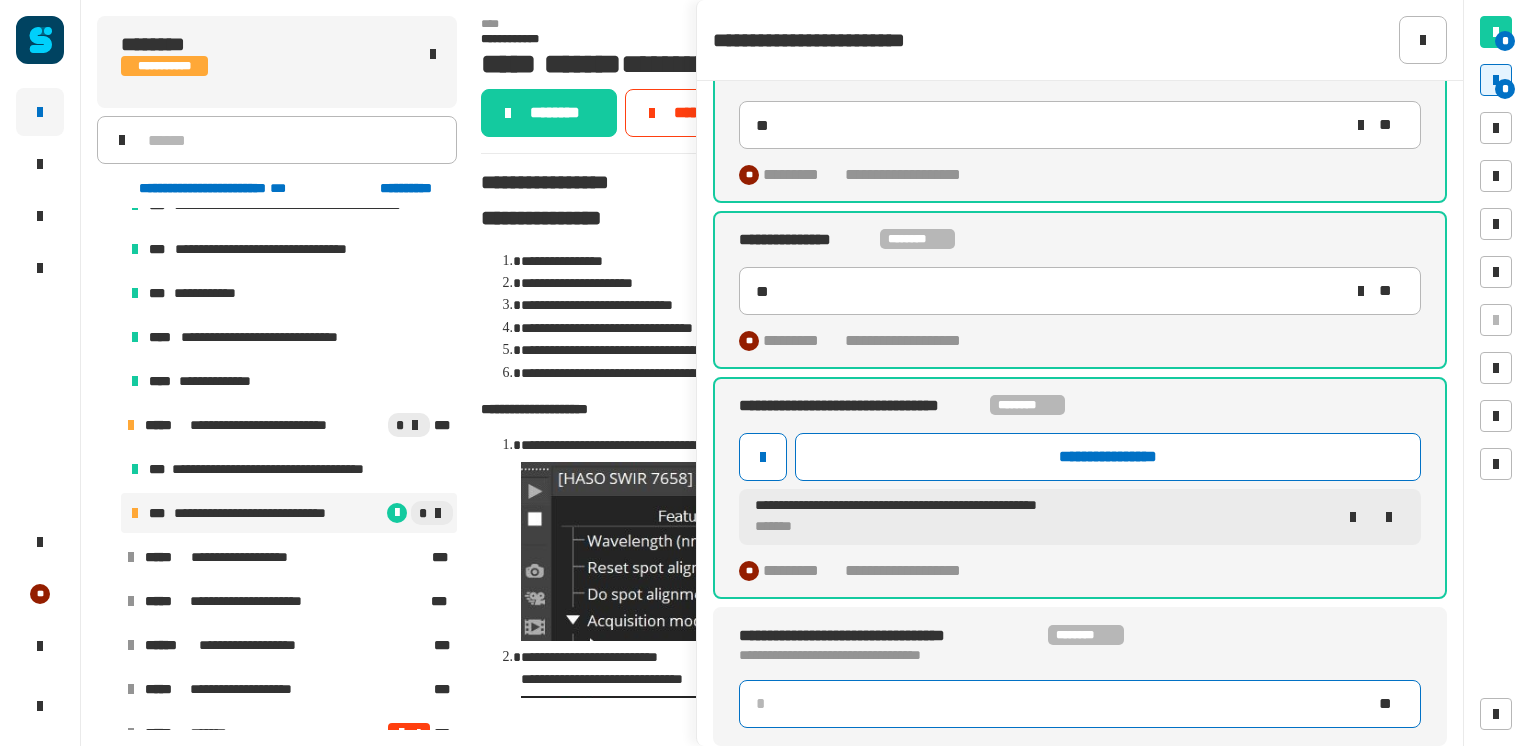 click 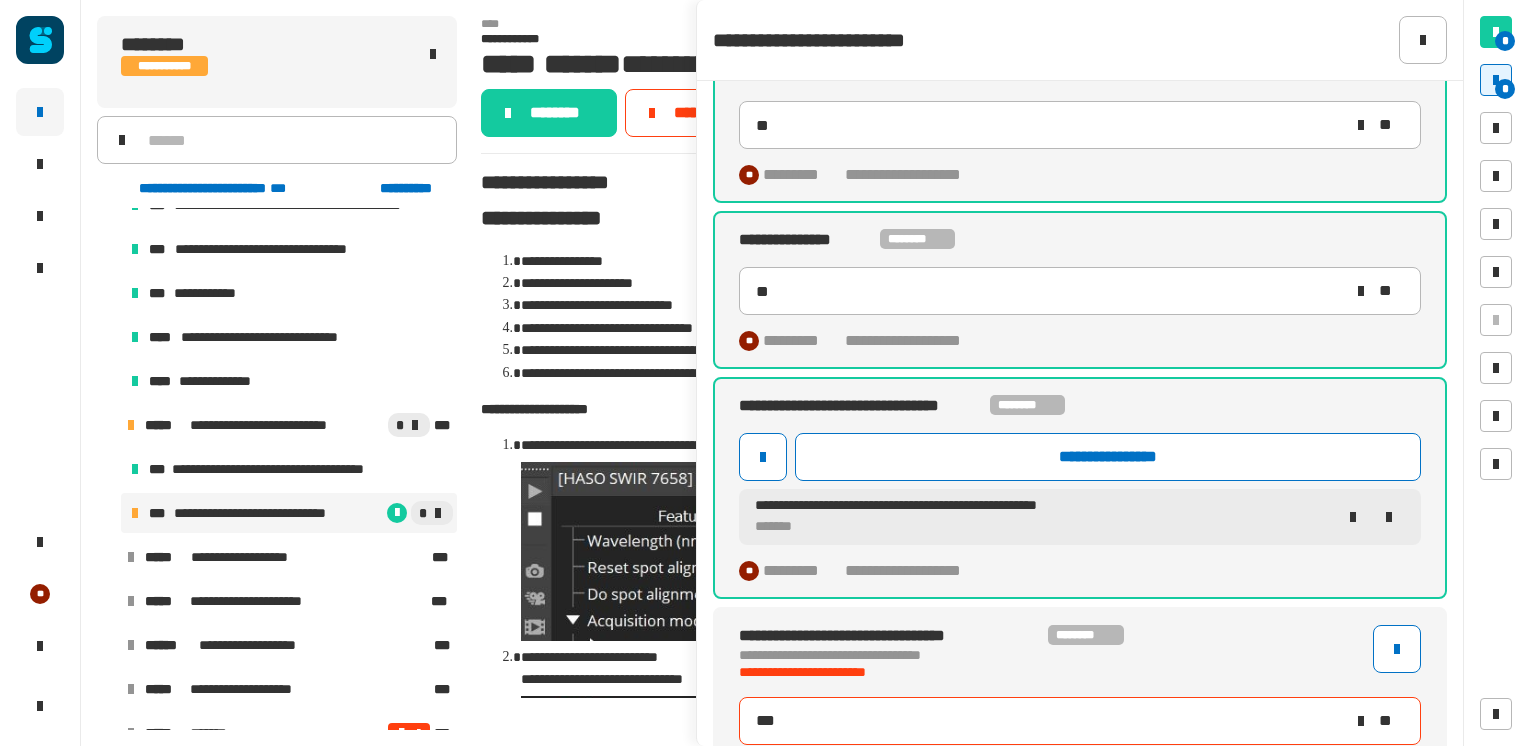 type on "**" 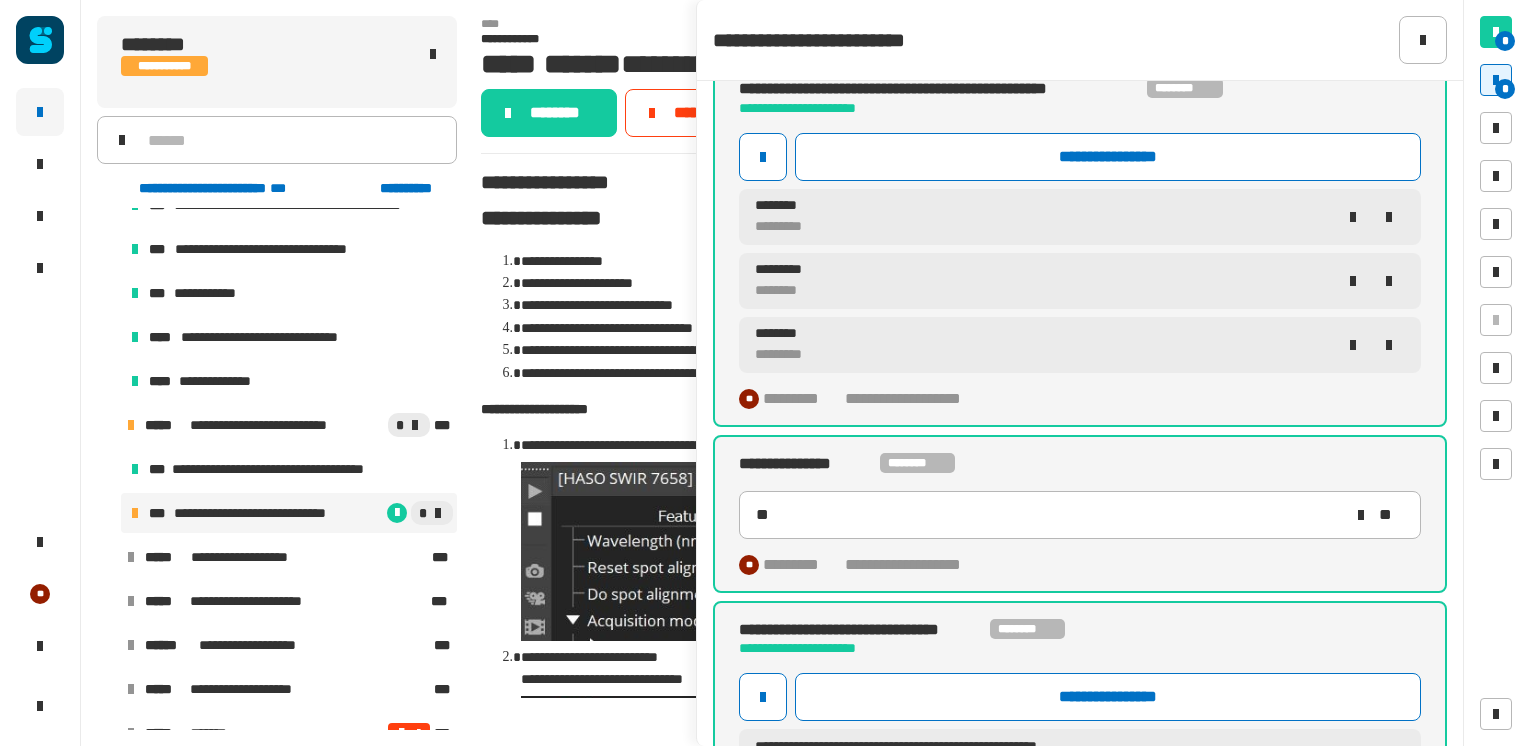 scroll, scrollTop: 0, scrollLeft: 0, axis: both 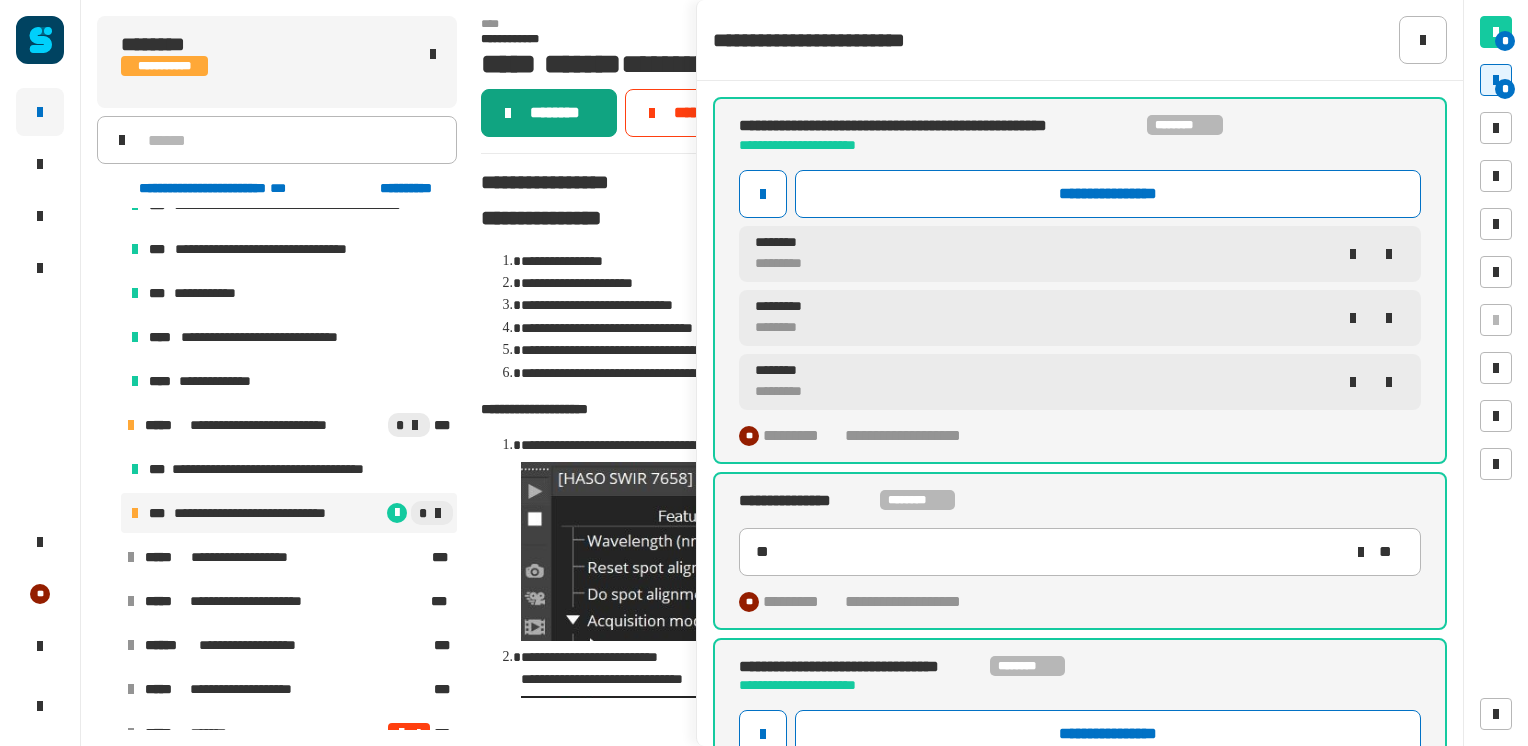 click on "********" 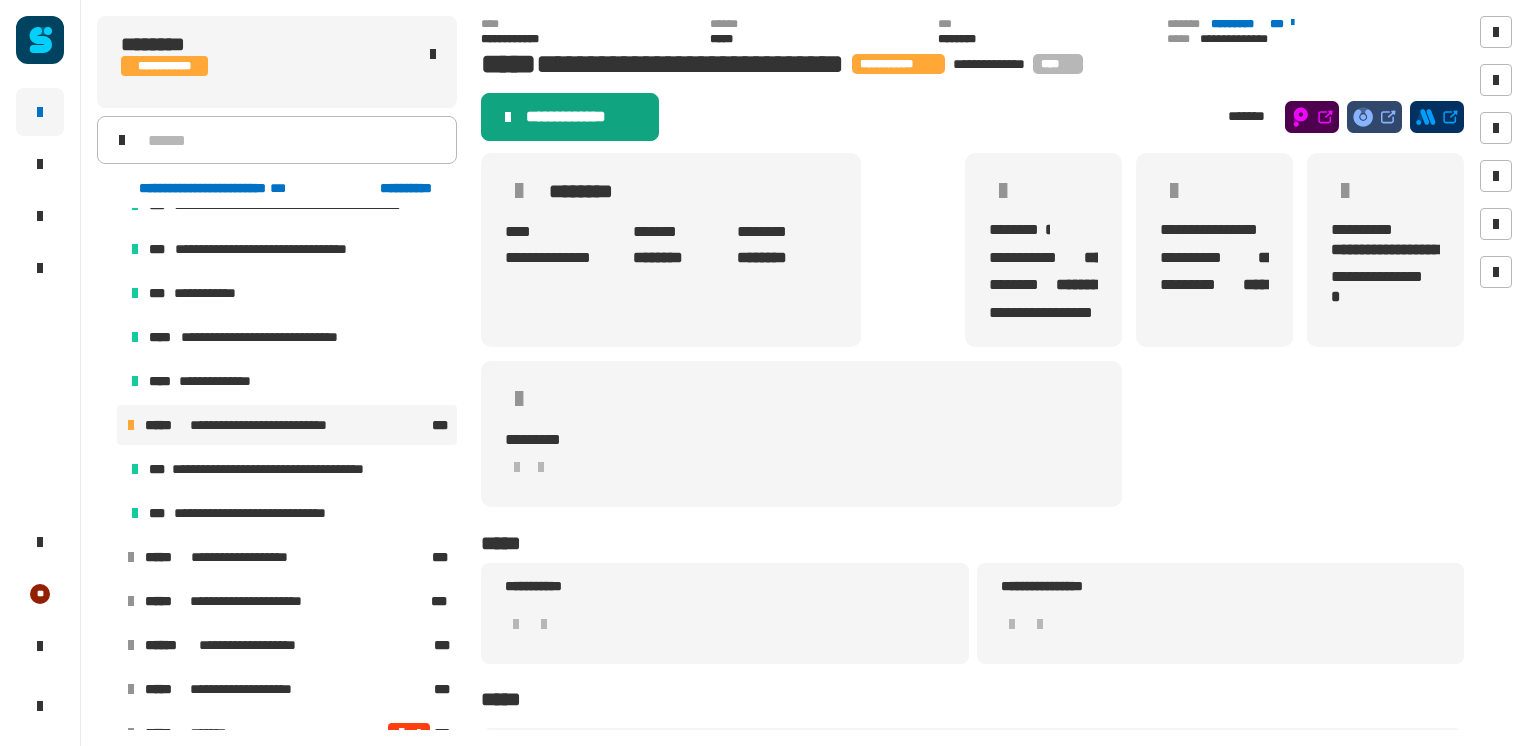click on "**********" 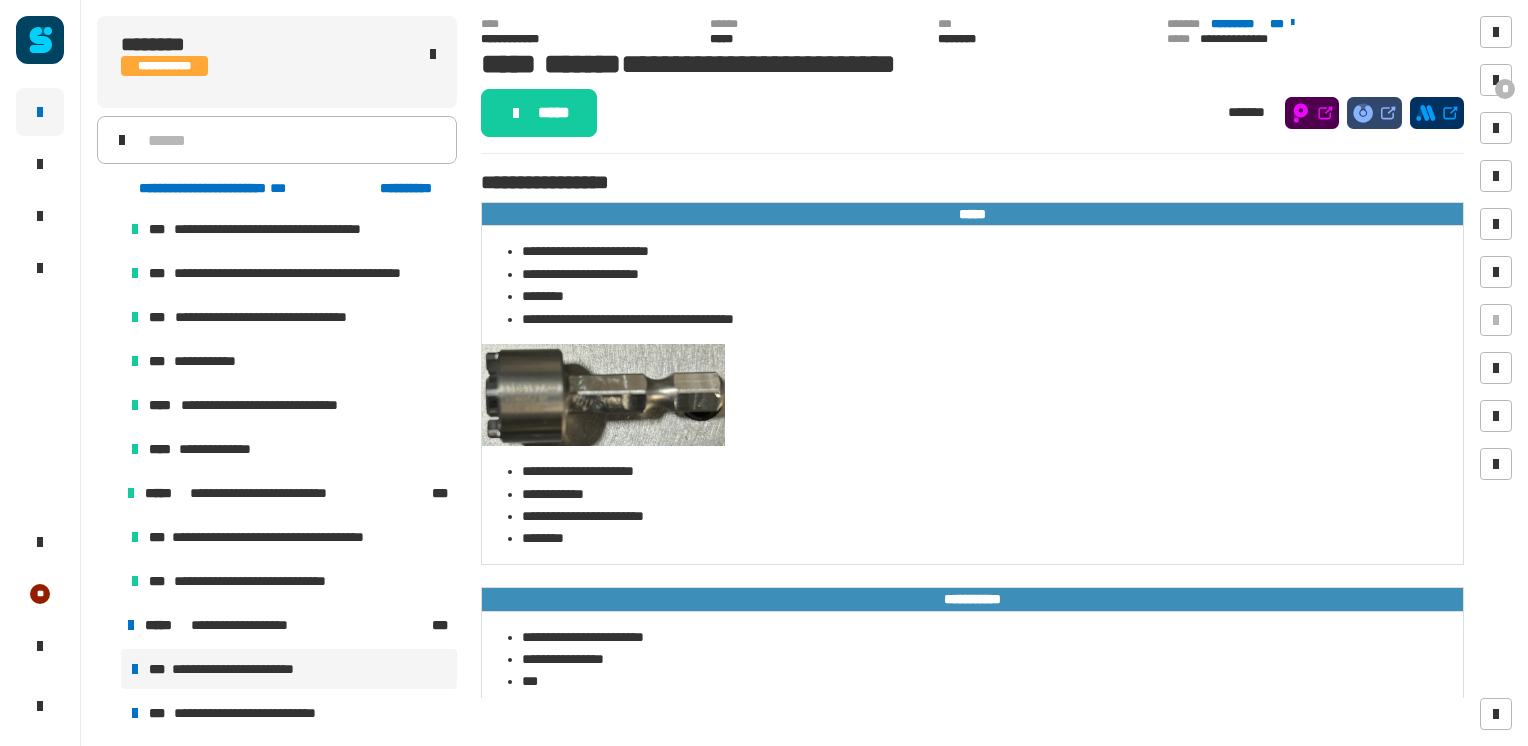 scroll, scrollTop: 441, scrollLeft: 0, axis: vertical 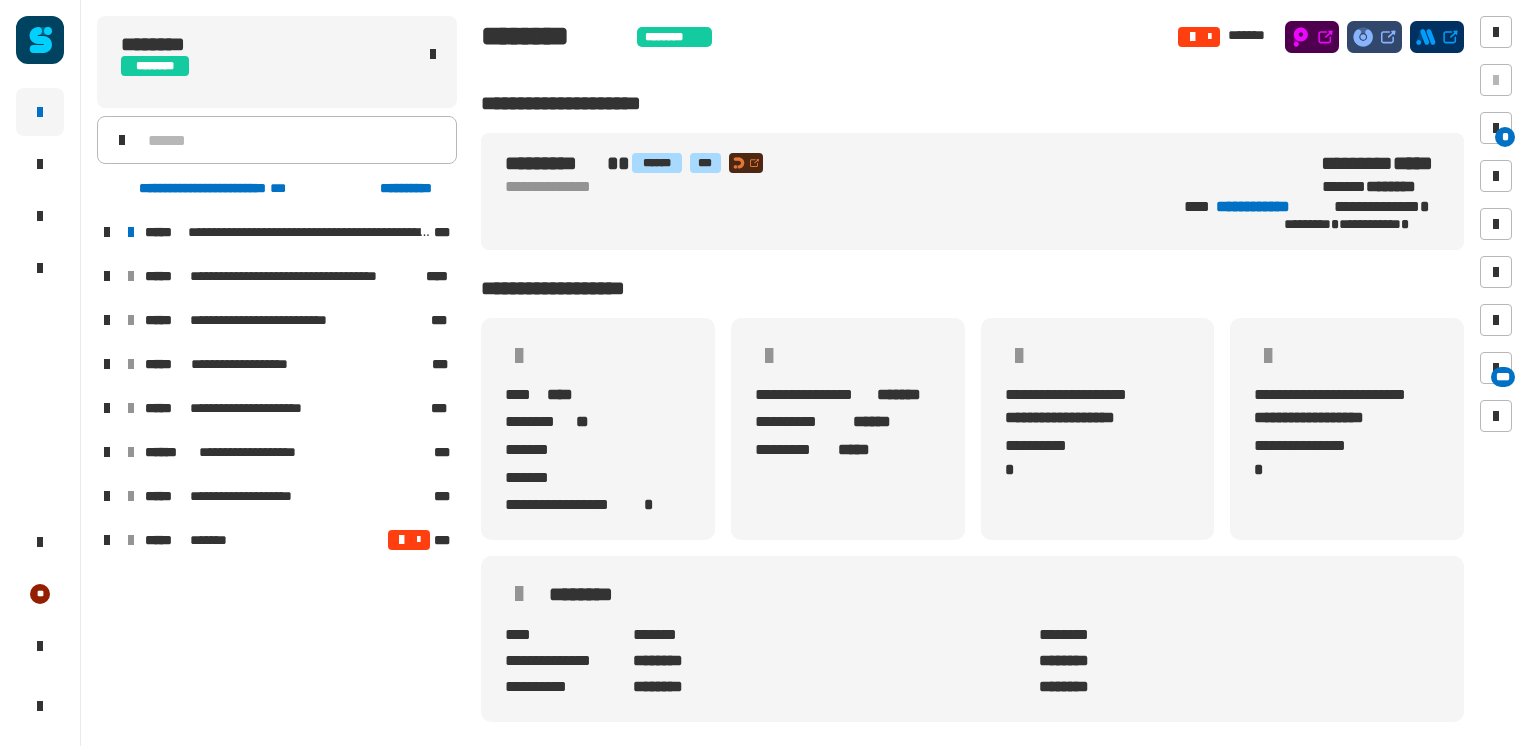 click at bounding box center [107, 232] 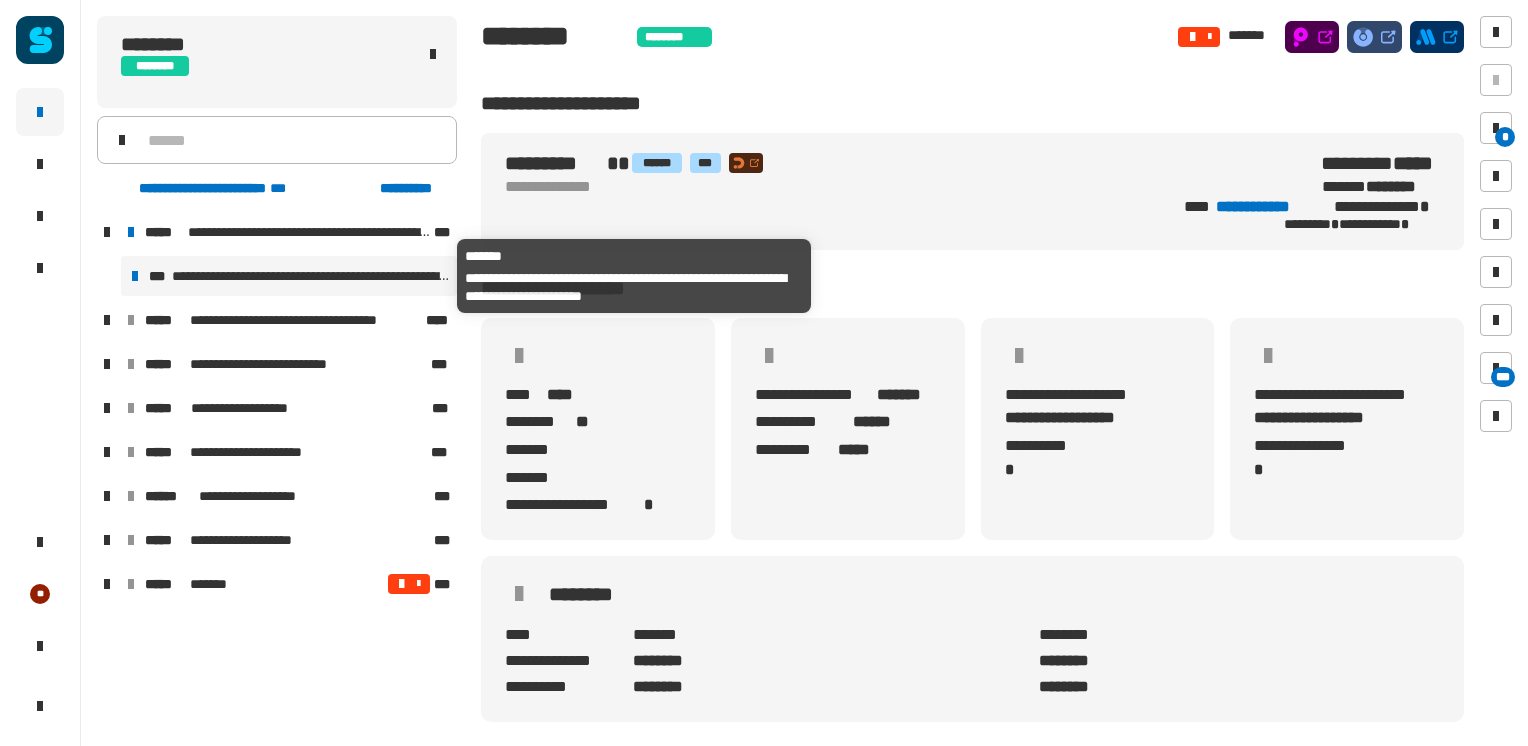 click on "**********" at bounding box center [310, 276] 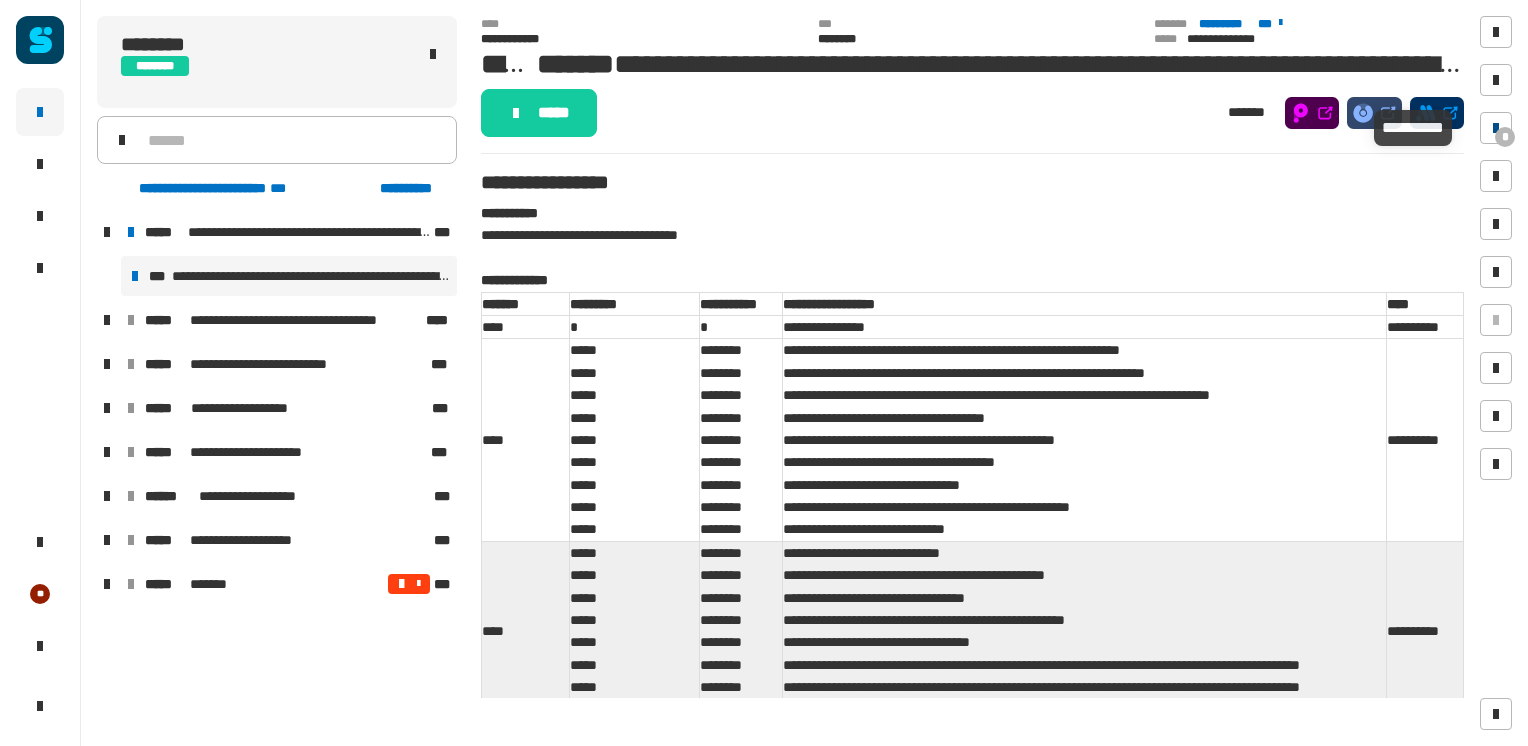 click on "*" at bounding box center (1496, 128) 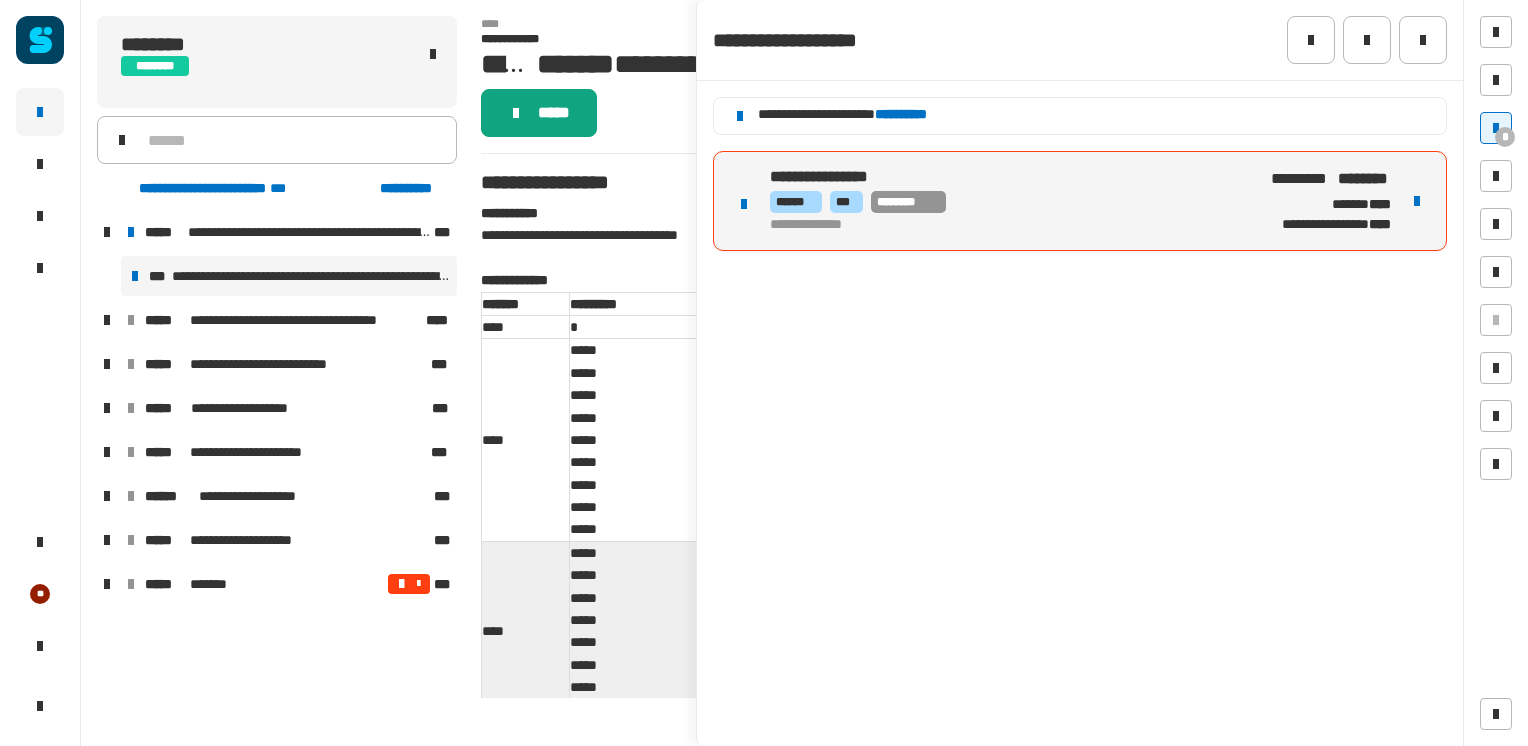 click 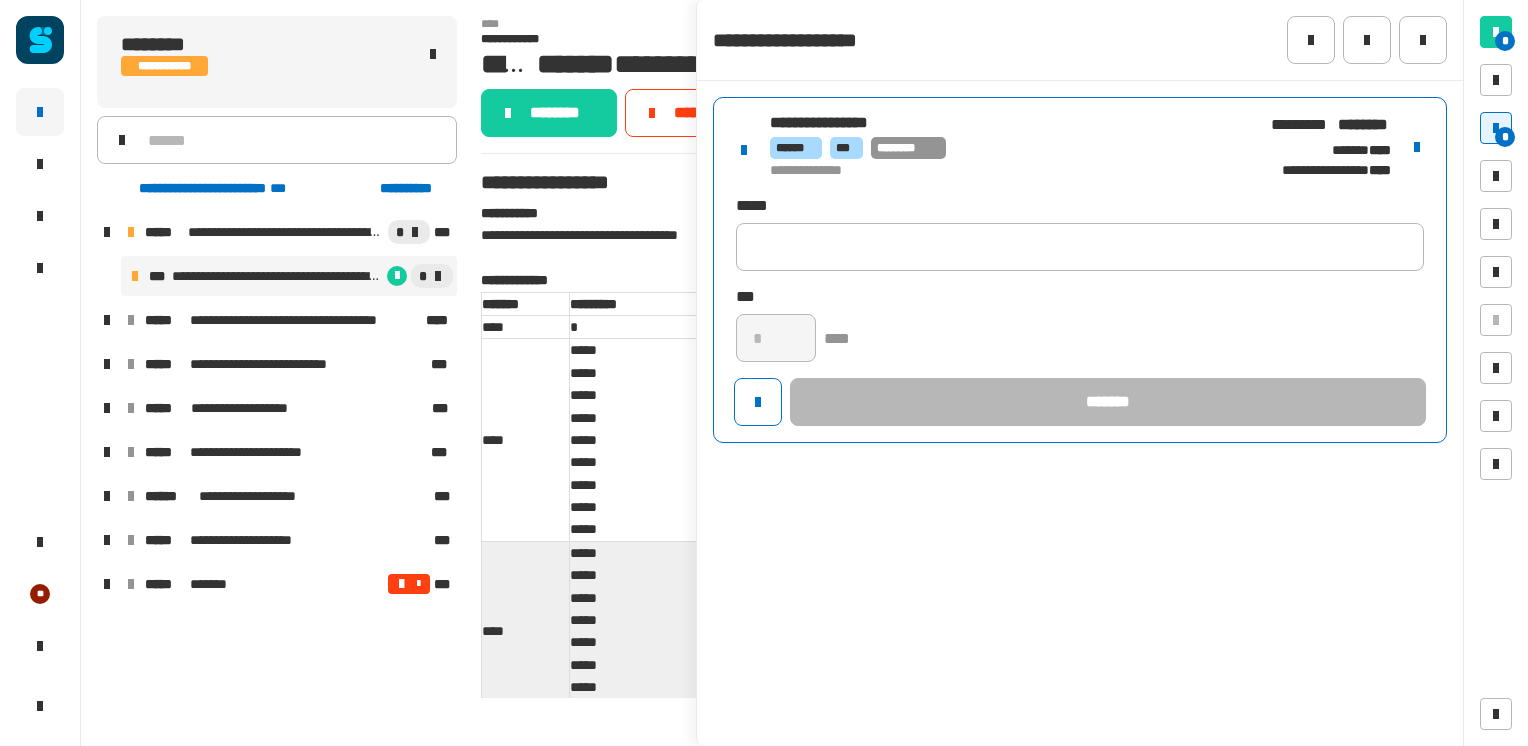 click on "**********" at bounding box center [1006, 171] 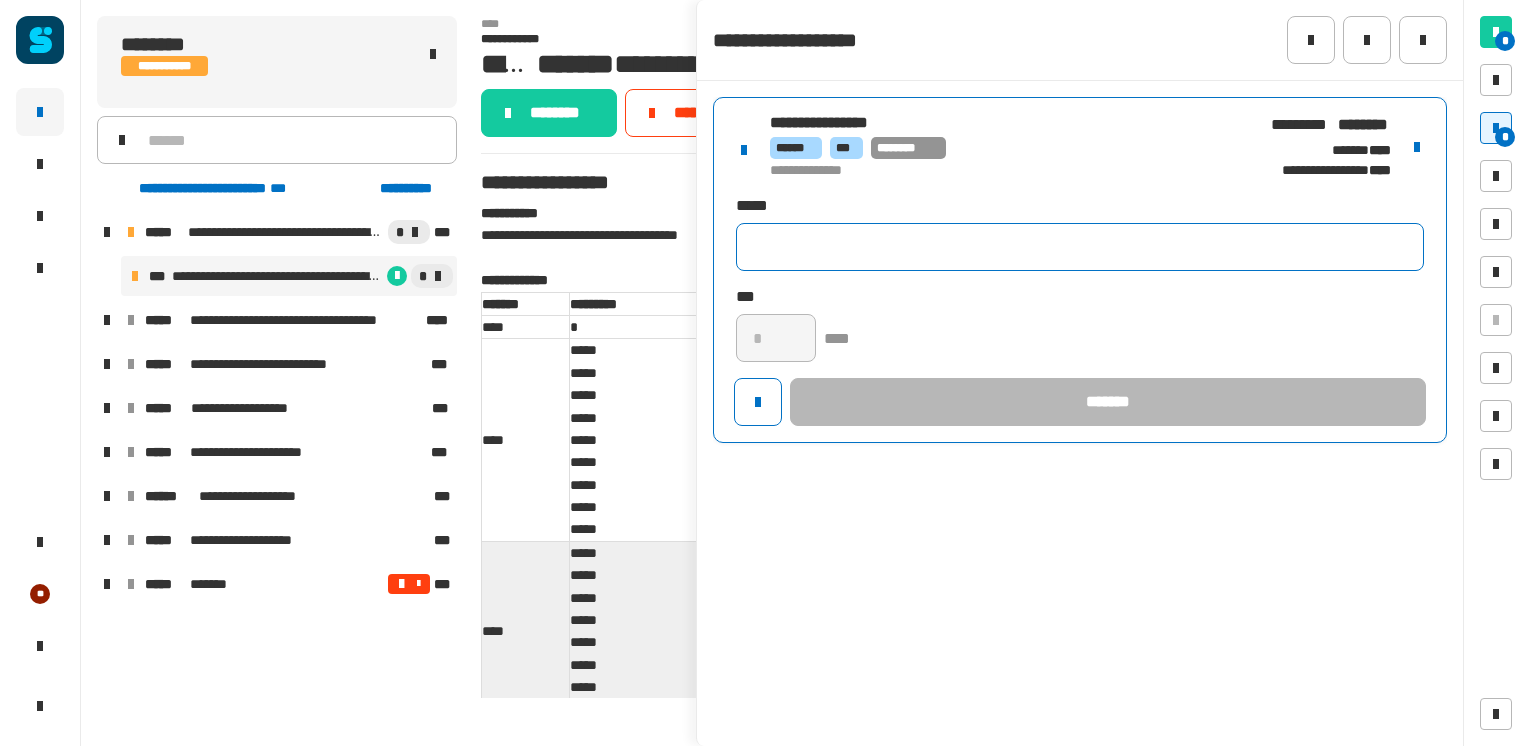 click 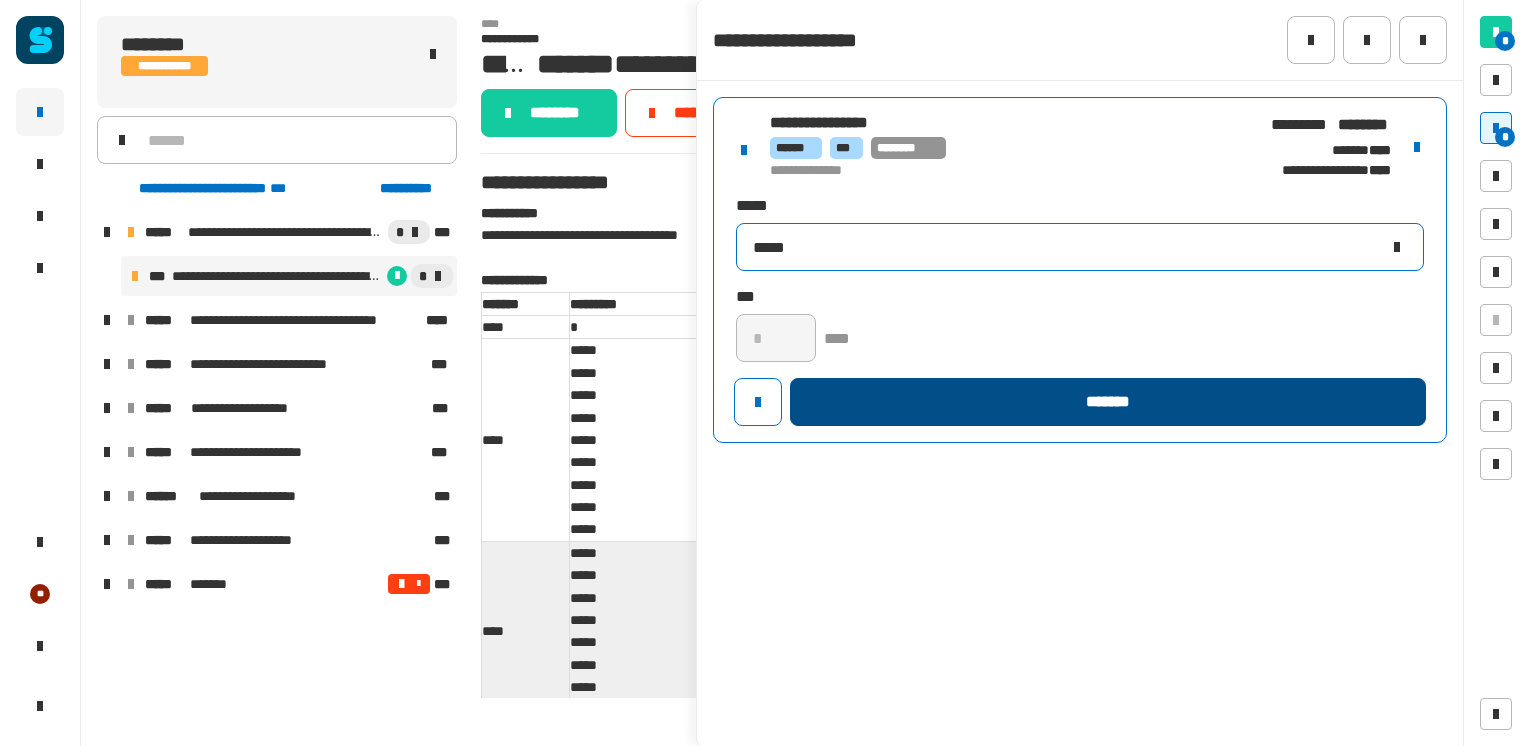 type on "*****" 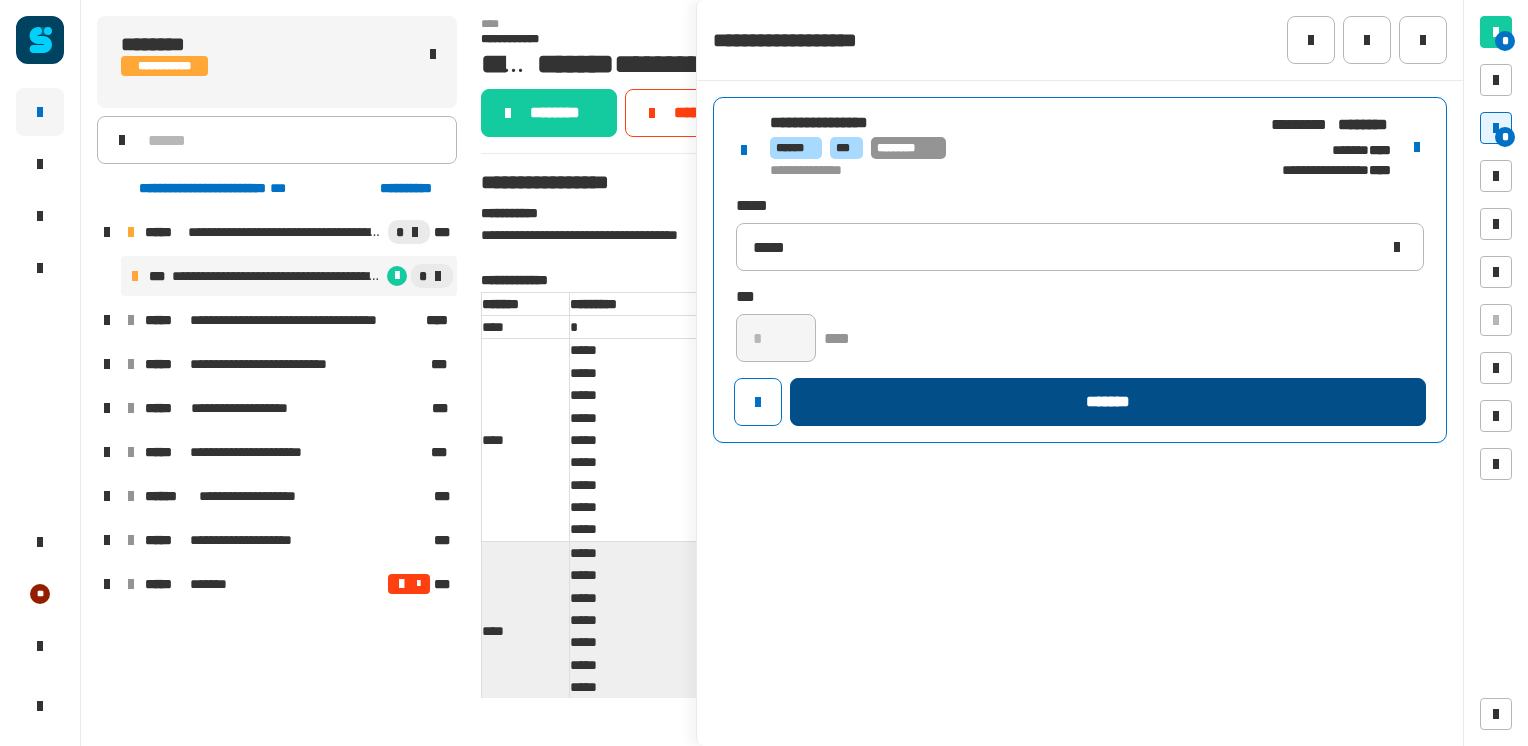 click on "*******" 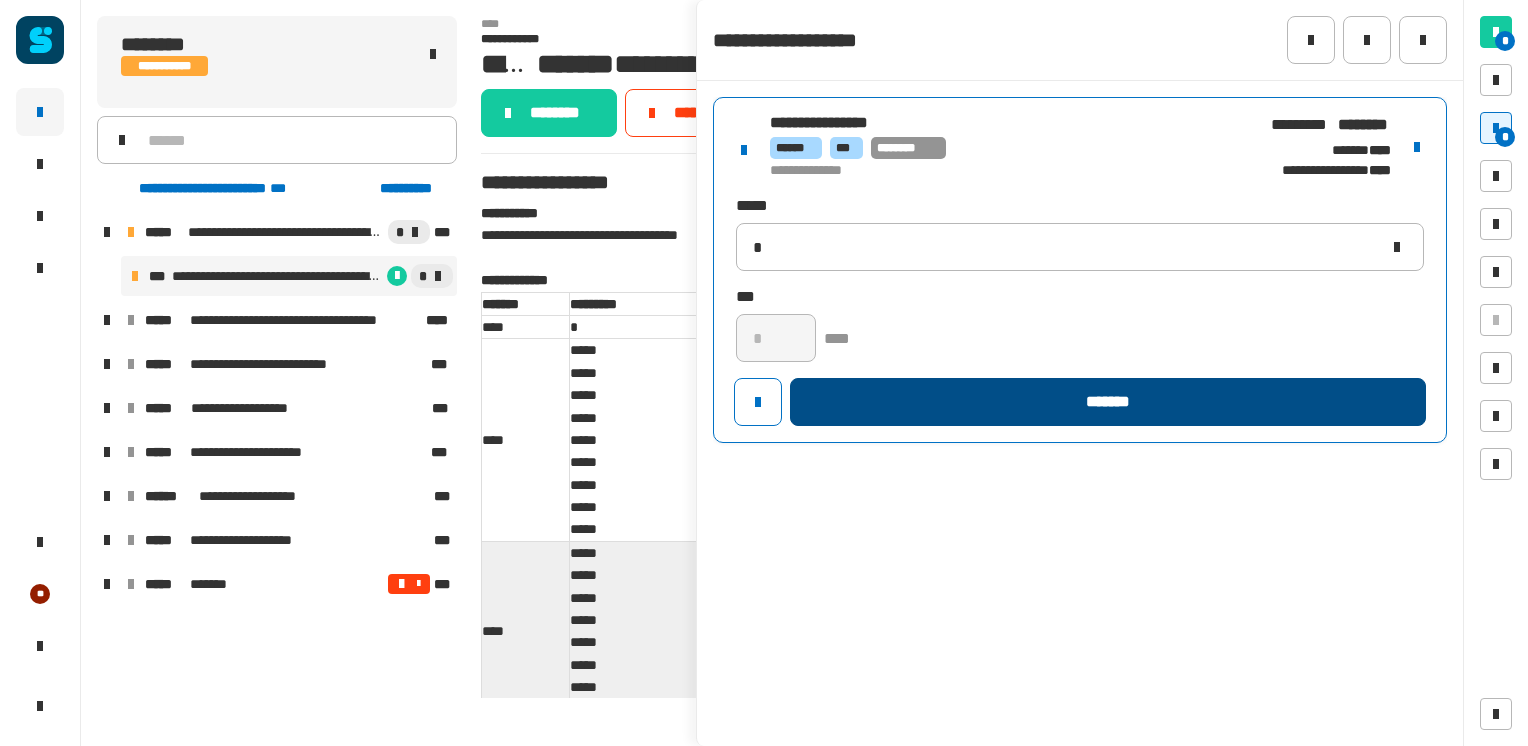 type 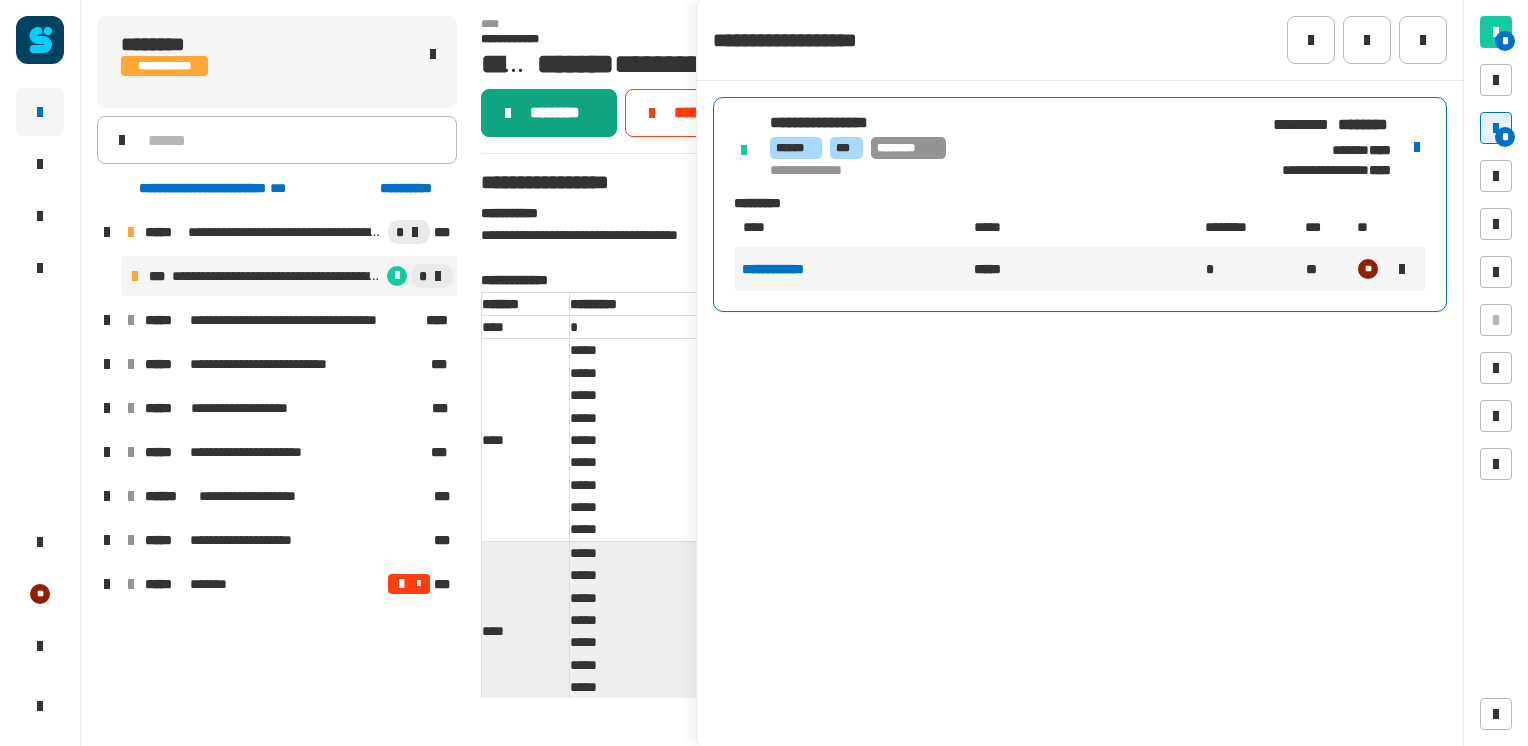 click on "********" 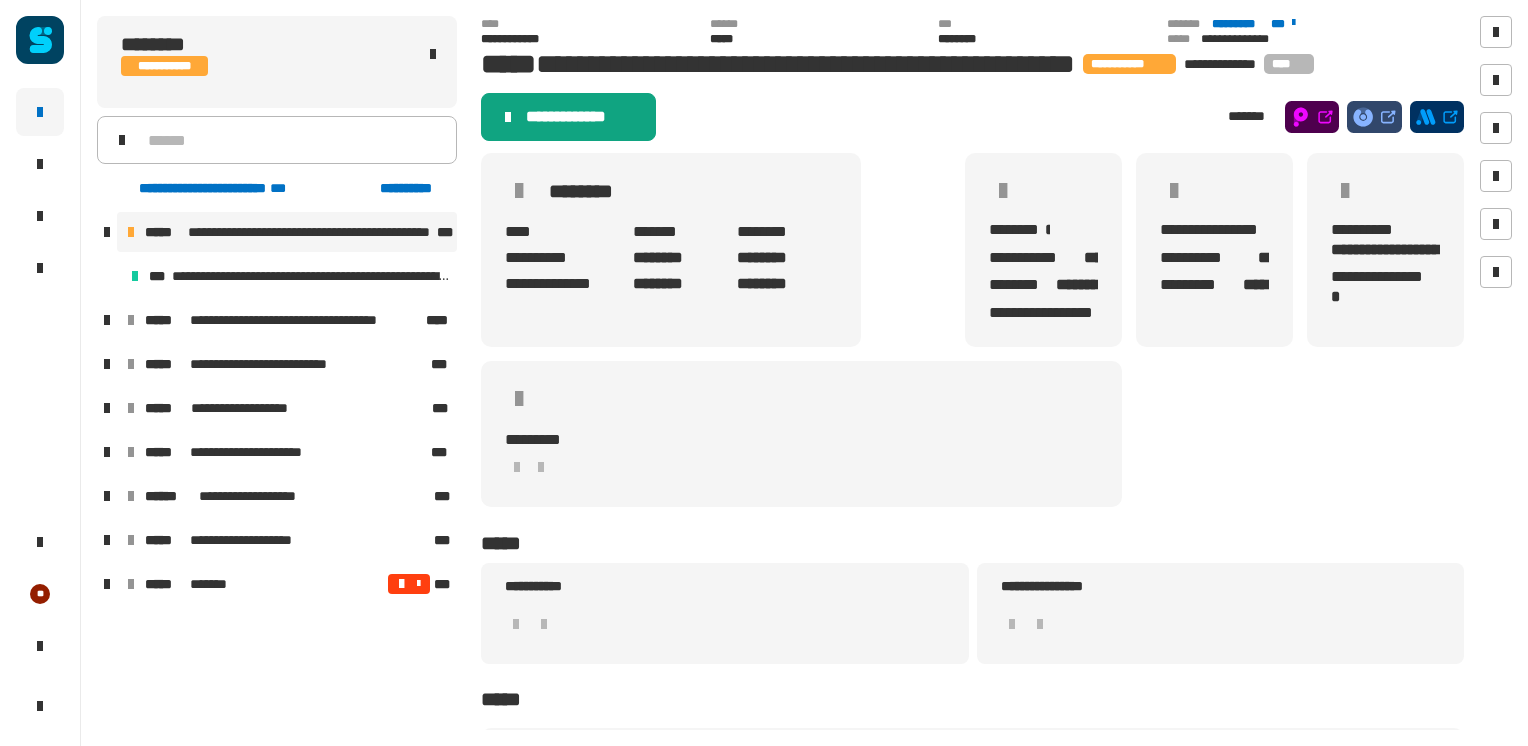 click on "**********" 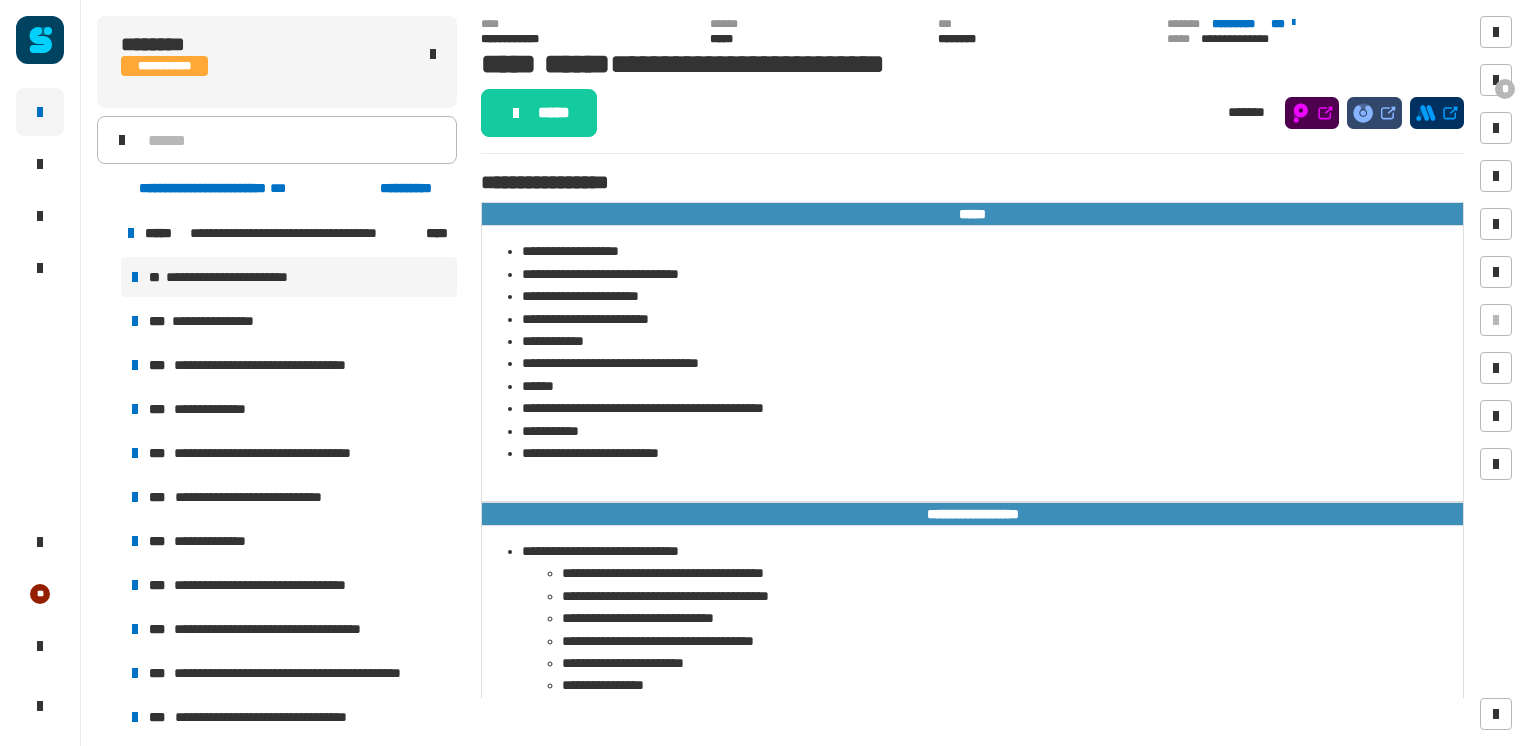 scroll, scrollTop: 86, scrollLeft: 0, axis: vertical 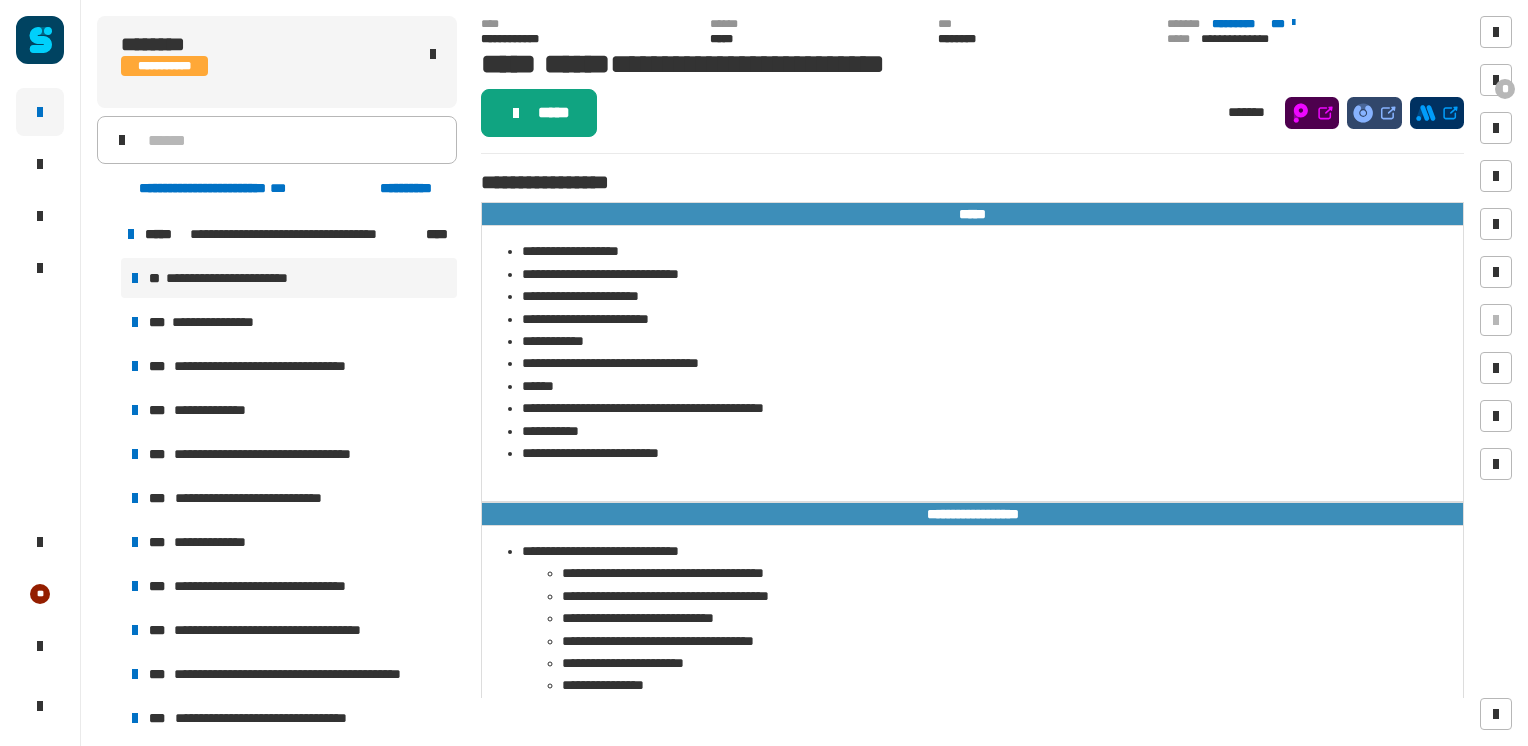click on "*****" 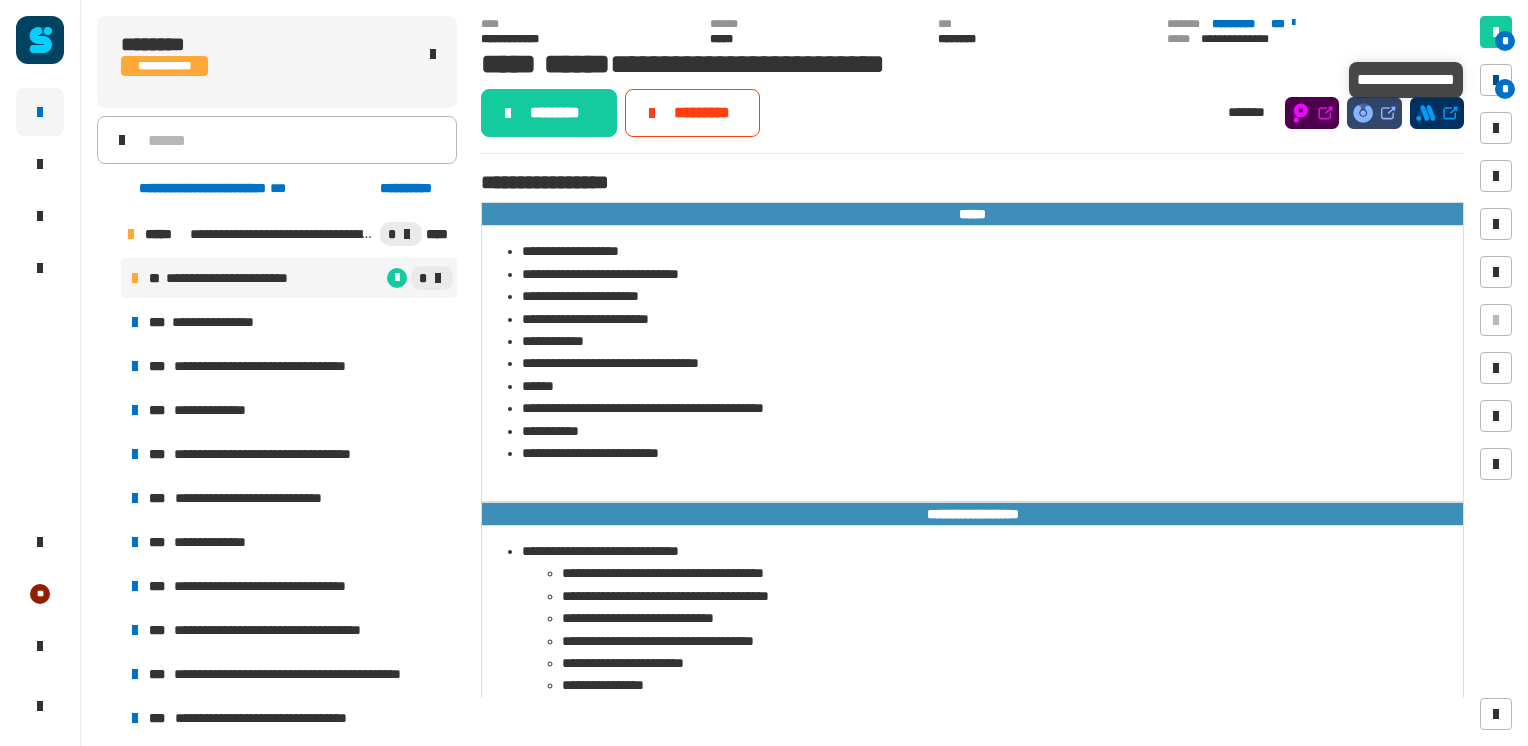 click on "*" at bounding box center [1505, 89] 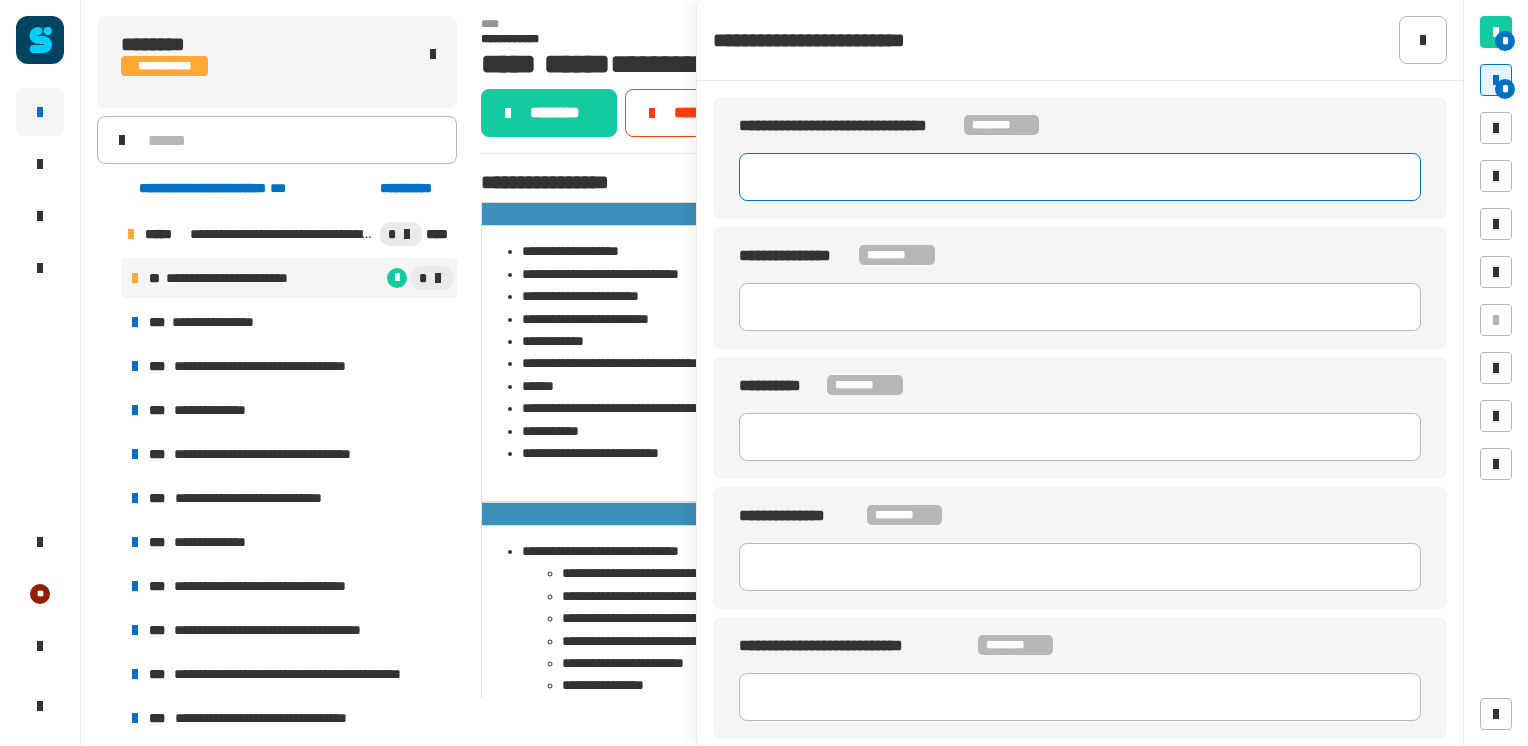 click 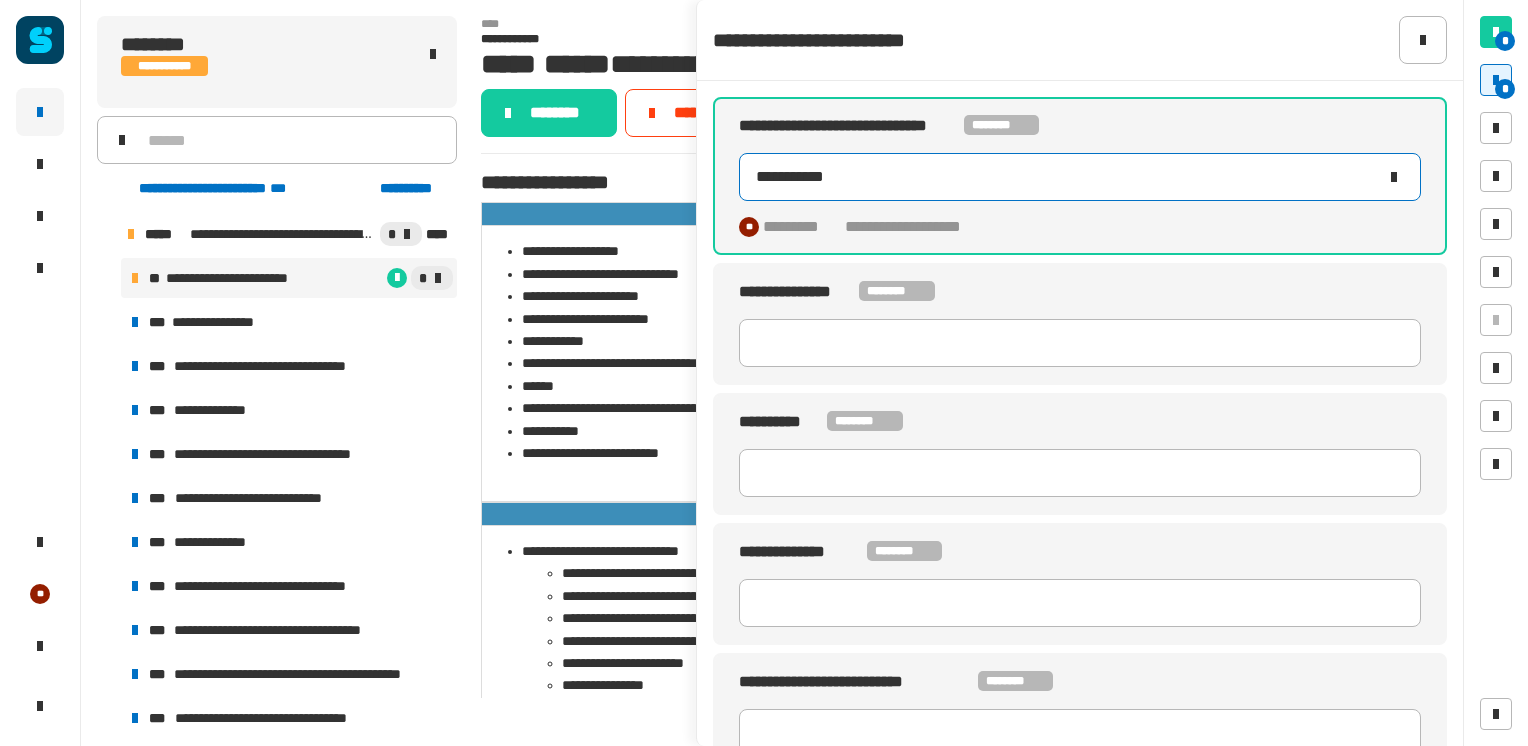 type on "**********" 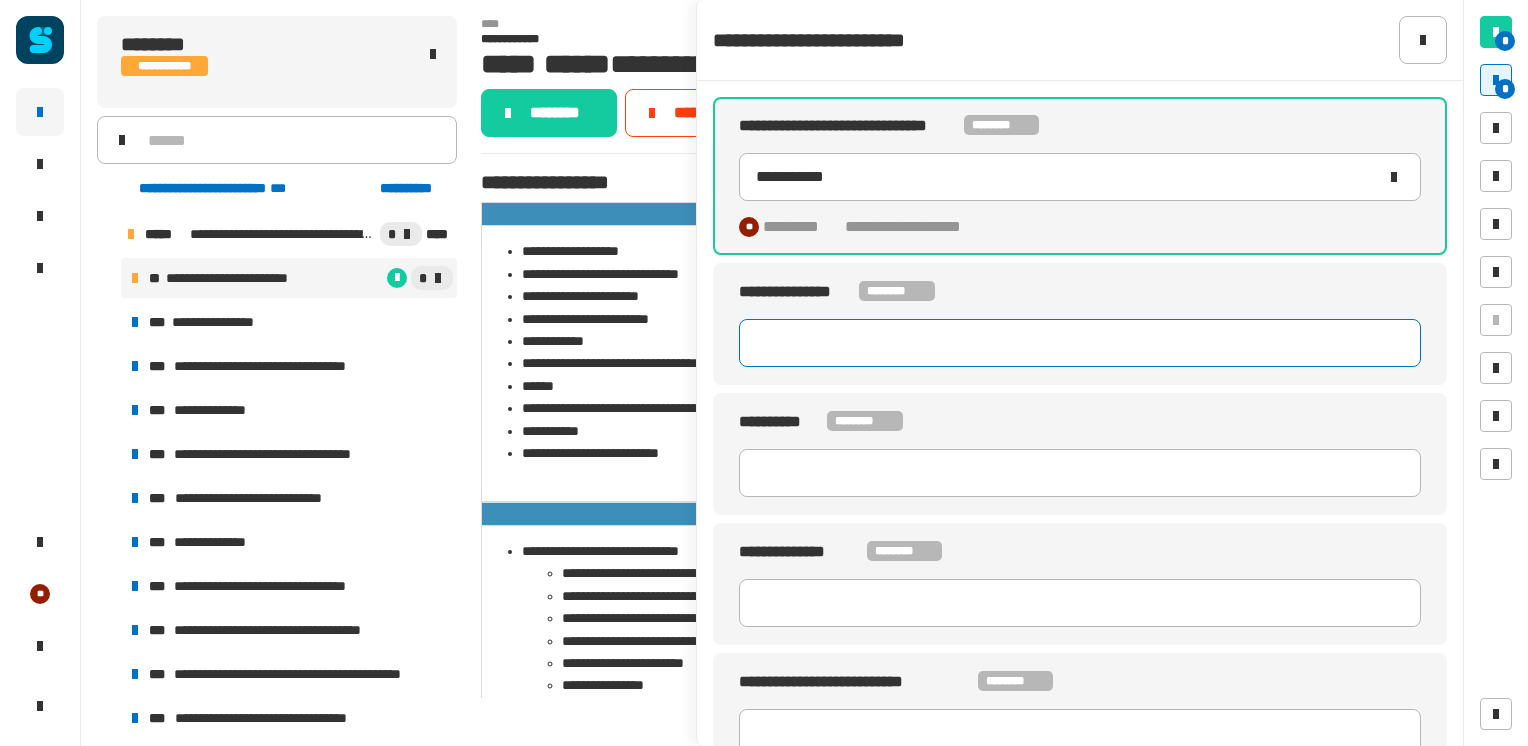 click 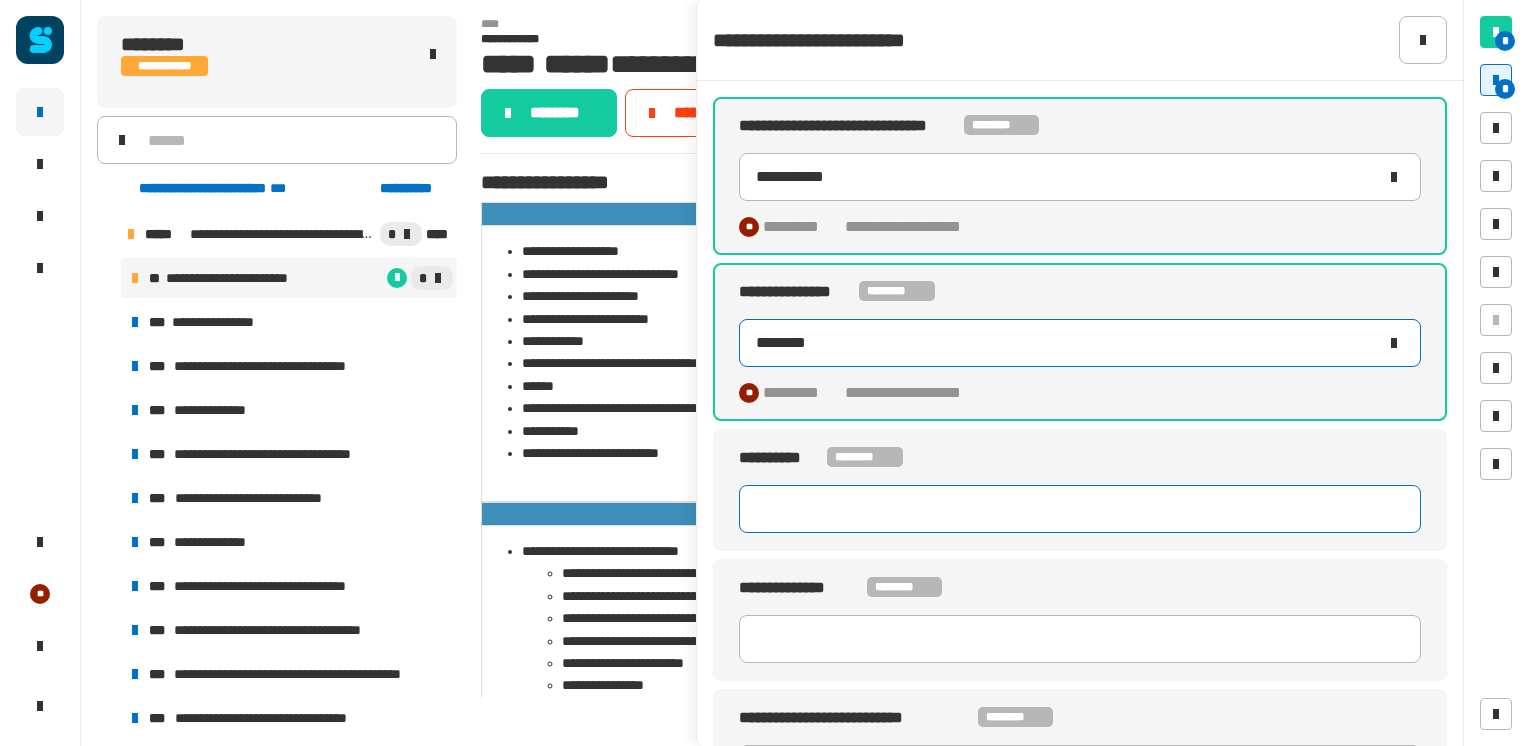 type on "********" 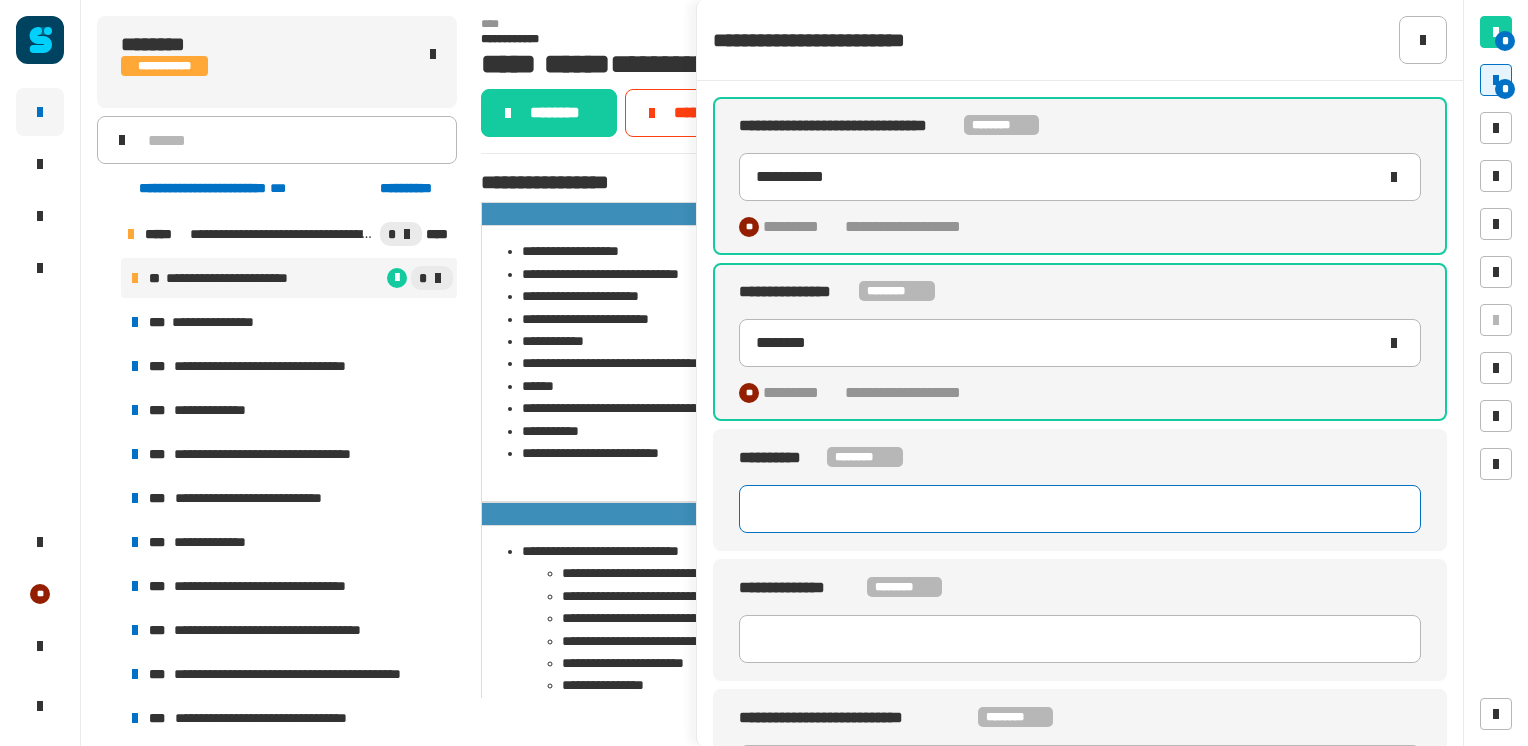 drag, startPoint x: 796, startPoint y: 508, endPoint x: 817, endPoint y: -59, distance: 567.38873 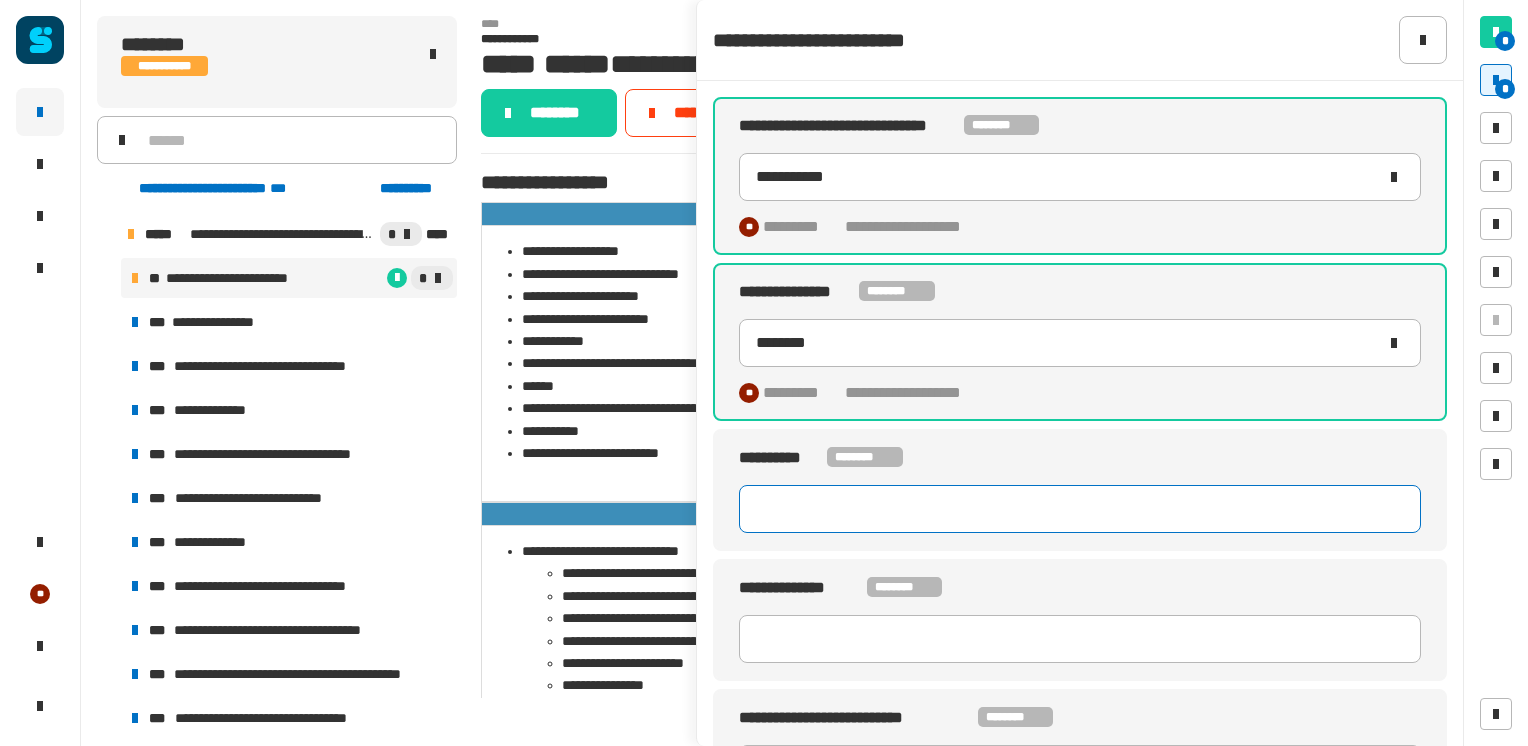 paste on "******" 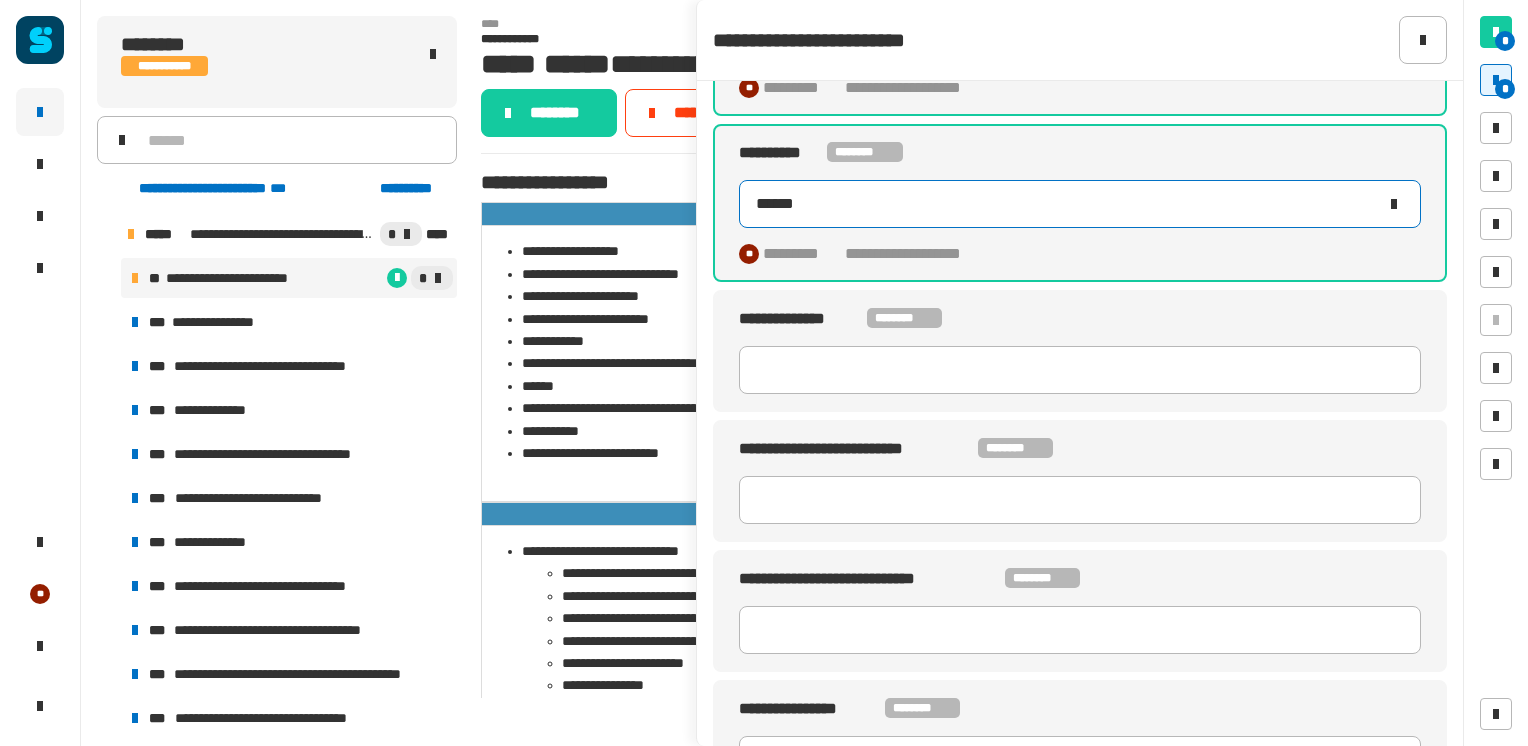 scroll, scrollTop: 306, scrollLeft: 0, axis: vertical 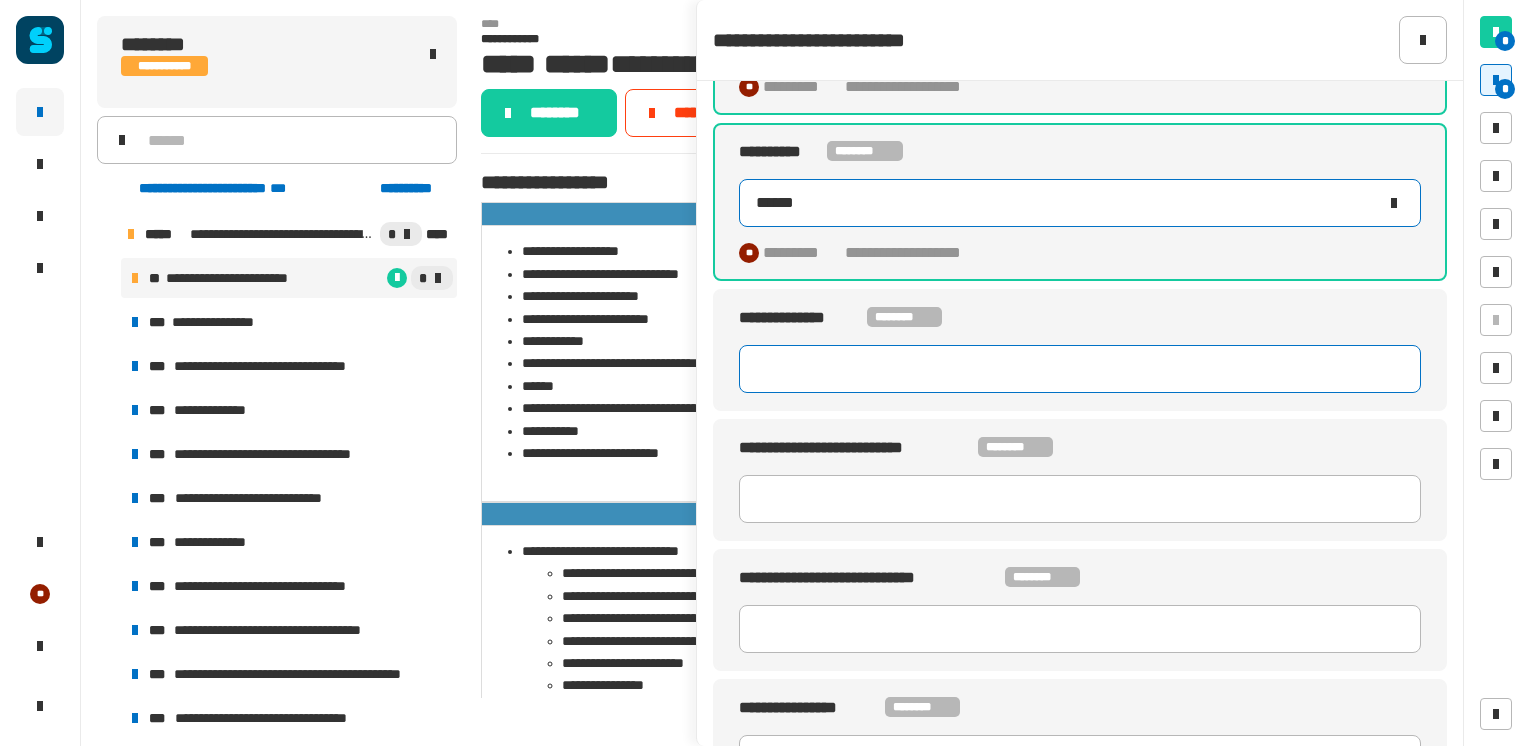 type on "******" 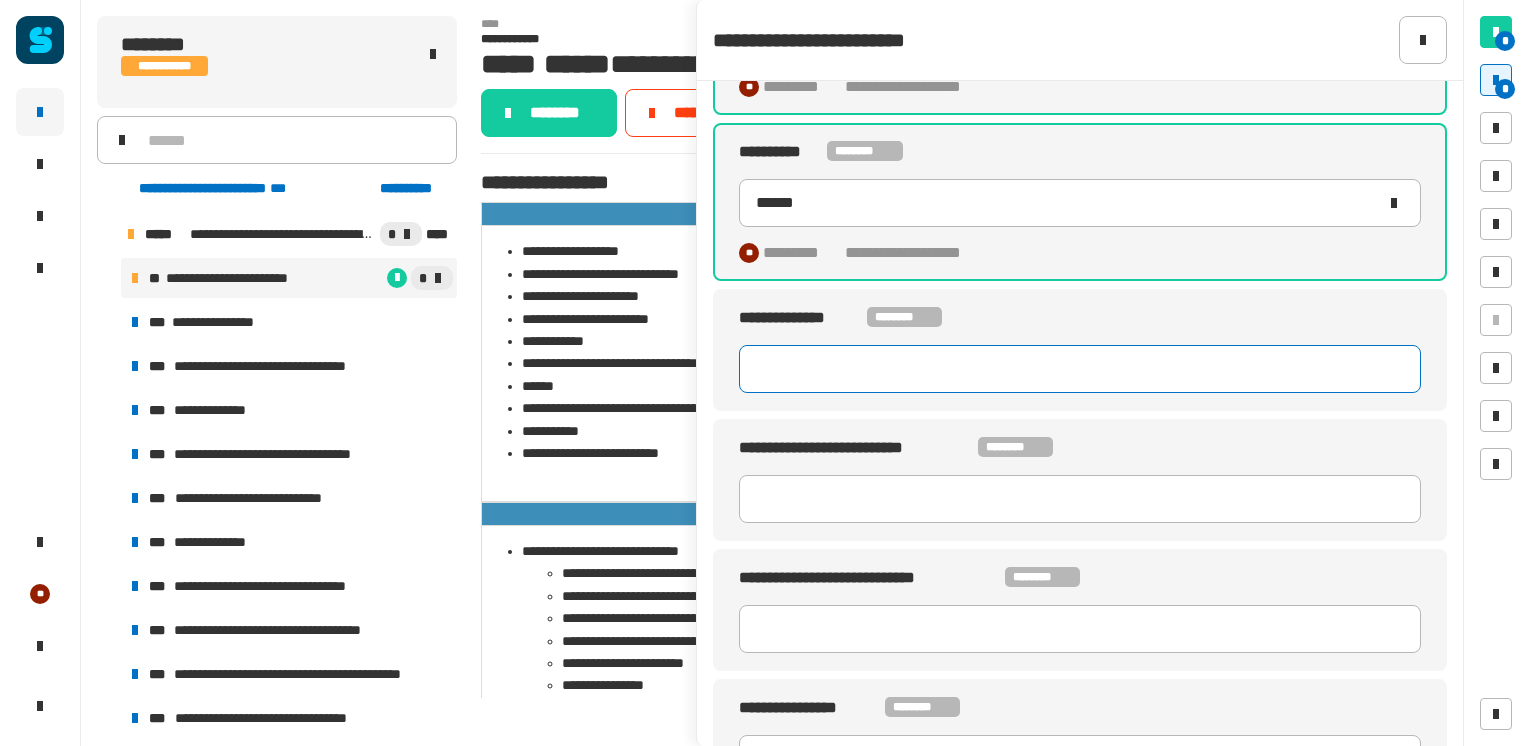 click 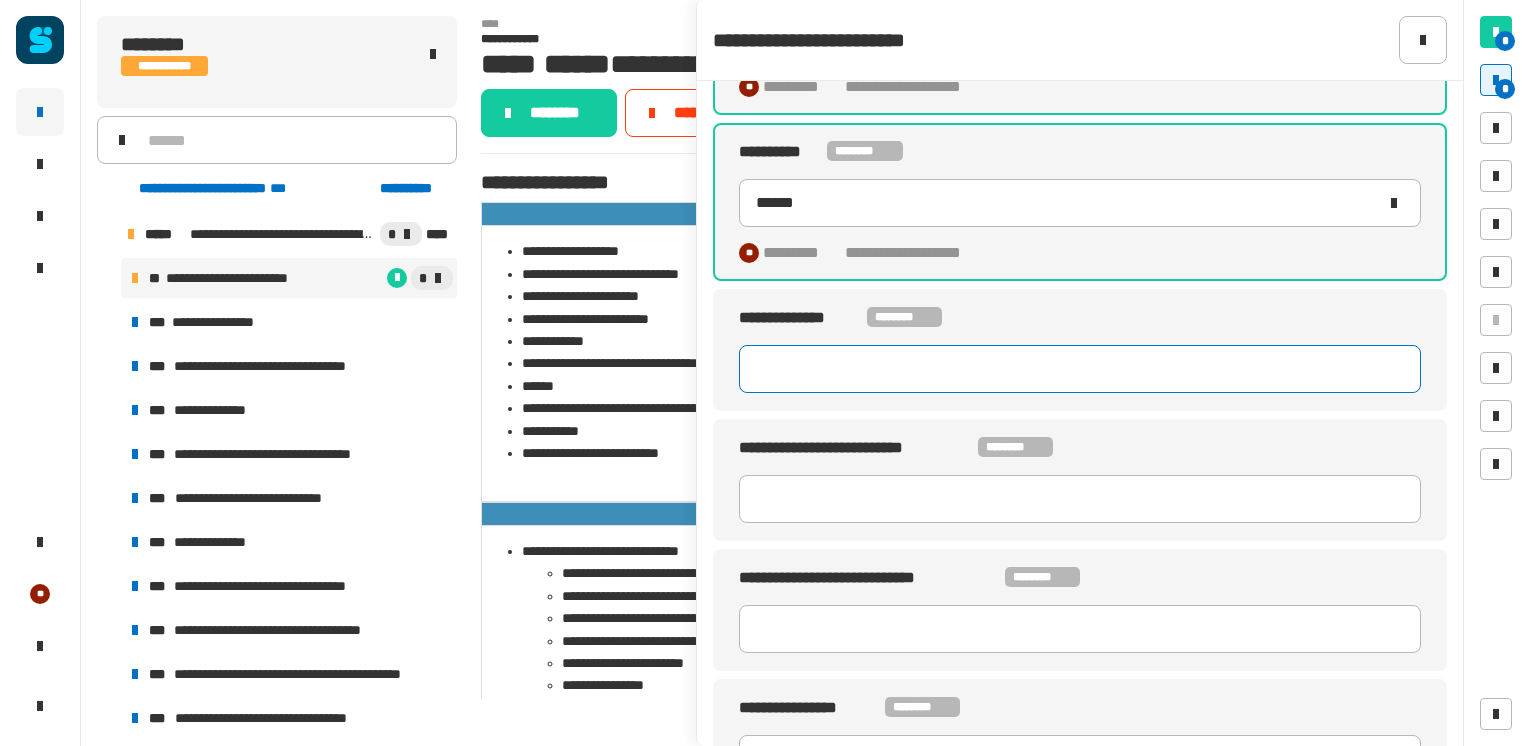 paste on "*********" 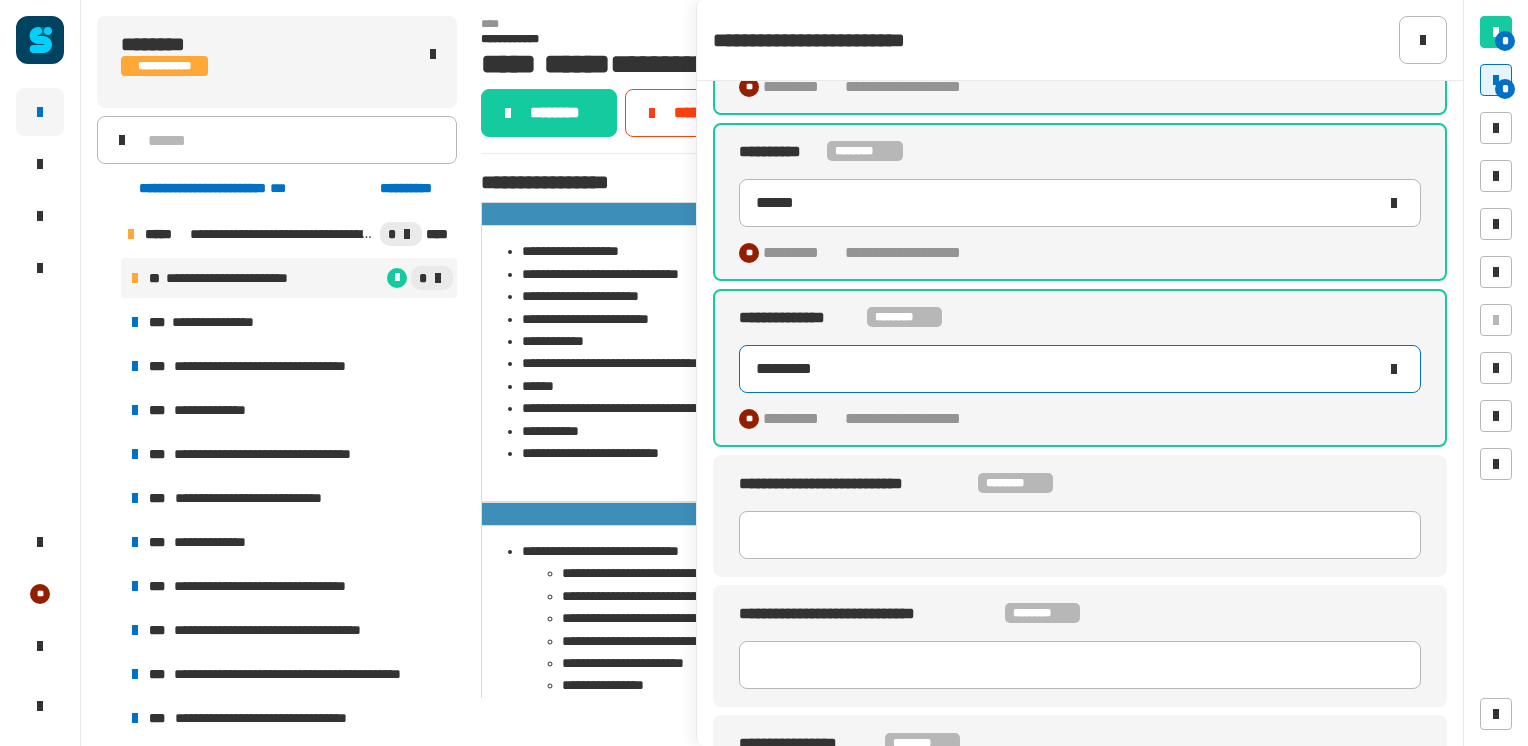 type on "*********" 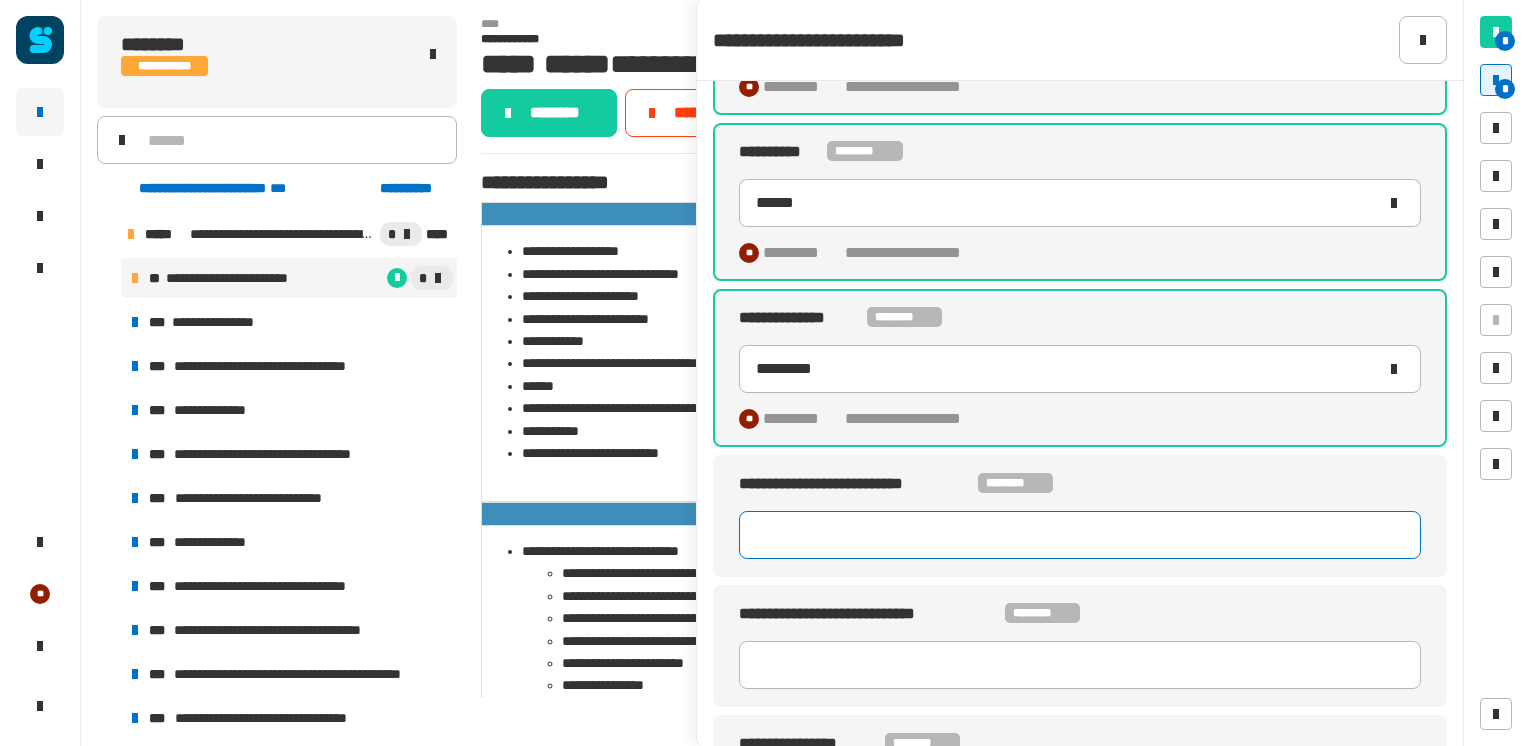 click 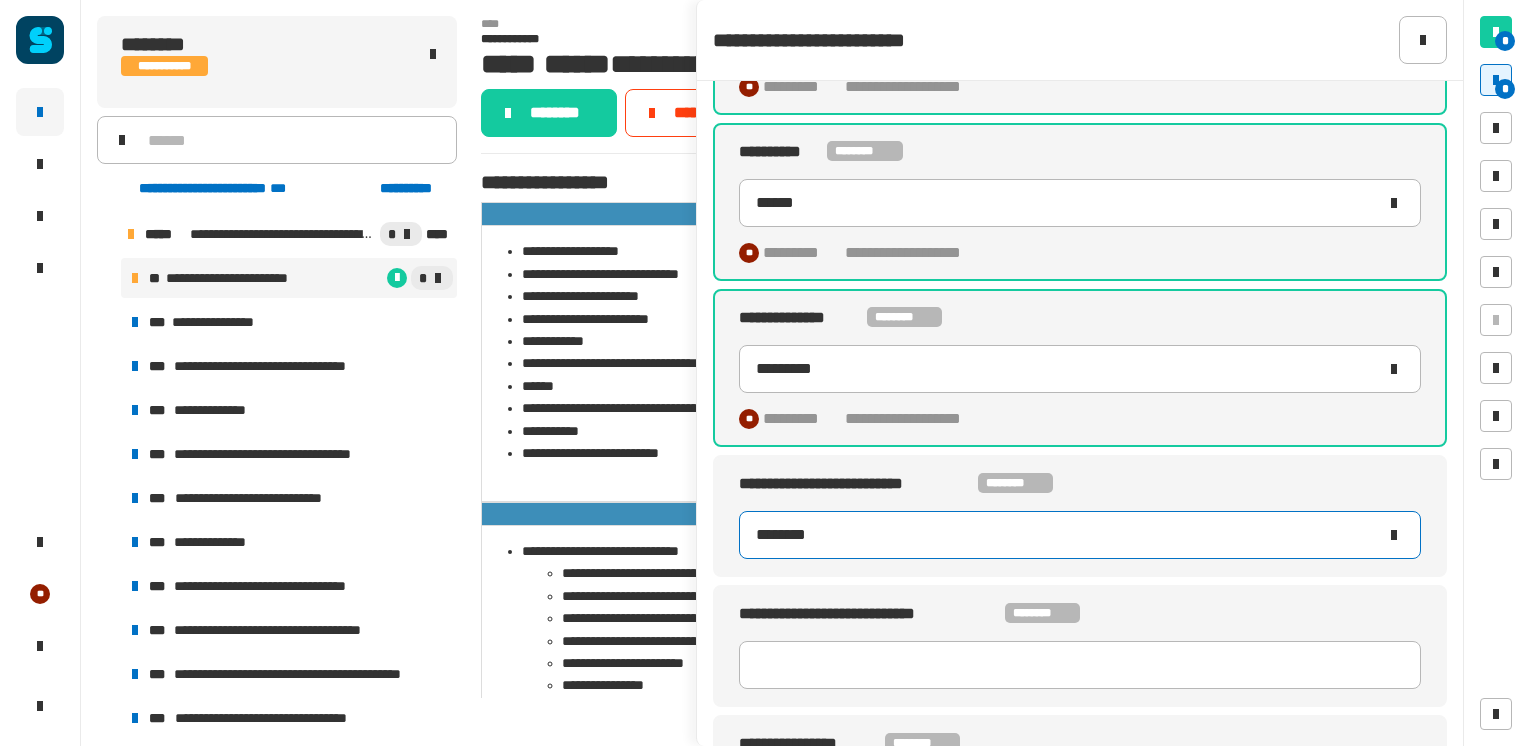 scroll, scrollTop: 432, scrollLeft: 0, axis: vertical 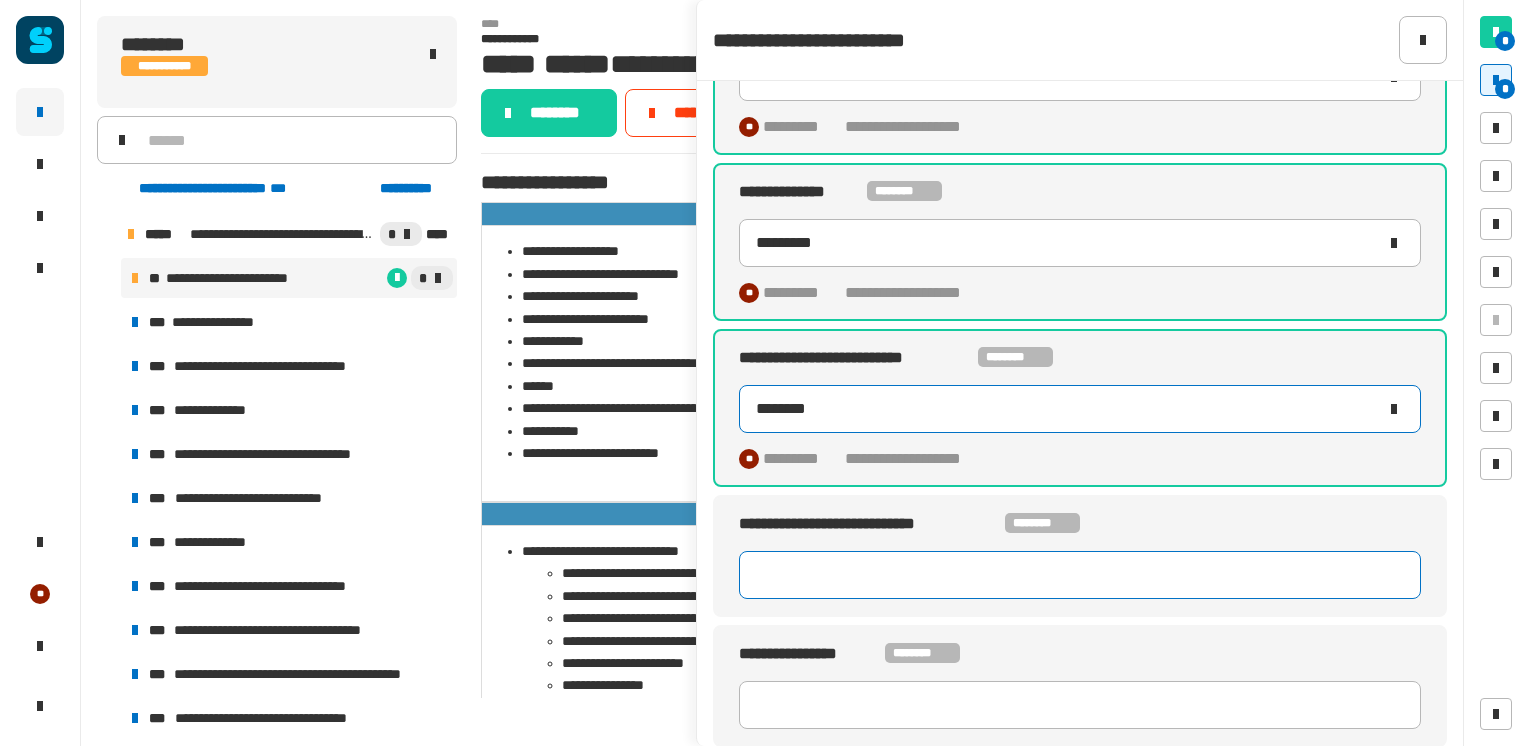 type on "********" 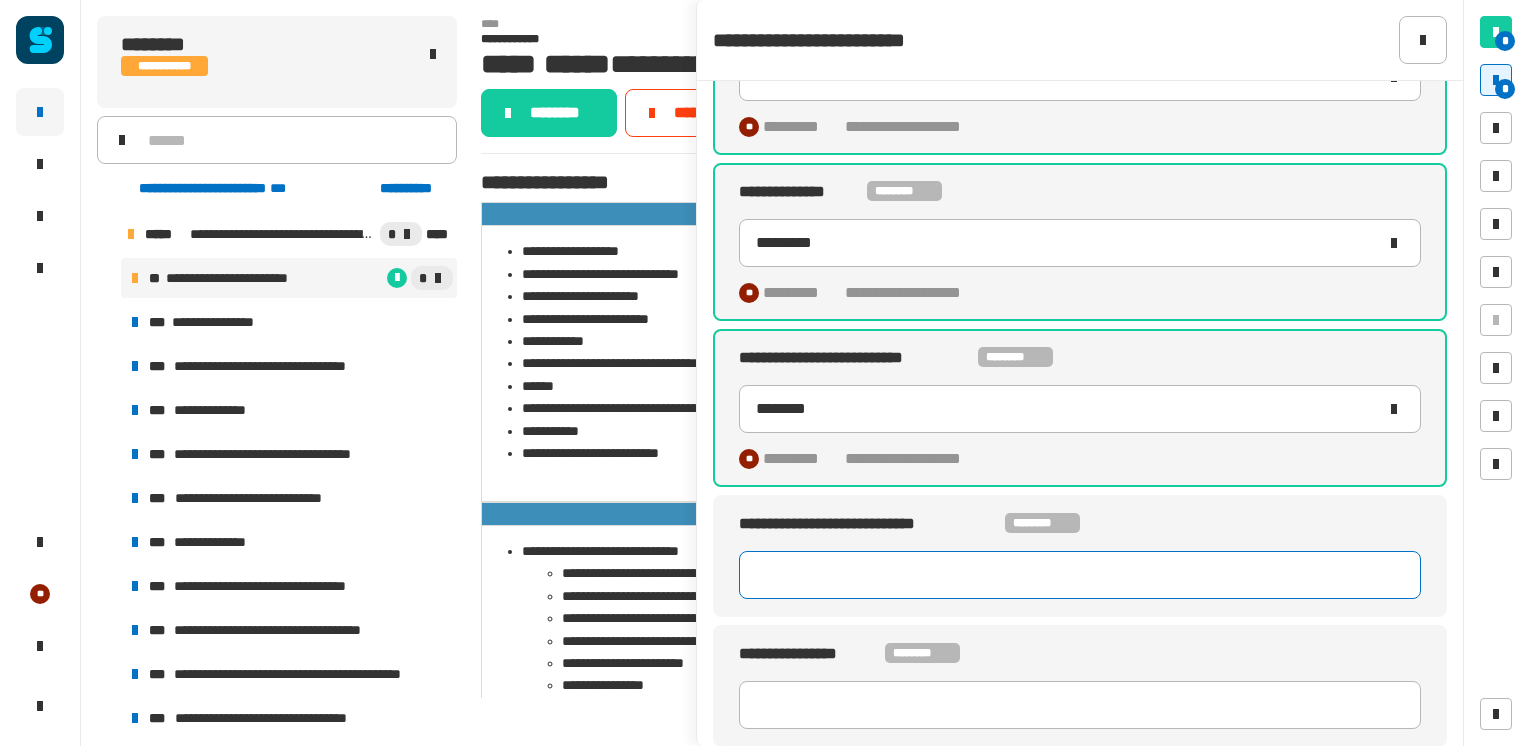 click 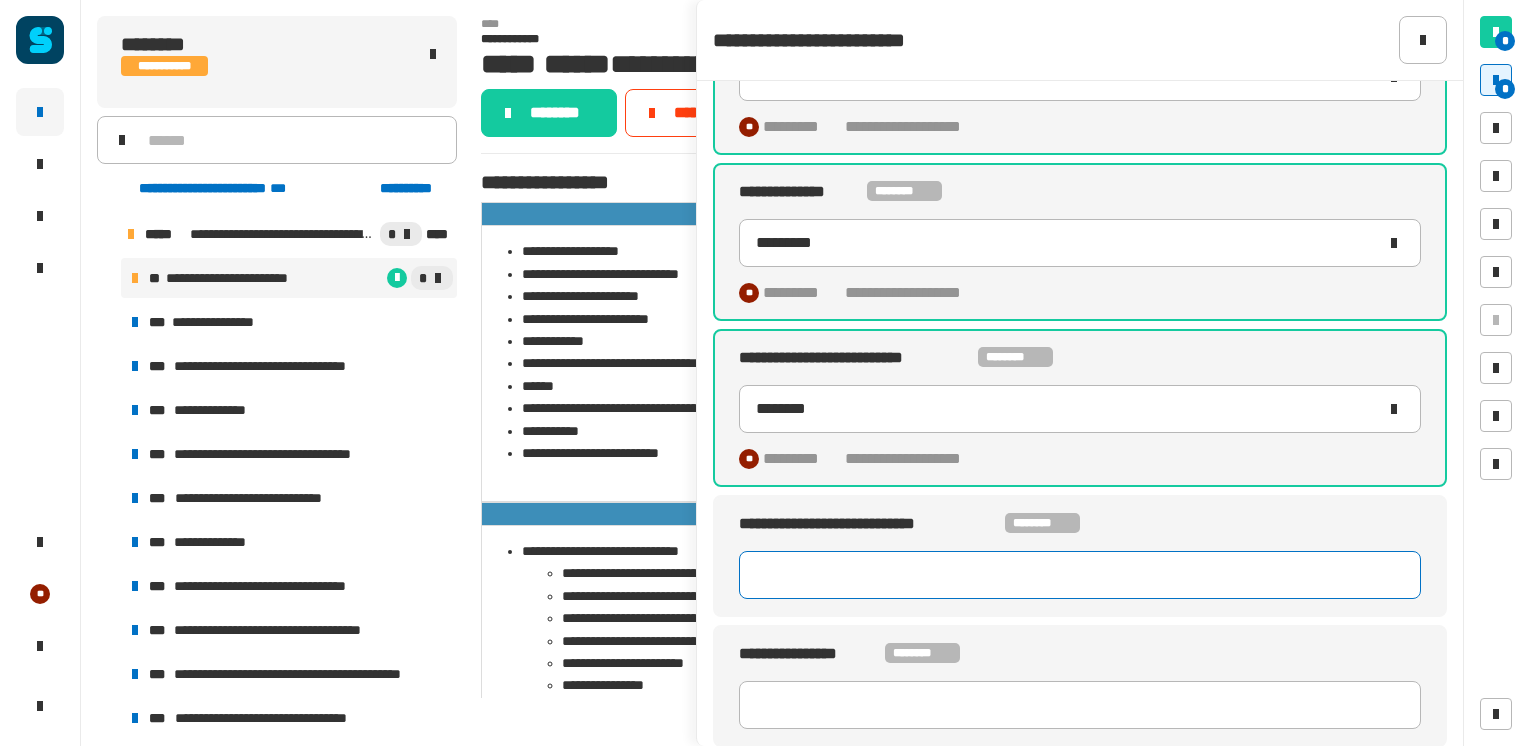paste on "********" 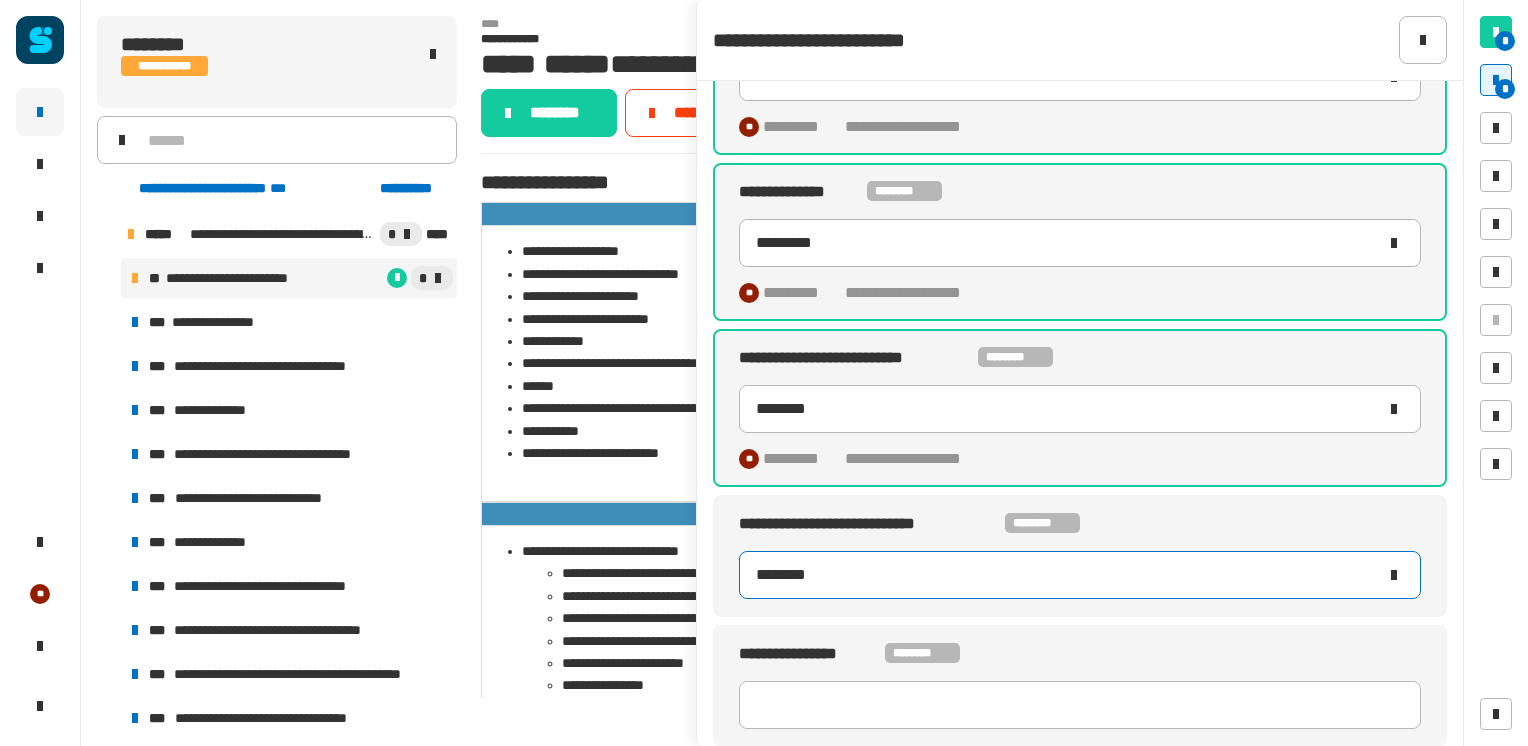 scroll, scrollTop: 468, scrollLeft: 0, axis: vertical 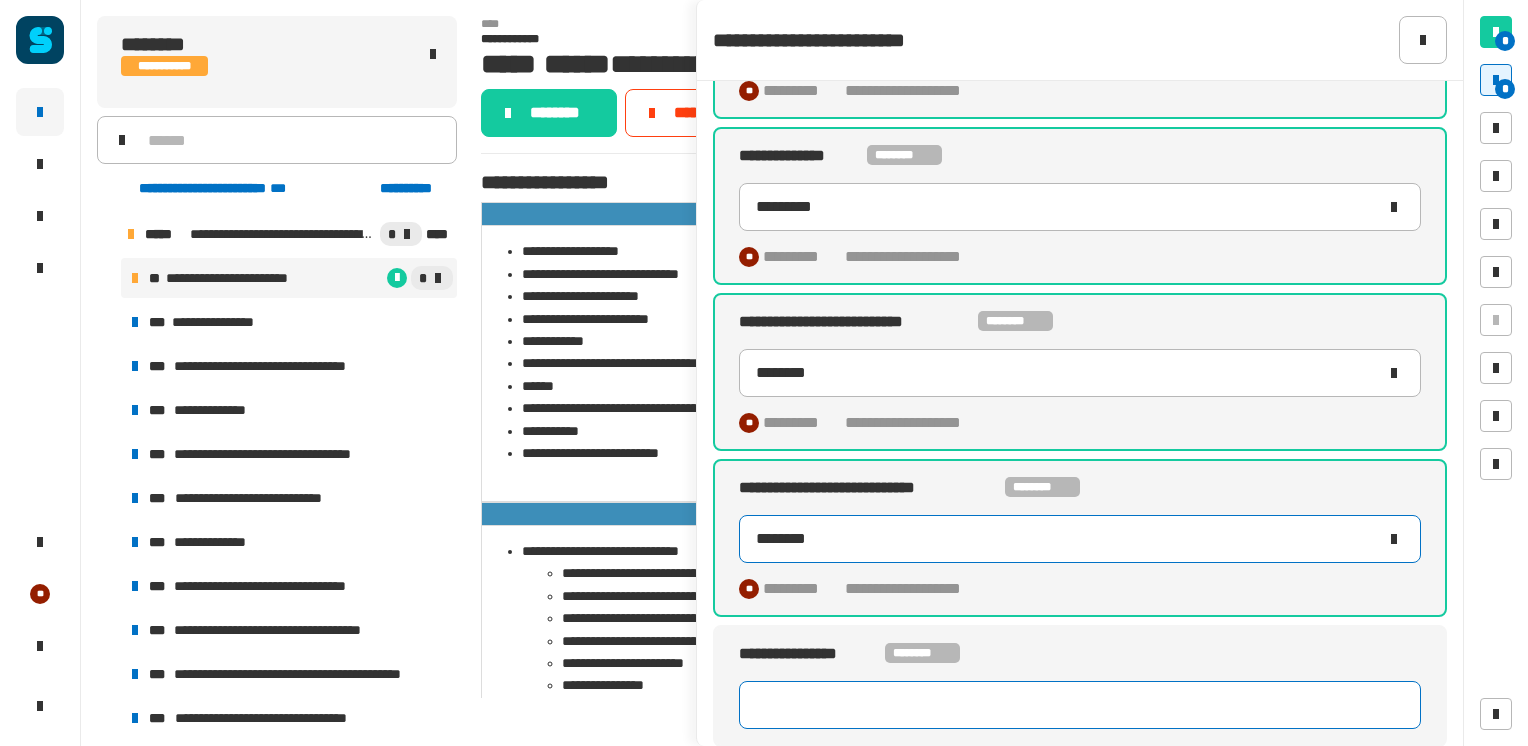 type on "********" 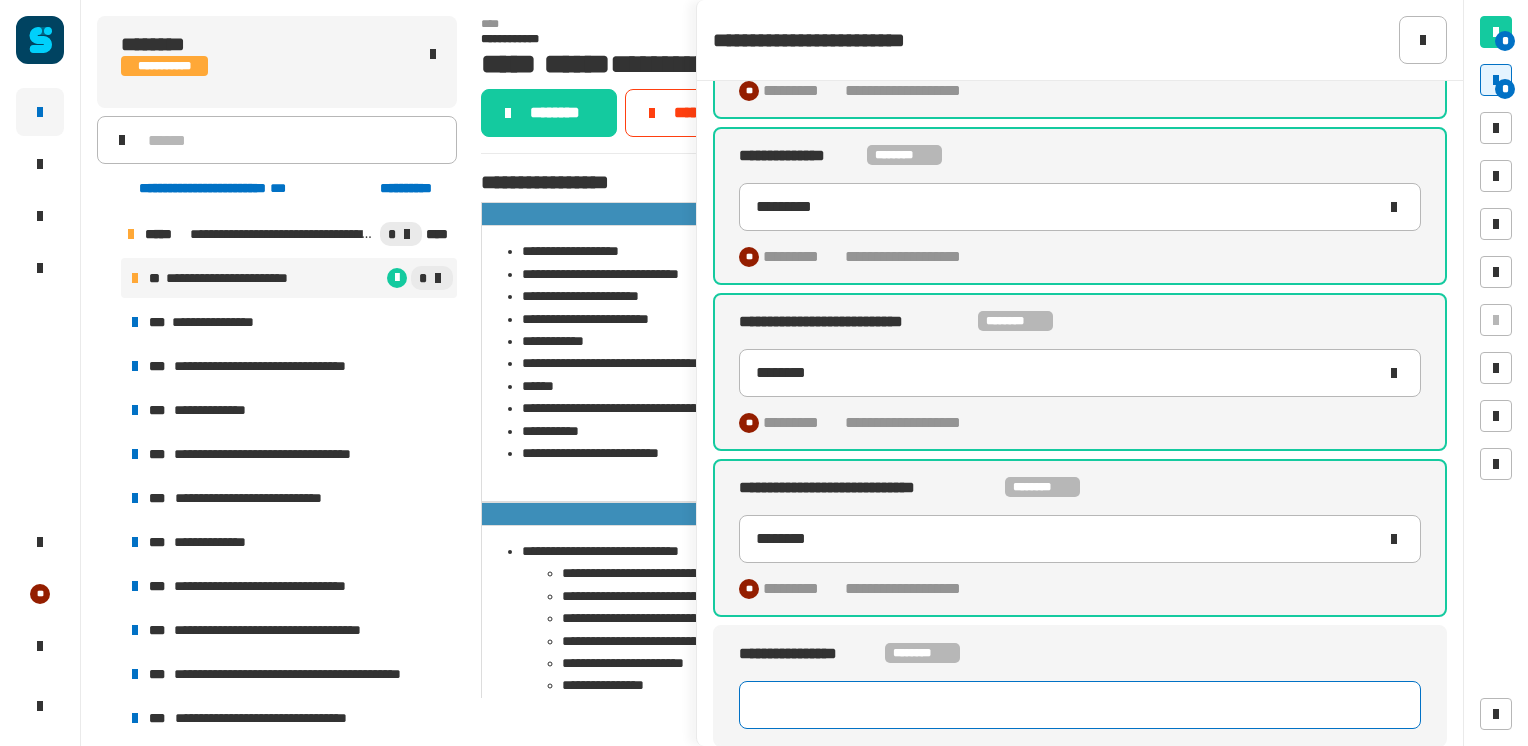 click 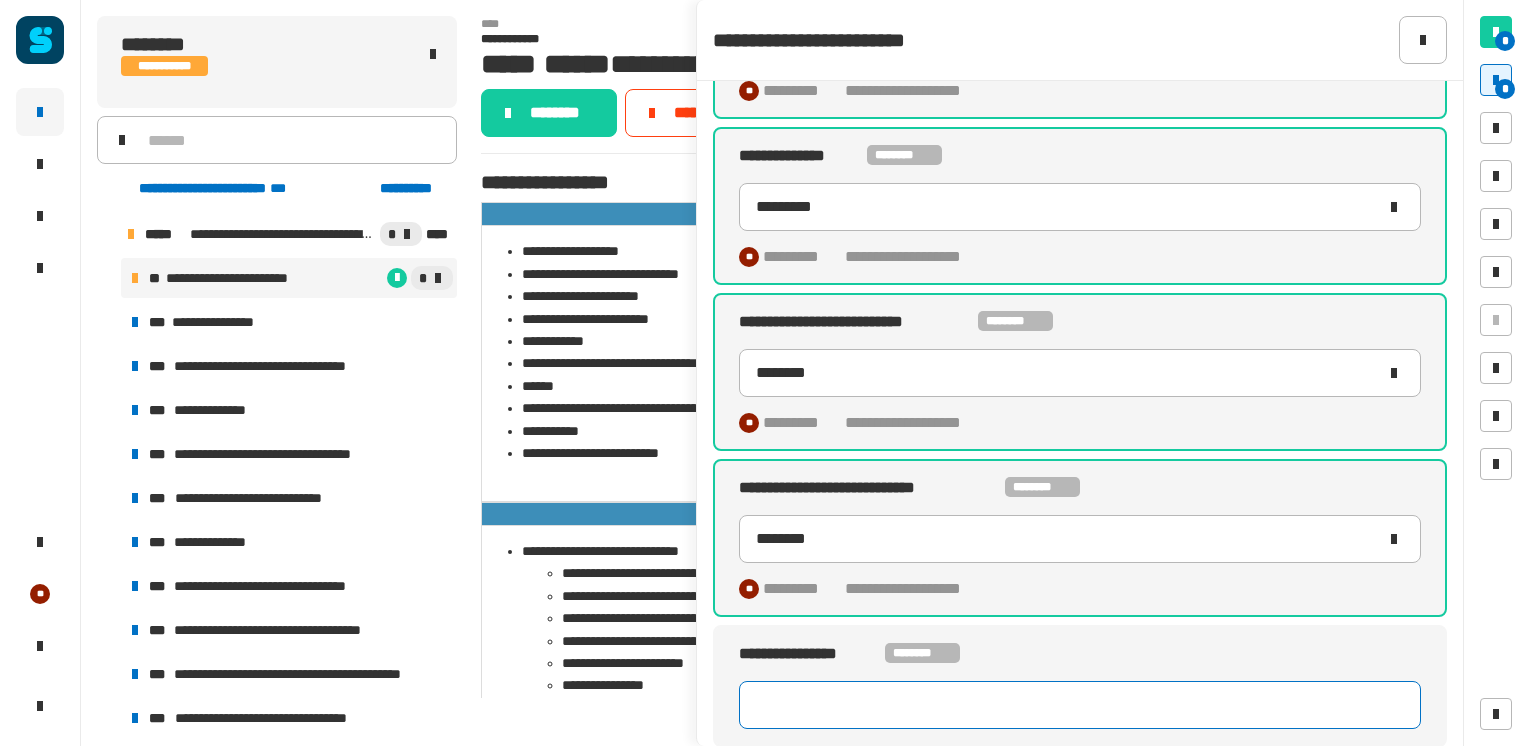 paste on "**********" 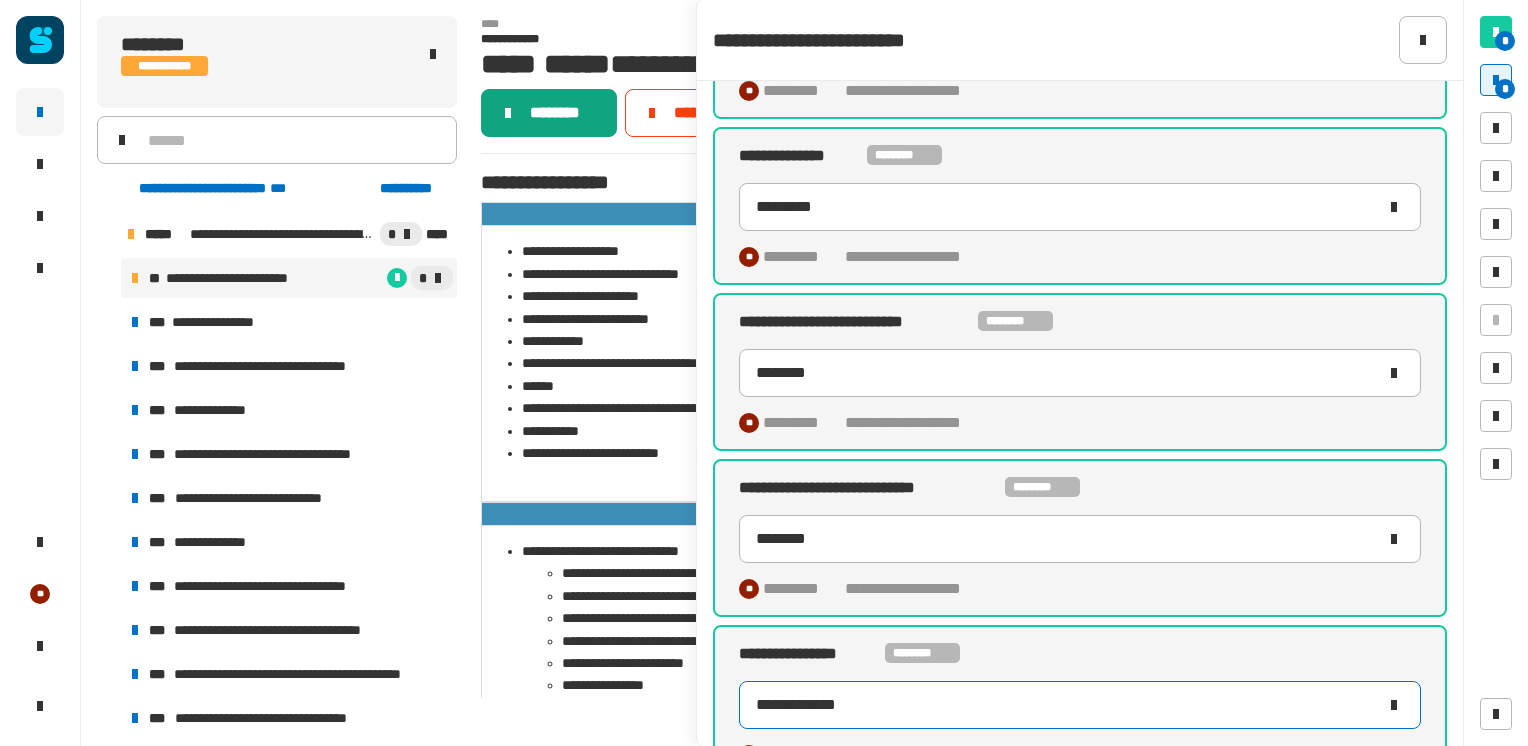 type on "**********" 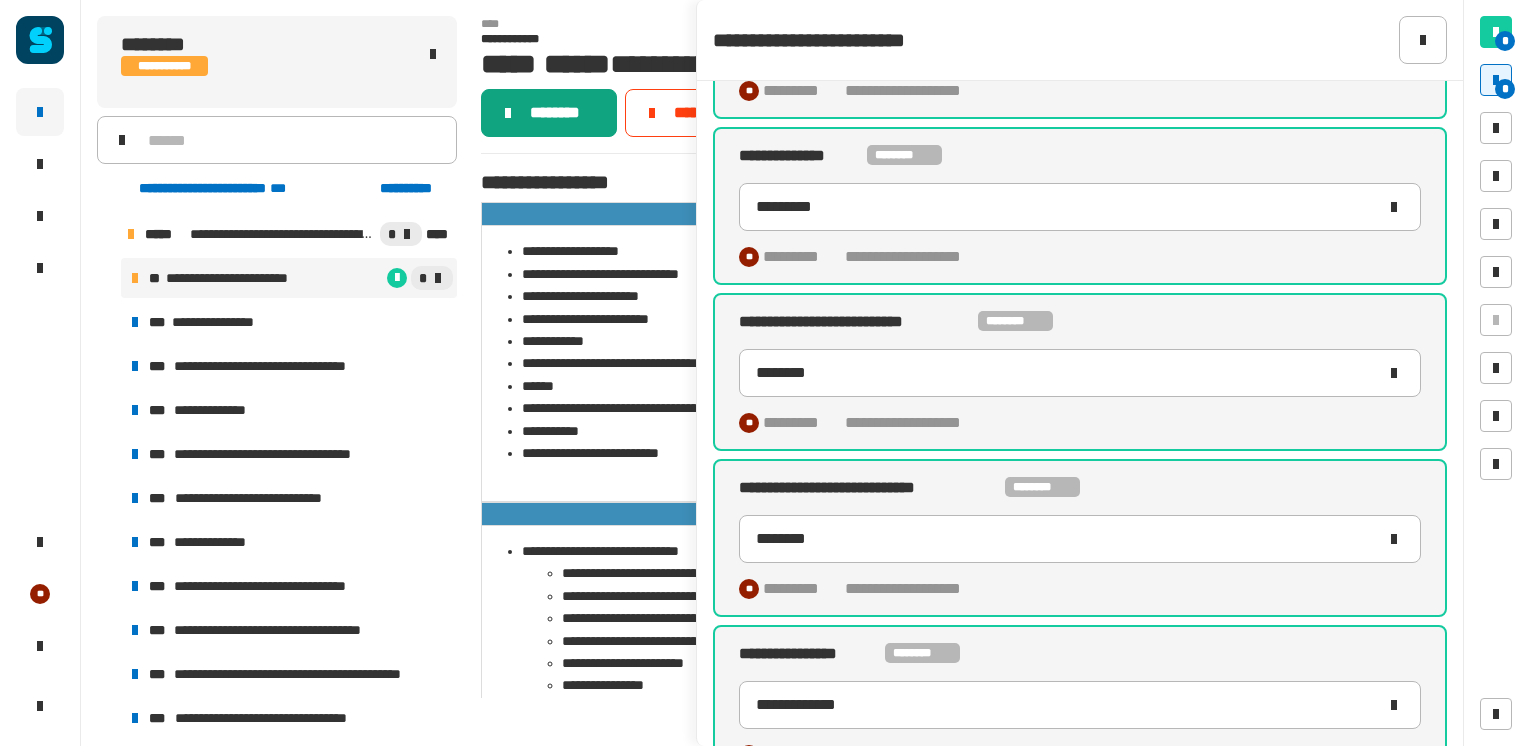 click on "********" 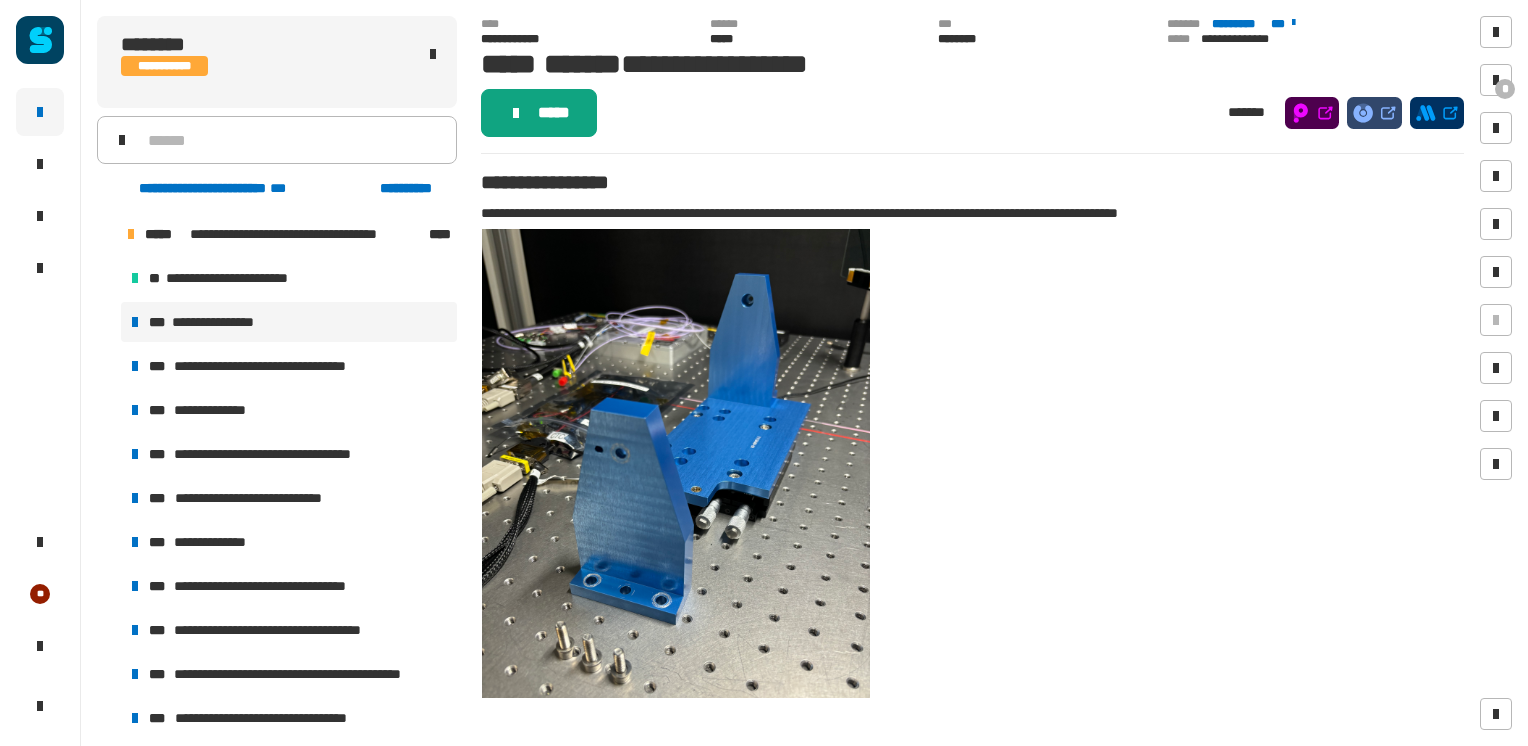 click 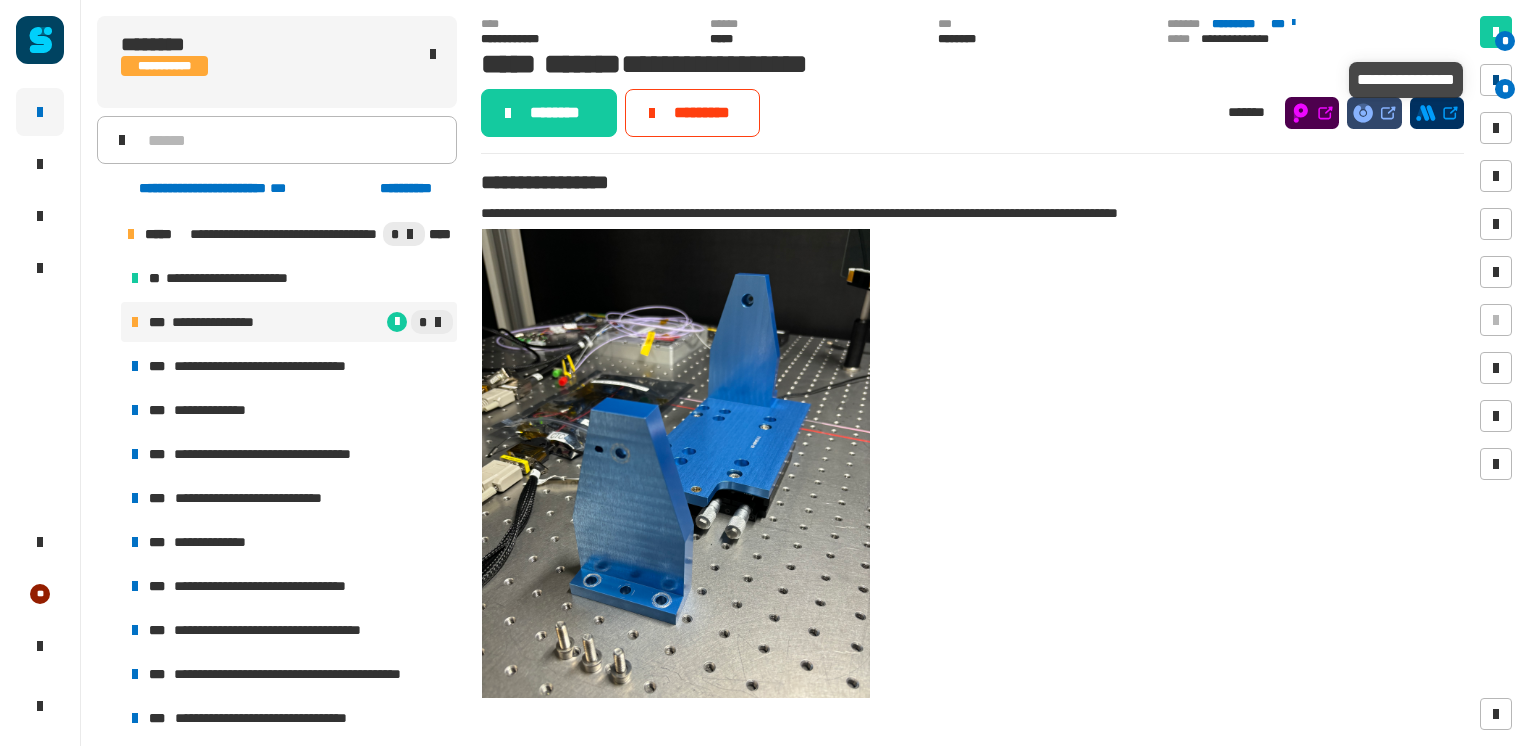 click at bounding box center [1496, 80] 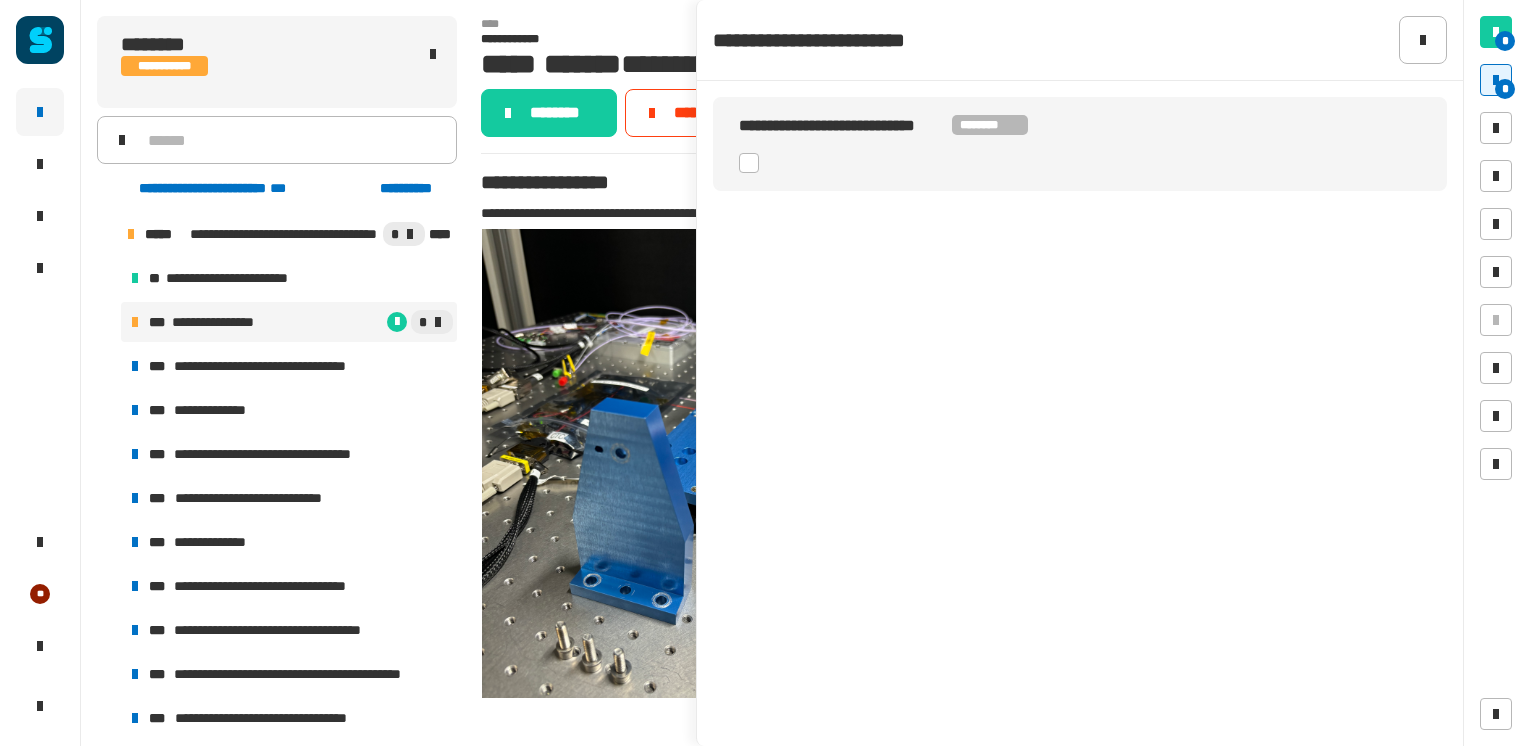 click 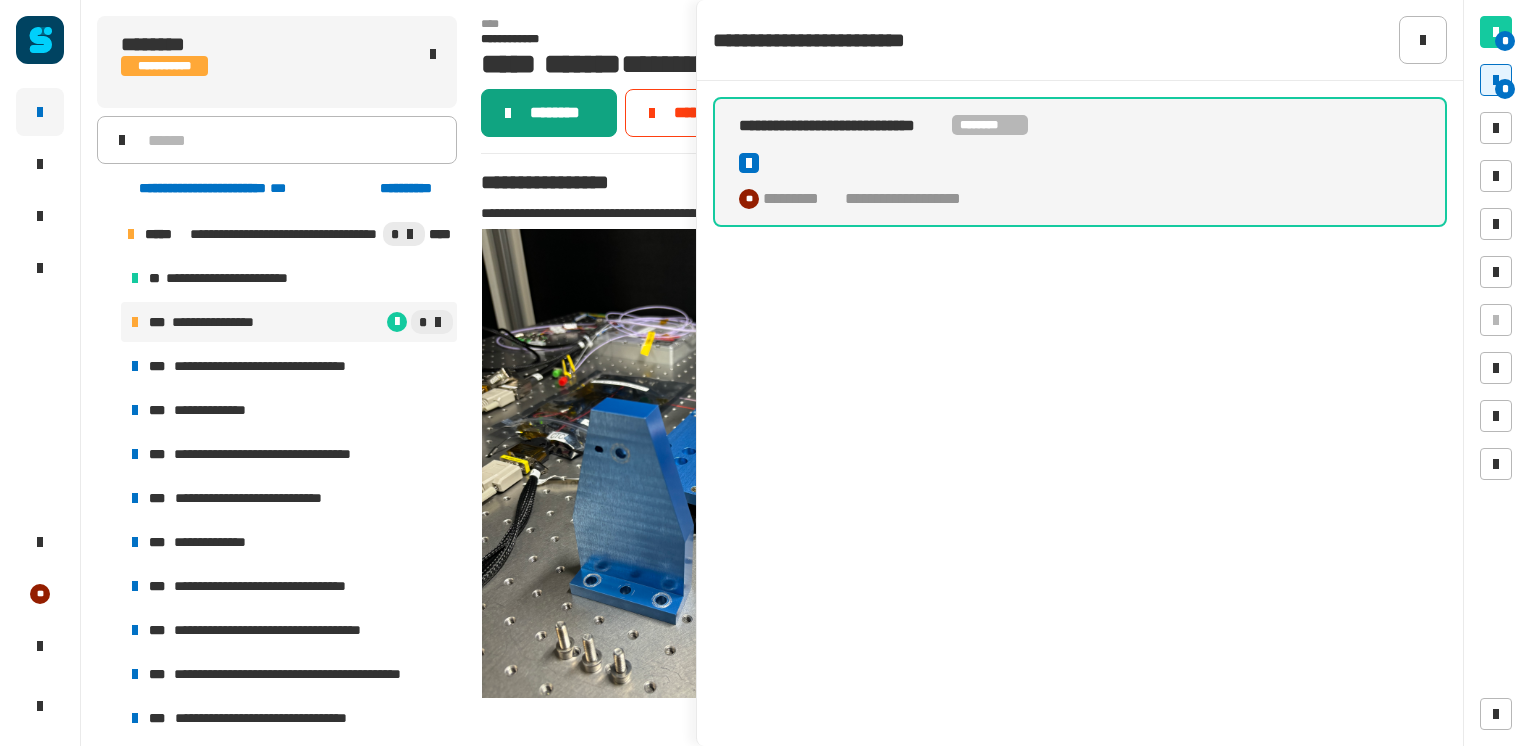 click on "********" 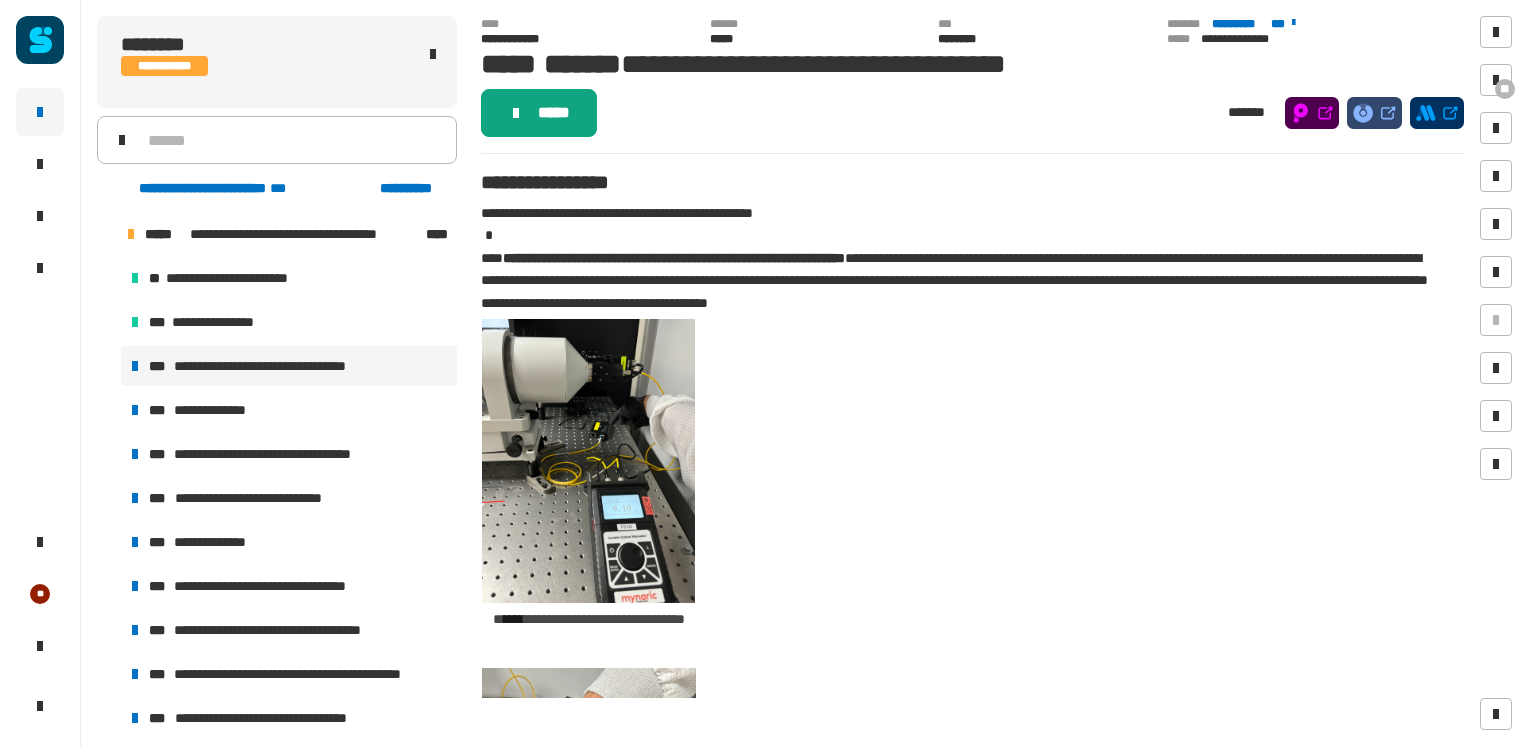 click on "*****" 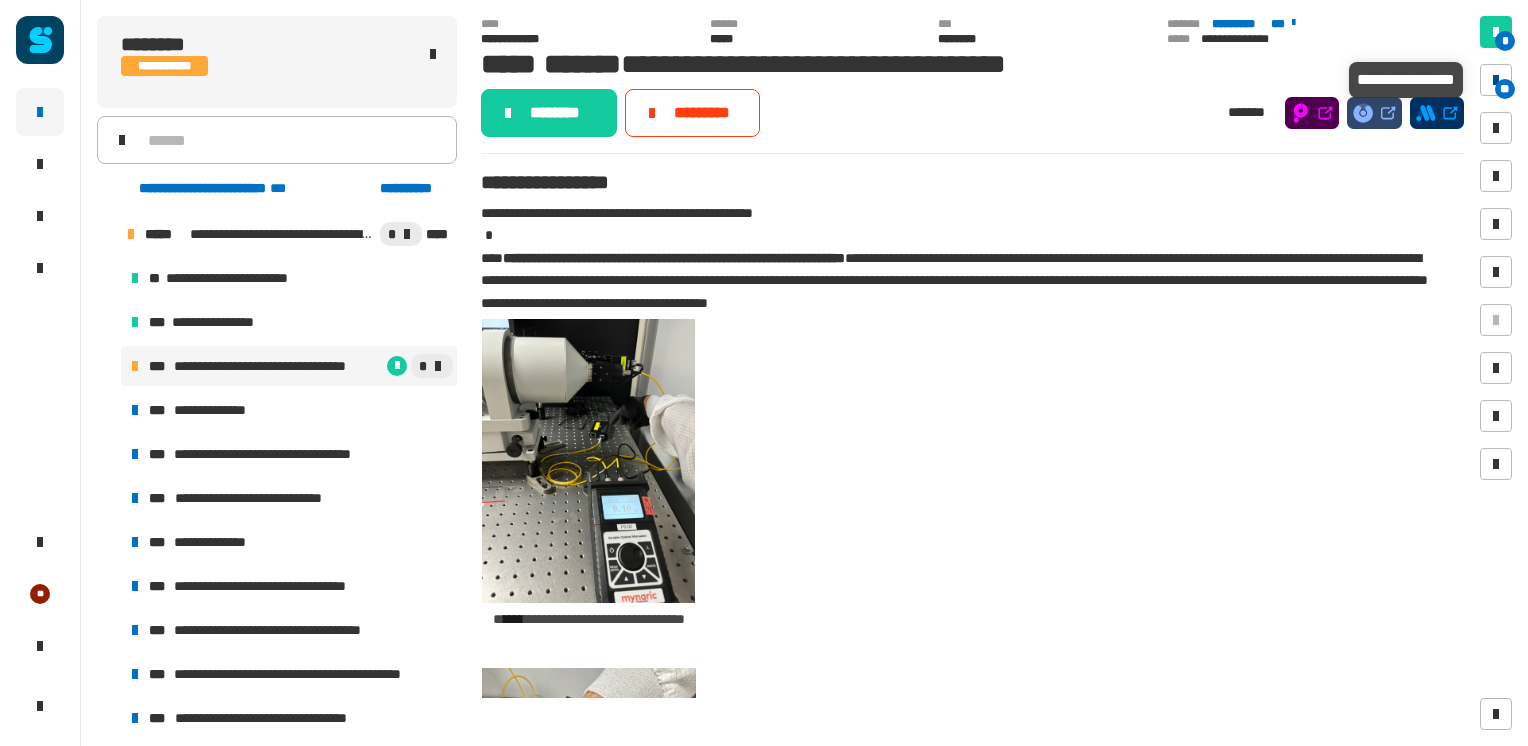 click on "**" at bounding box center (1505, 89) 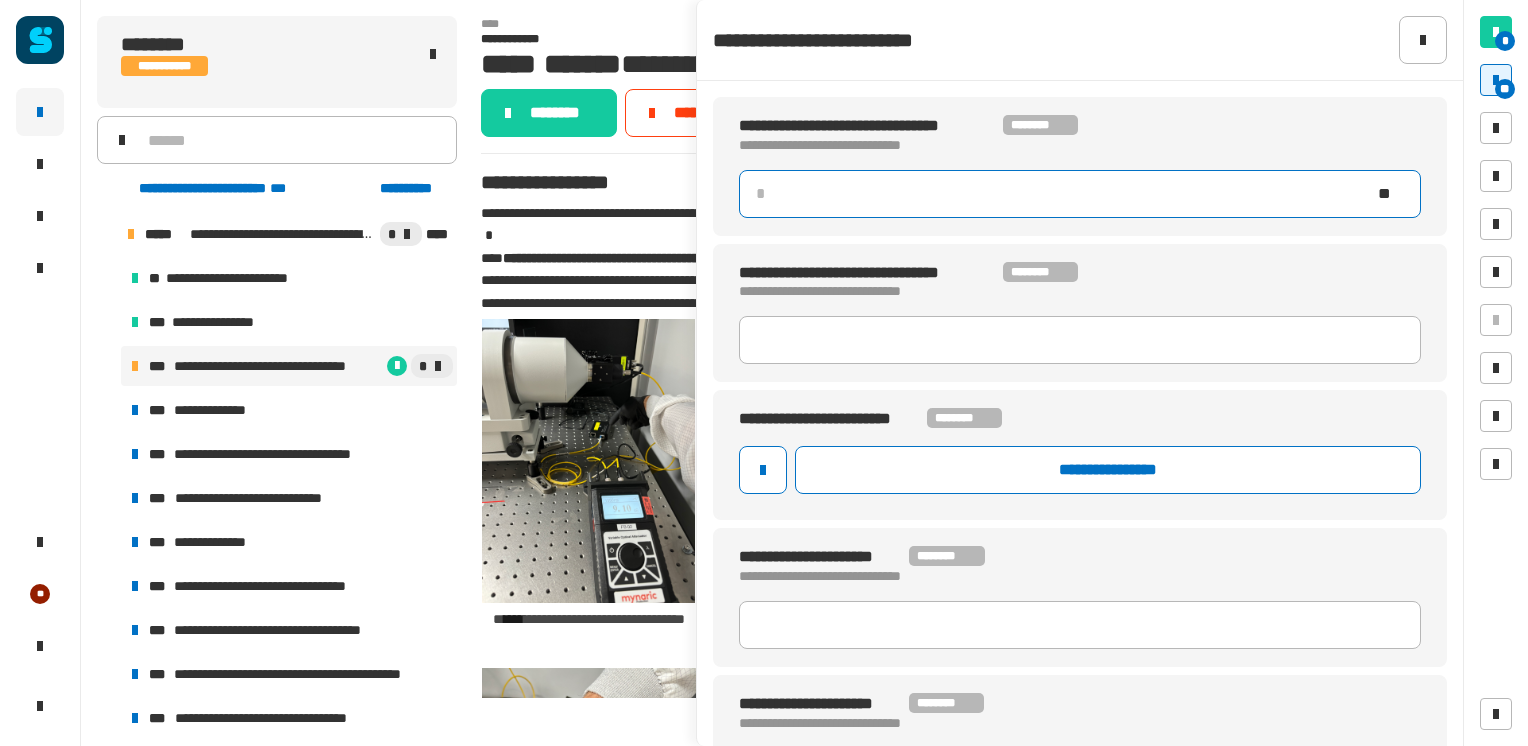 click 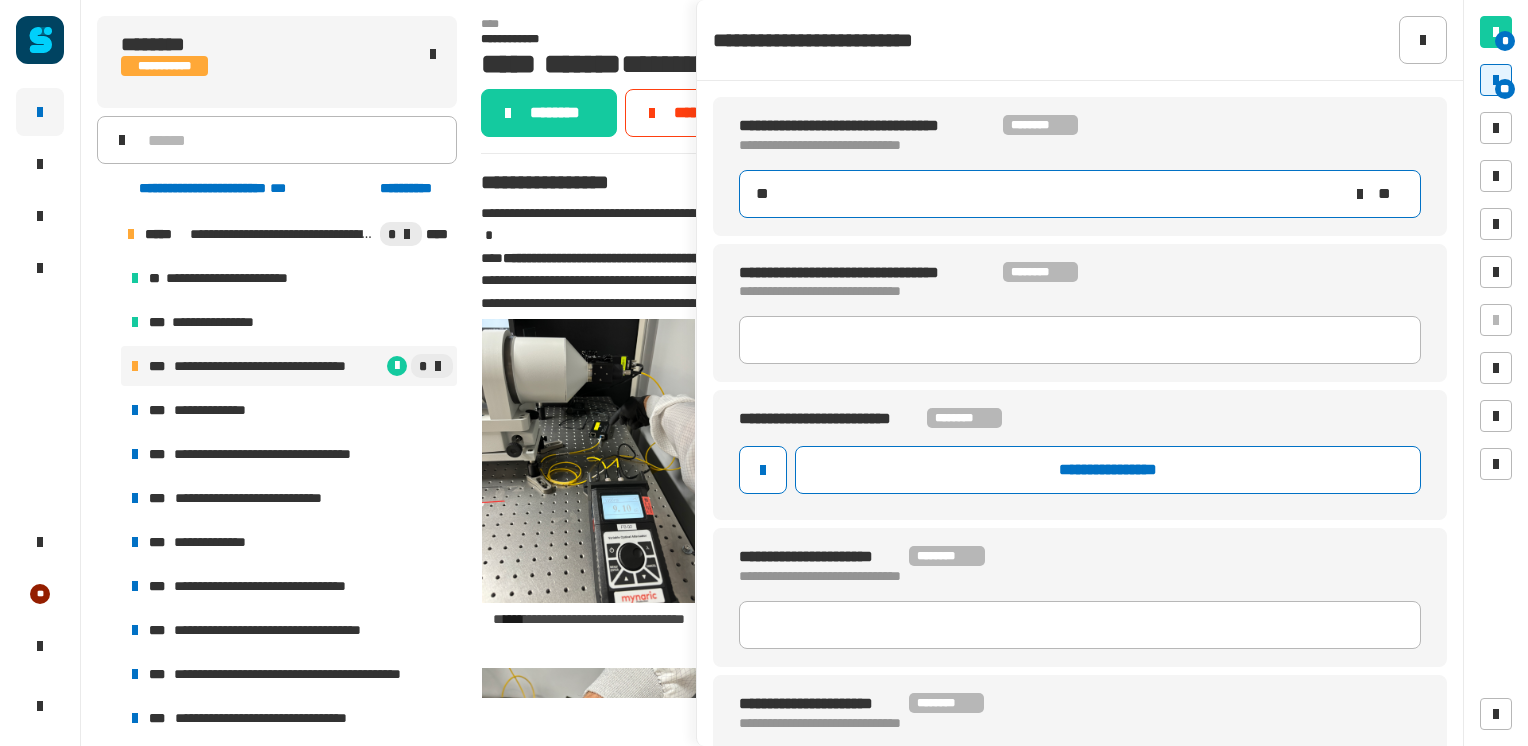 type on "***" 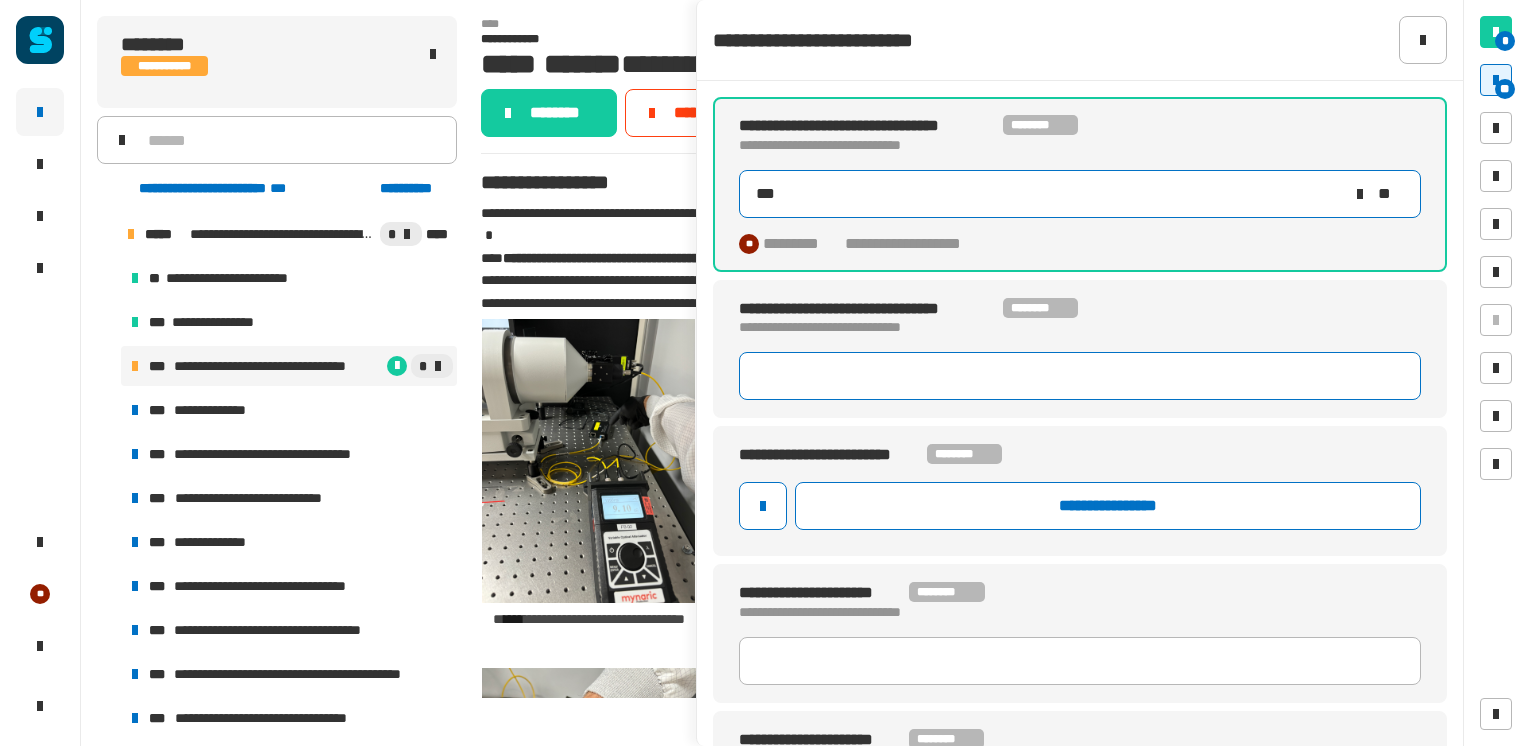type 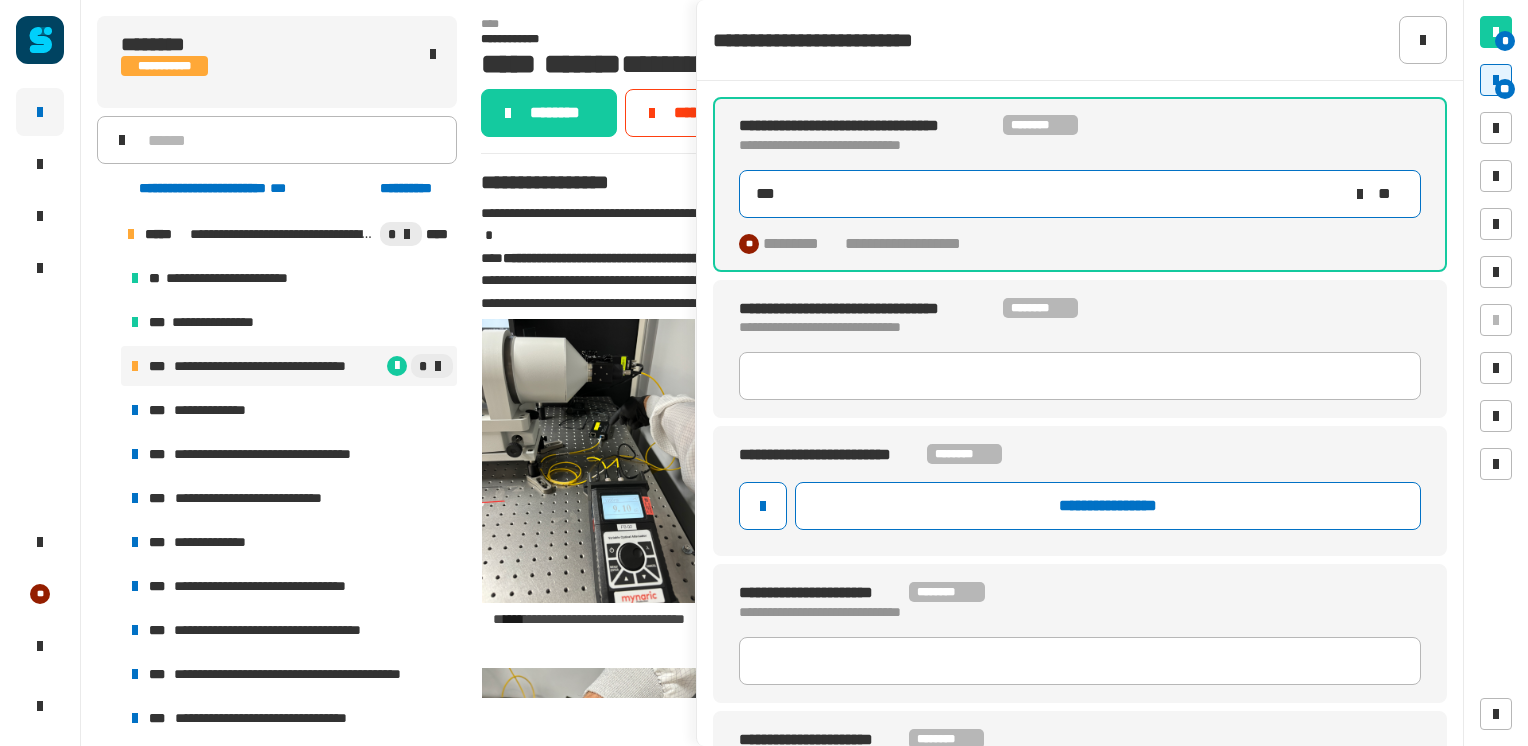 type 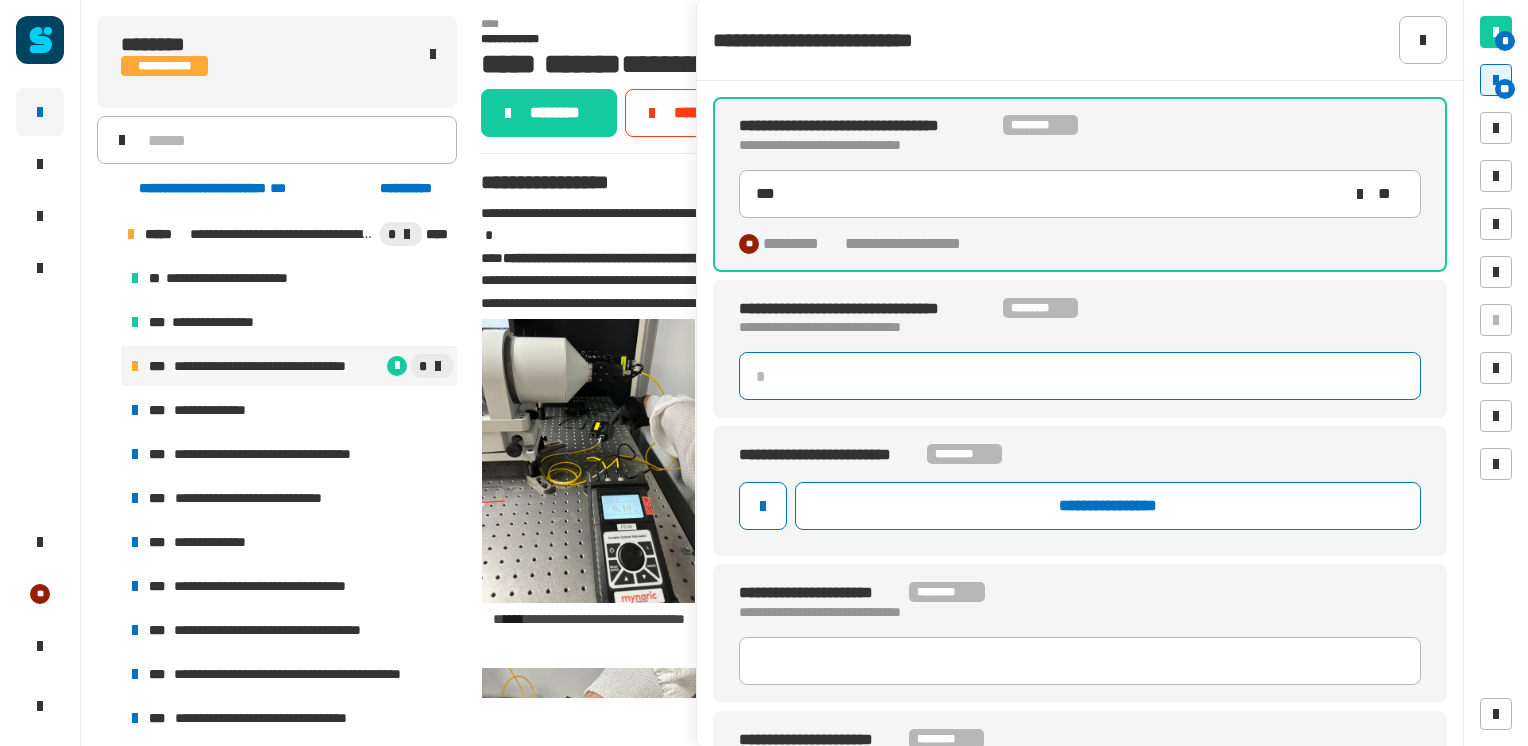 click 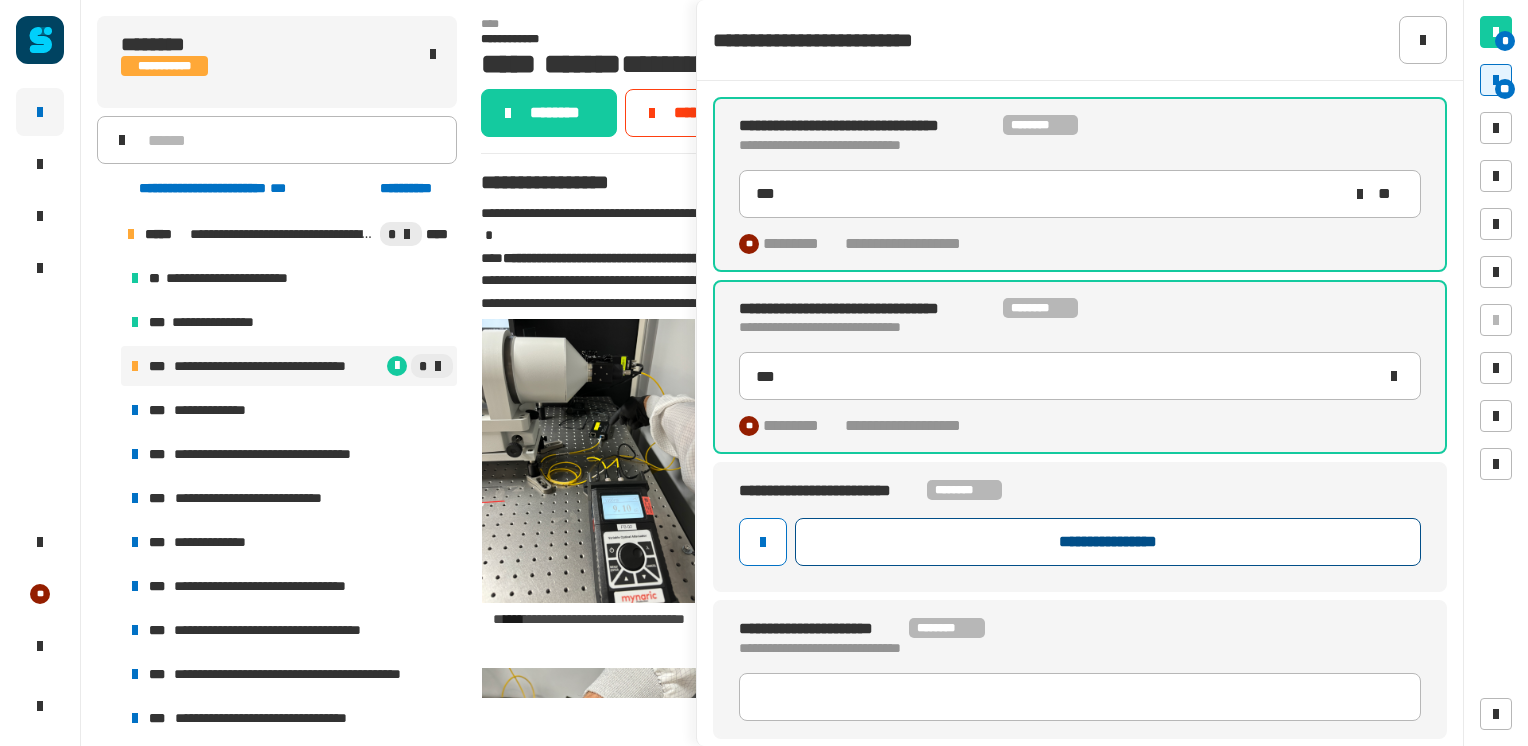 click on "**********" 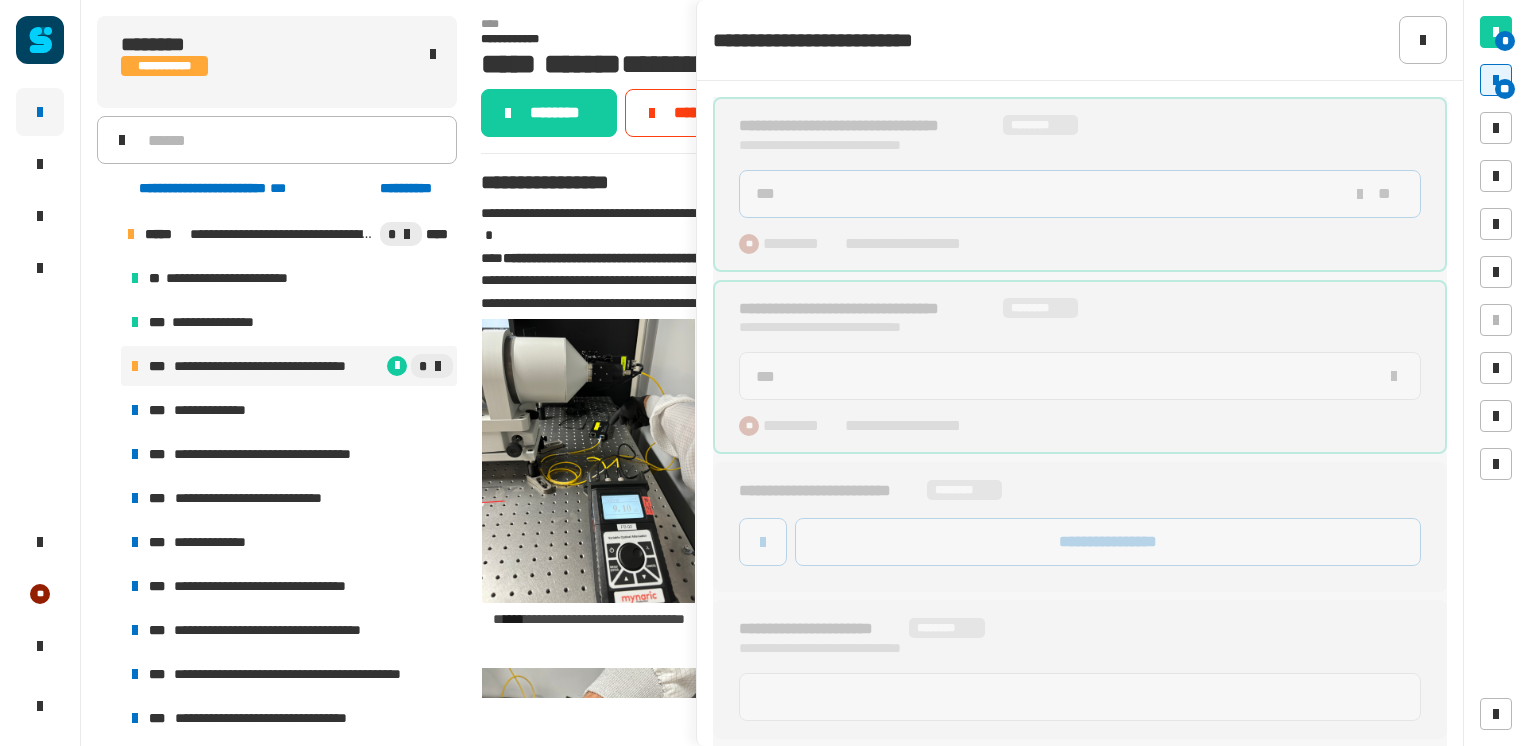 type on "***" 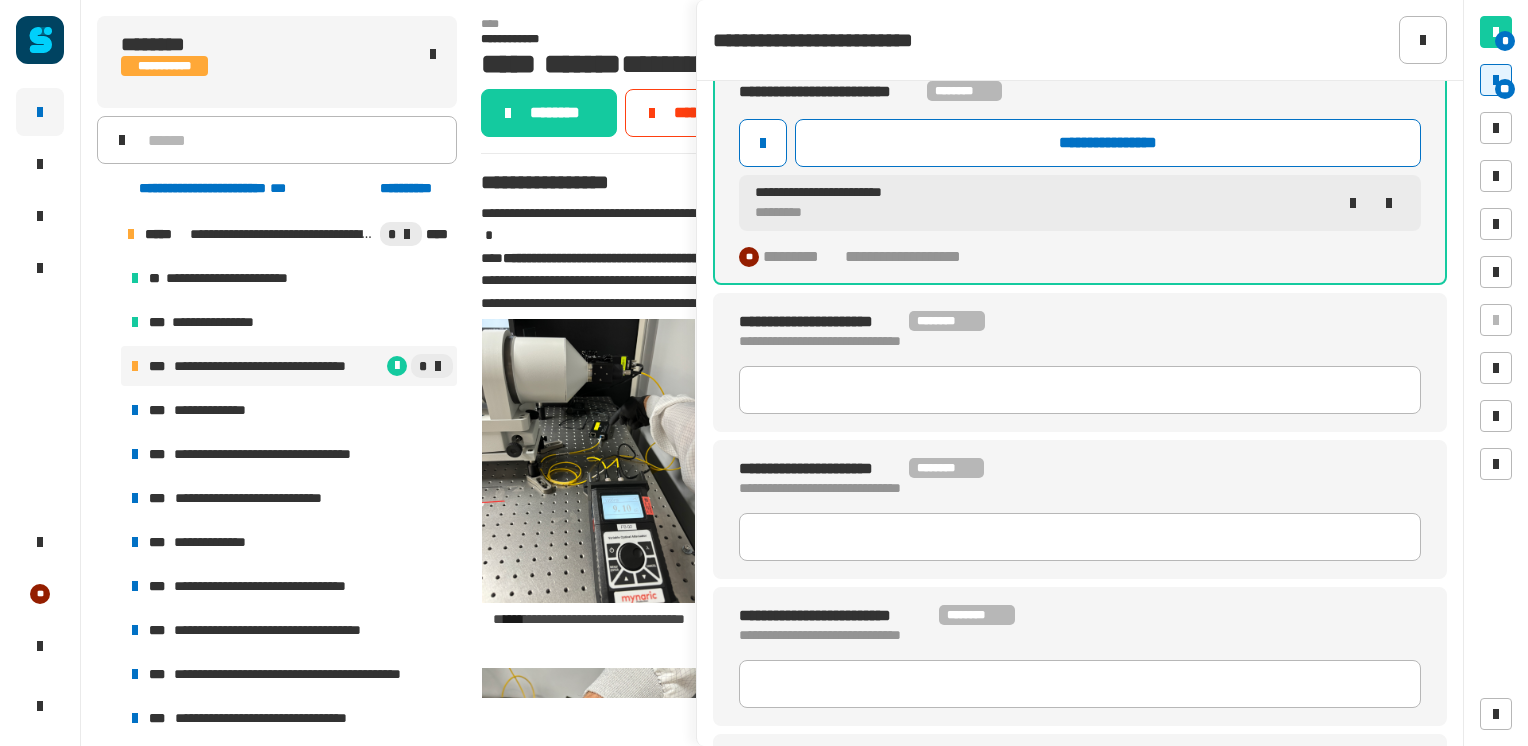 scroll, scrollTop: 412, scrollLeft: 0, axis: vertical 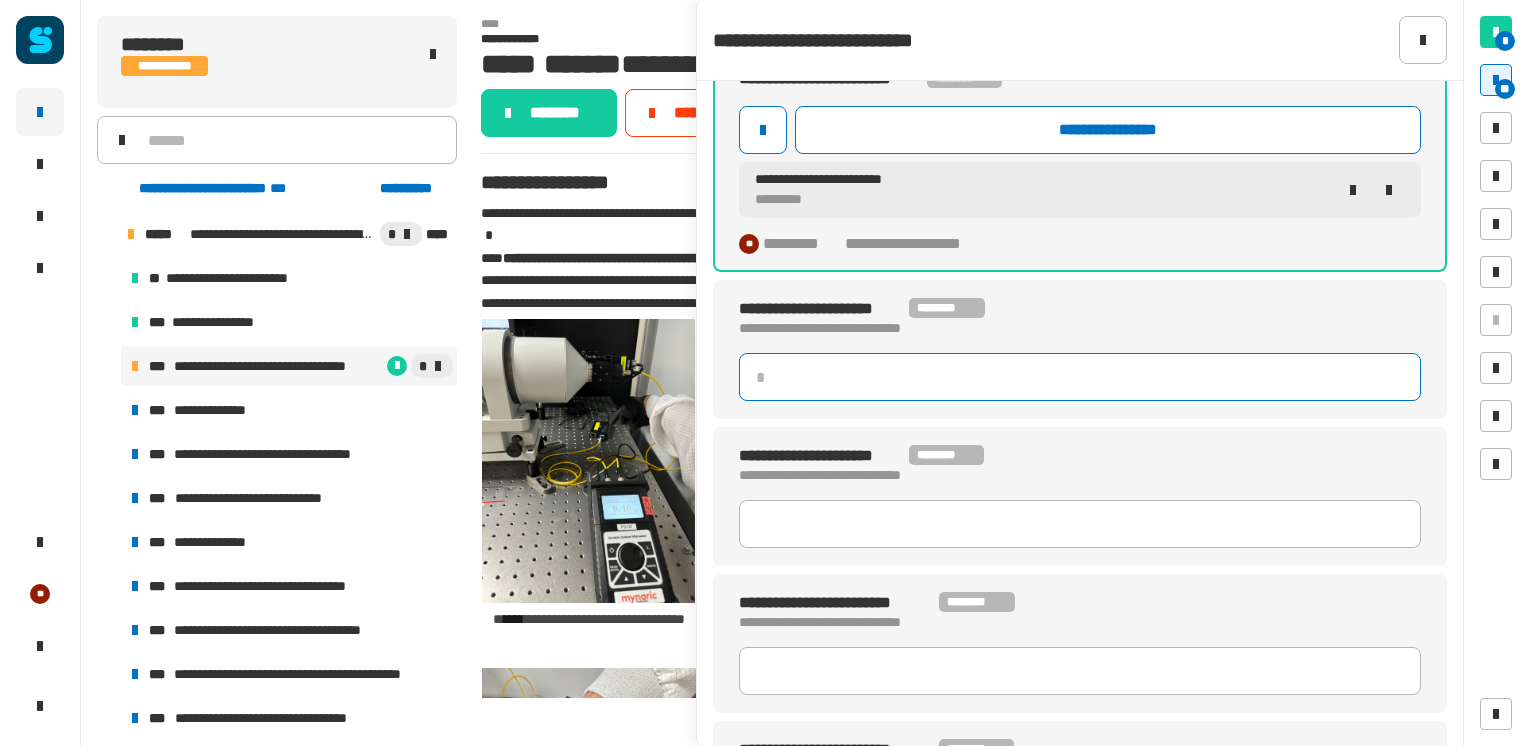 click 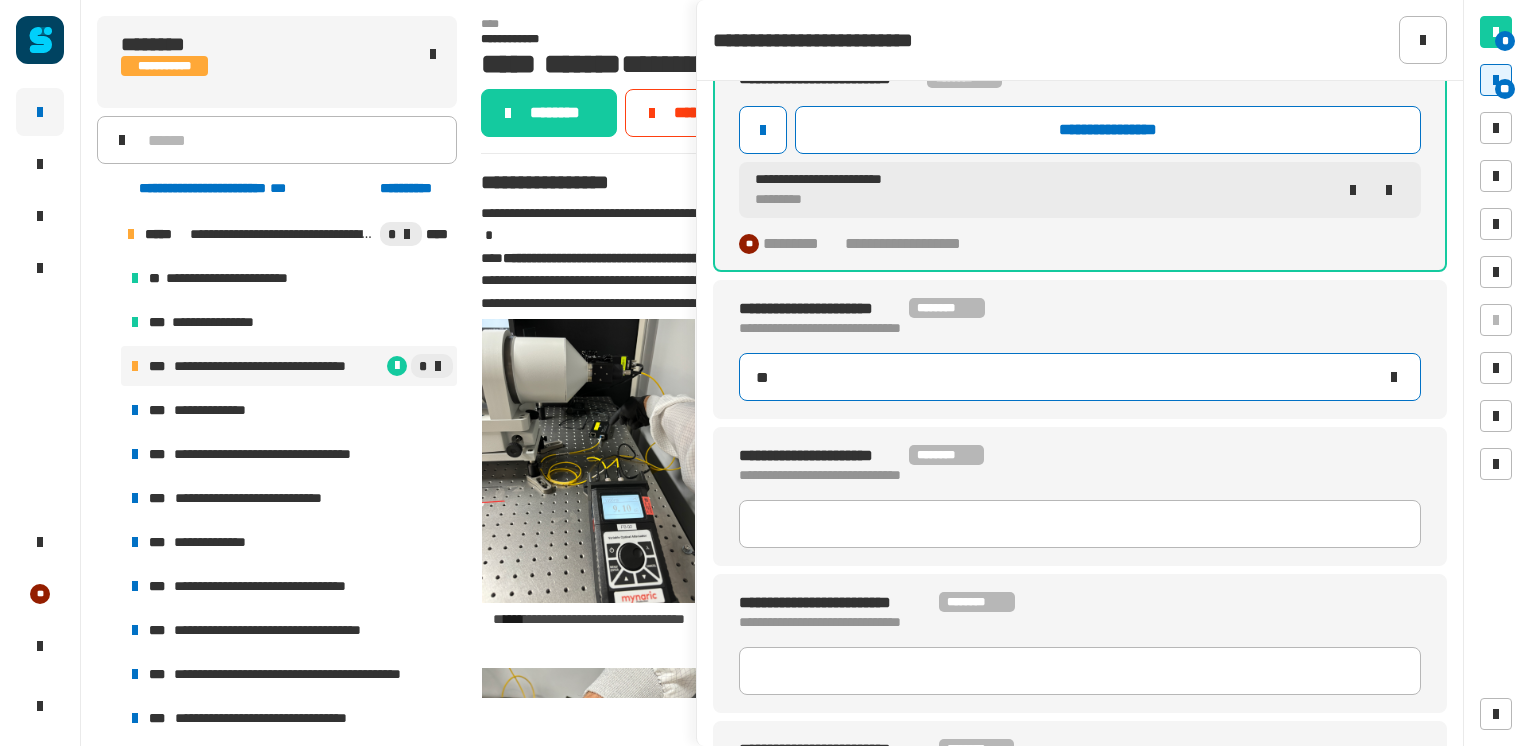 type on "***" 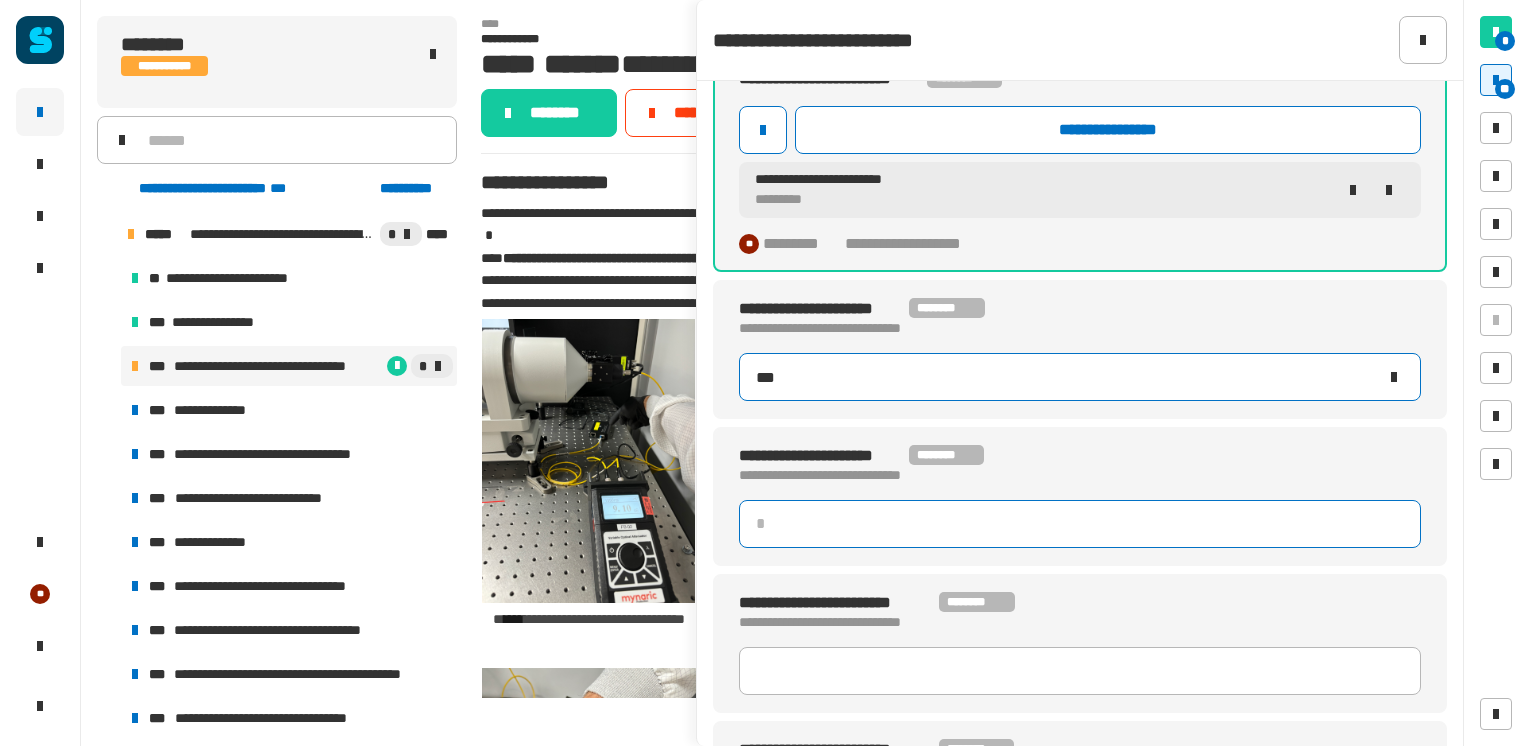 drag, startPoint x: 843, startPoint y: 382, endPoint x: 837, endPoint y: 522, distance: 140.12851 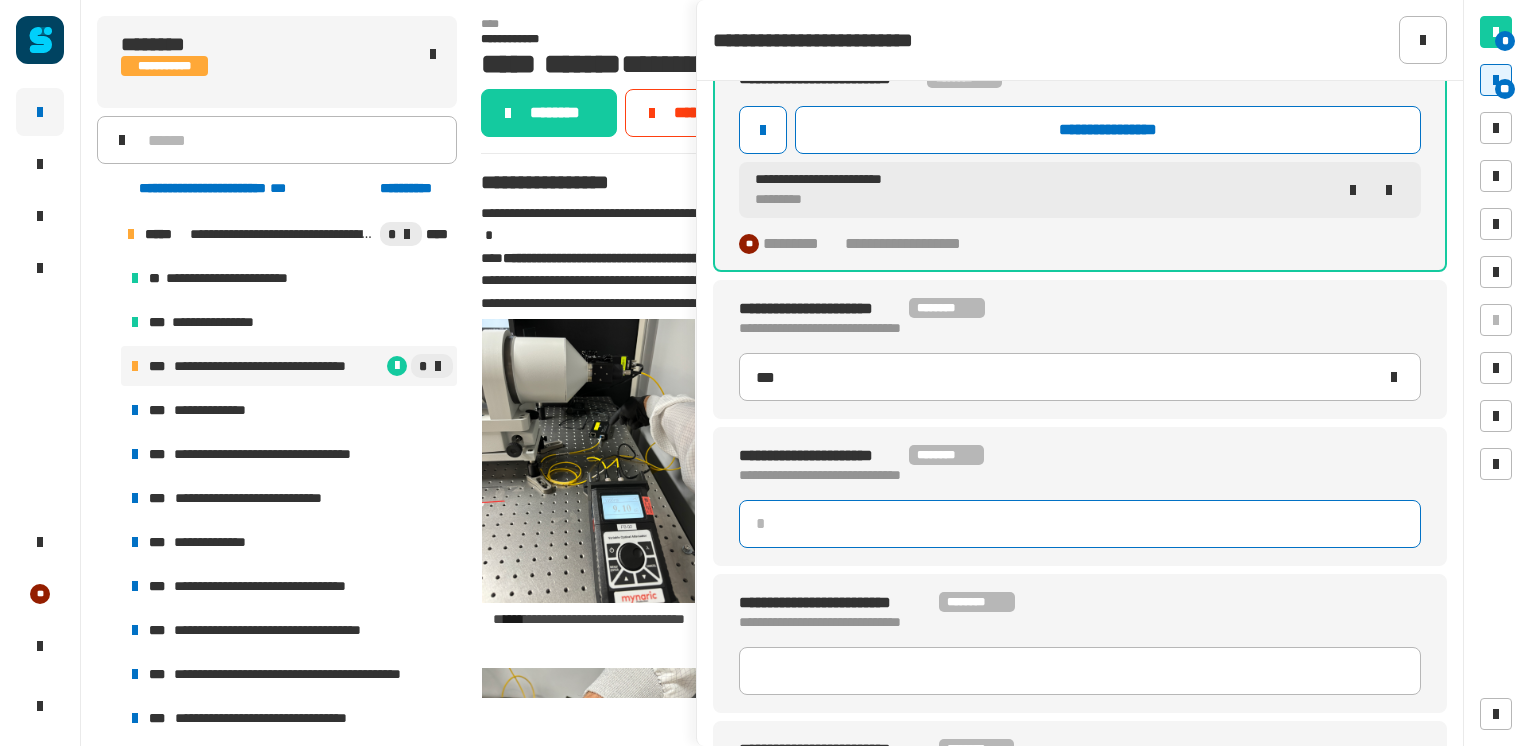 type 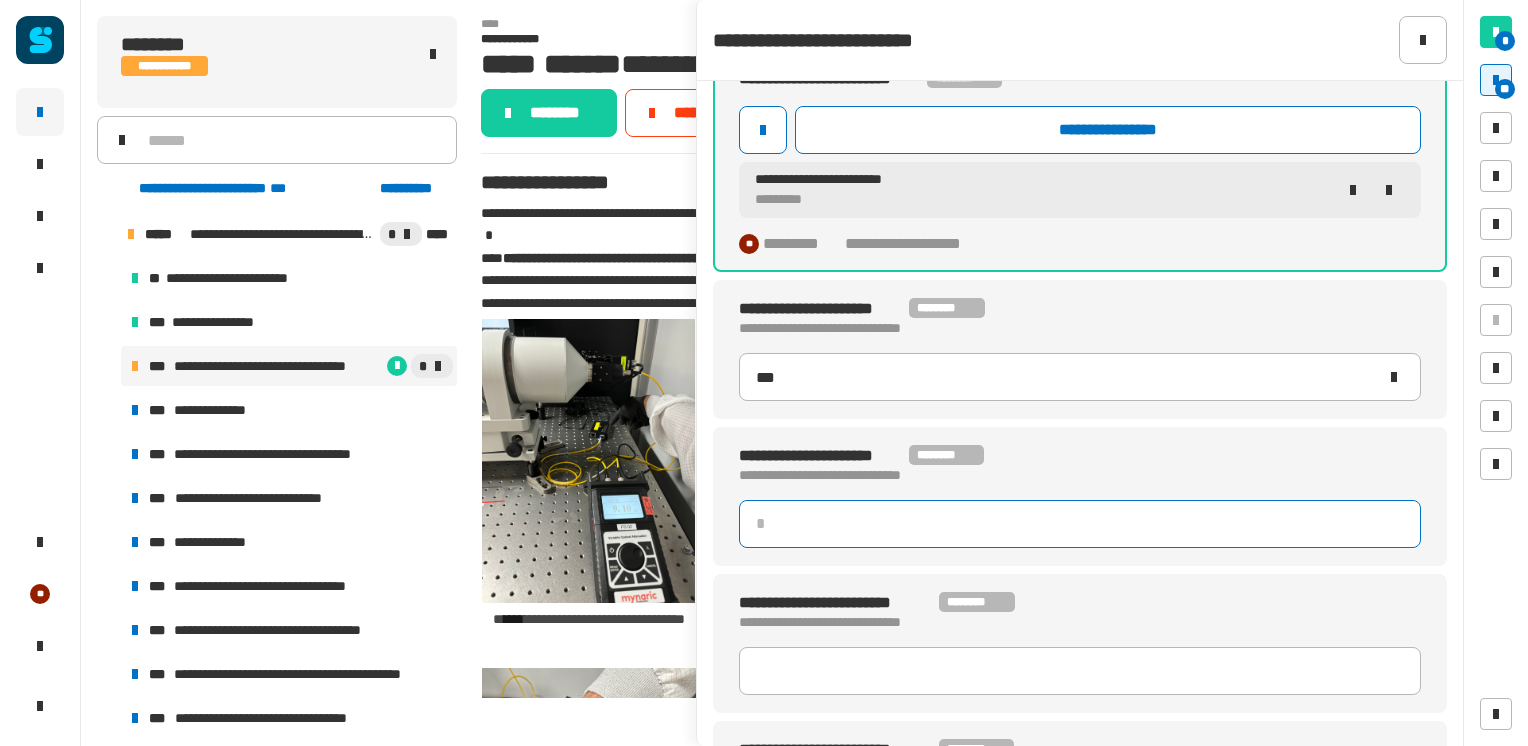 type on "***" 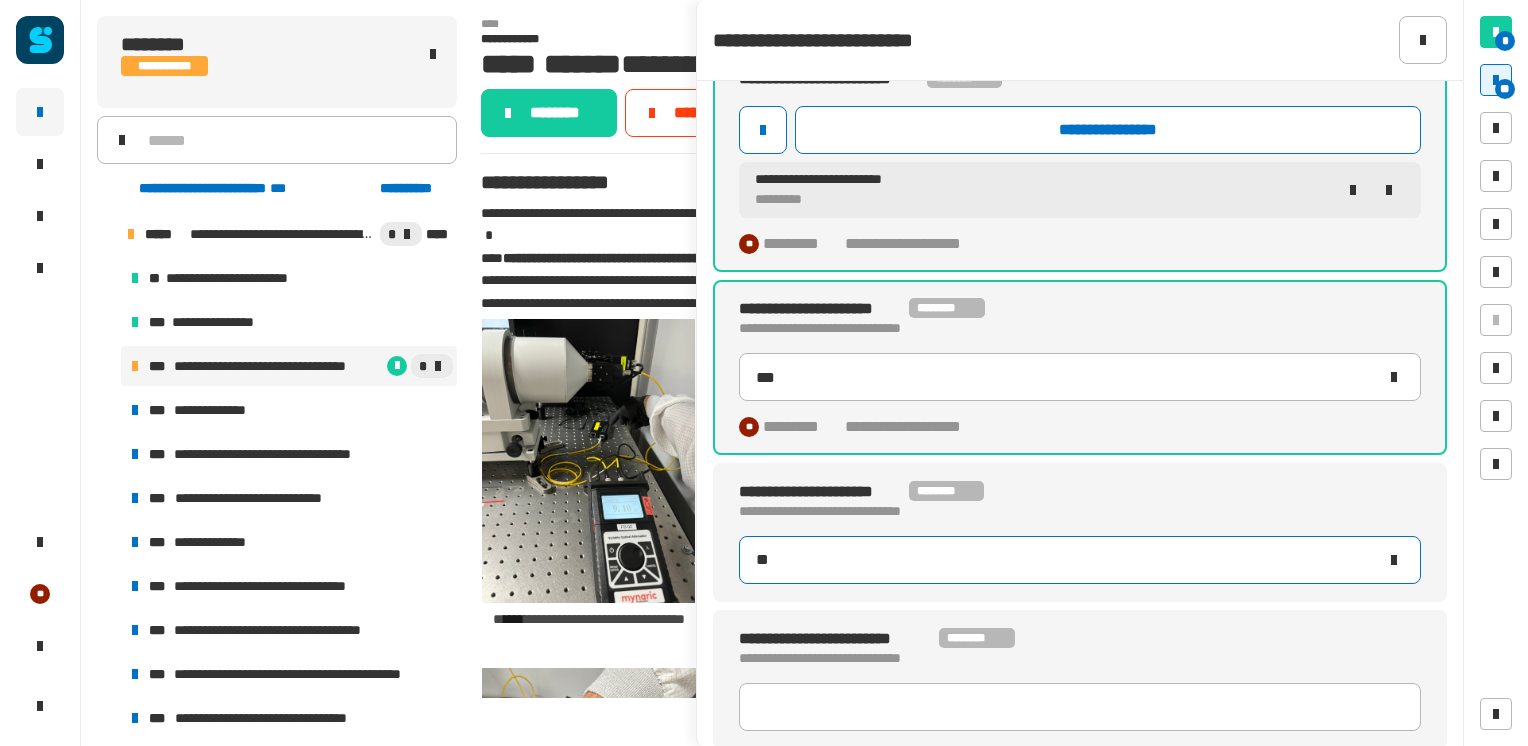 type on "***" 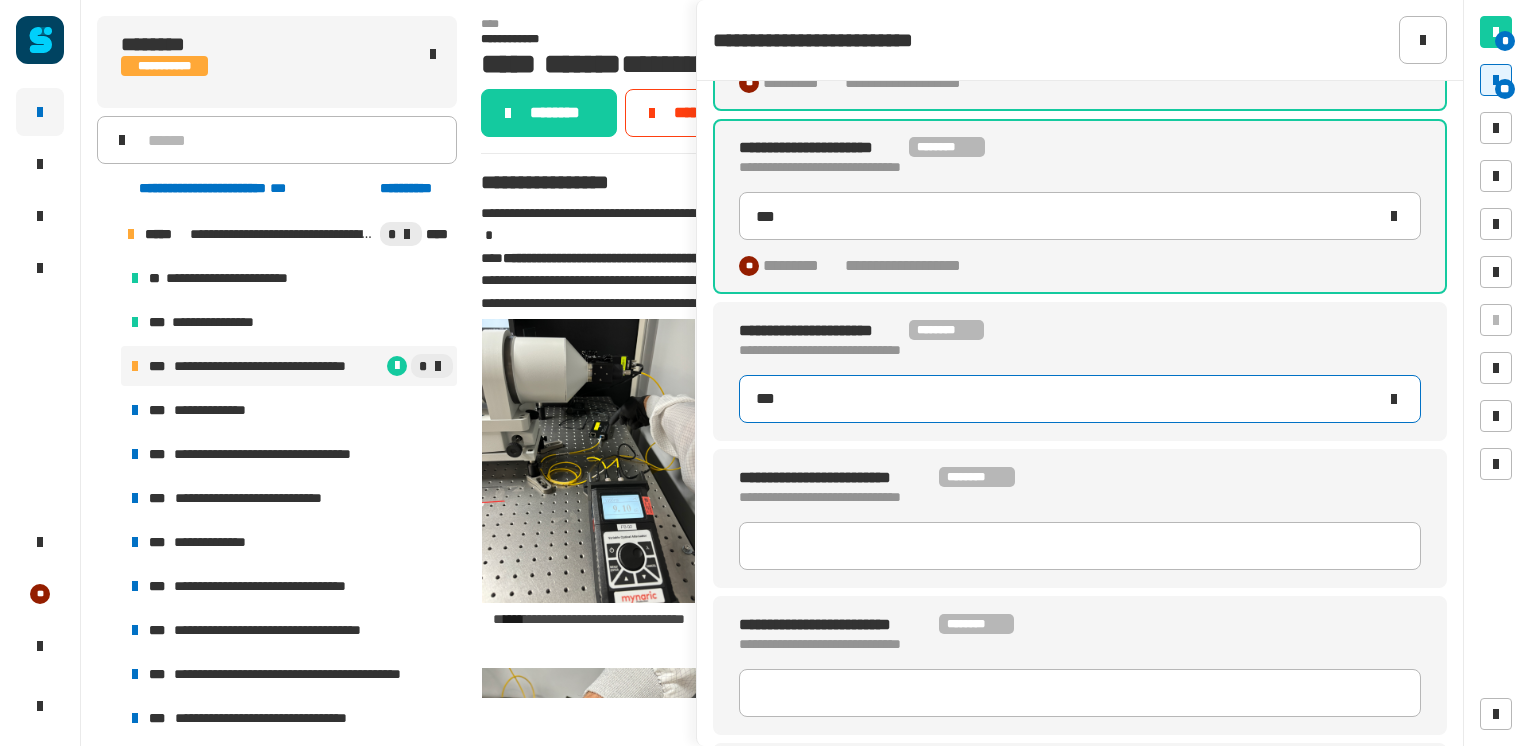 scroll, scrollTop: 580, scrollLeft: 0, axis: vertical 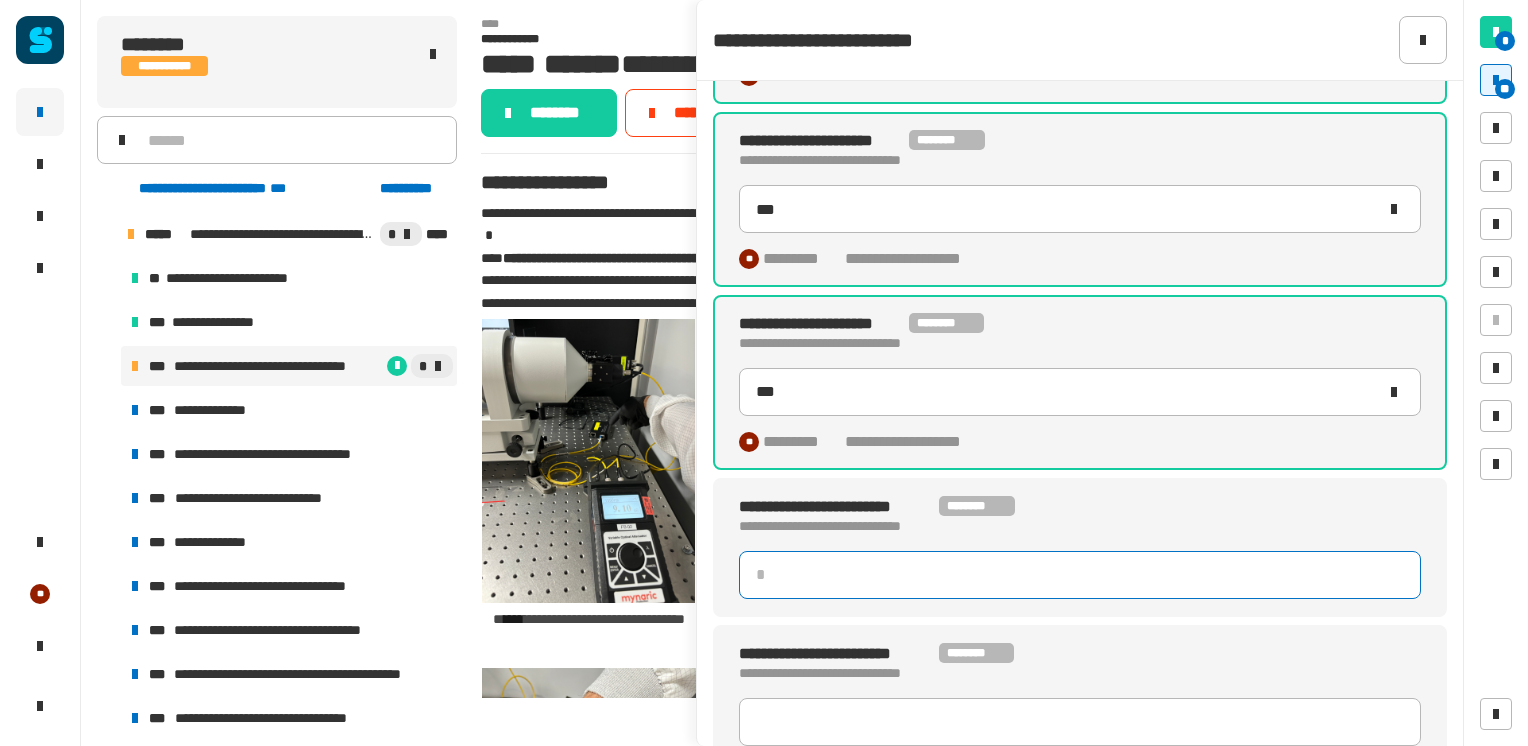 click 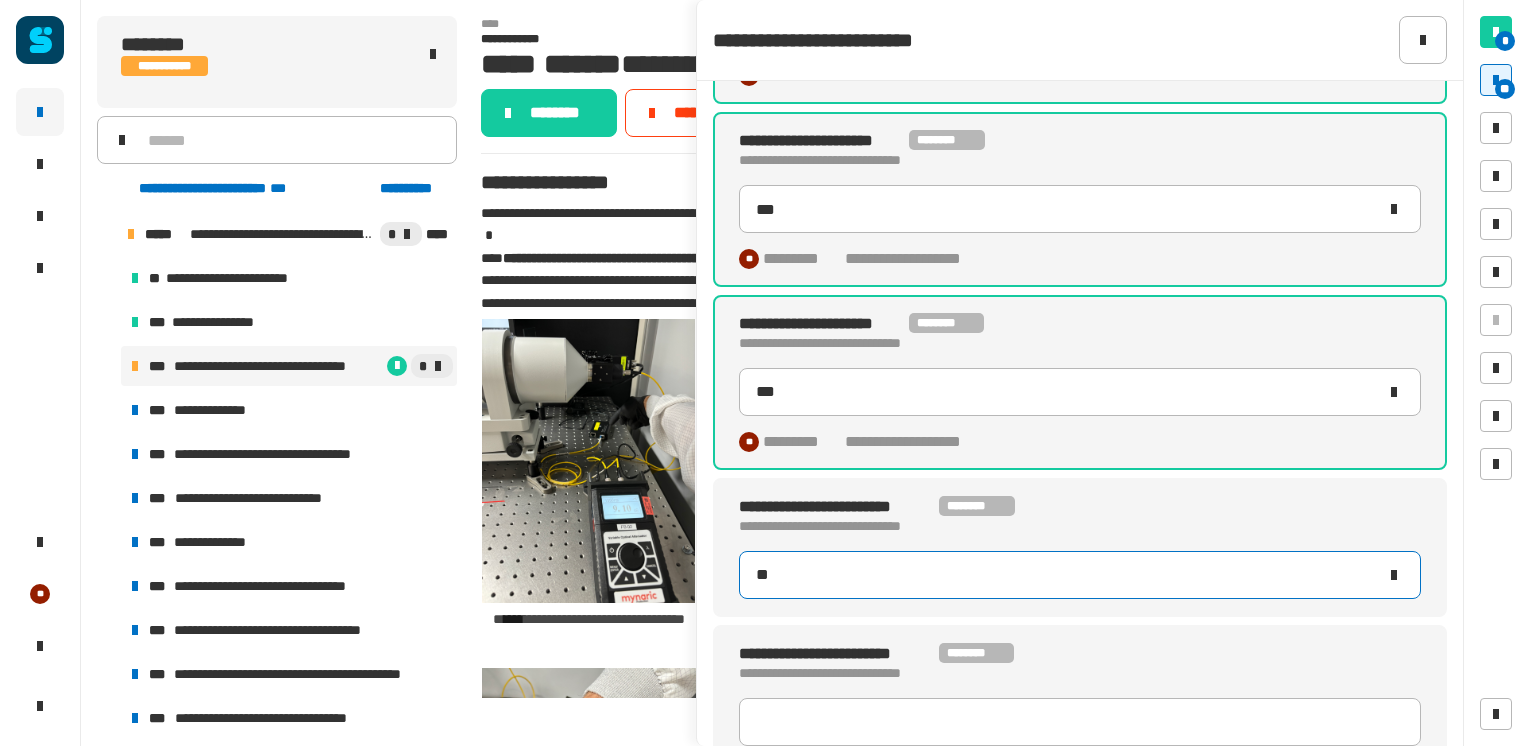 type on "***" 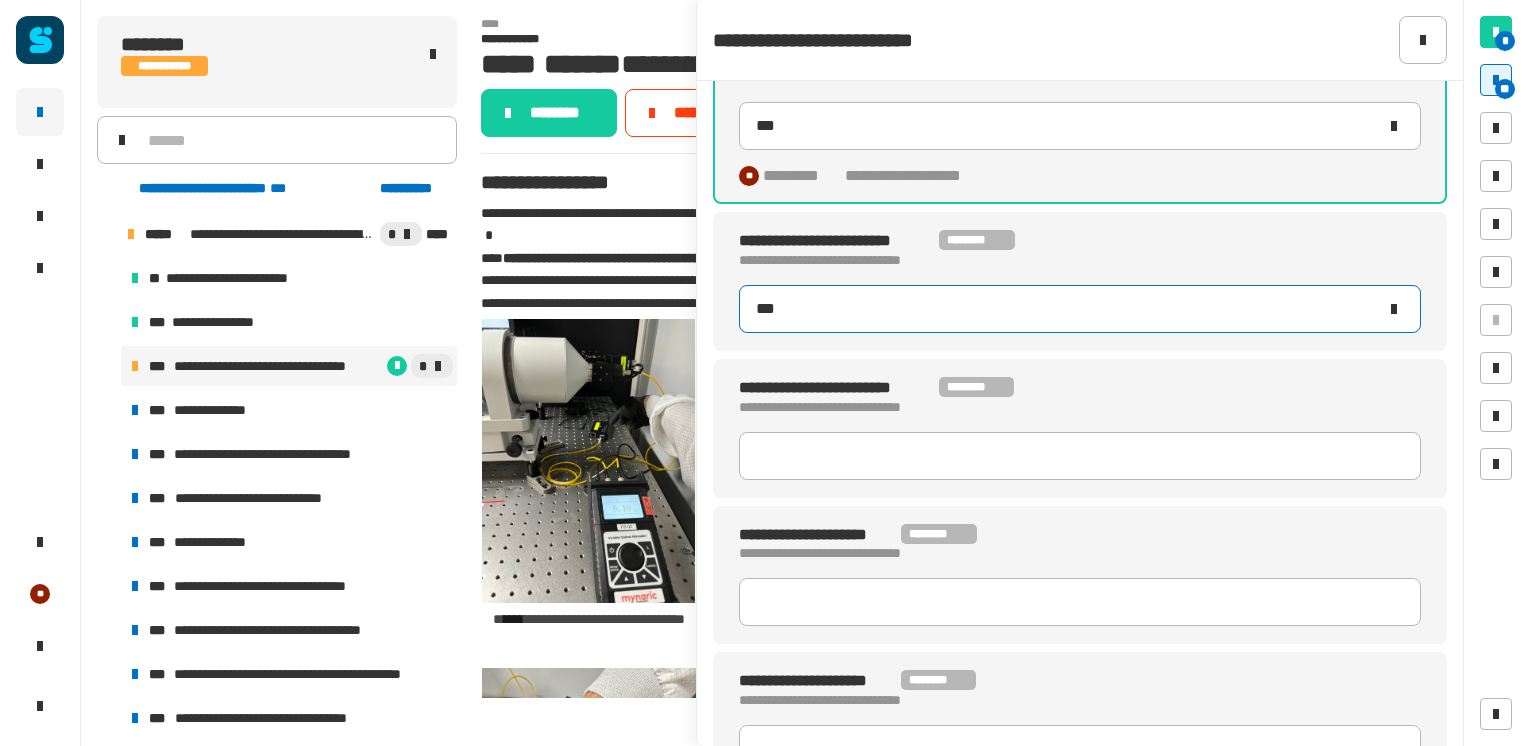 scroll, scrollTop: 852, scrollLeft: 0, axis: vertical 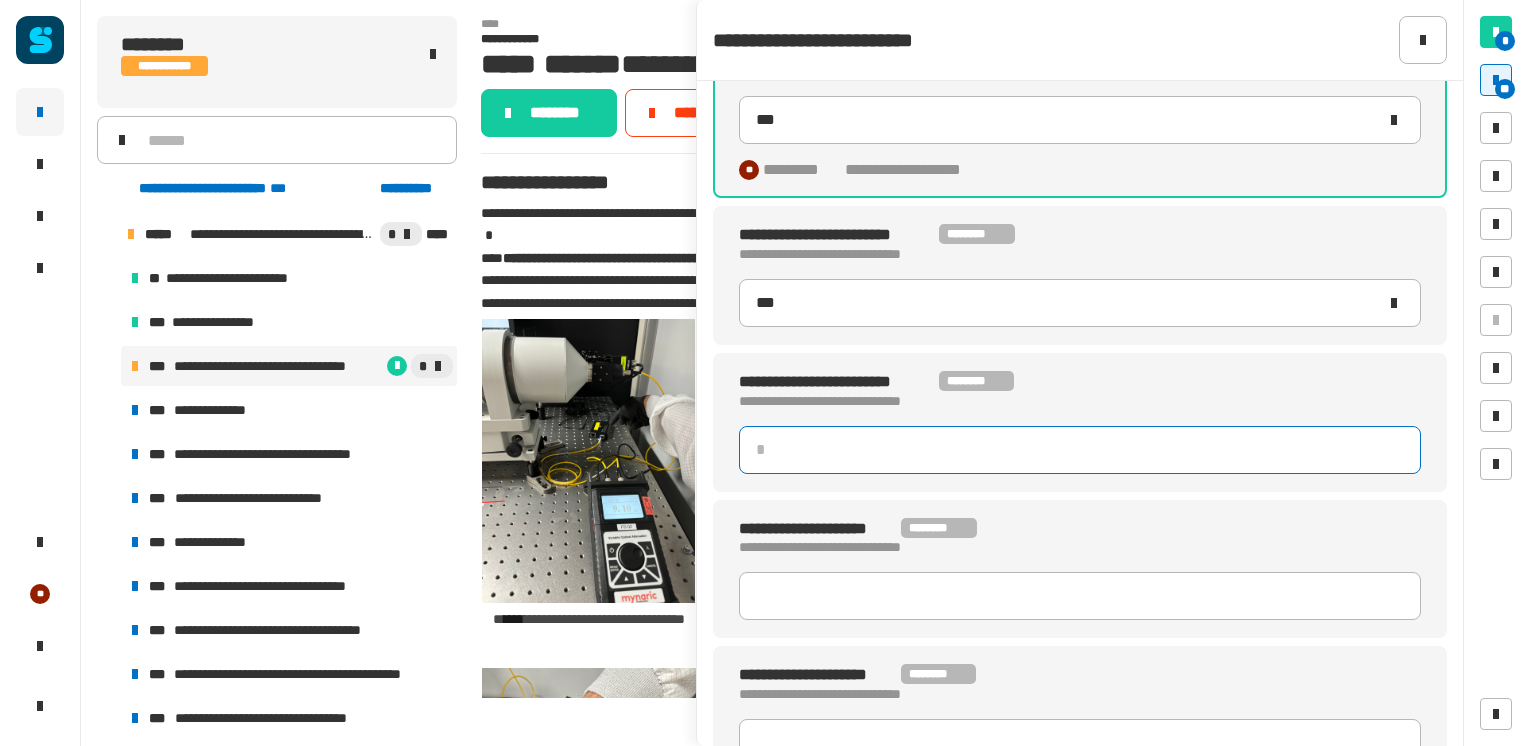 type 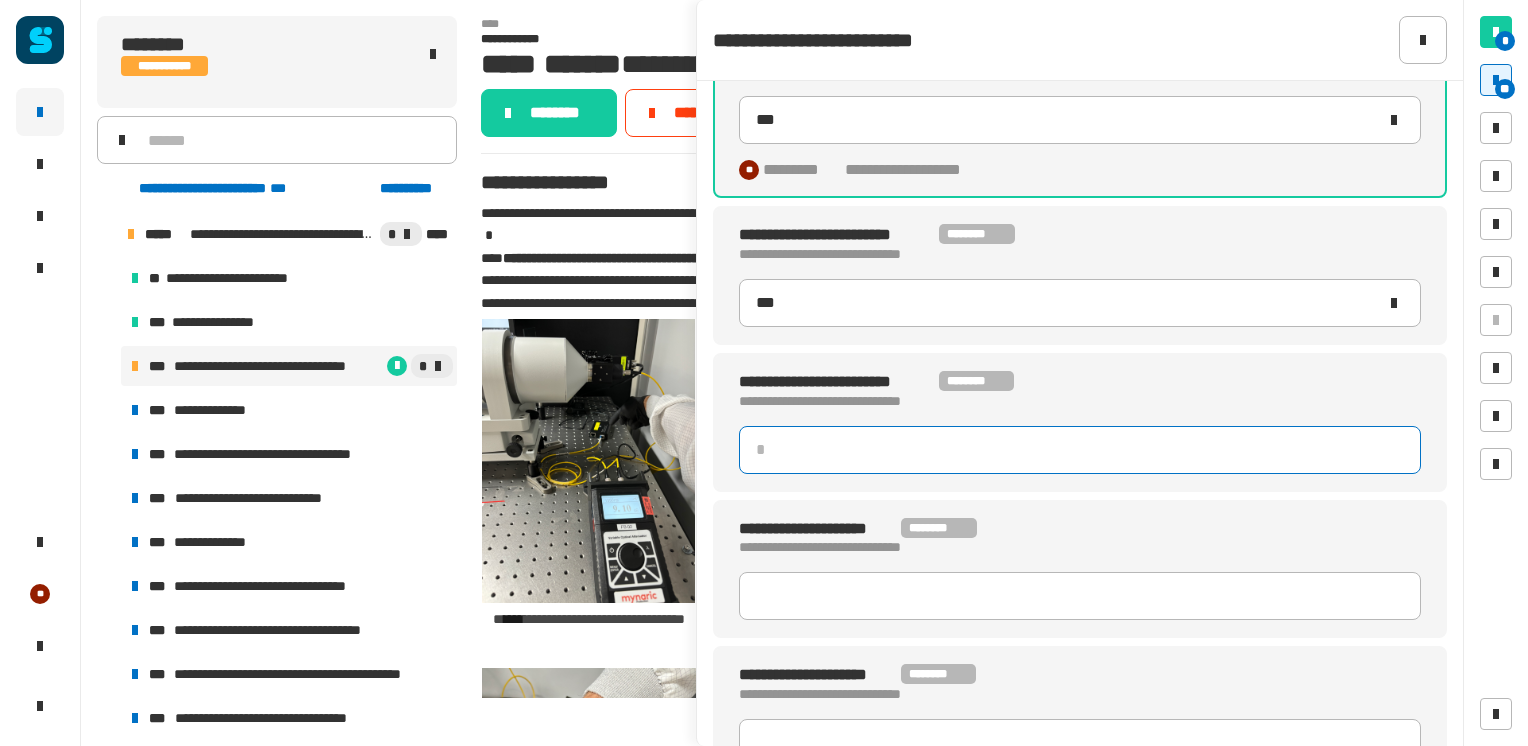type on "***" 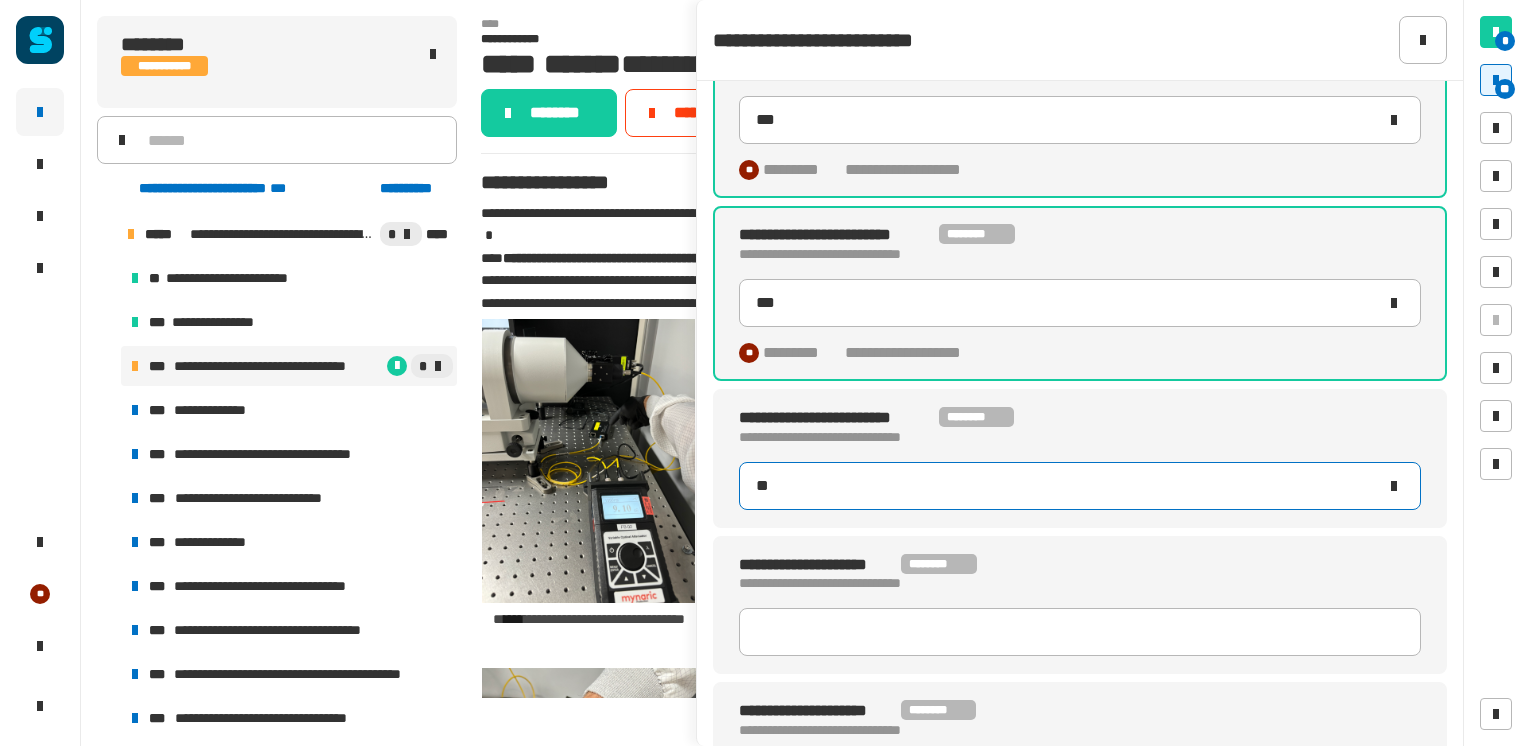 type on "***" 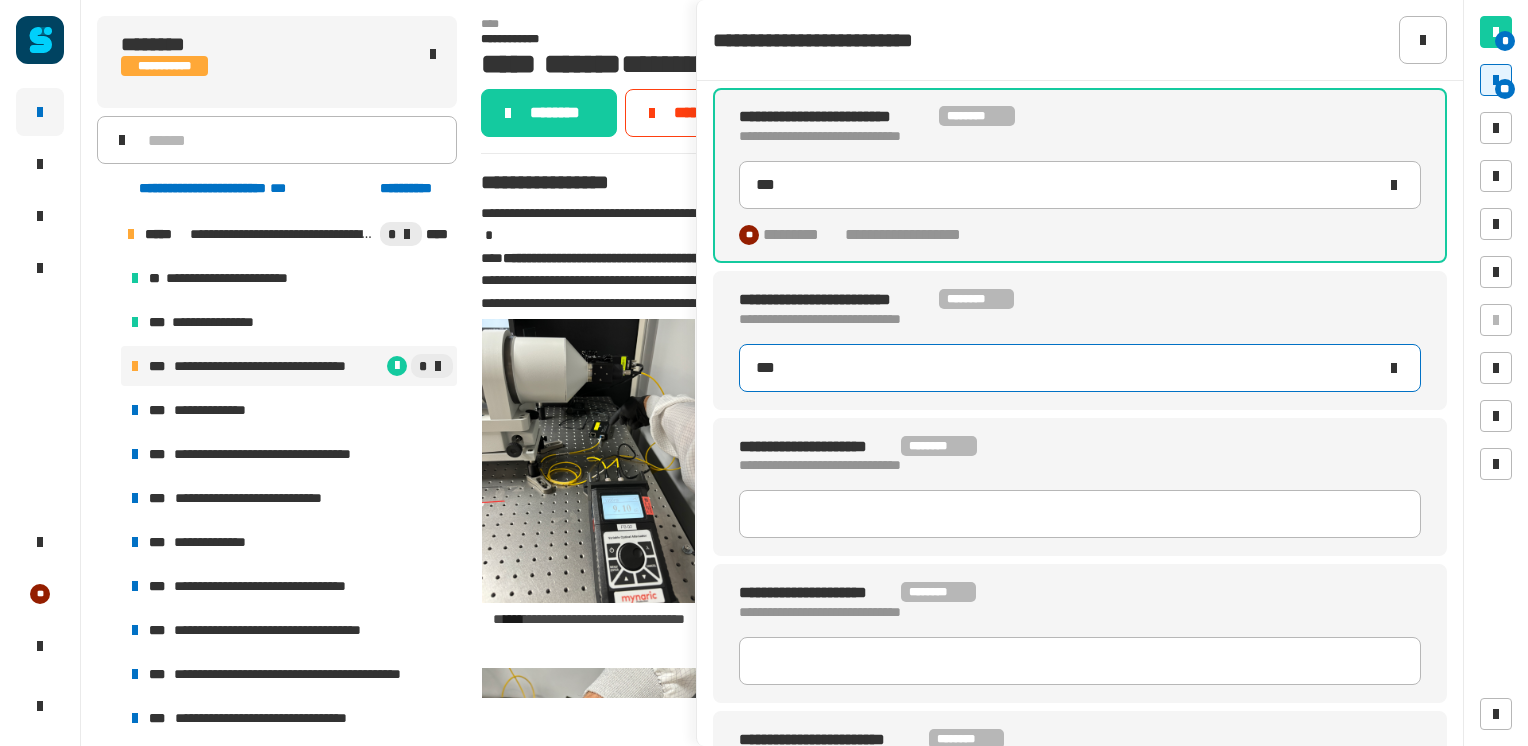 scroll, scrollTop: 999, scrollLeft: 0, axis: vertical 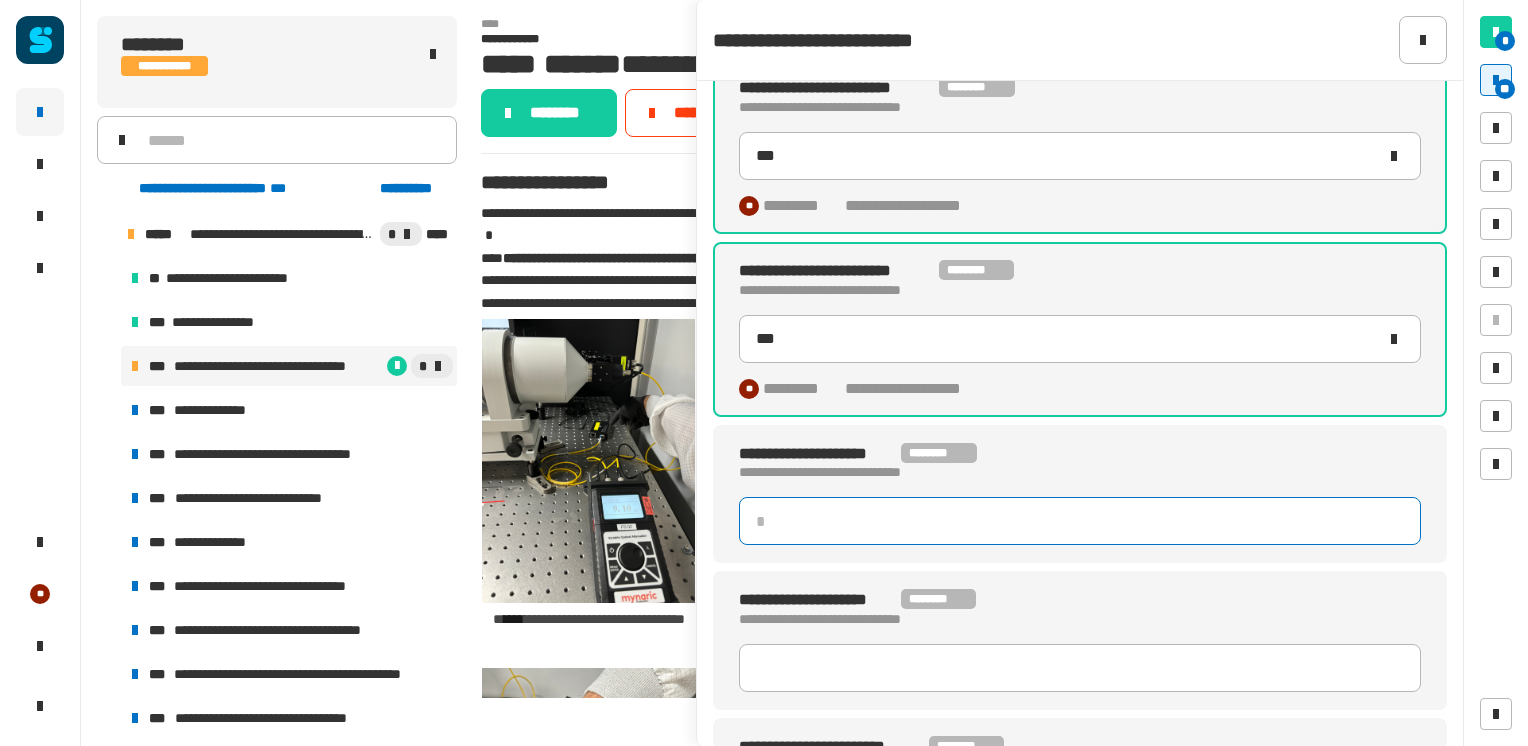 click 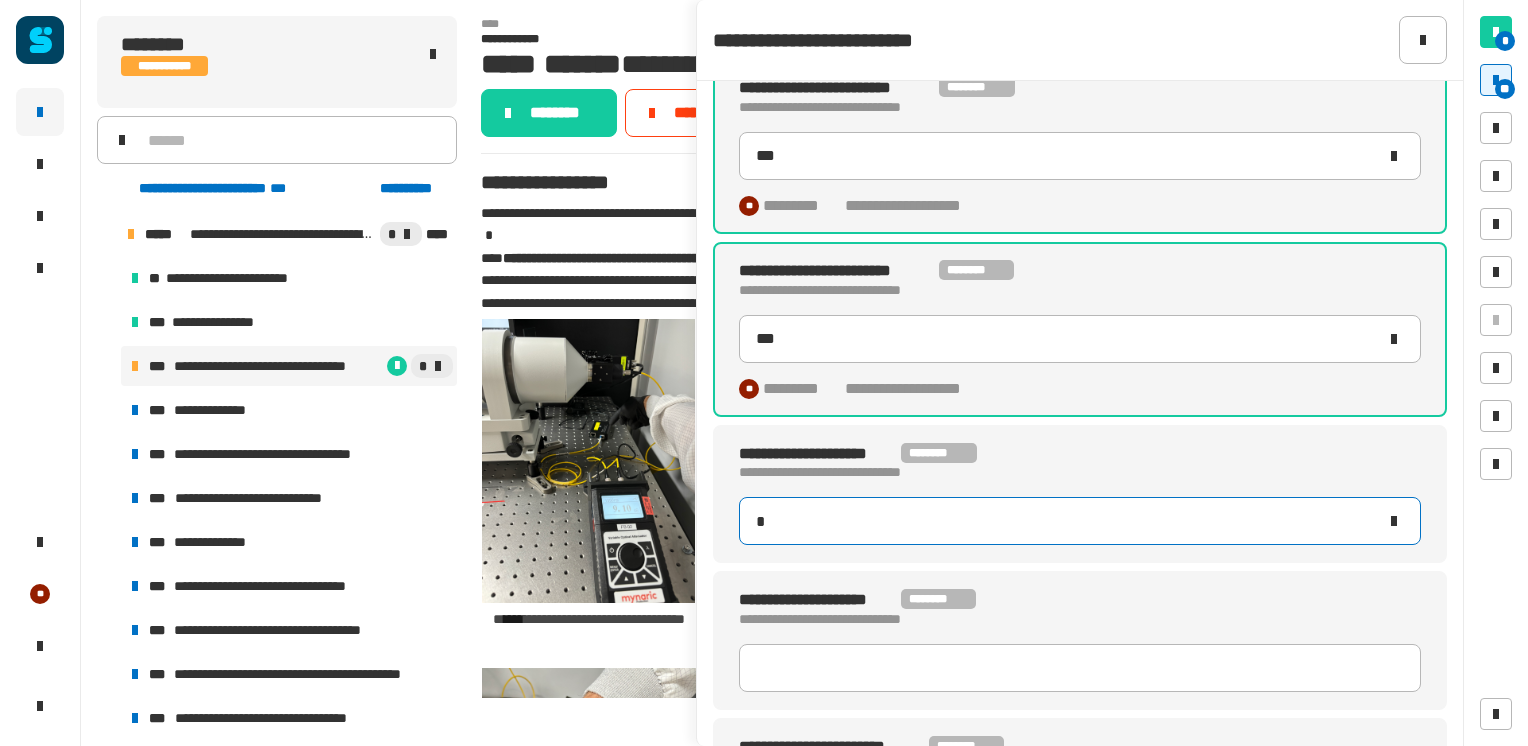 type on "**" 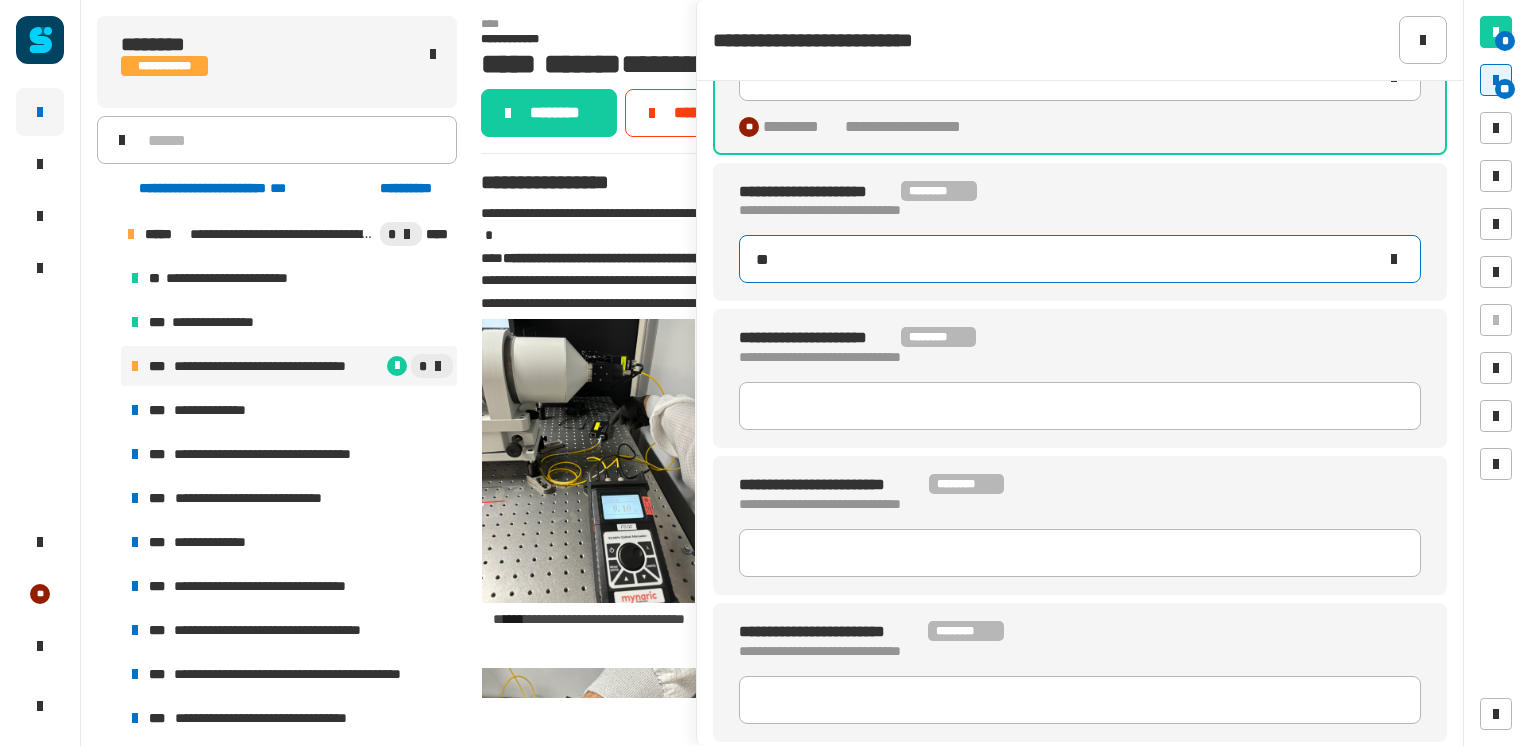 scroll, scrollTop: 1262, scrollLeft: 0, axis: vertical 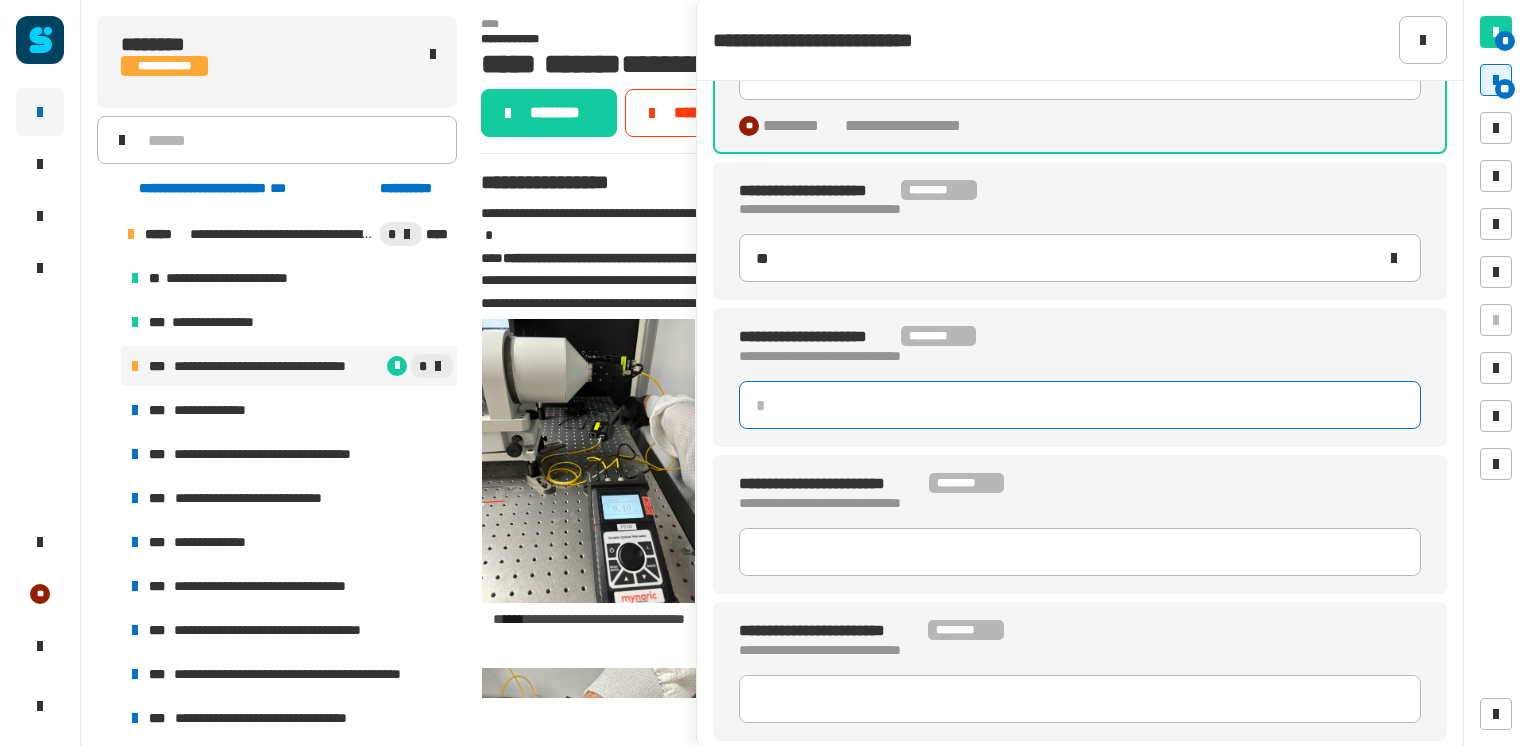 type 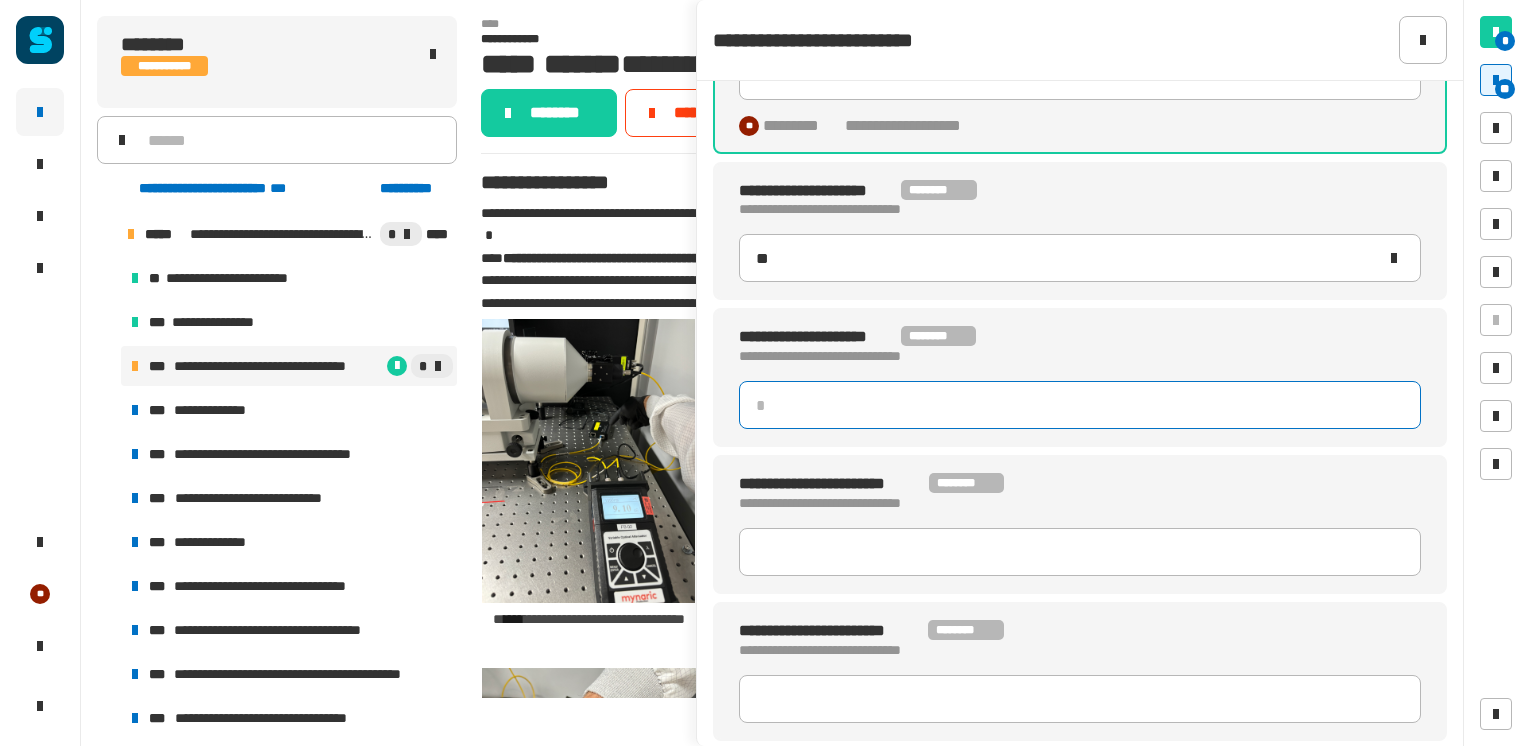 type on "***" 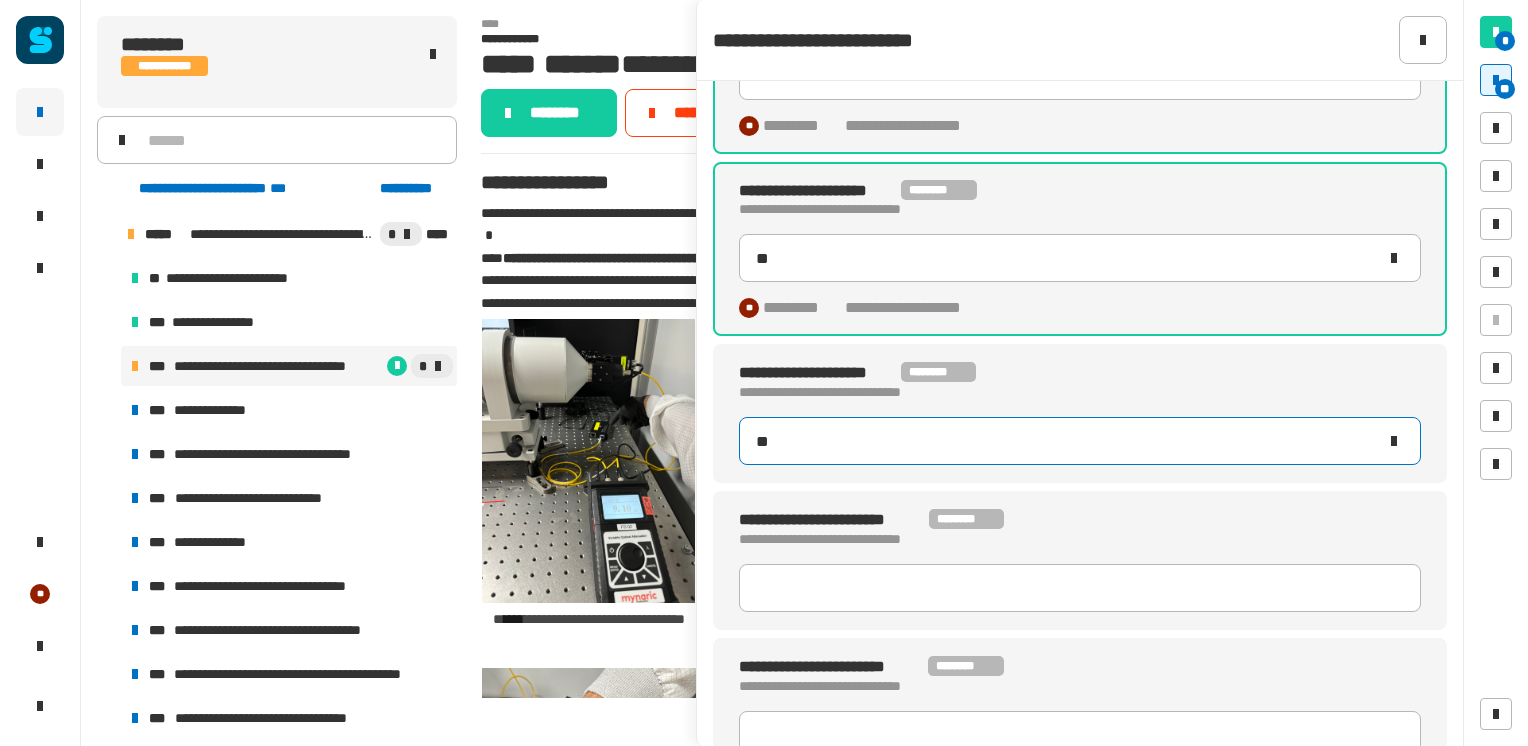 type on "***" 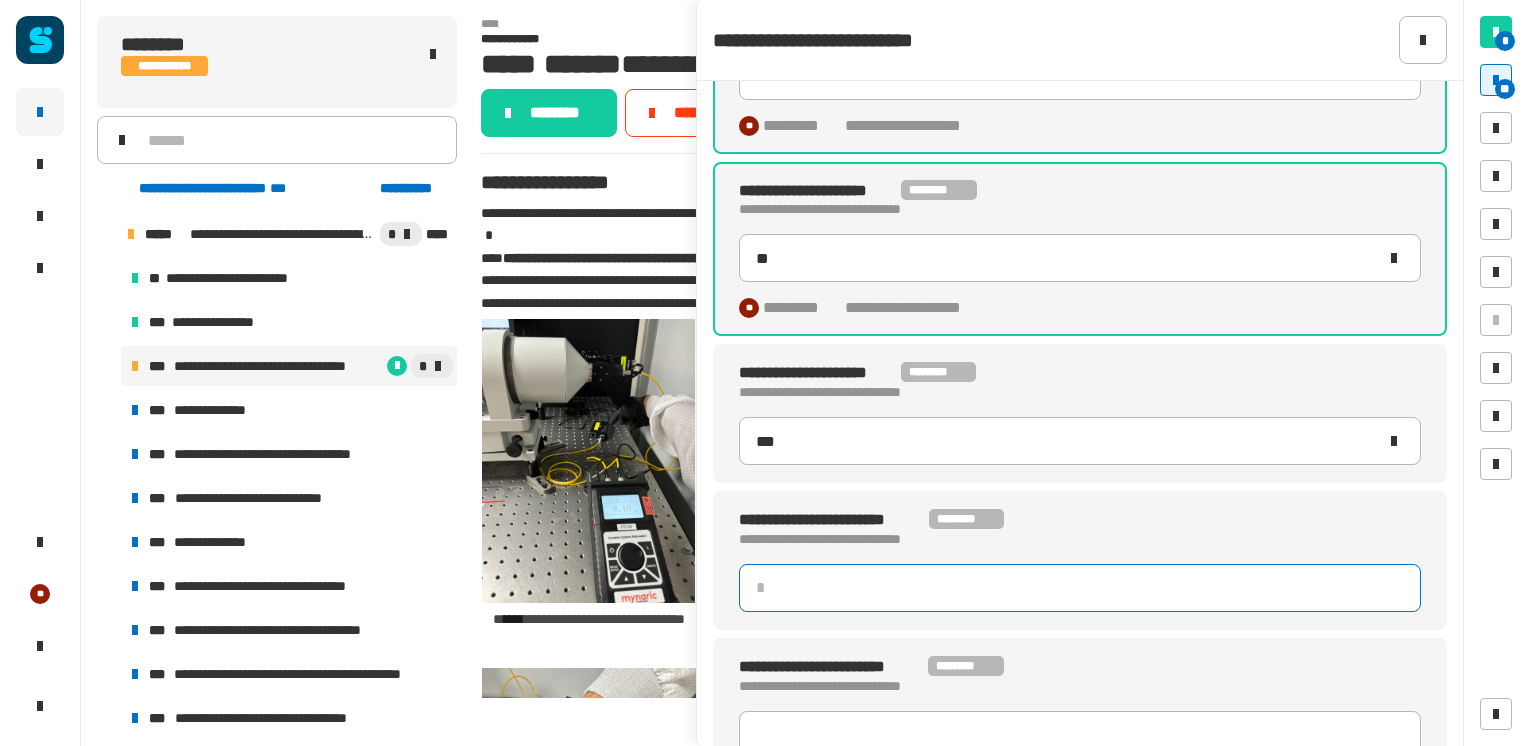 type 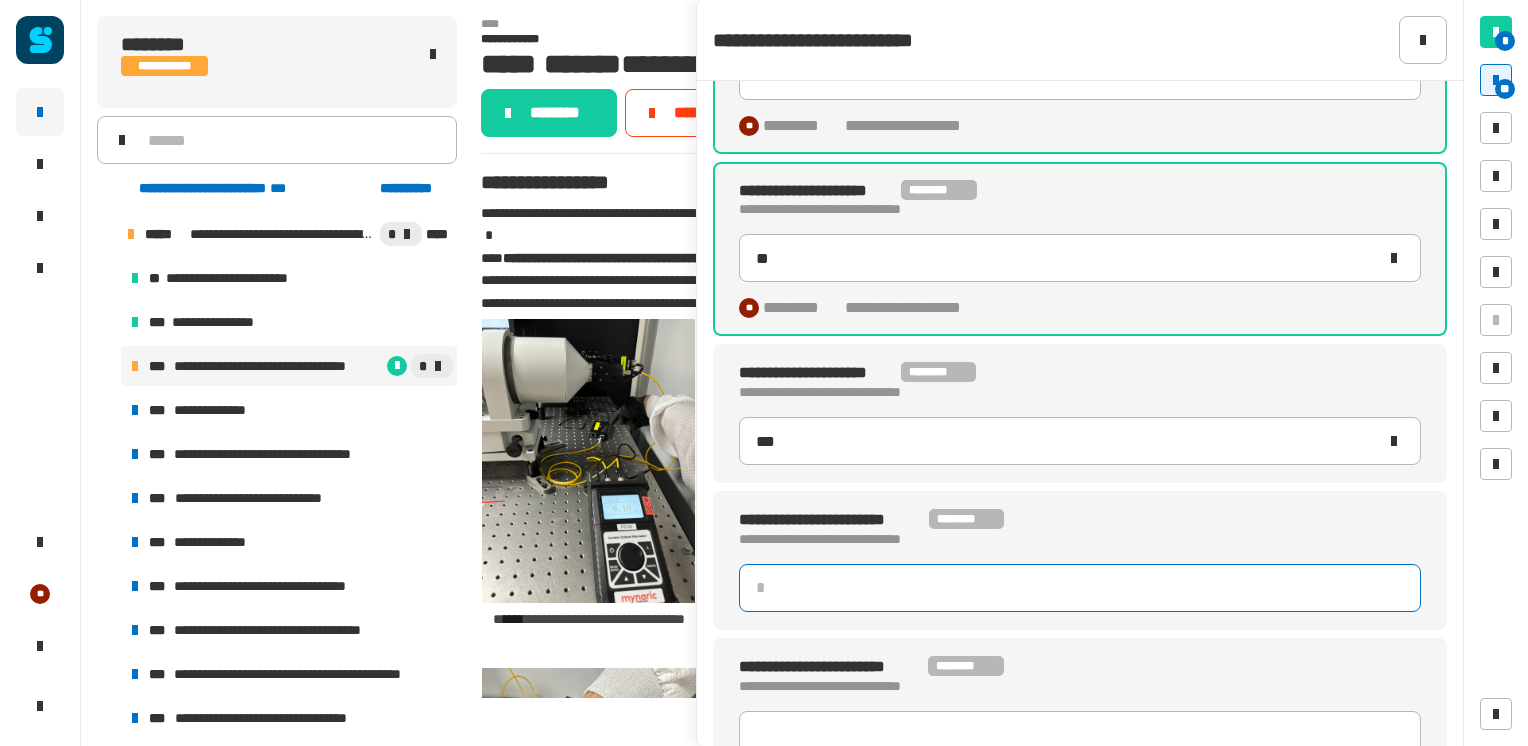 type on "***" 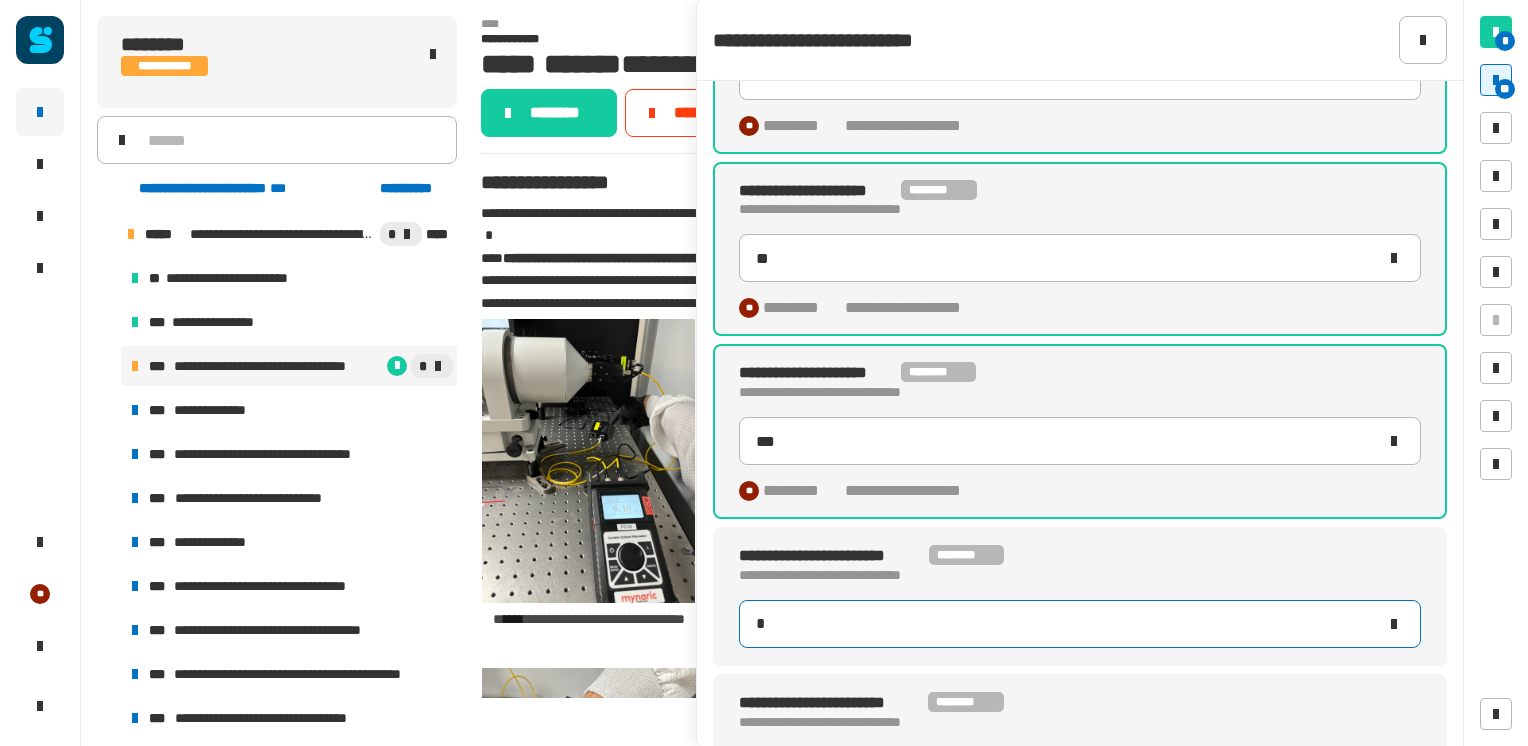 type on "**" 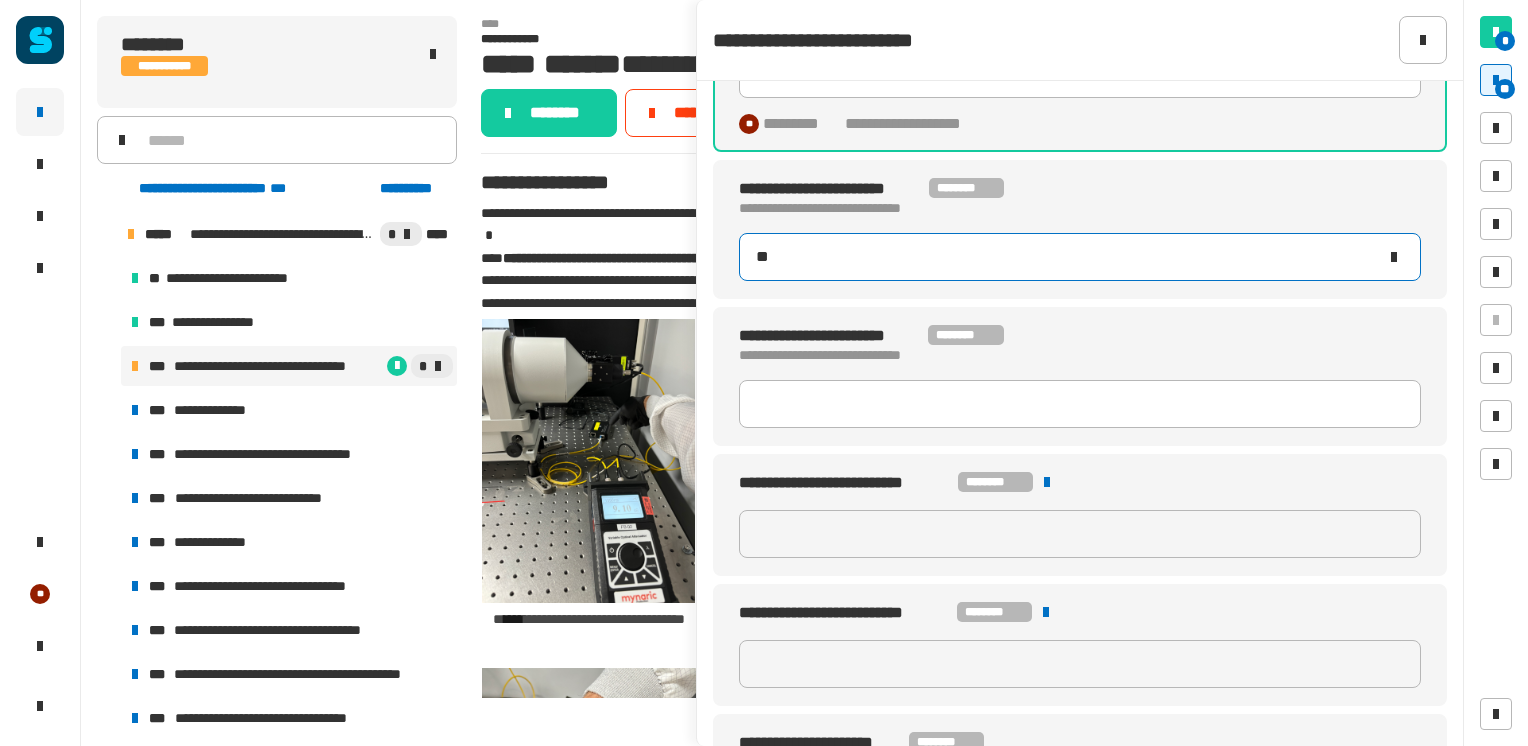 scroll, scrollTop: 1630, scrollLeft: 0, axis: vertical 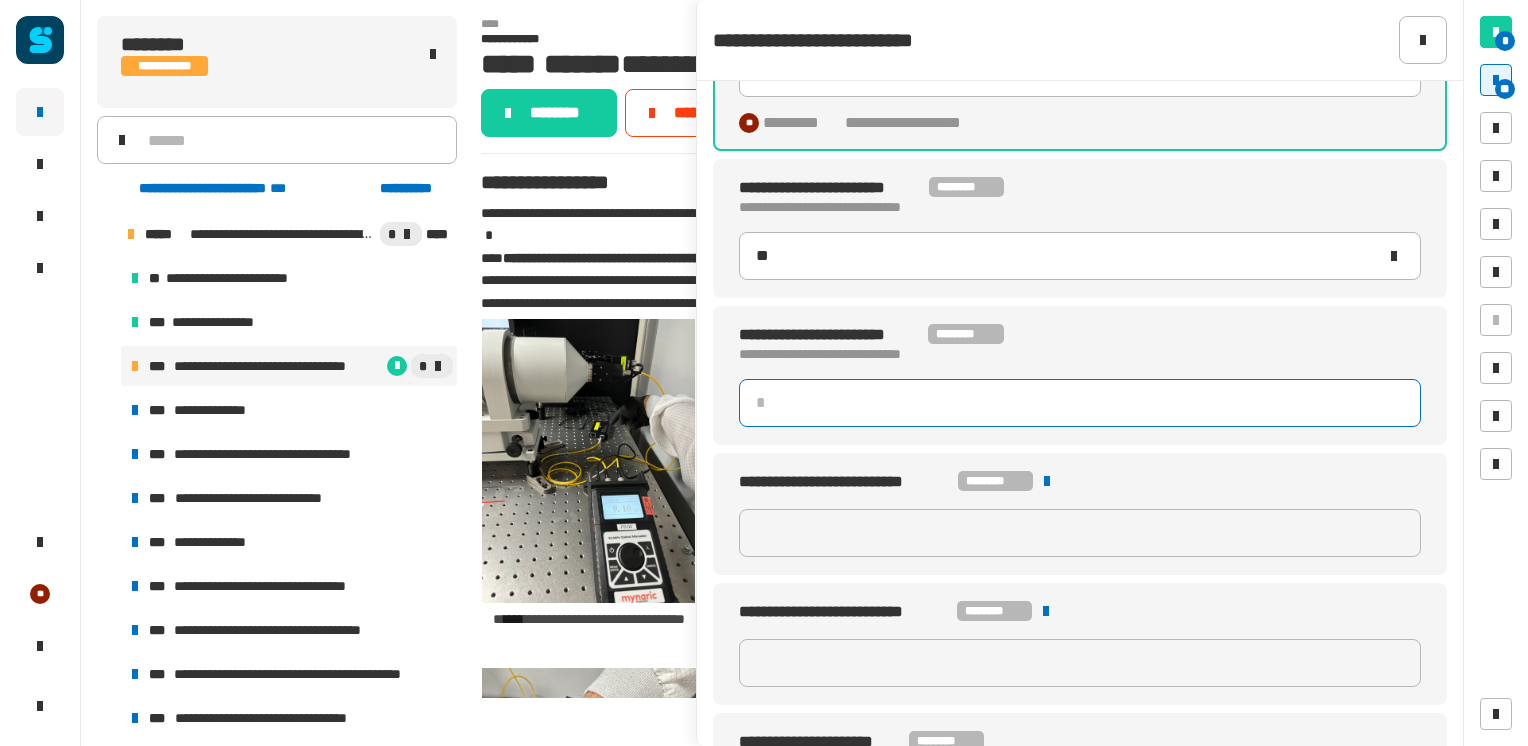 type 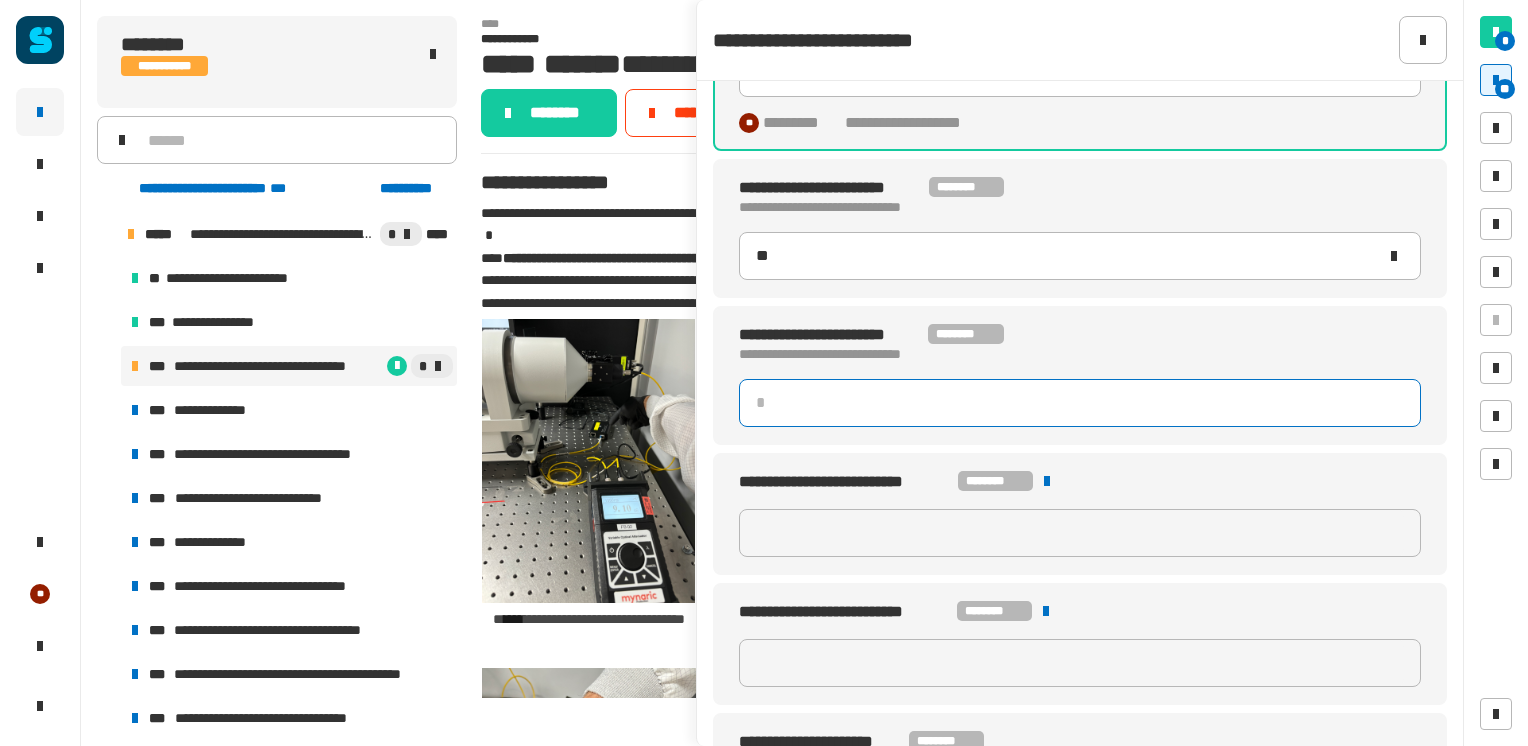 type on "**" 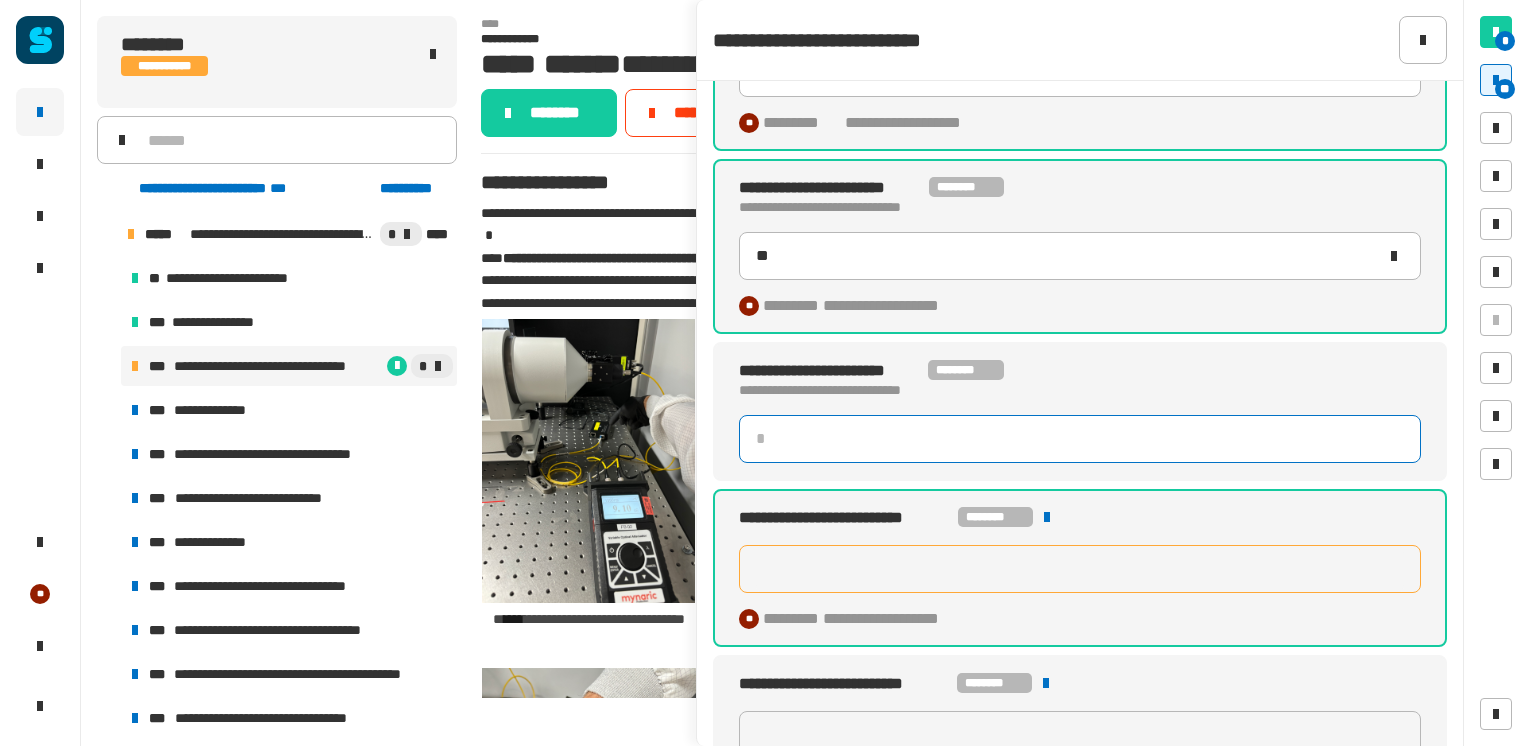 type on "***" 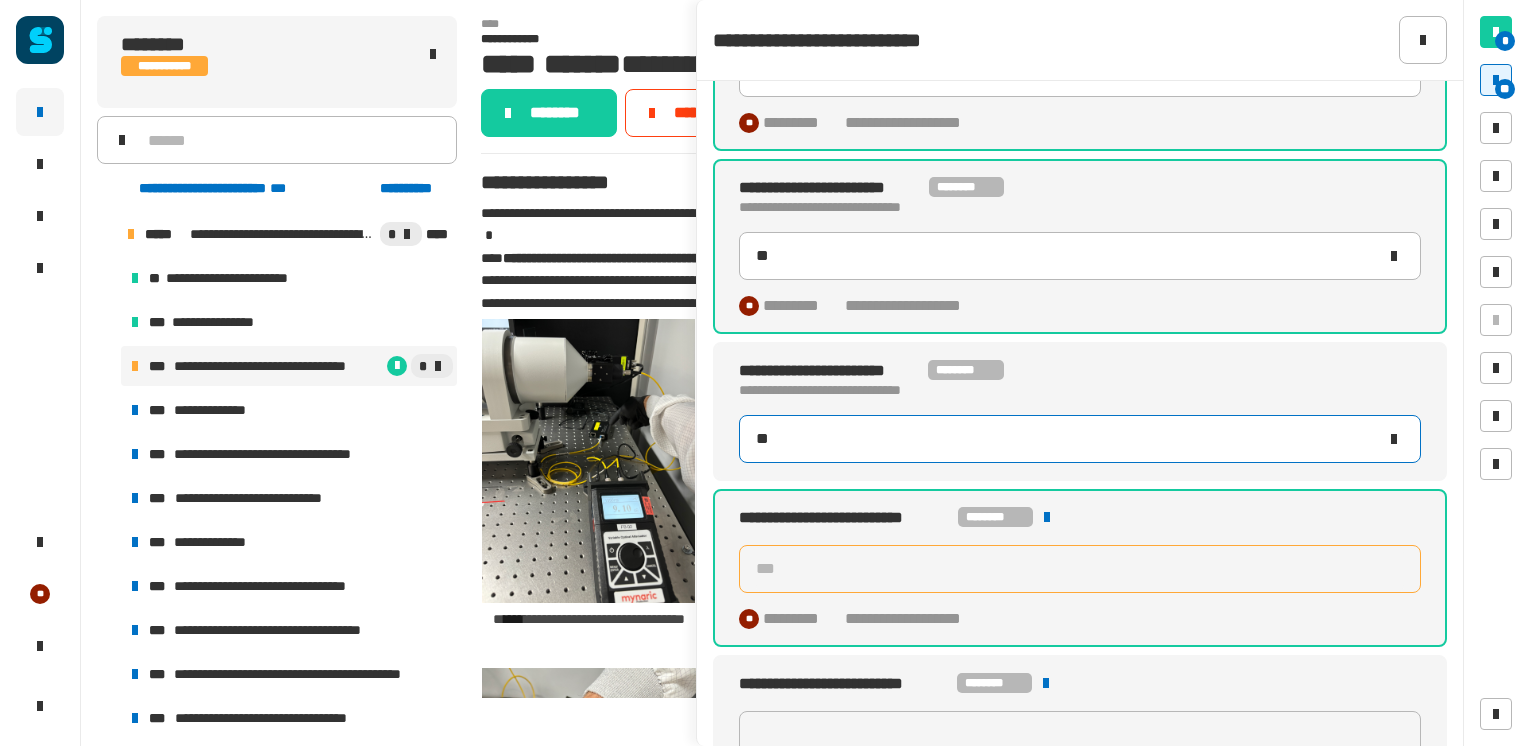 type on "***" 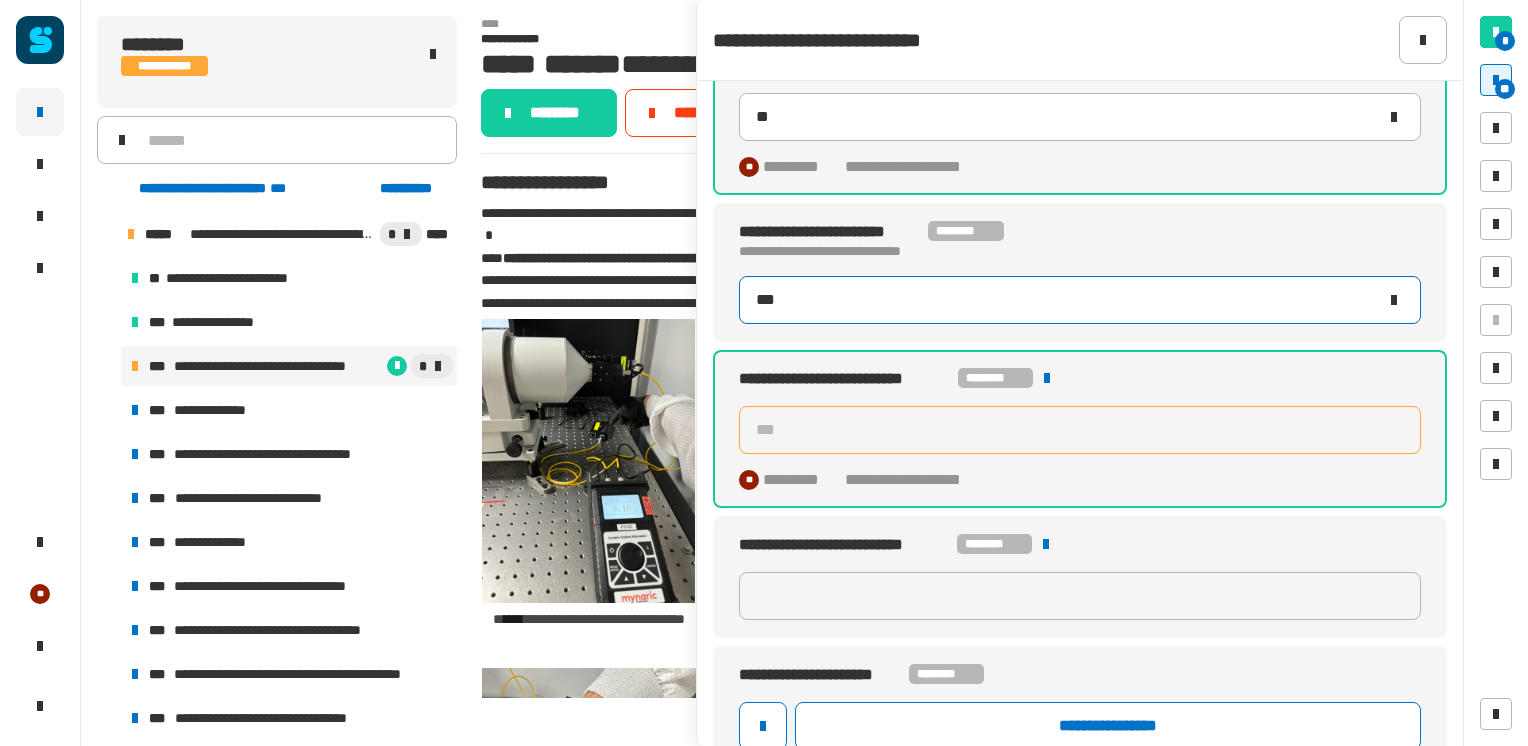 scroll, scrollTop: 1770, scrollLeft: 0, axis: vertical 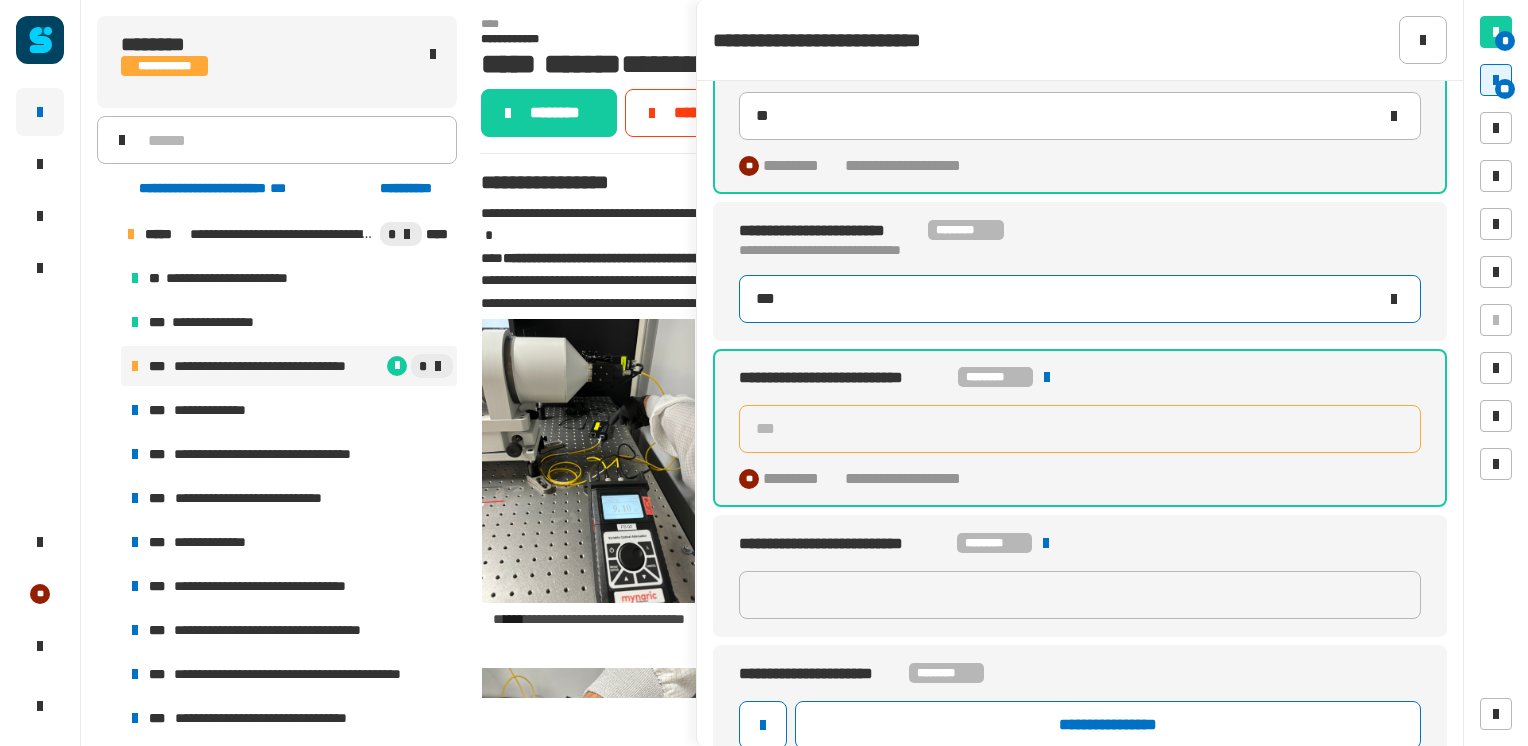 type on "***" 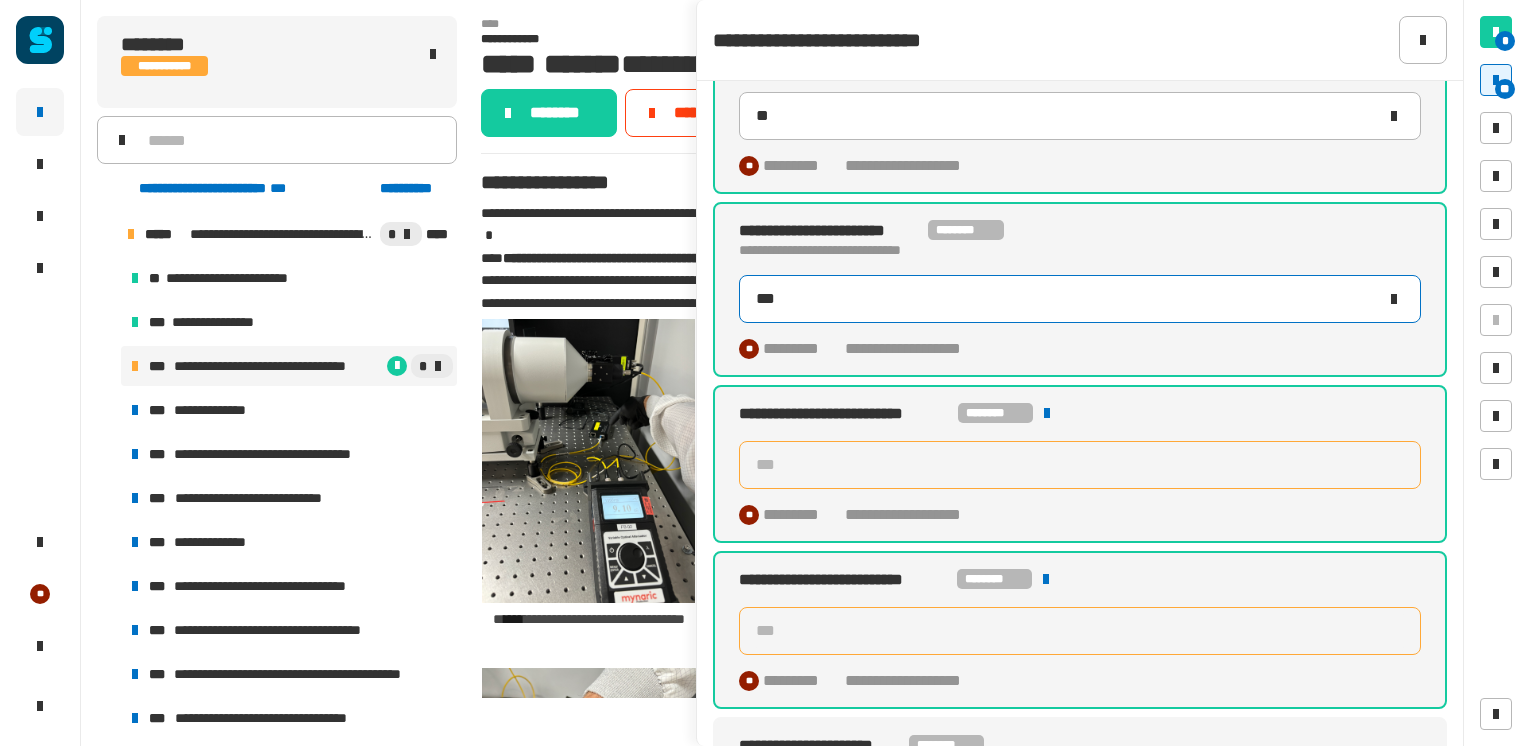 scroll, scrollTop: 1972, scrollLeft: 0, axis: vertical 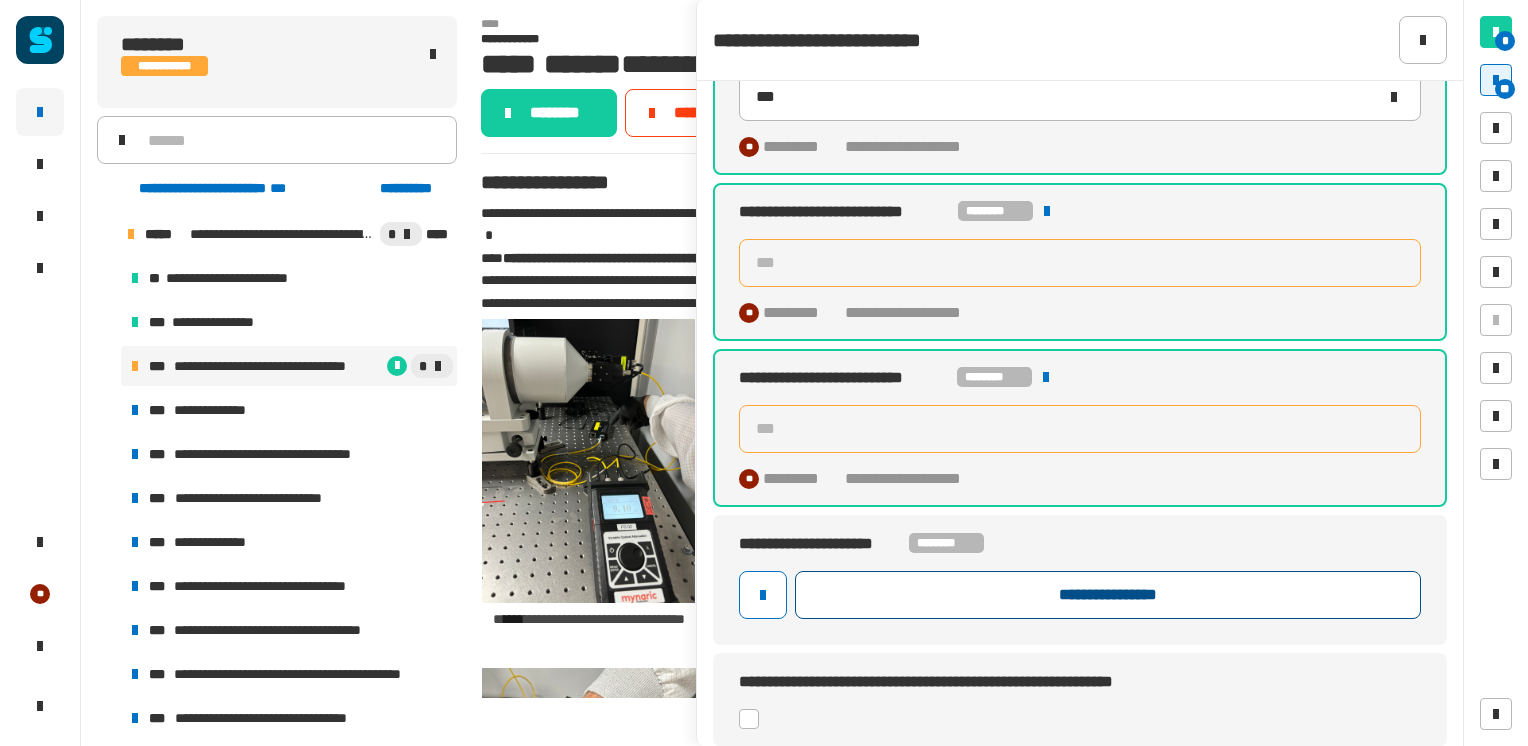 click on "**********" 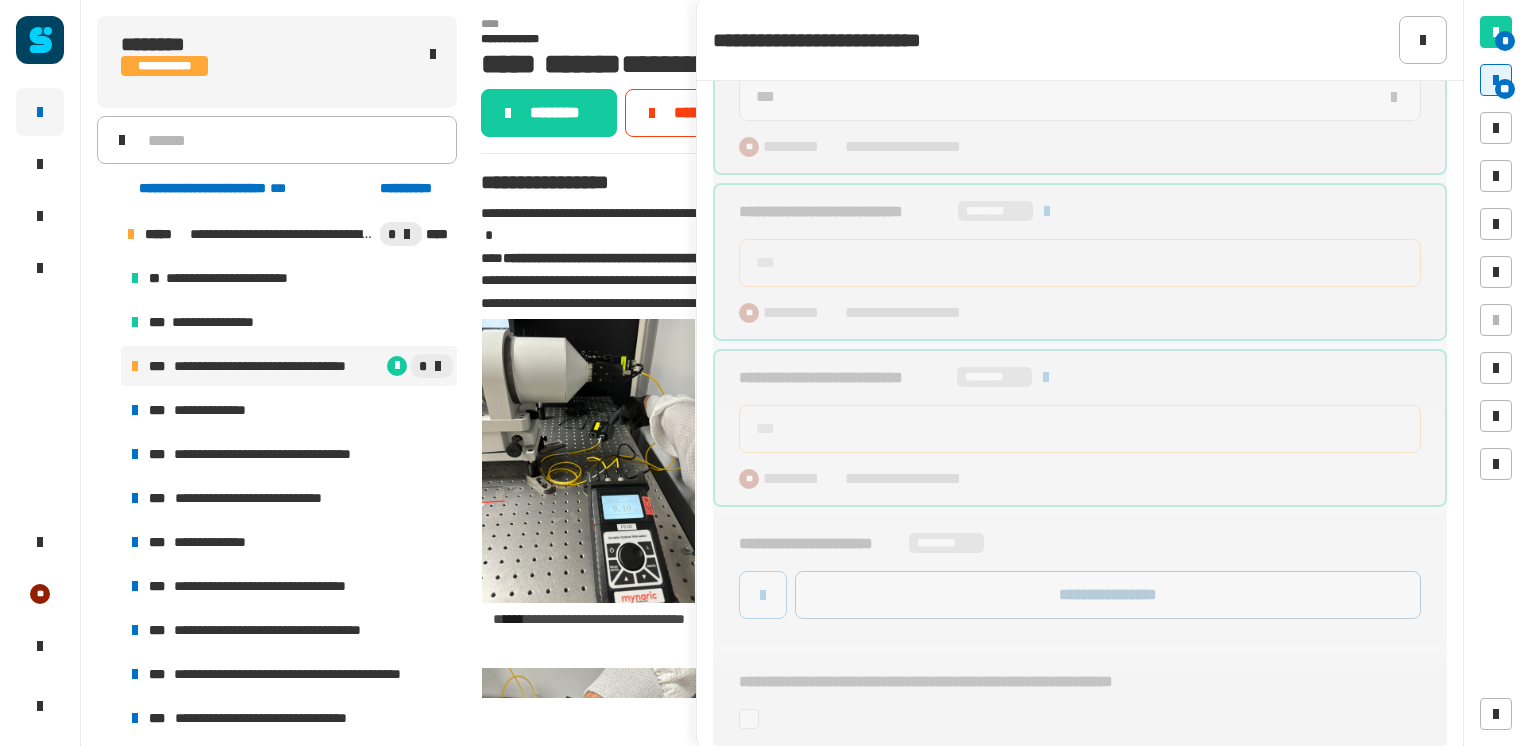 type on "***" 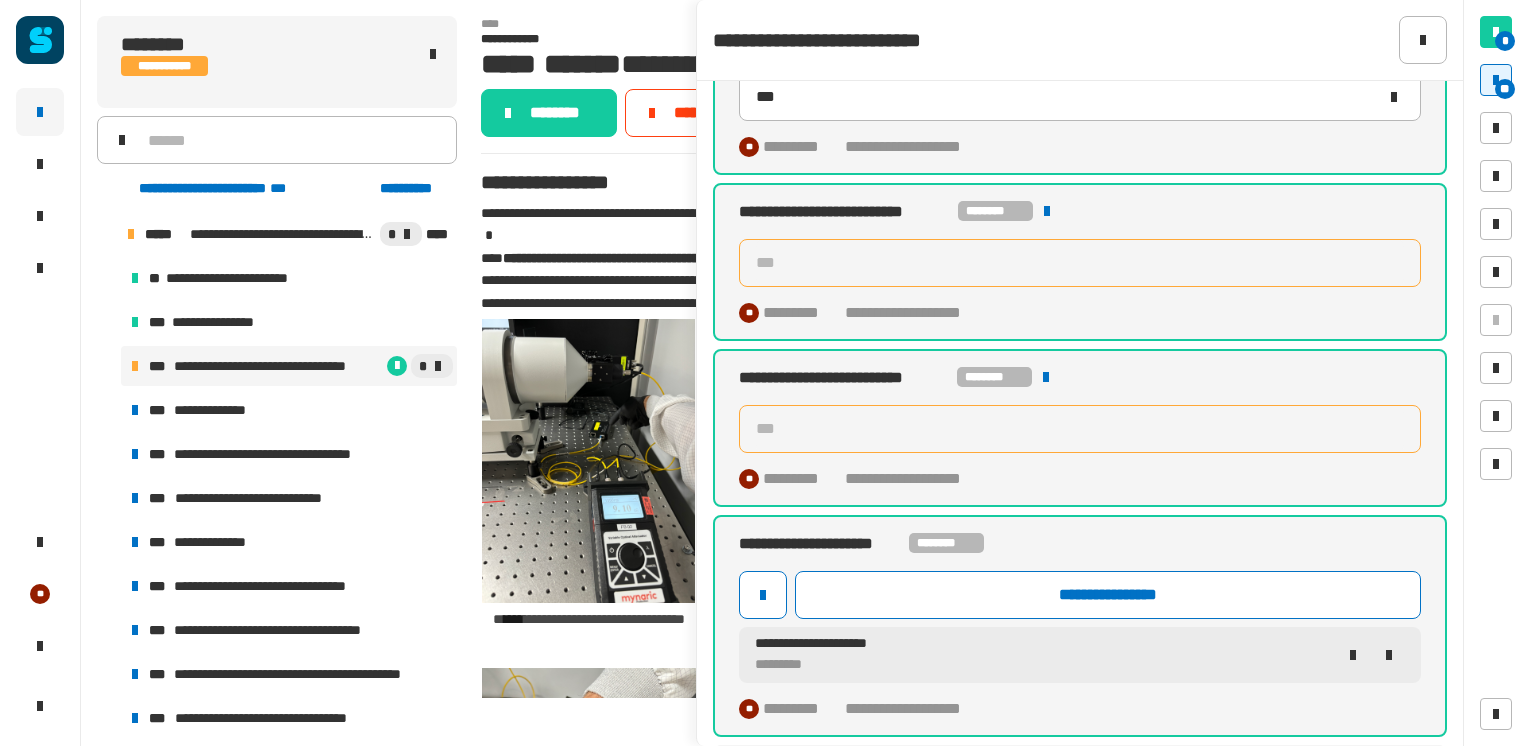 scroll, scrollTop: 2064, scrollLeft: 0, axis: vertical 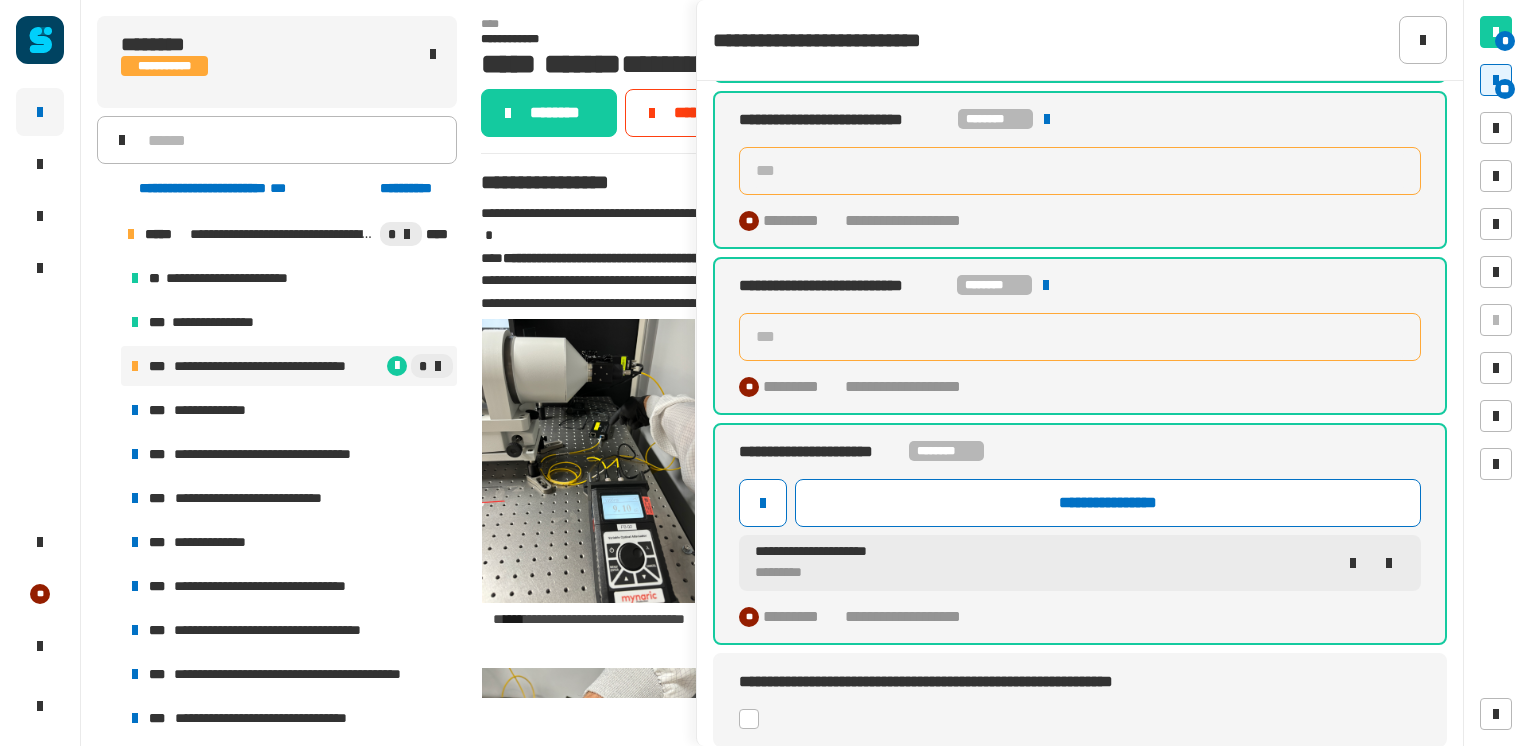 click 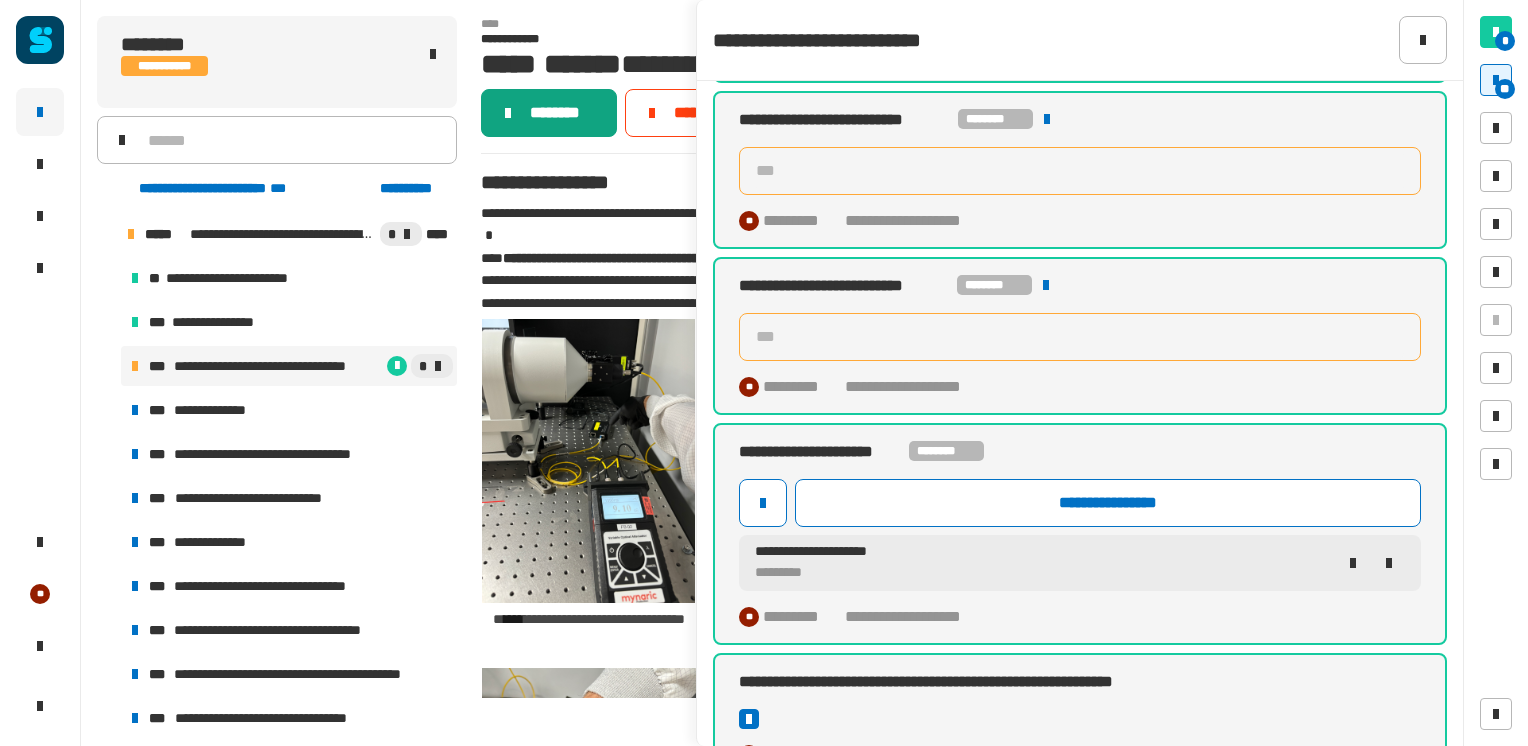 click on "********" 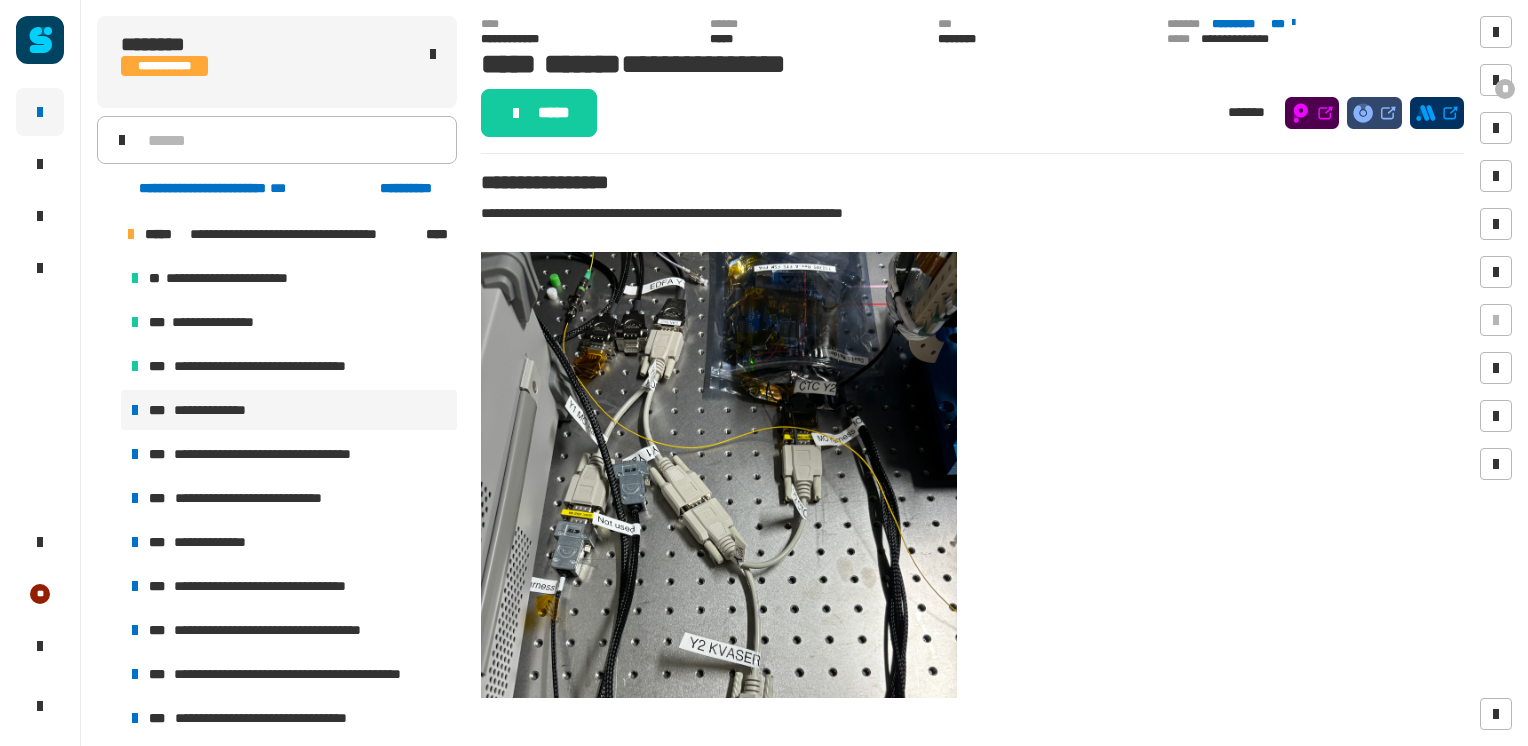 click on "*****" 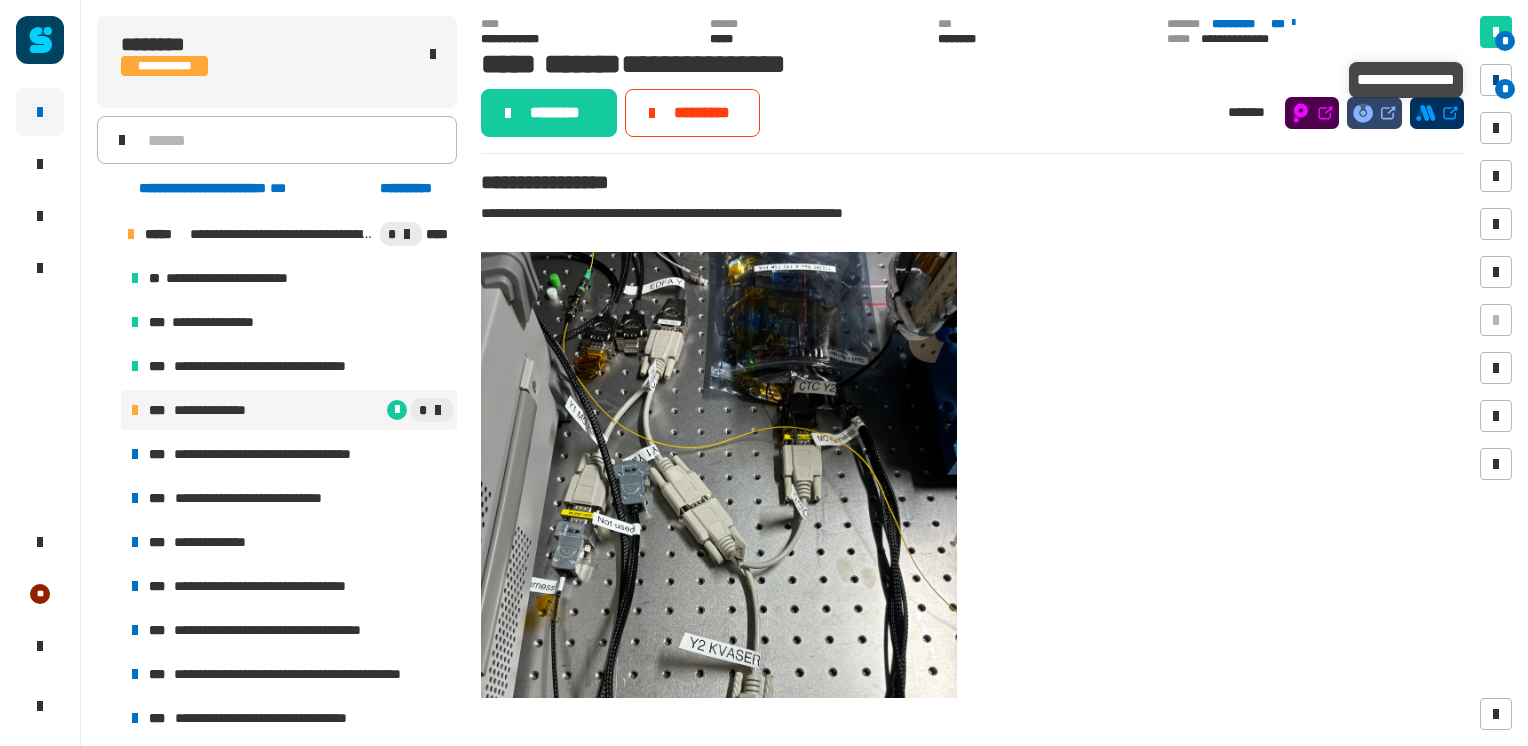 click on "*" at bounding box center (1505, 89) 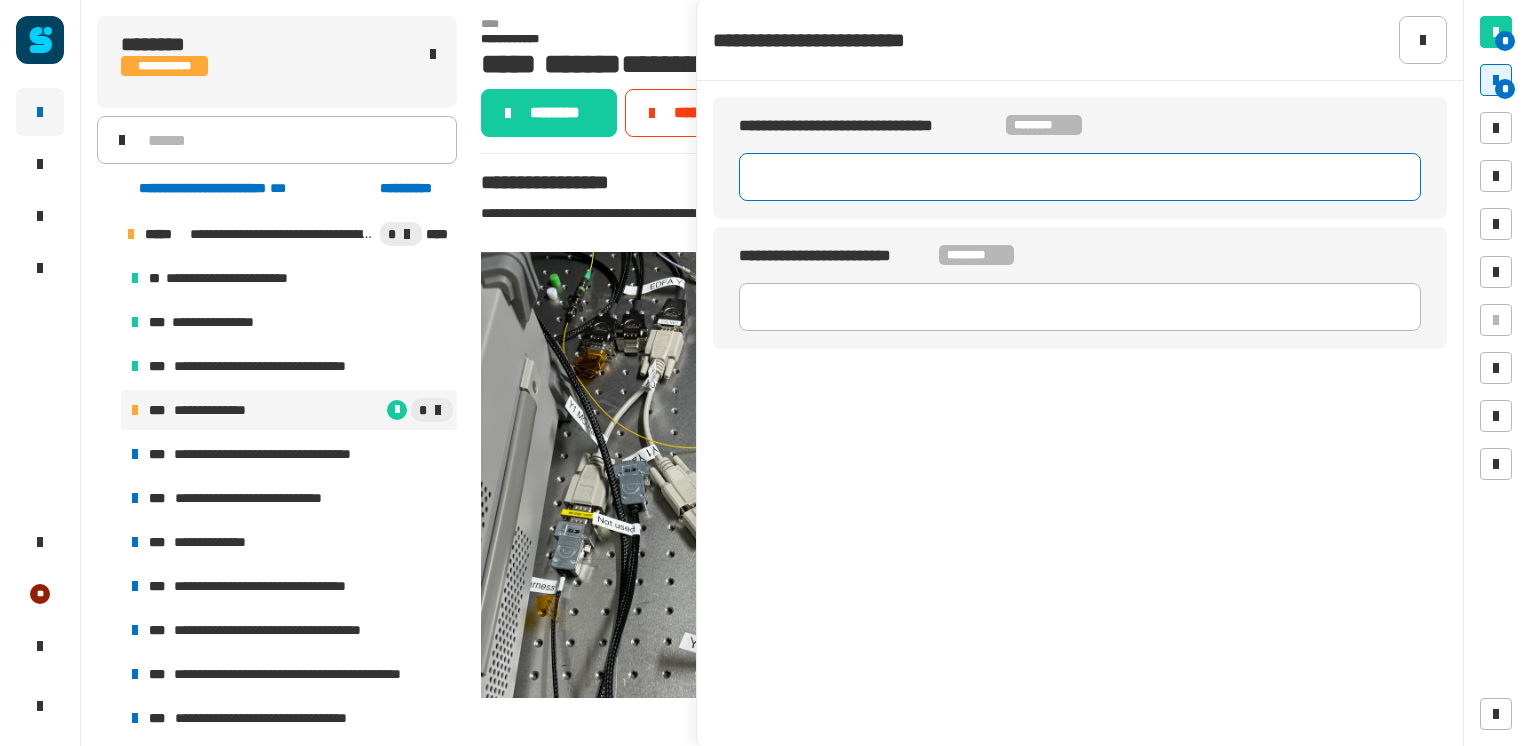 click 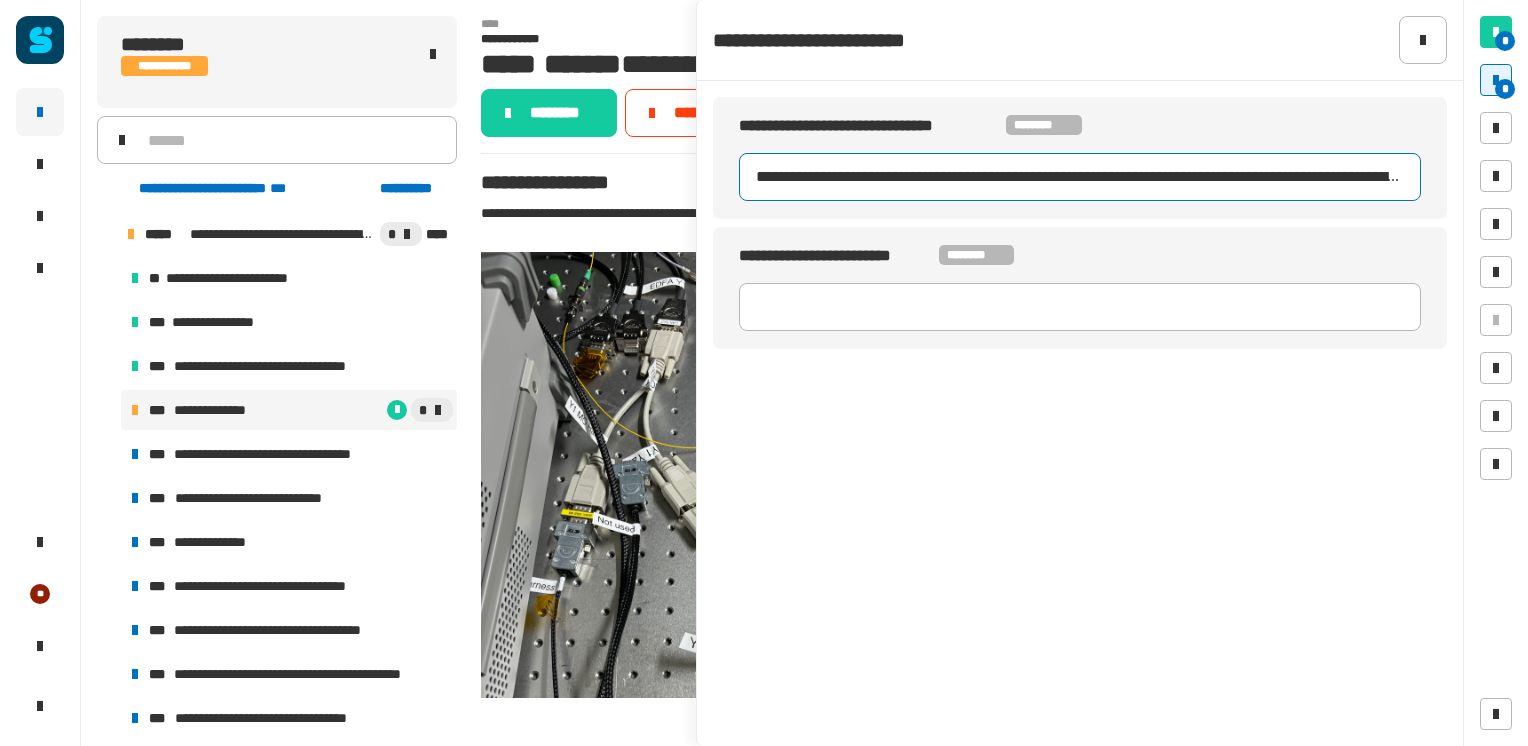 scroll, scrollTop: 0, scrollLeft: 919, axis: horizontal 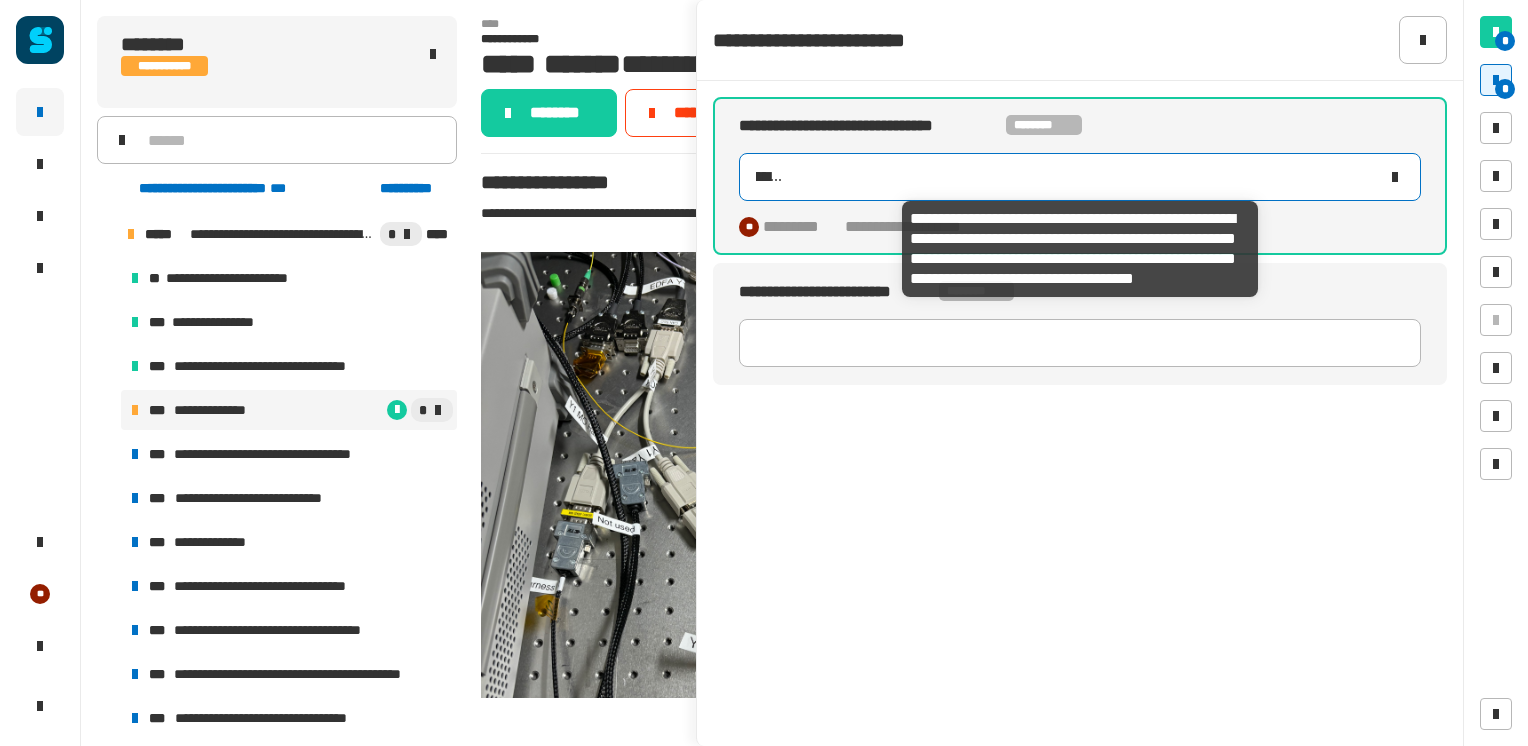 type on "**********" 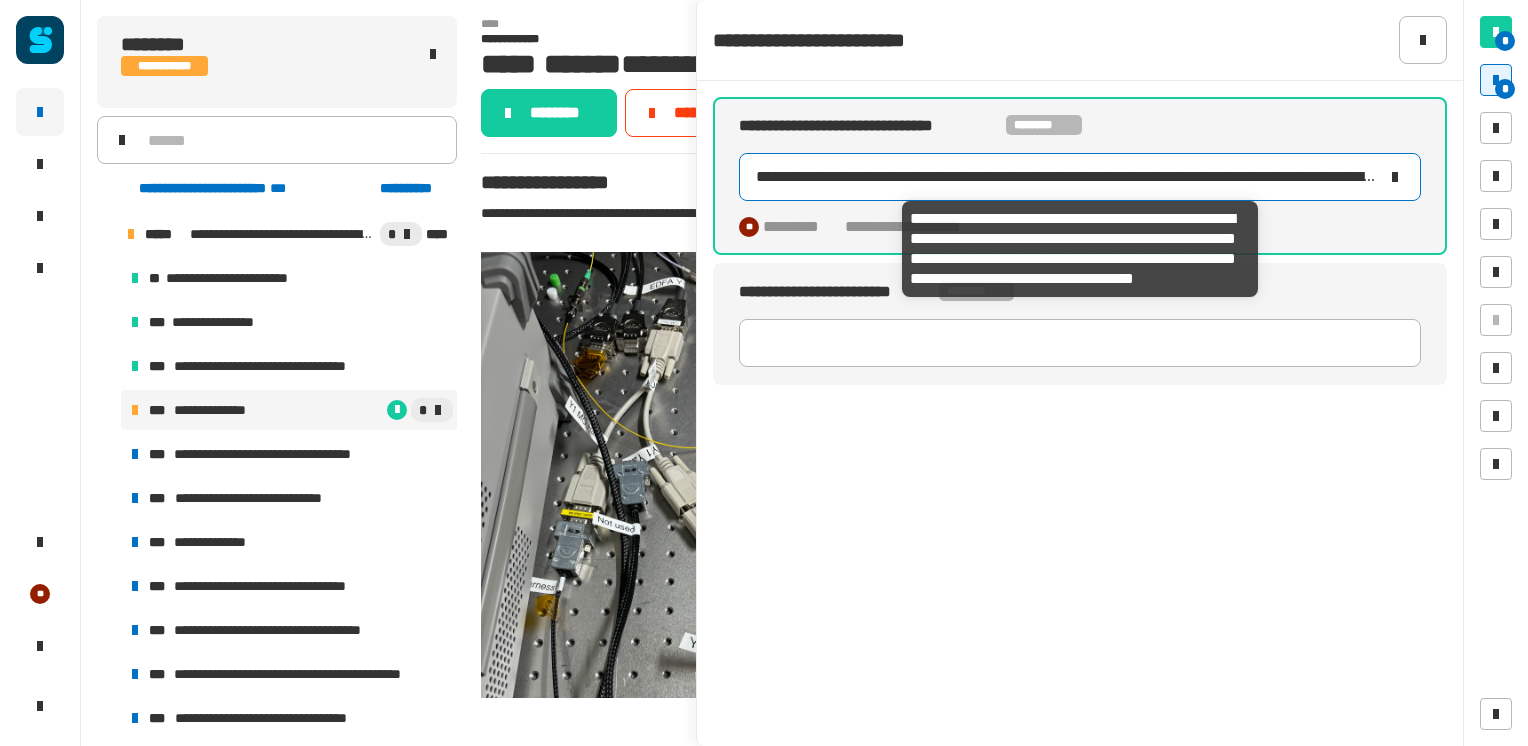 click 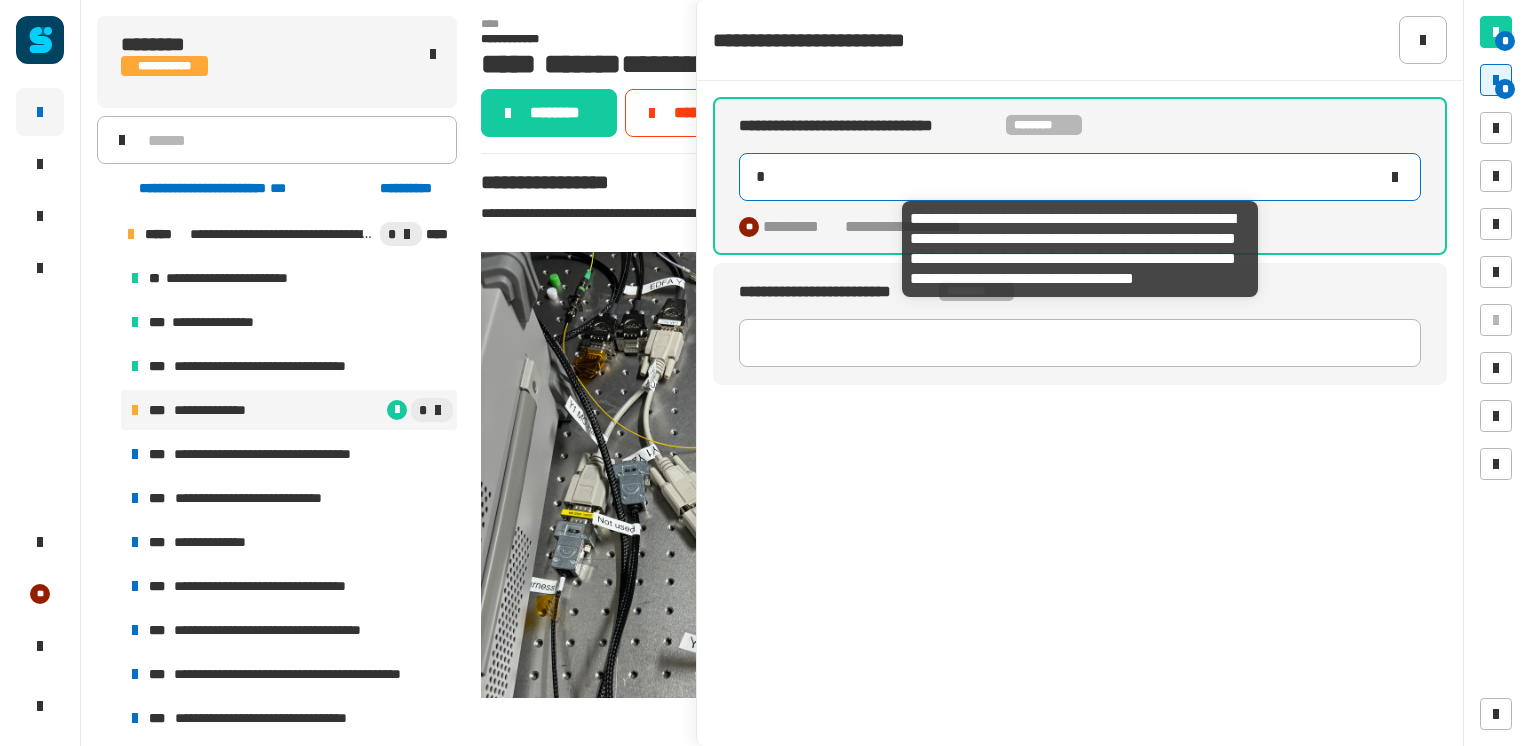 type 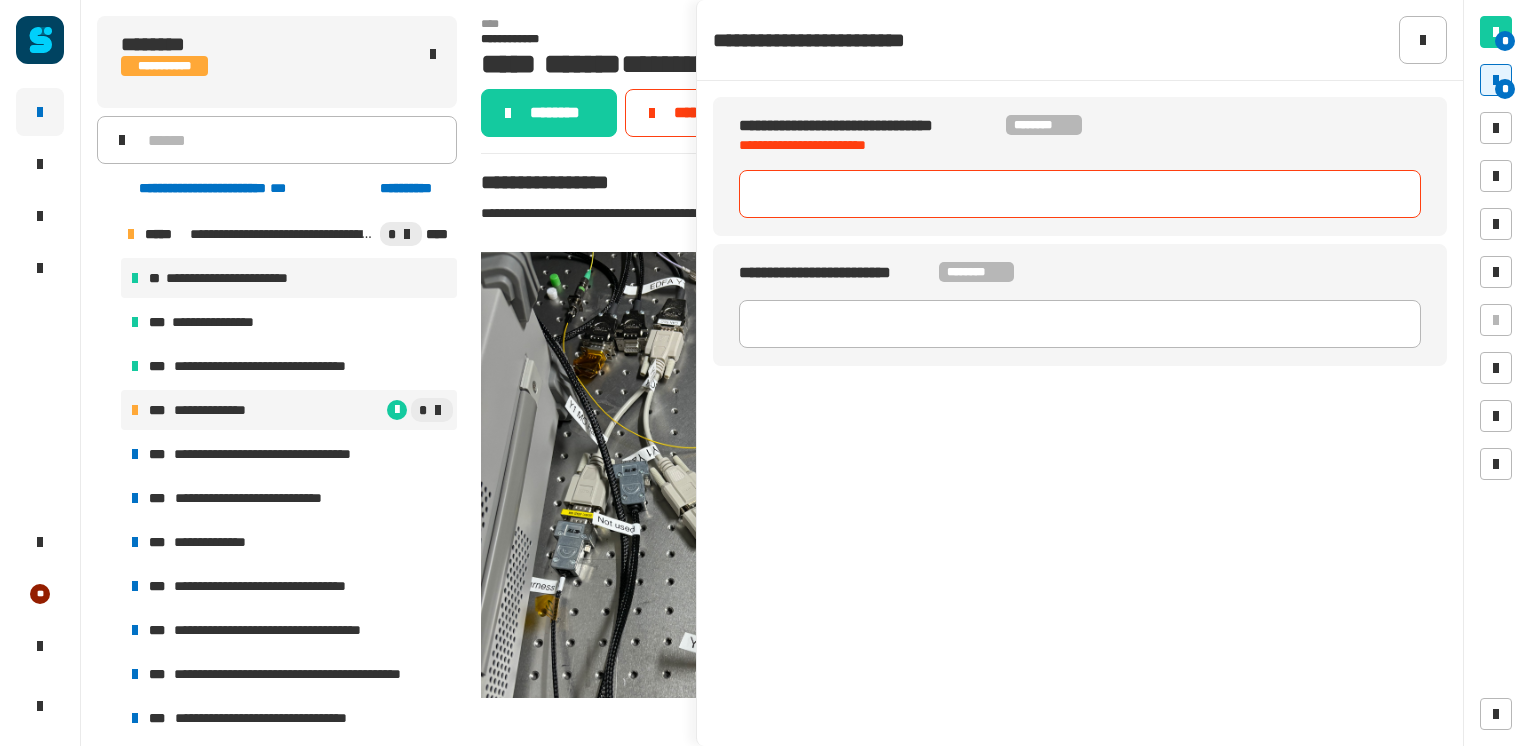 click on "**********" at bounding box center (289, 278) 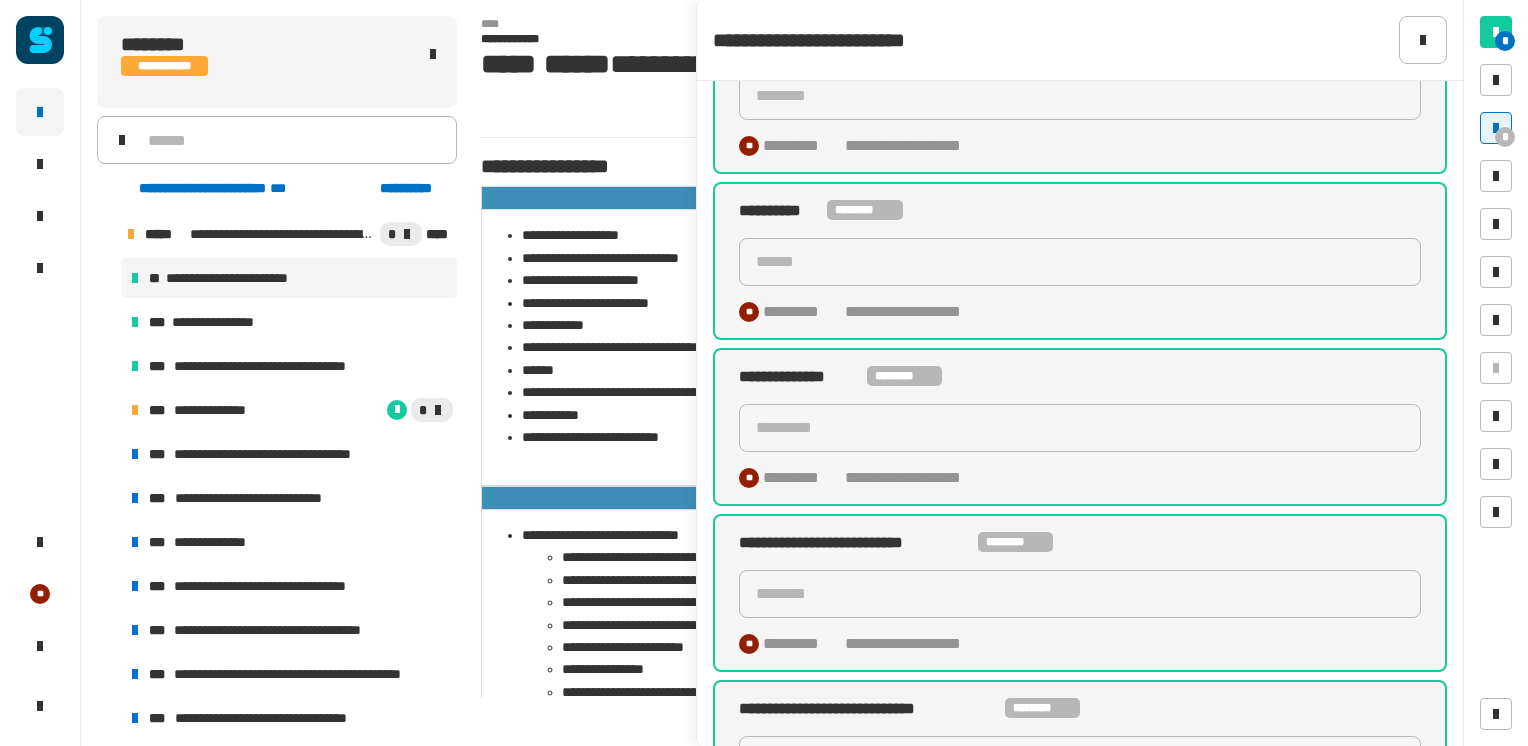 scroll, scrollTop: 504, scrollLeft: 0, axis: vertical 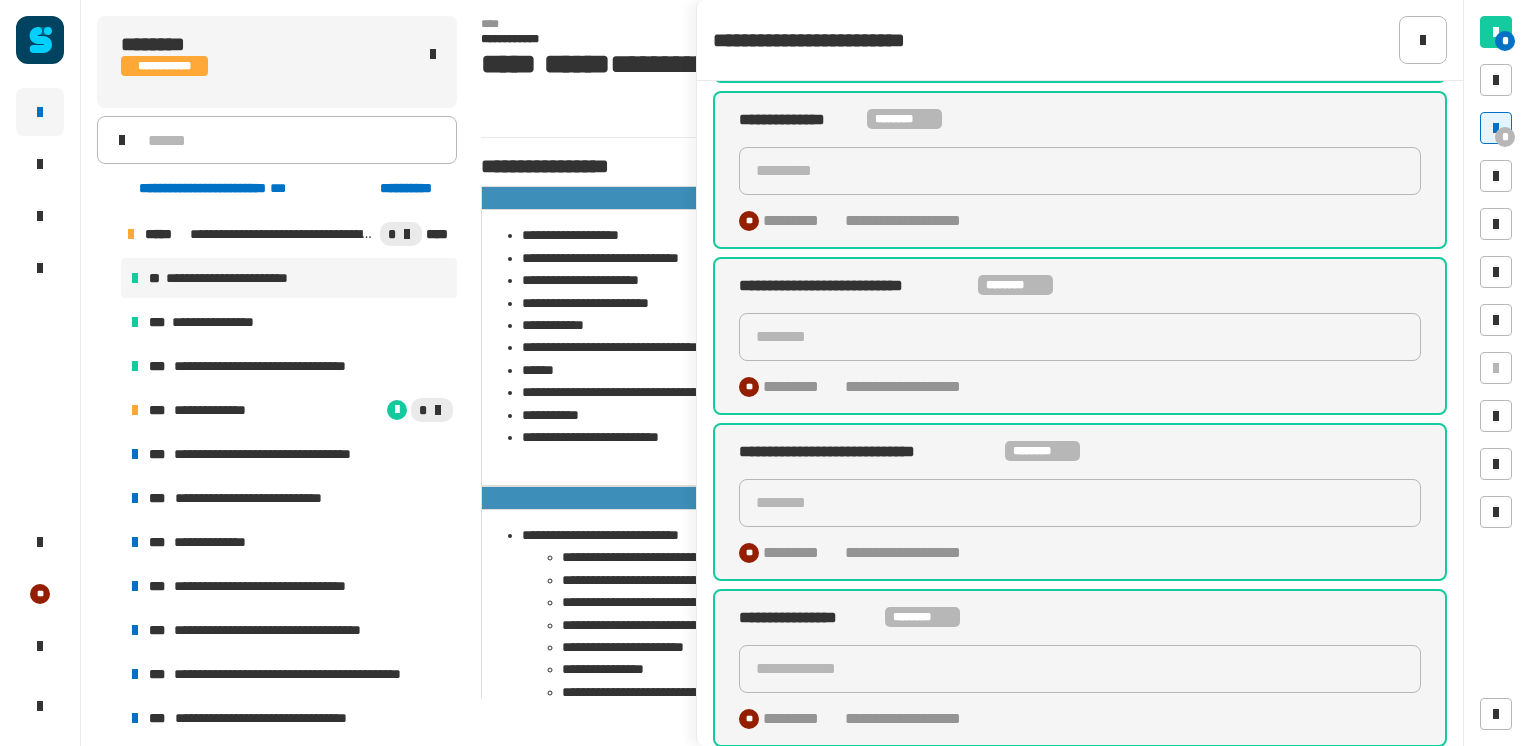 click on "**********" 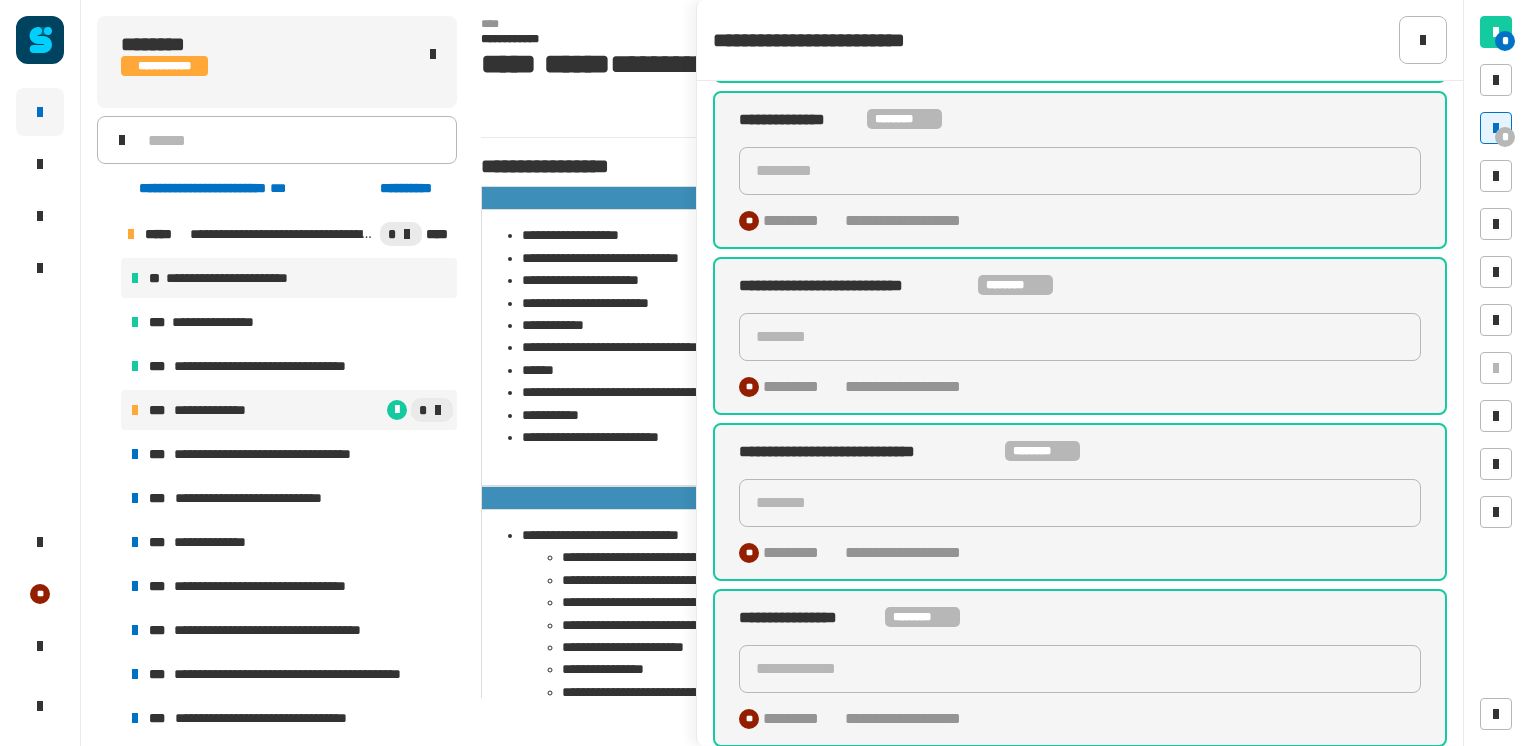 click on "**********" at bounding box center (221, 410) 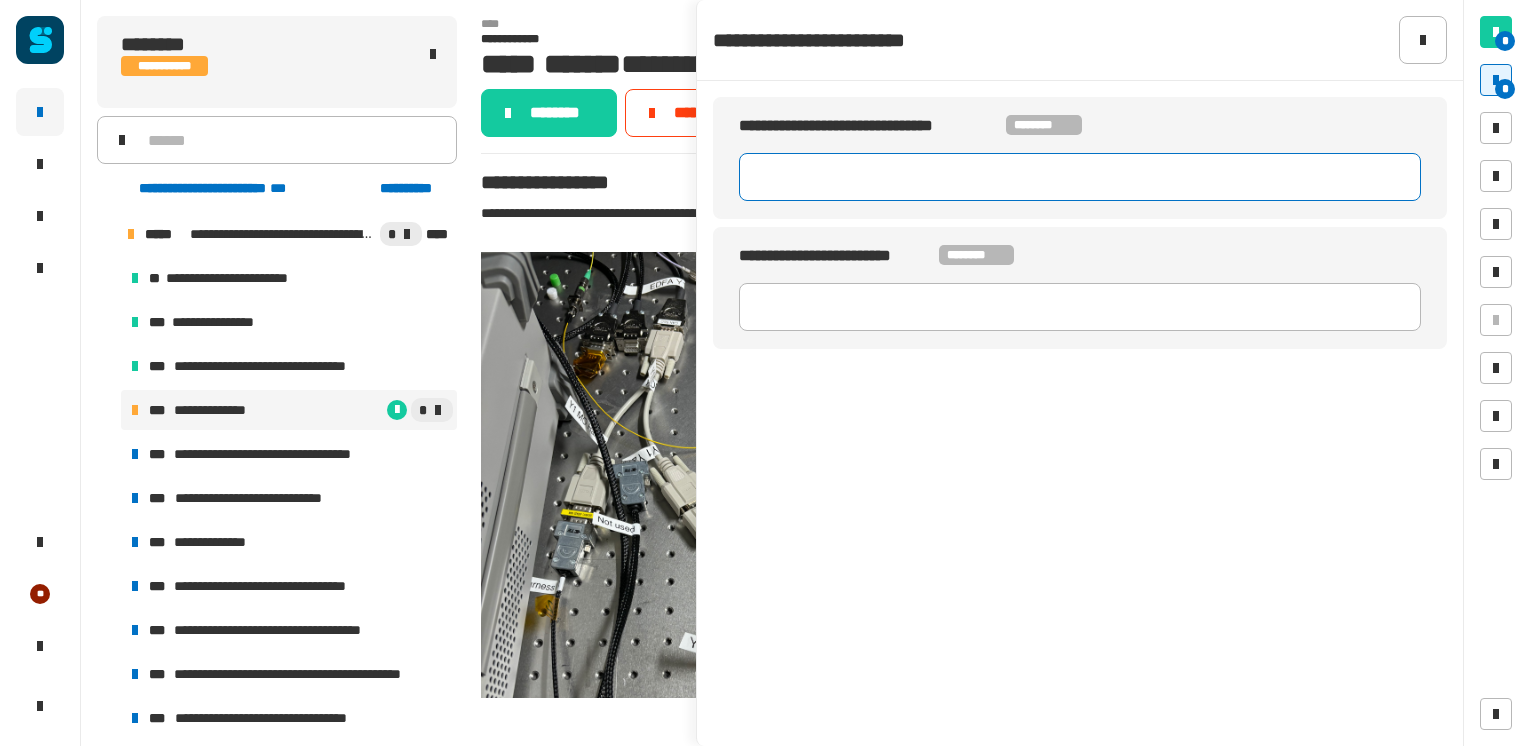 click 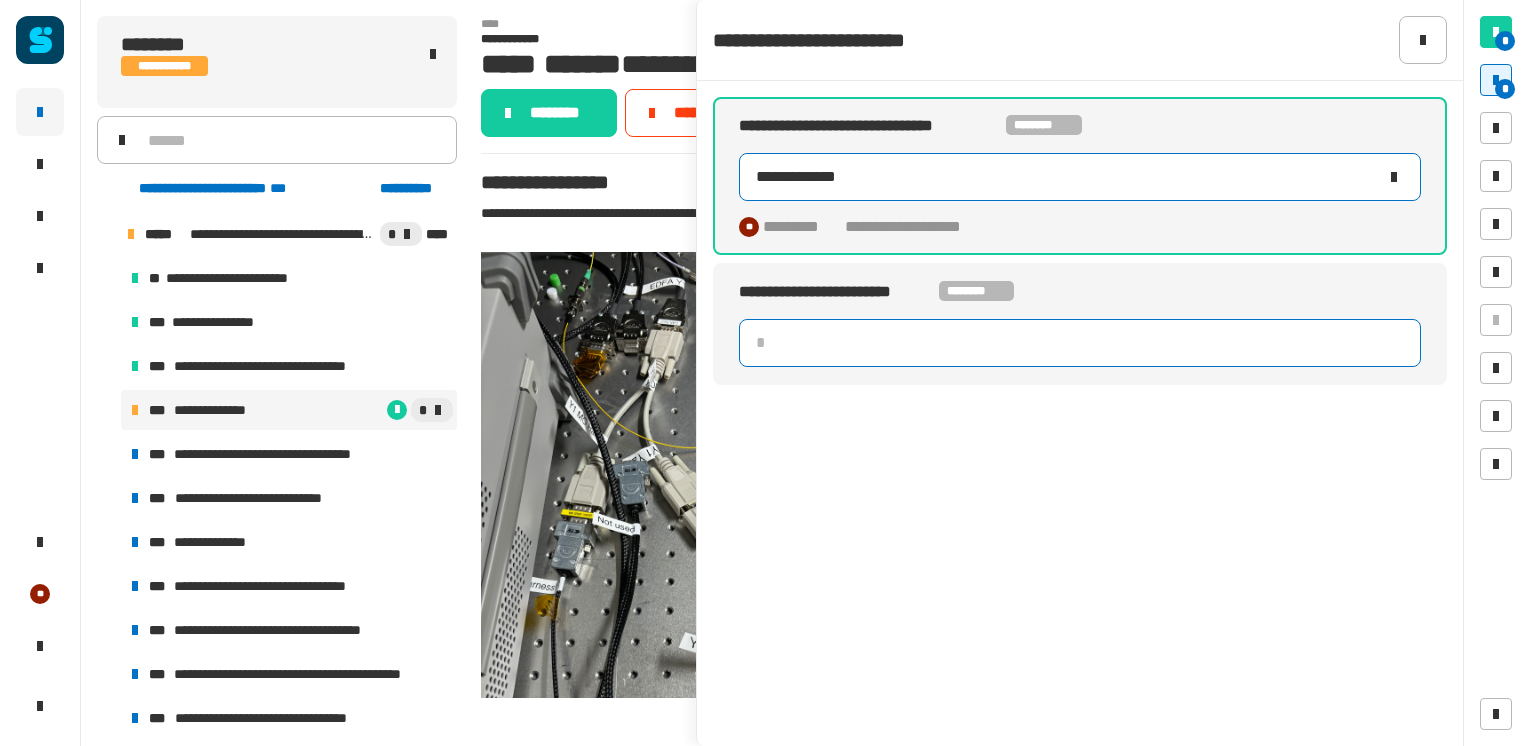 type on "**********" 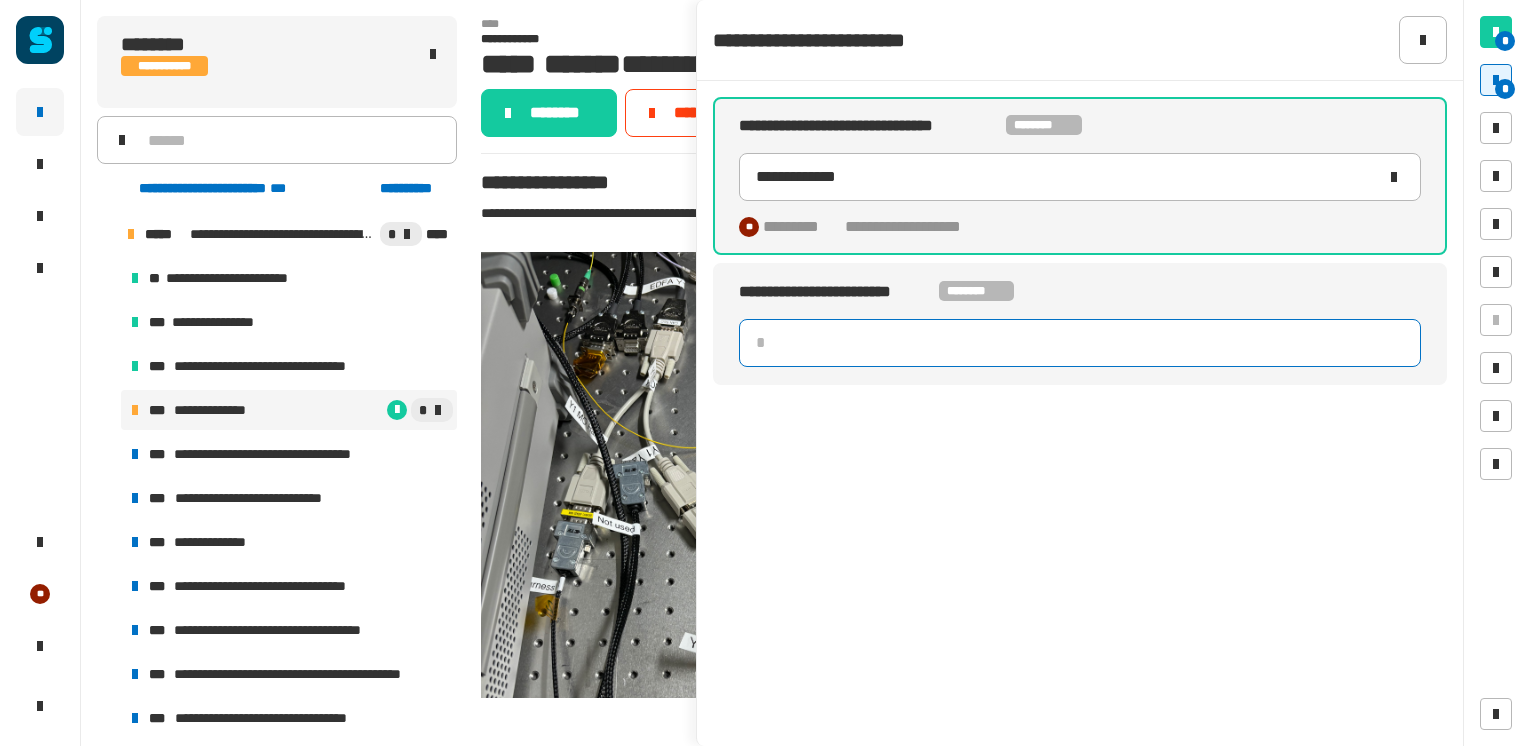 click 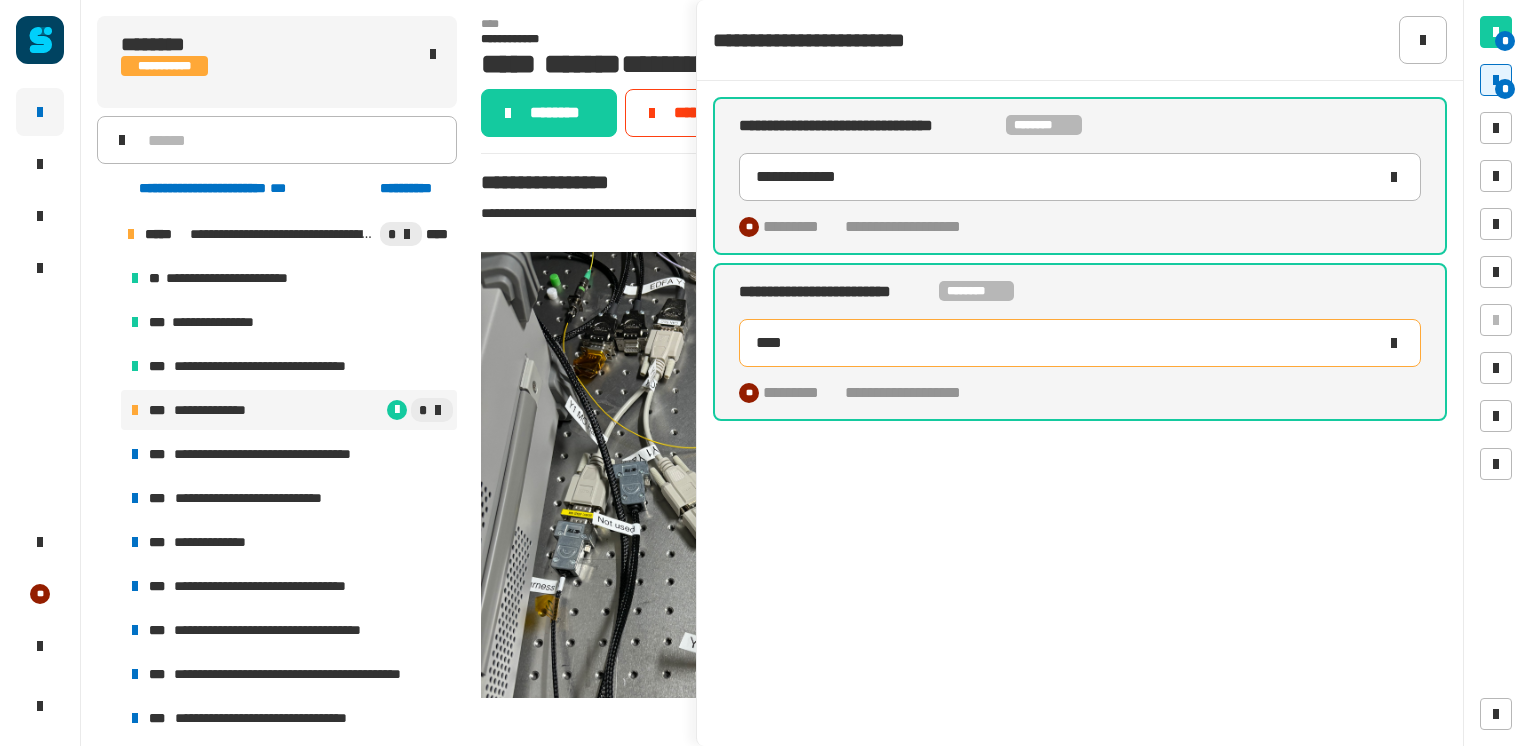 type on "*****" 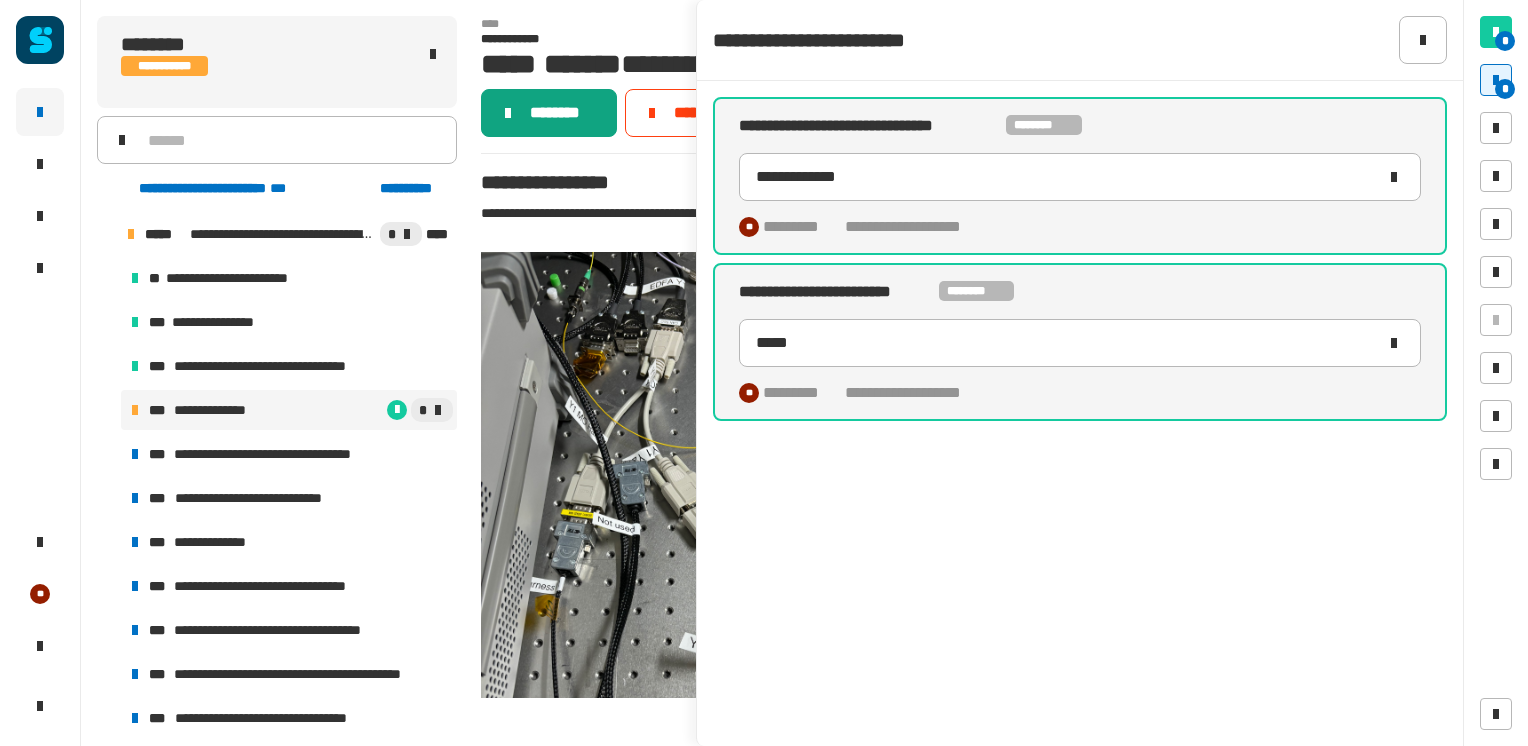 click on "********" 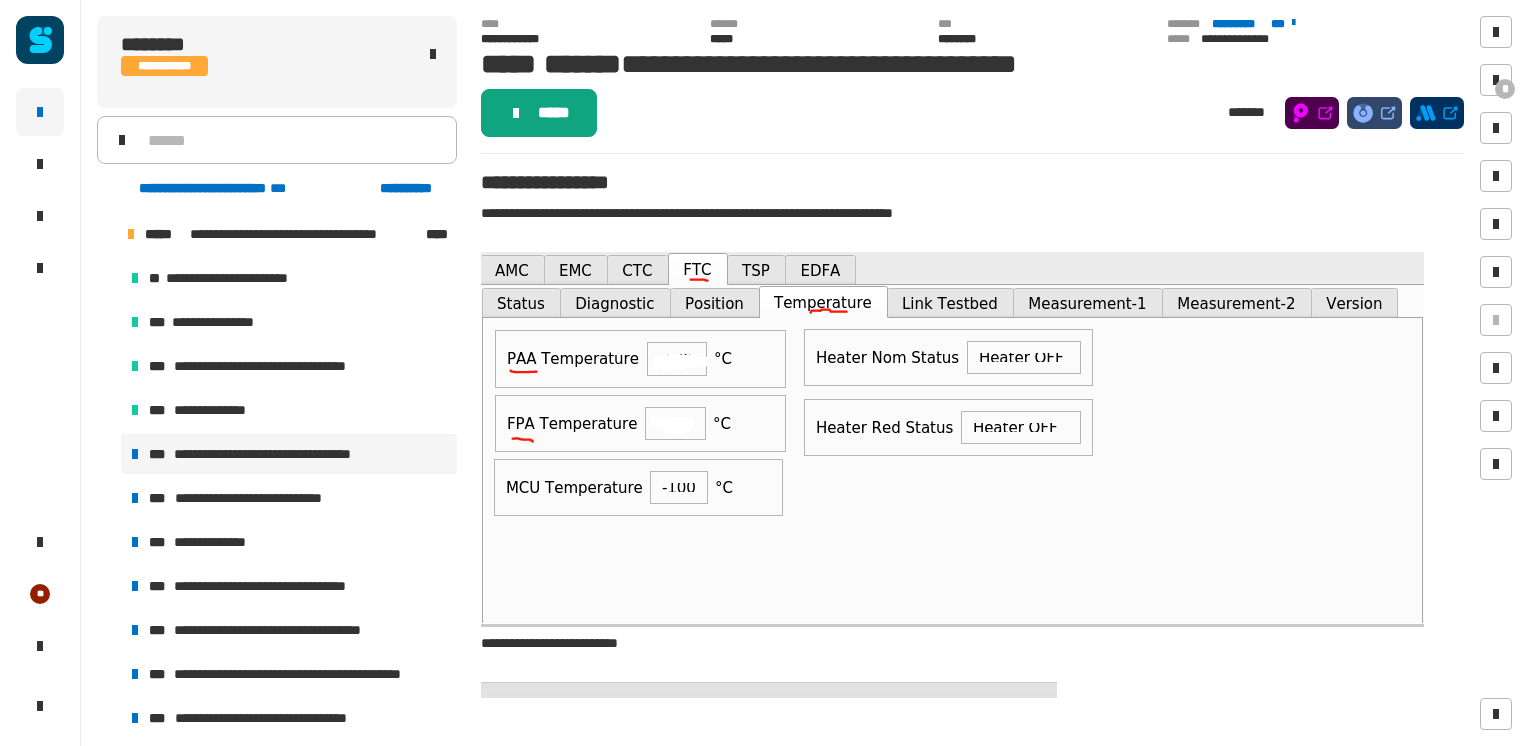 click on "*****" 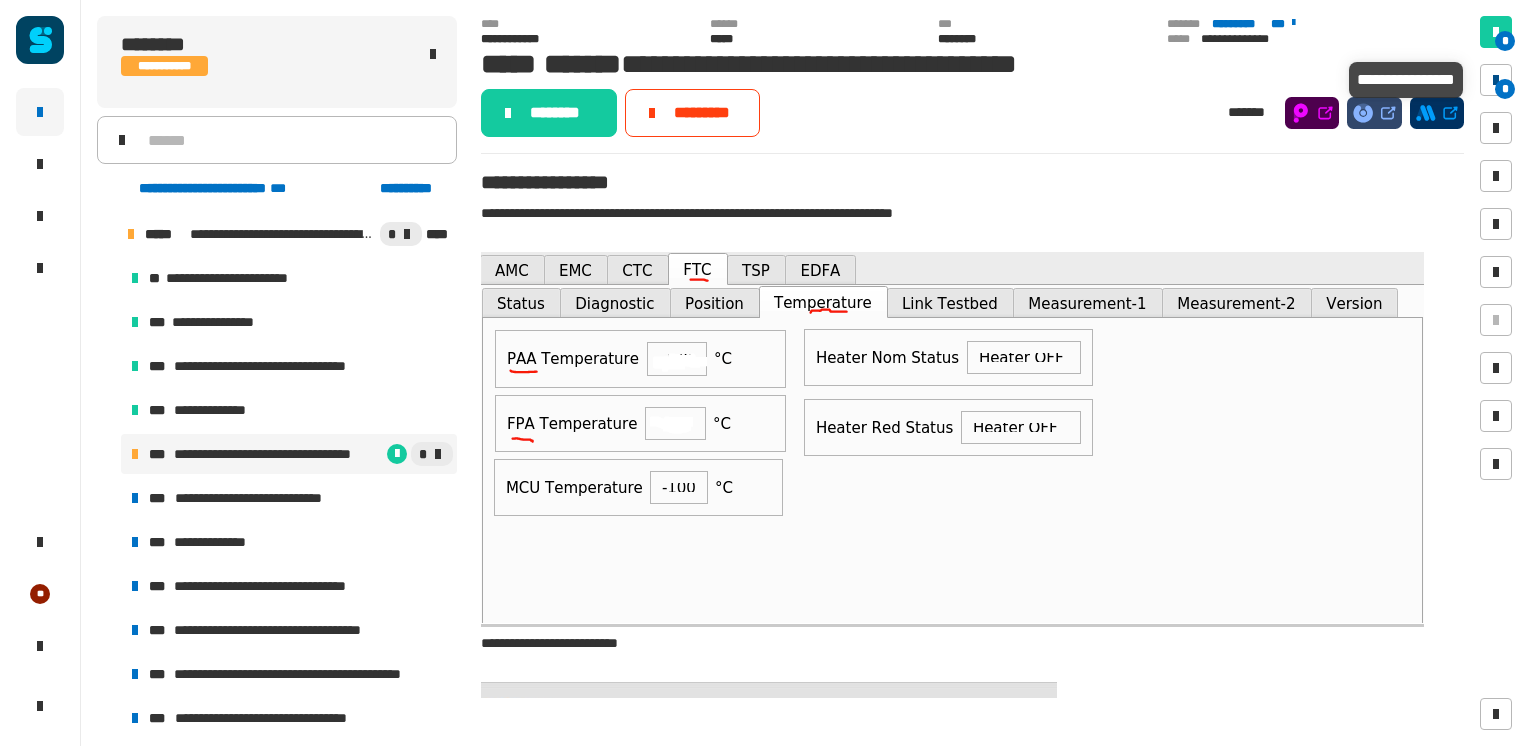 click at bounding box center [1496, 80] 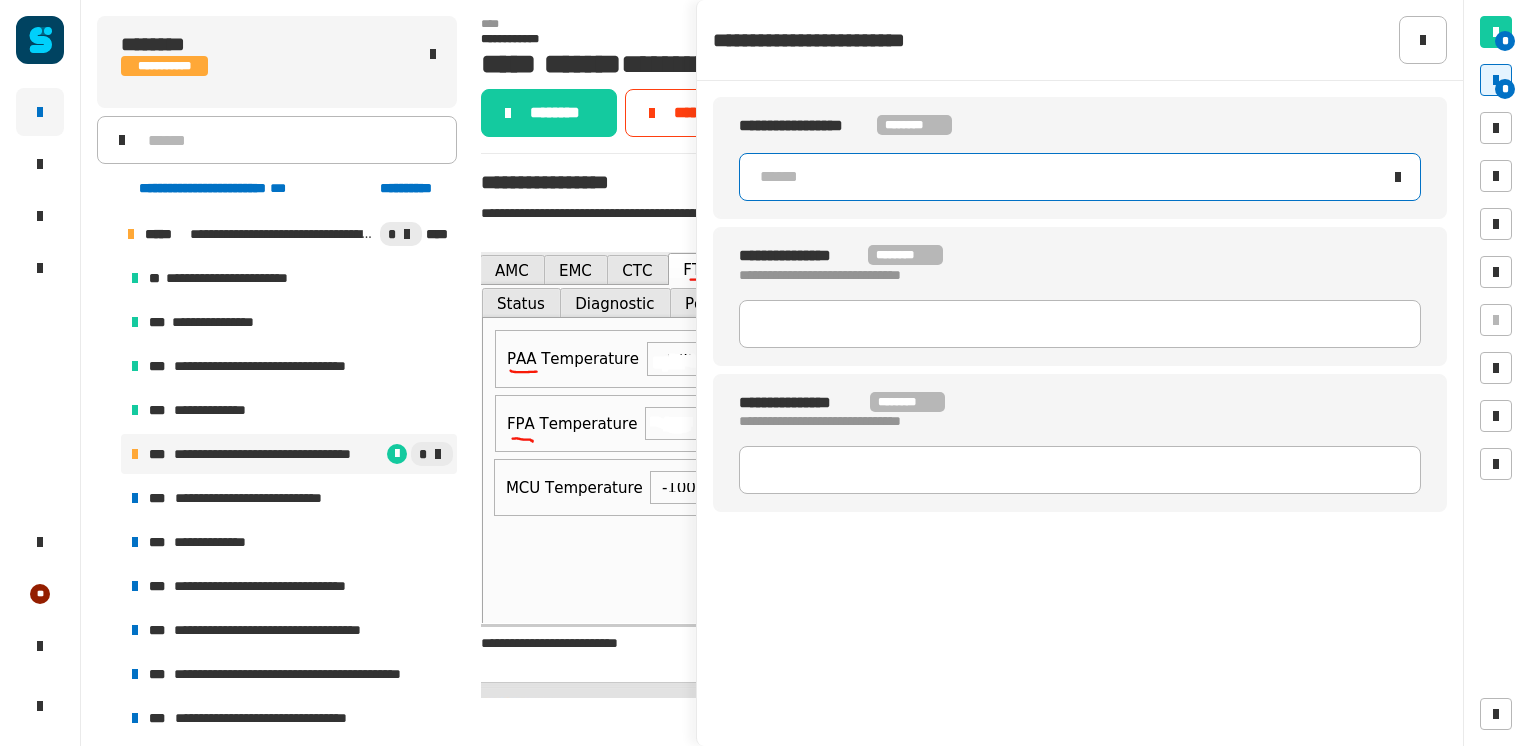 click on "******" 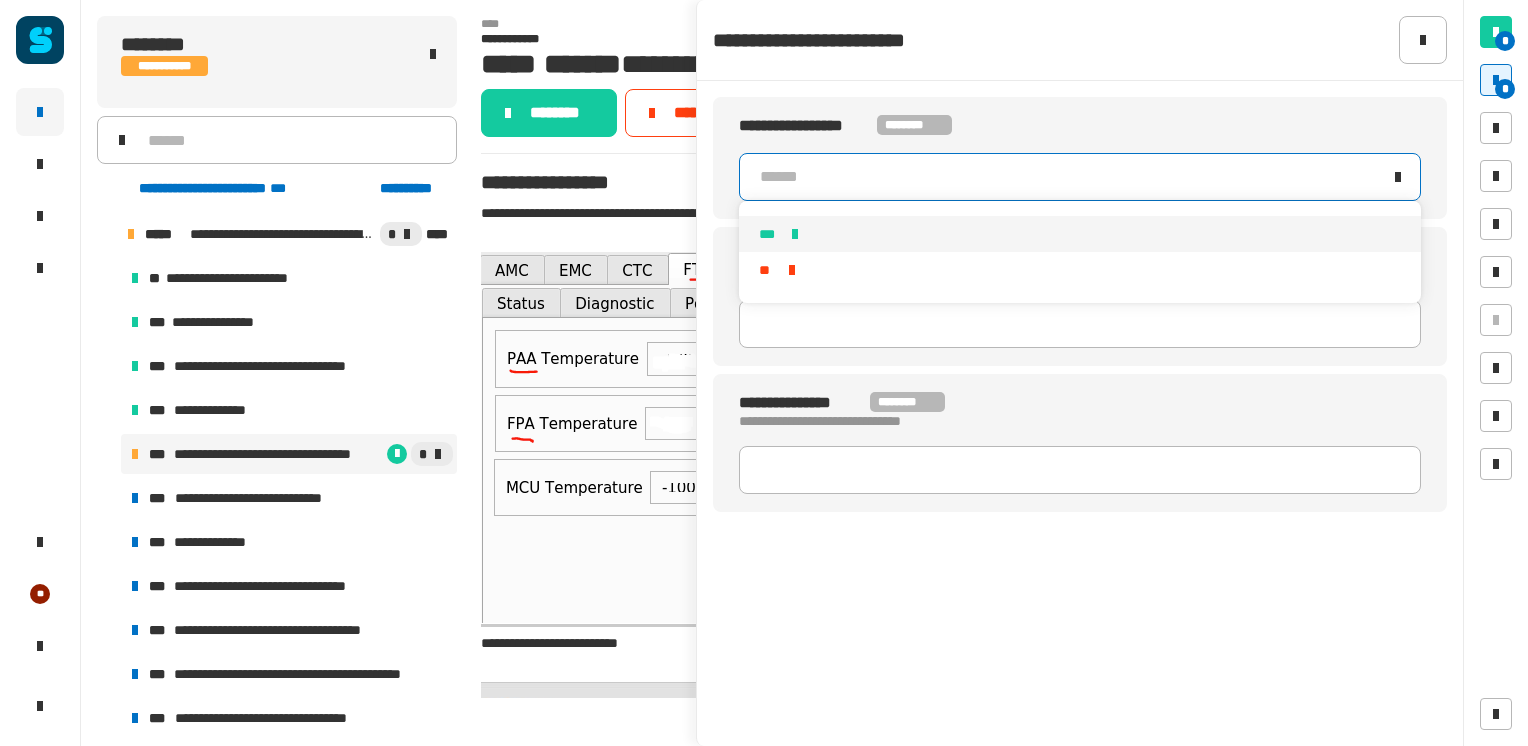 click at bounding box center (795, 234) 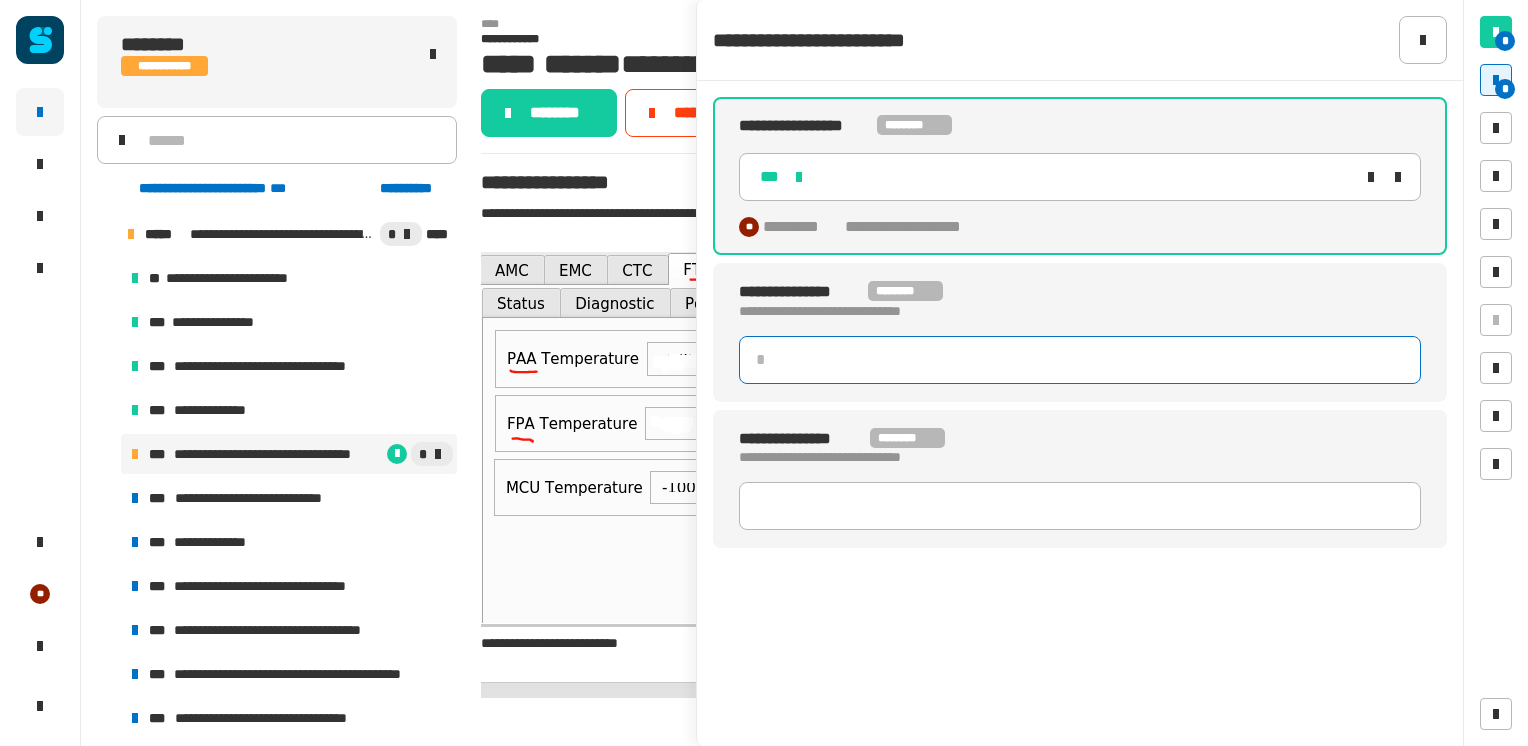 click 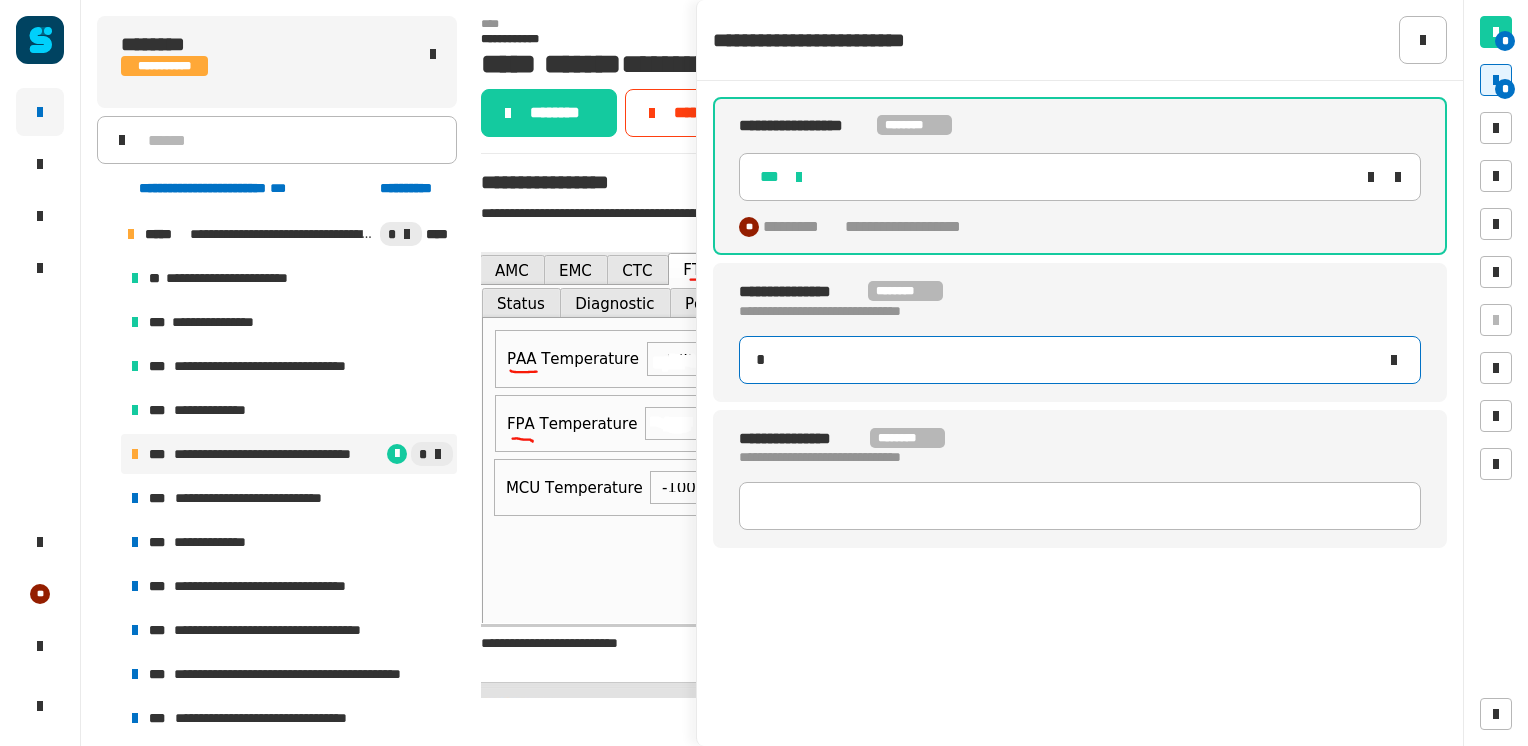 type on "**" 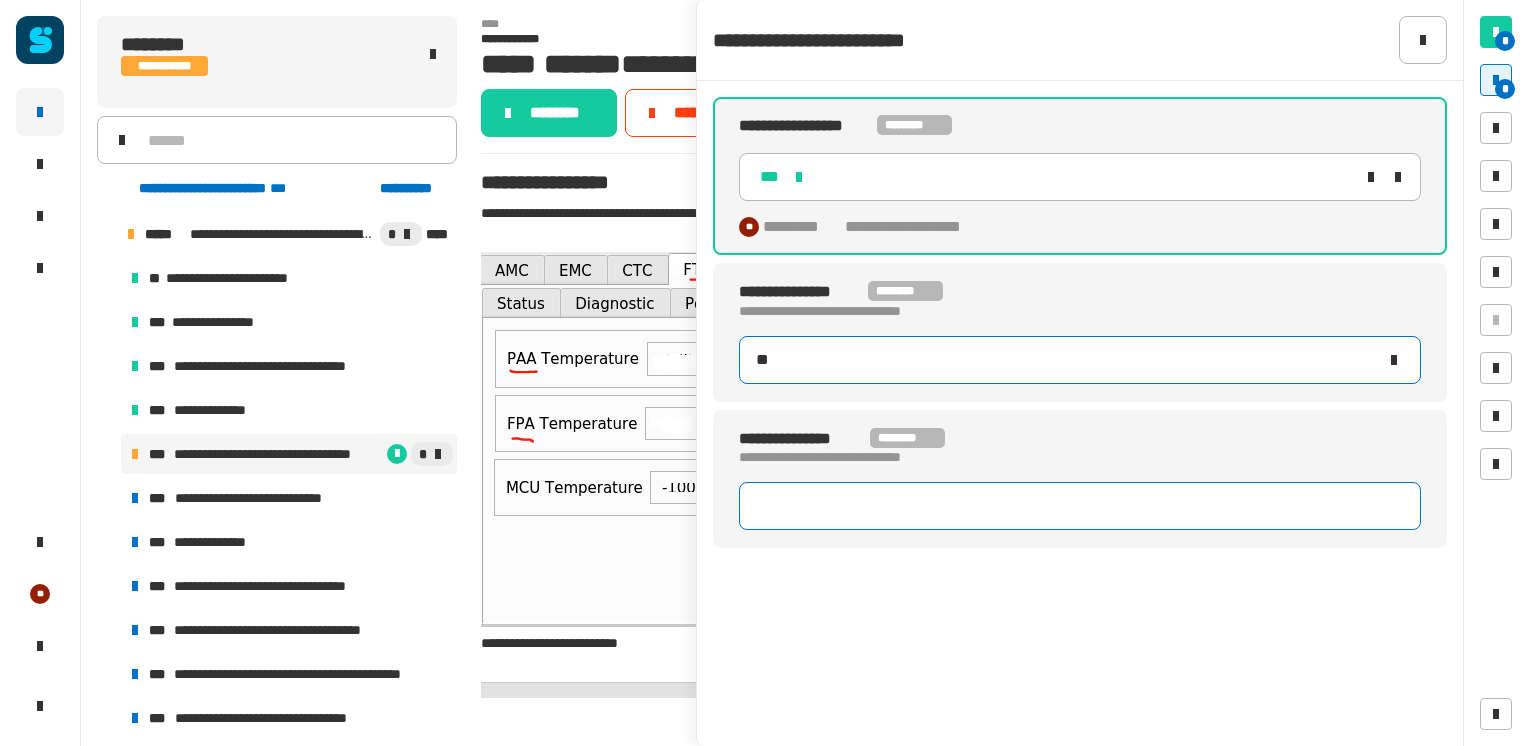 type 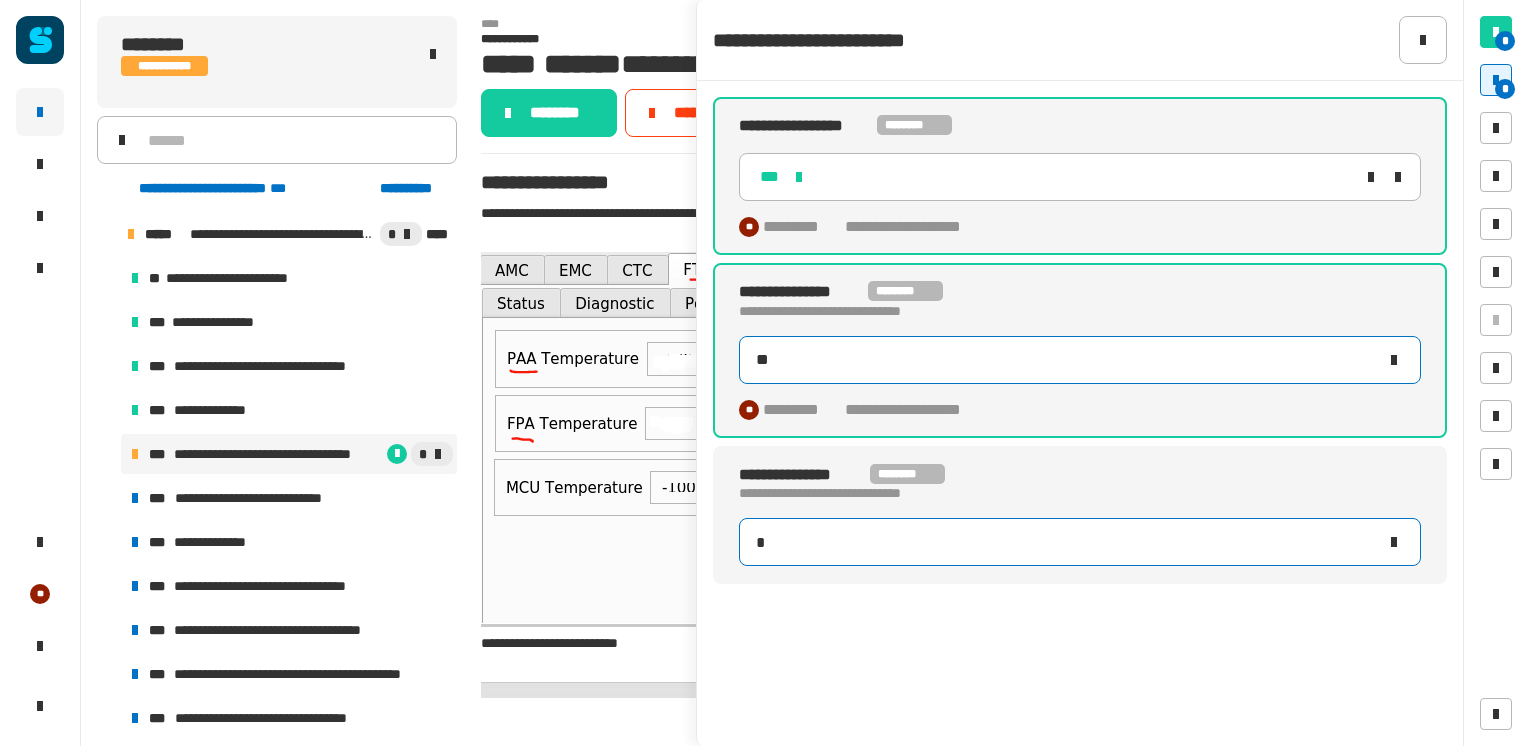 type on "**" 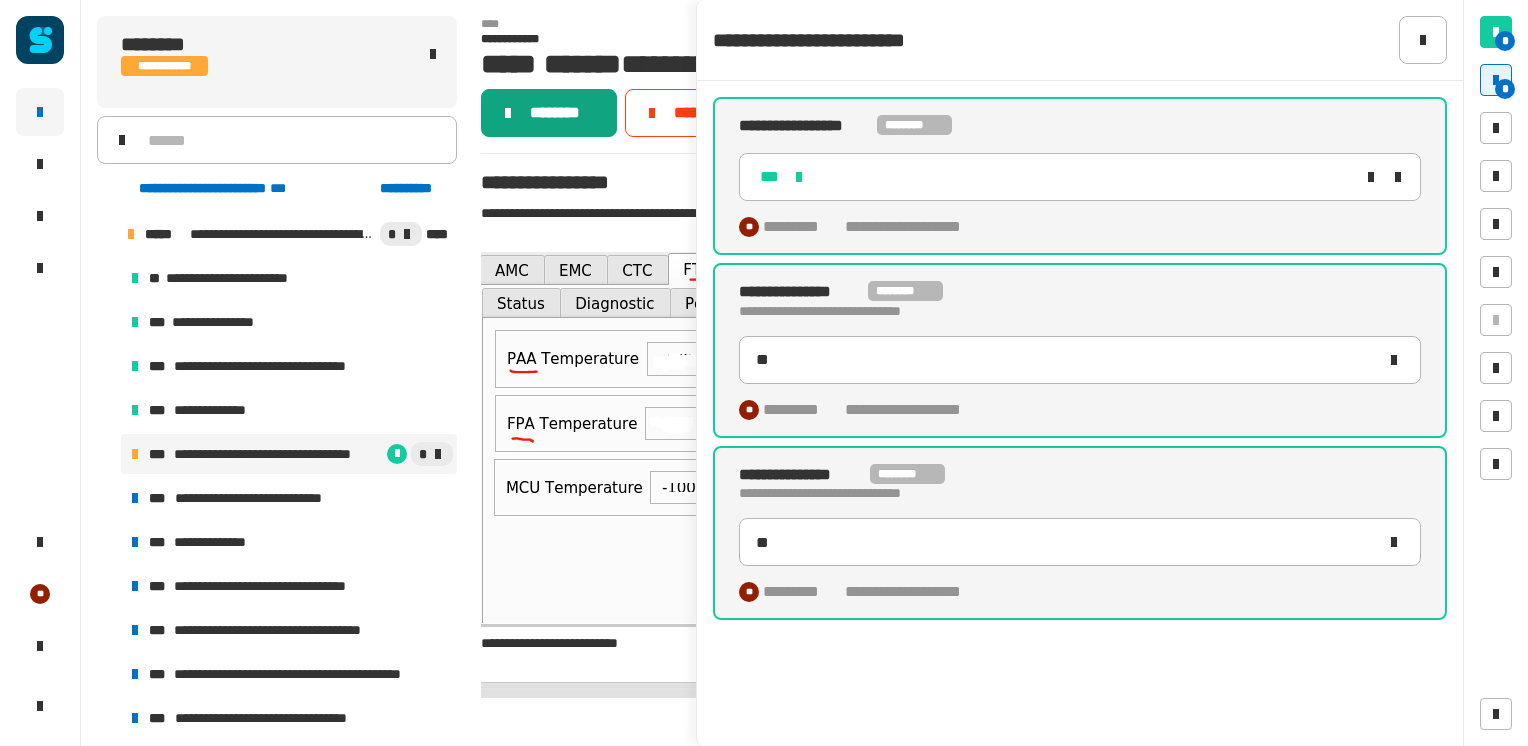 click on "********" 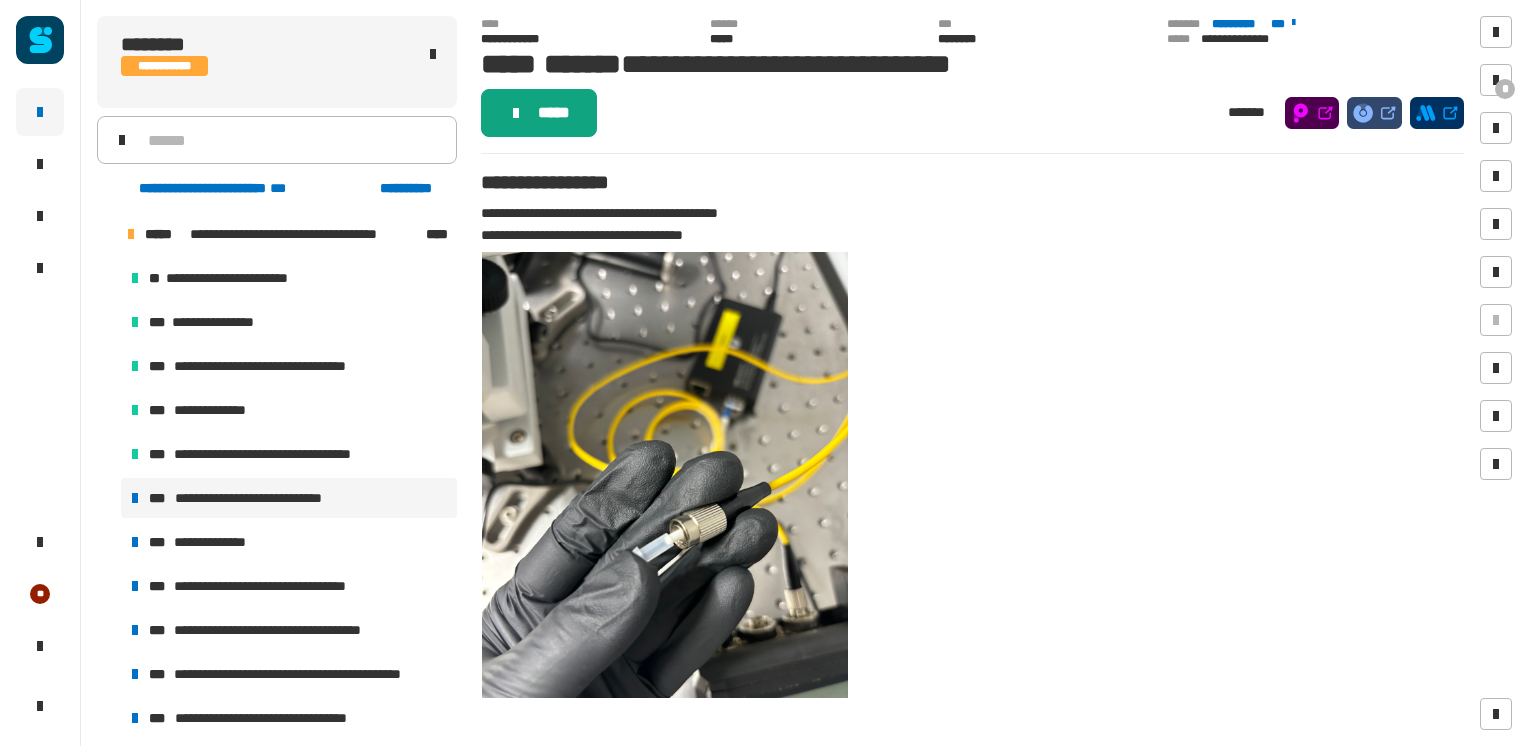 click on "*****" 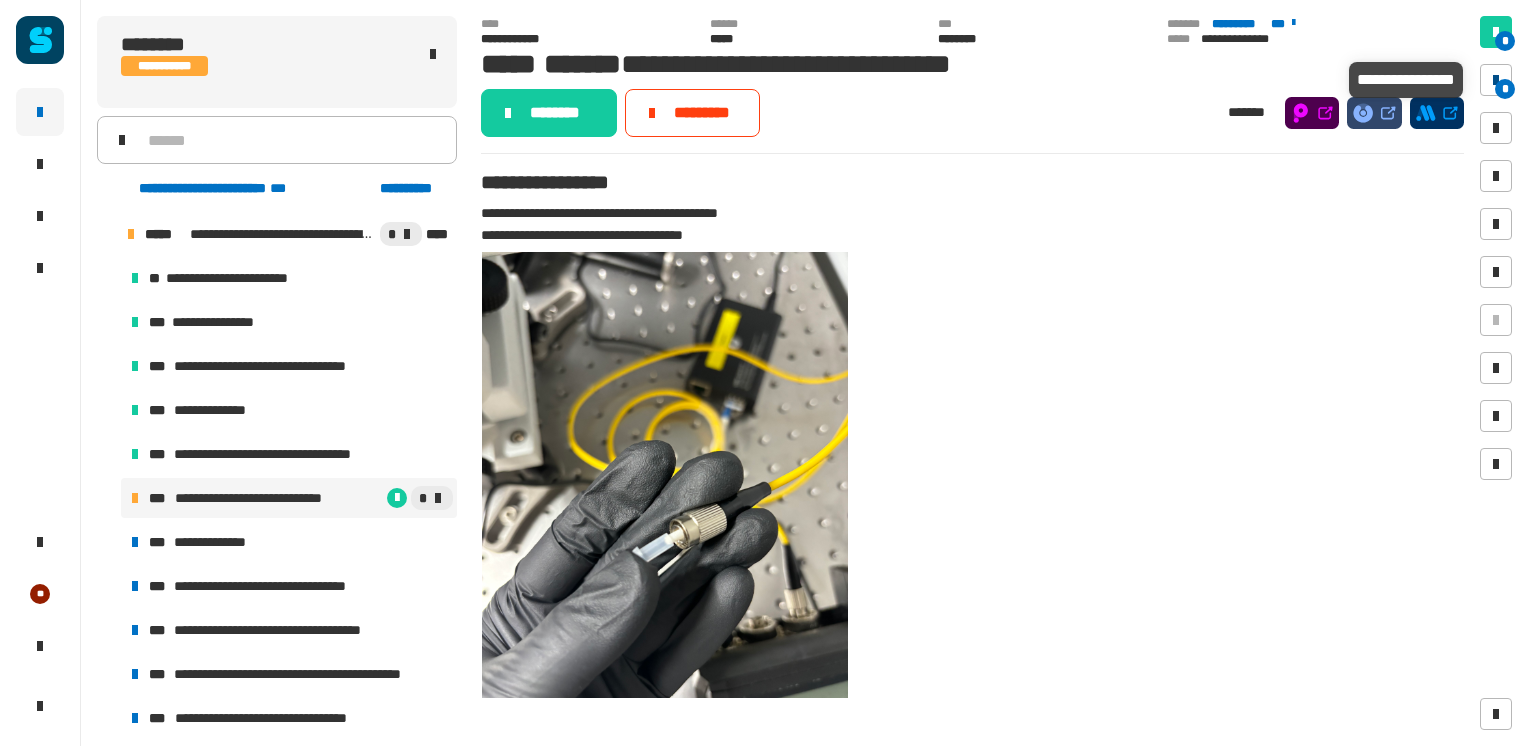 click on "*" at bounding box center [1505, 89] 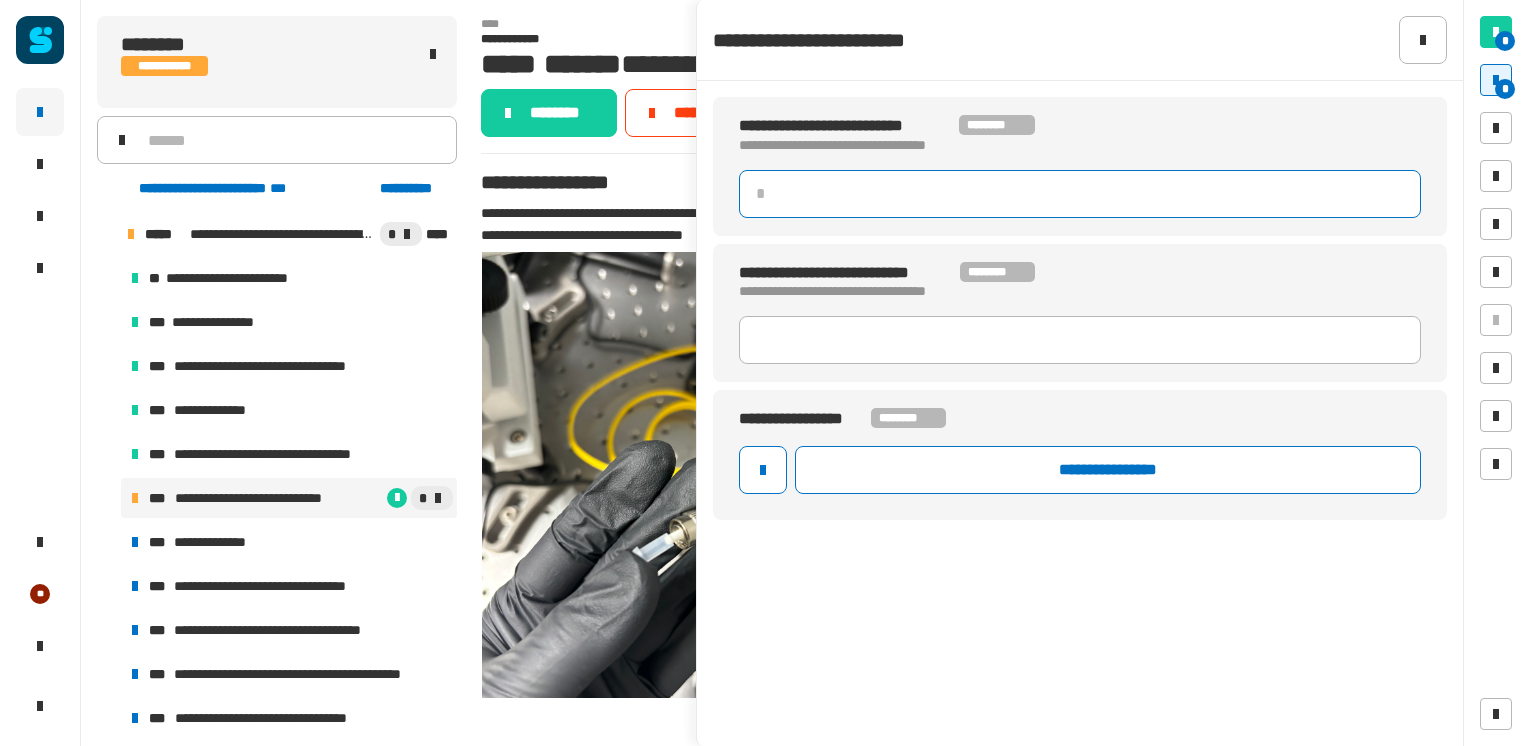 click 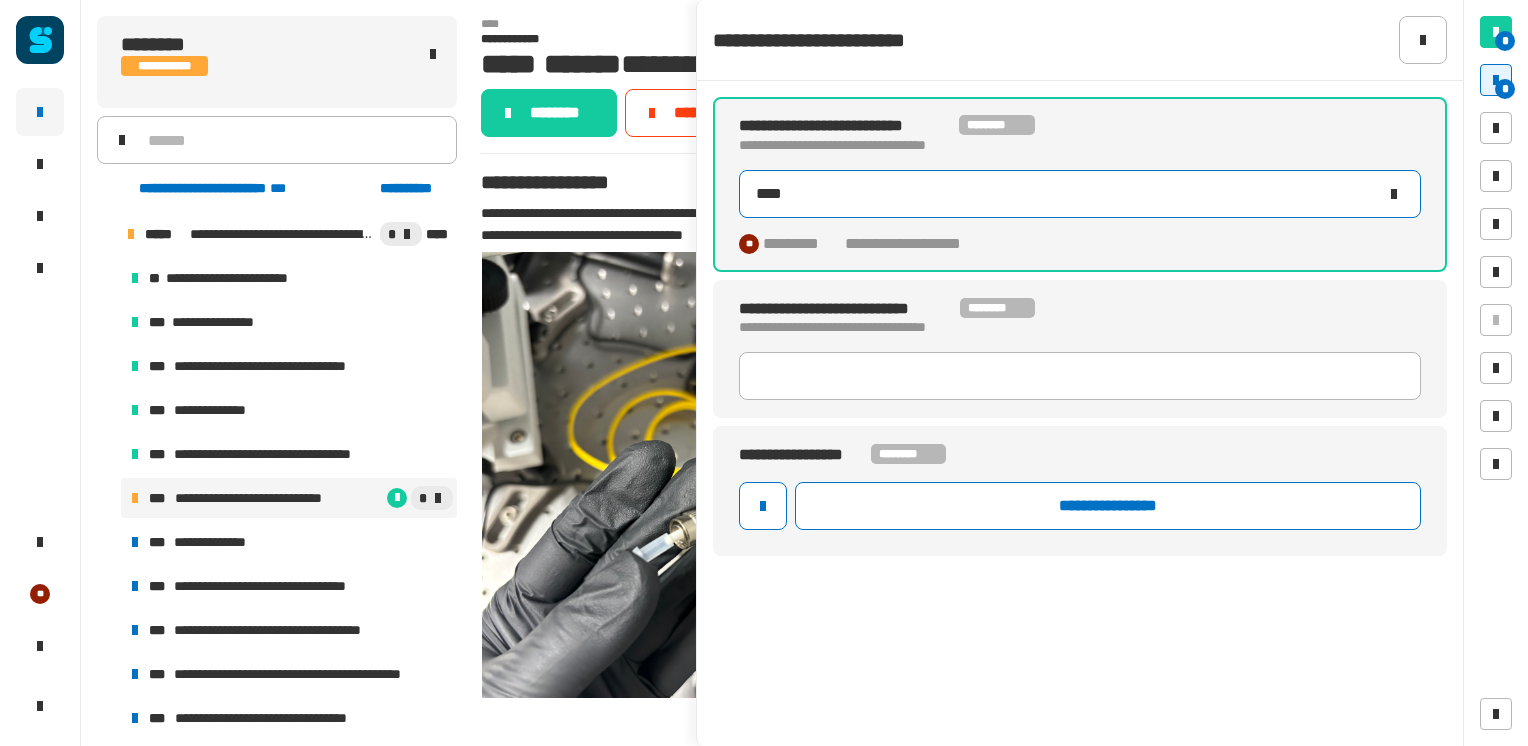 type on "*****" 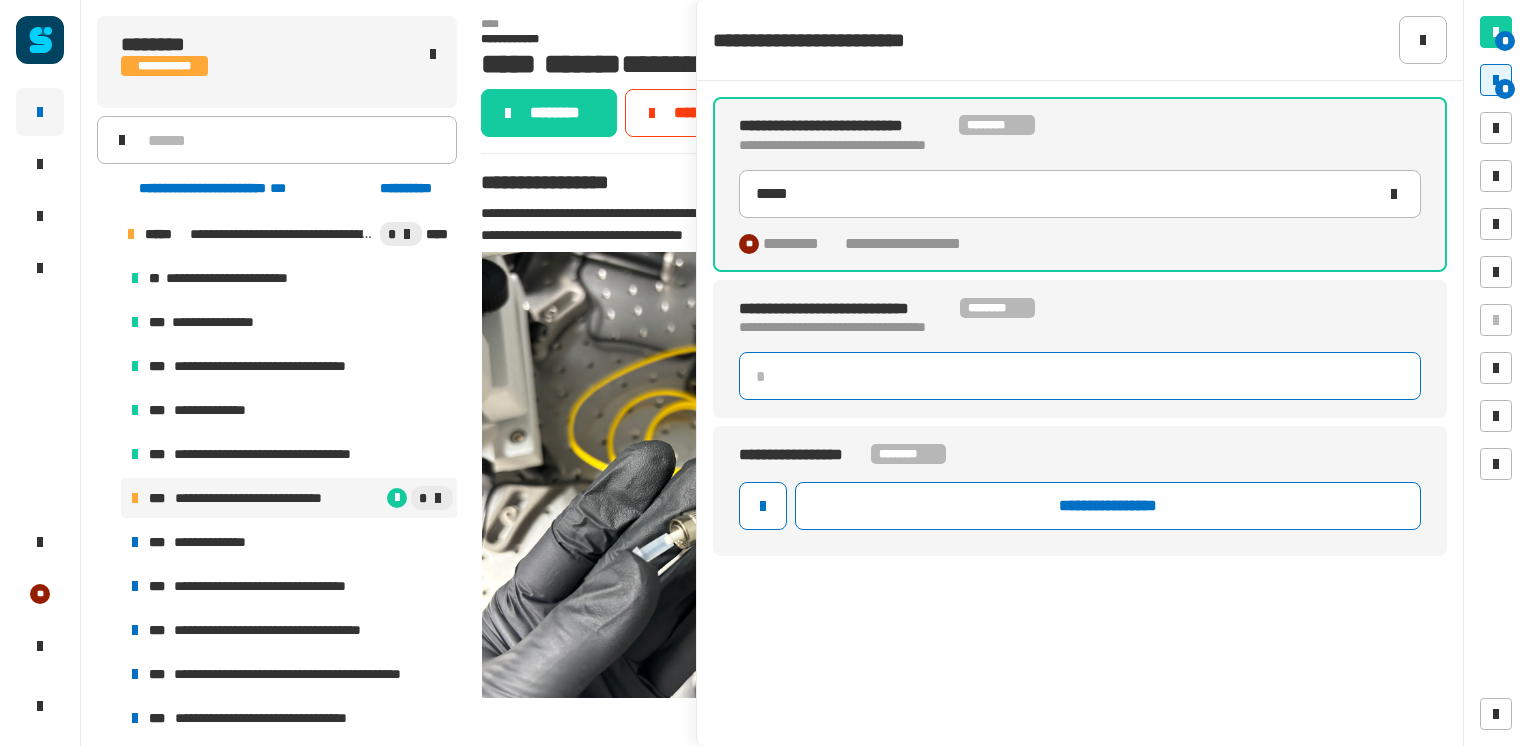click 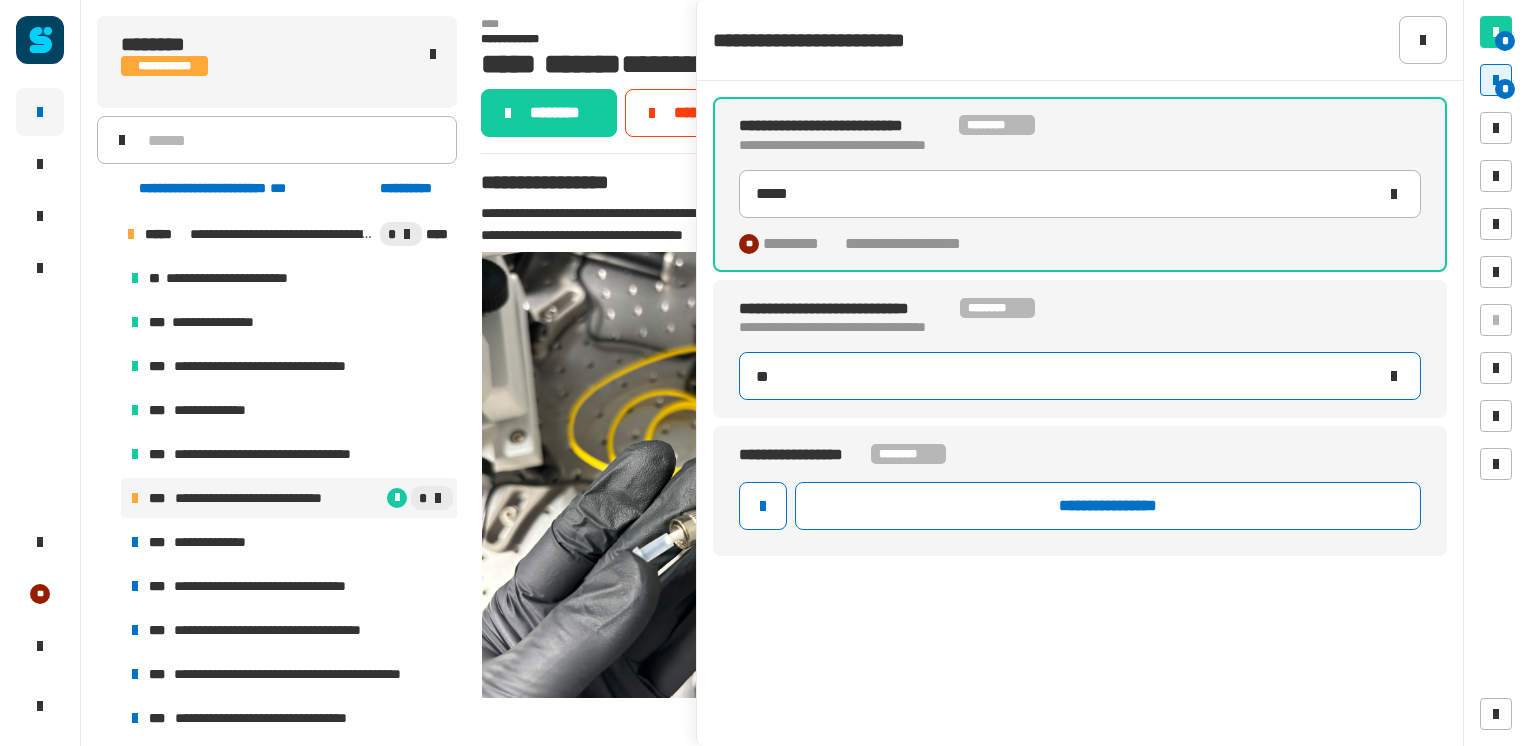 type on "*****" 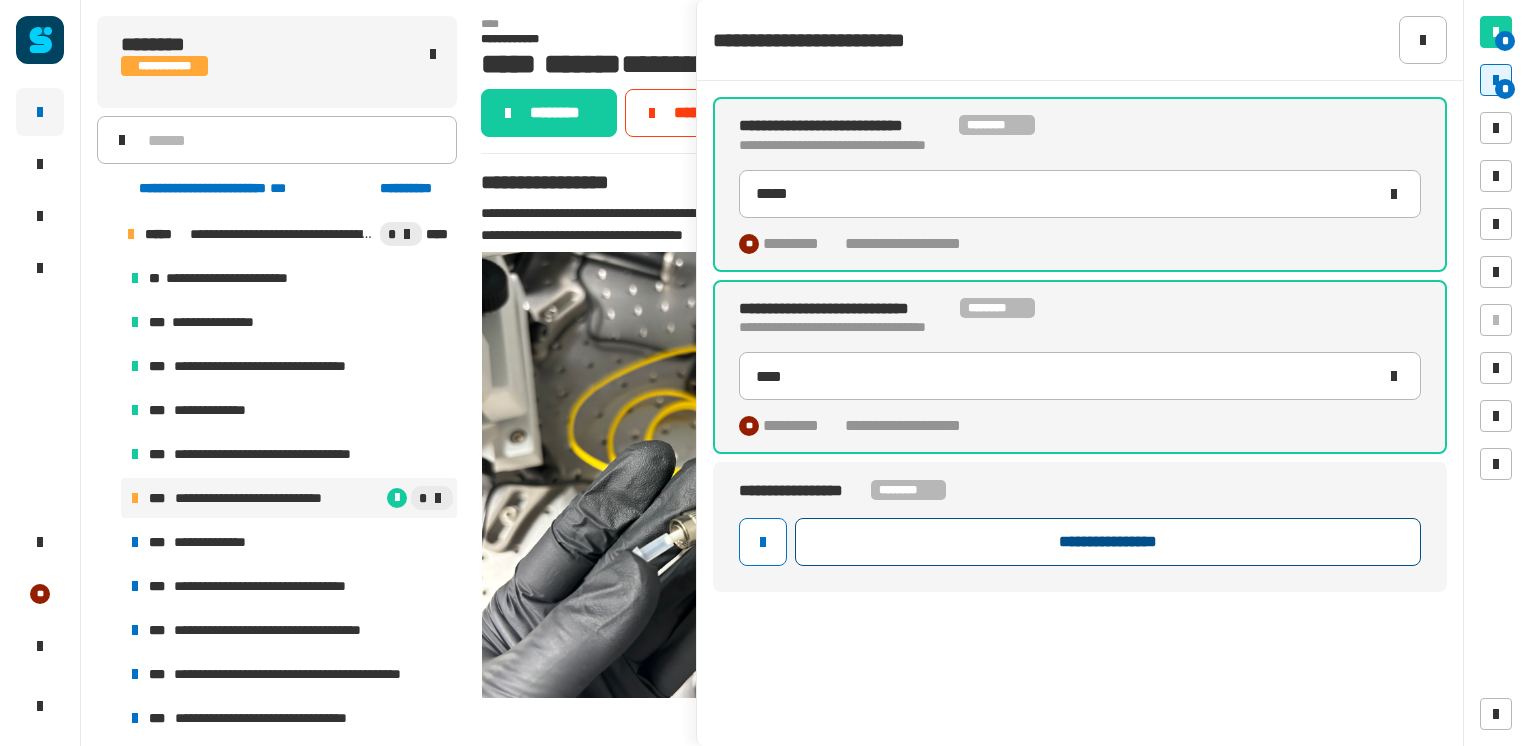 click on "**********" 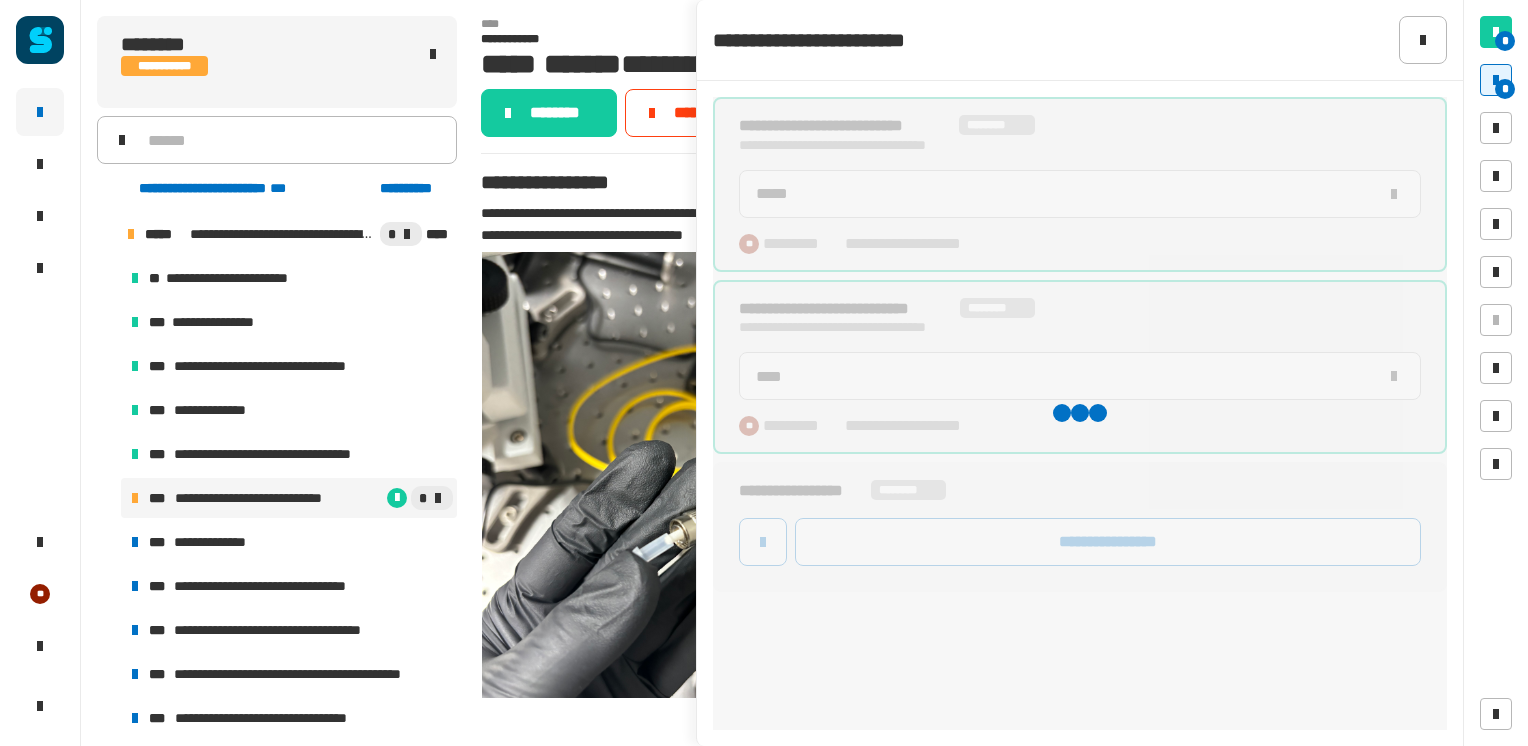 type on "****" 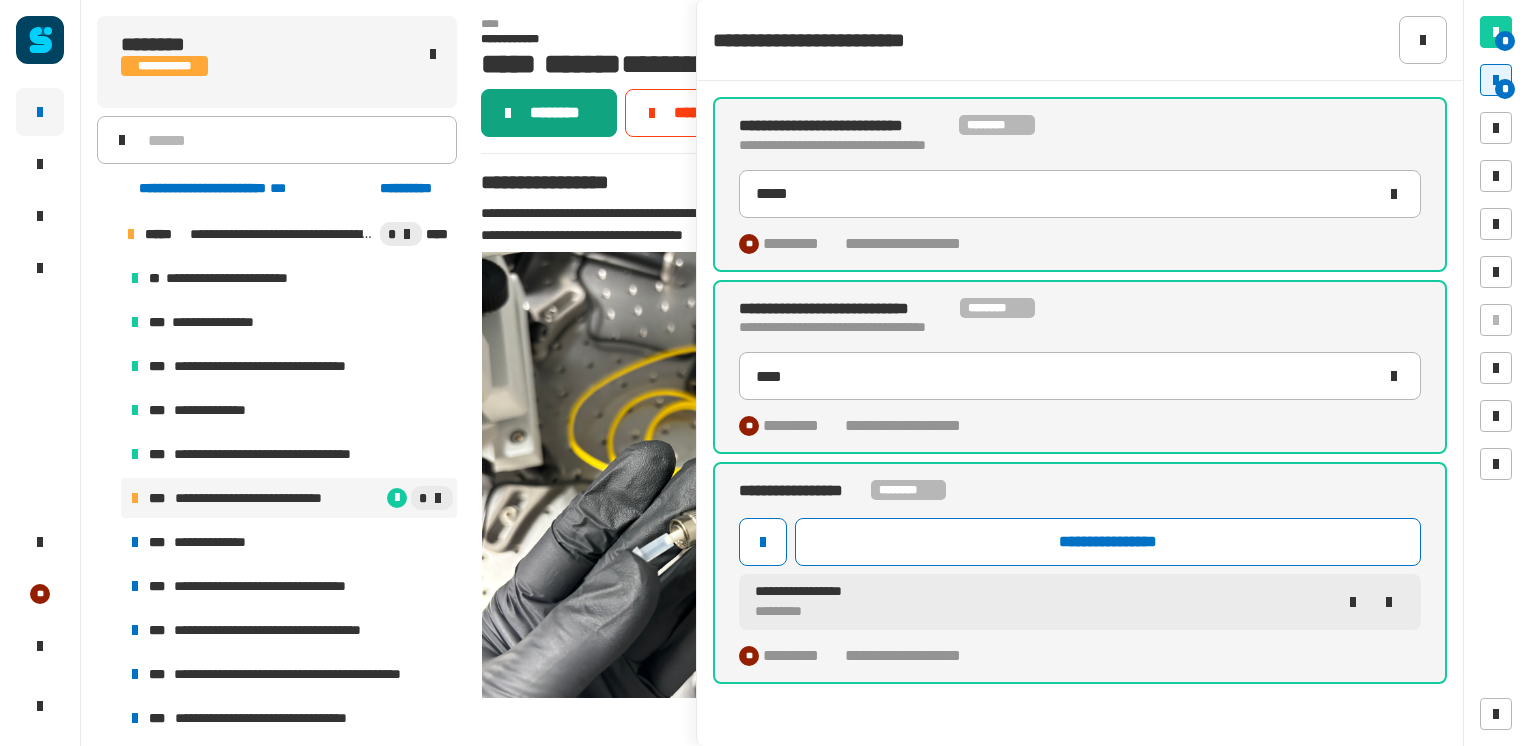 click on "********" 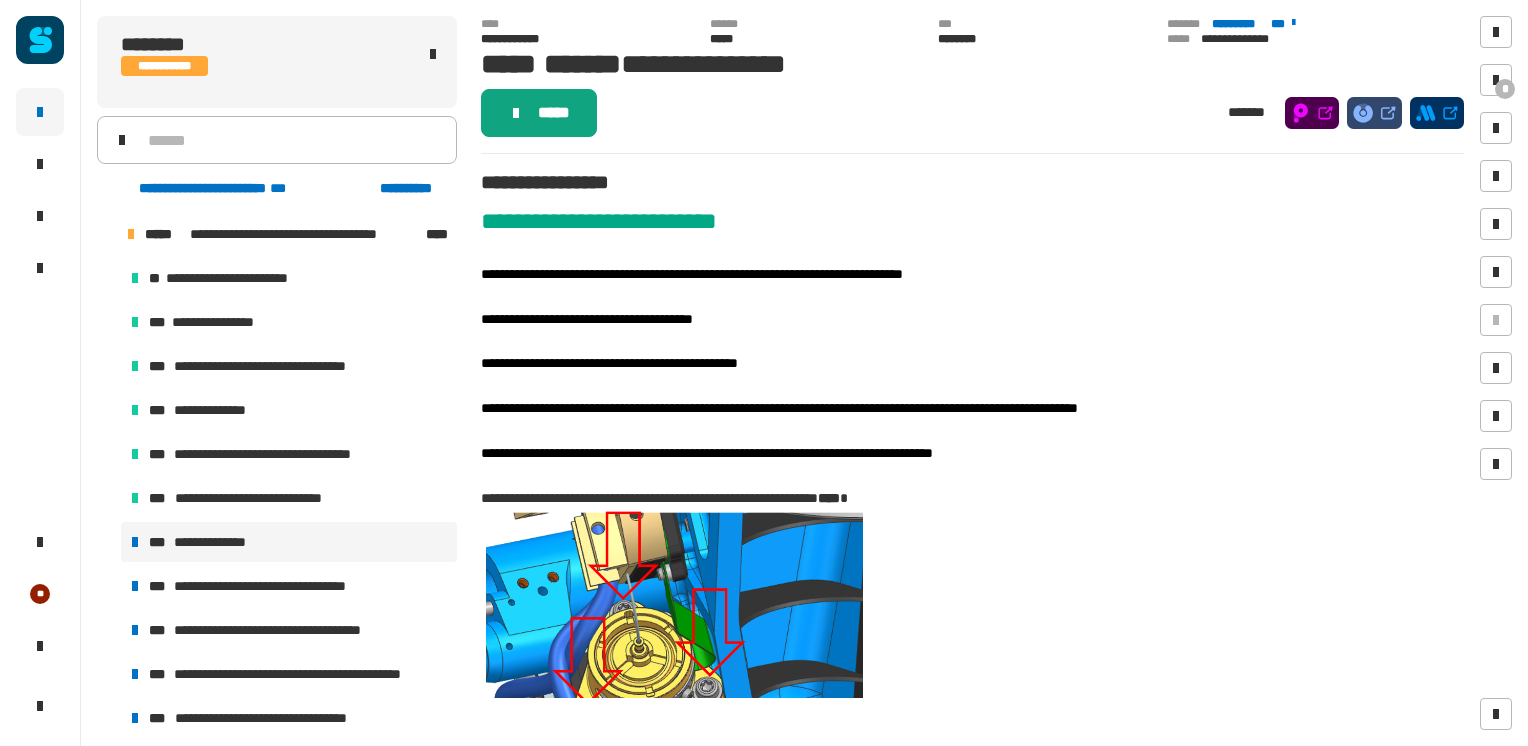 click on "*****" 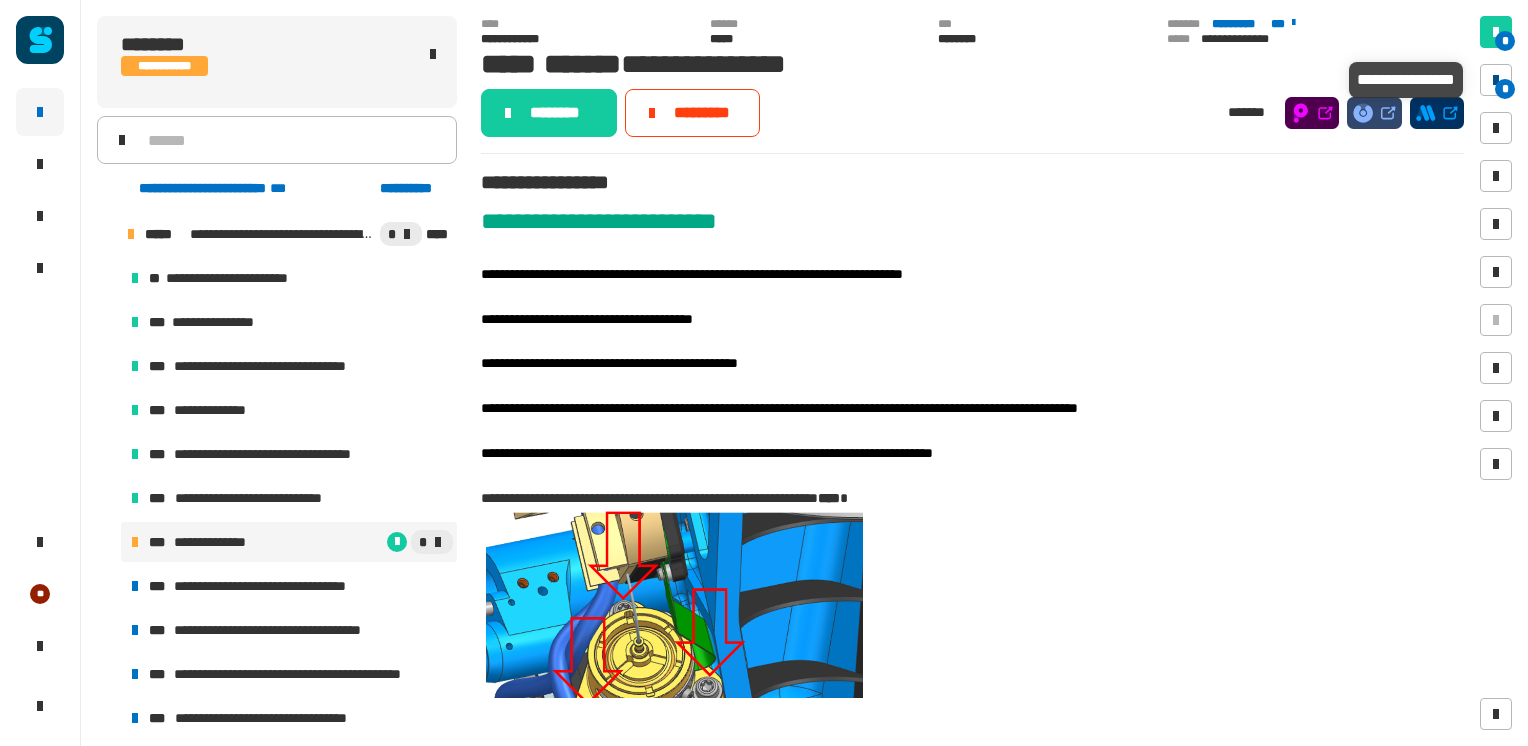 click at bounding box center [1496, 80] 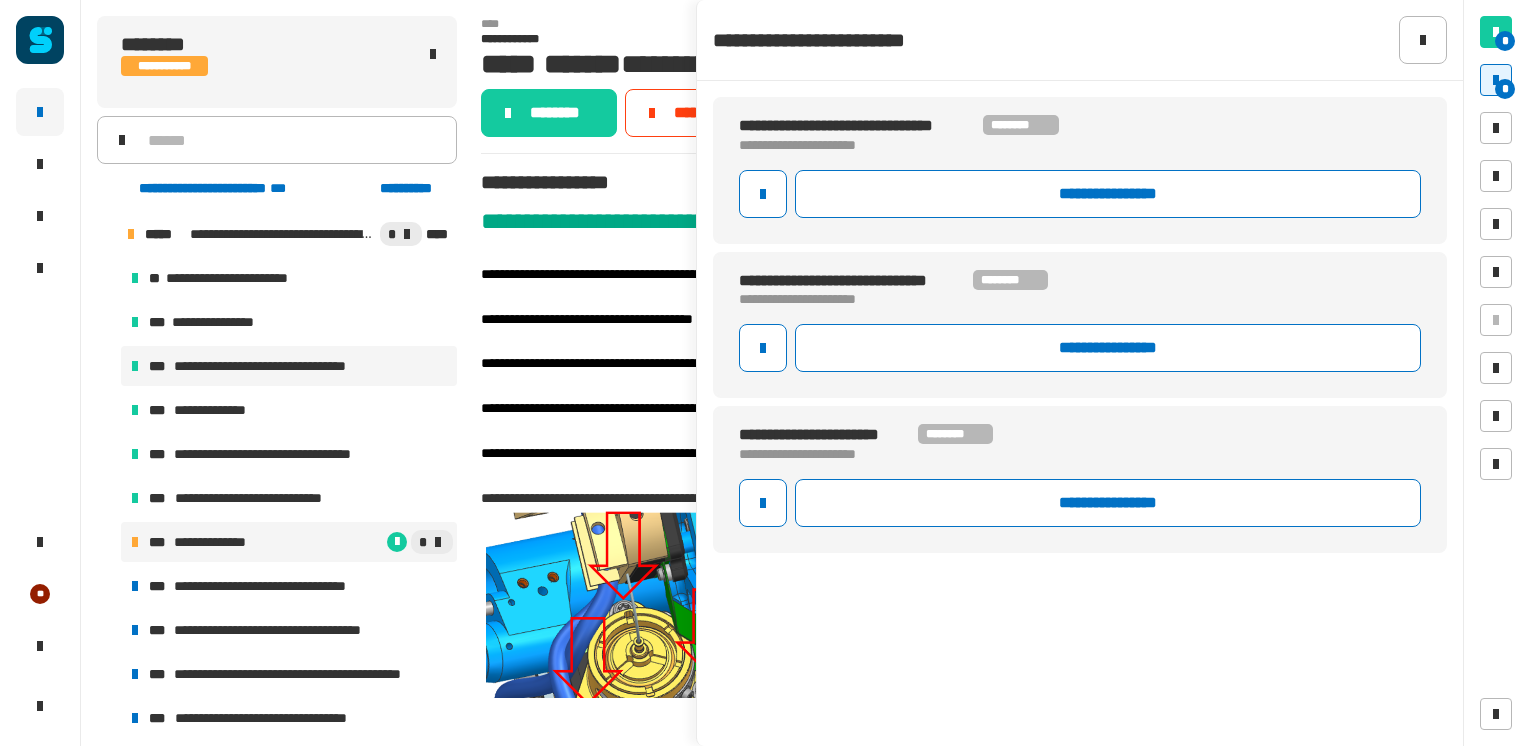 click on "**********" at bounding box center (277, 366) 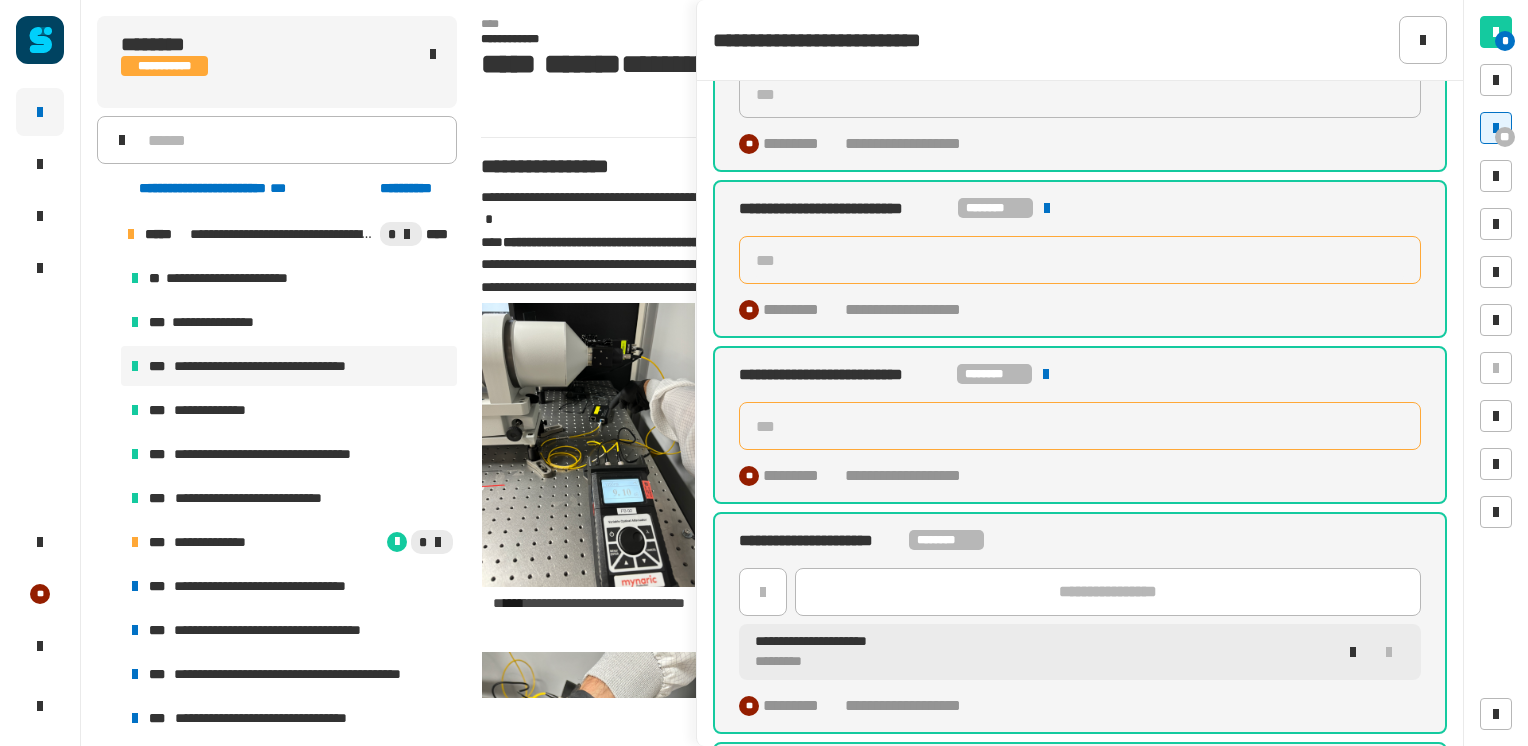 scroll, scrollTop: 2126, scrollLeft: 0, axis: vertical 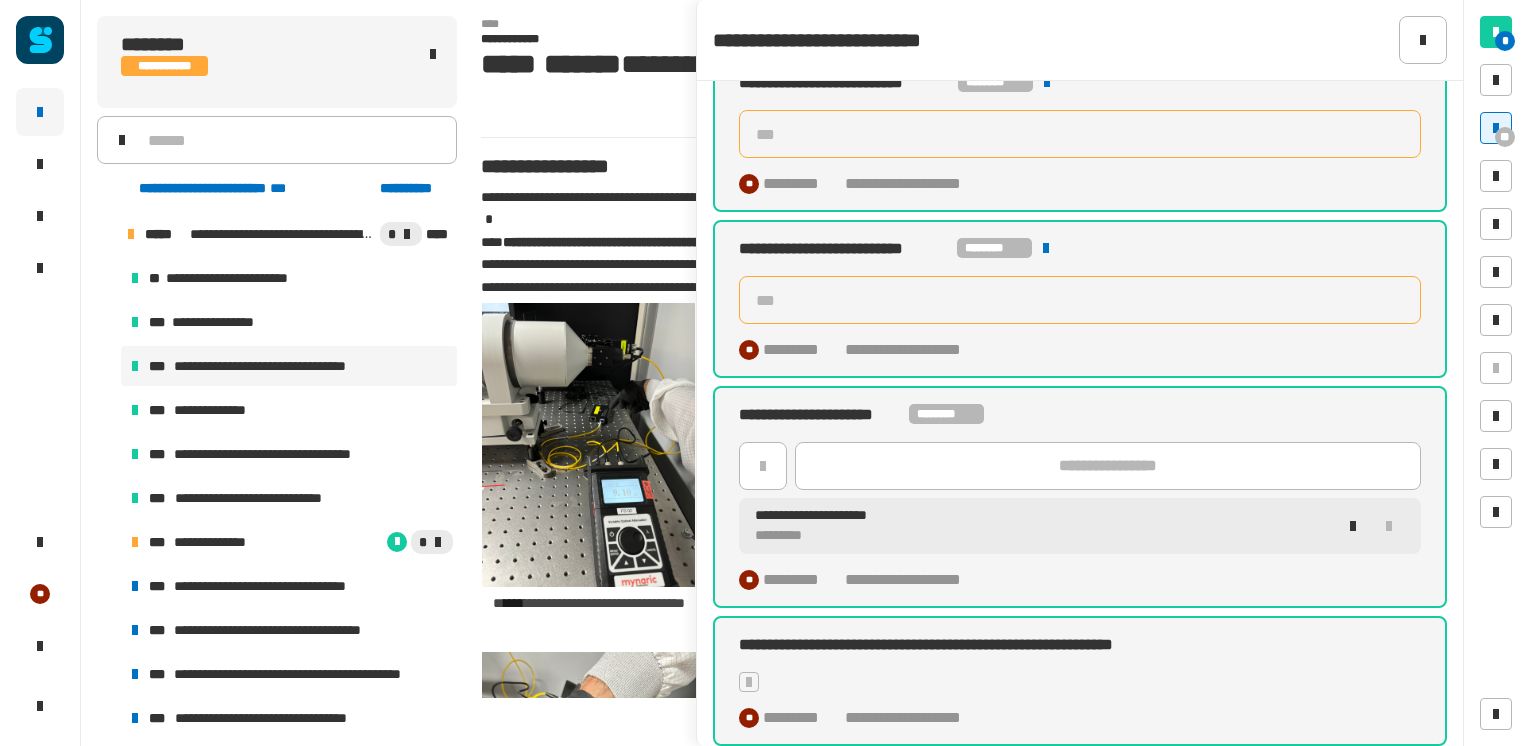 click on "*******" 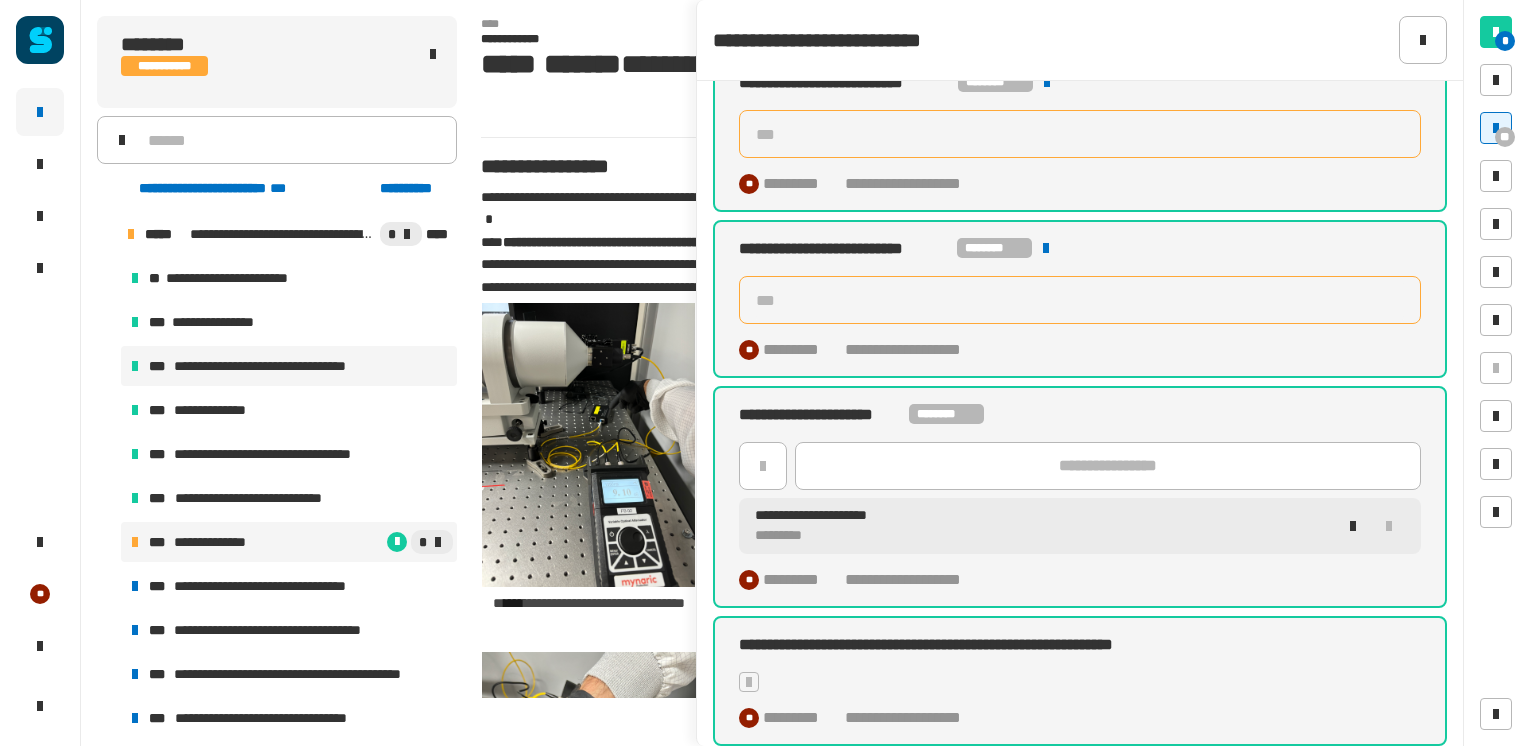 click on "*" at bounding box center (360, 542) 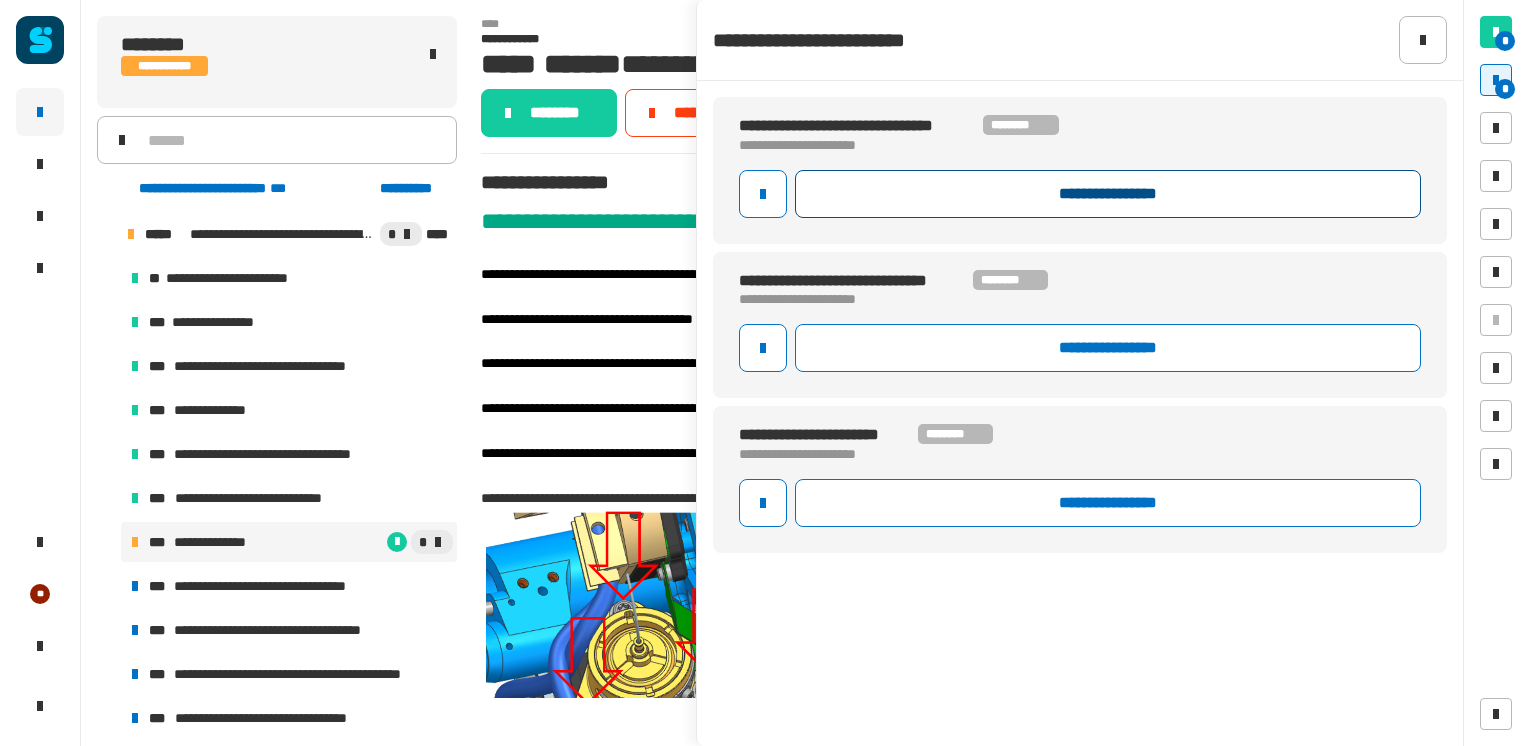 click on "**********" 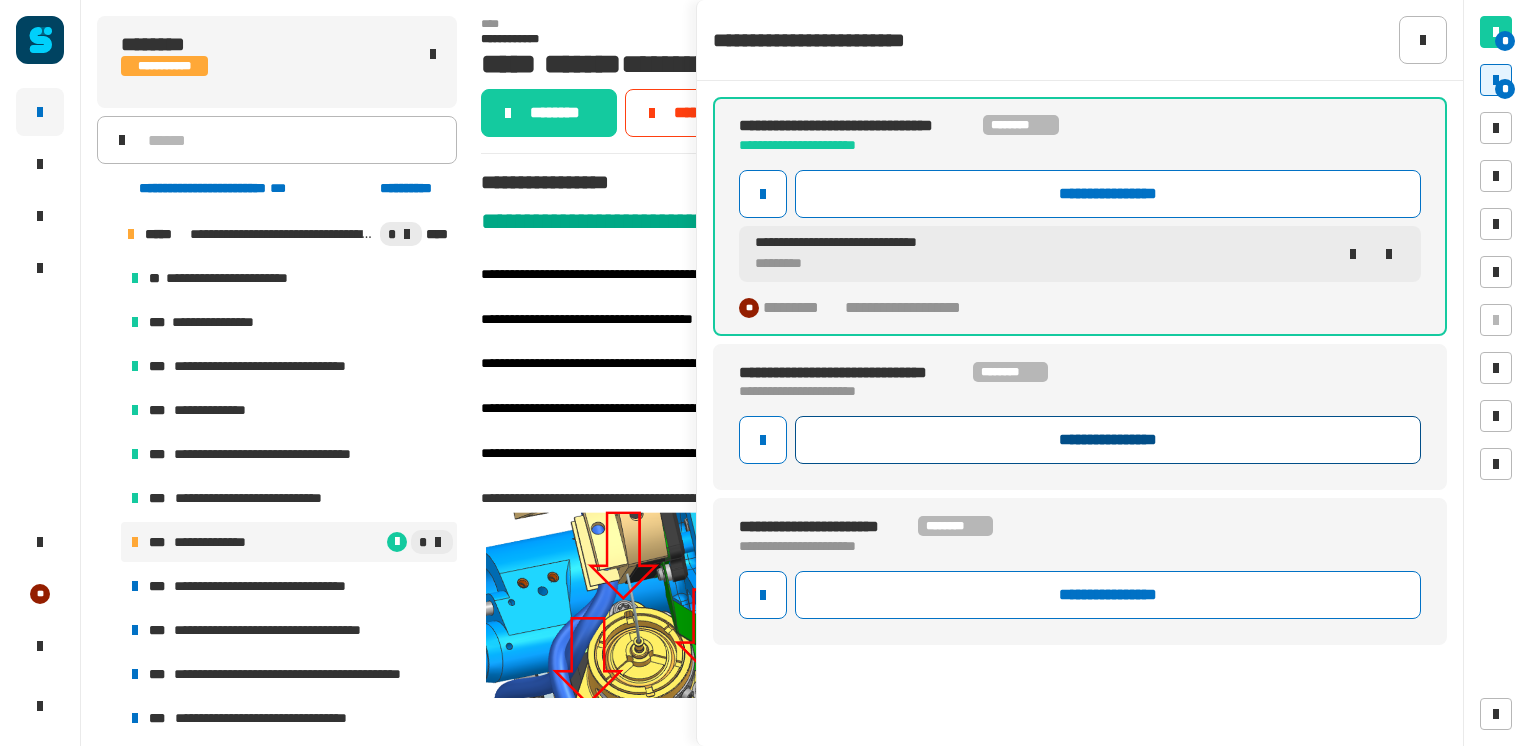 click on "**********" 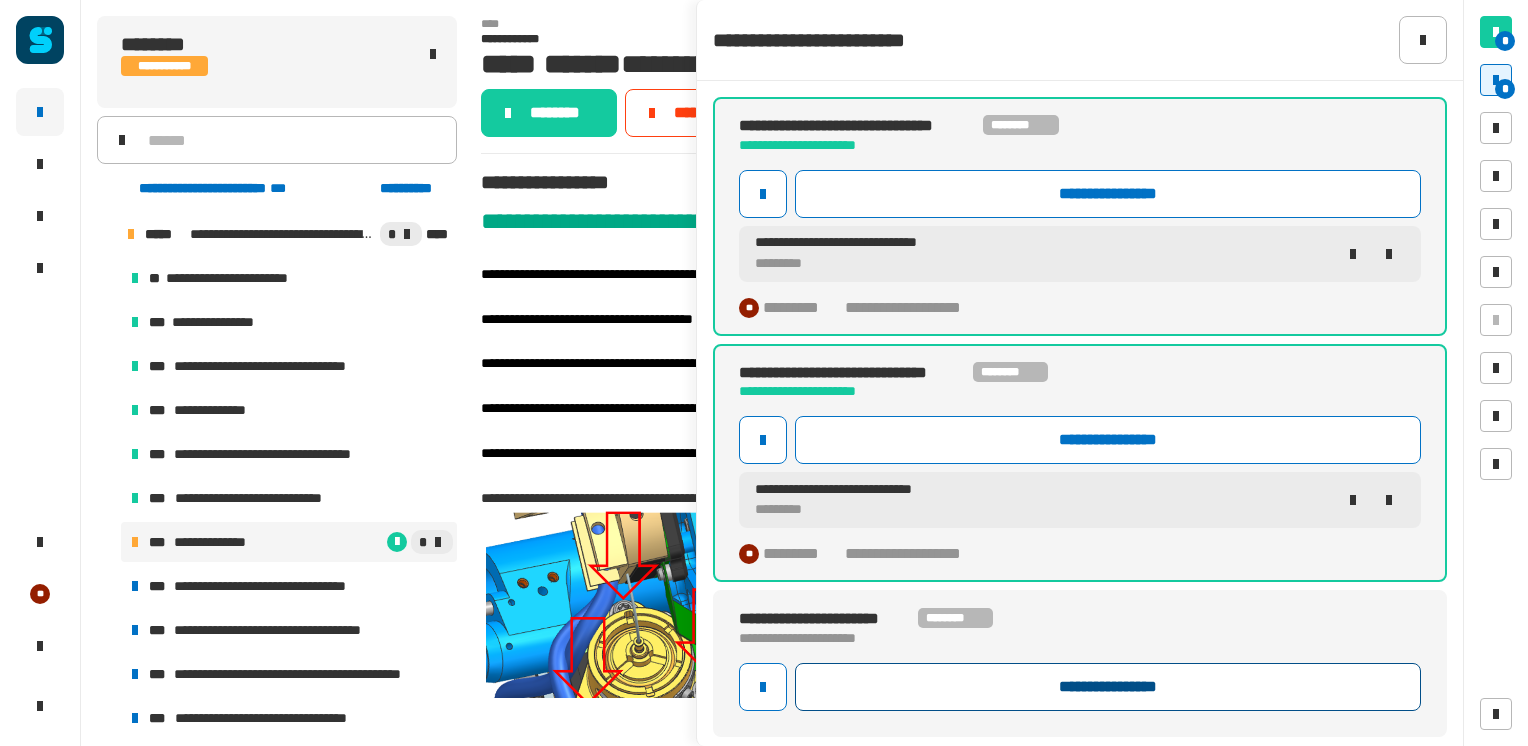 click on "**********" 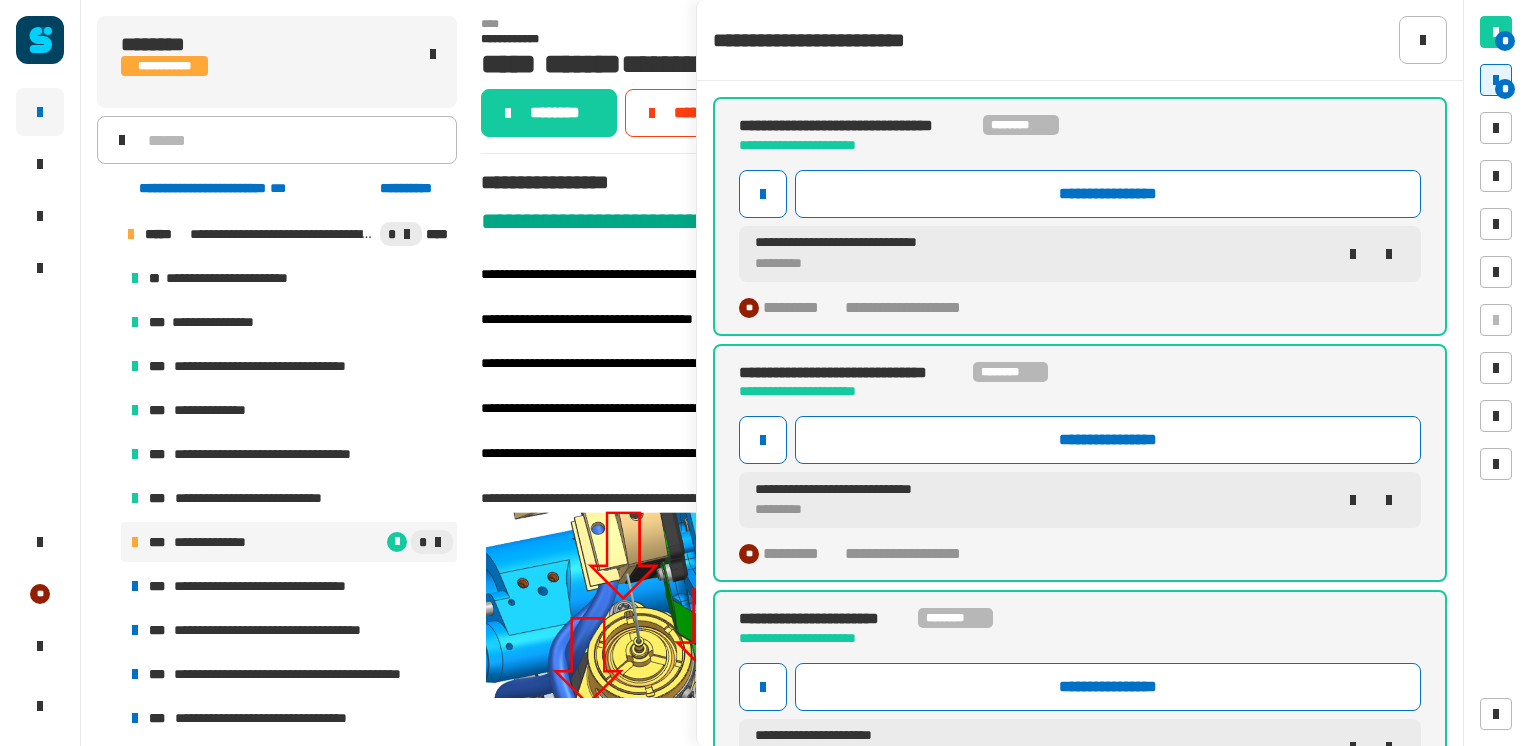 scroll, scrollTop: 83, scrollLeft: 0, axis: vertical 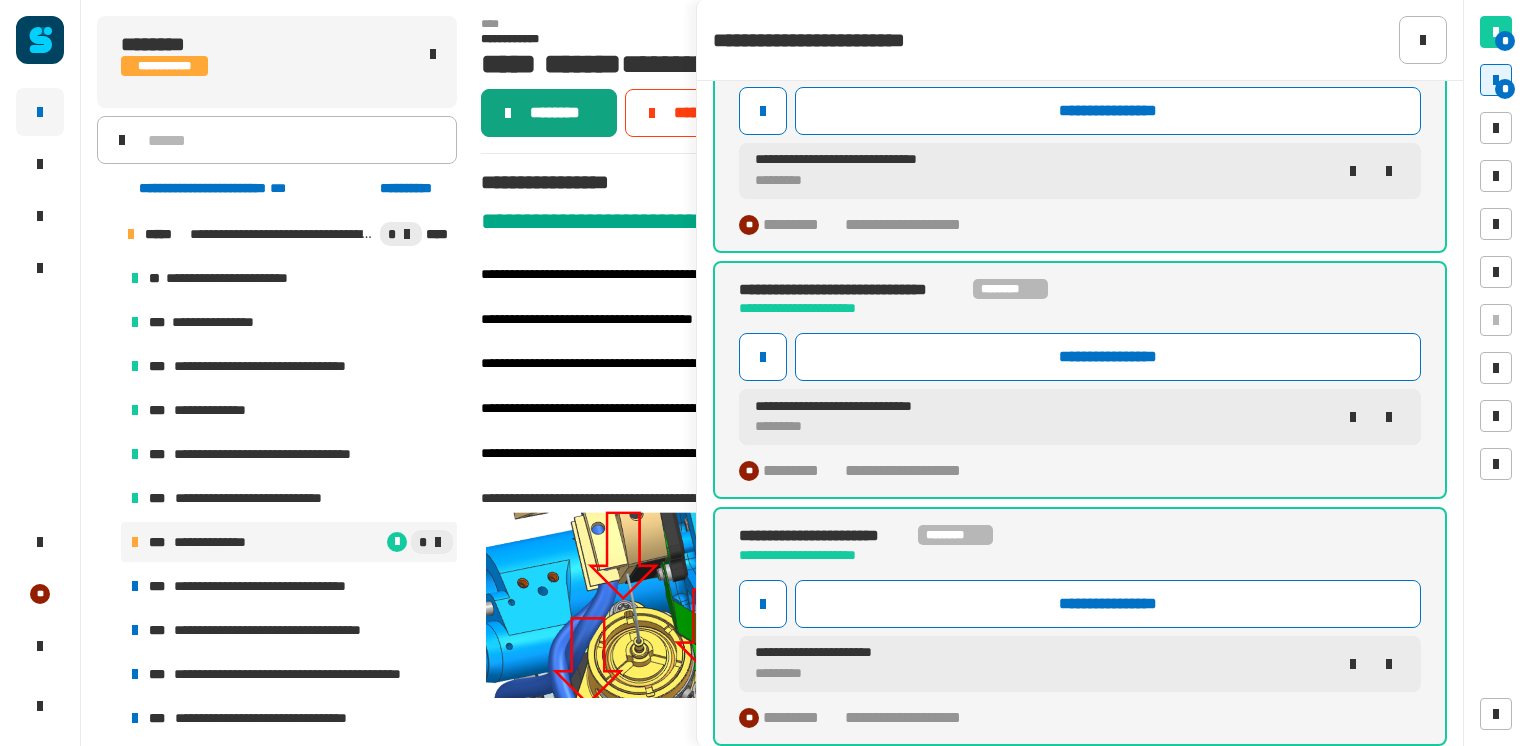 click on "********" 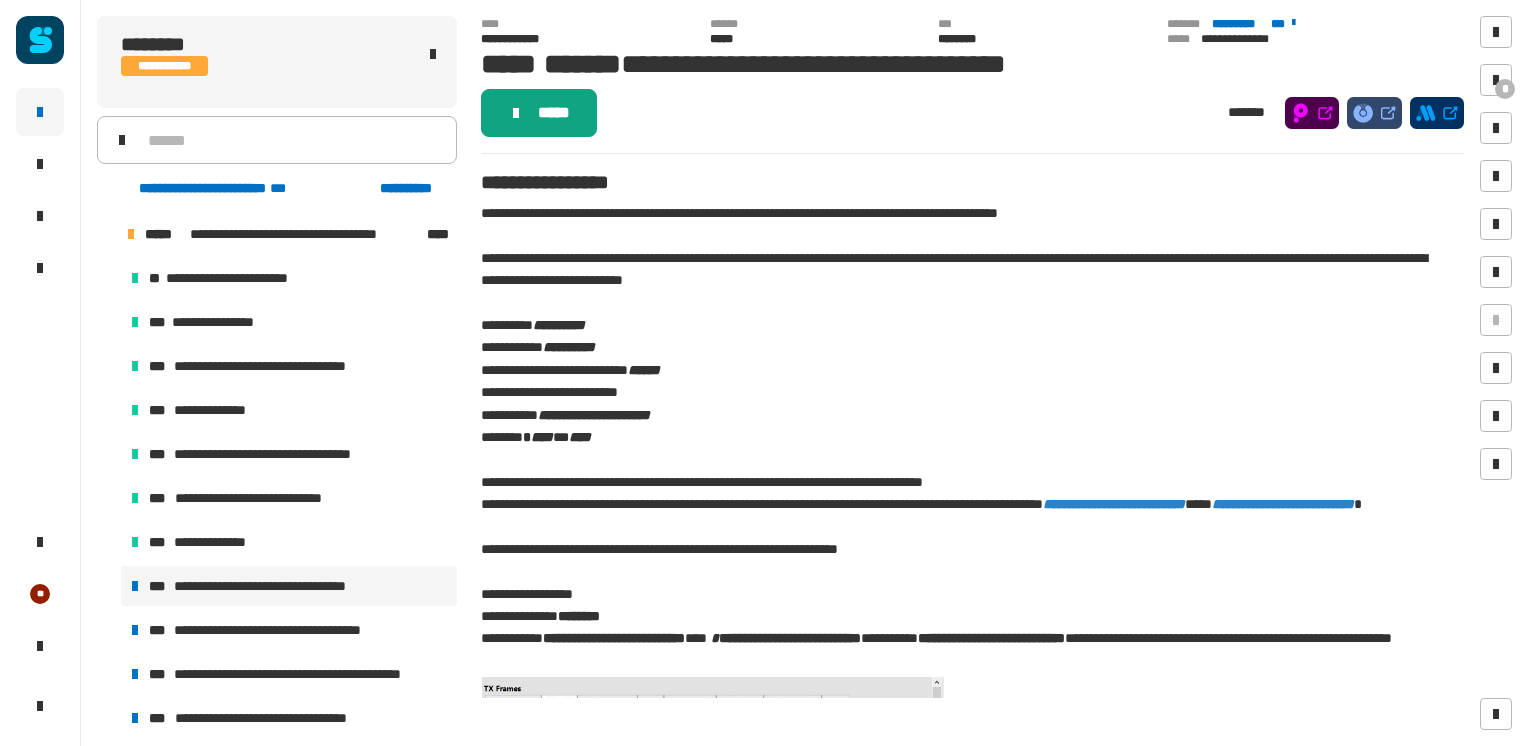 click on "*****" 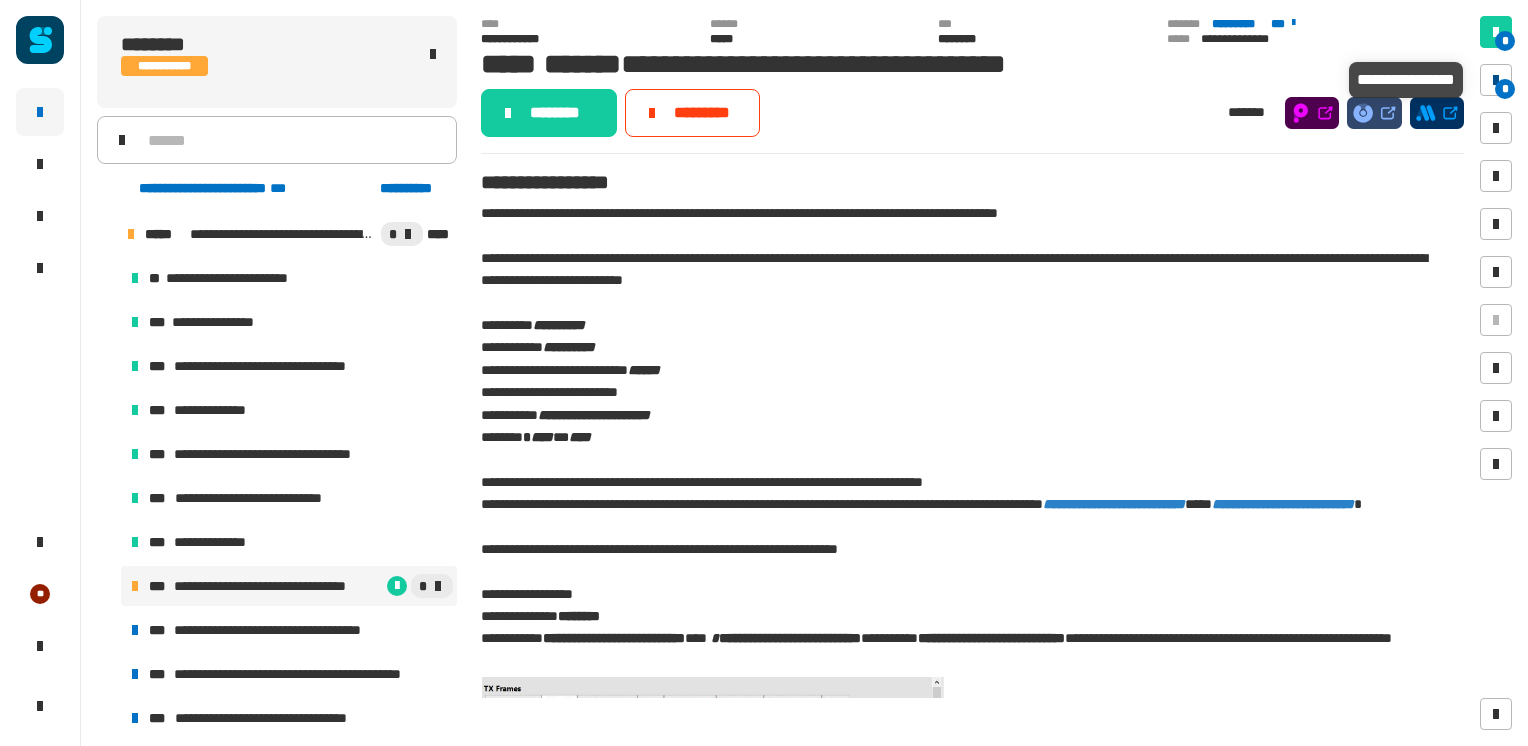 click at bounding box center [1496, 80] 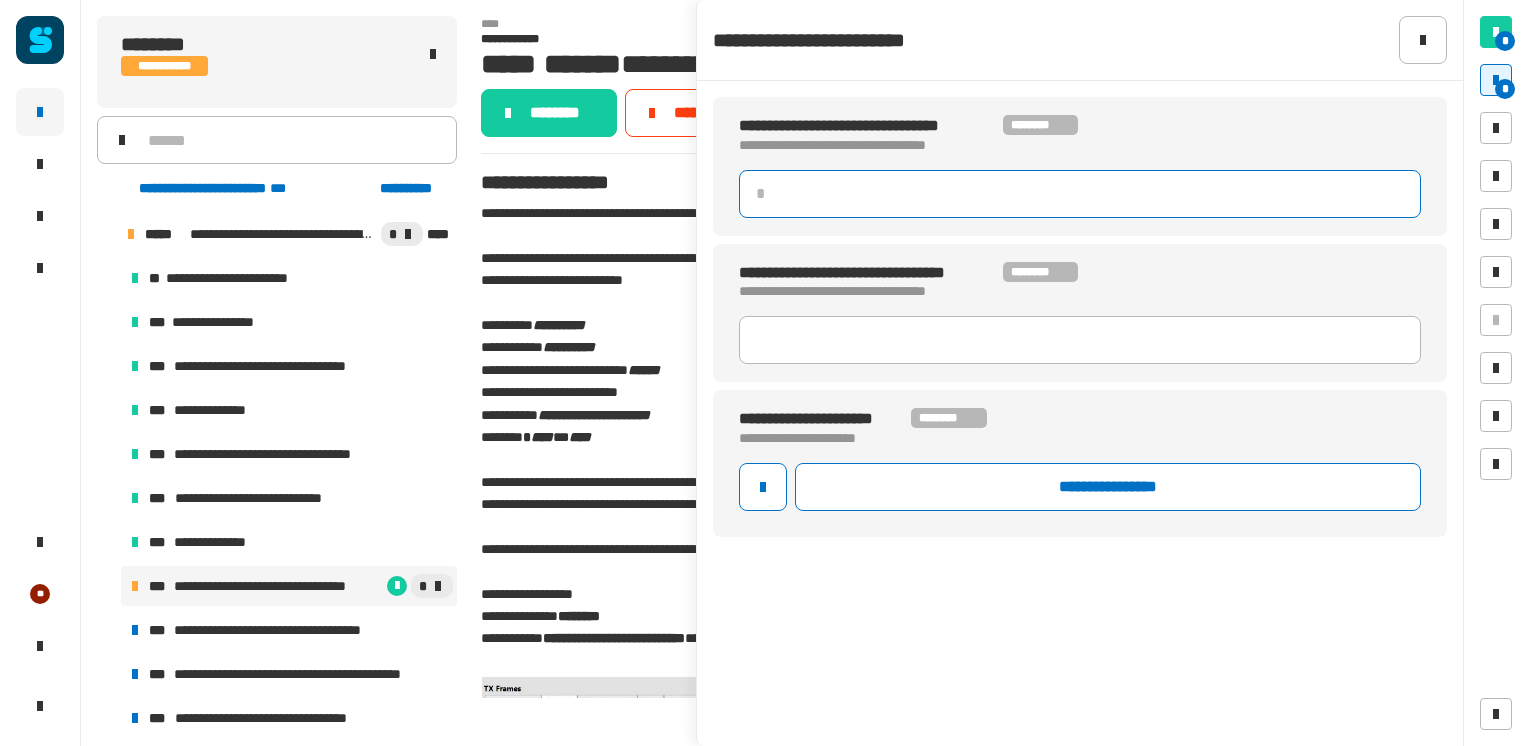 click 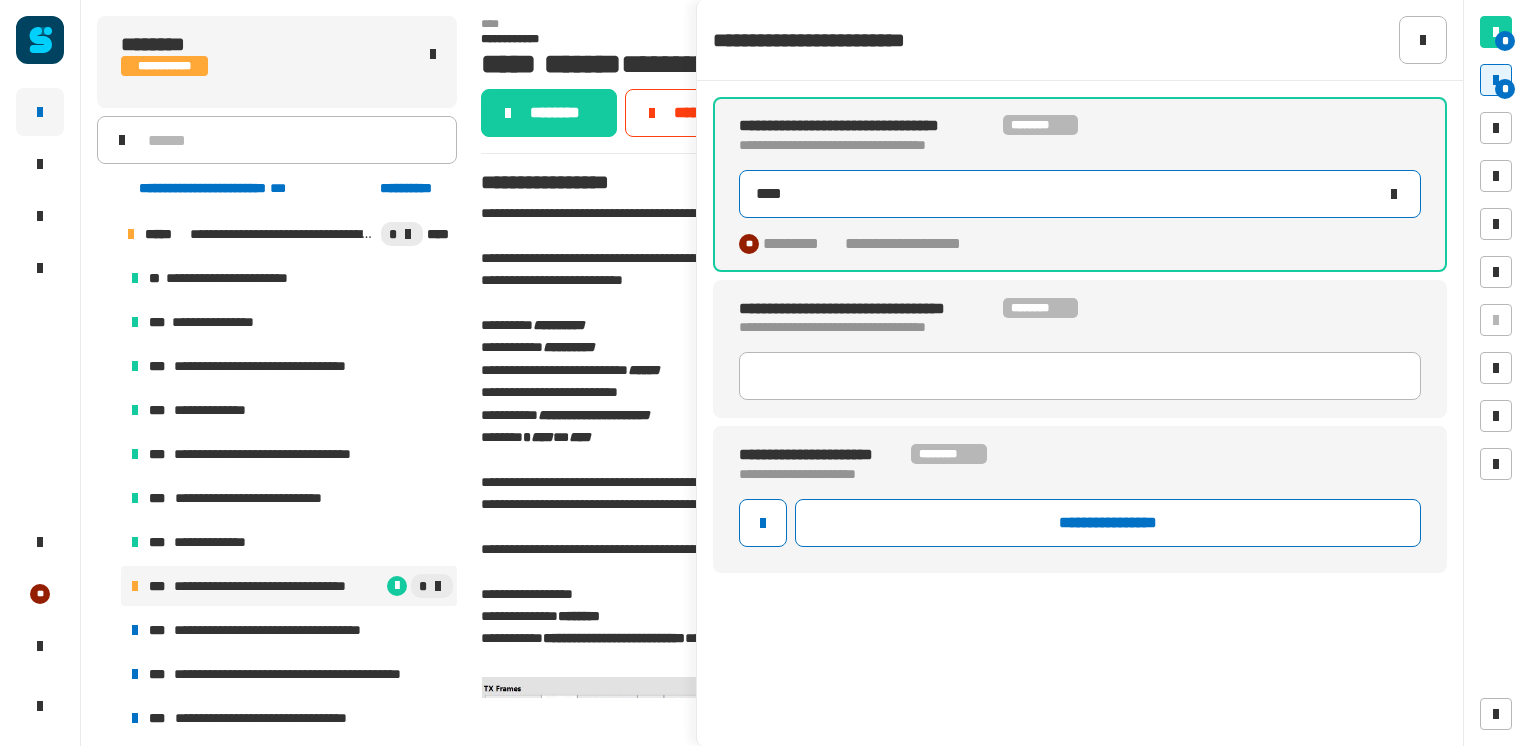 type on "*****" 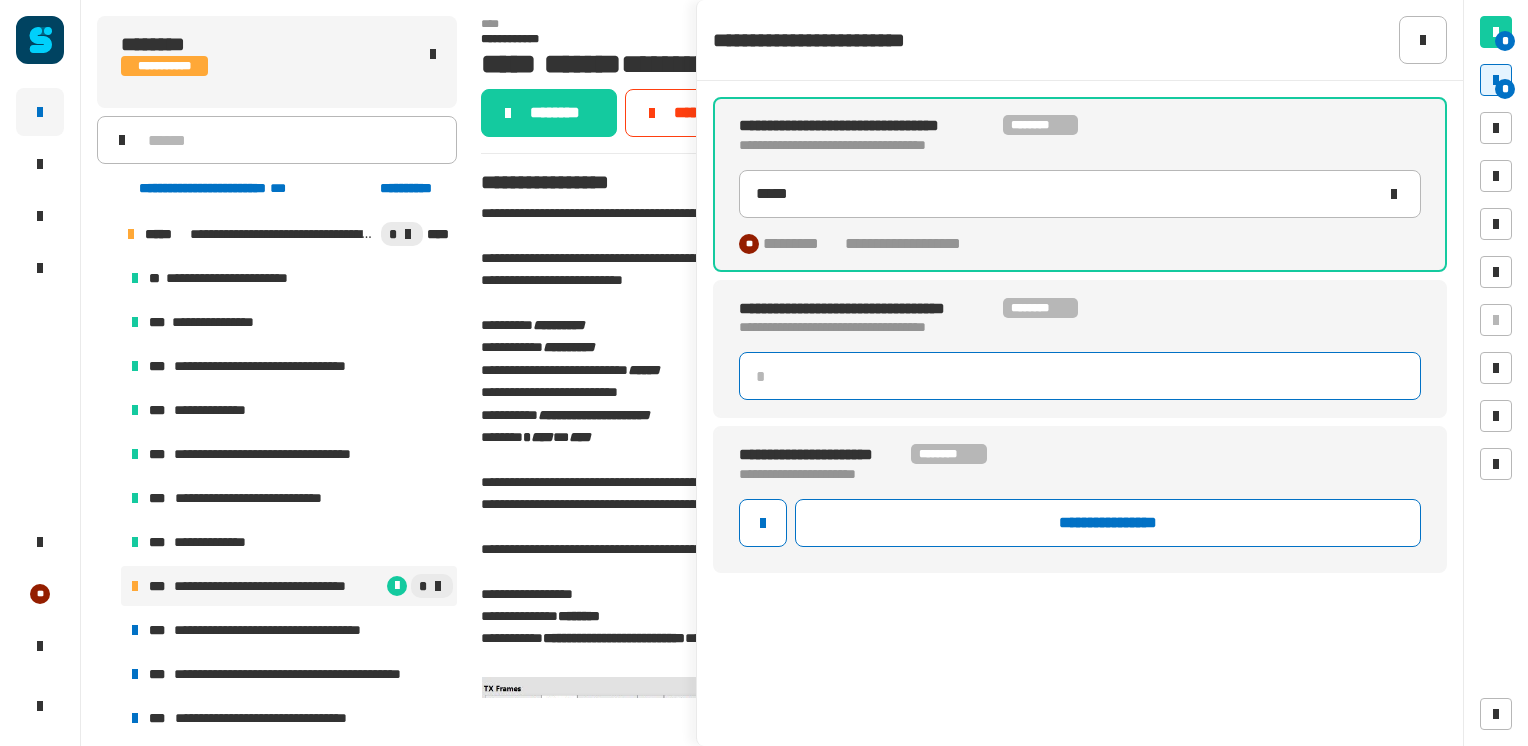 click 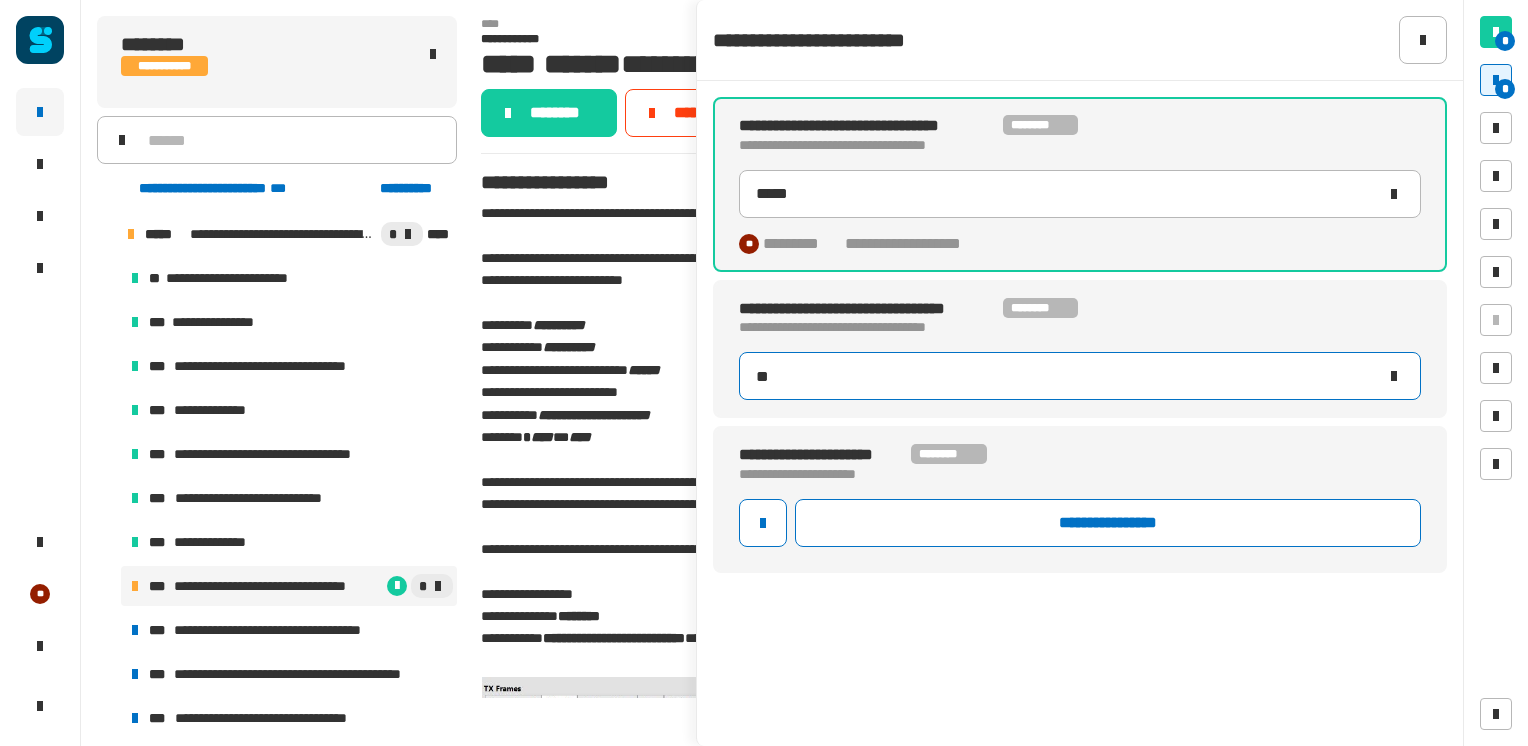 type on "**" 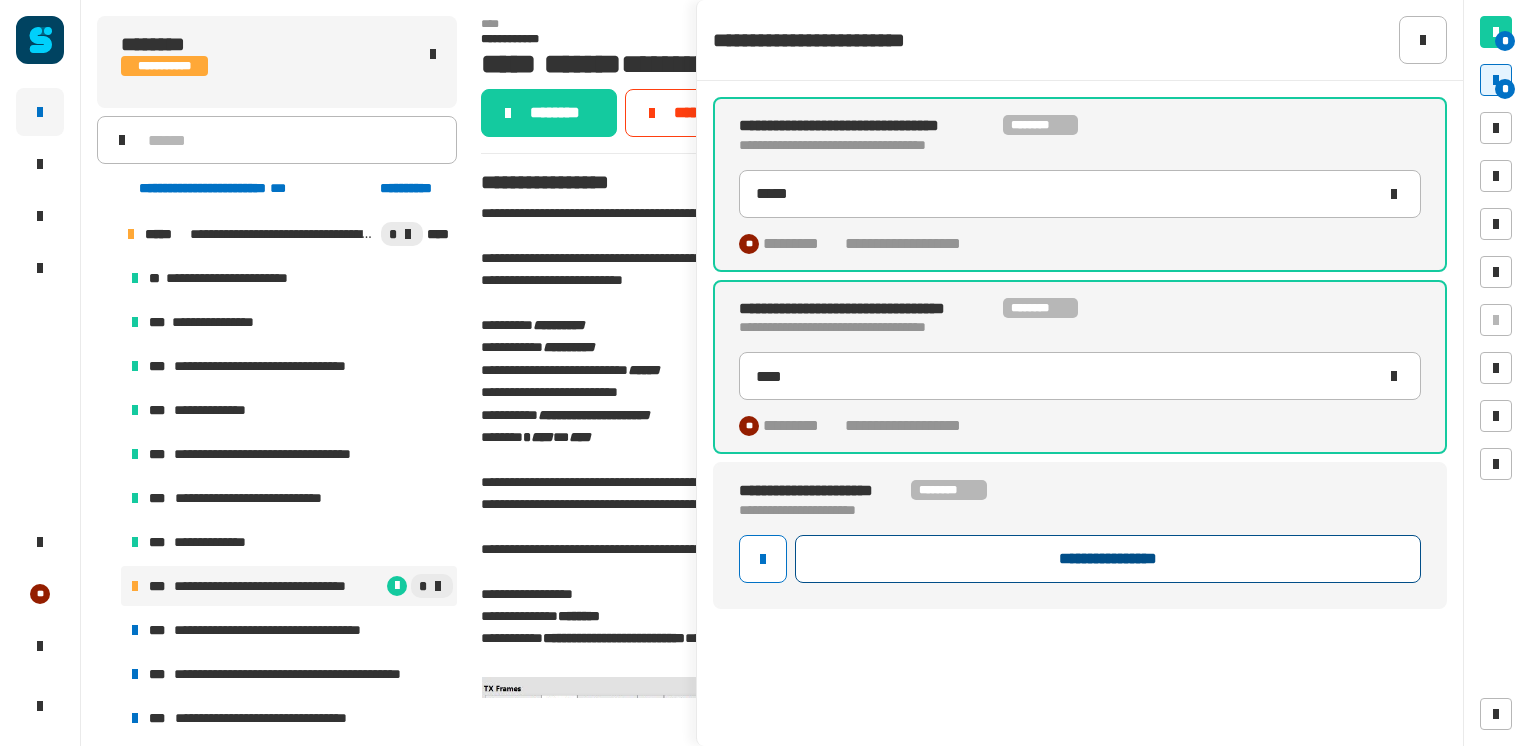 click on "**********" 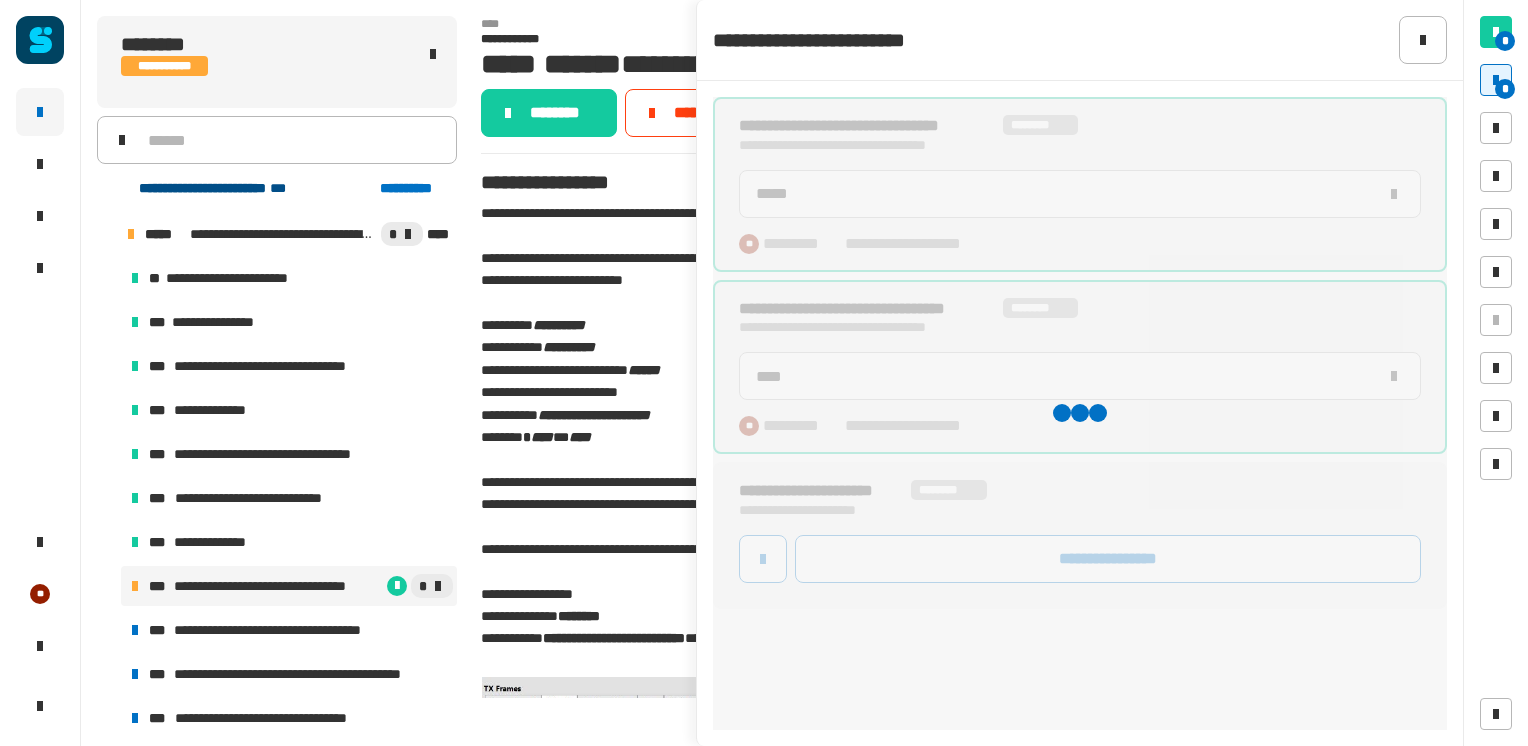 type on "****" 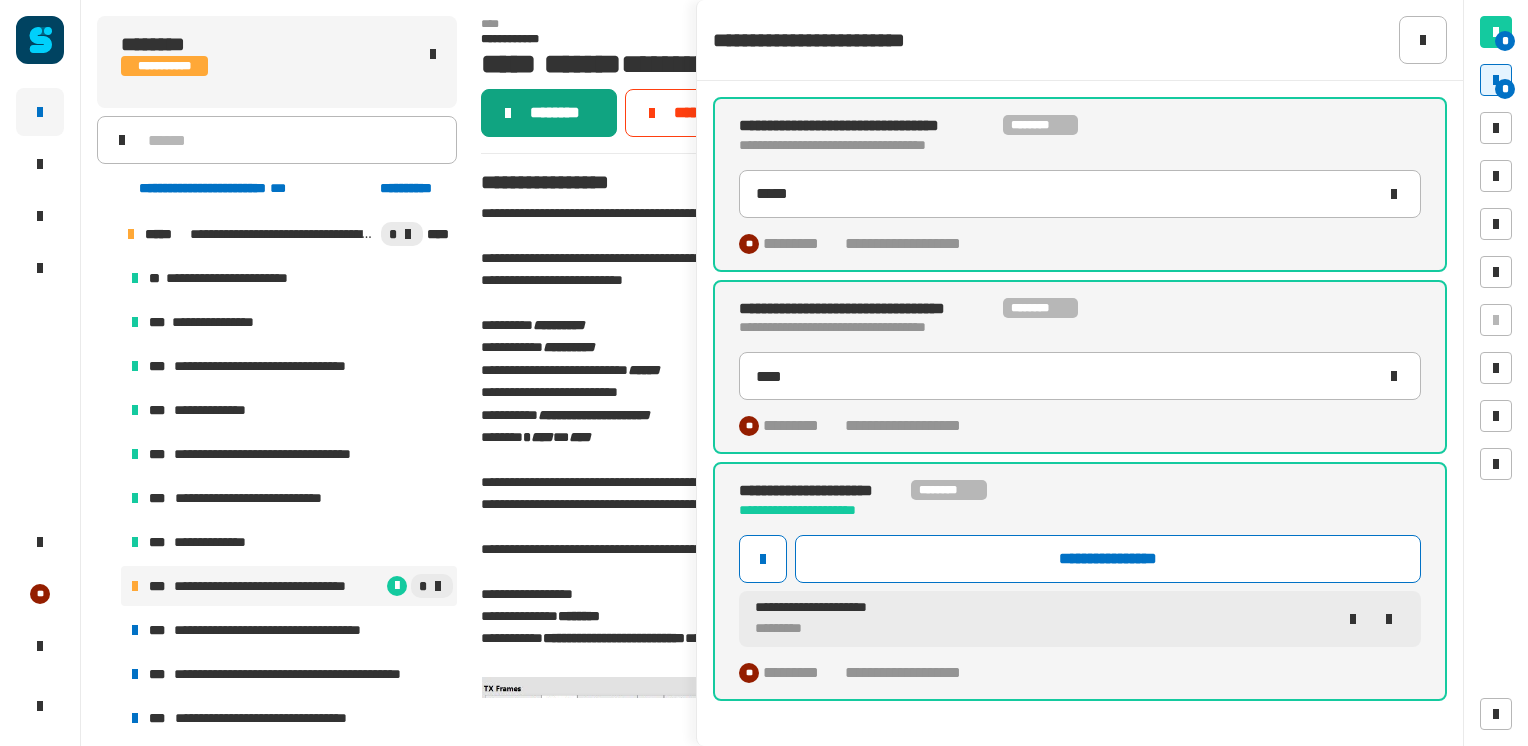 click on "********" 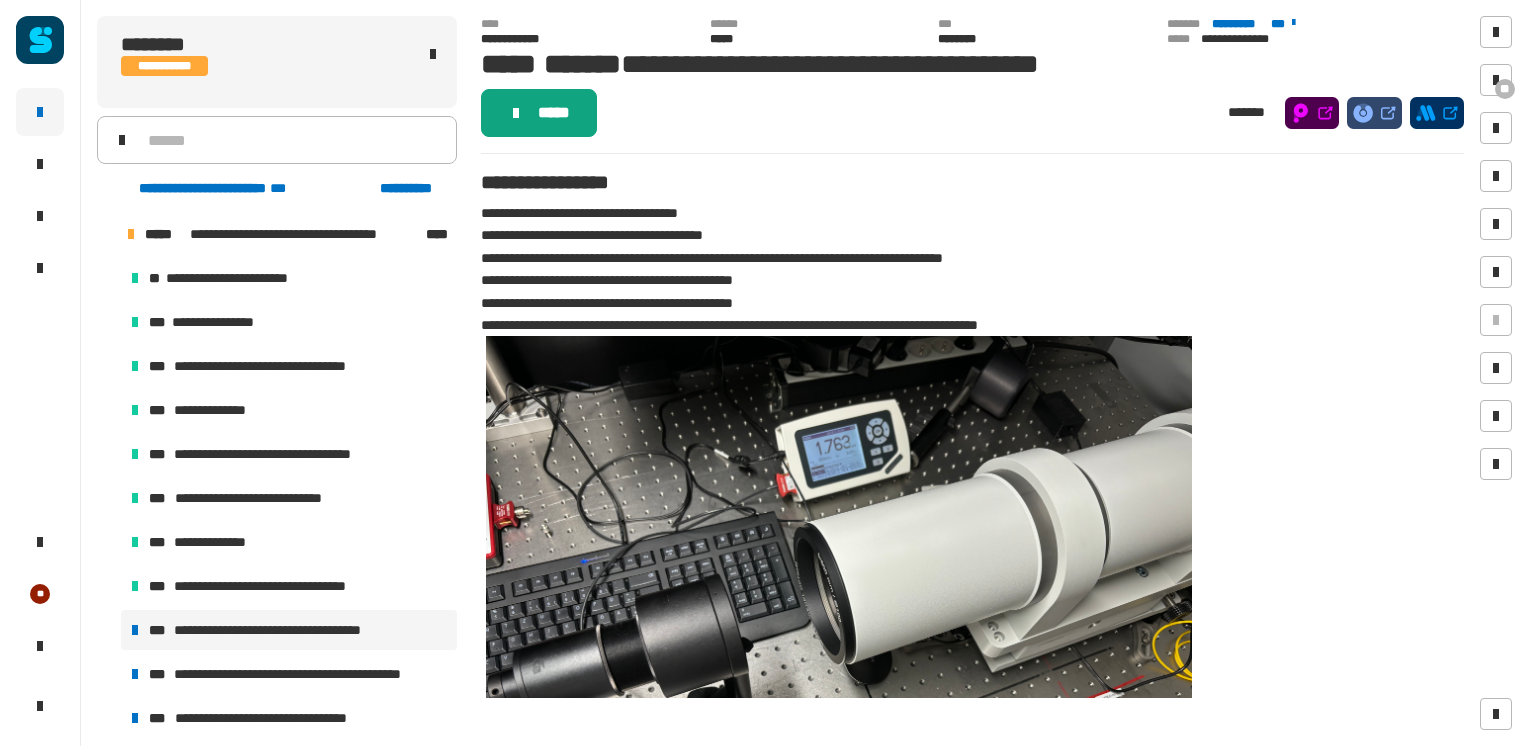 click on "*****" 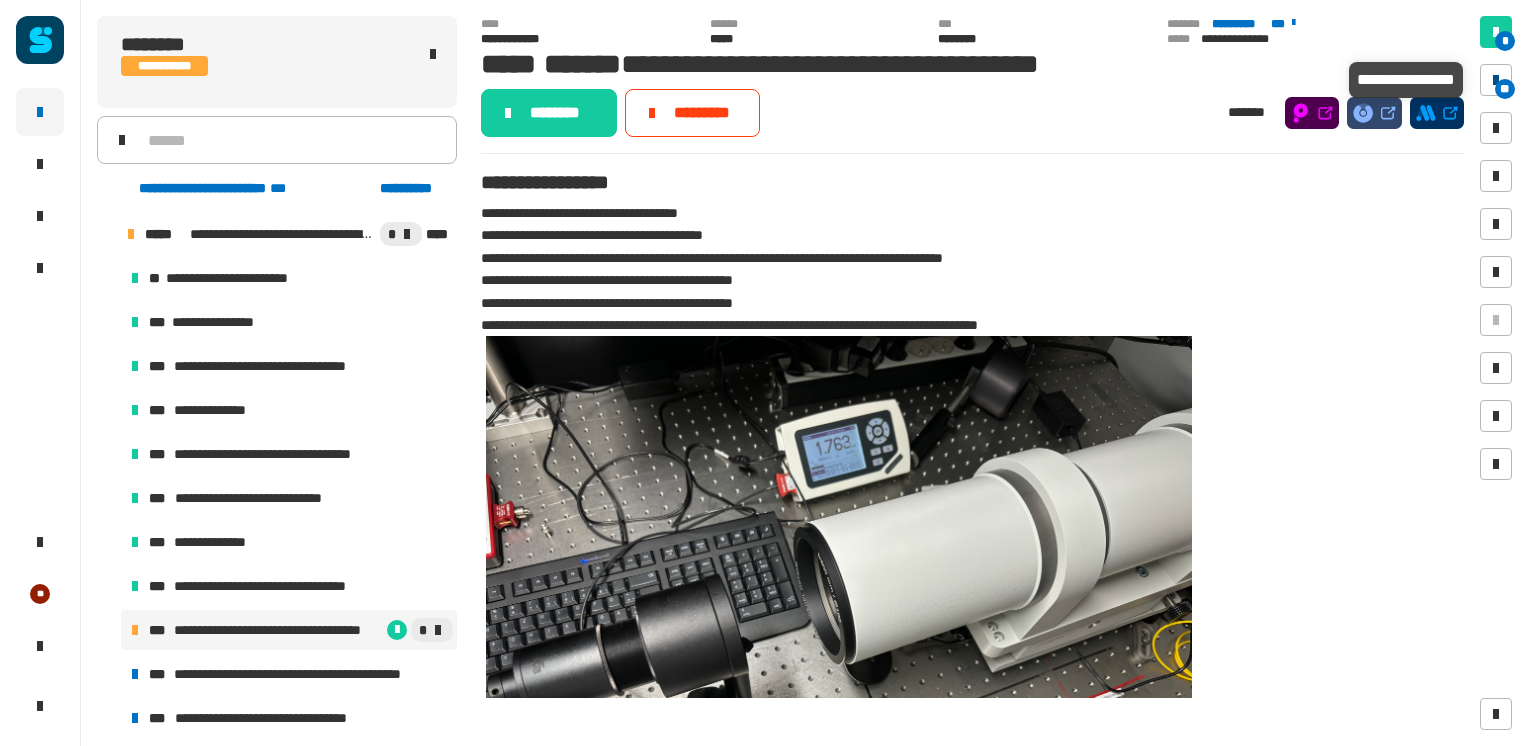 click on "**" at bounding box center [1505, 89] 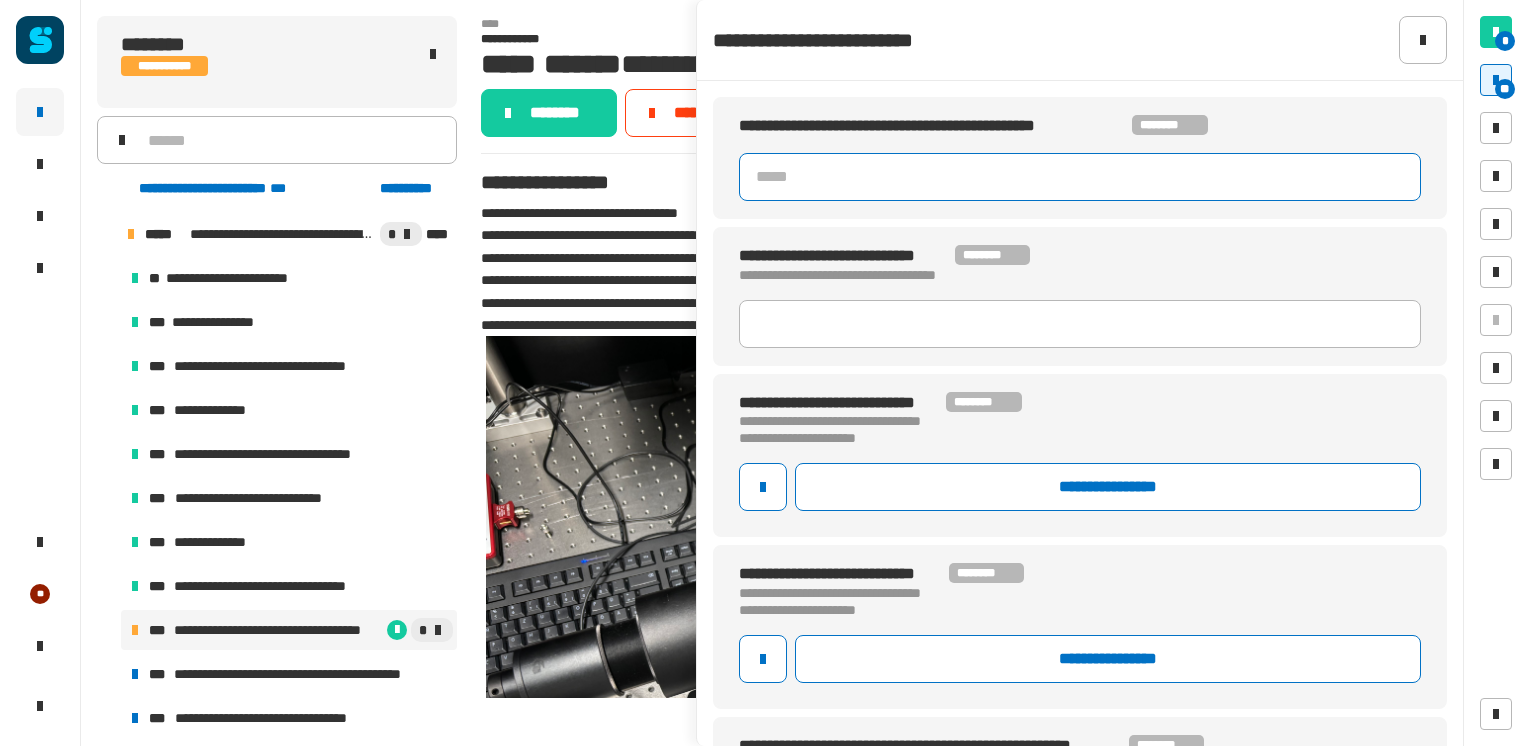 click 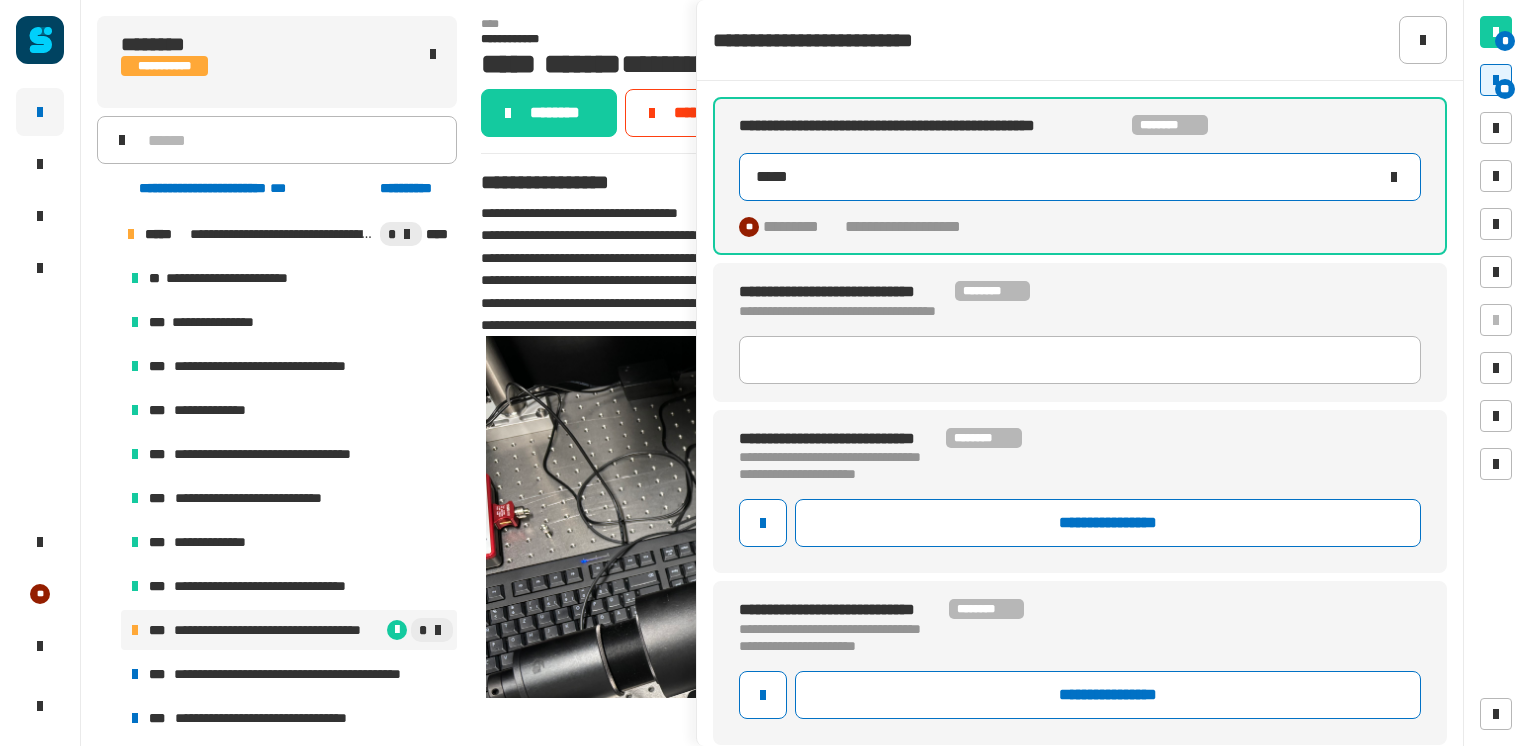 type on "*****" 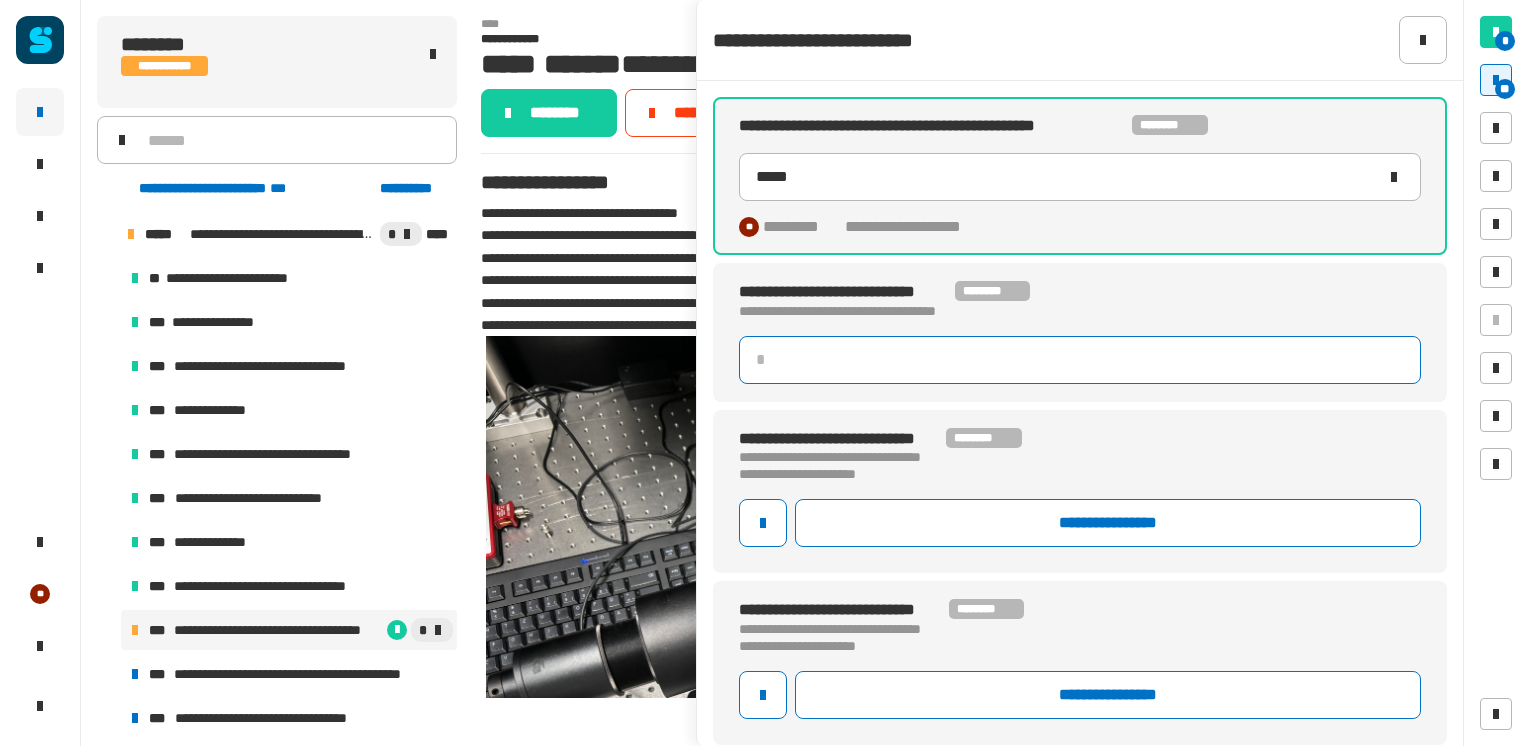 click 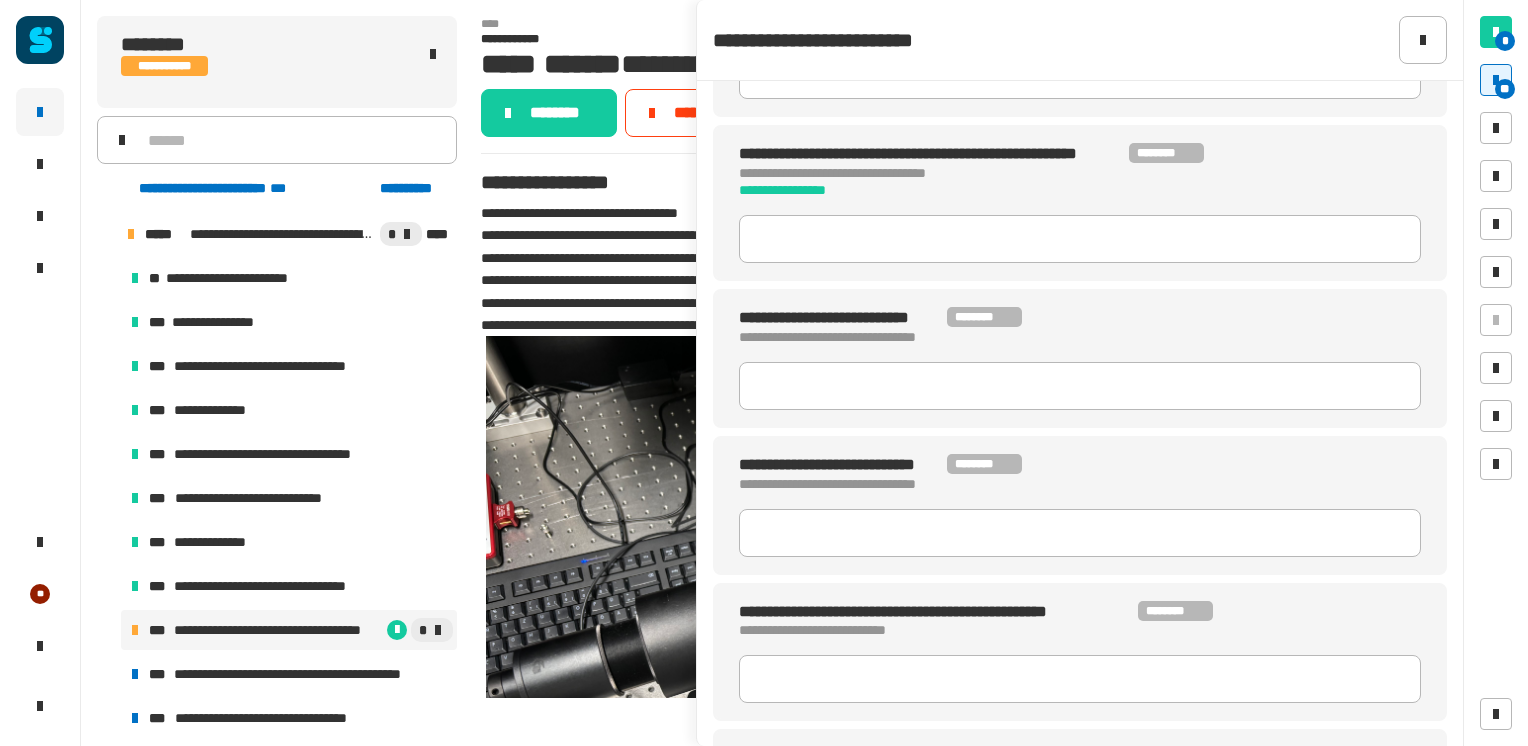 scroll, scrollTop: 0, scrollLeft: 0, axis: both 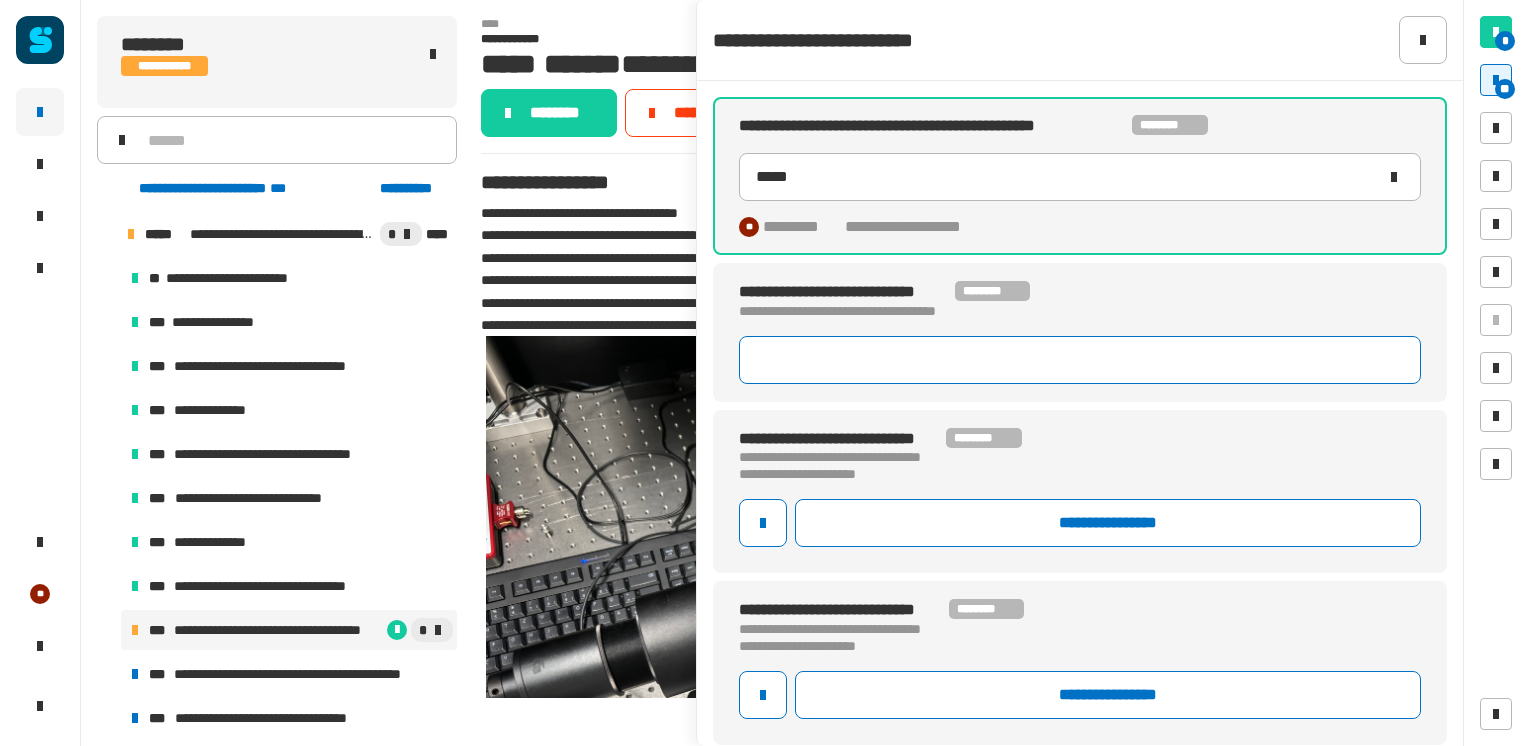 type on "*" 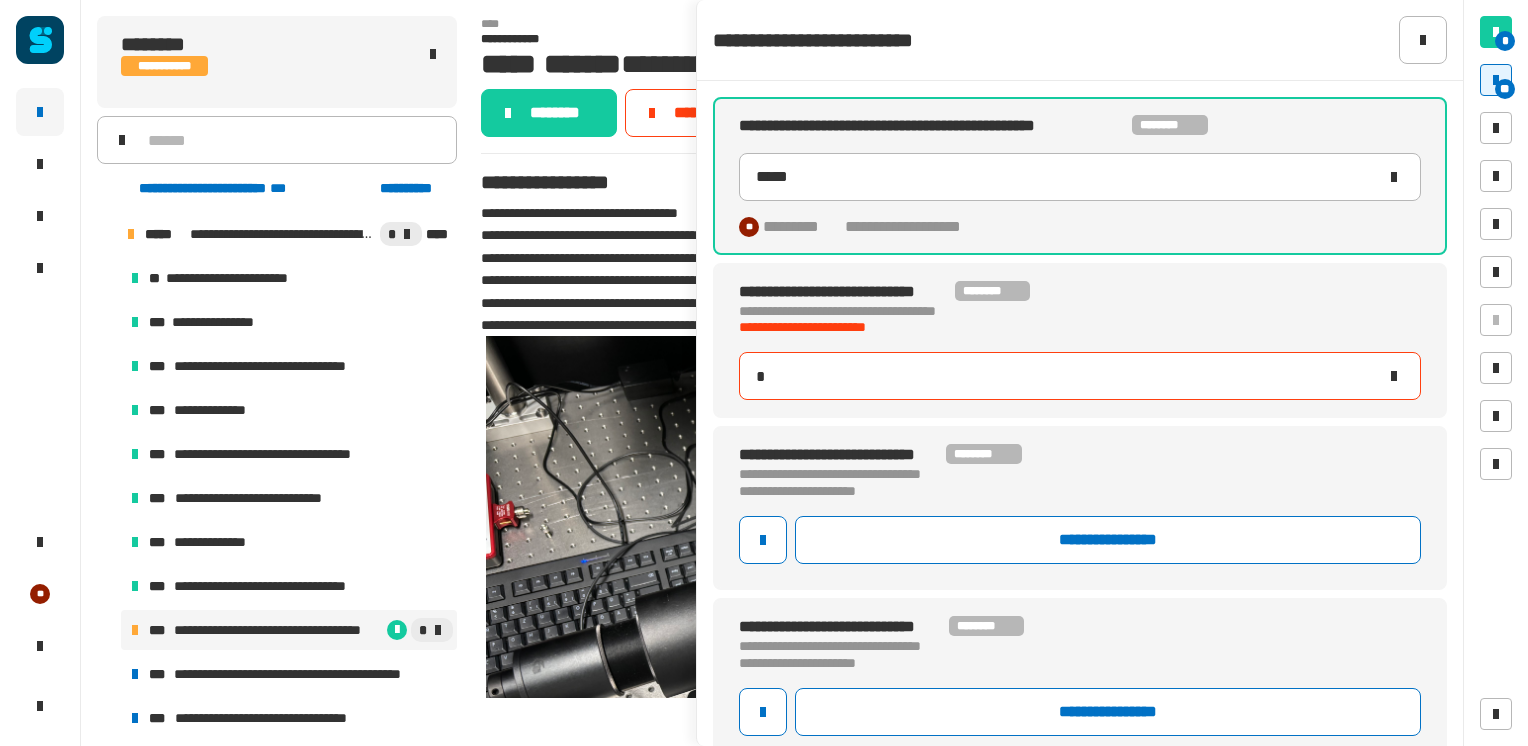 type on "*****" 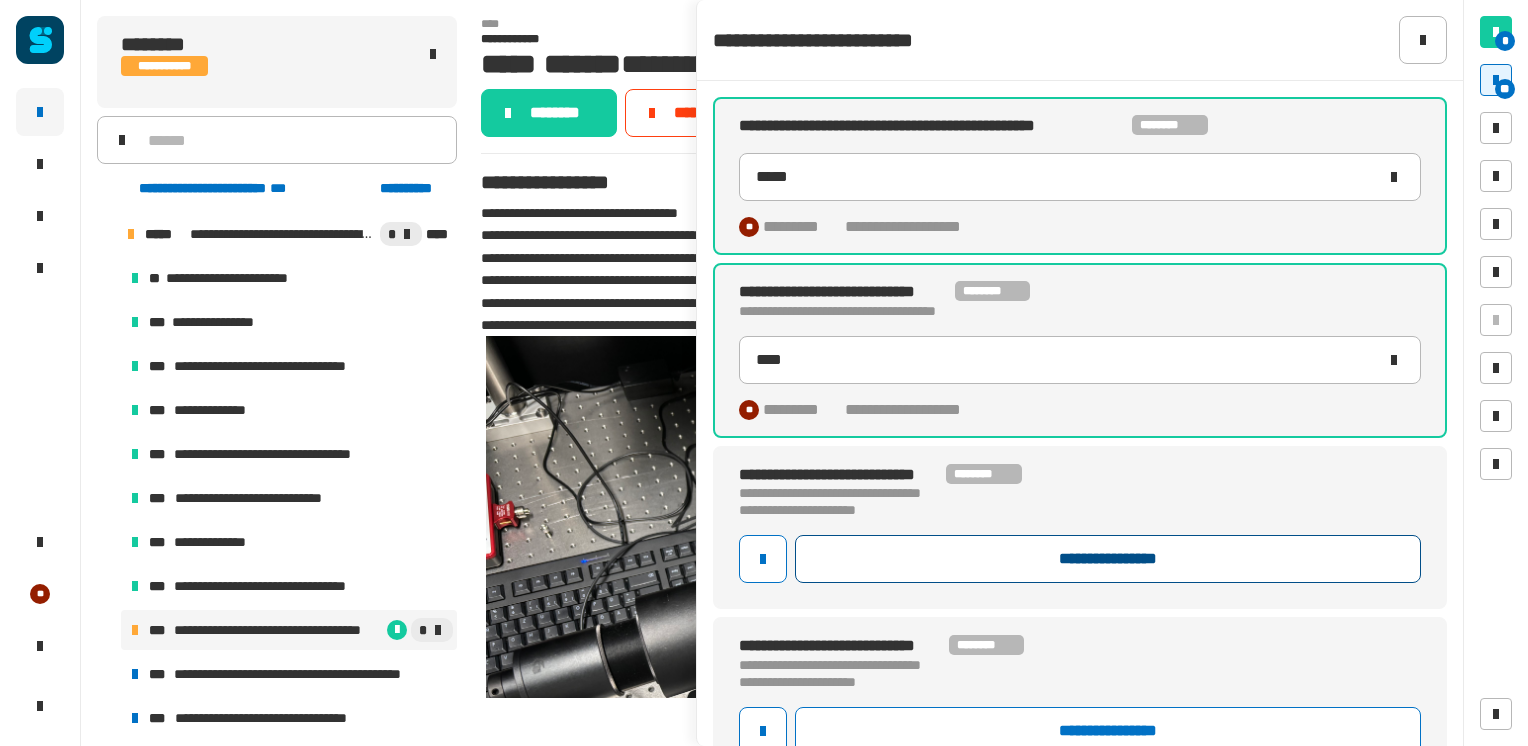 click on "**********" 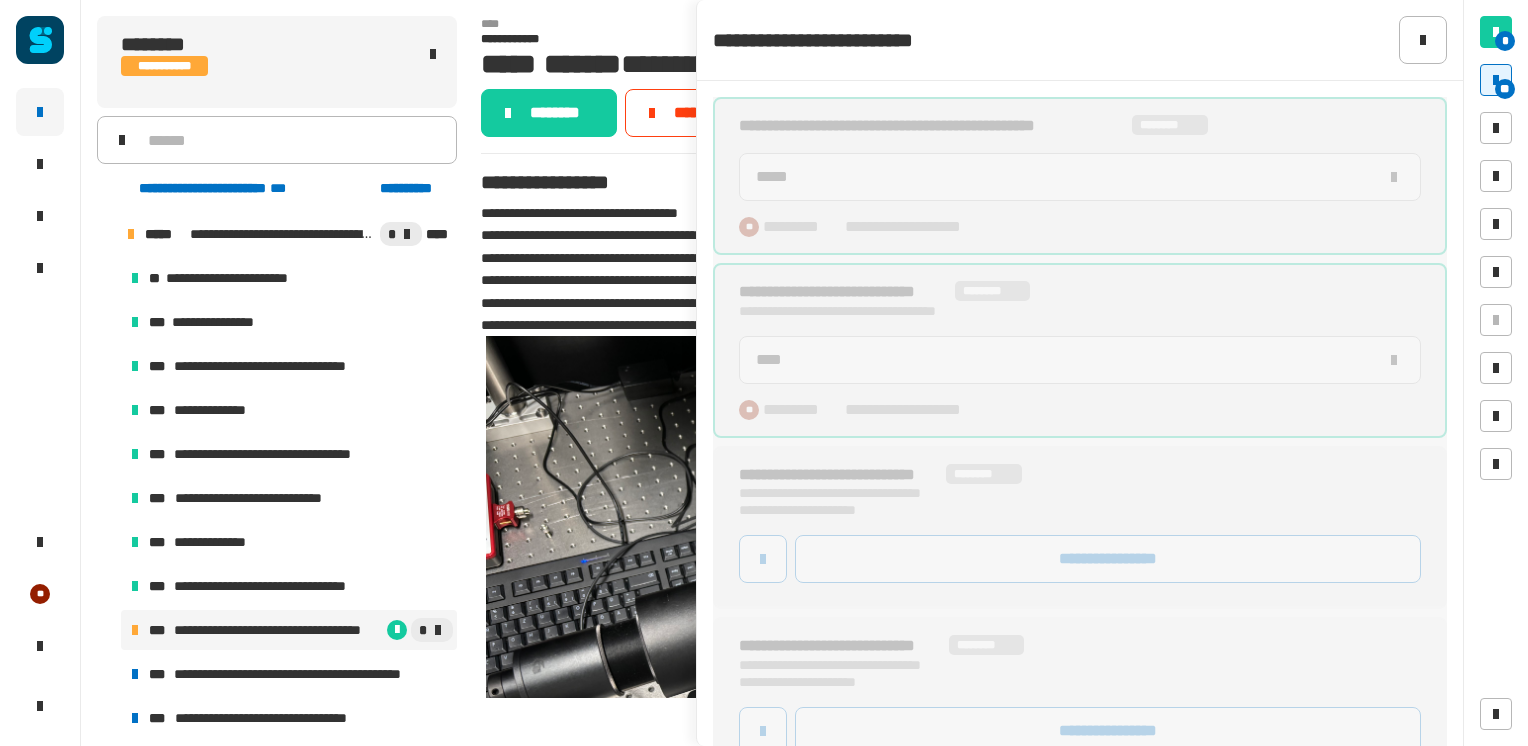 type on "****" 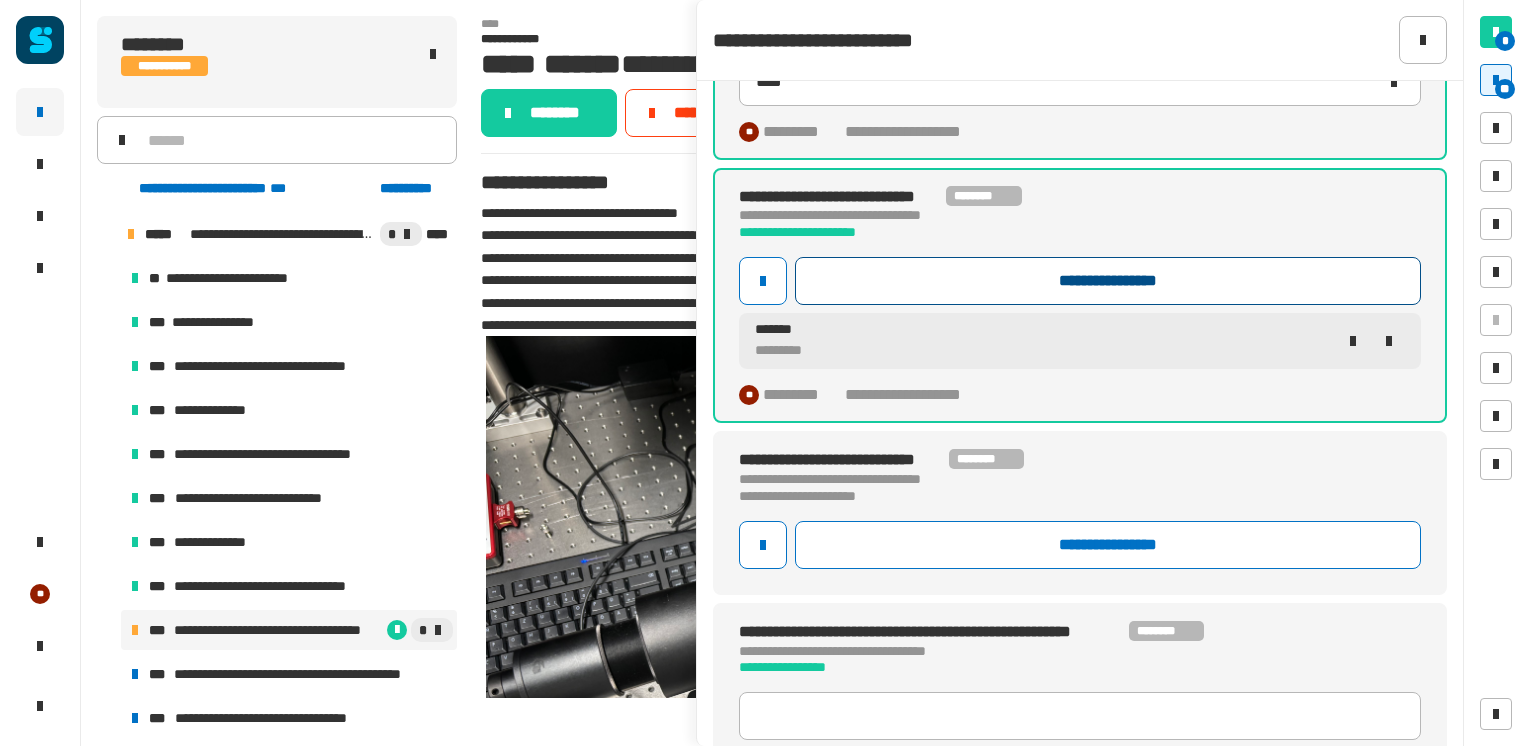scroll, scrollTop: 286, scrollLeft: 0, axis: vertical 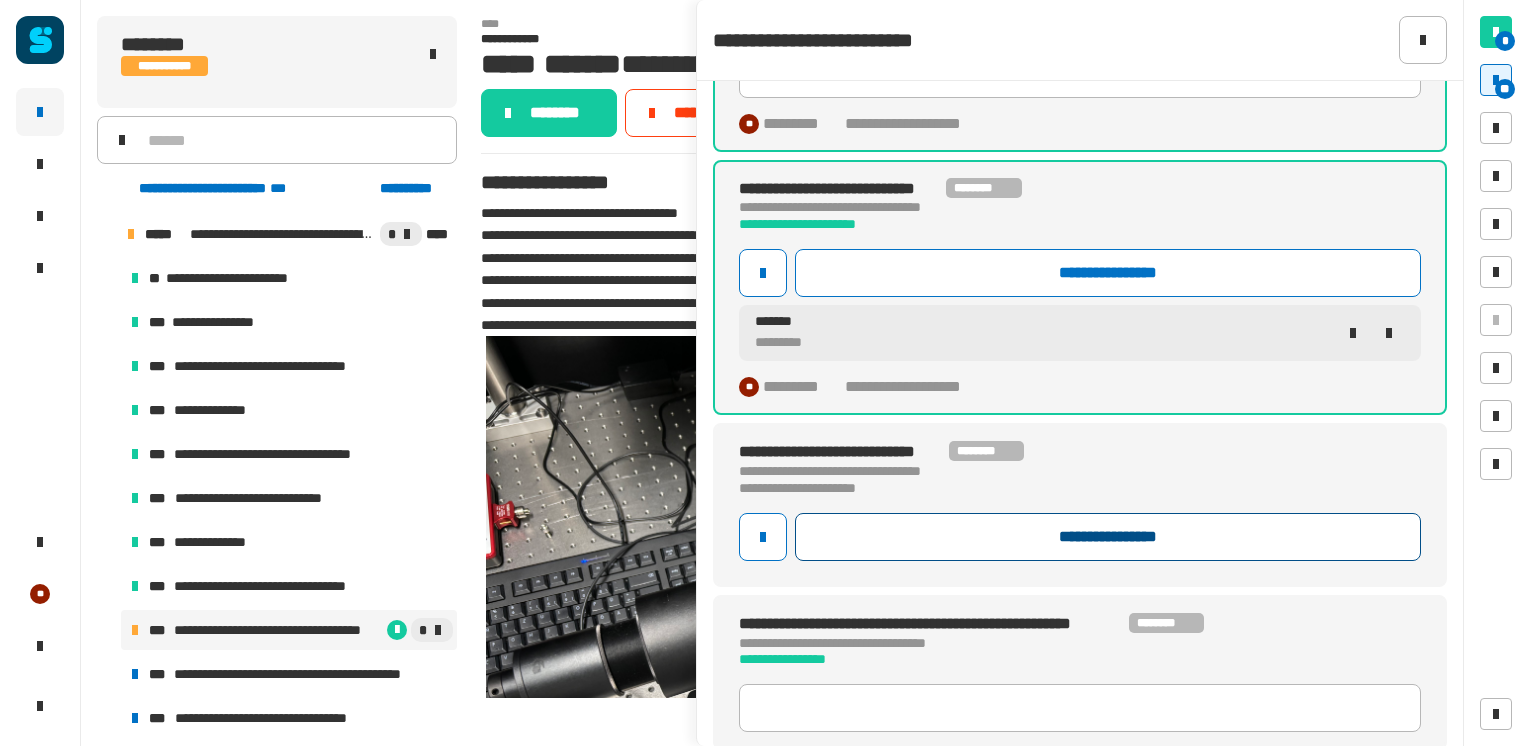 click on "**********" 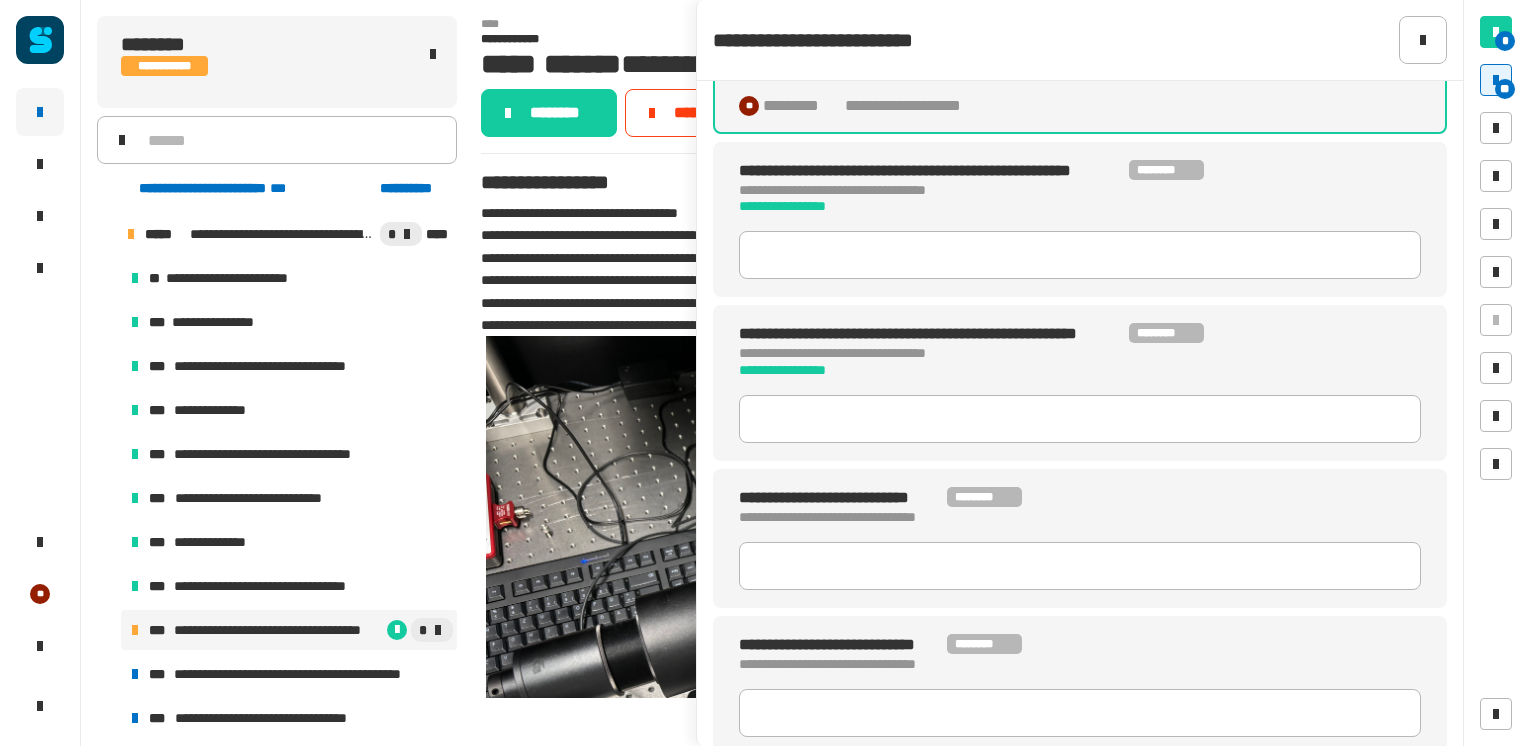 scroll, scrollTop: 836, scrollLeft: 0, axis: vertical 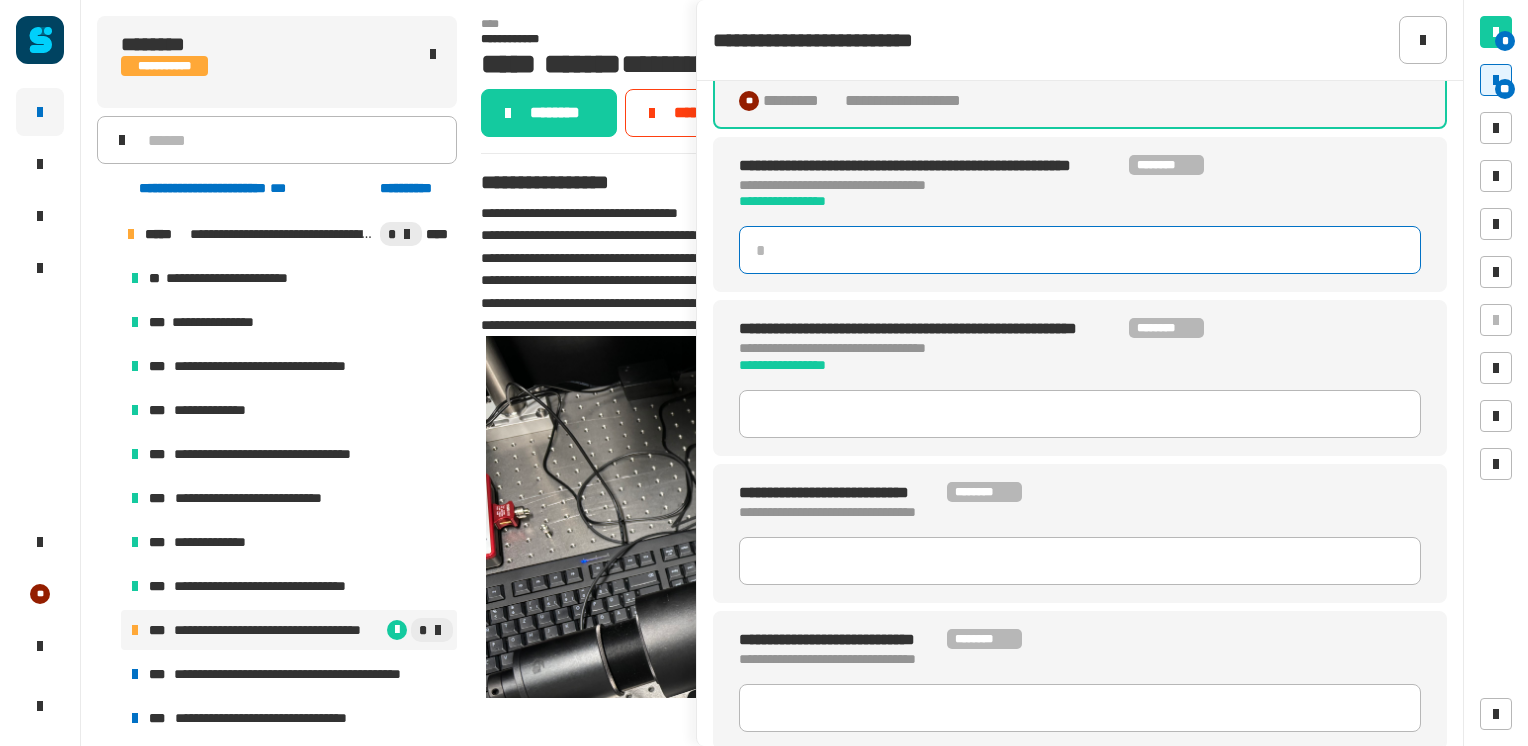 click 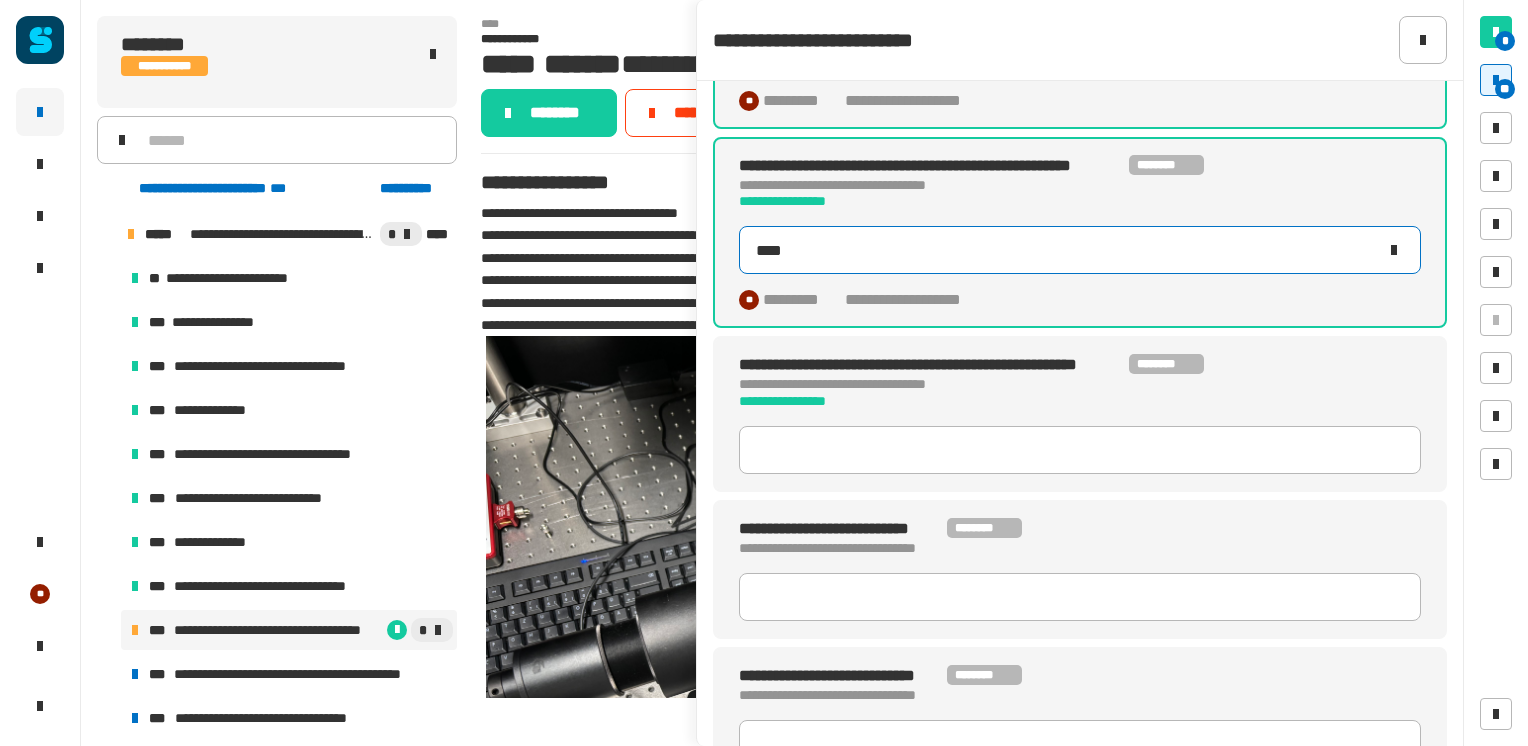 type on "*****" 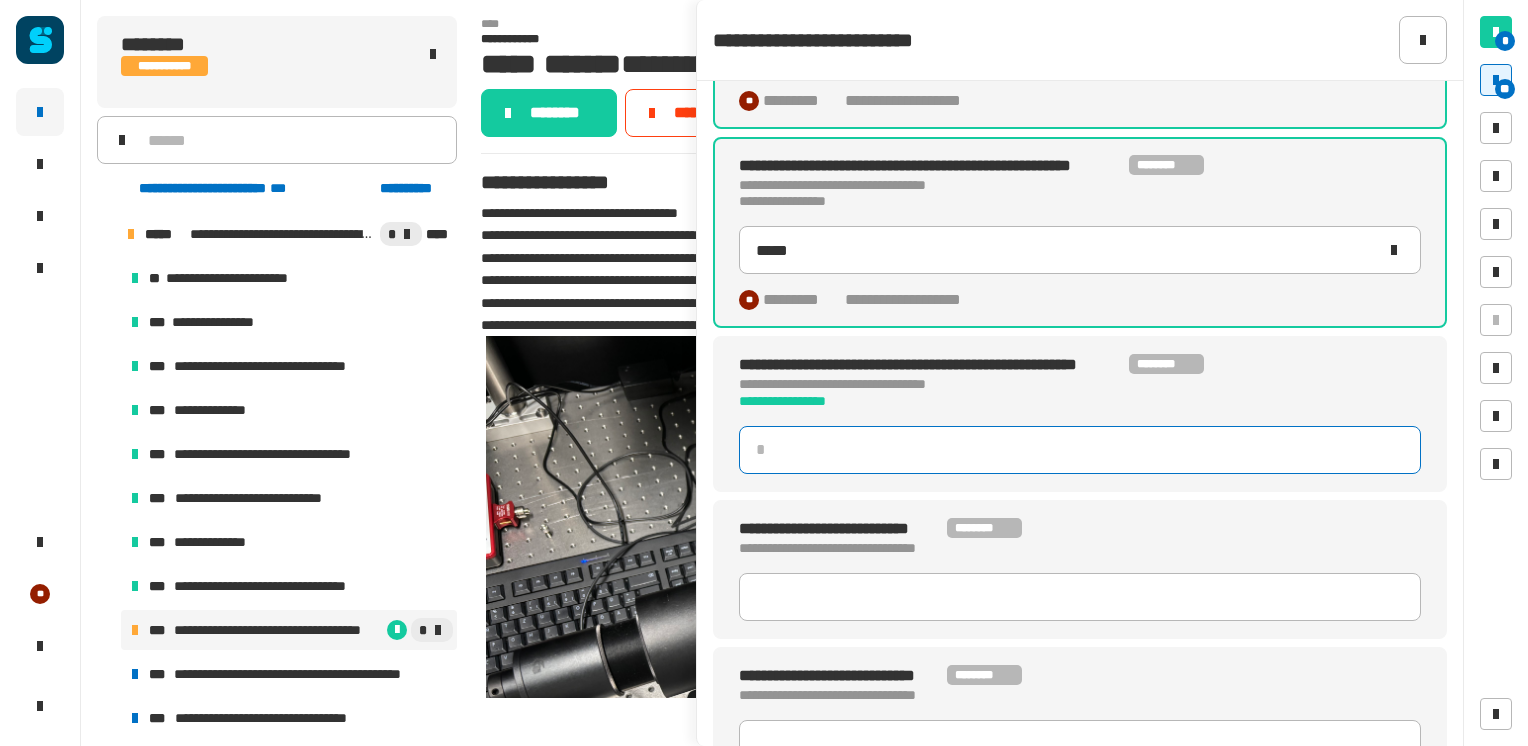 click 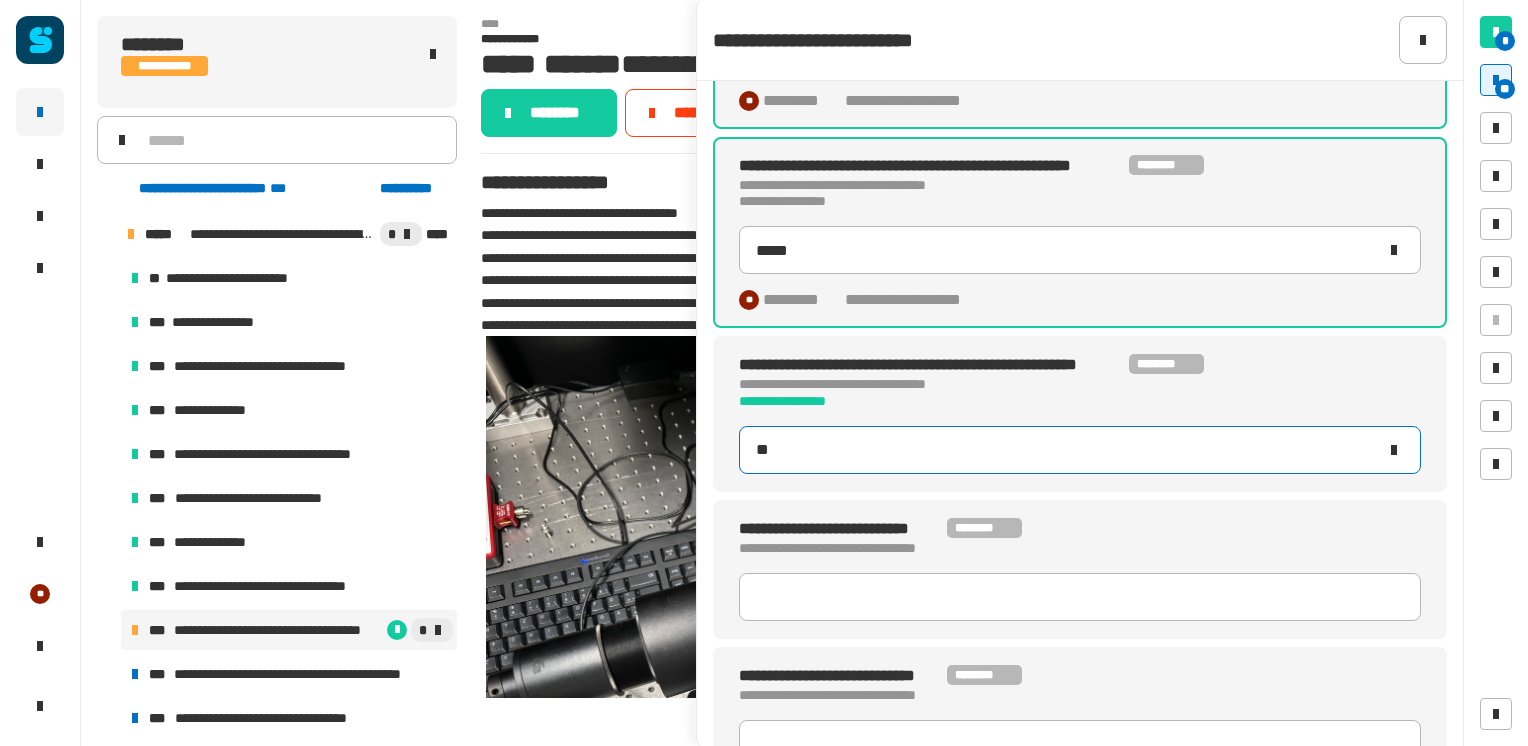 type on "**" 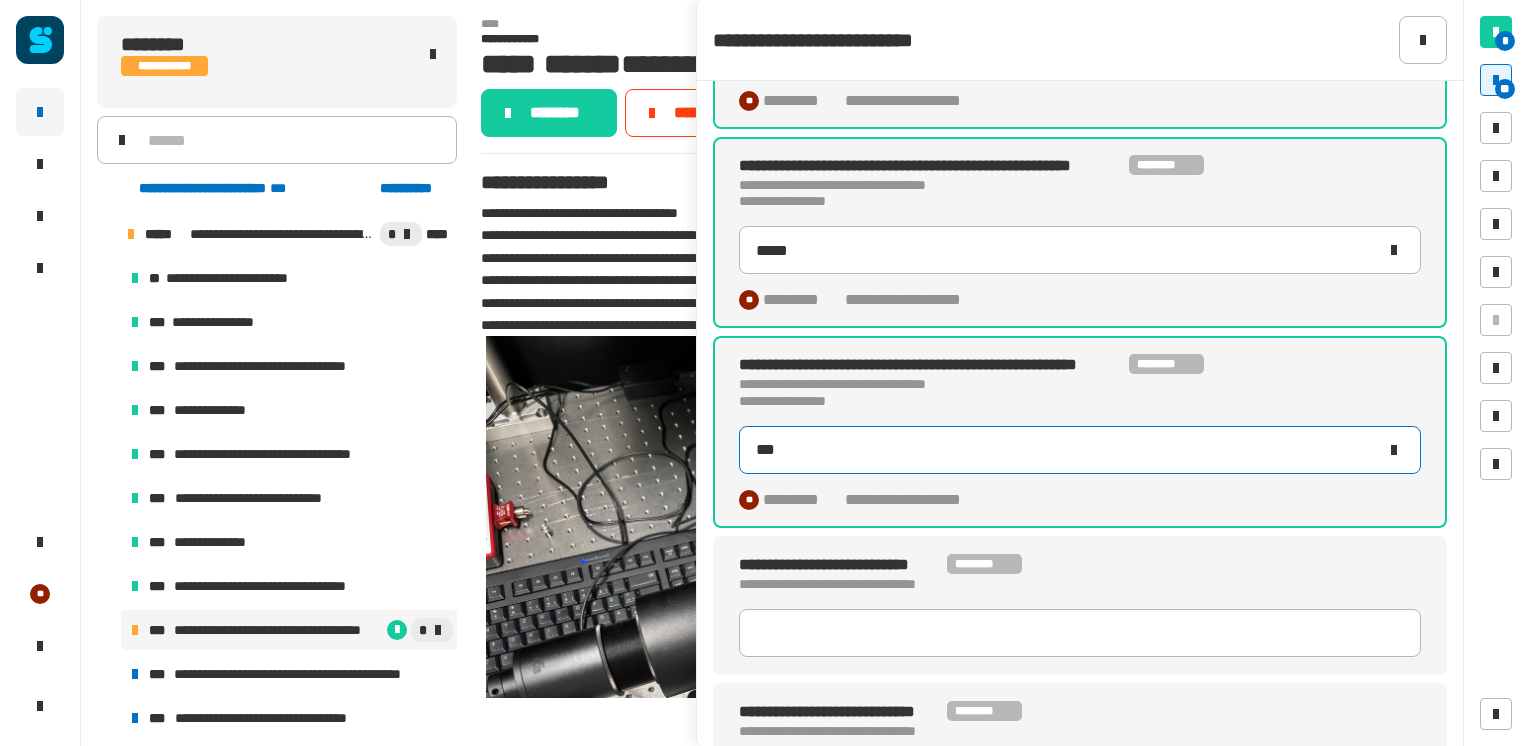 type on "****" 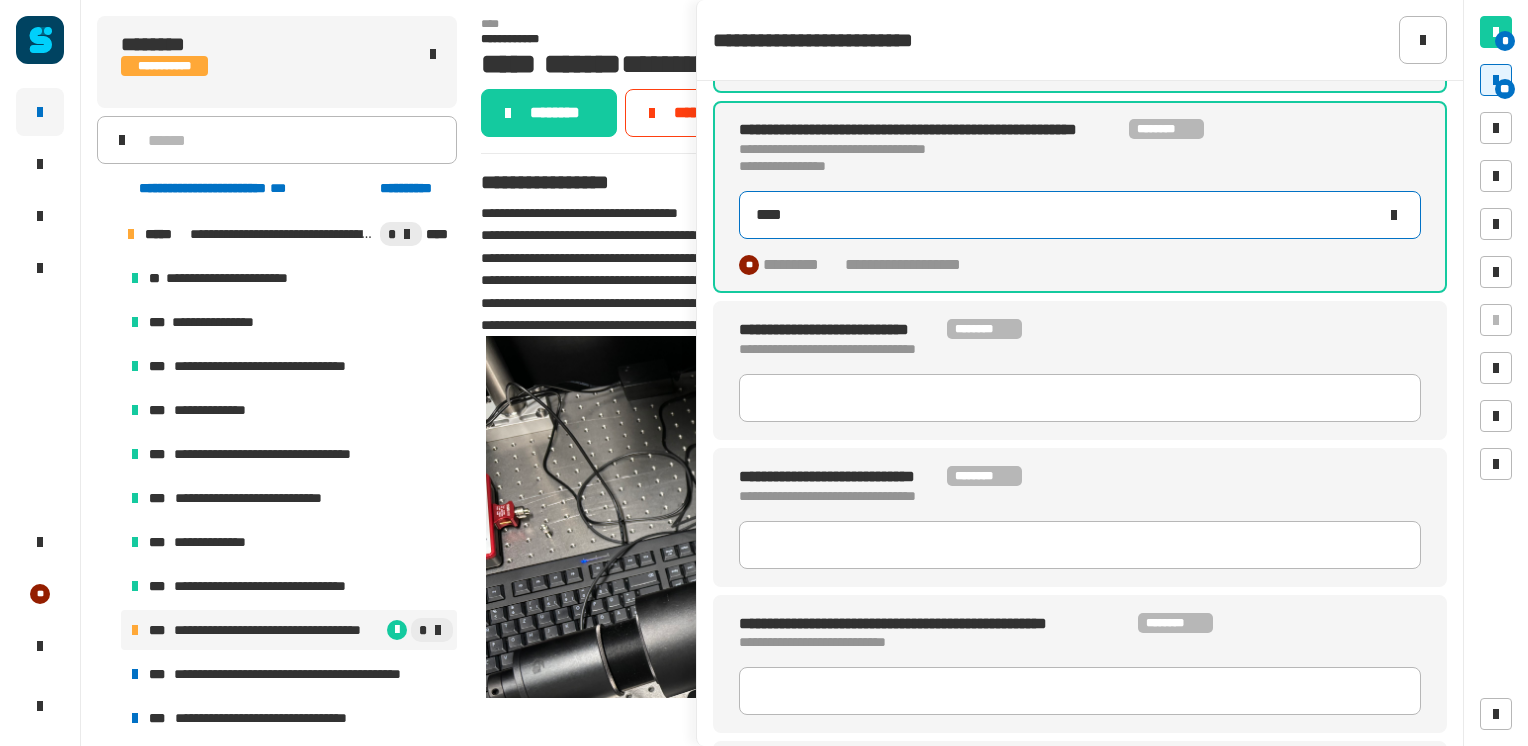 scroll, scrollTop: 1080, scrollLeft: 0, axis: vertical 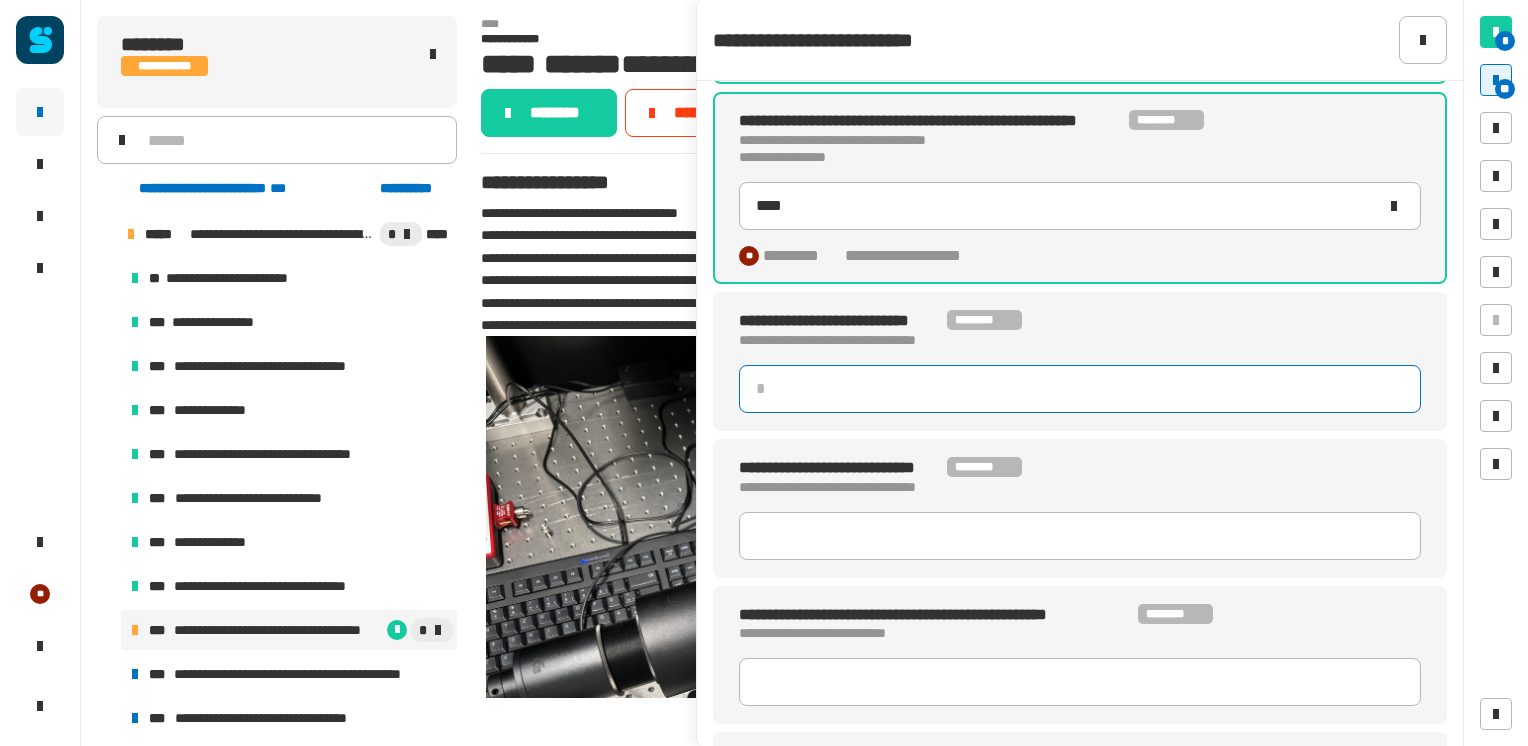 click 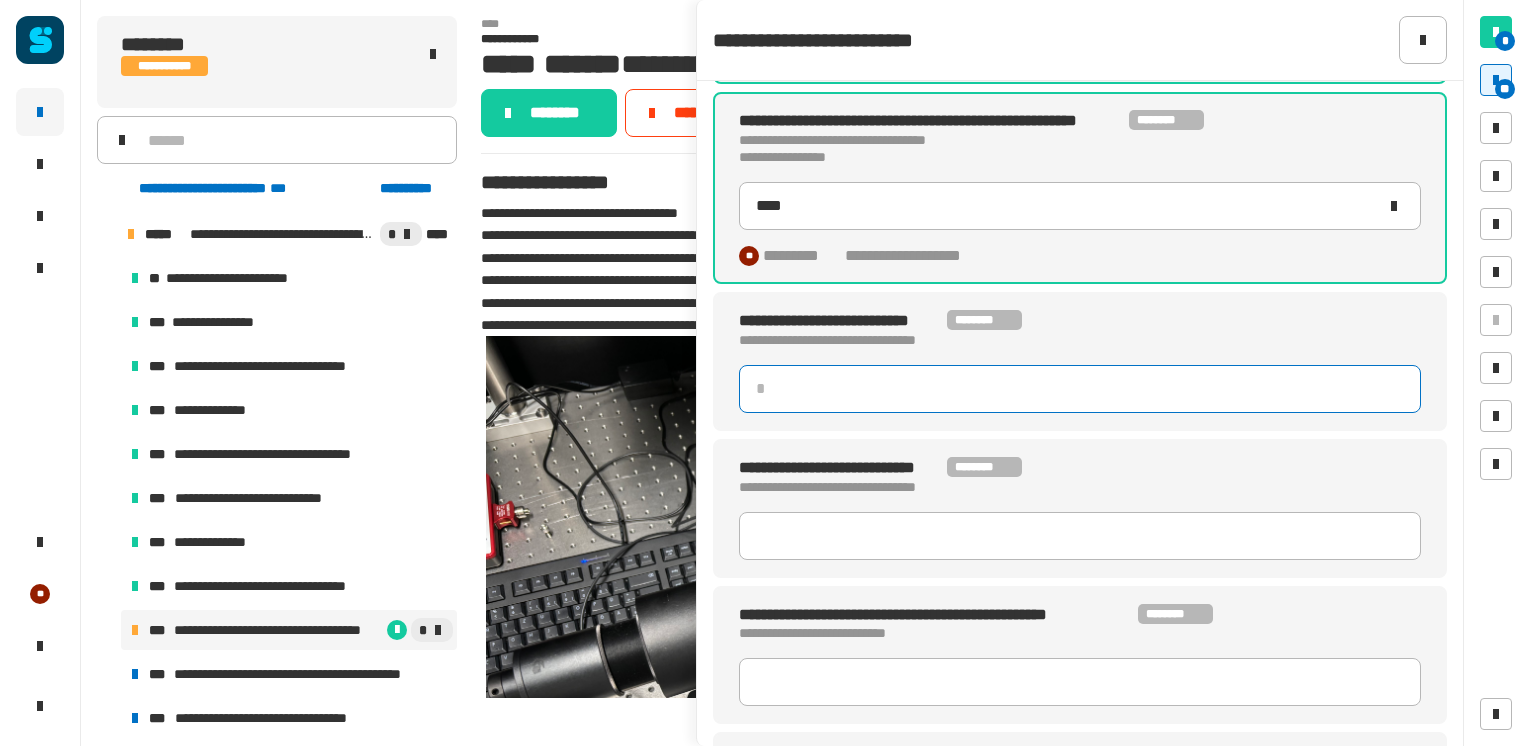 type on "*" 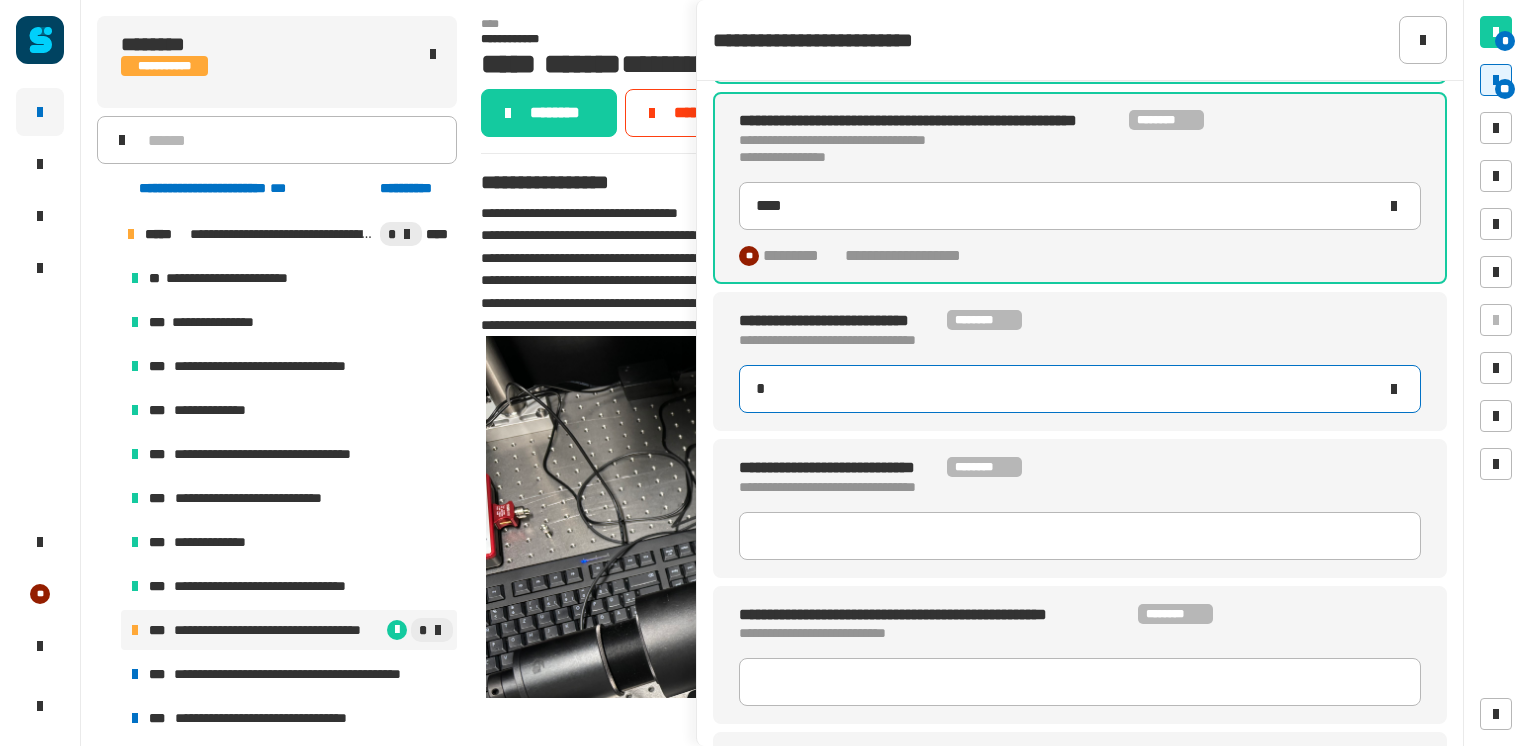 type on "****" 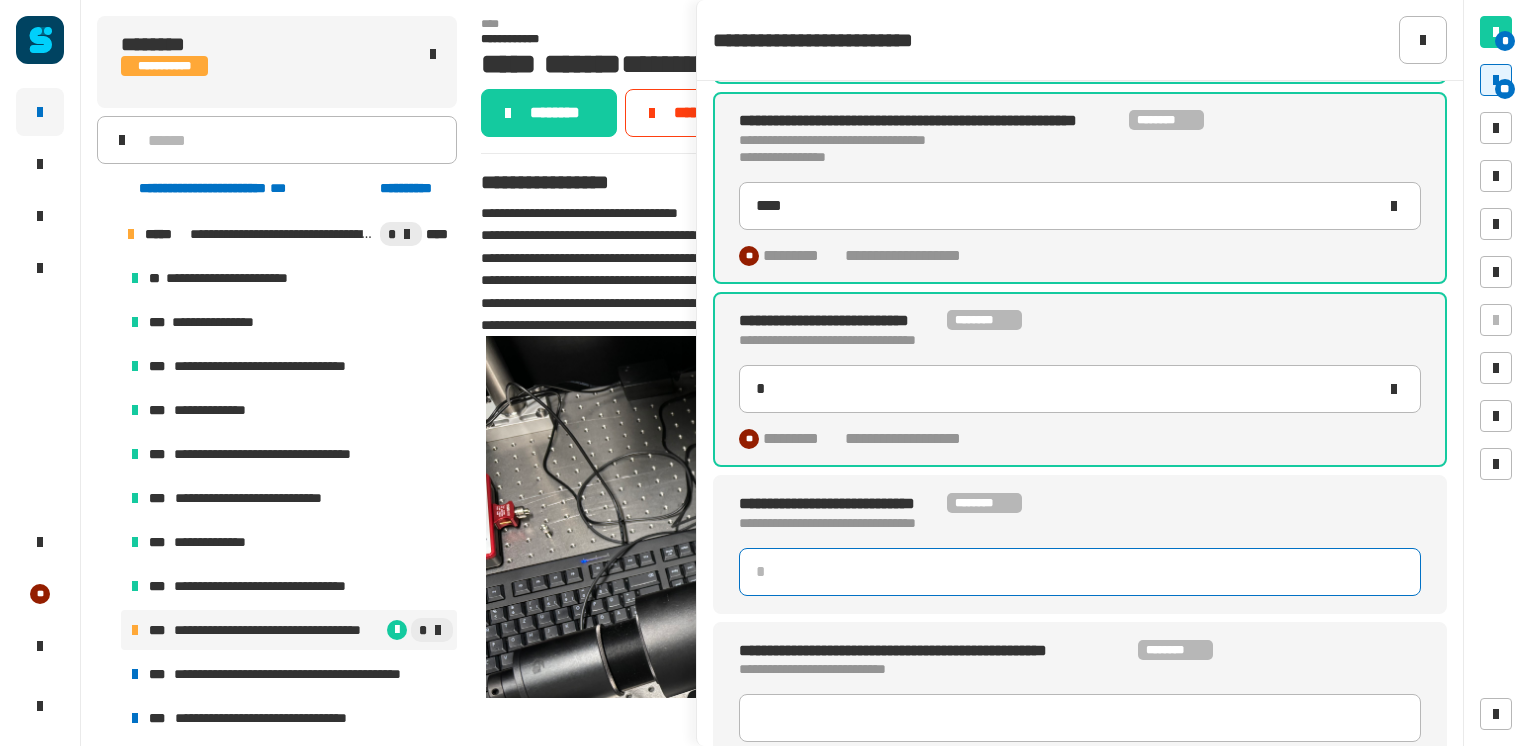 click 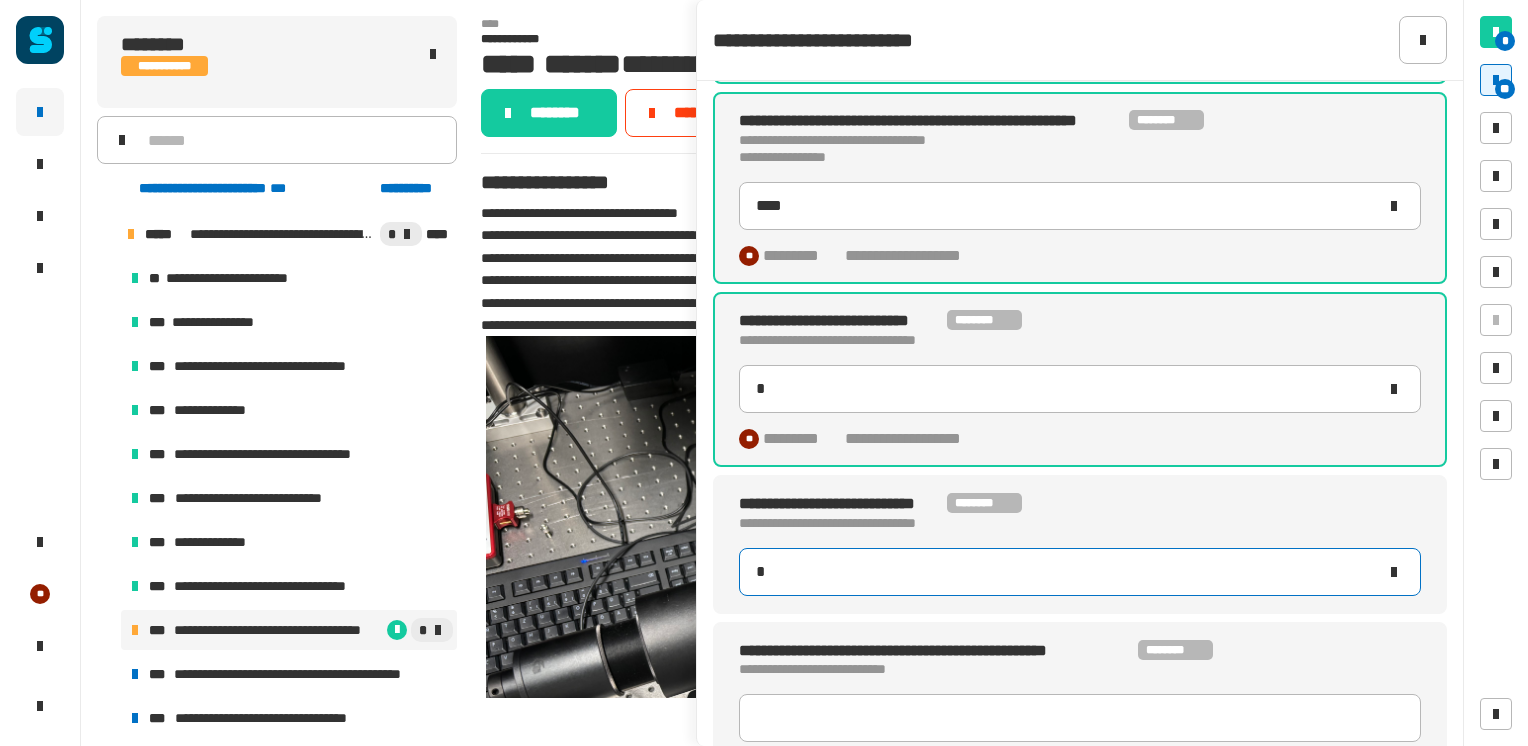type on "*" 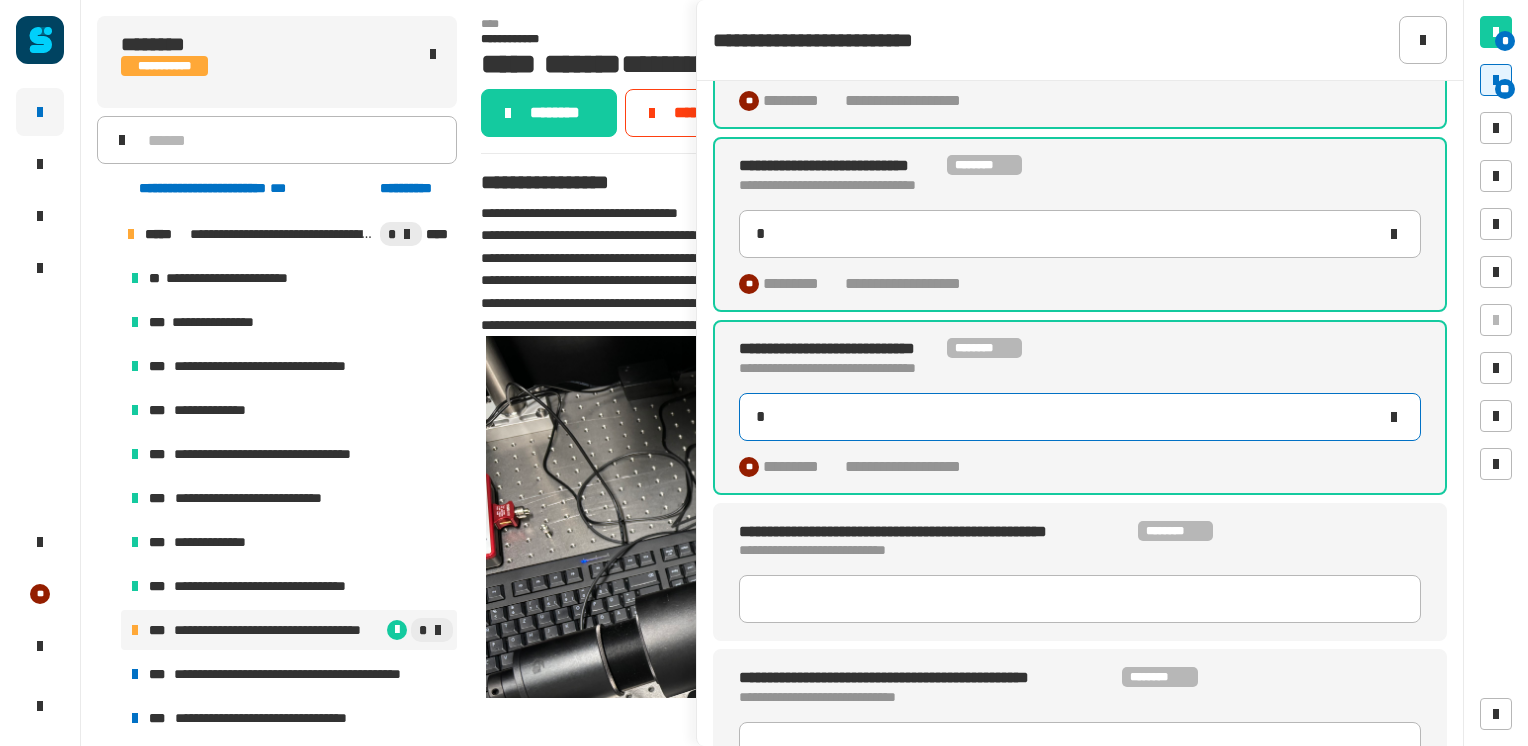 scroll, scrollTop: 1236, scrollLeft: 0, axis: vertical 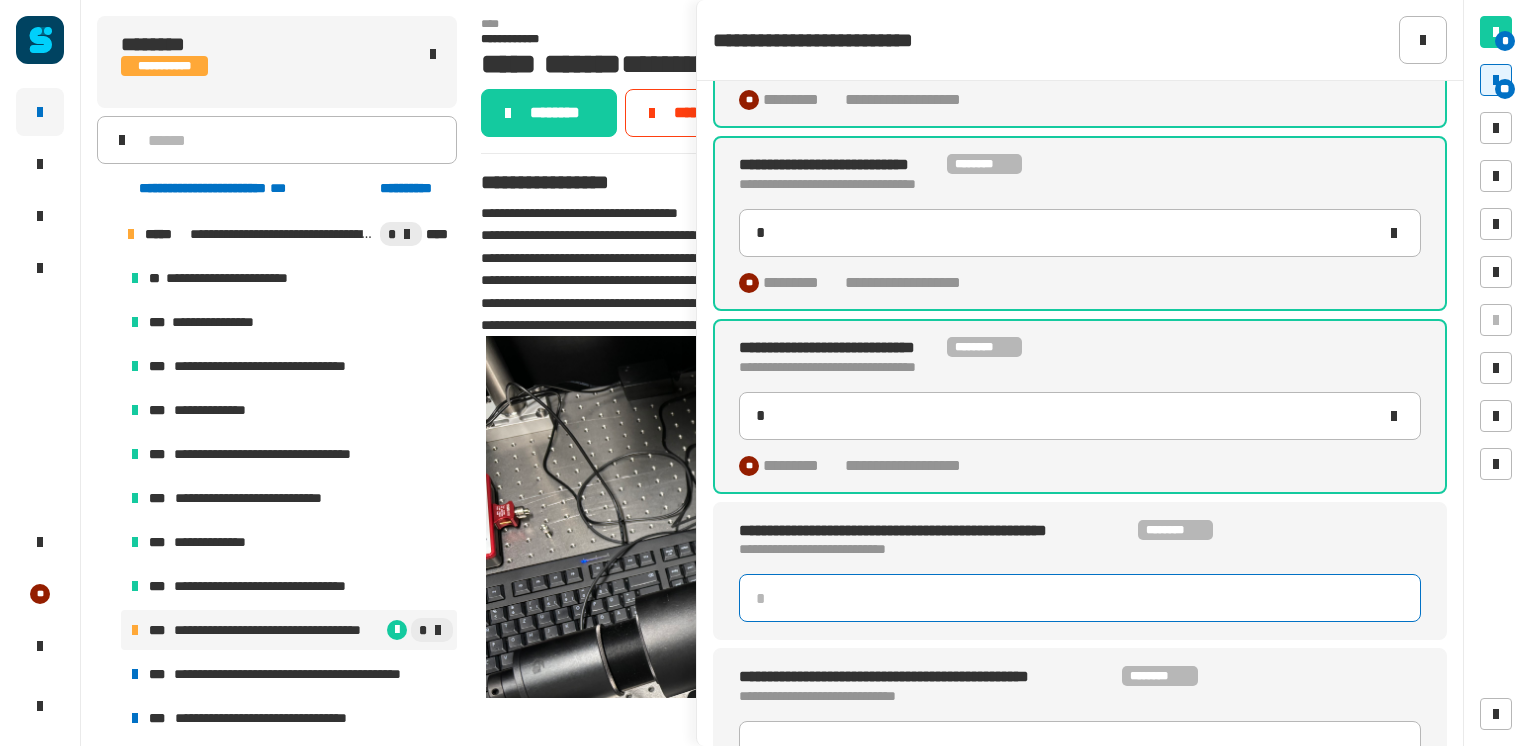 click 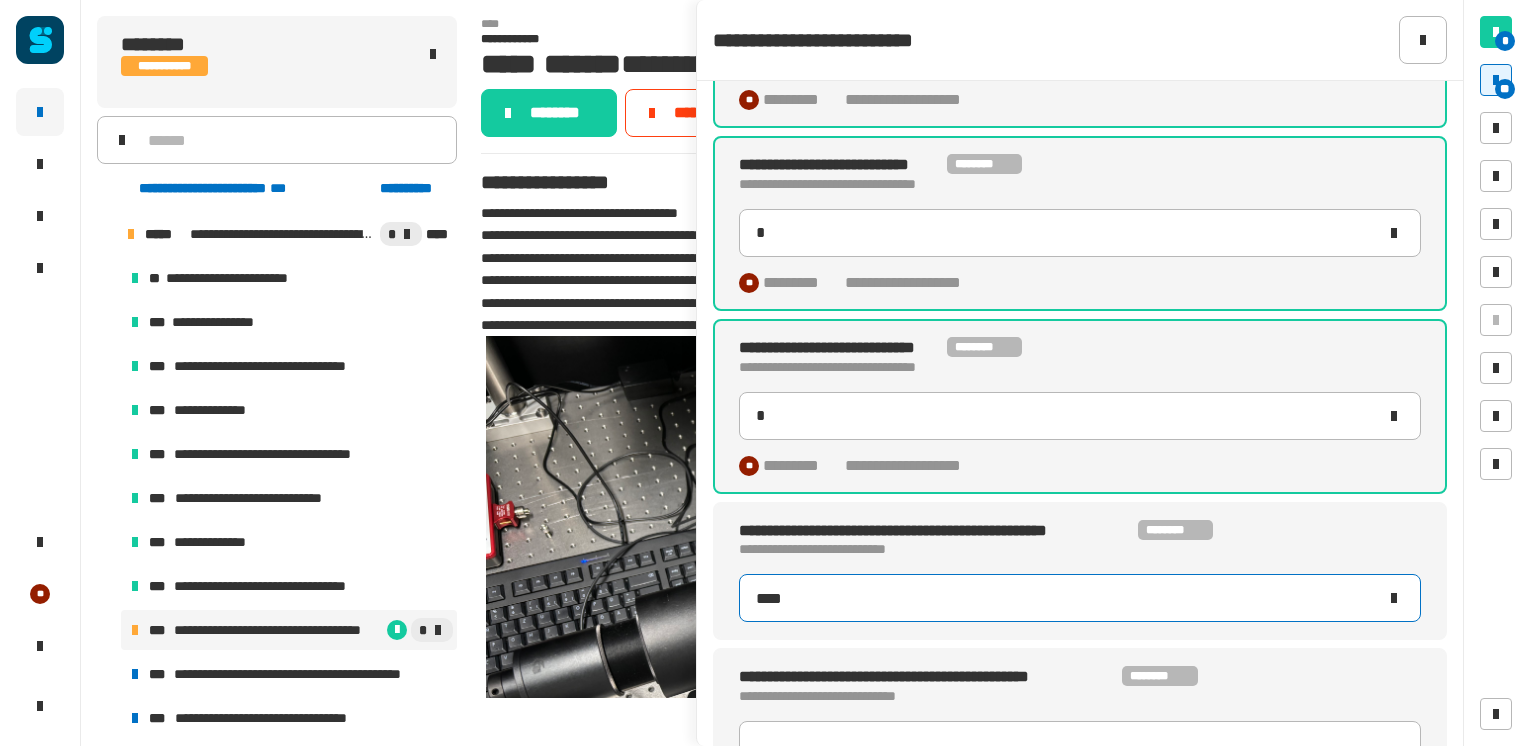 type on "****" 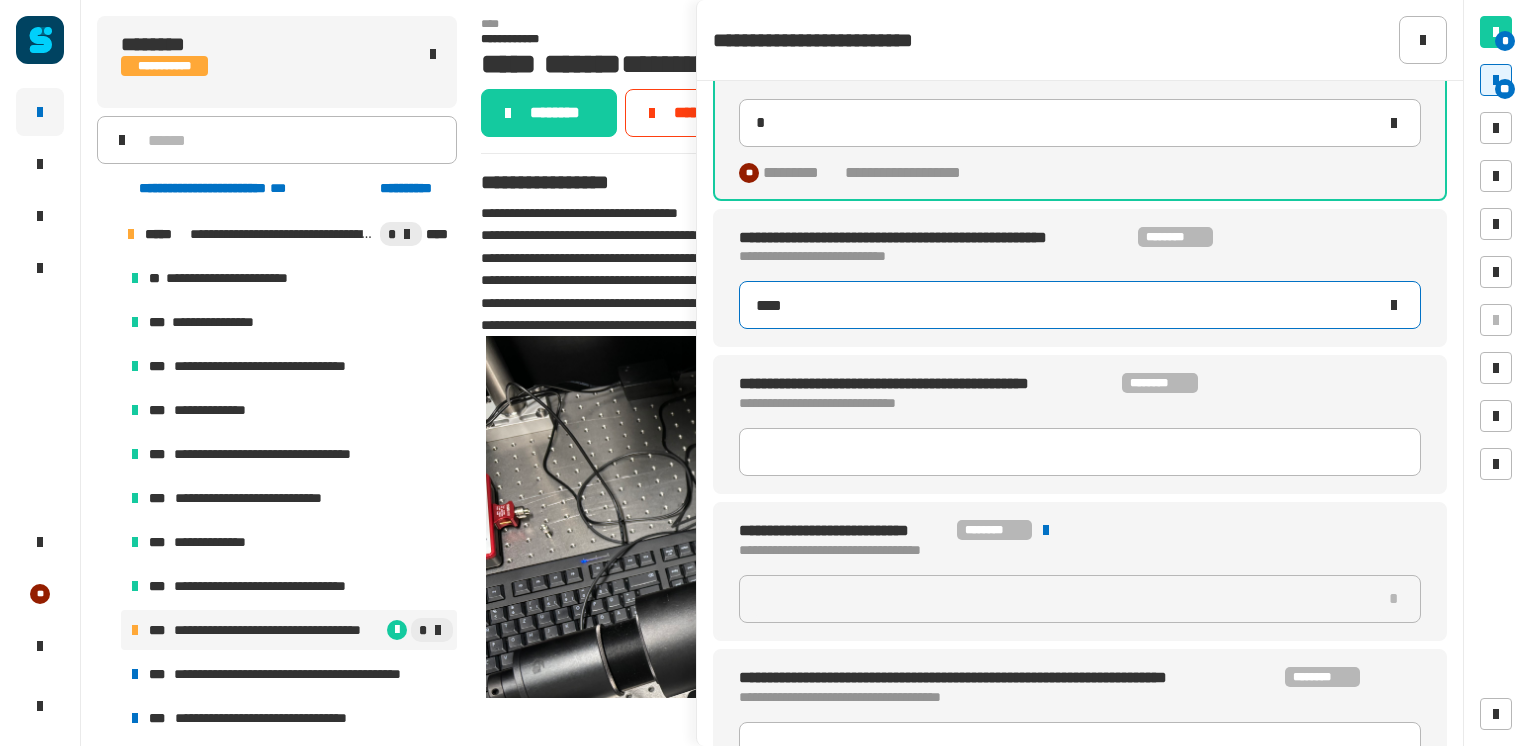 scroll, scrollTop: 1552, scrollLeft: 0, axis: vertical 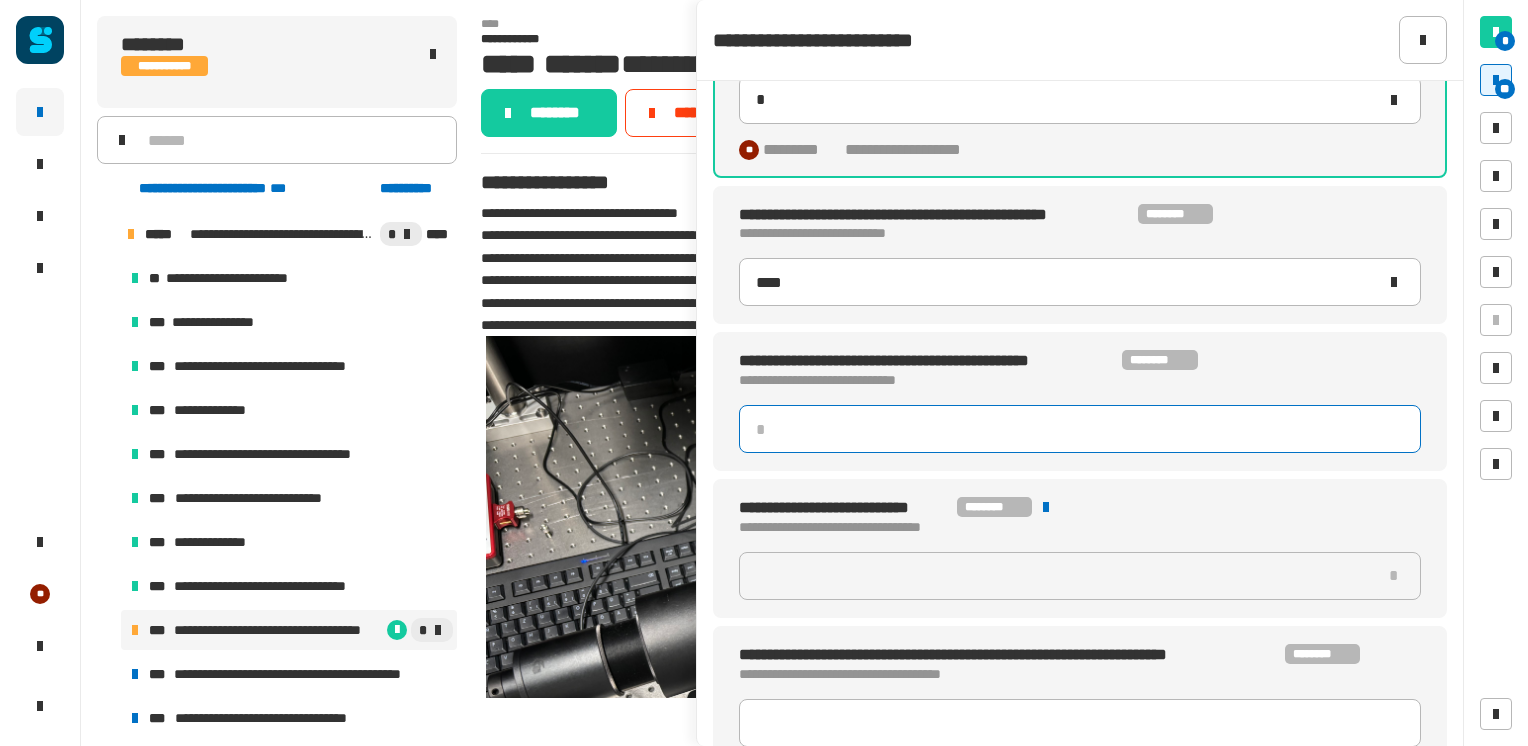 type 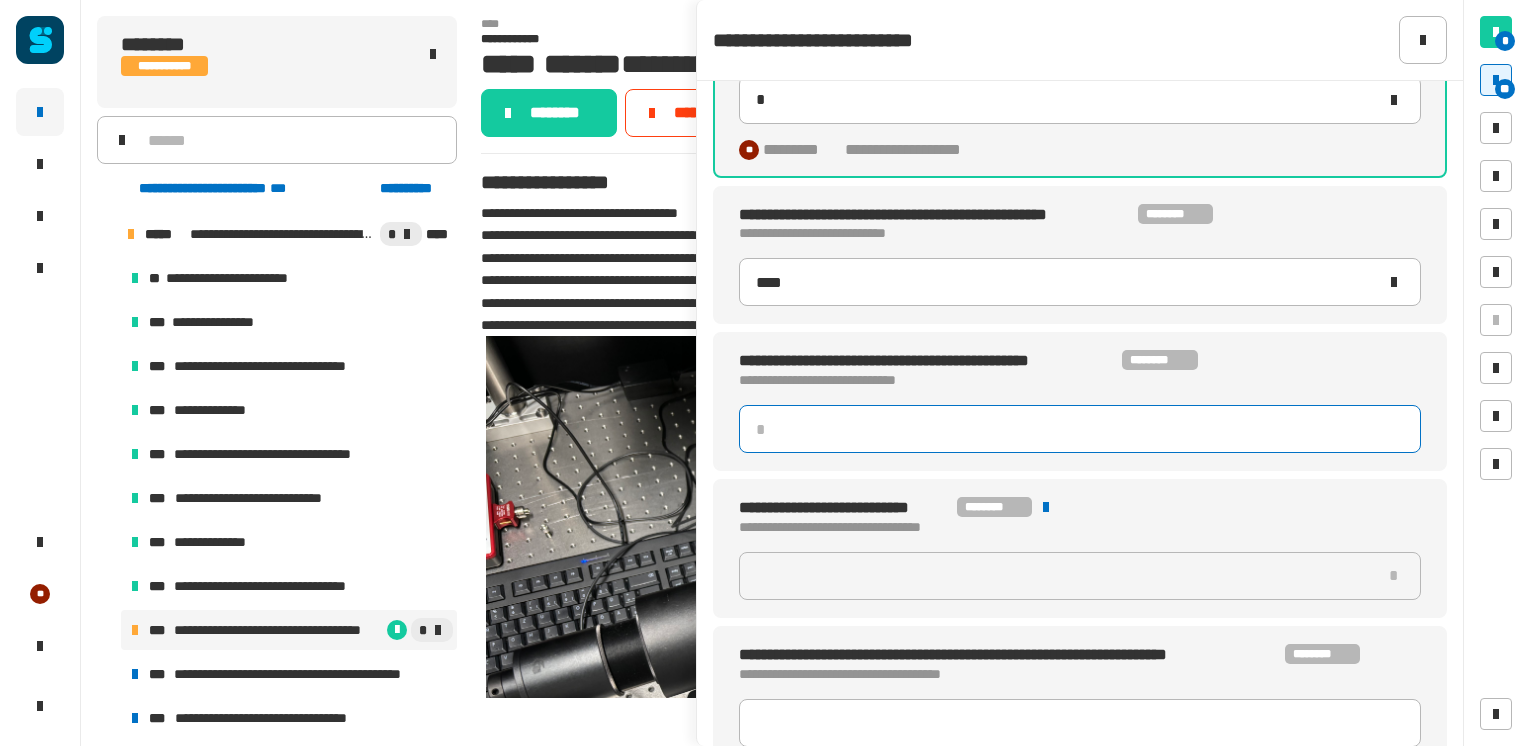 type on "*" 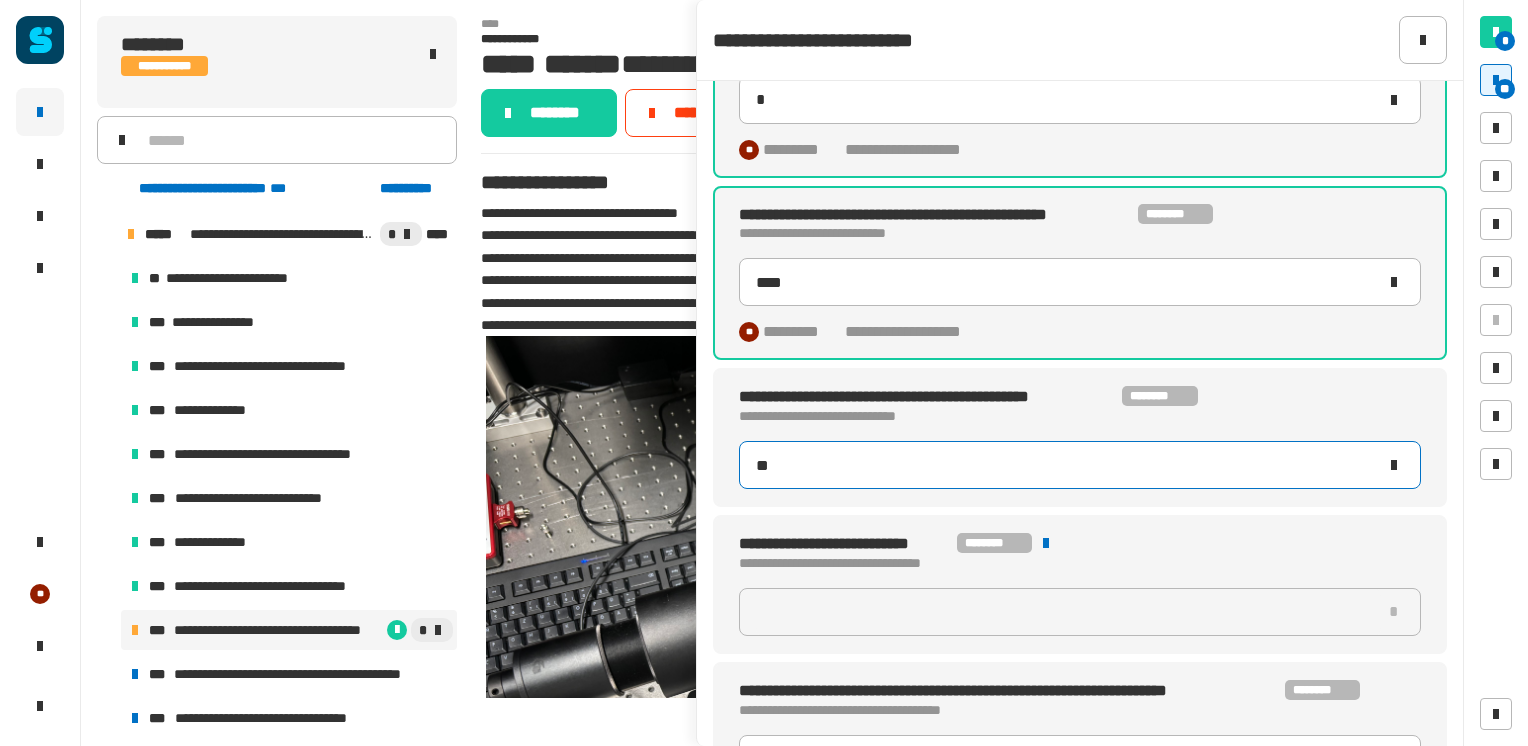 type on "***" 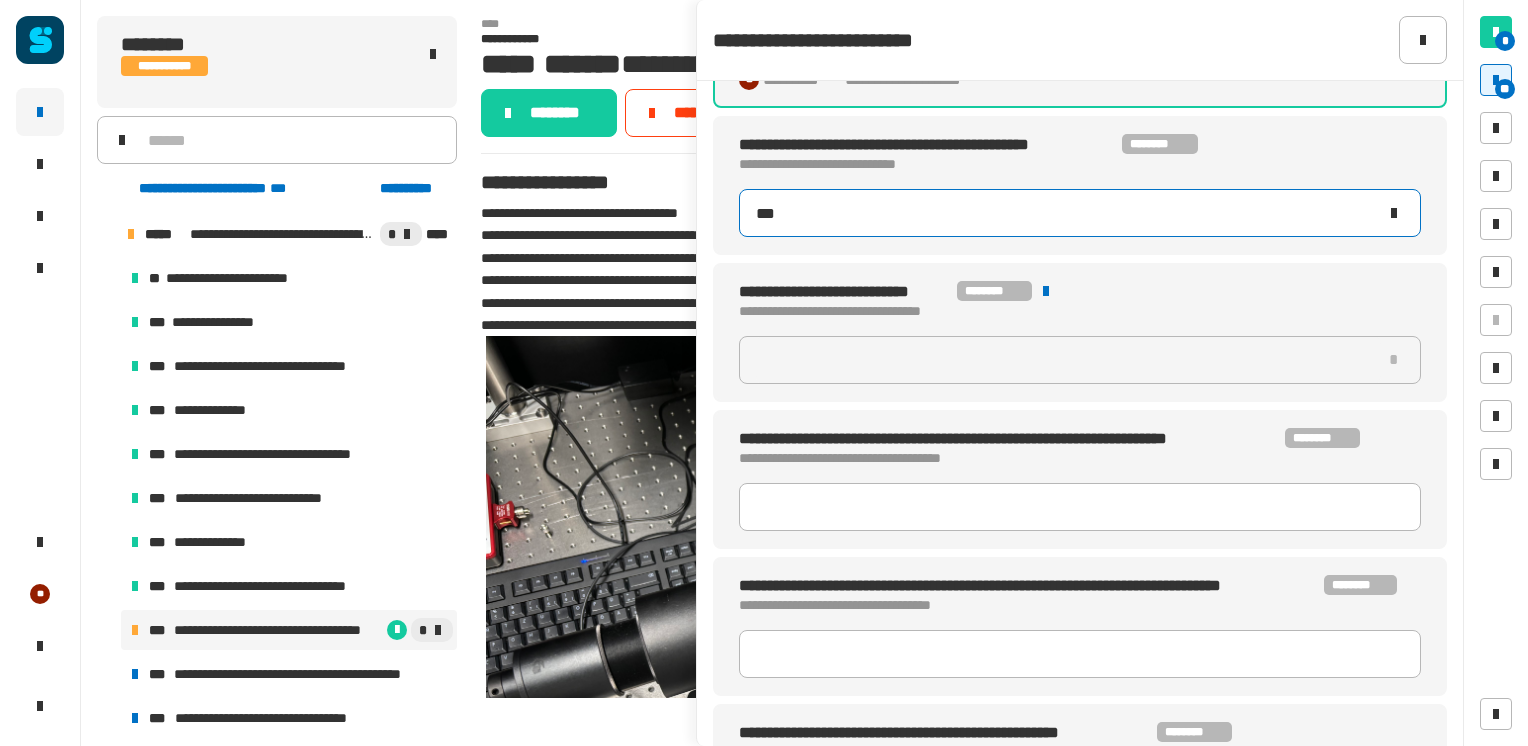 scroll, scrollTop: 1808, scrollLeft: 0, axis: vertical 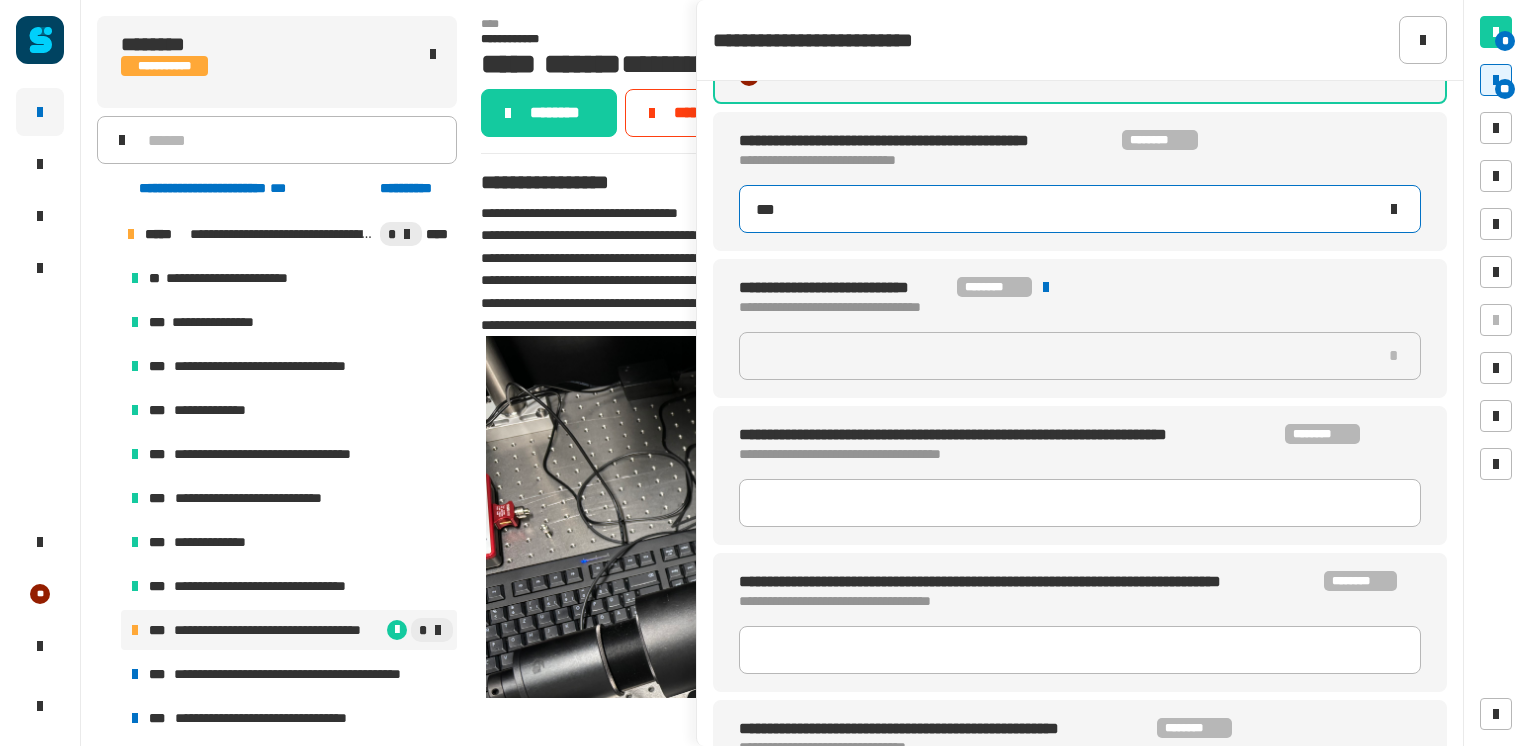 type on "**********" 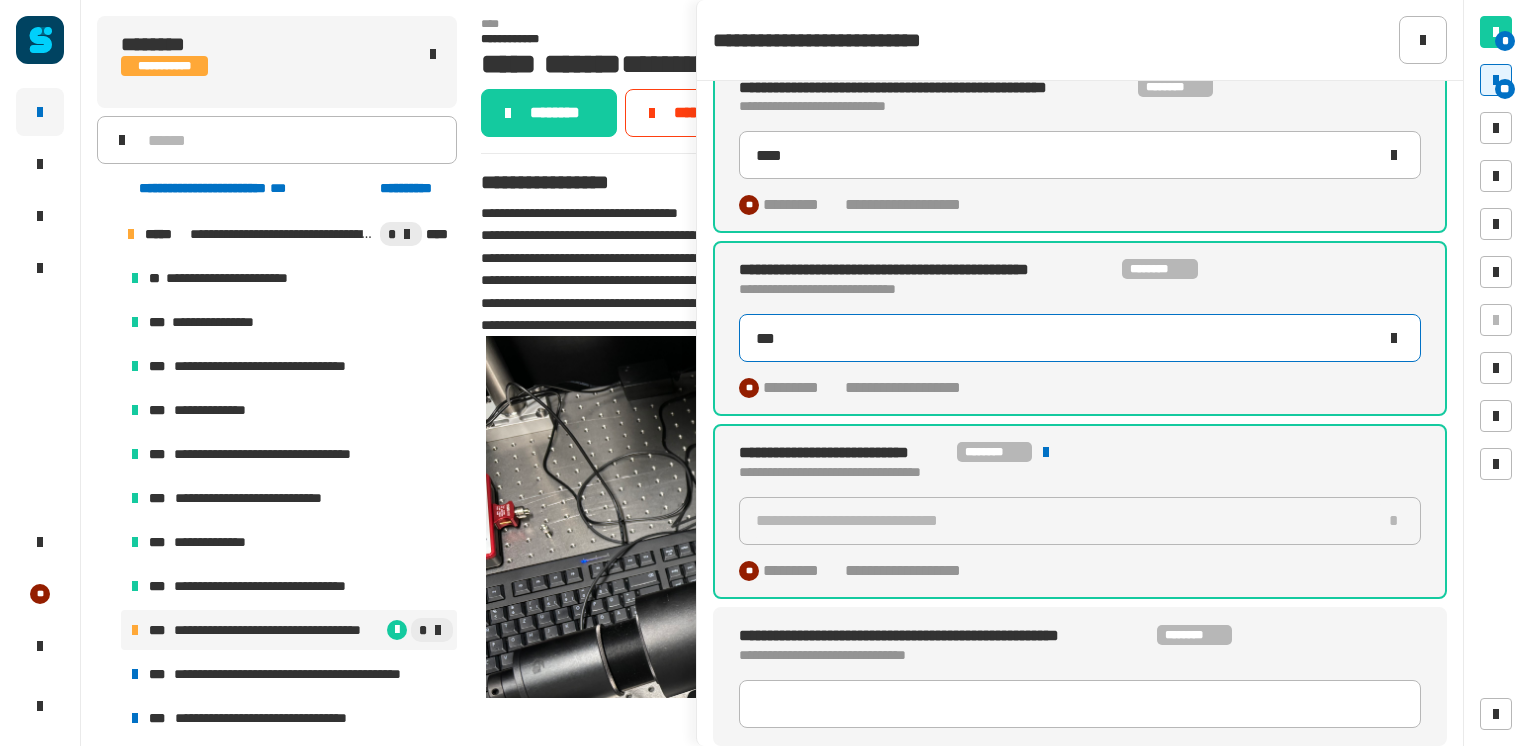 scroll, scrollTop: 1678, scrollLeft: 0, axis: vertical 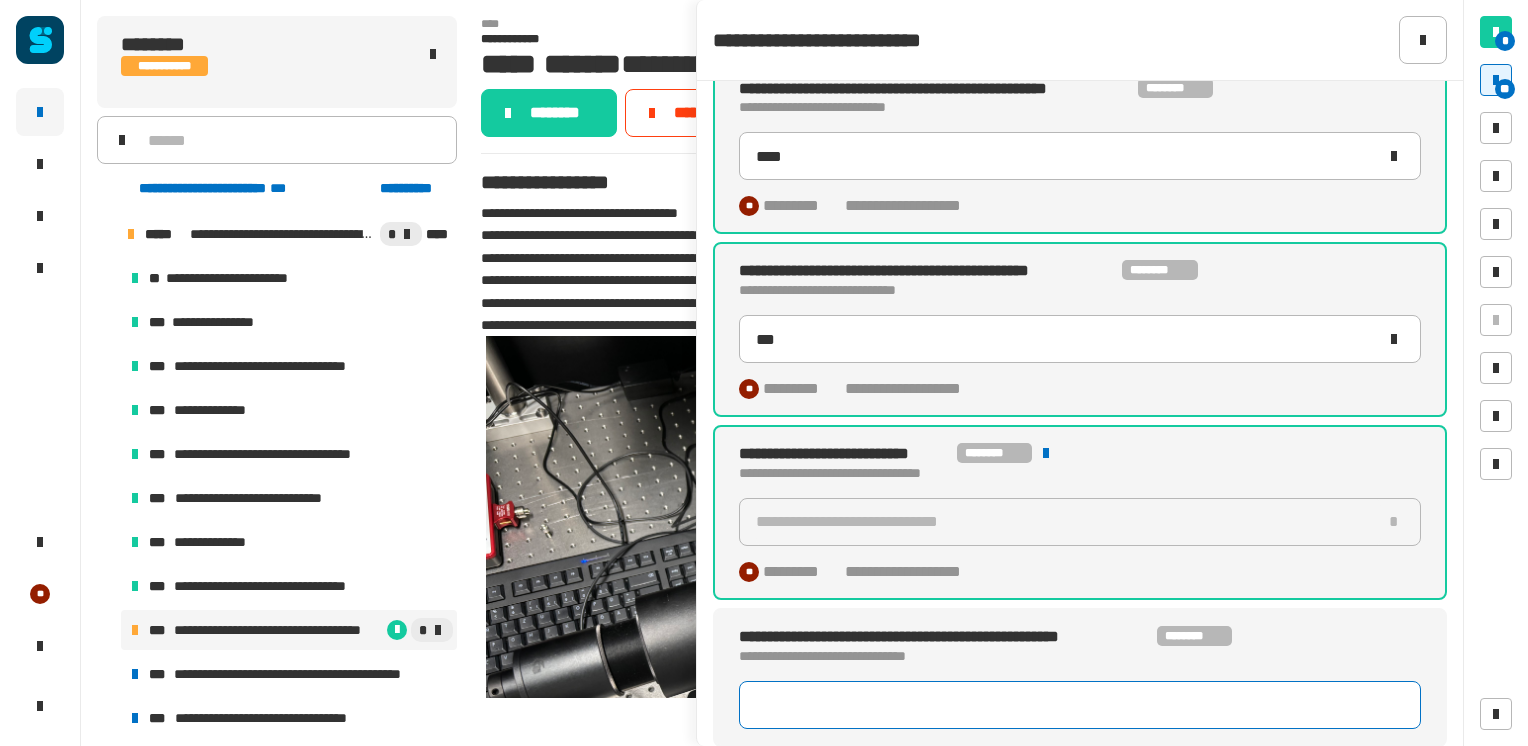 click 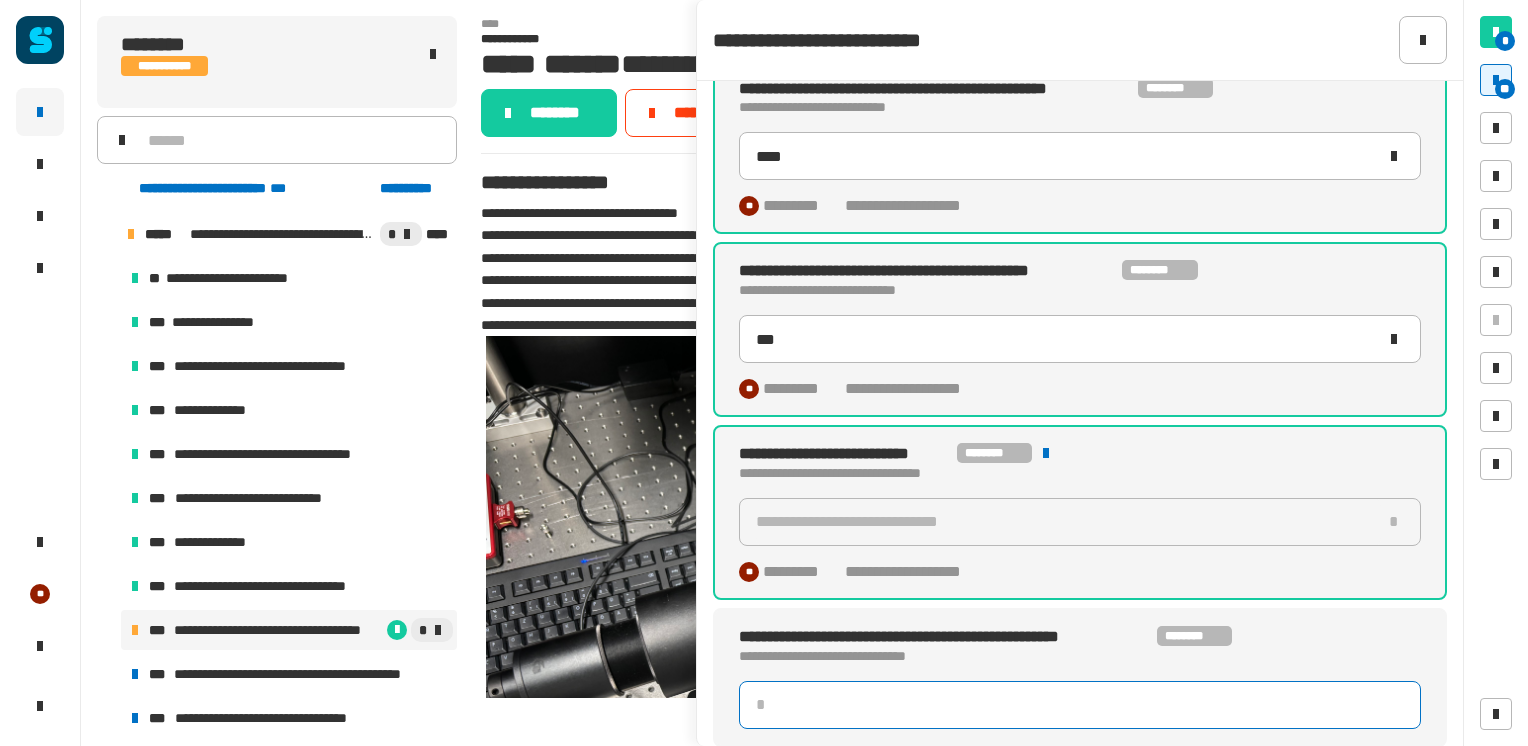 click 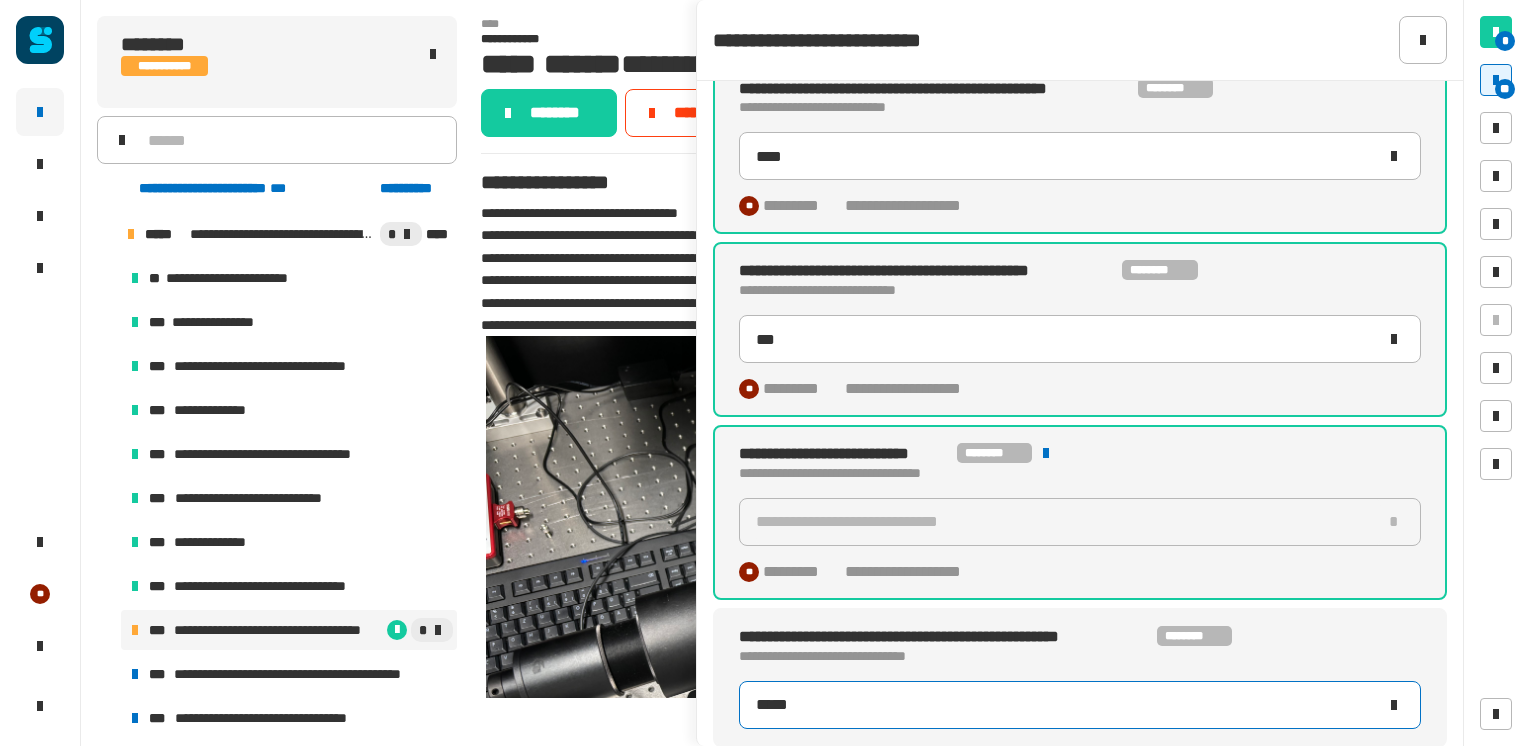 type on "******" 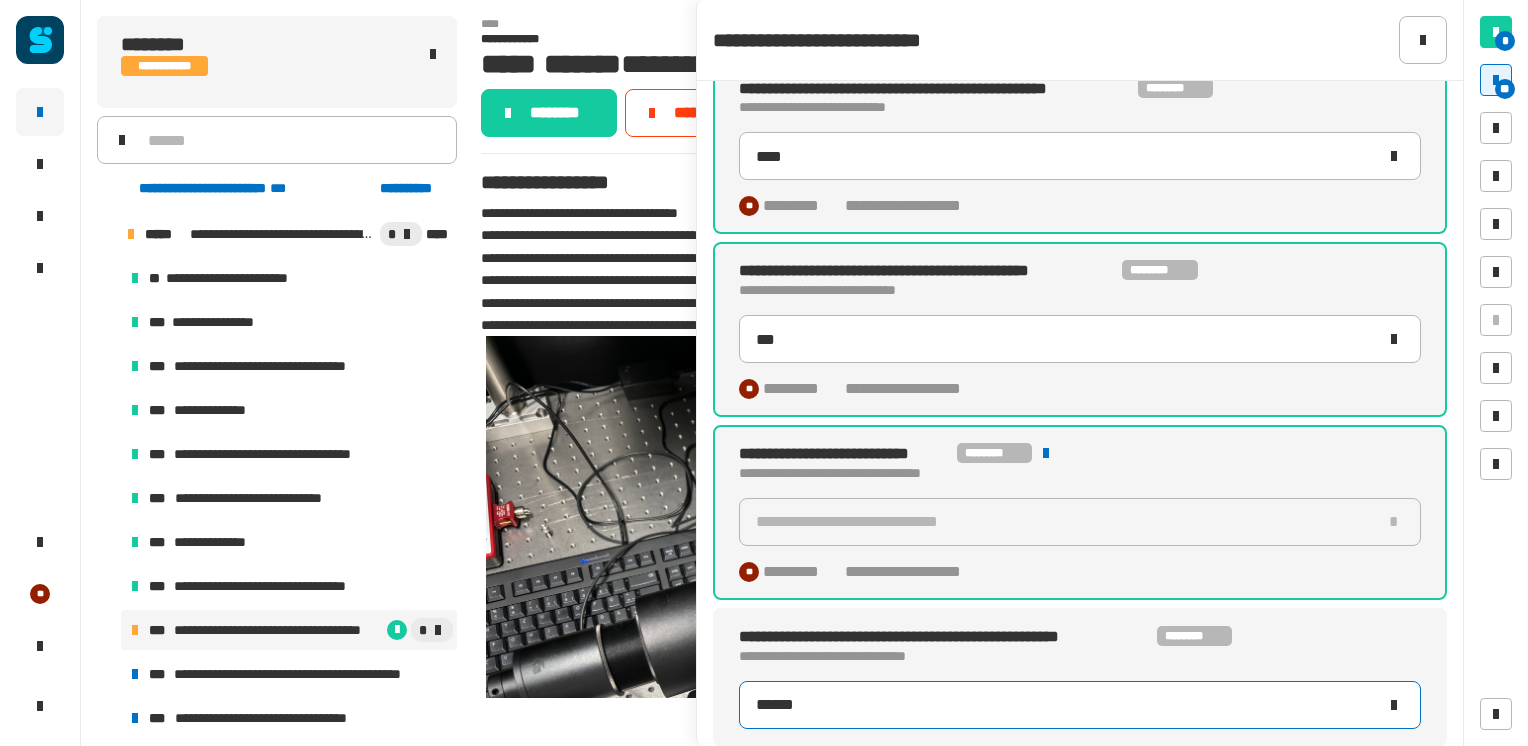 type on "***" 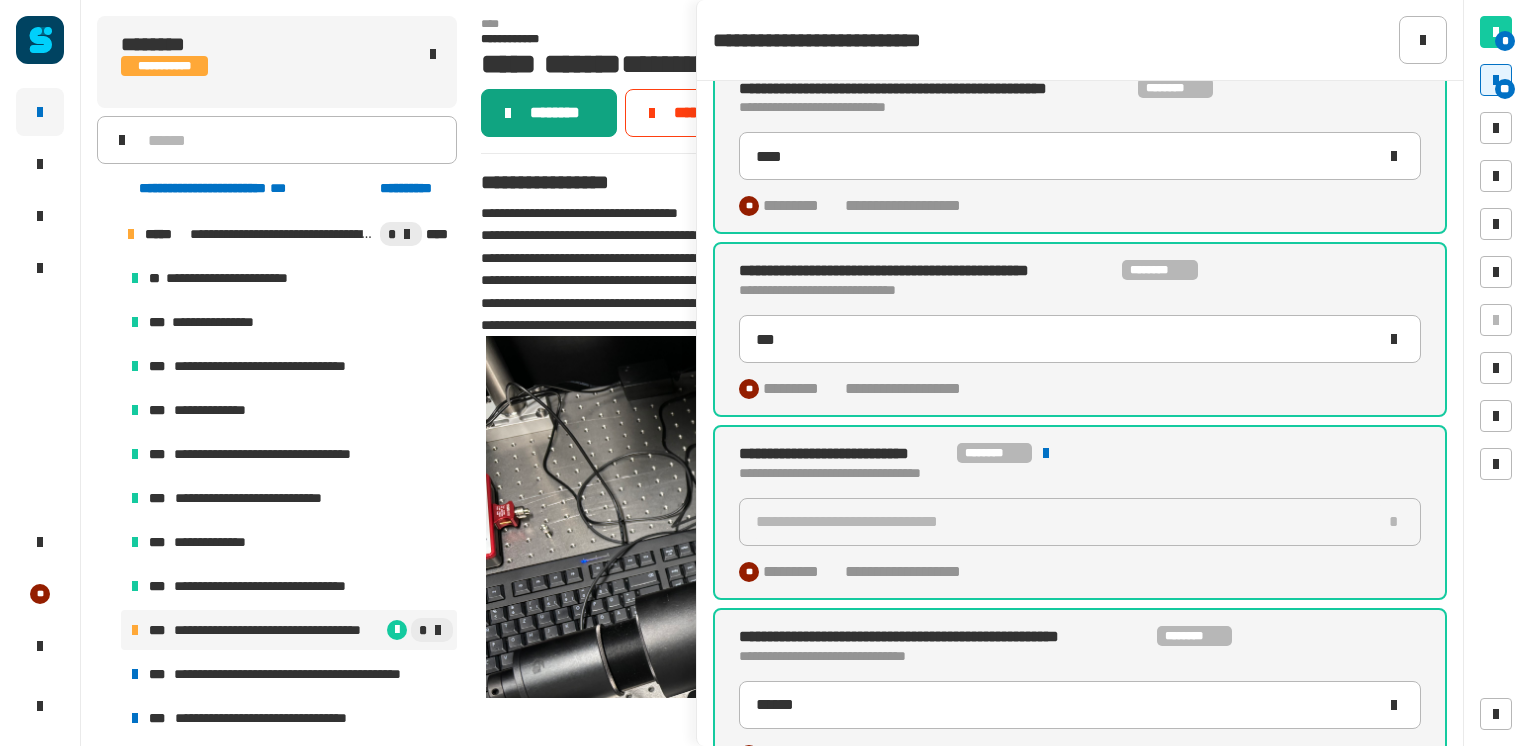 click on "********" 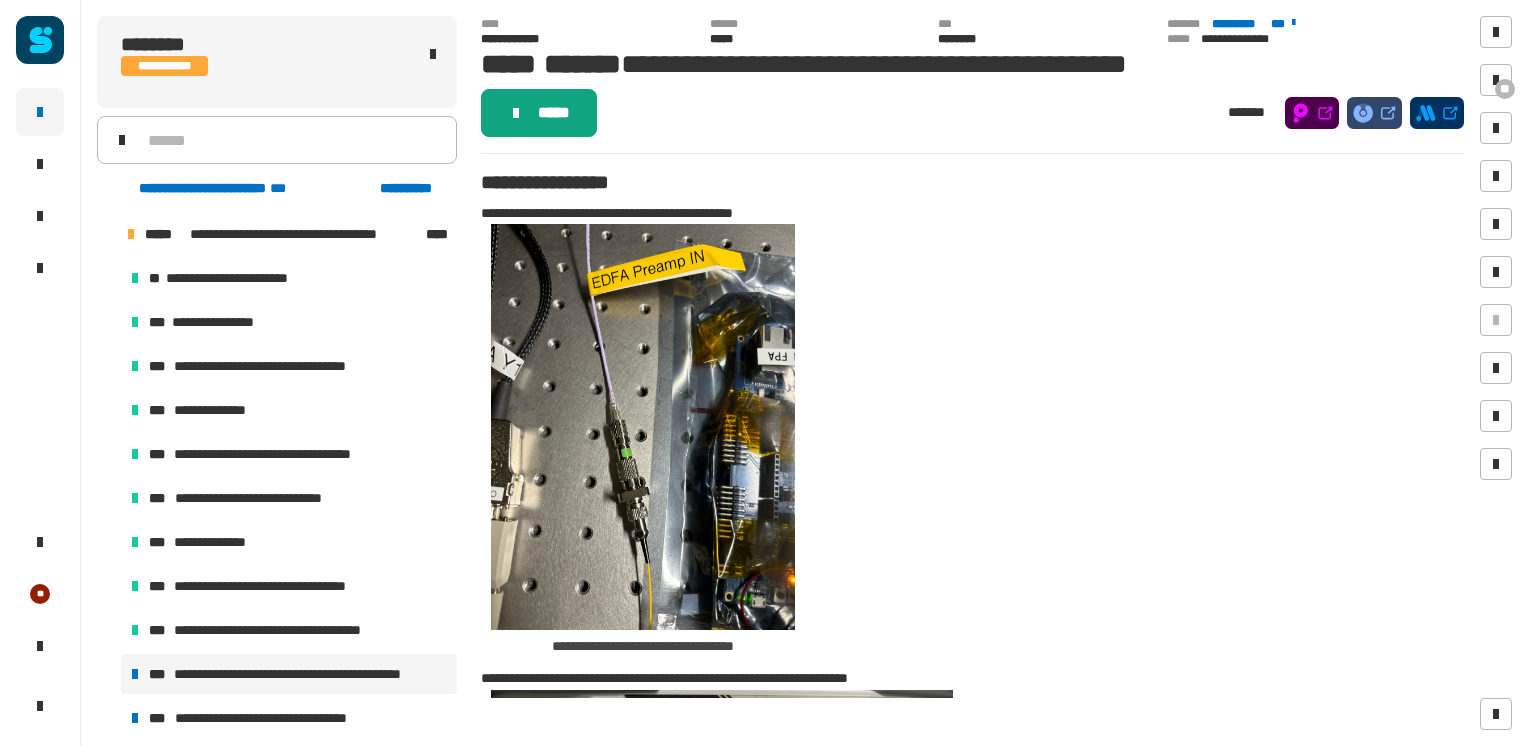 click on "*****" 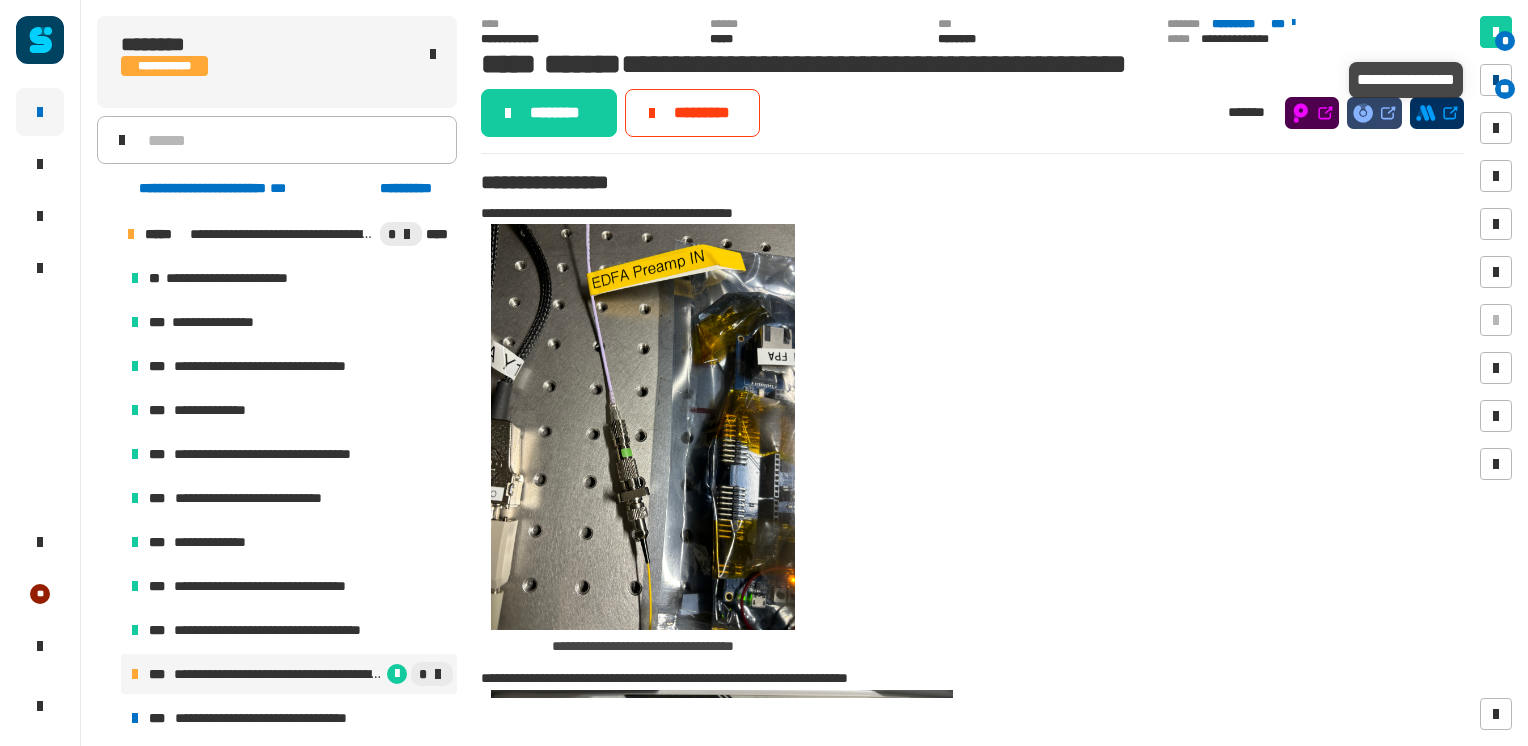 click at bounding box center (1496, 80) 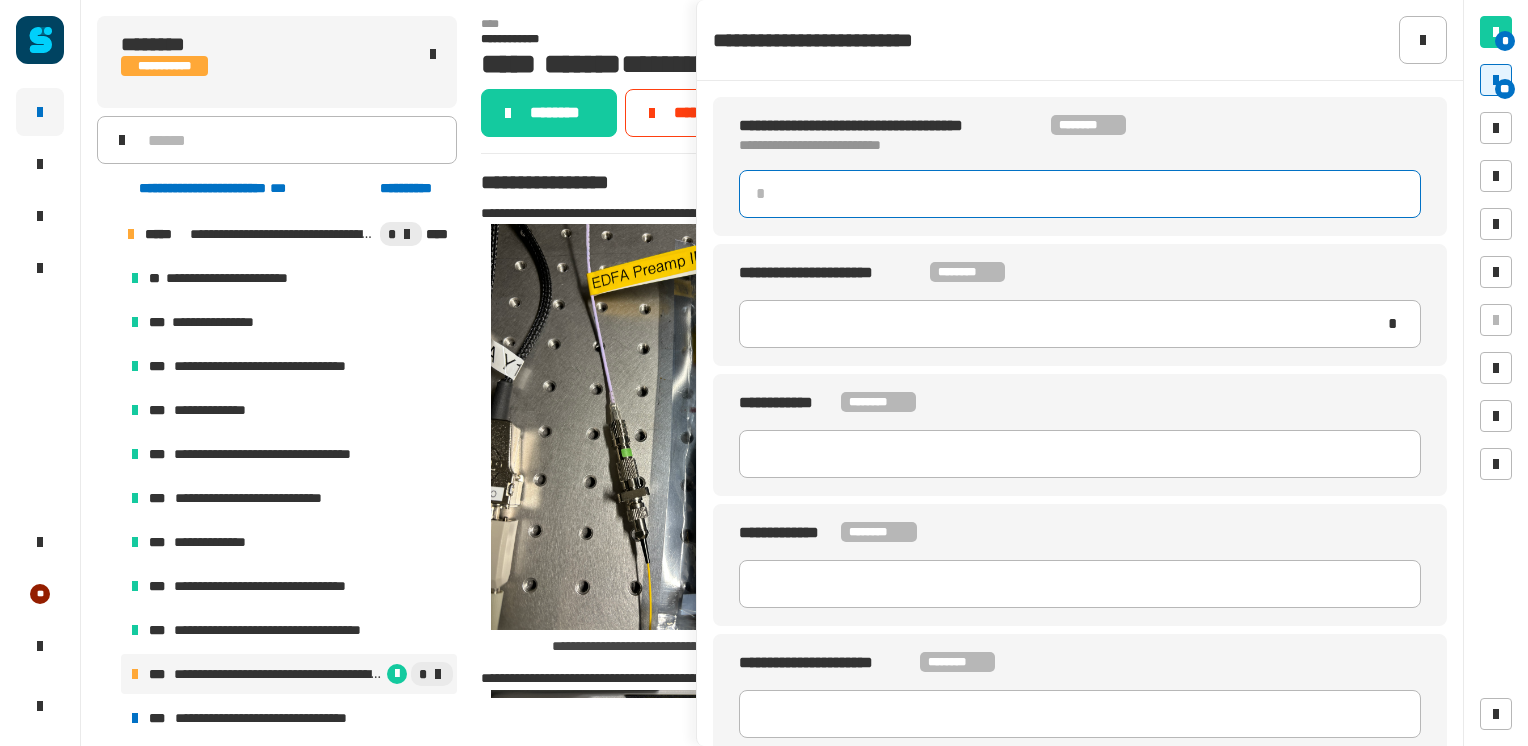 click 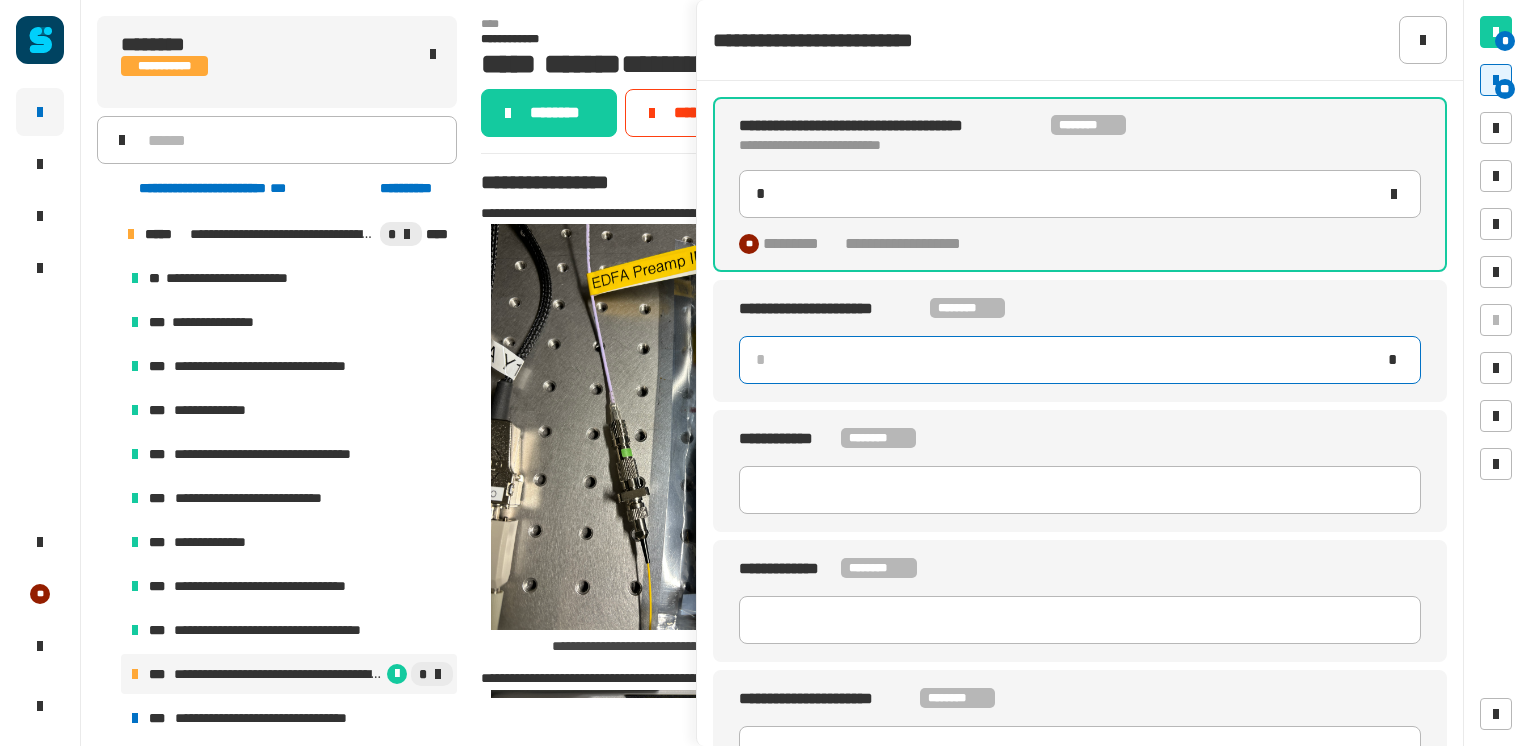 click 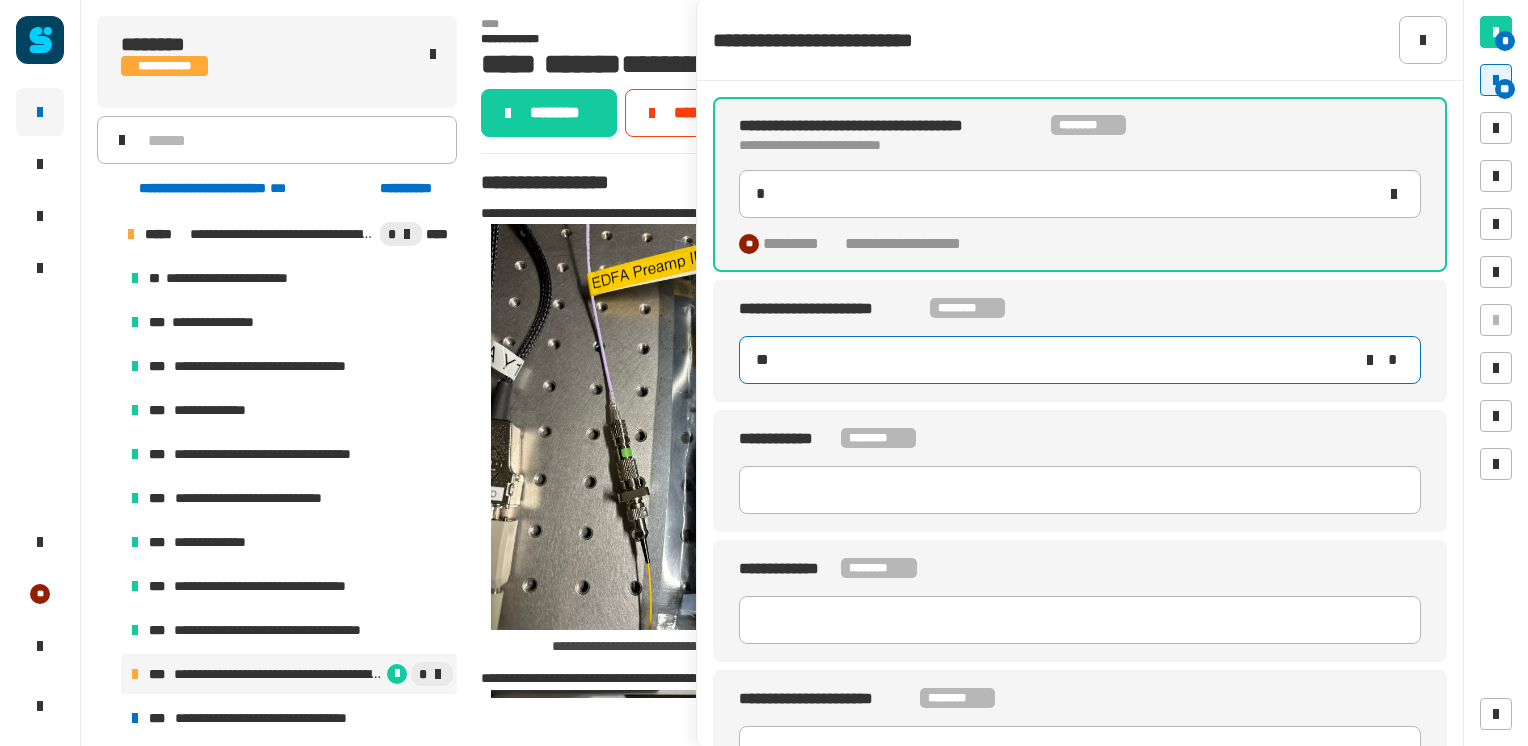 type on "***" 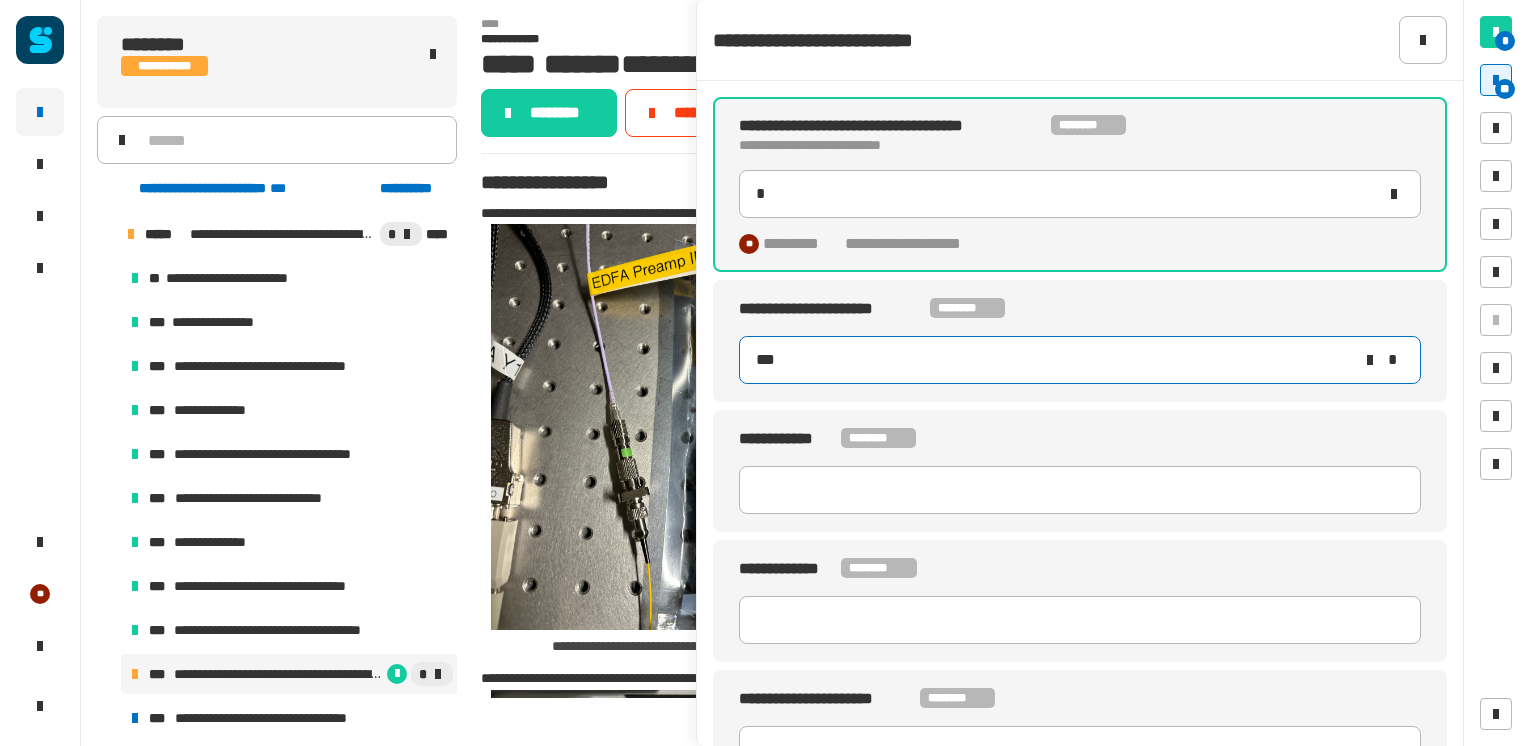 type on "*" 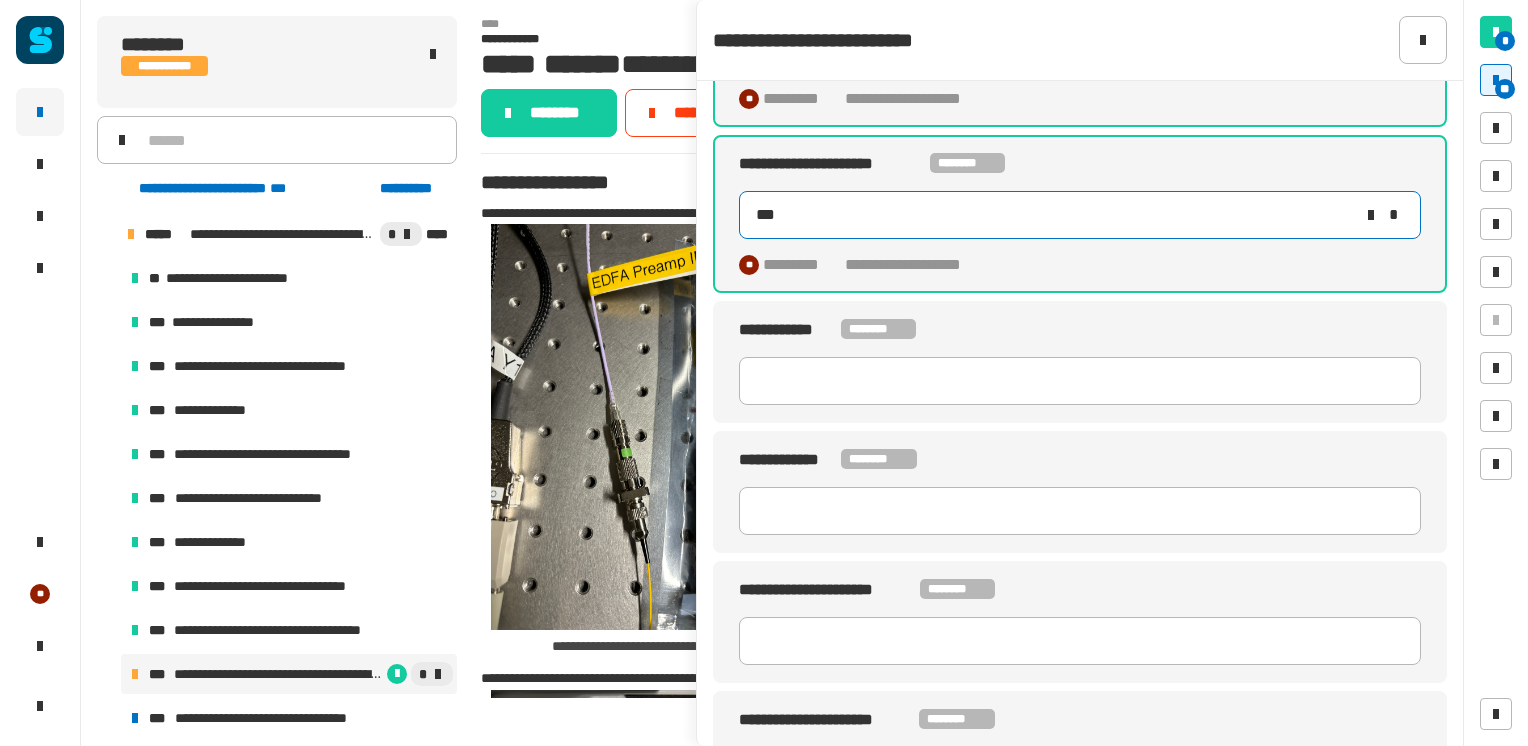 scroll, scrollTop: 145, scrollLeft: 0, axis: vertical 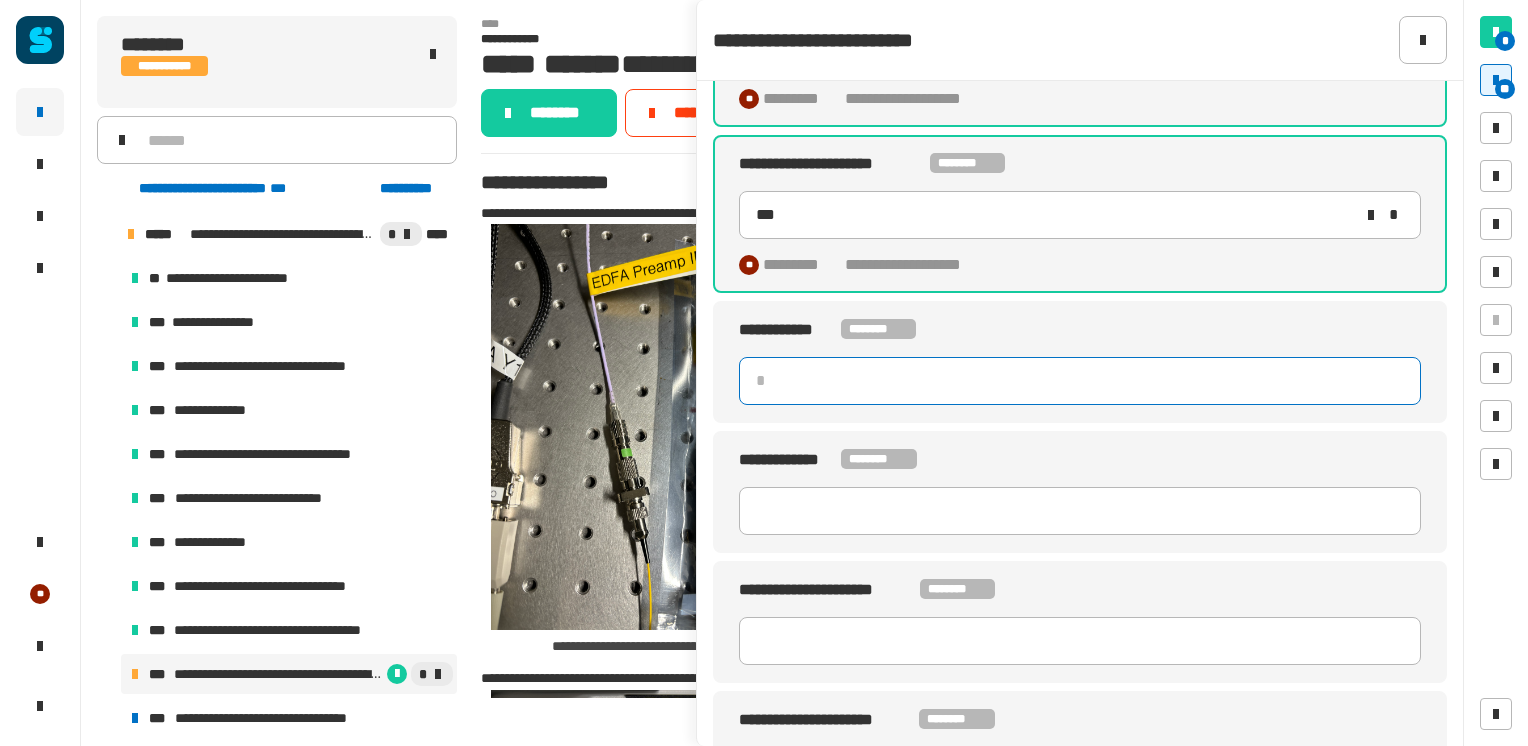 click 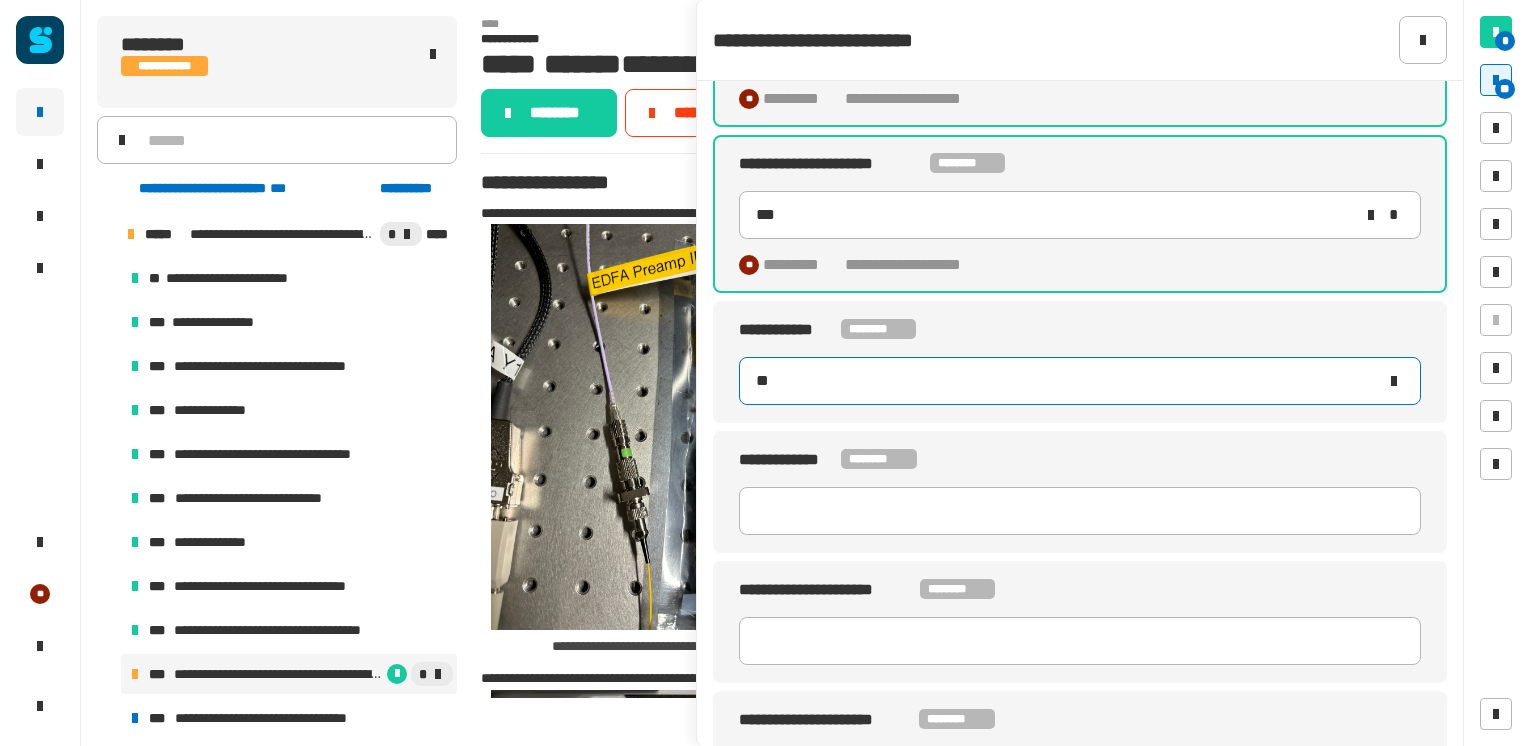 type on "**" 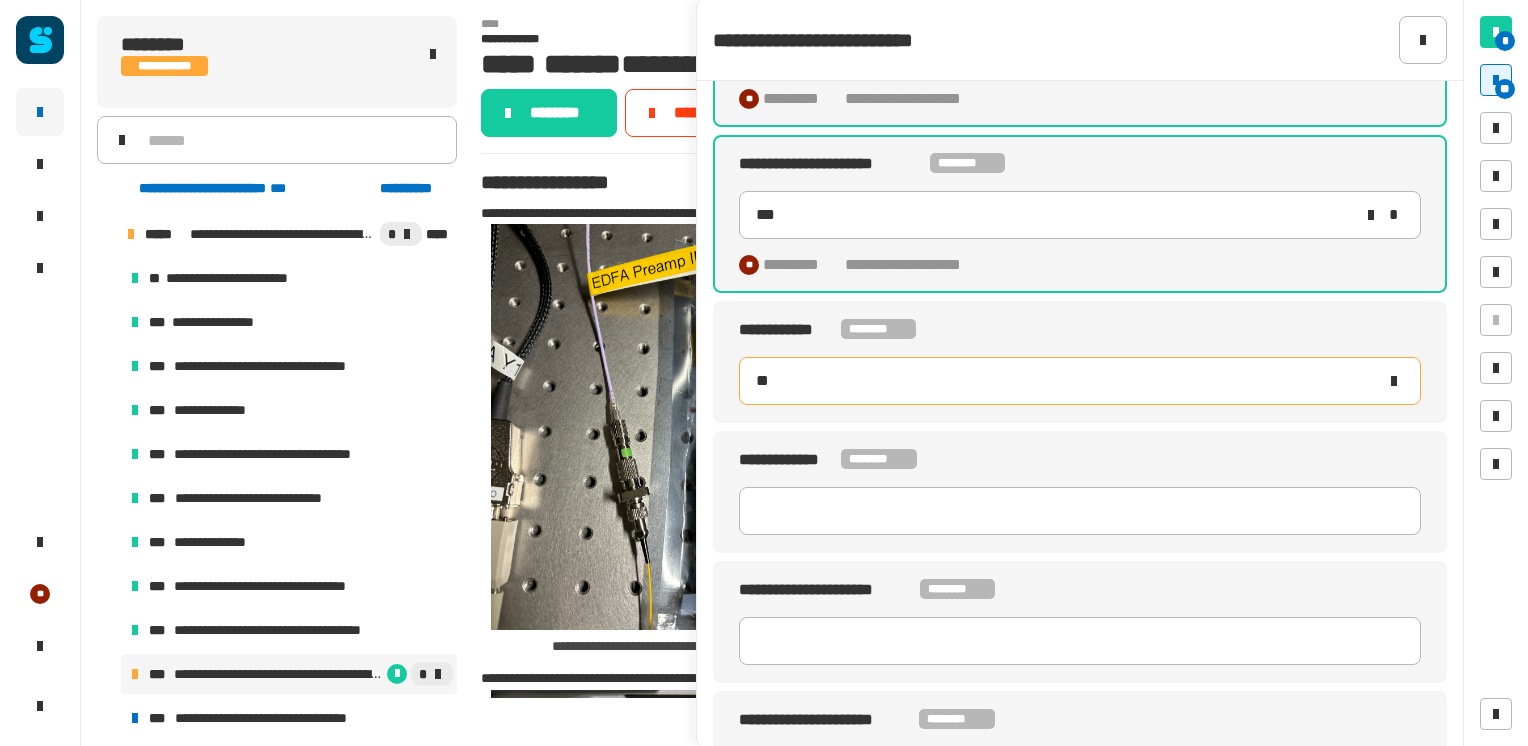 type on "***" 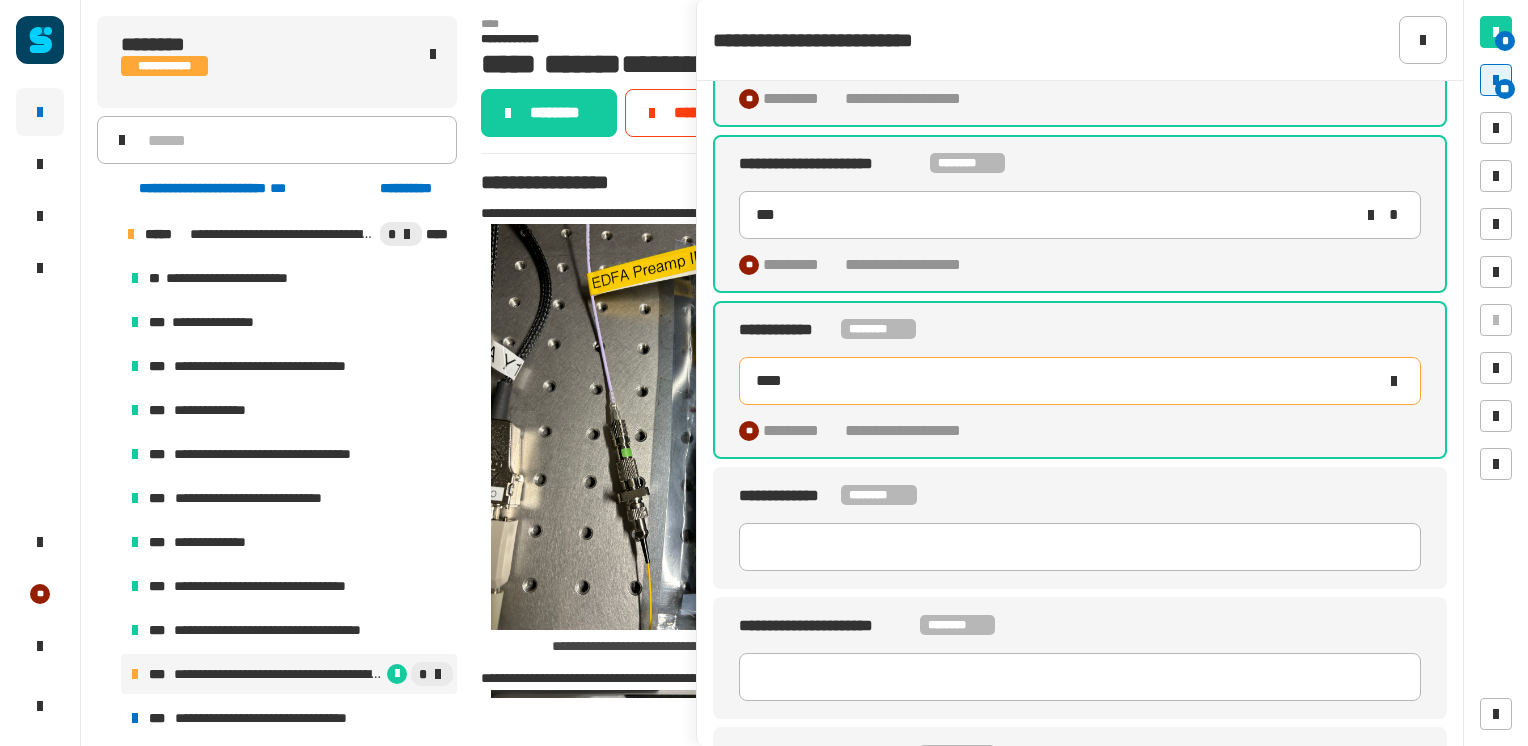 type on "*****" 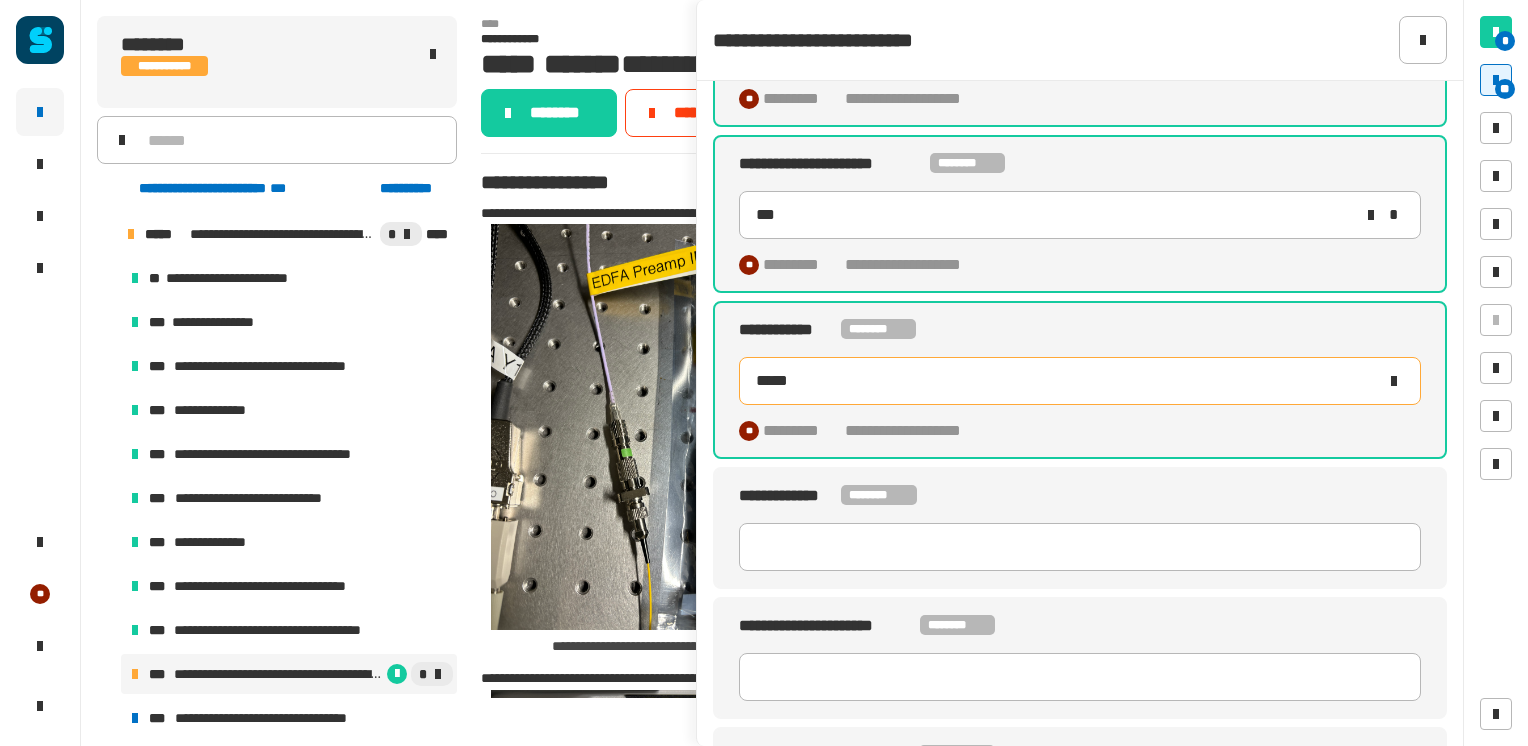 click on "**********" 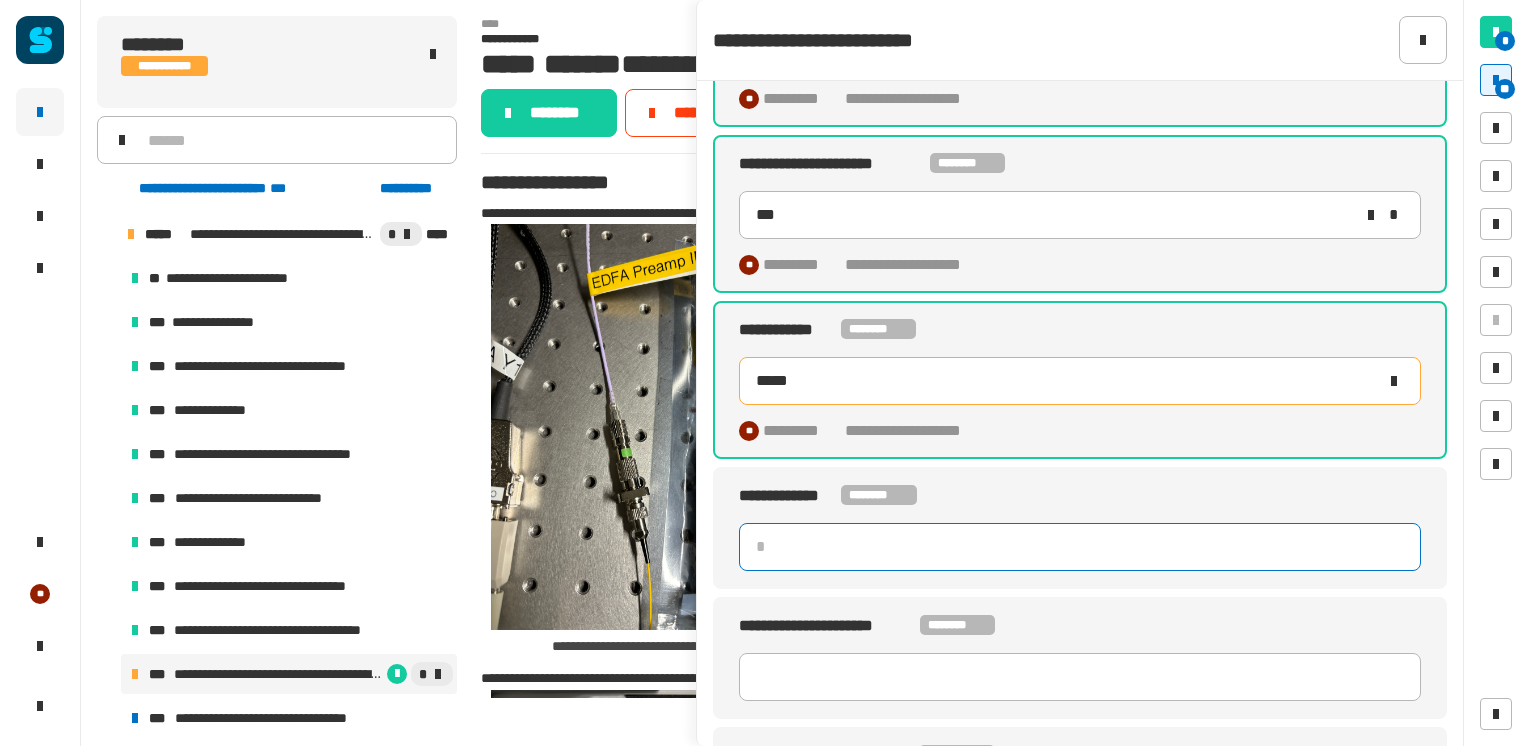 click 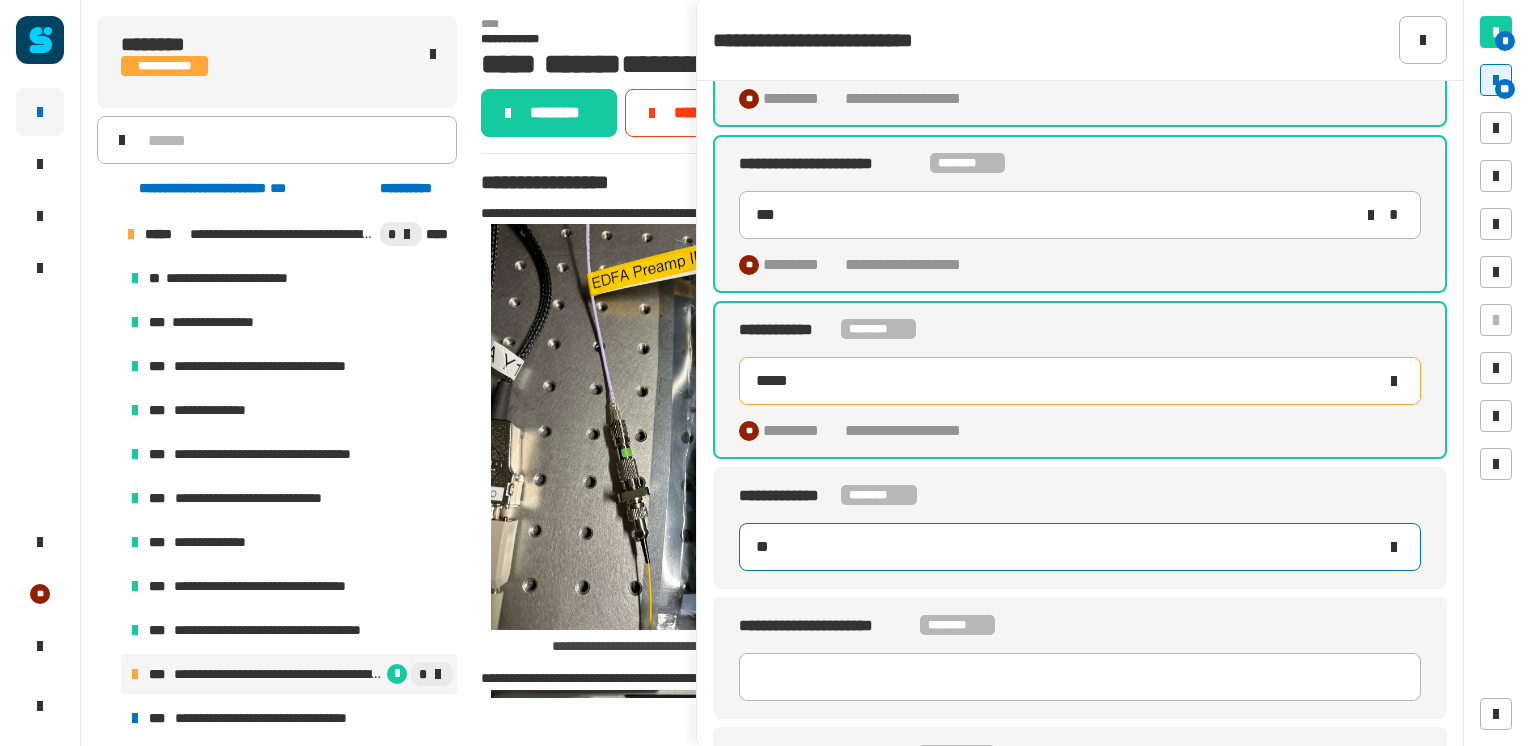 type on "**" 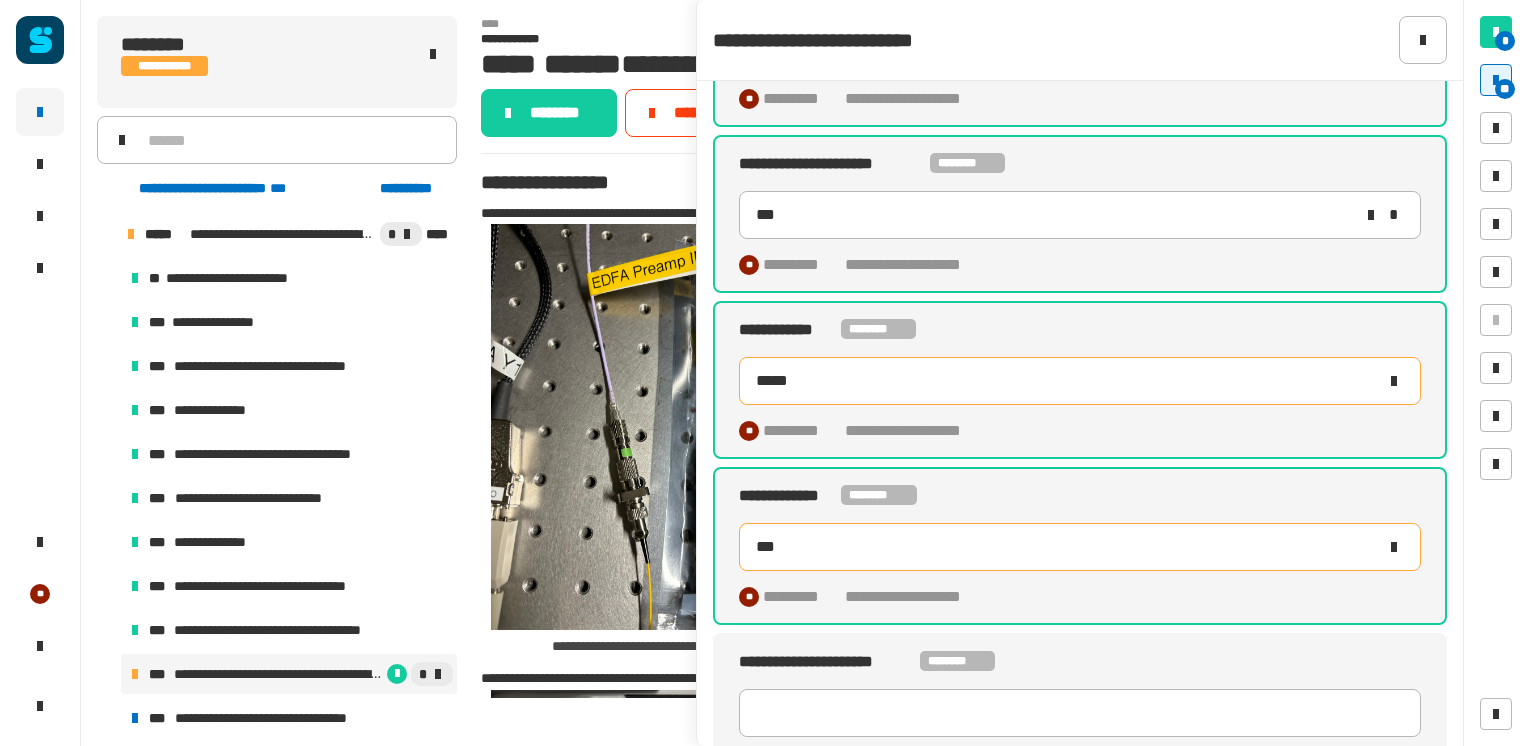 type on "****" 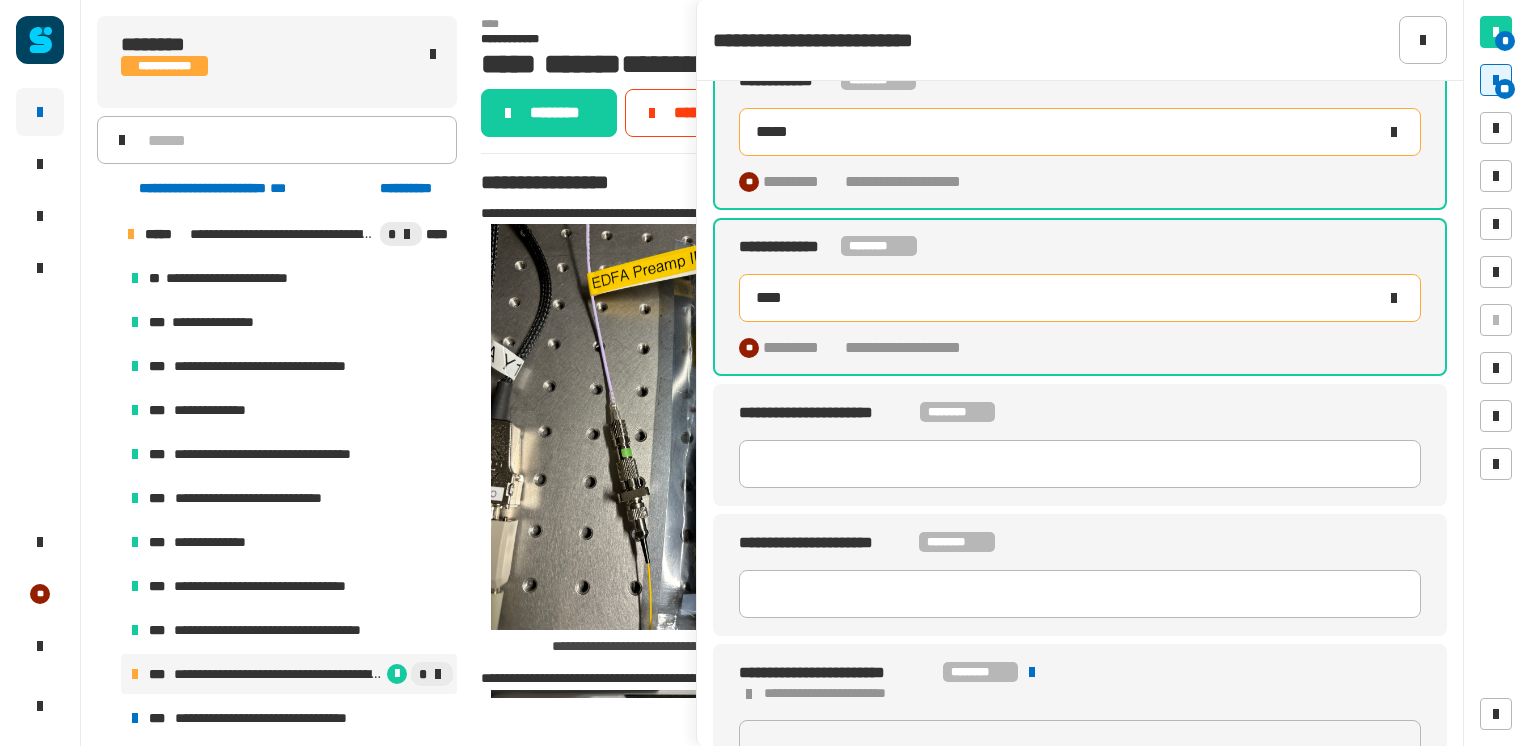 scroll, scrollTop: 397, scrollLeft: 0, axis: vertical 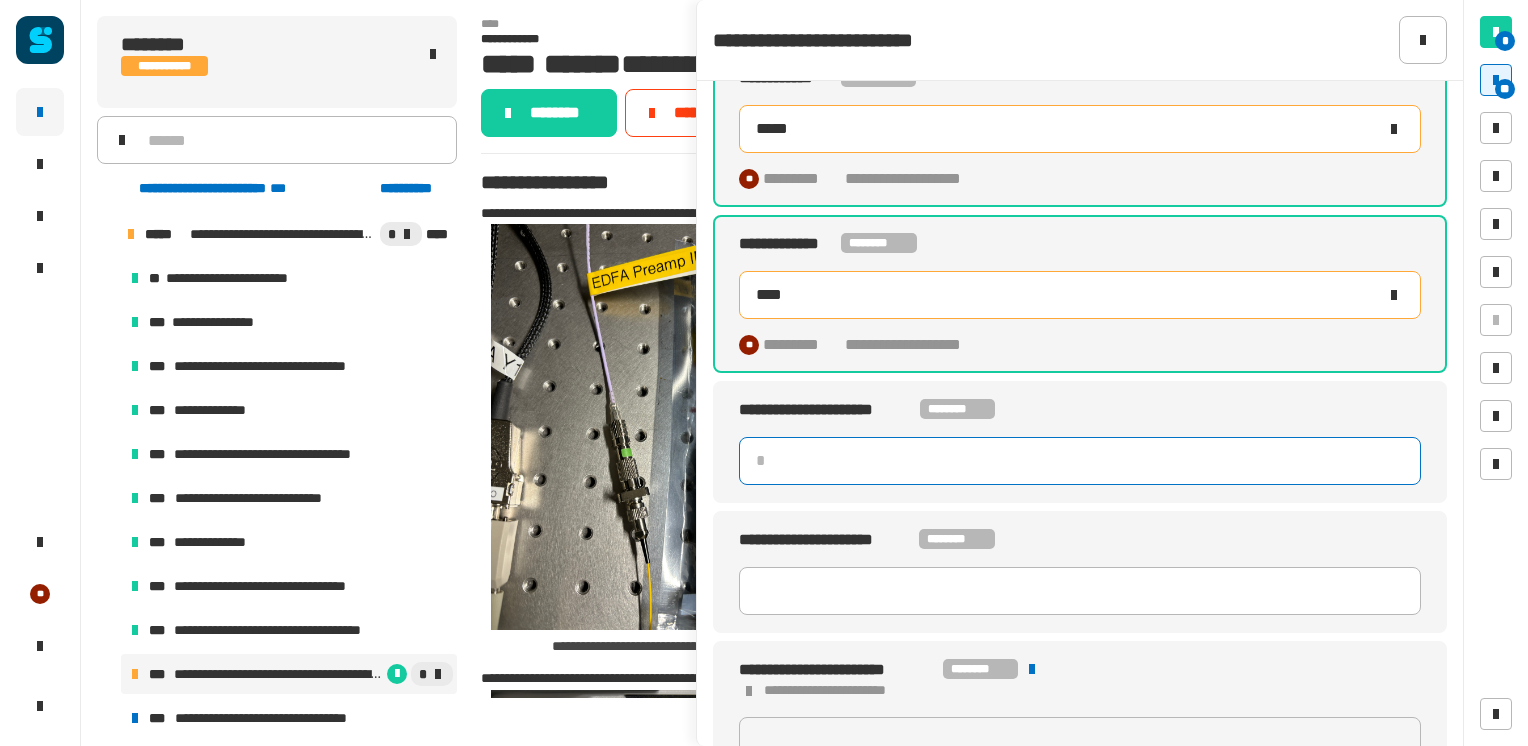 click 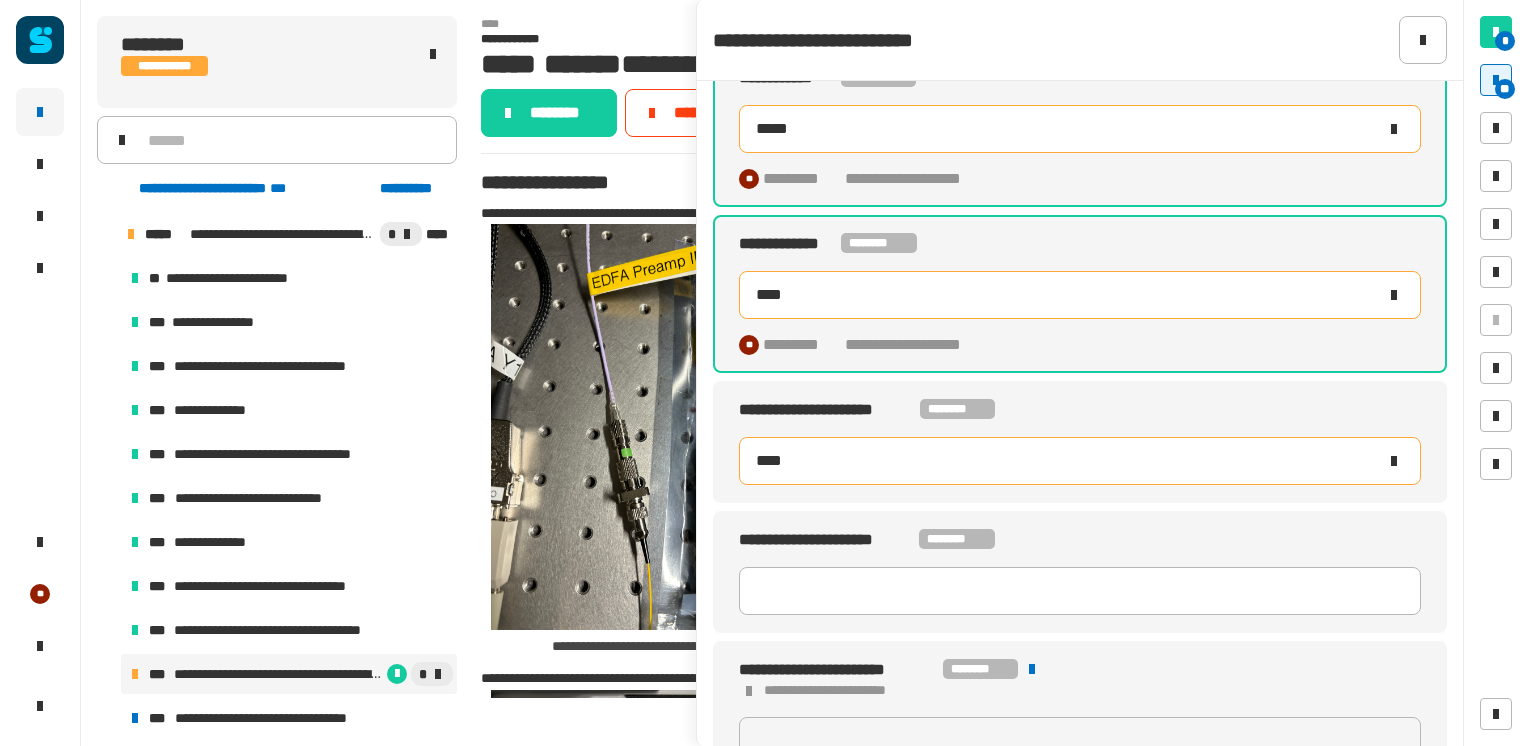 type on "****" 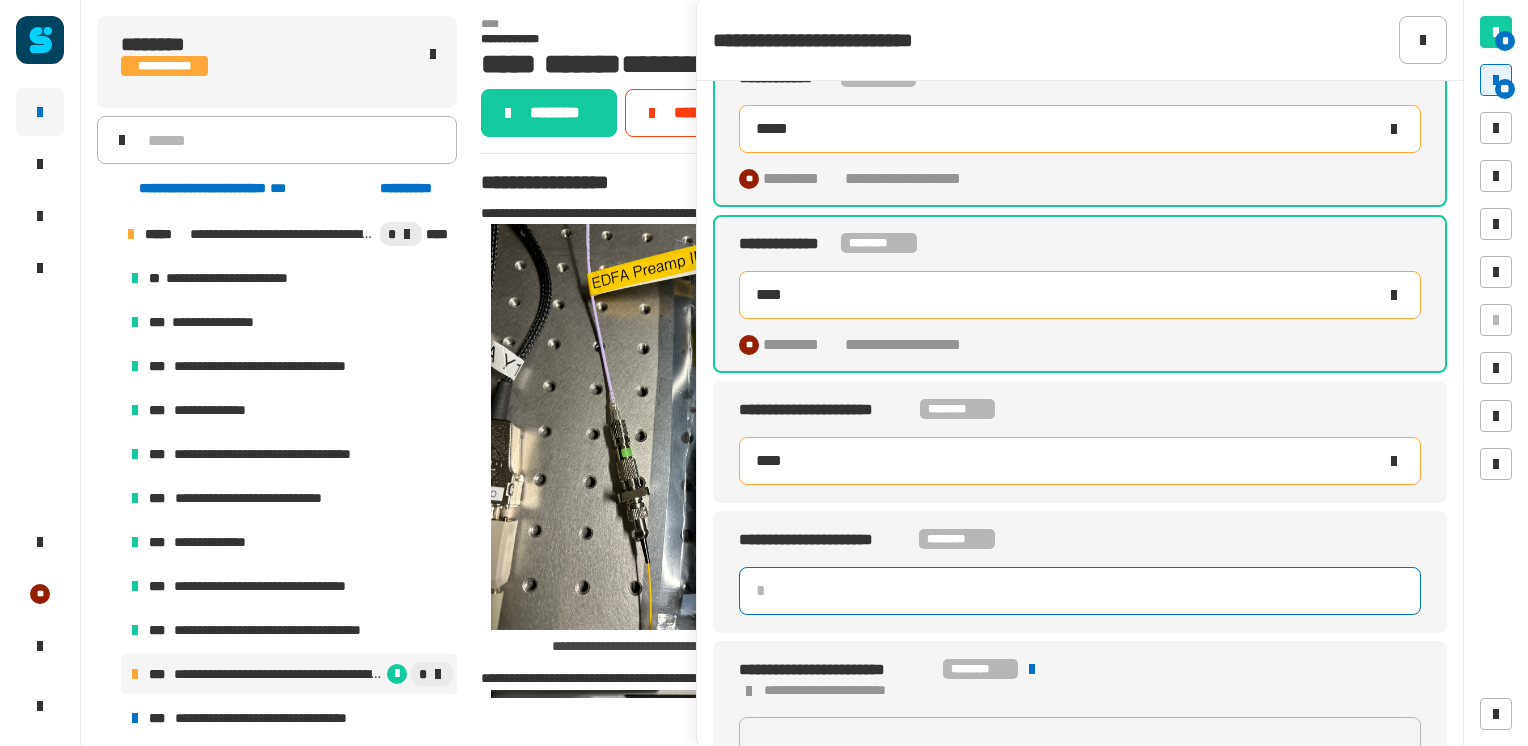 type 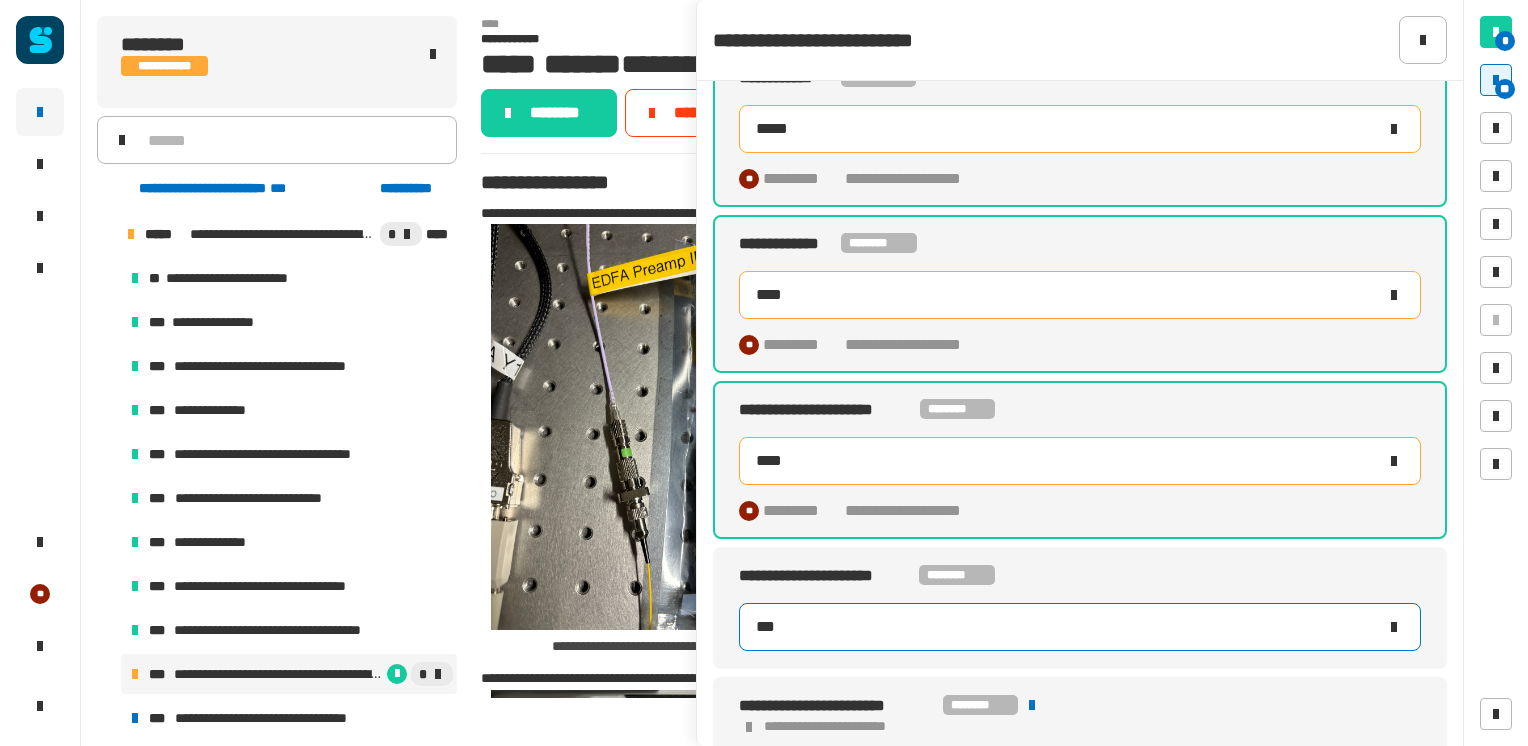 type on "***" 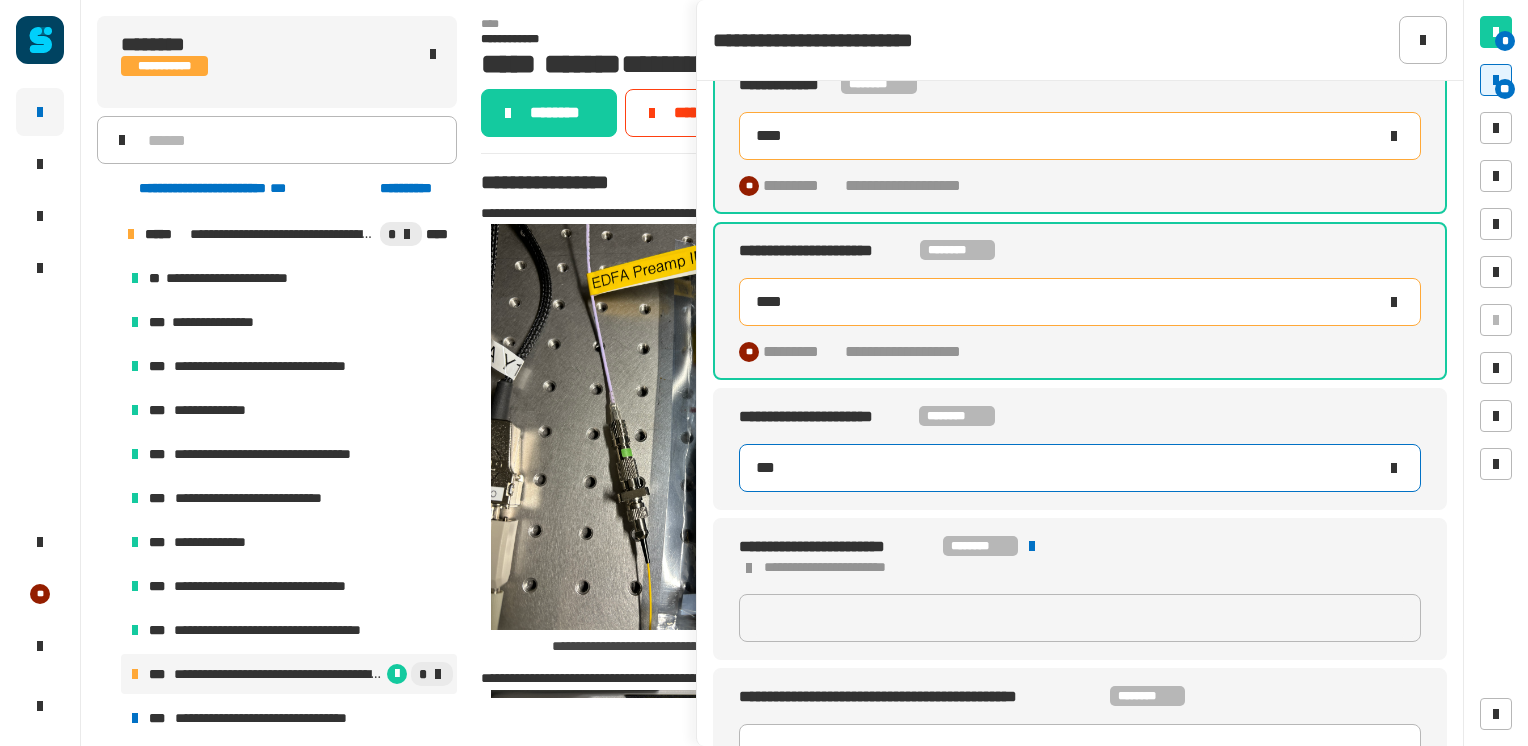 scroll, scrollTop: 564, scrollLeft: 0, axis: vertical 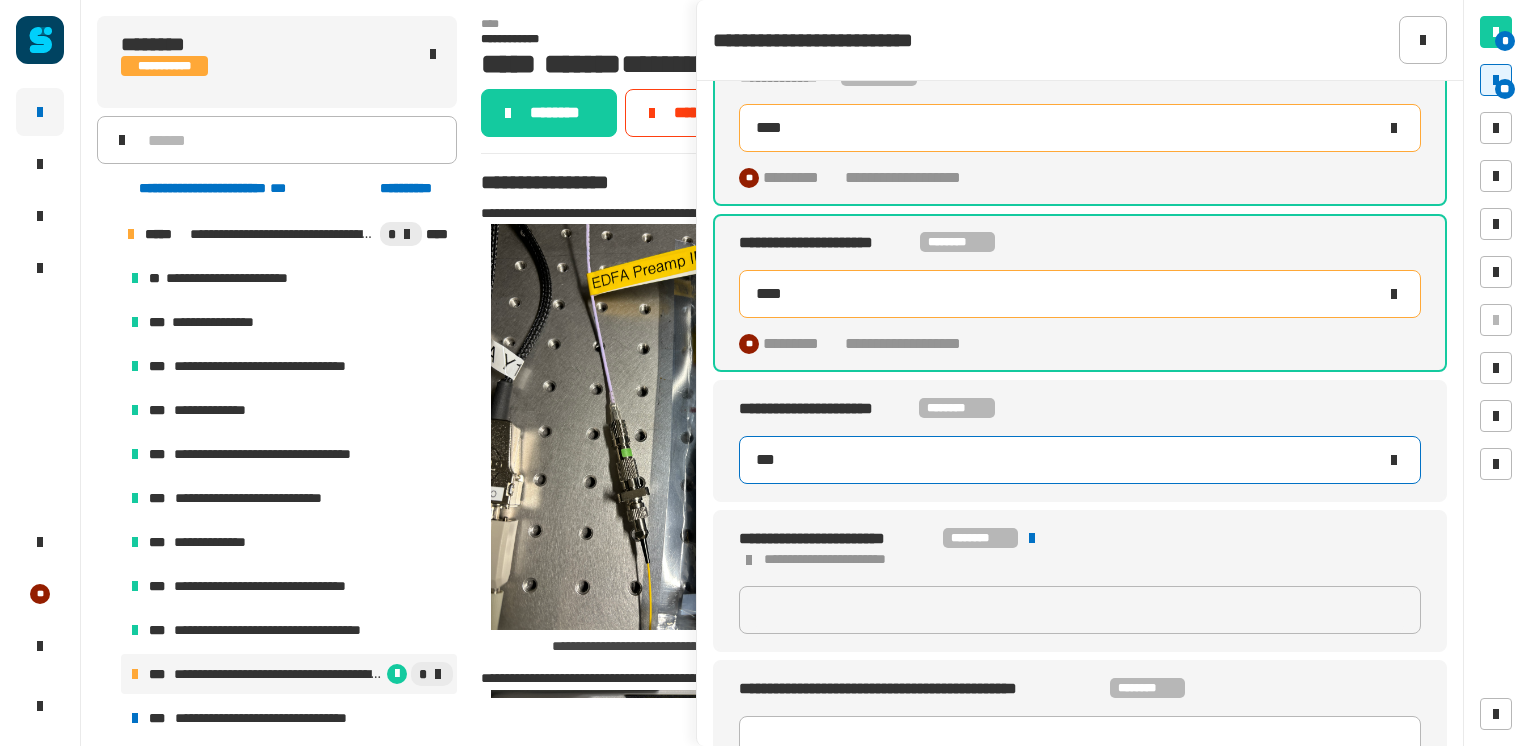 type on "*****" 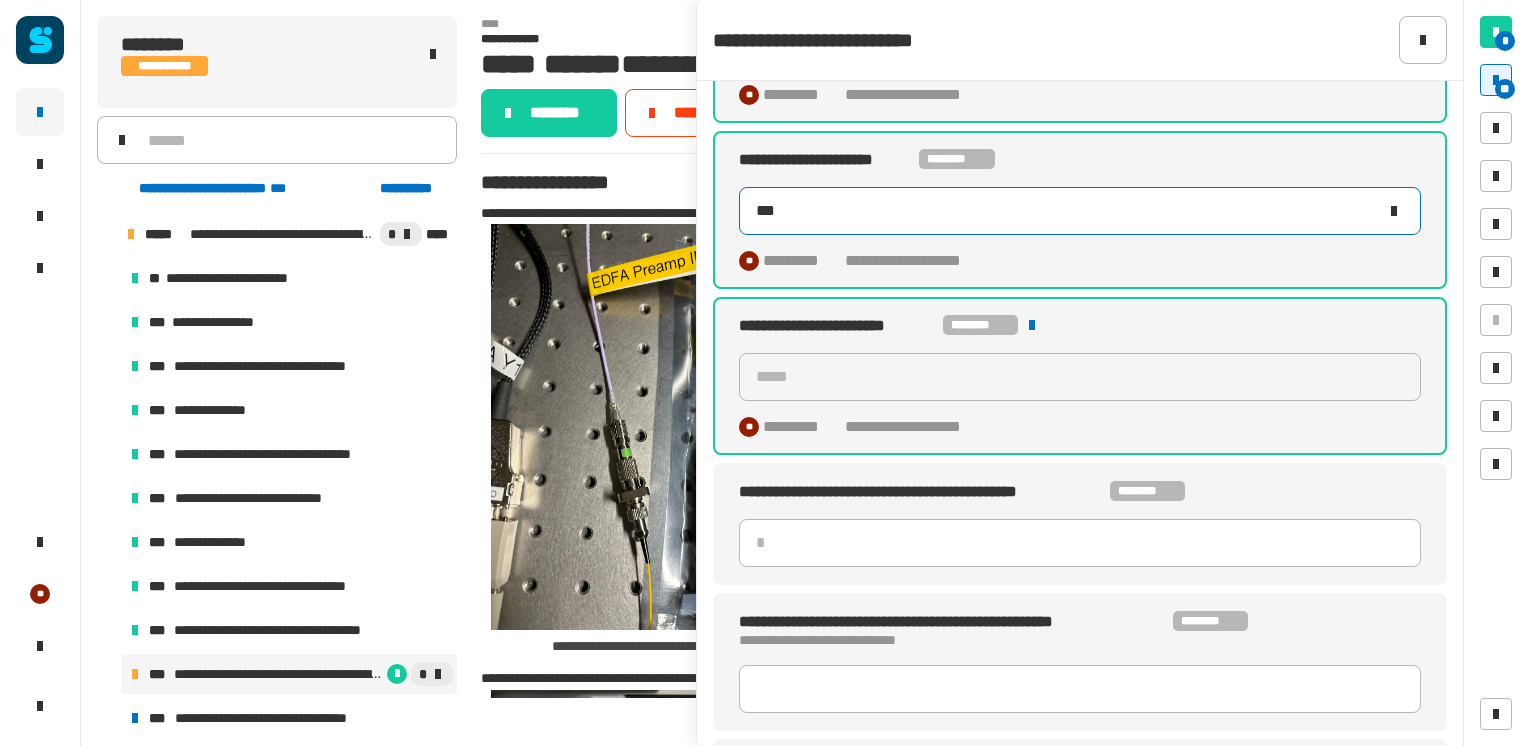 scroll, scrollTop: 816, scrollLeft: 0, axis: vertical 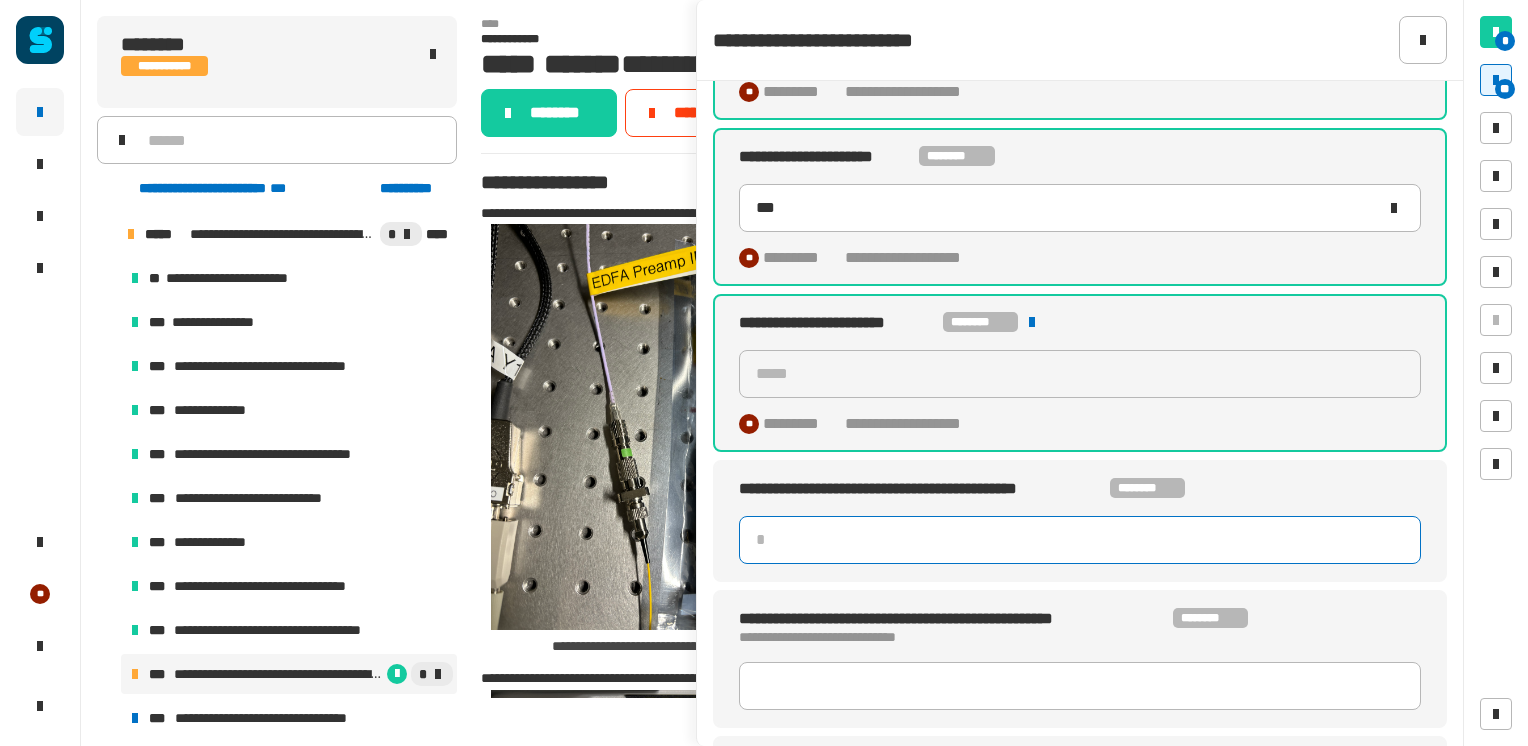 click 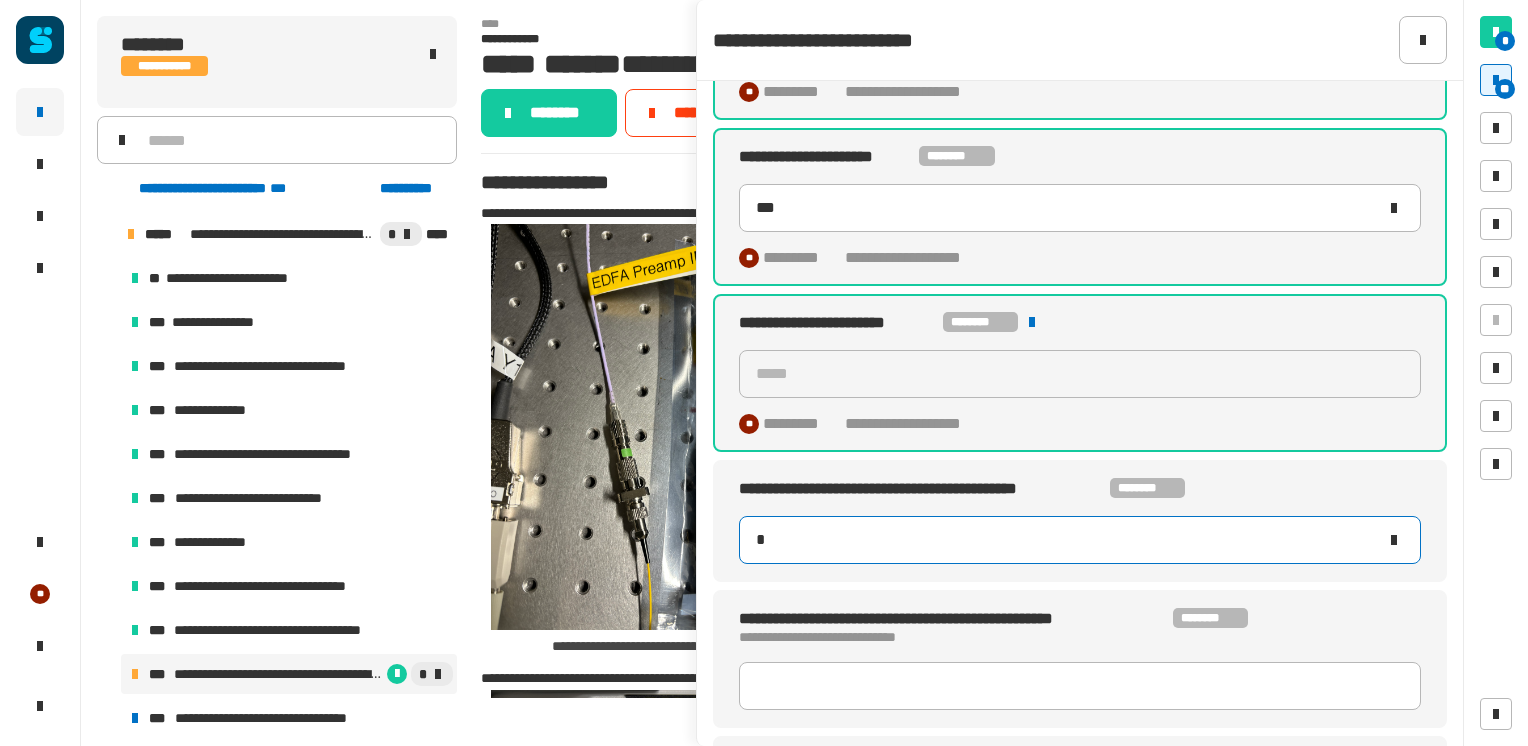 type on "***" 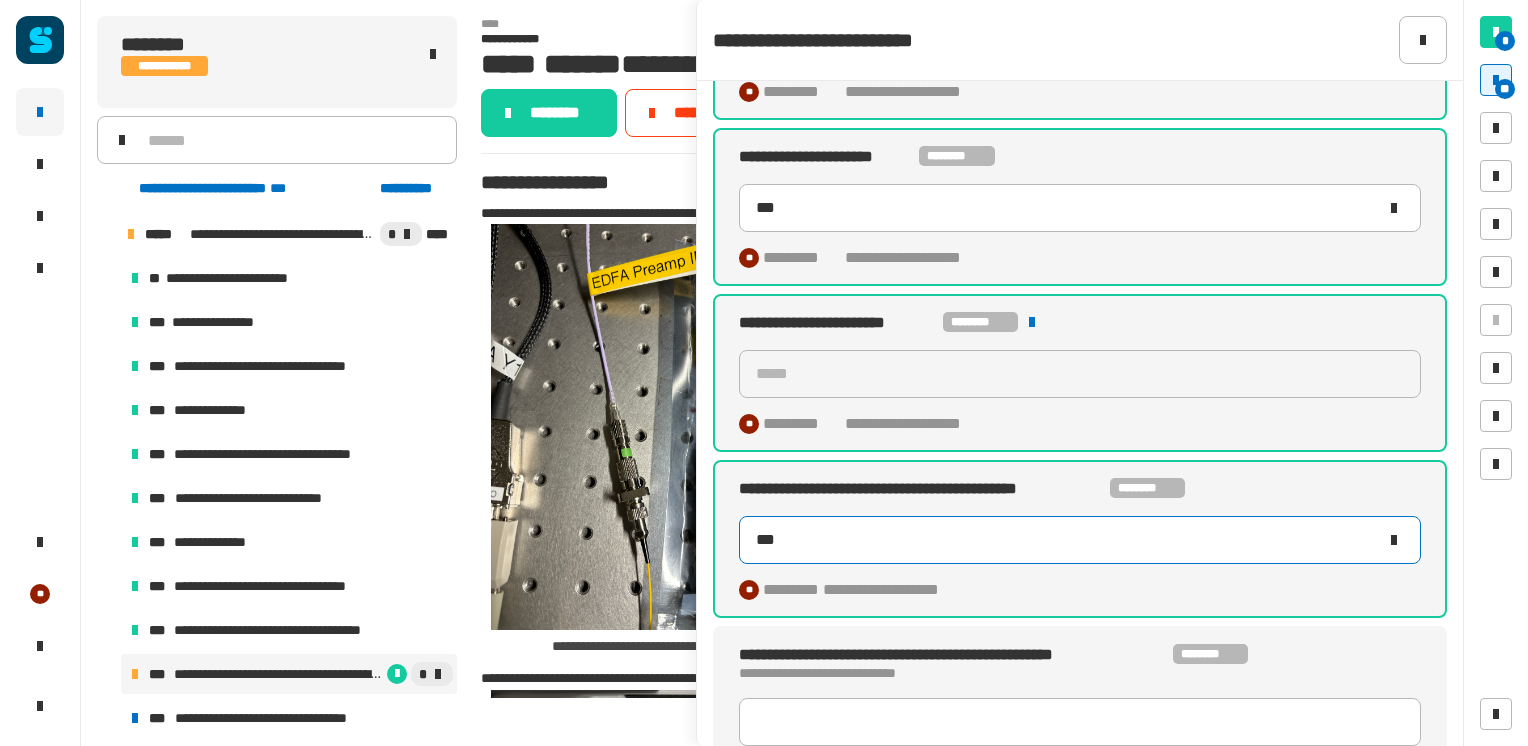 type on "***" 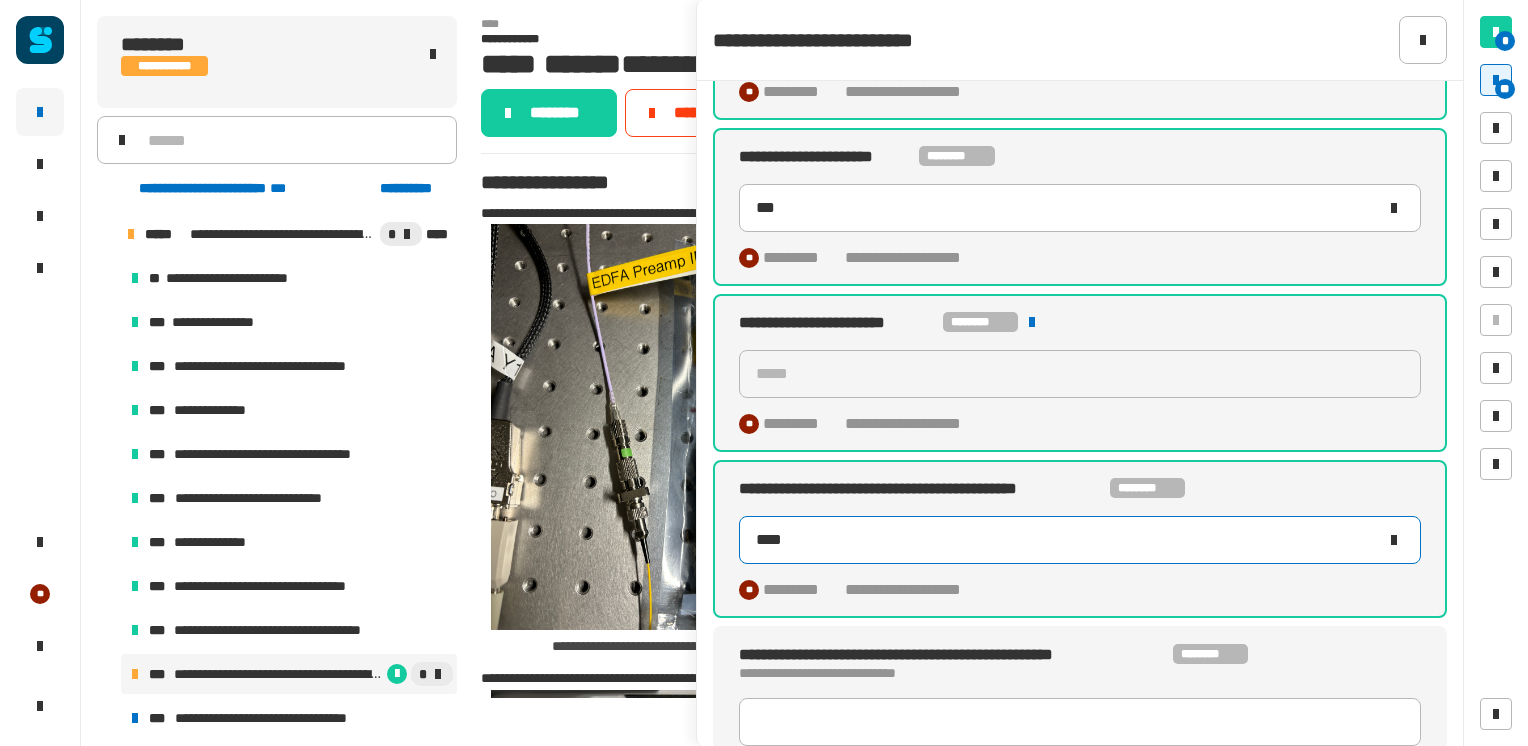 type on "*****" 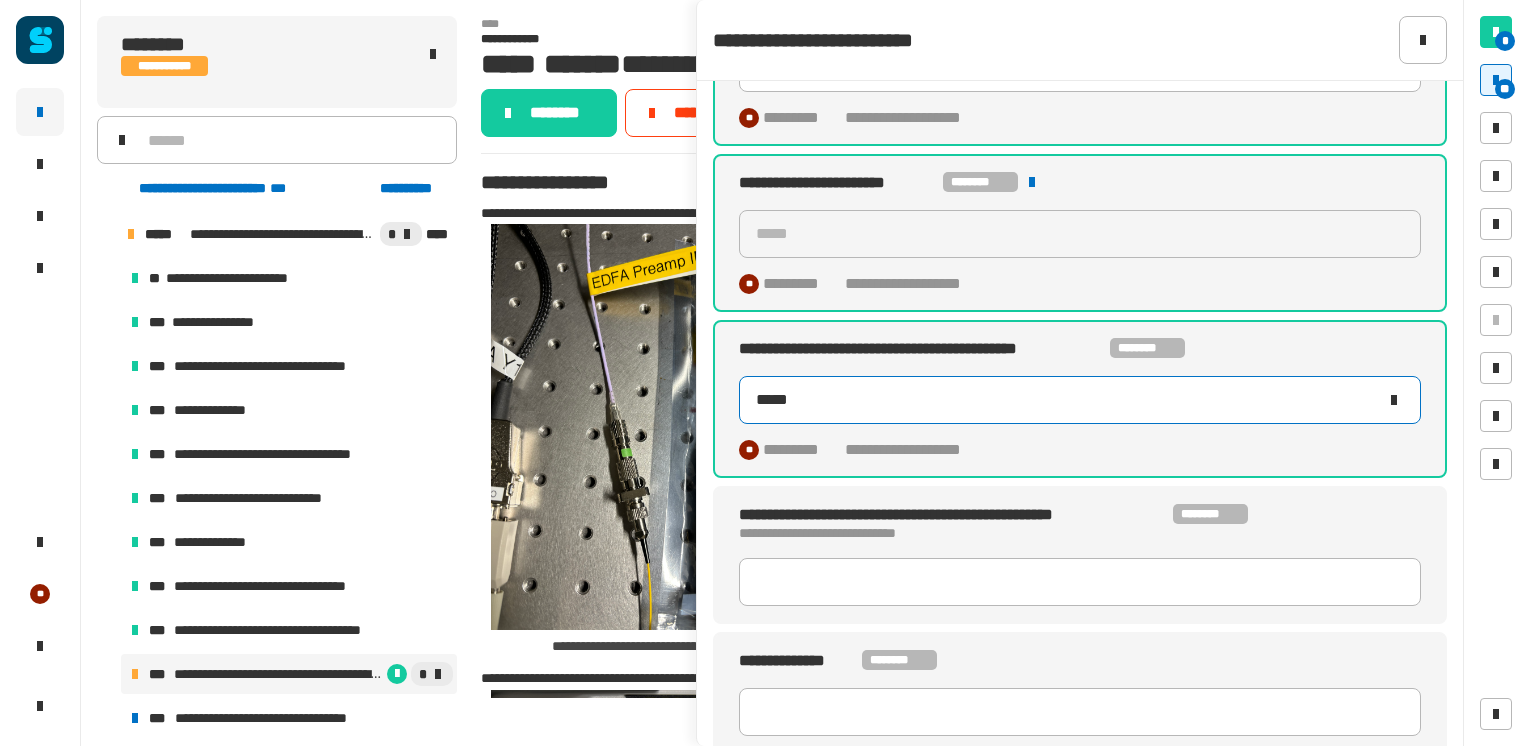 scroll, scrollTop: 970, scrollLeft: 0, axis: vertical 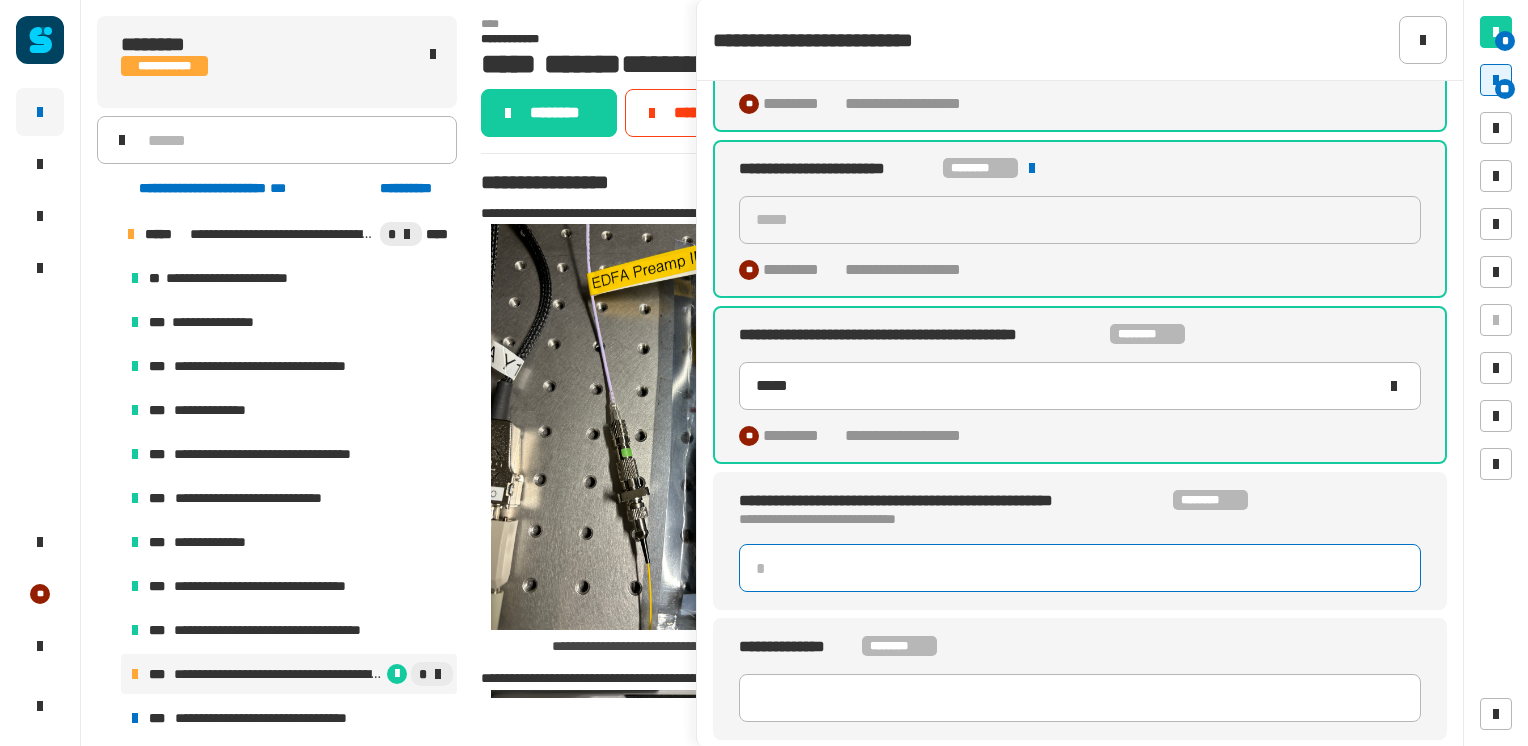 click 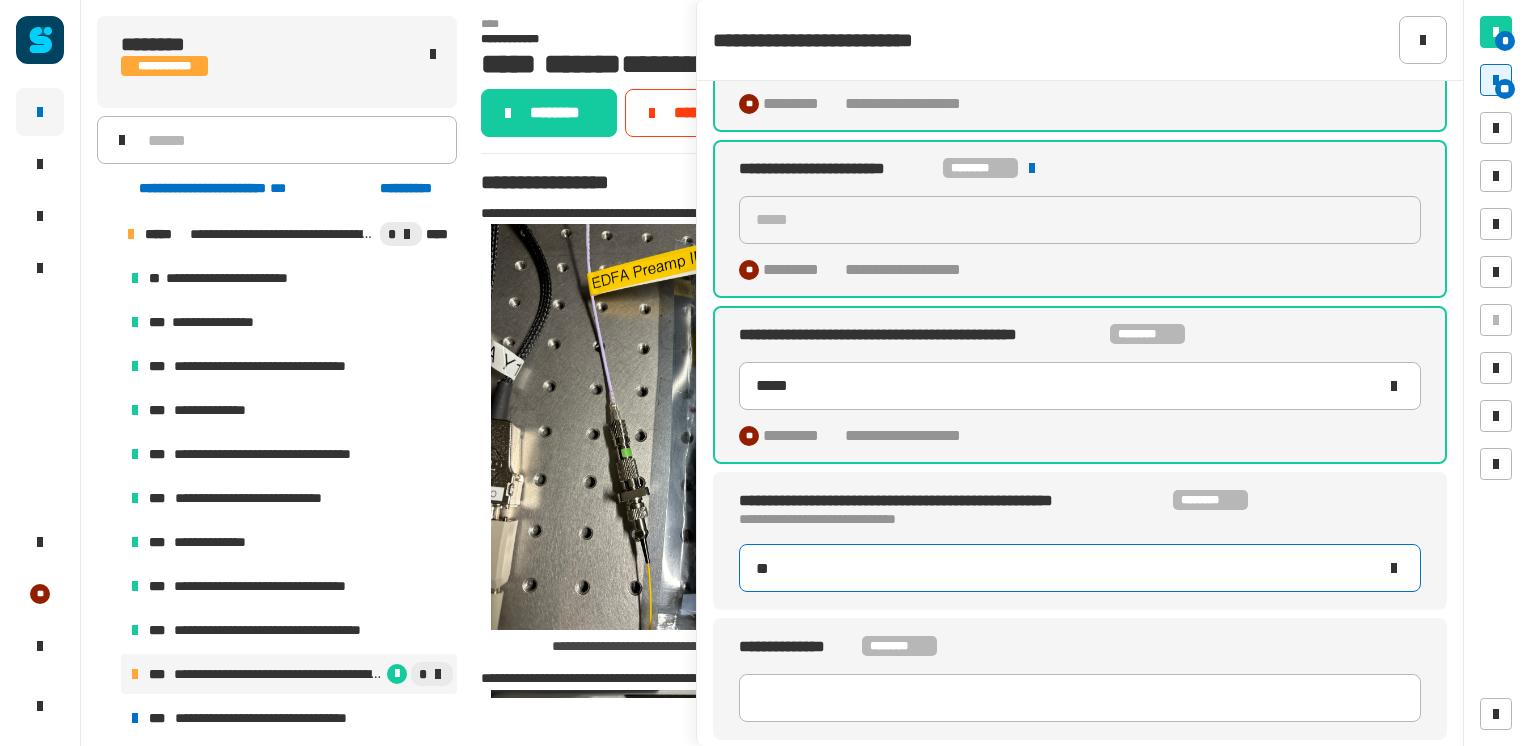 type on "**" 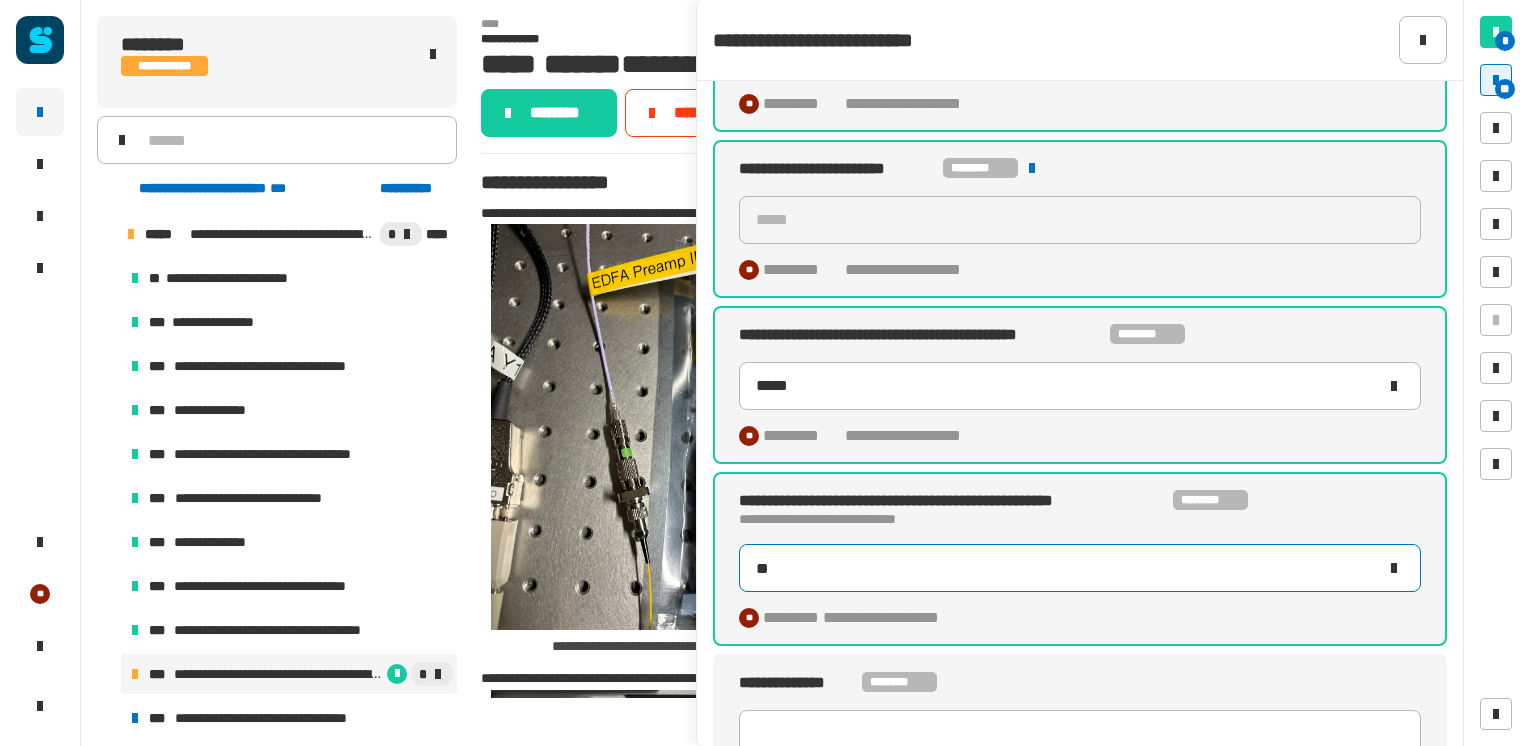 type on "*****" 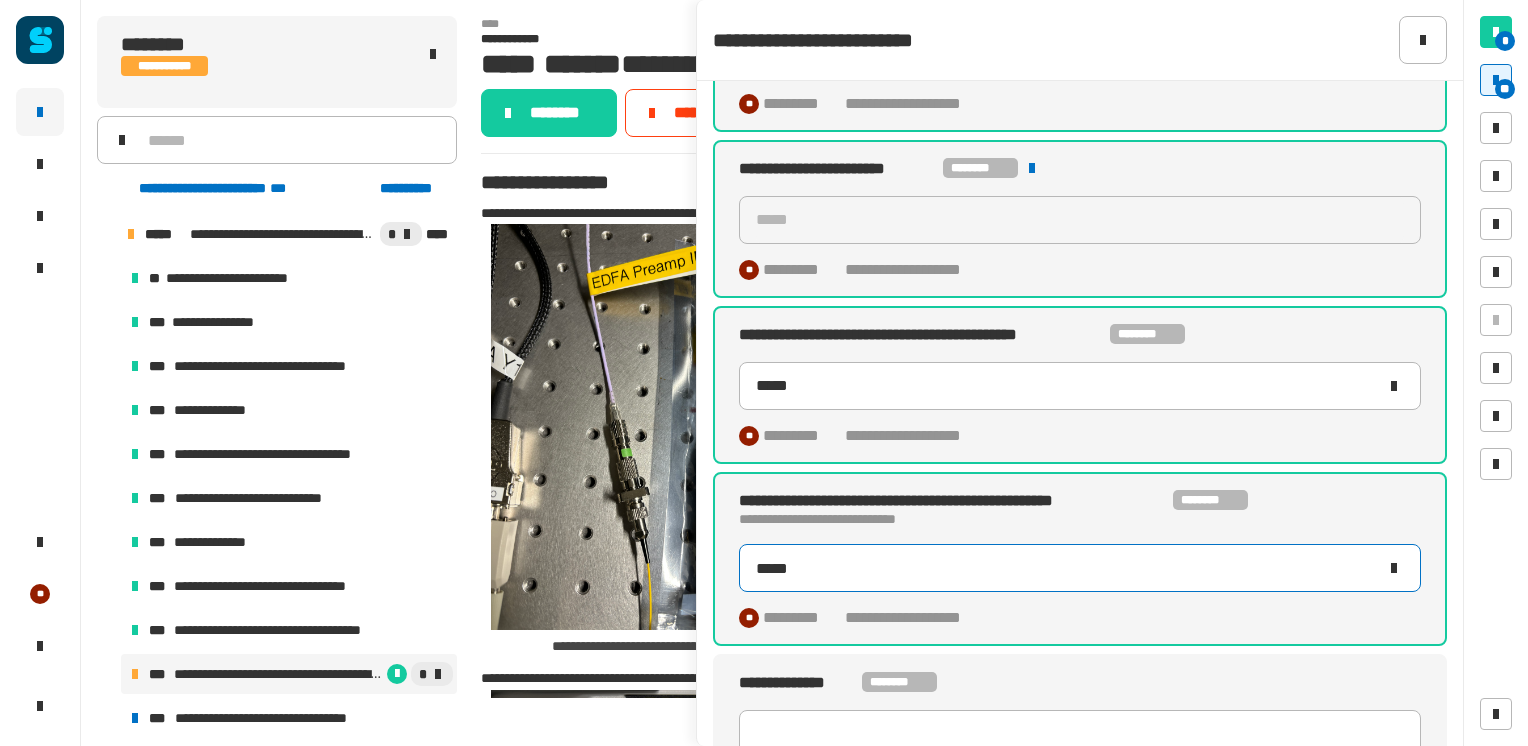 type on "*****" 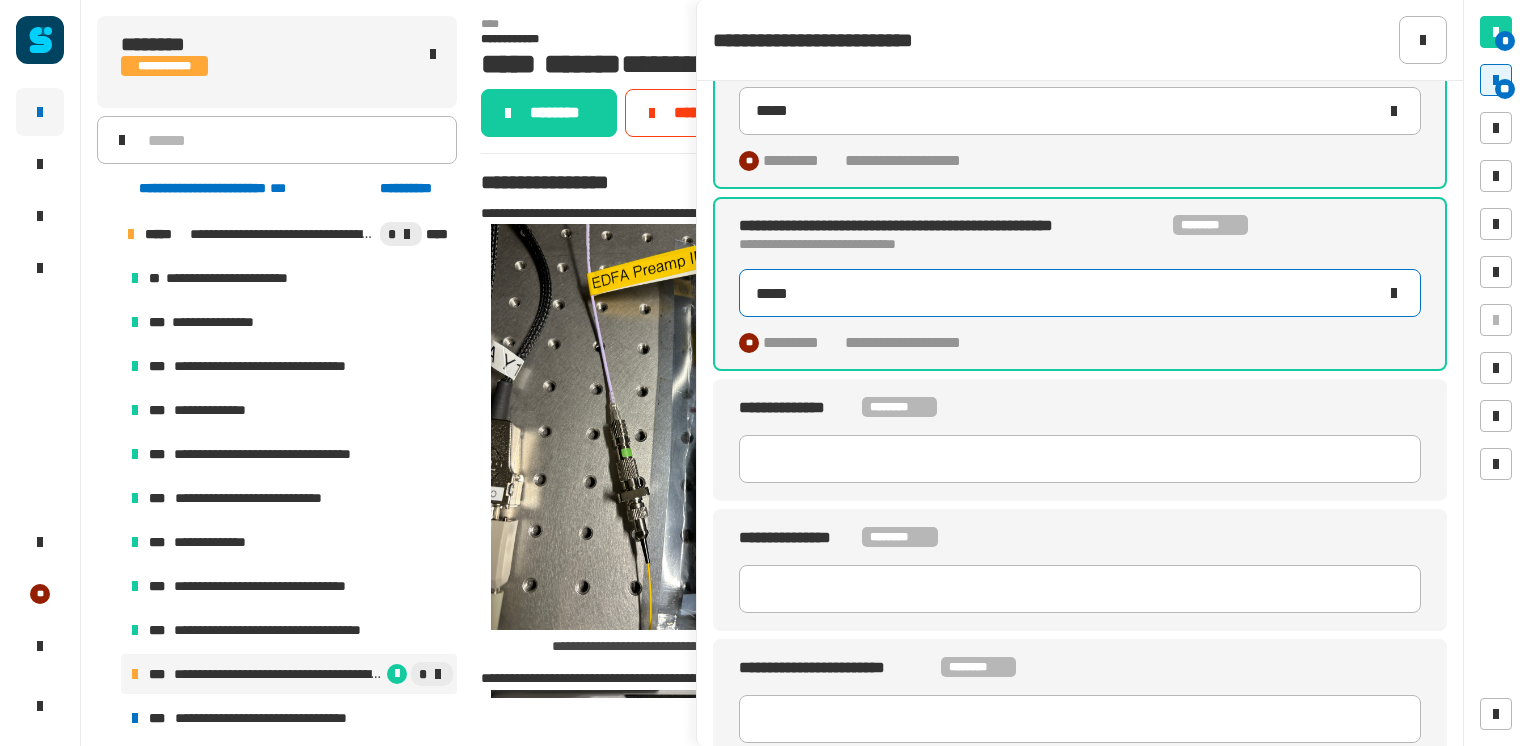 scroll, scrollTop: 1252, scrollLeft: 0, axis: vertical 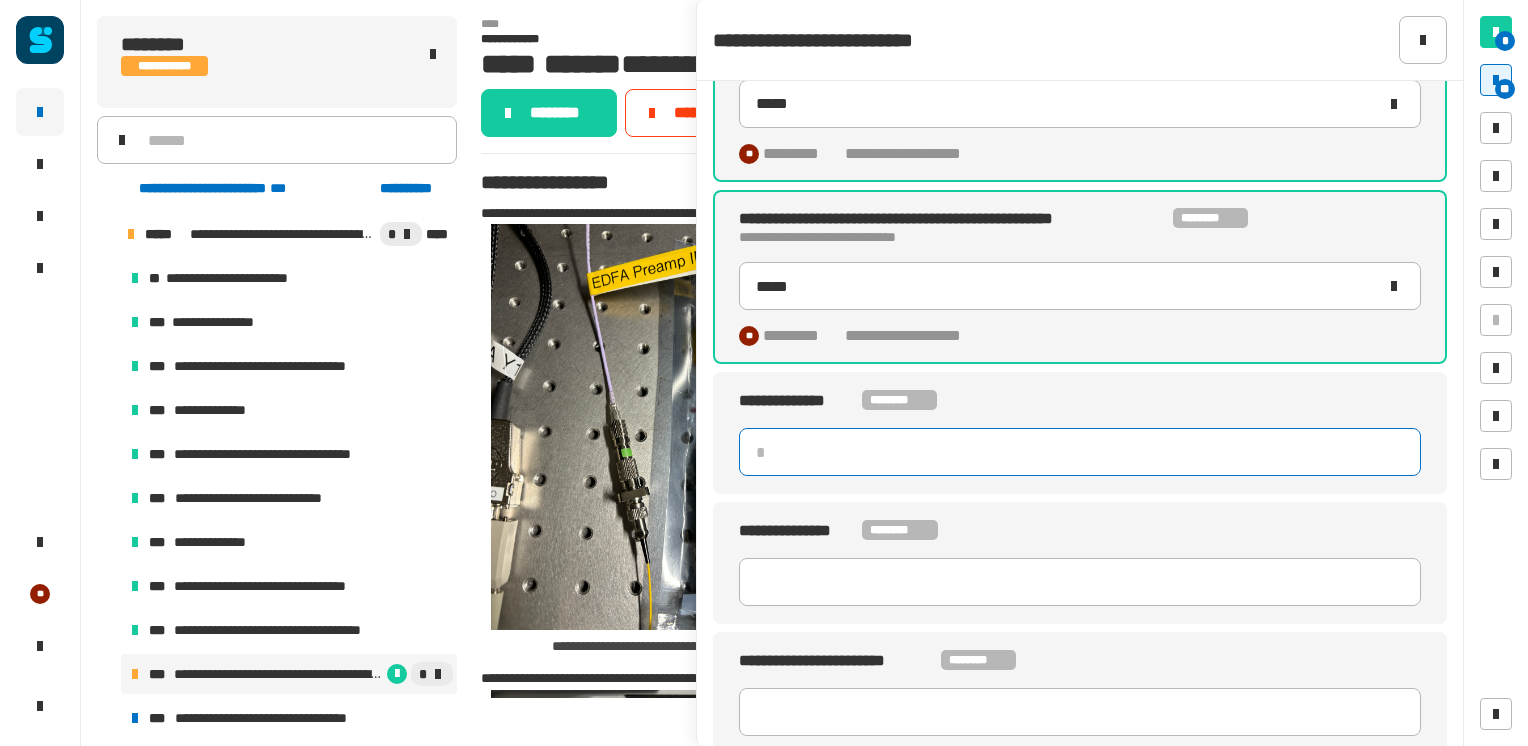 click 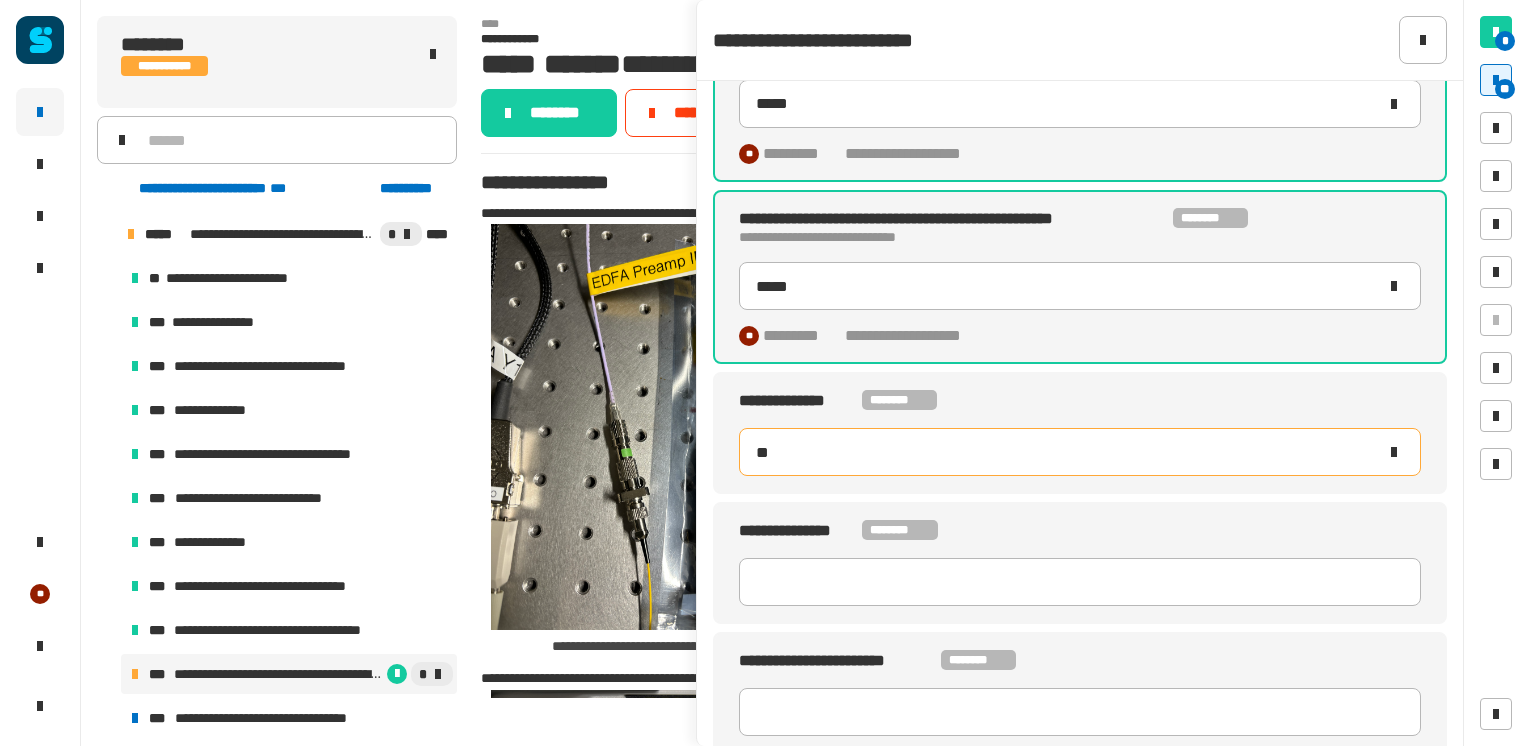 type on "***" 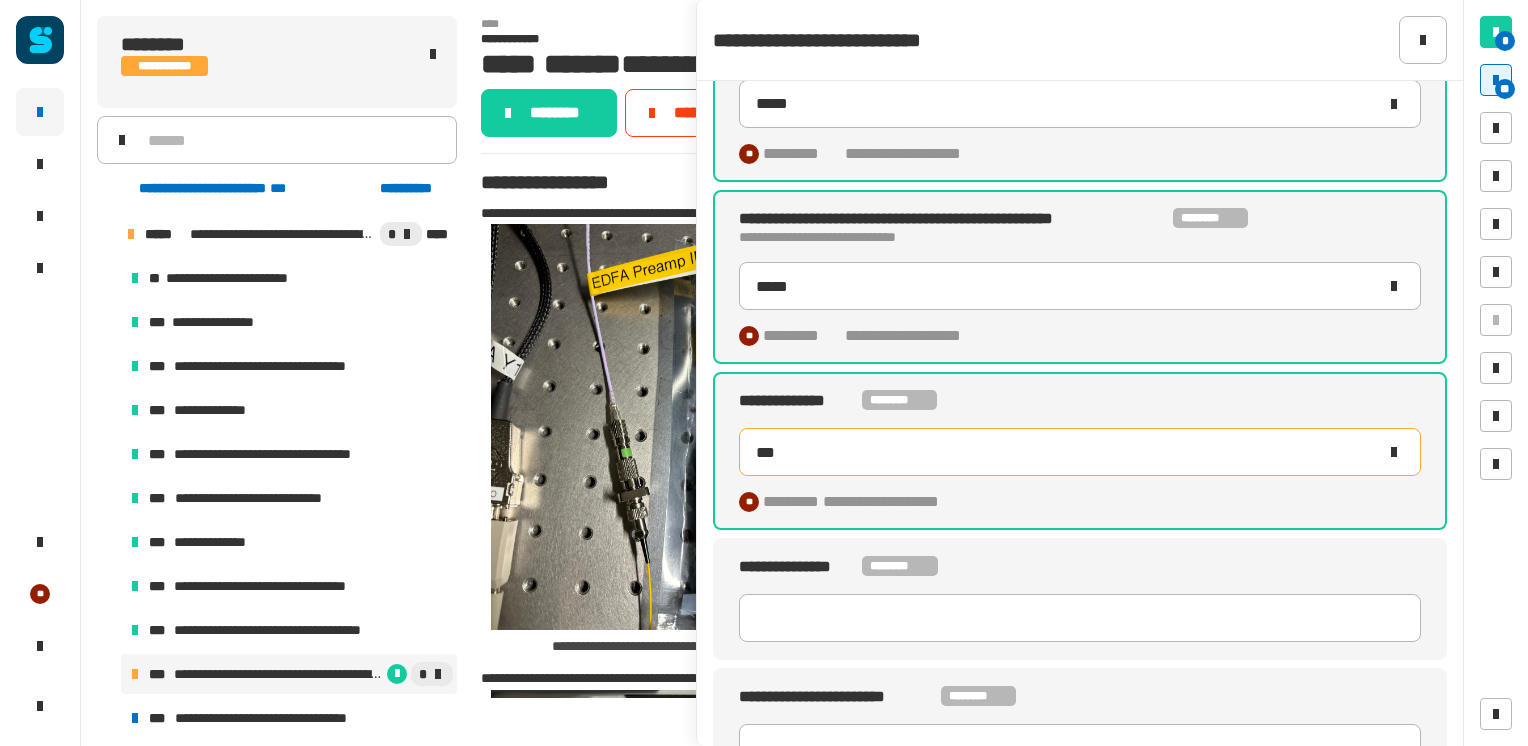 type on "*****" 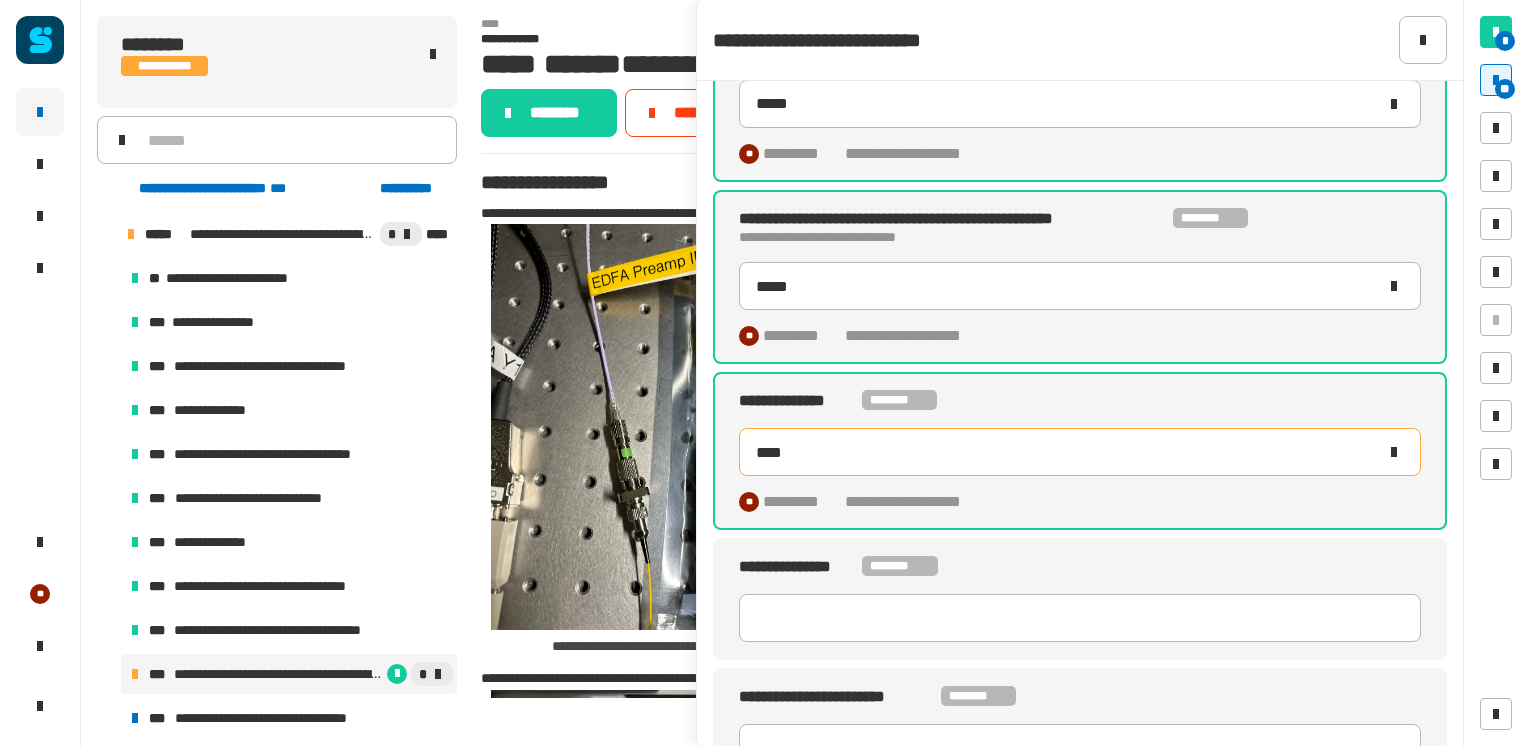type on "*****" 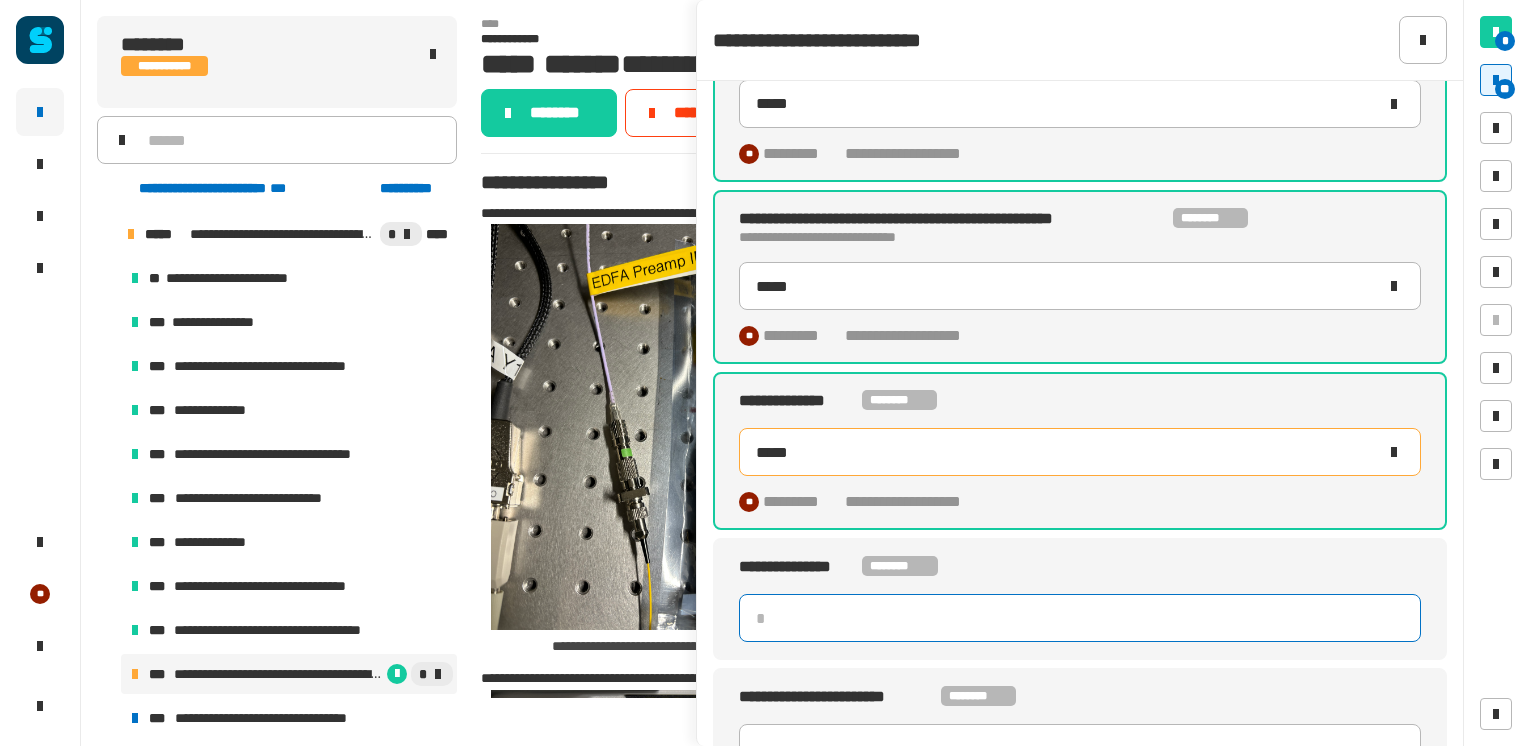 click 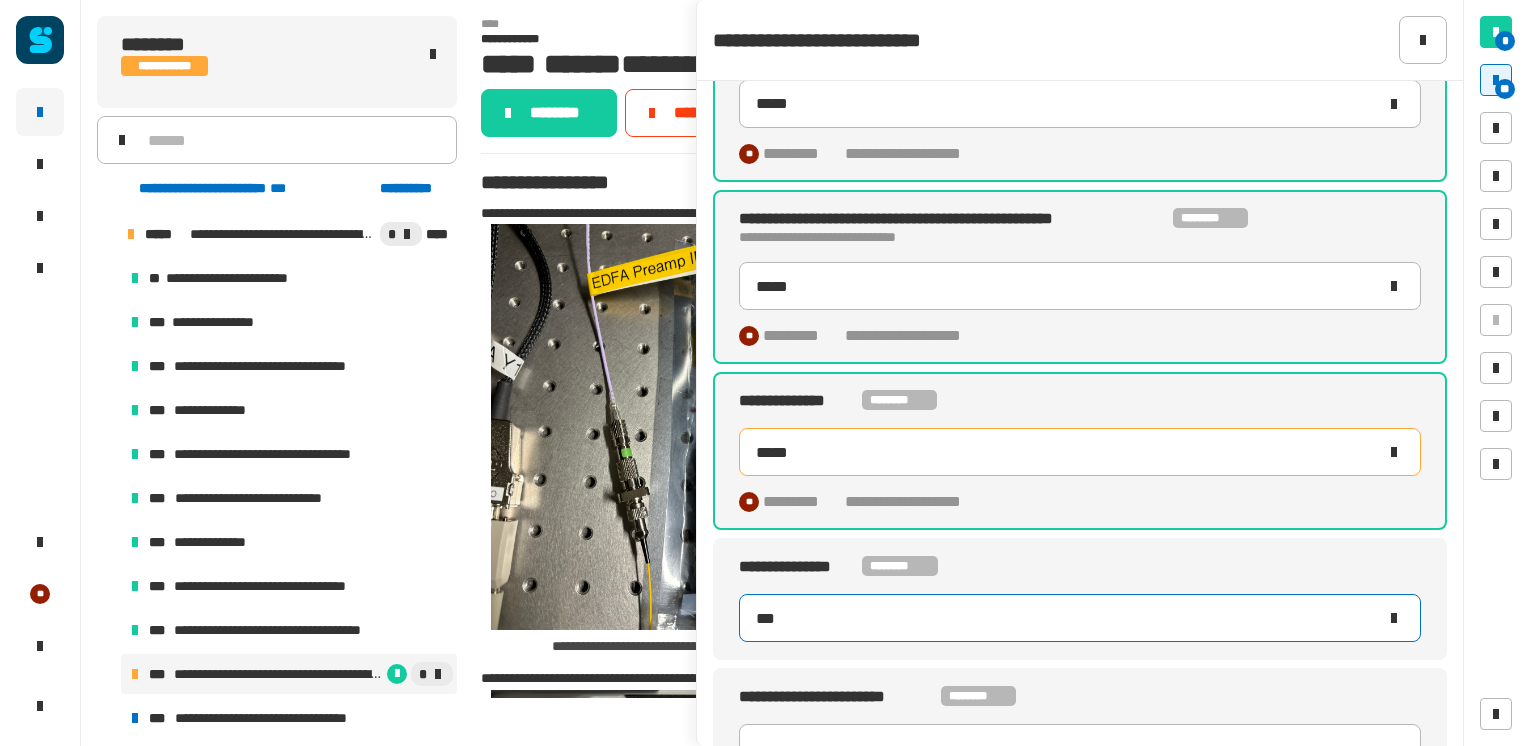 type on "****" 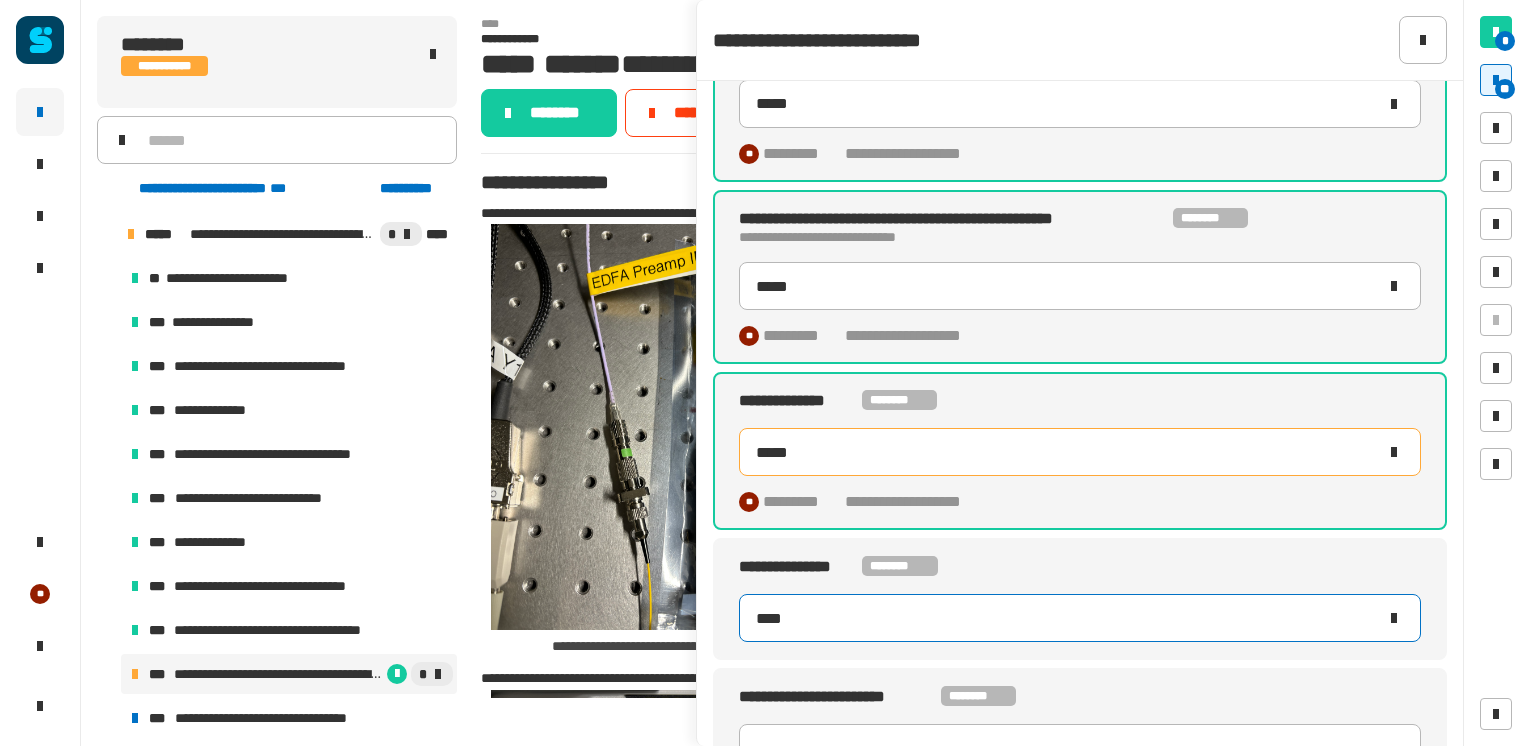type on "*****" 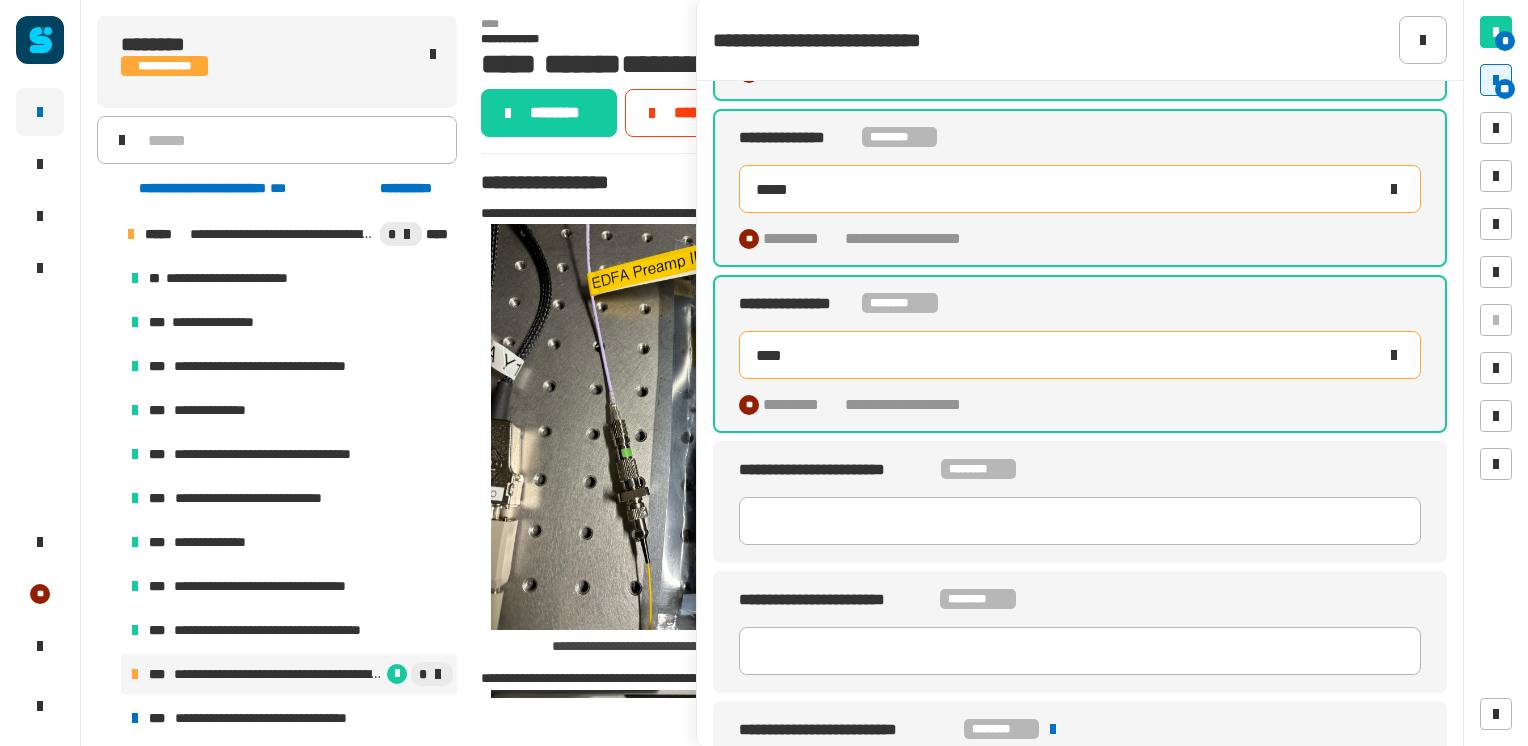 scroll, scrollTop: 1582, scrollLeft: 0, axis: vertical 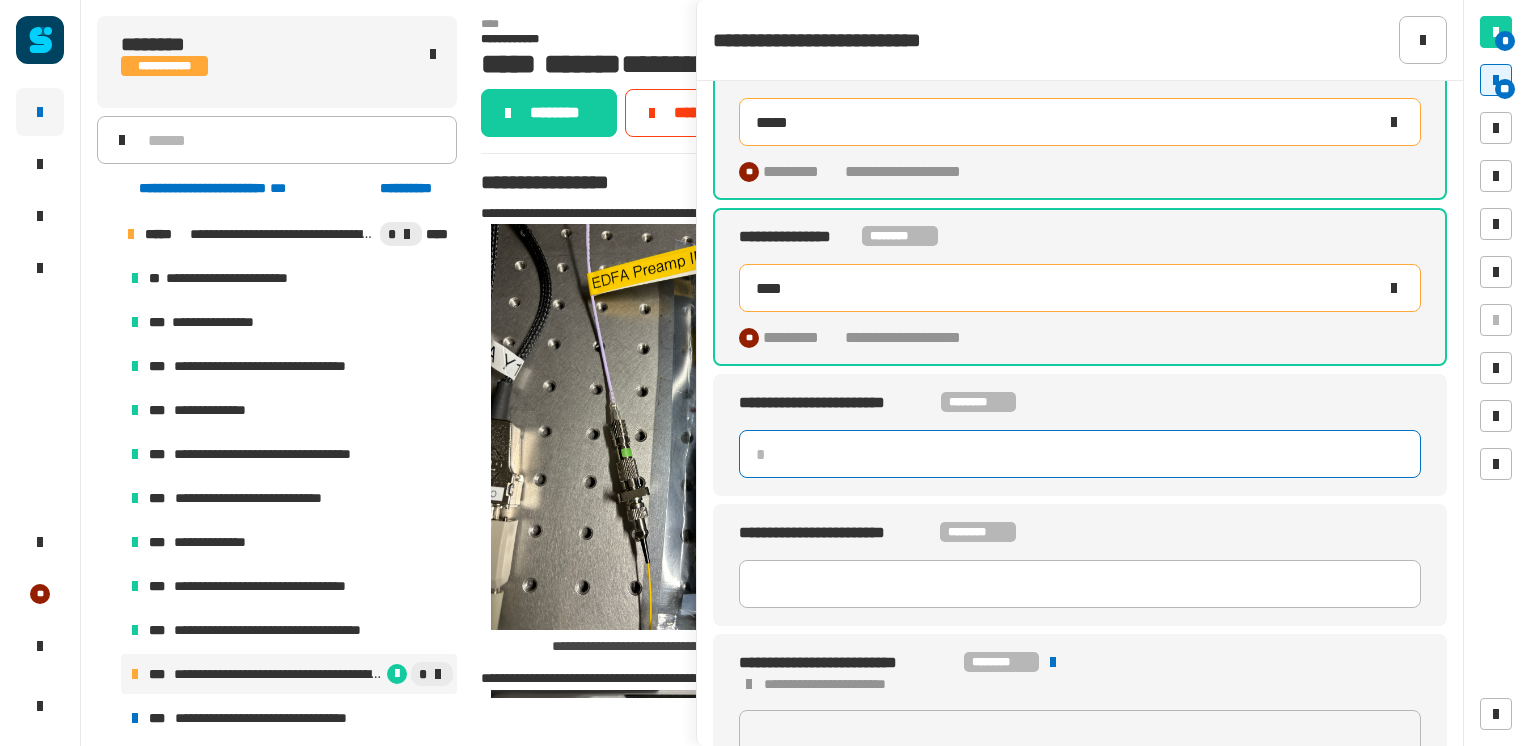 click 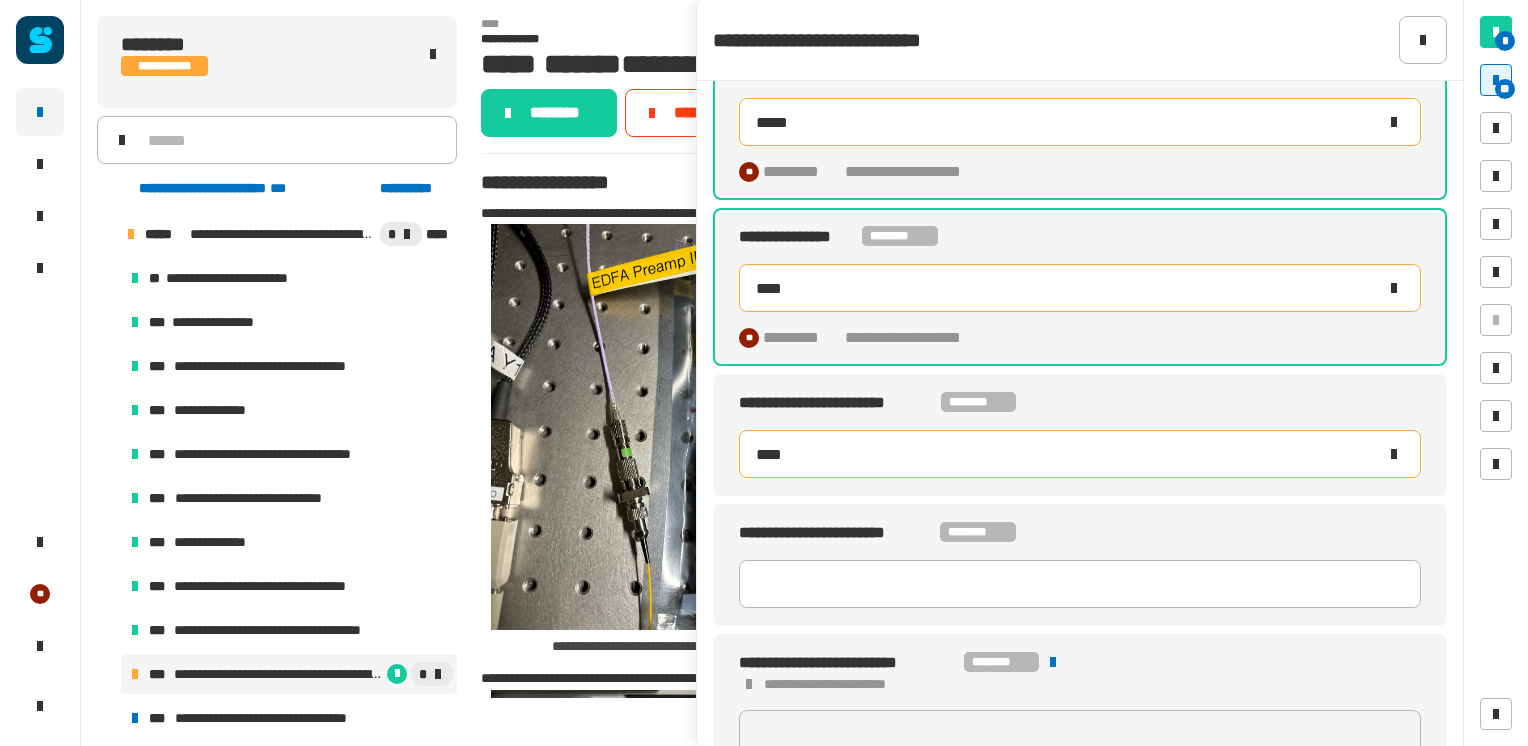 type on "****" 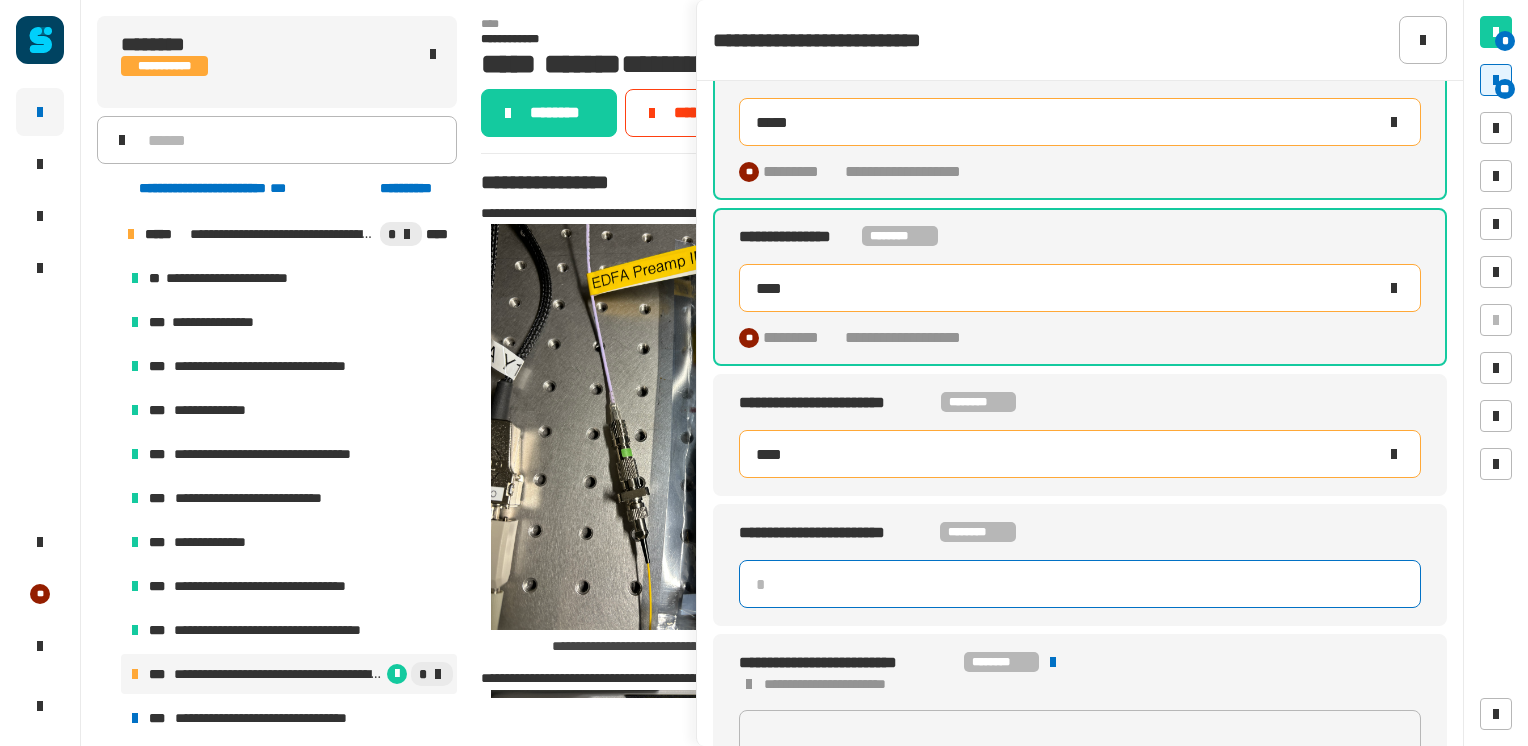 type 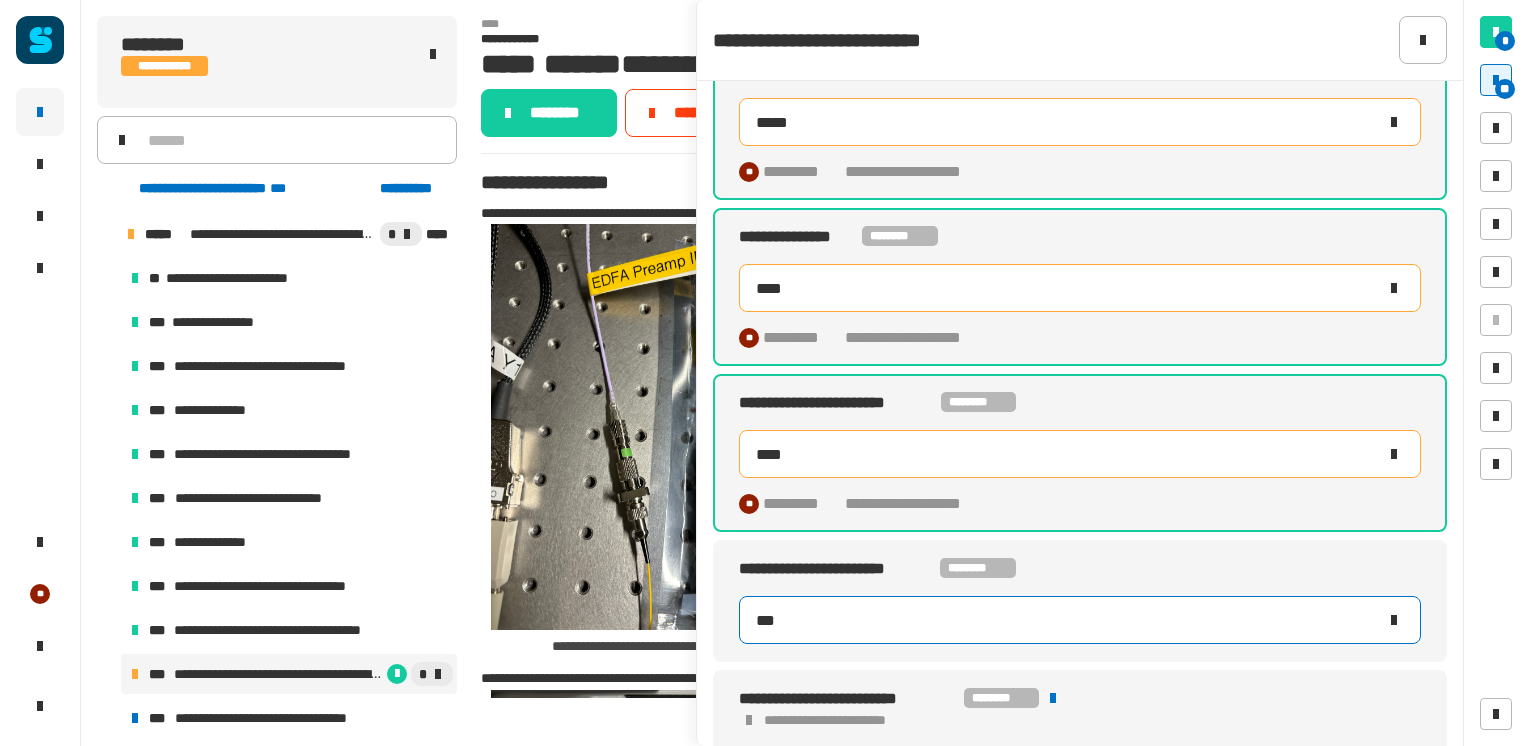 type on "***" 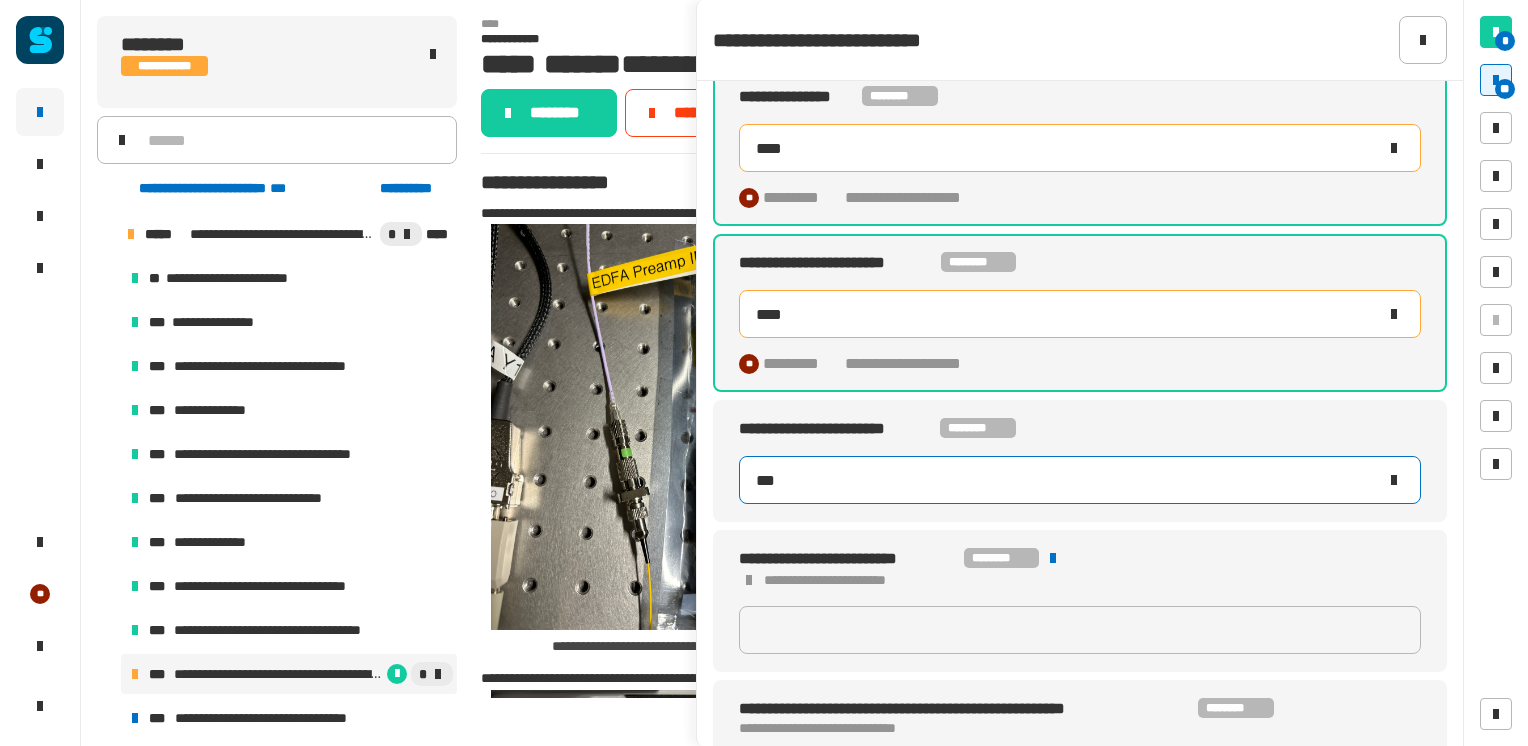scroll, scrollTop: 1795, scrollLeft: 0, axis: vertical 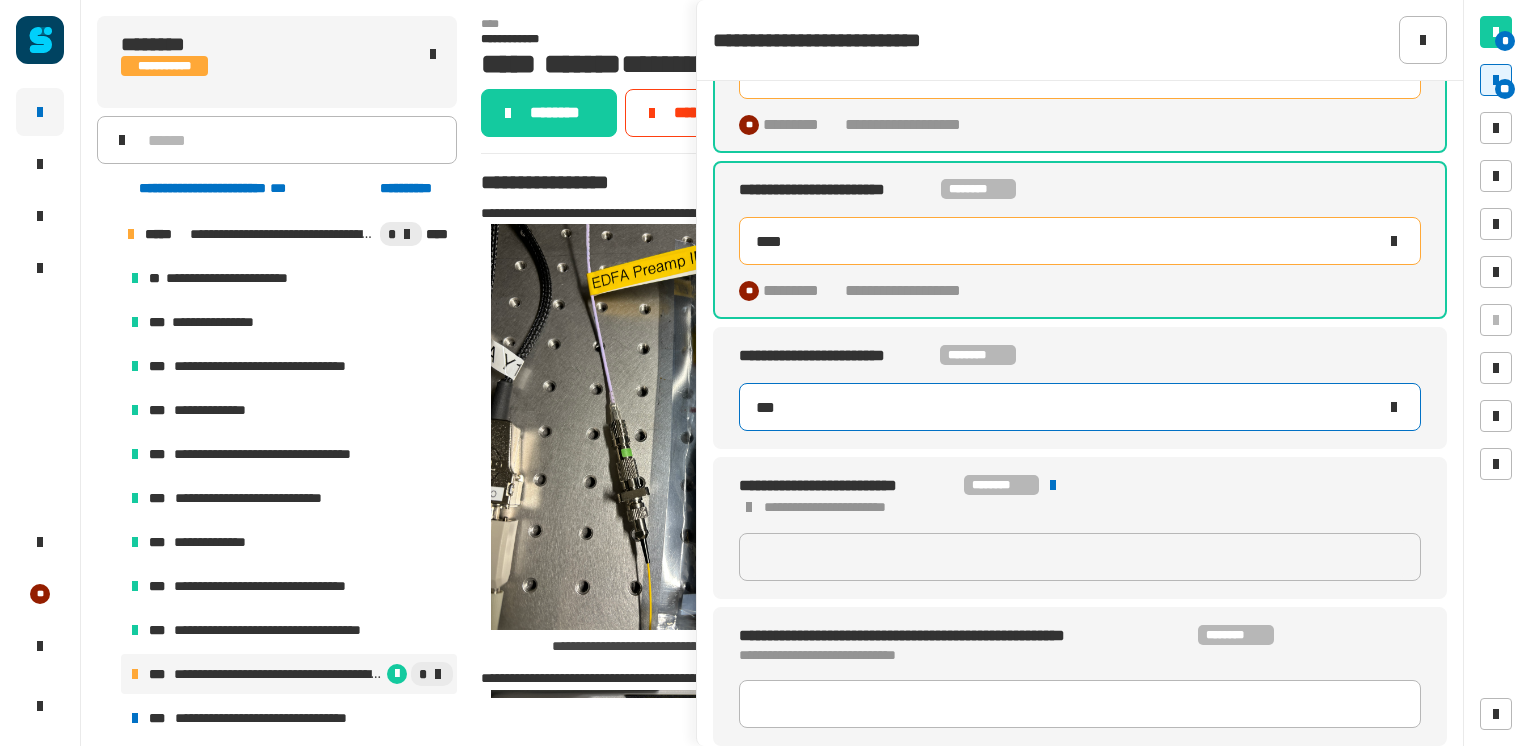 type on "*****" 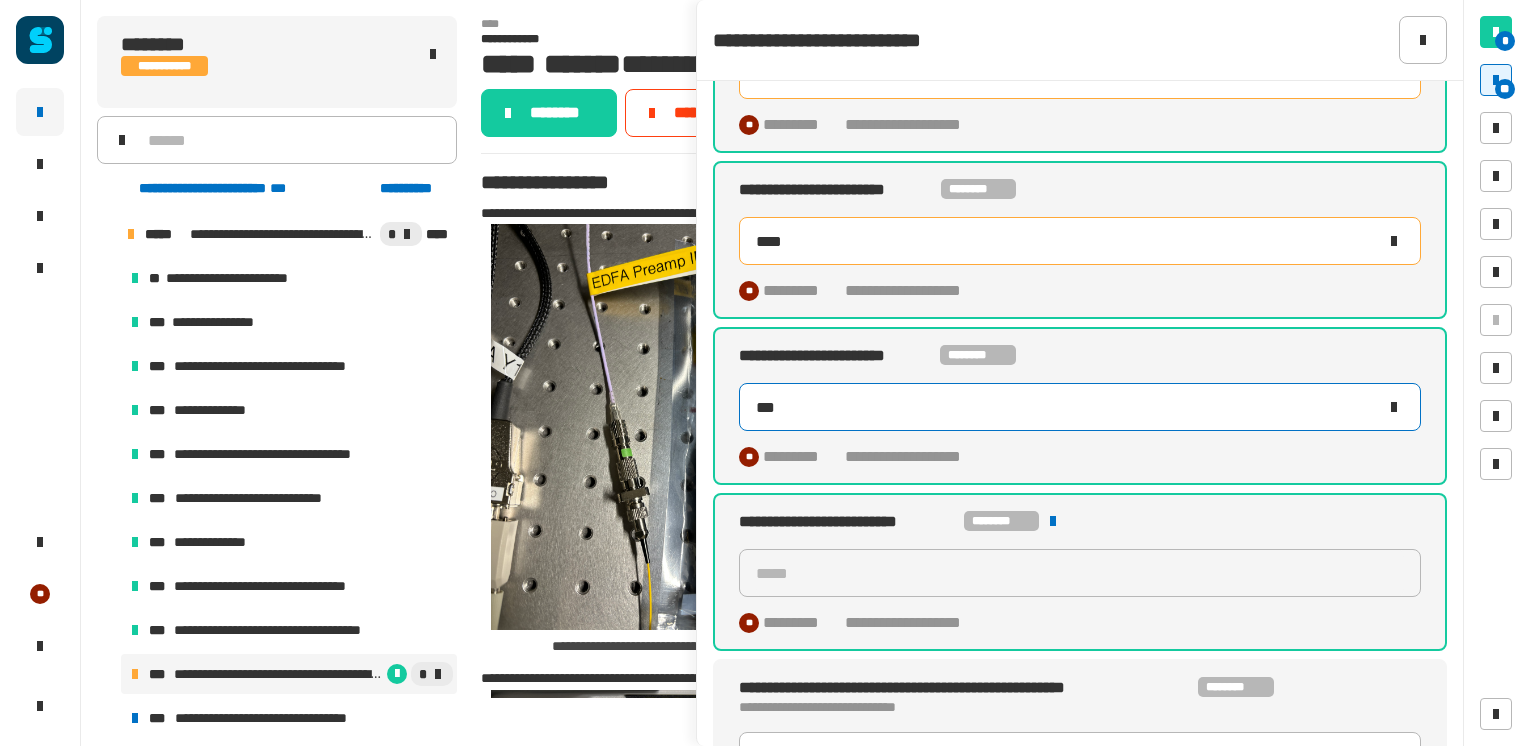 scroll, scrollTop: 1847, scrollLeft: 0, axis: vertical 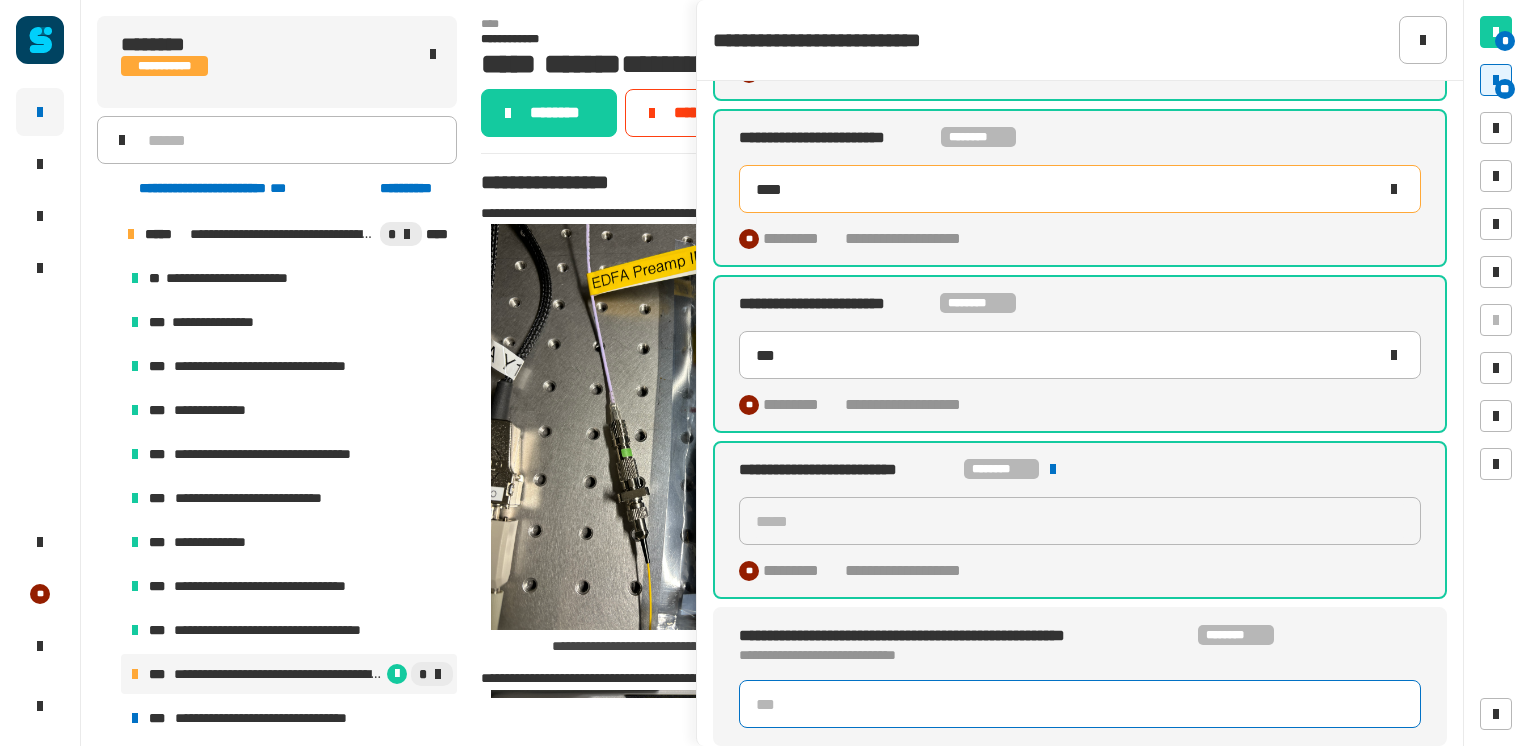 click 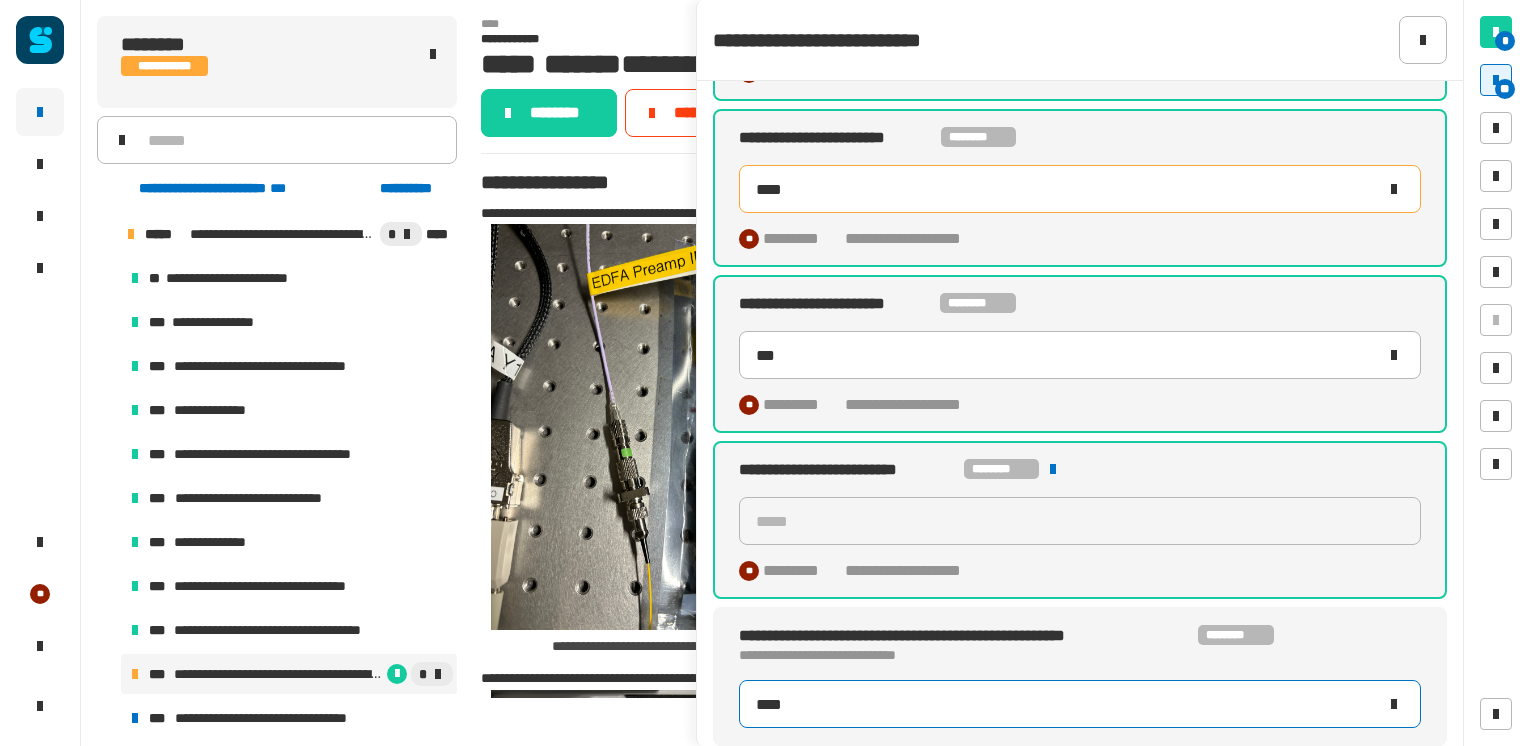 type on "****" 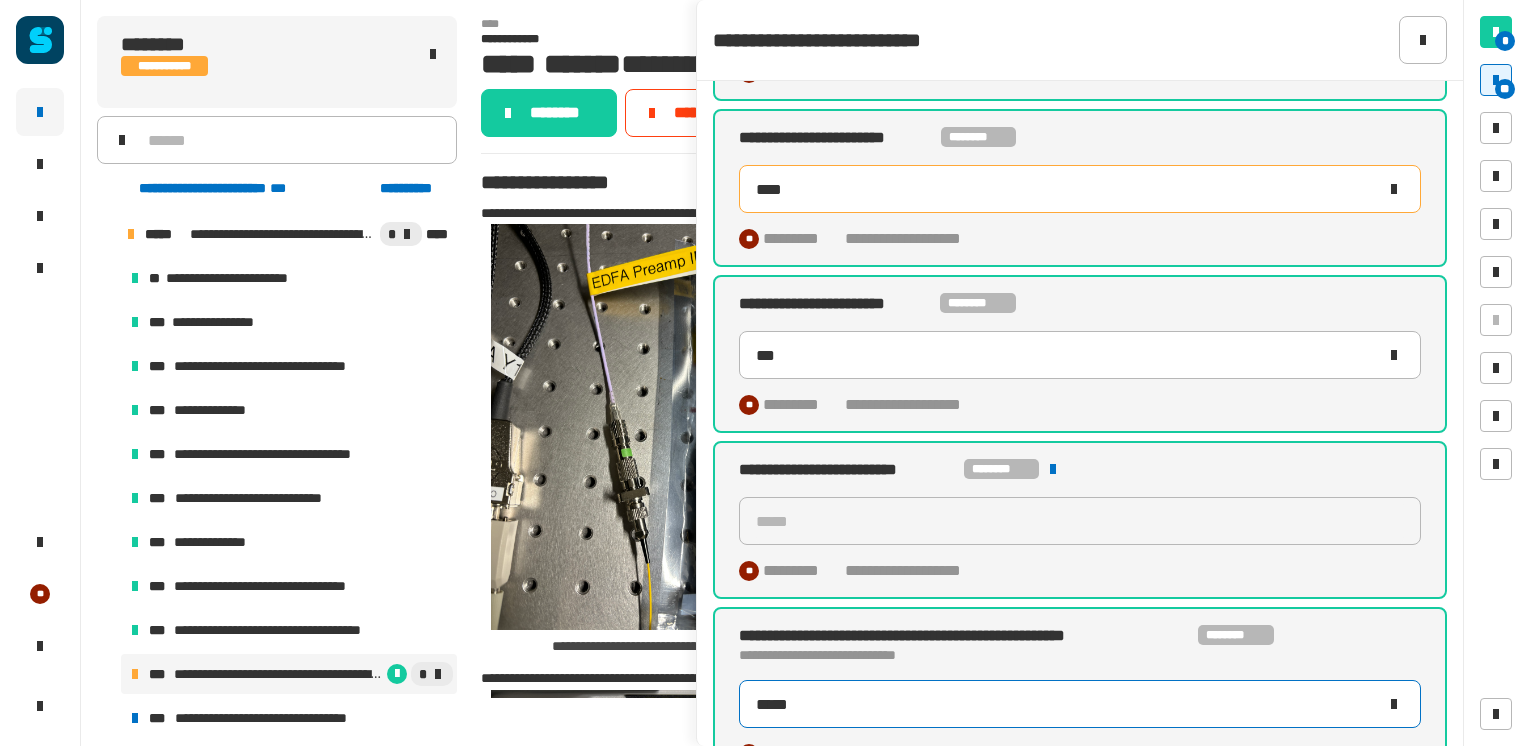 type on "*****" 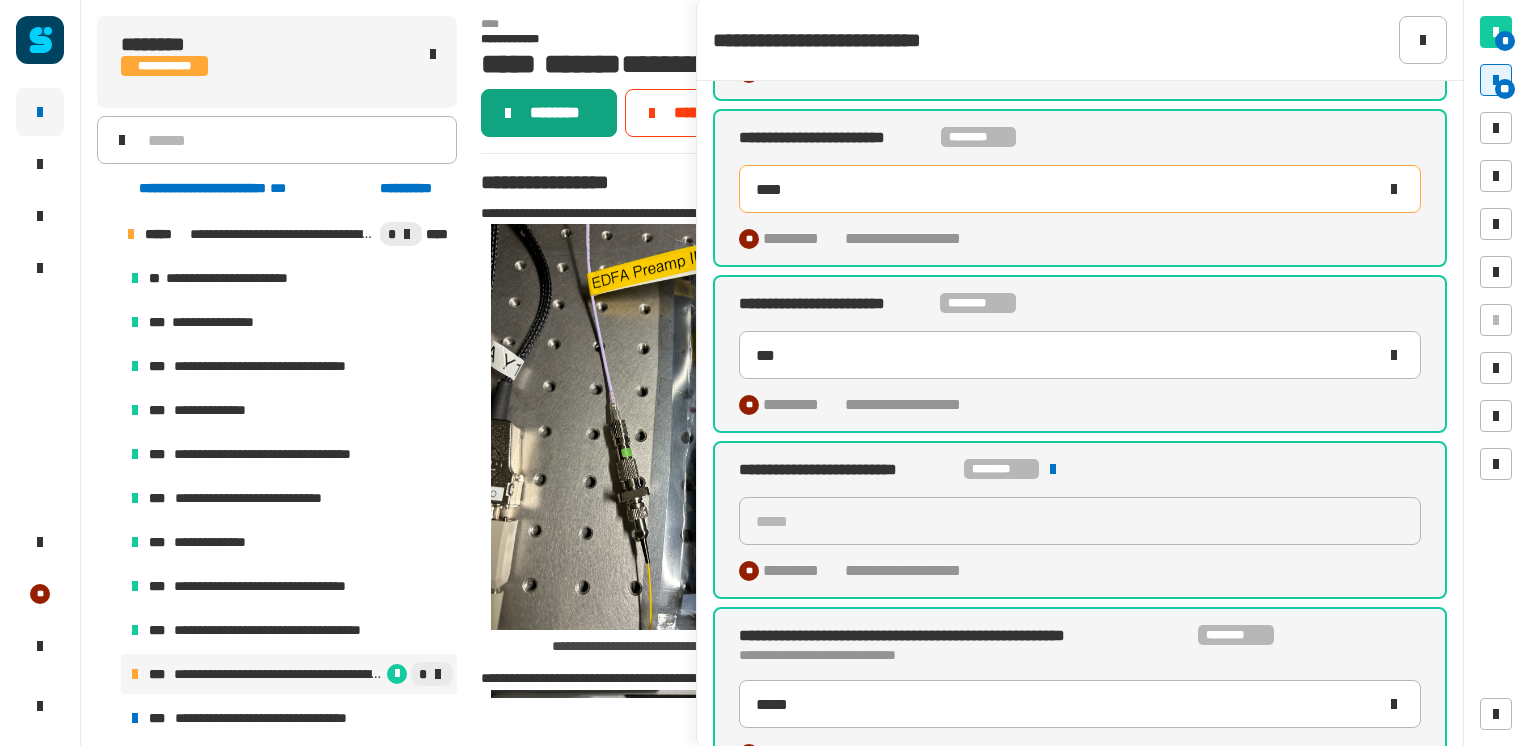 click 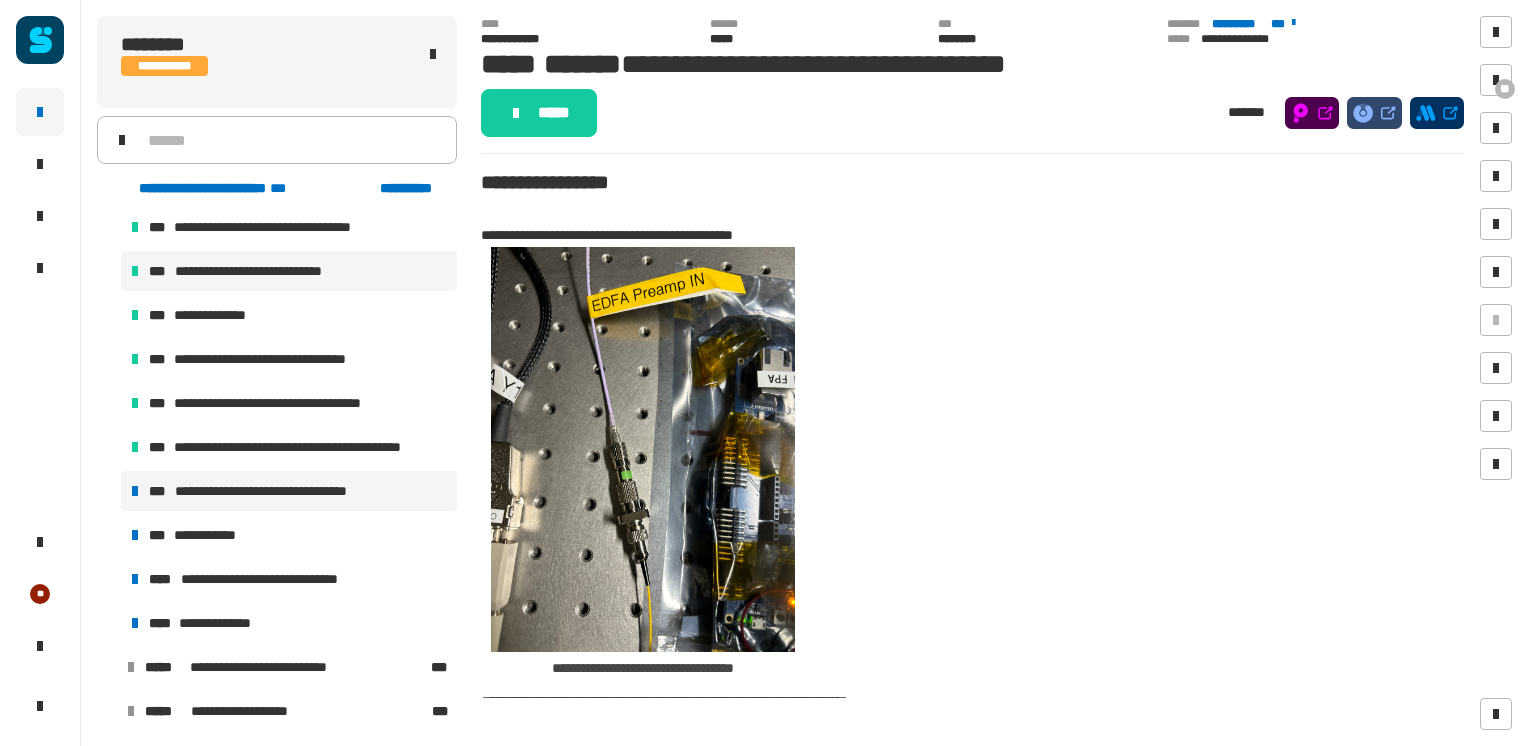 scroll, scrollTop: 314, scrollLeft: 0, axis: vertical 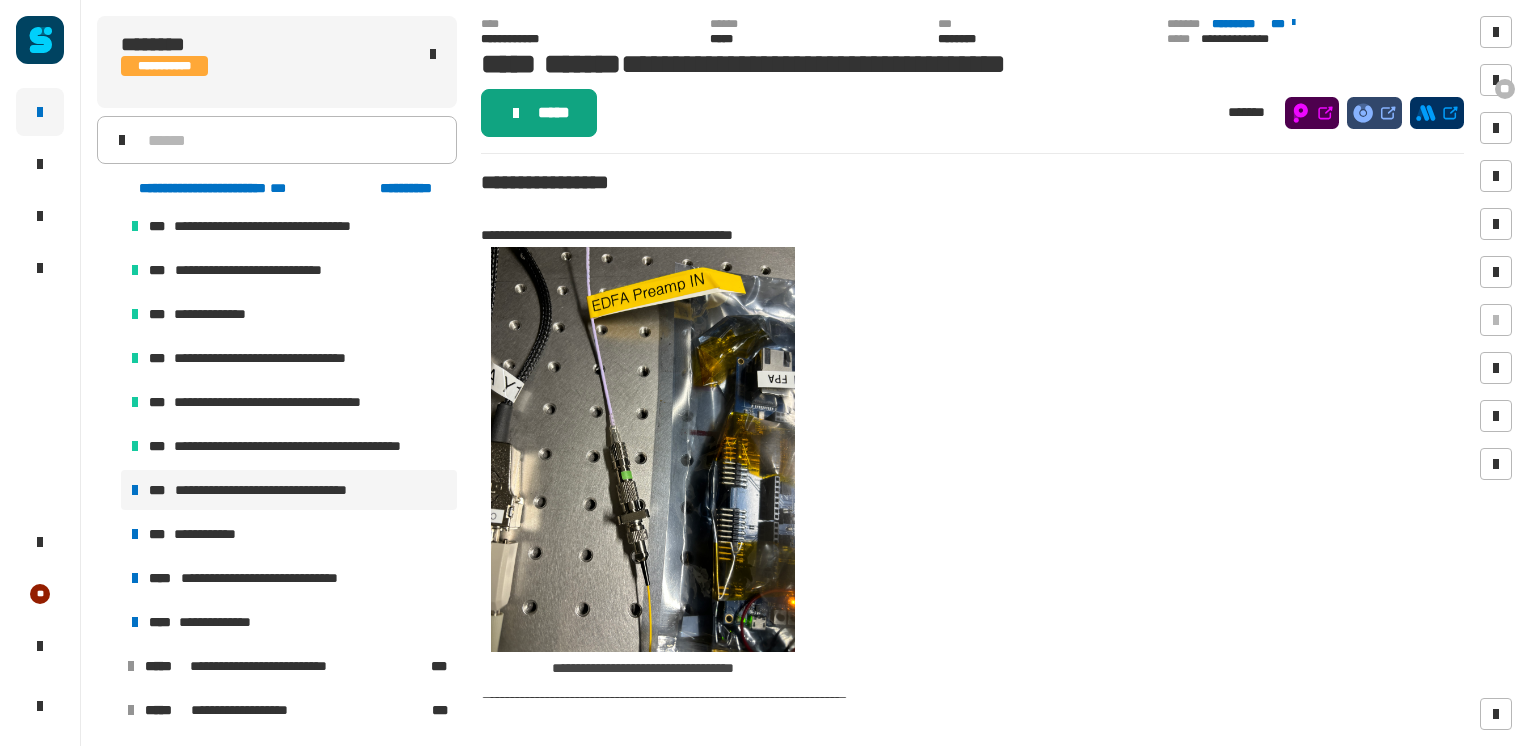 click on "*****" 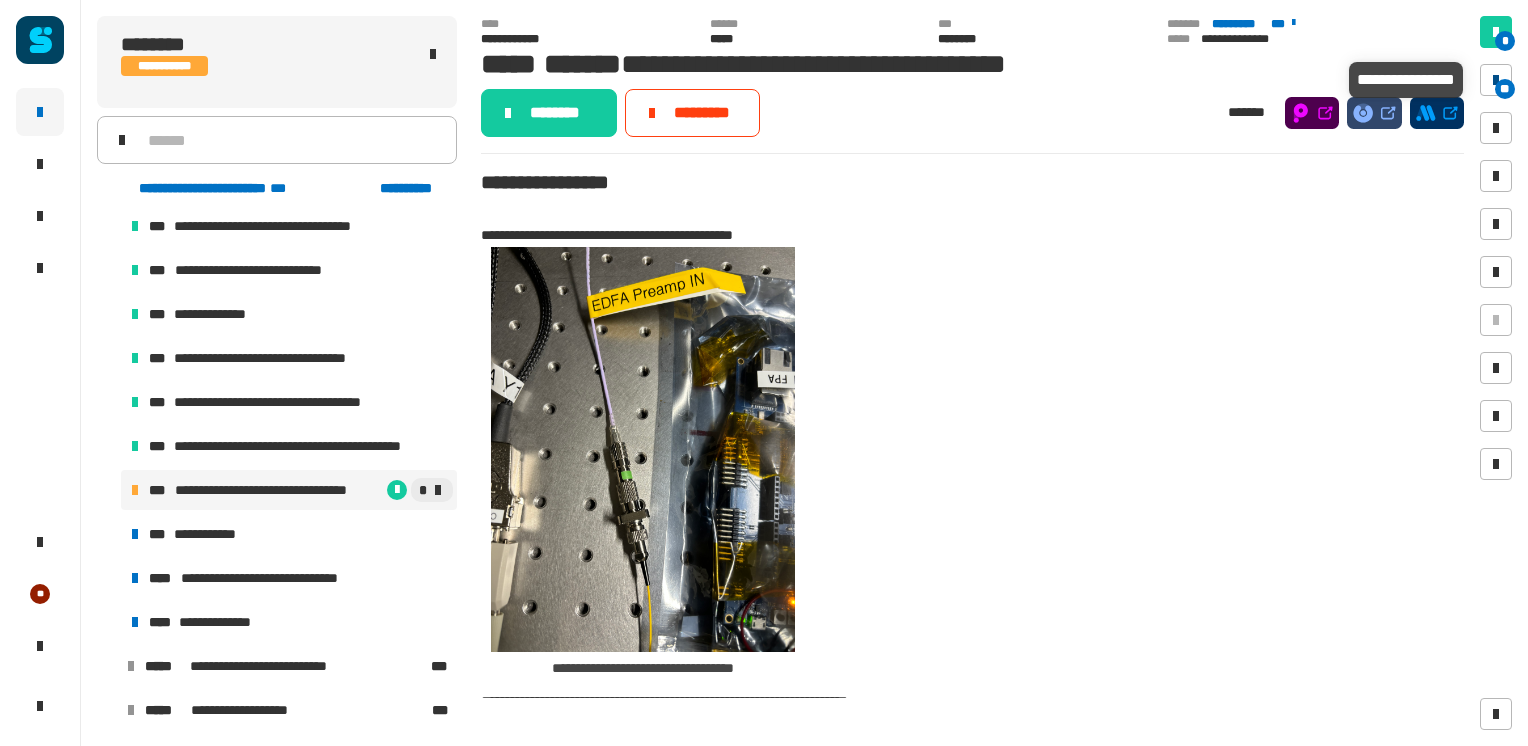 click at bounding box center [1496, 80] 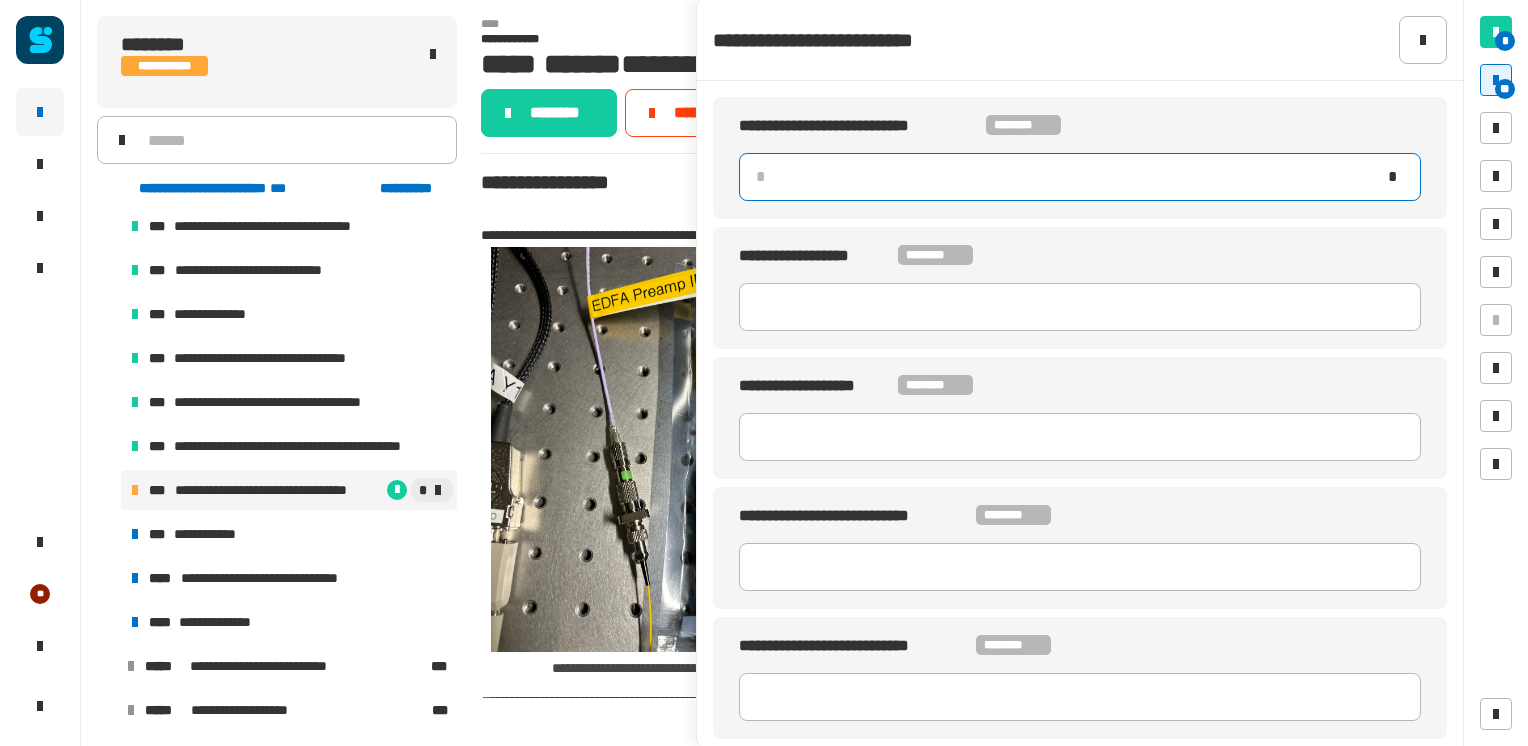 click 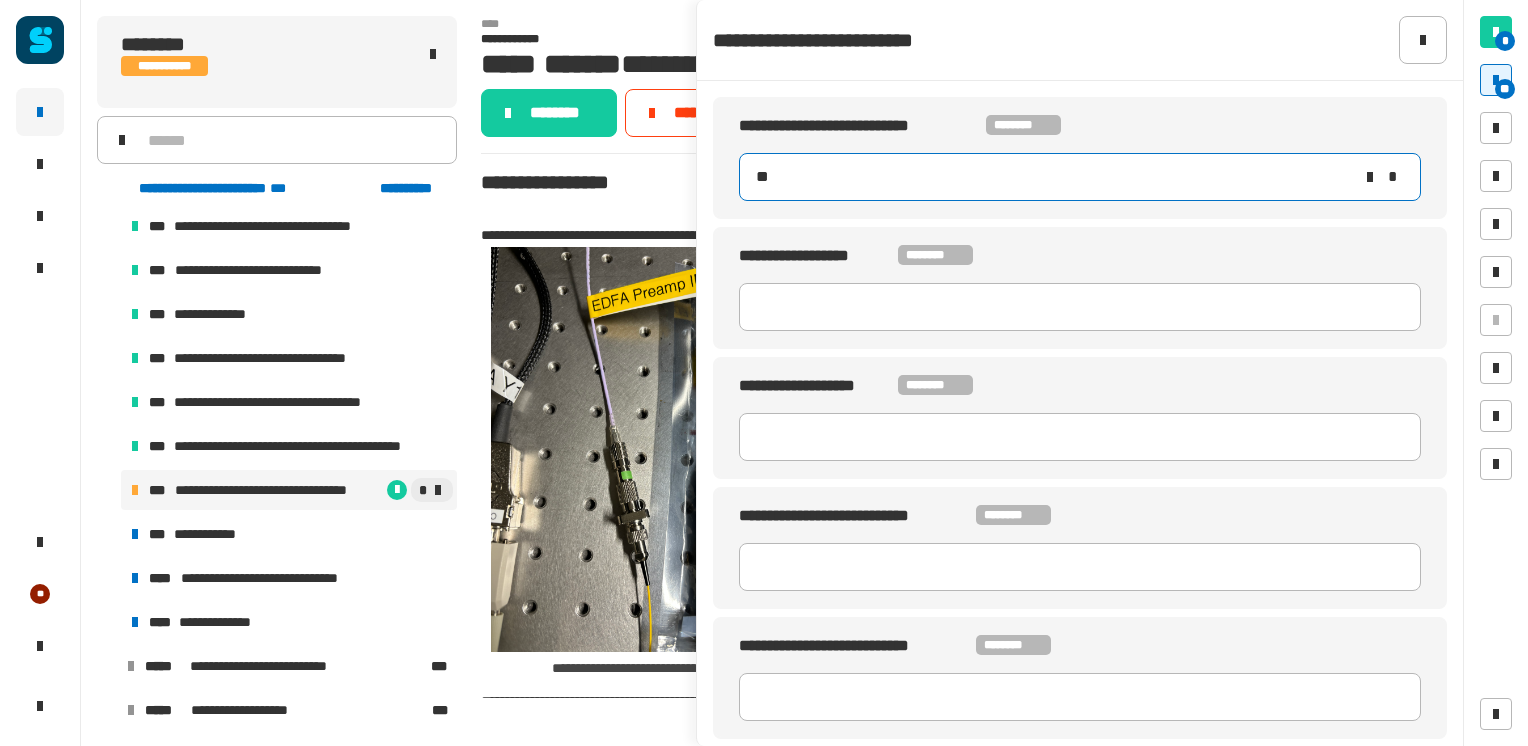 type on "***" 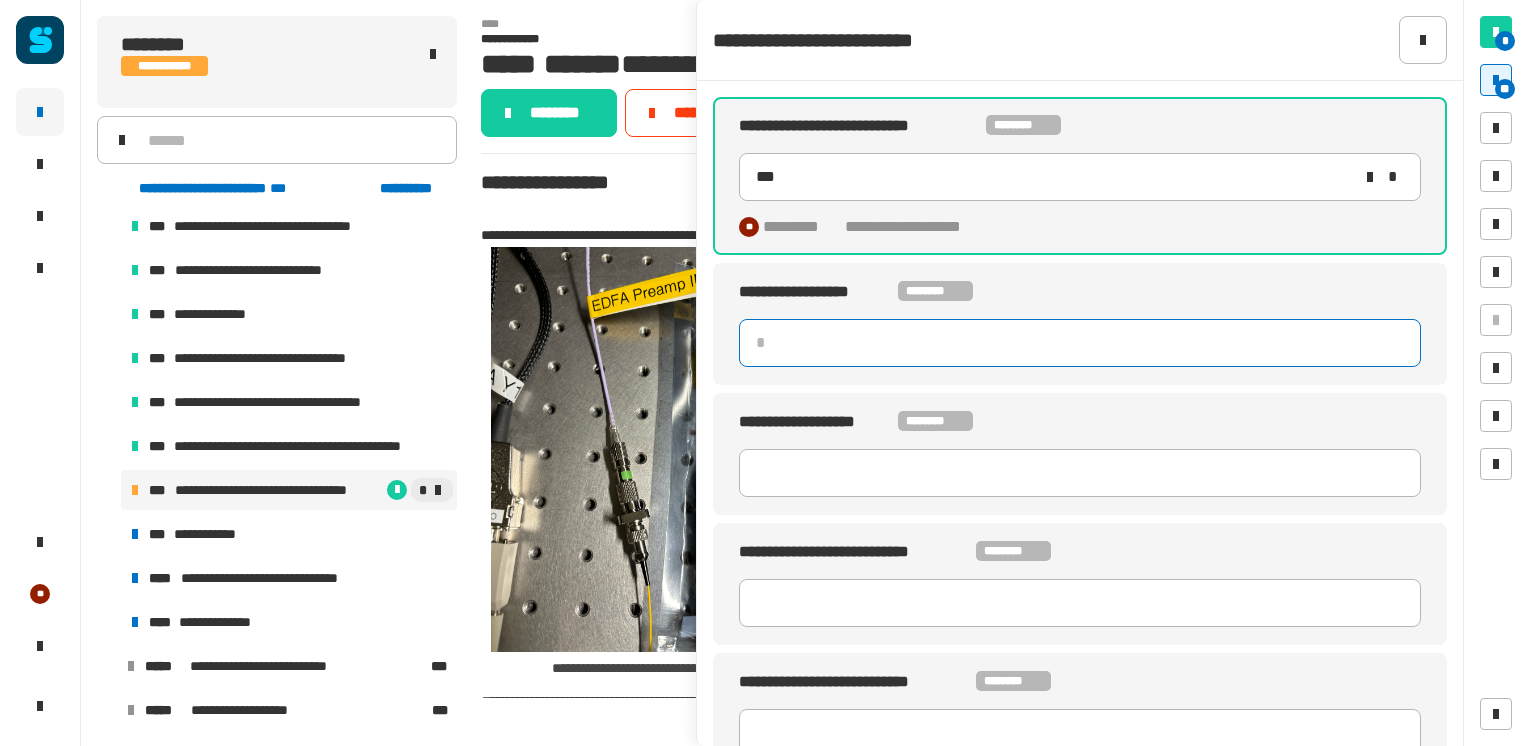click 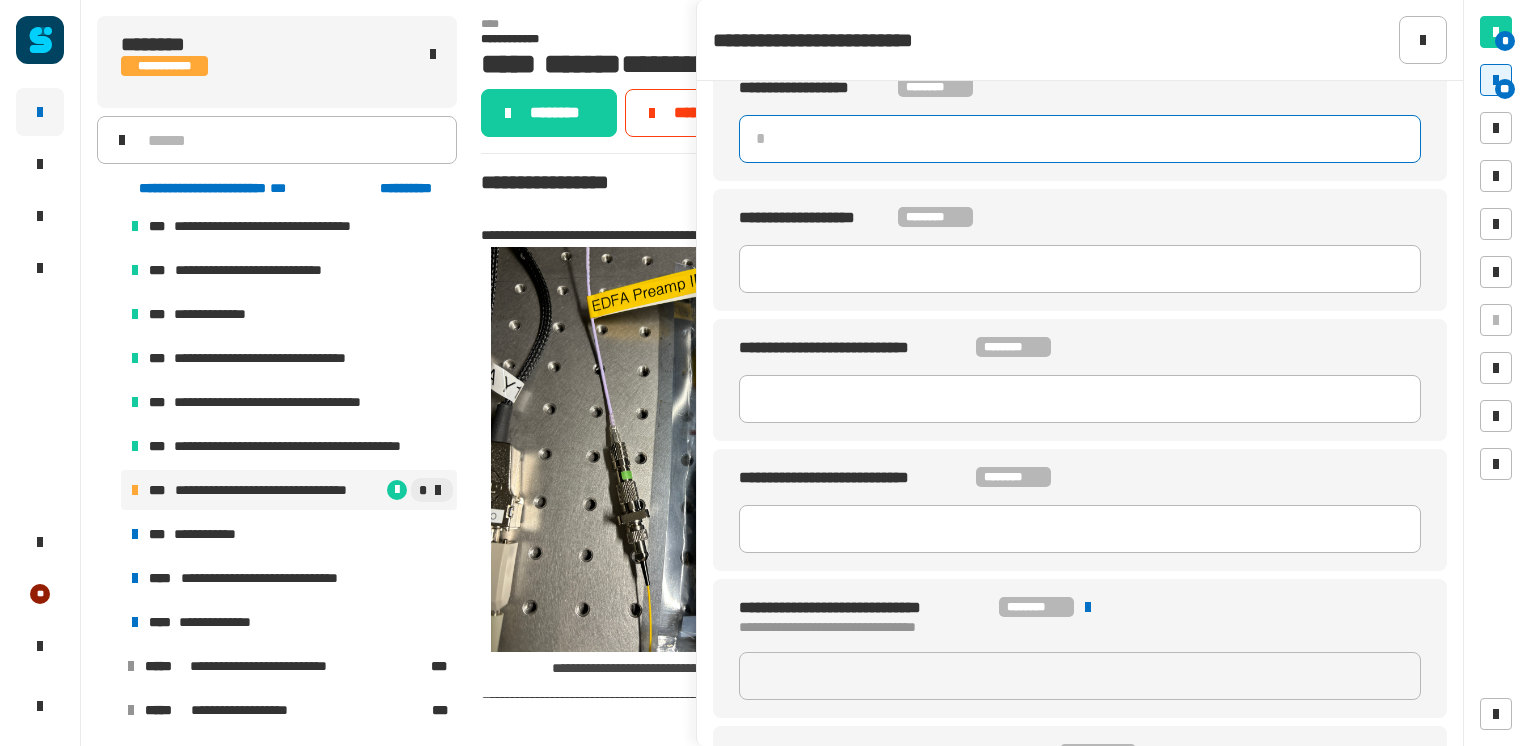 scroll, scrollTop: 0, scrollLeft: 0, axis: both 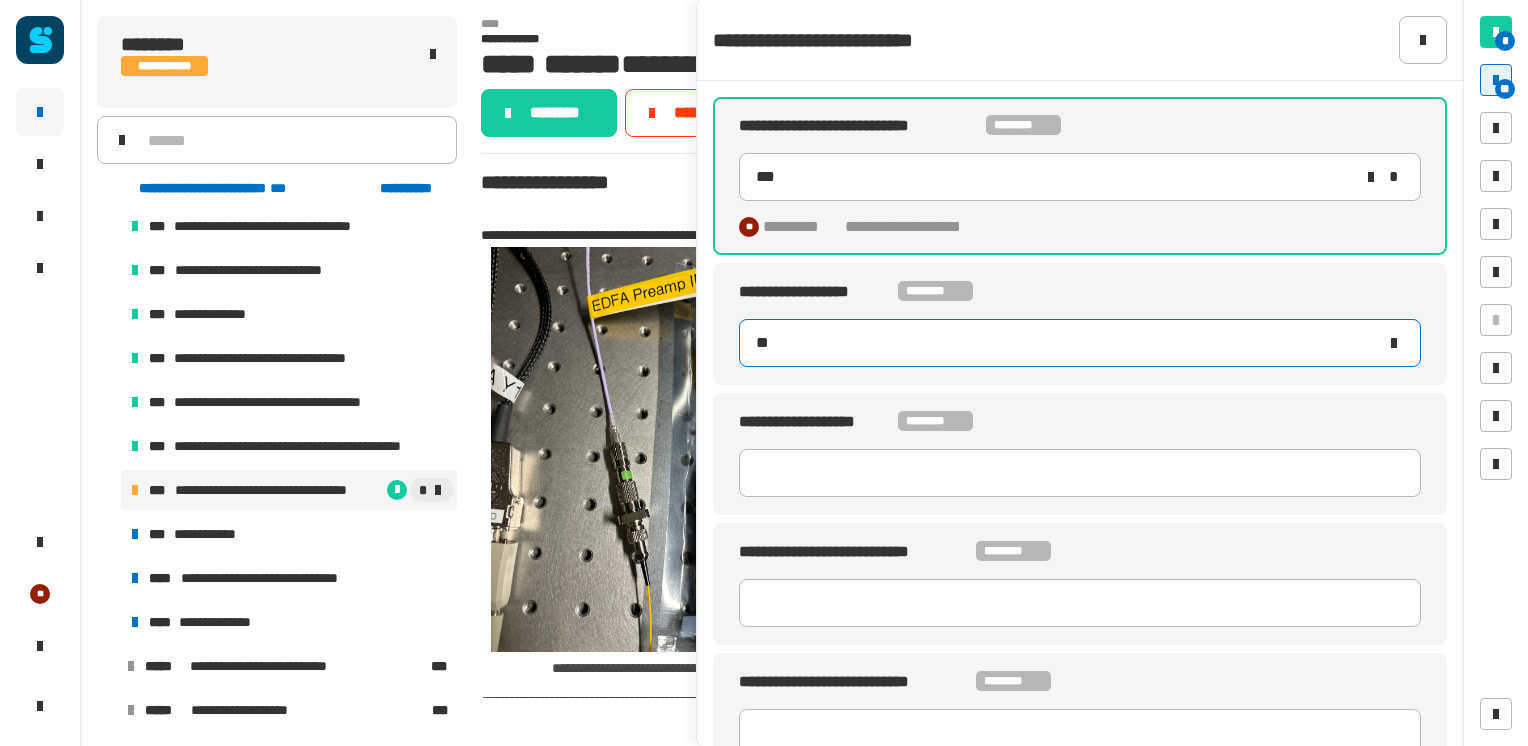 type on "**" 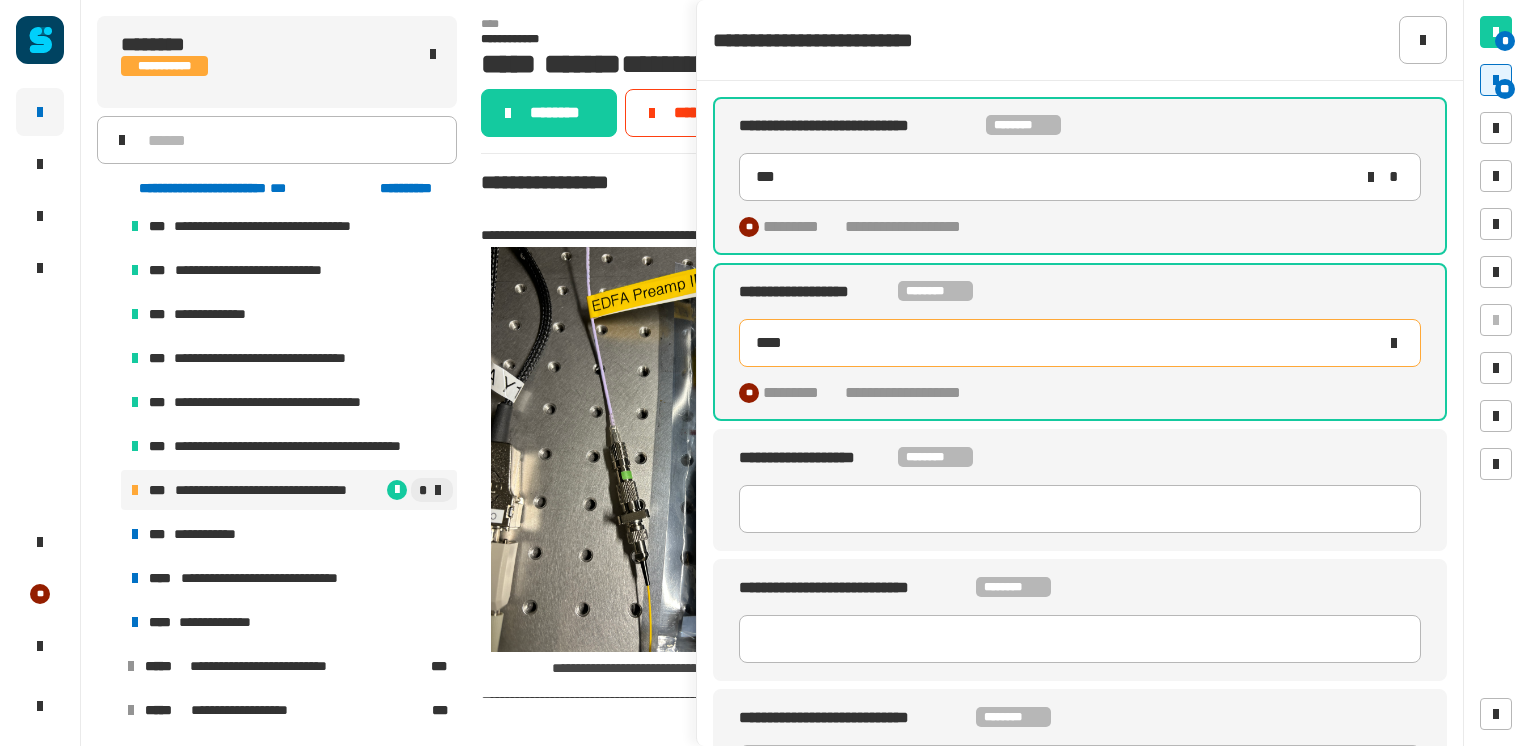 type on "*****" 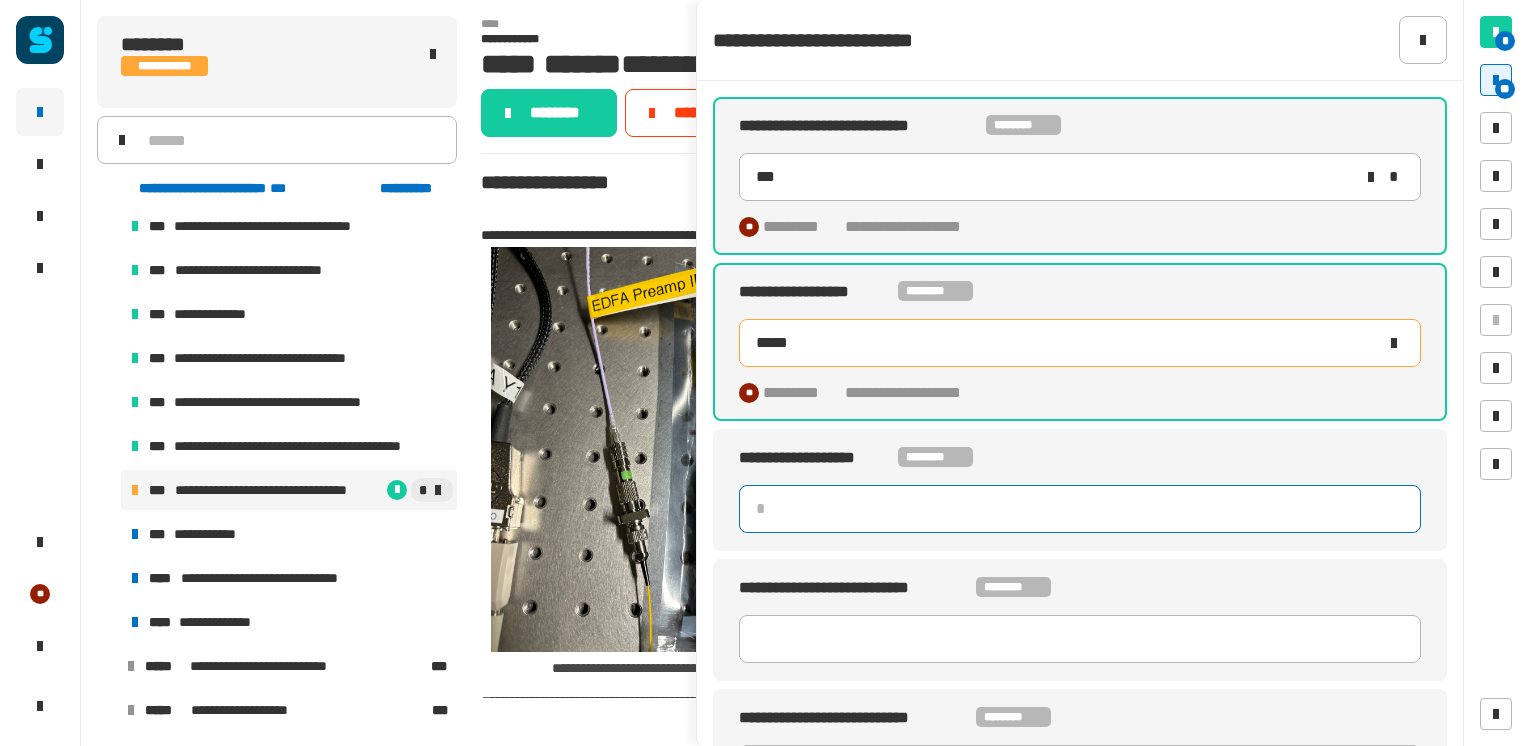 click 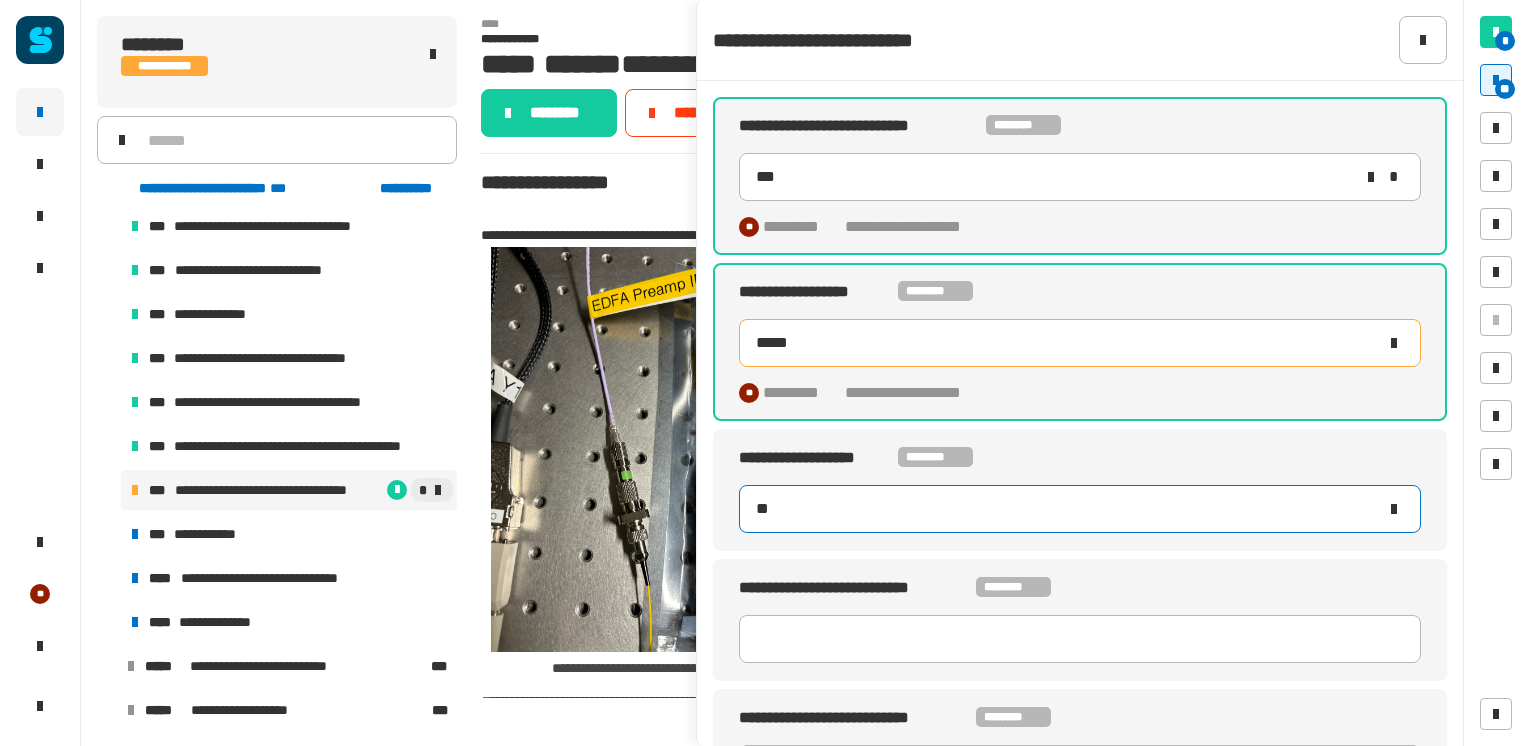 type on "**" 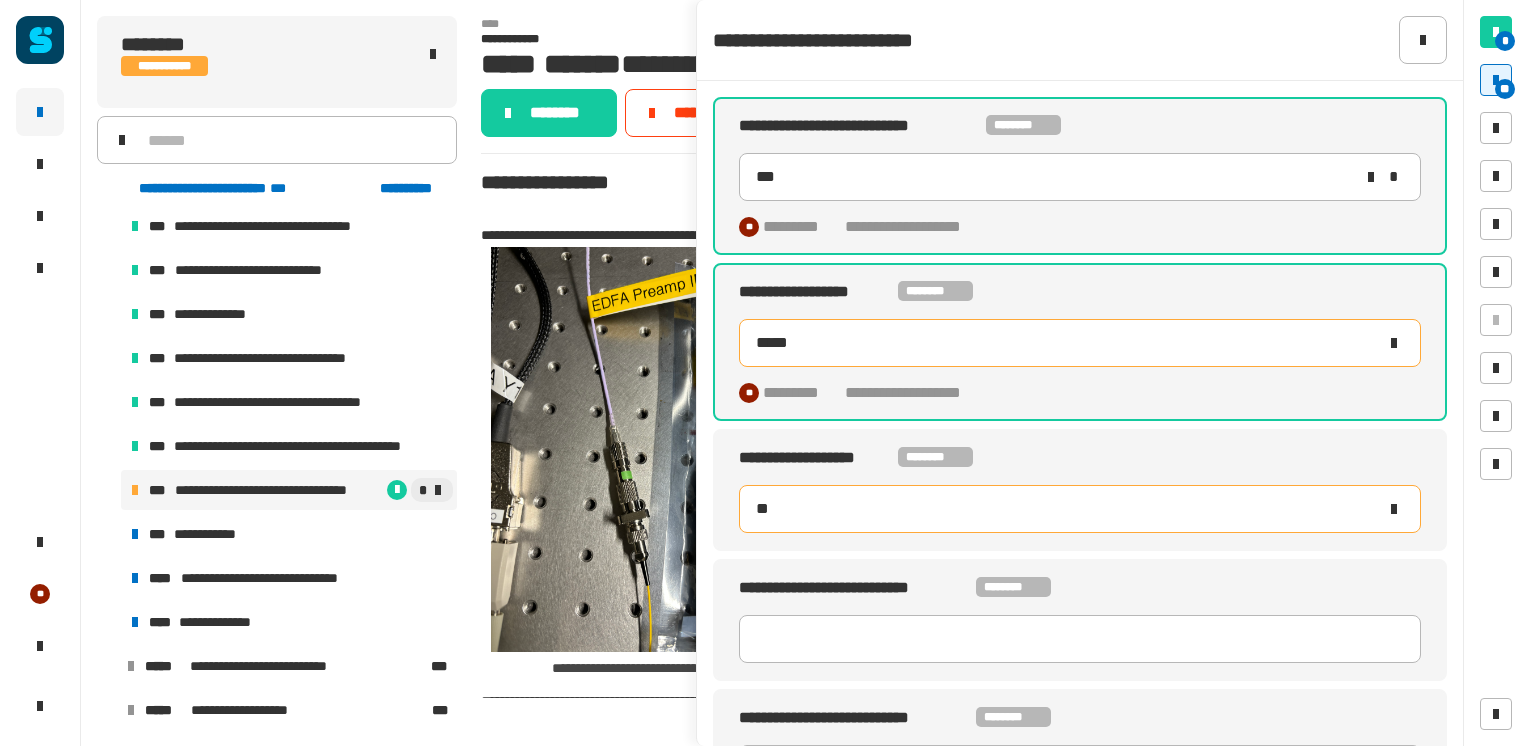 type on "*****" 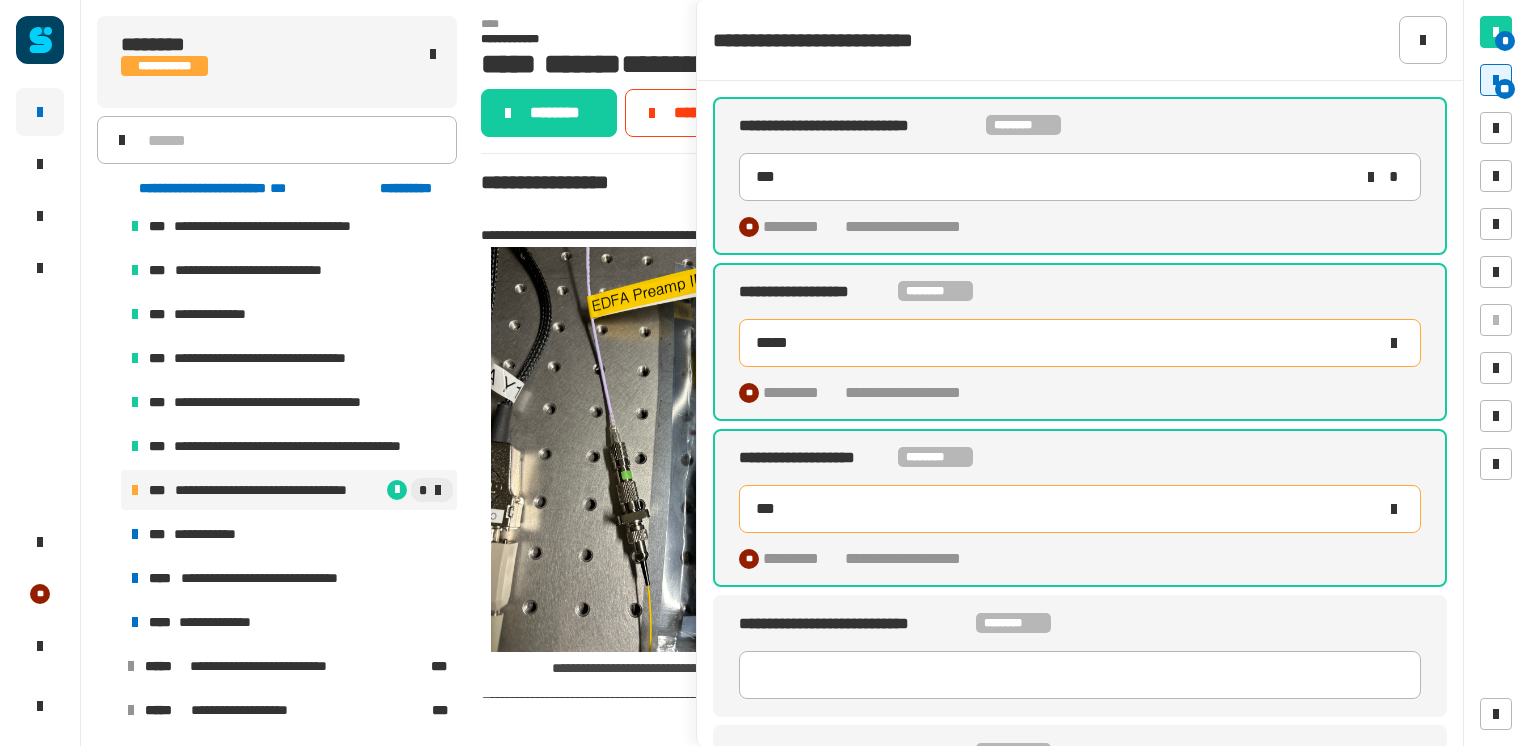 type on "****" 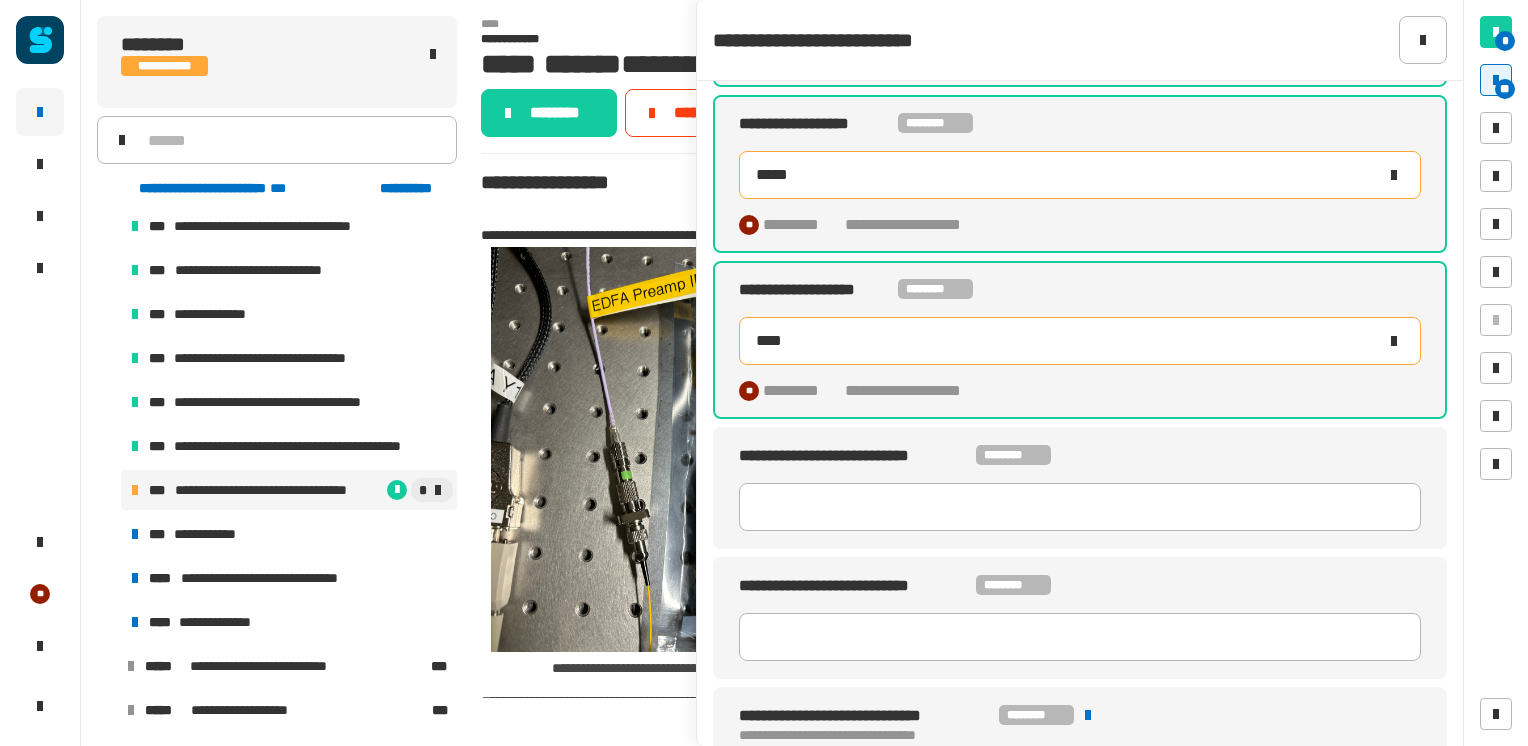scroll, scrollTop: 167, scrollLeft: 0, axis: vertical 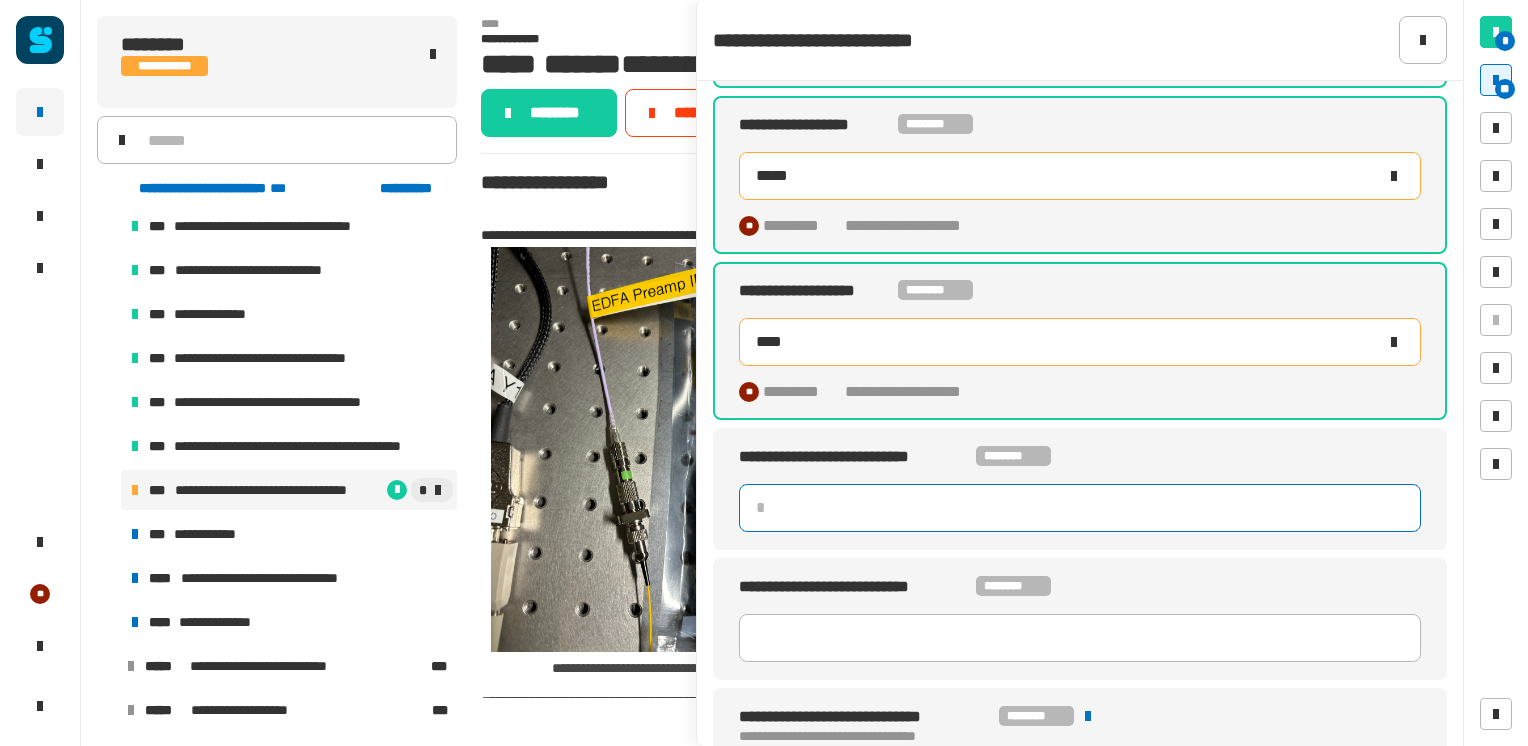 click 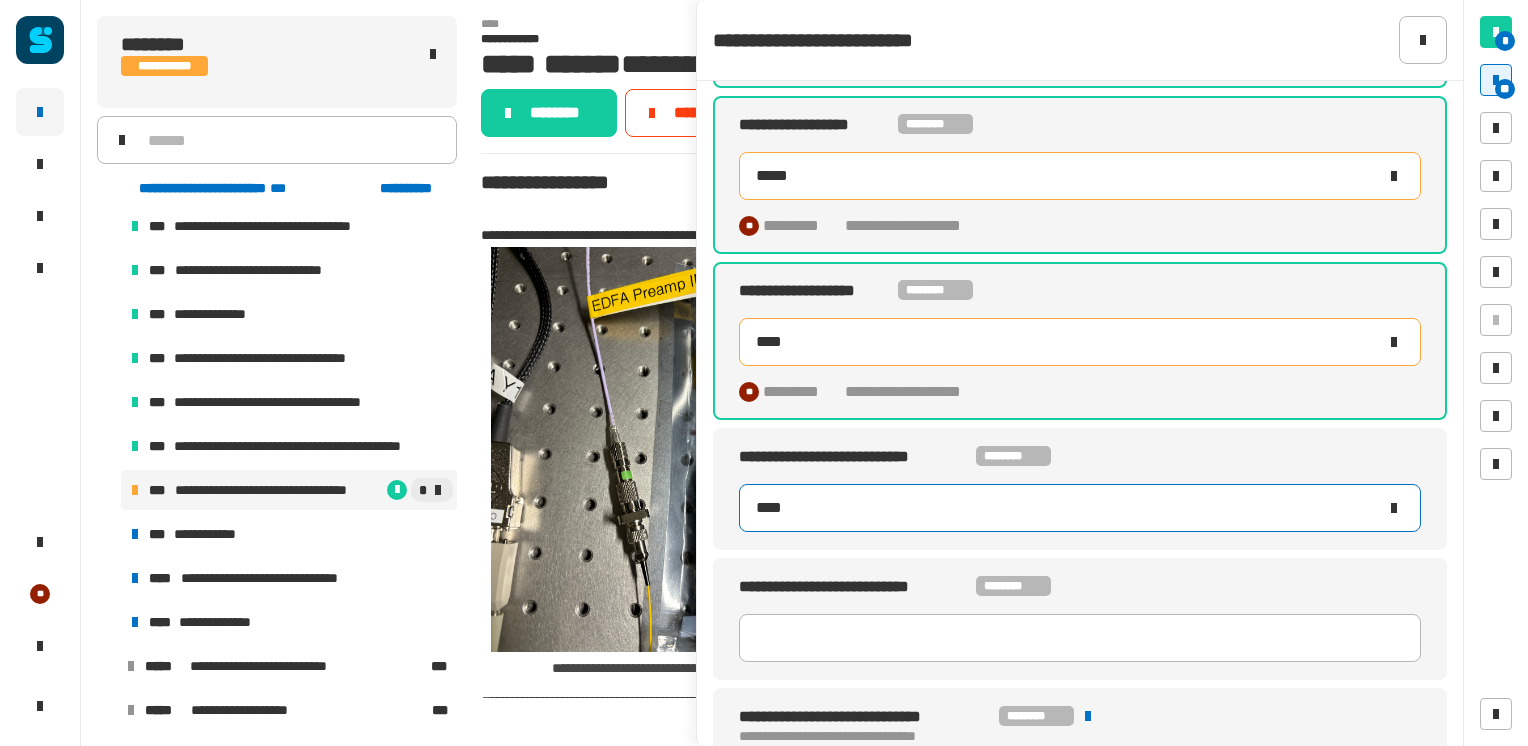 type on "****" 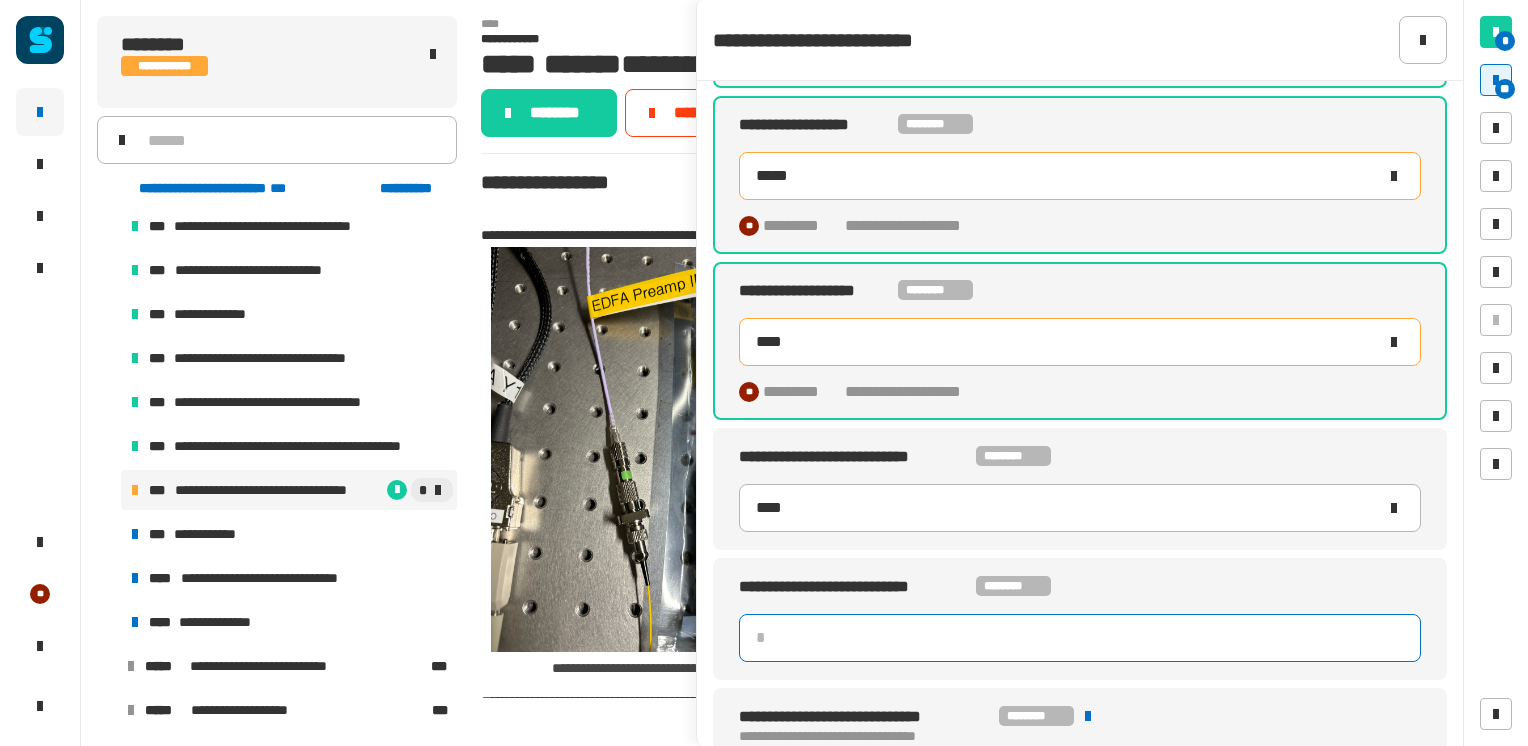 type 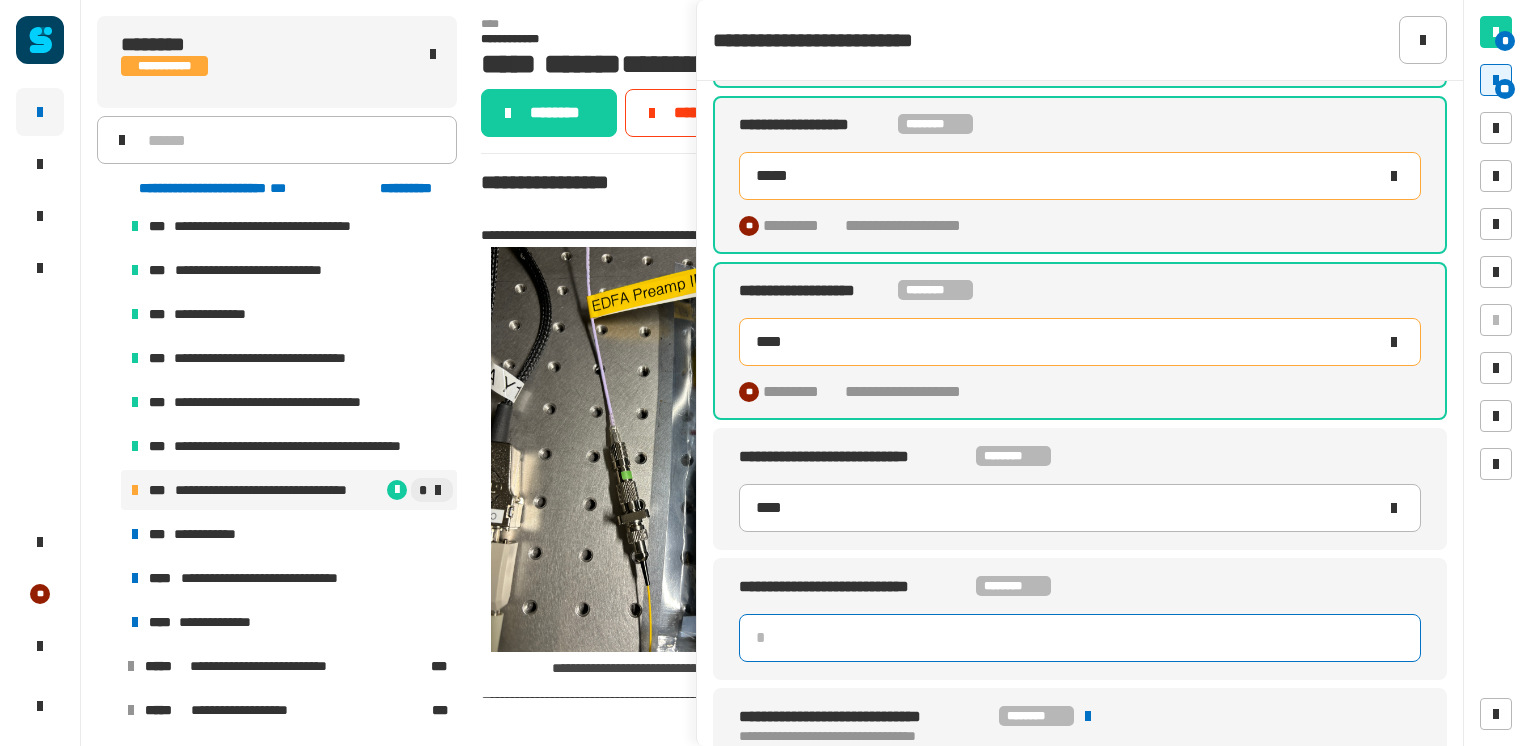 type on "****" 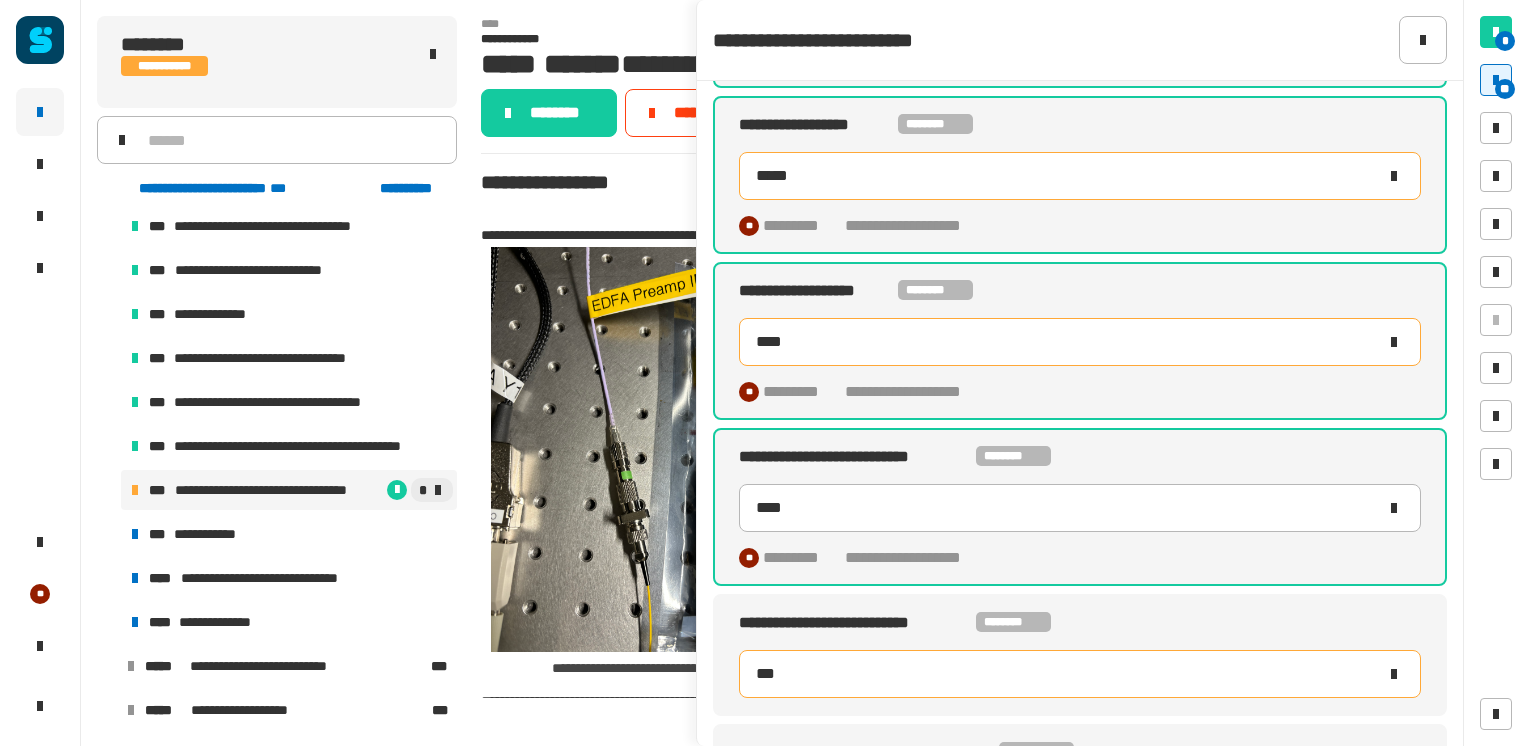 type on "***" 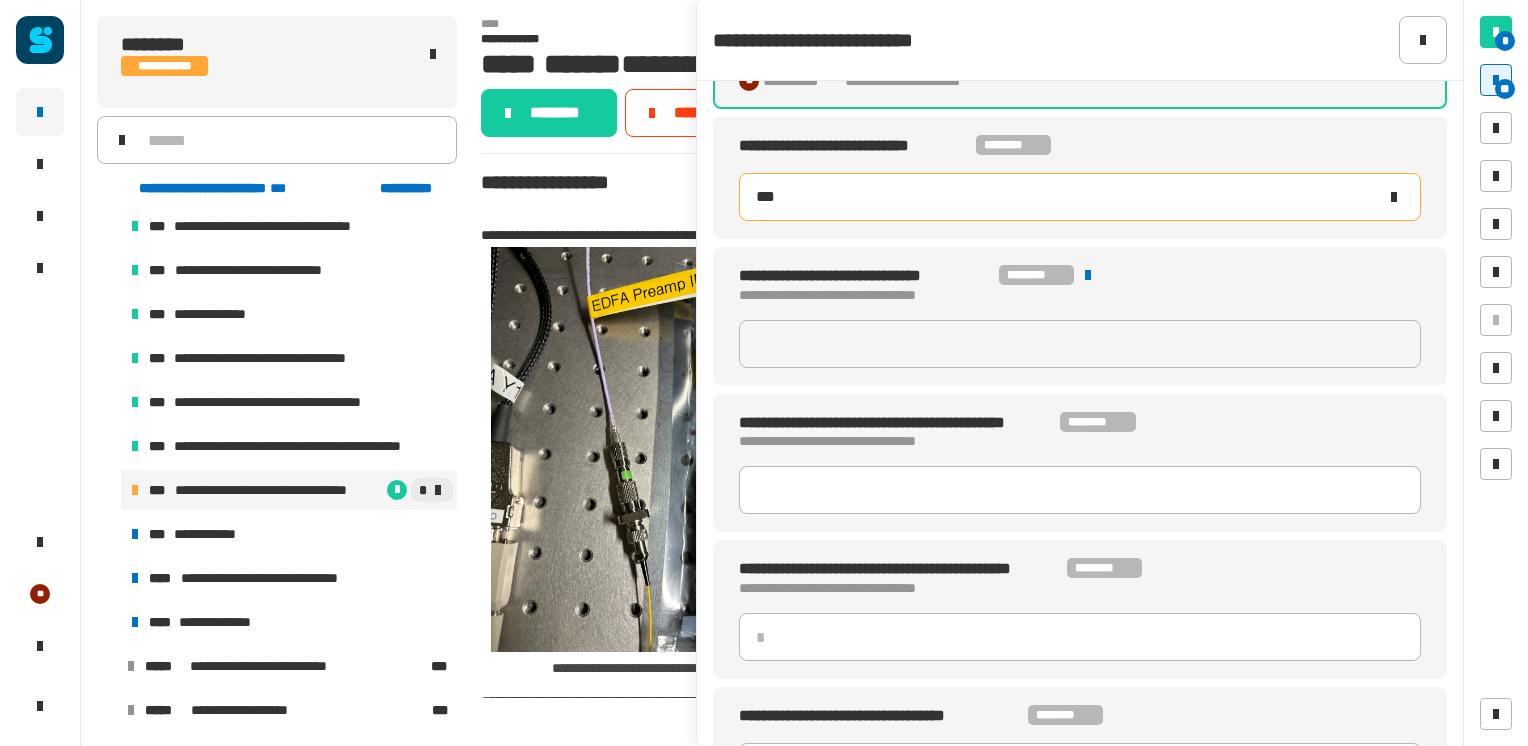 scroll, scrollTop: 723, scrollLeft: 0, axis: vertical 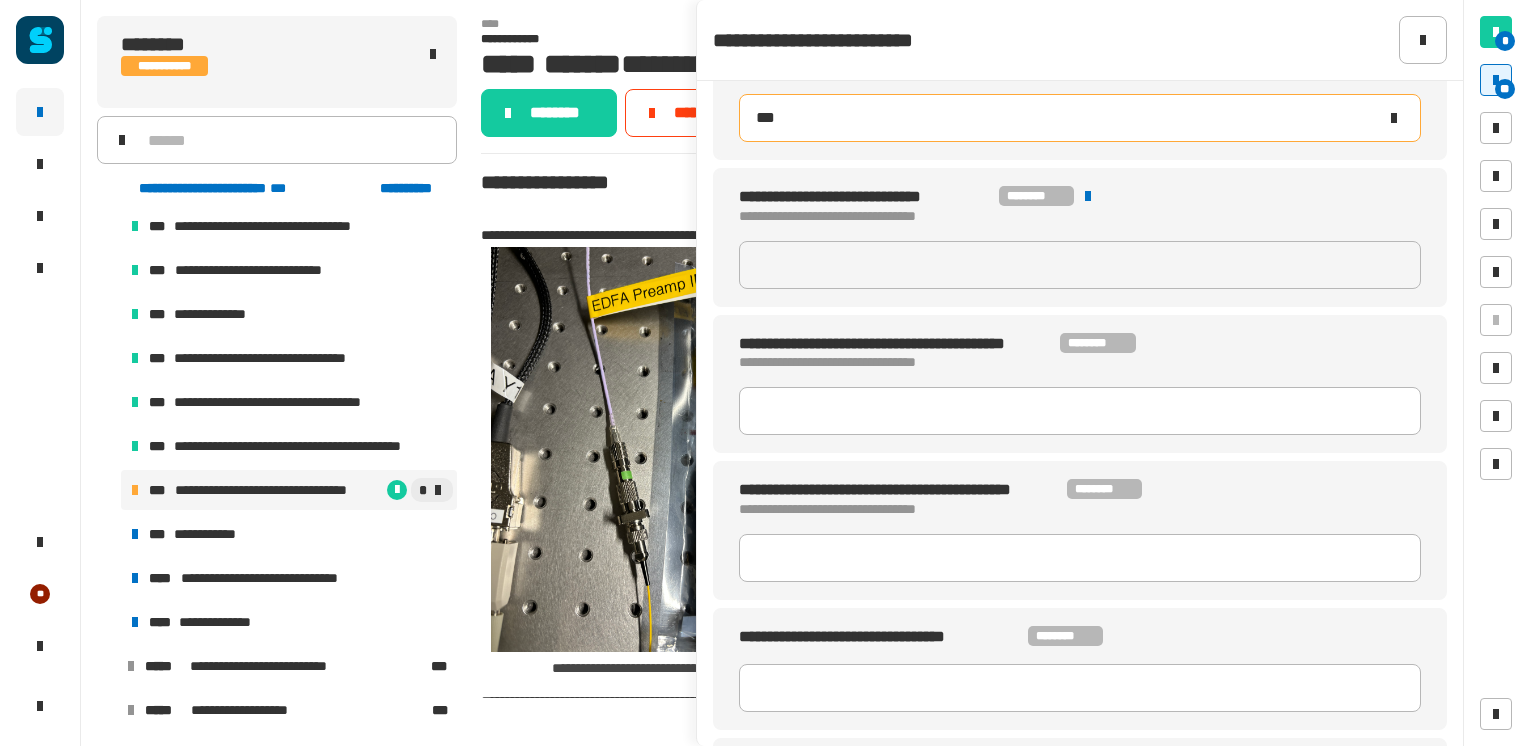 type on "**********" 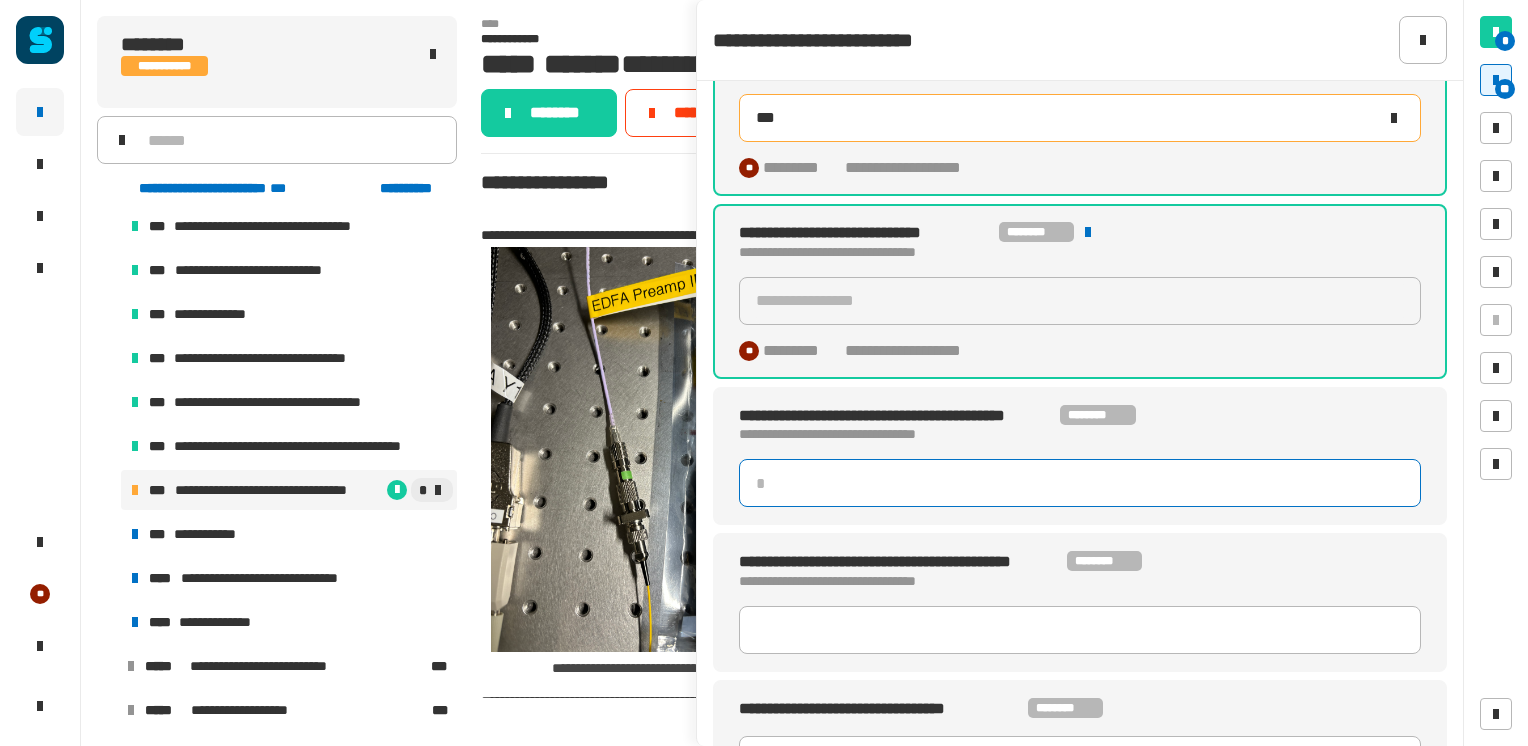 click 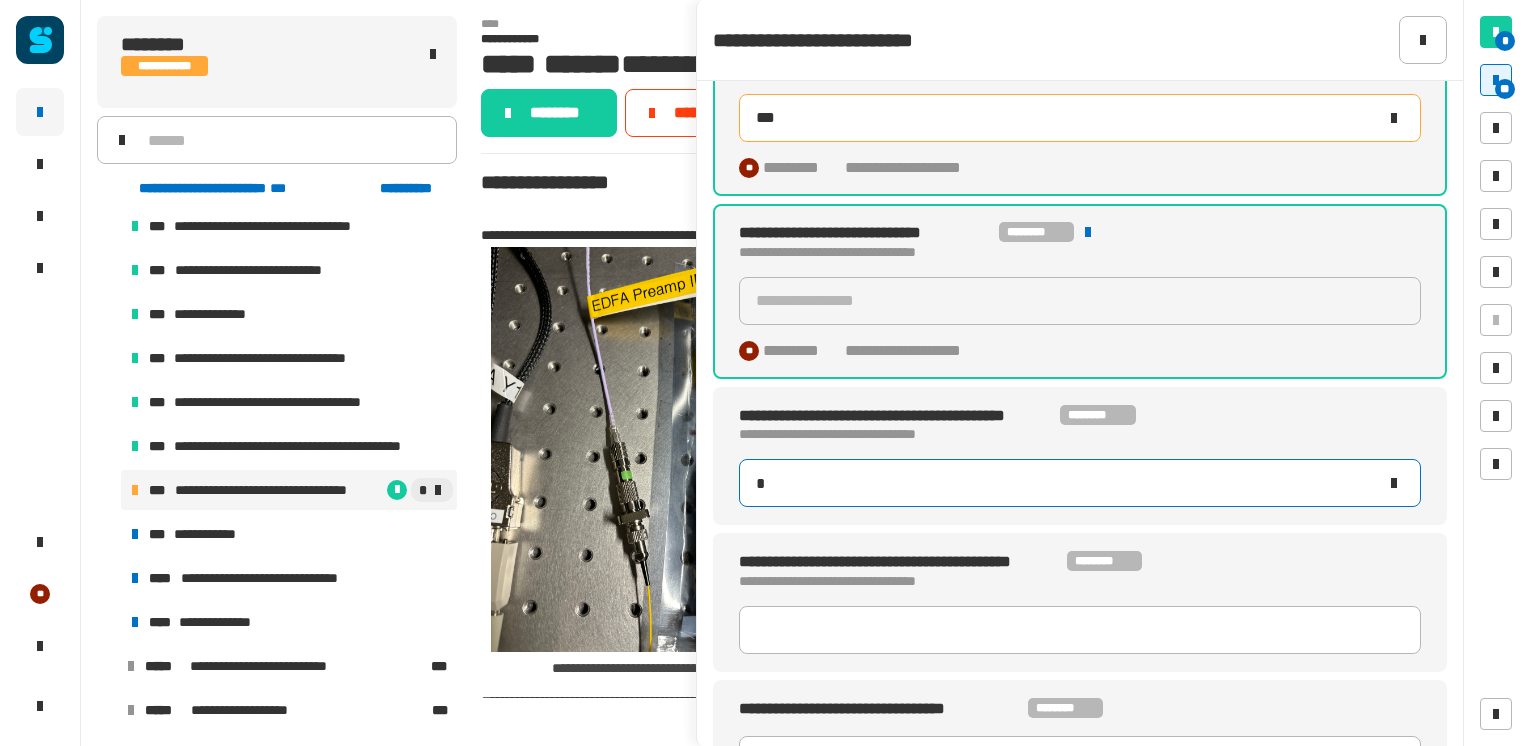 type on "***" 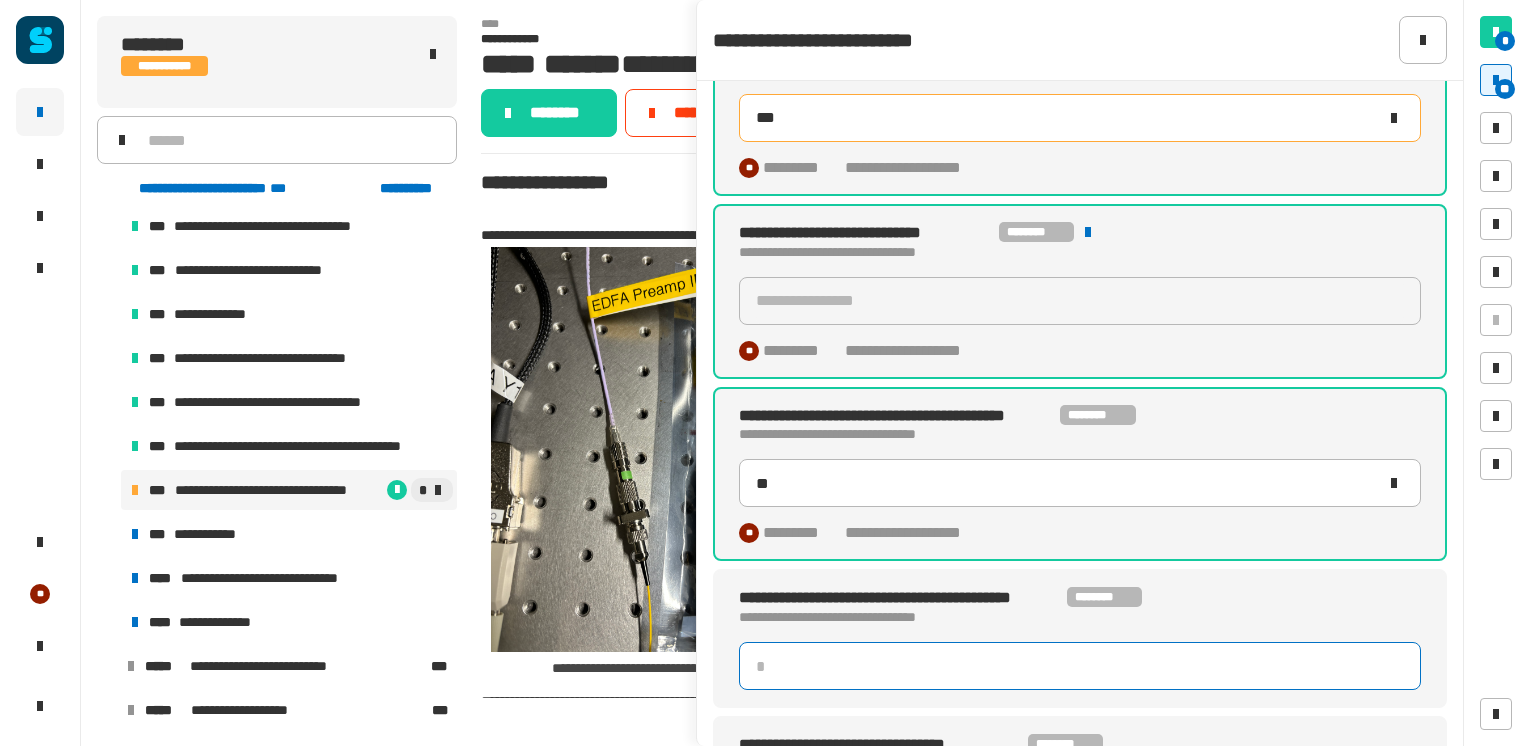 click 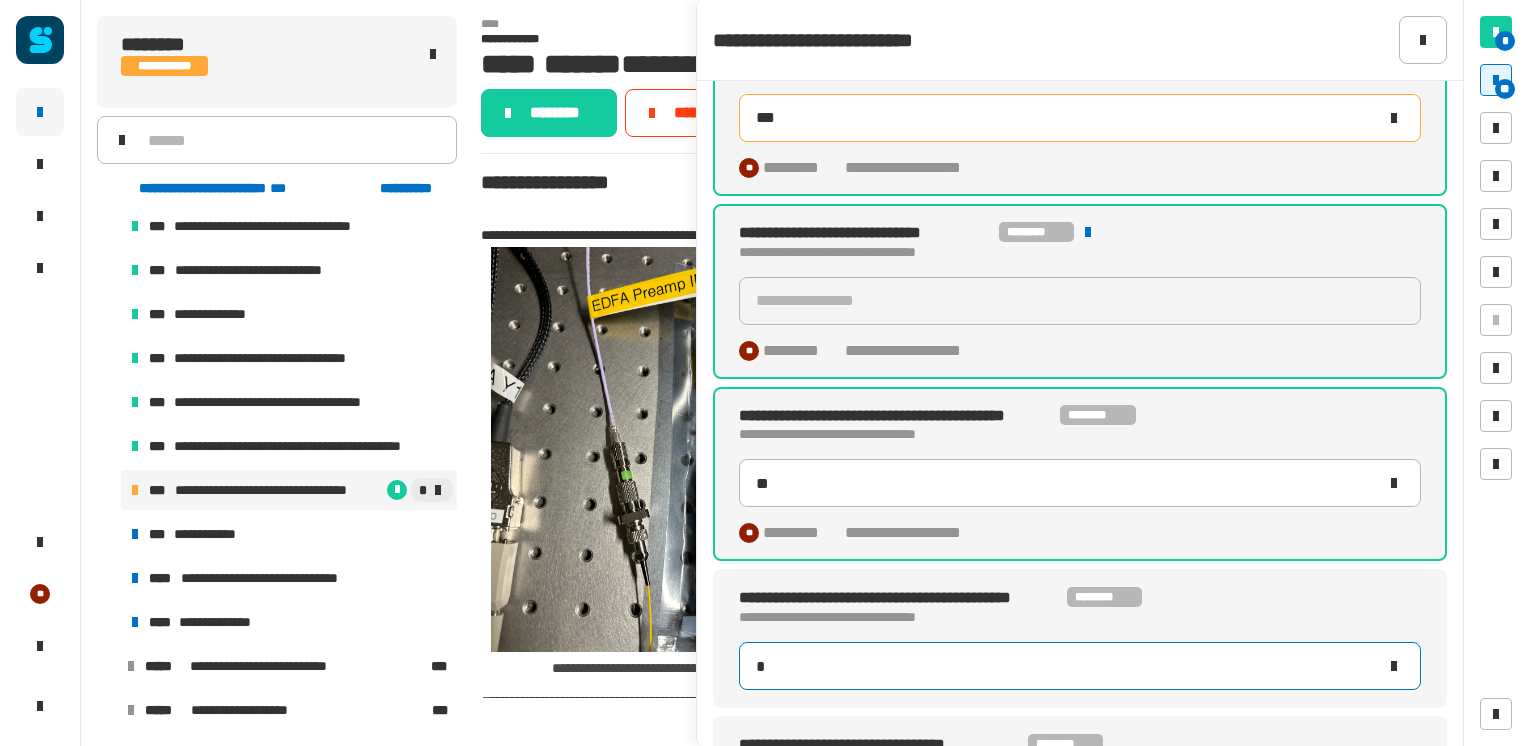 type on "**" 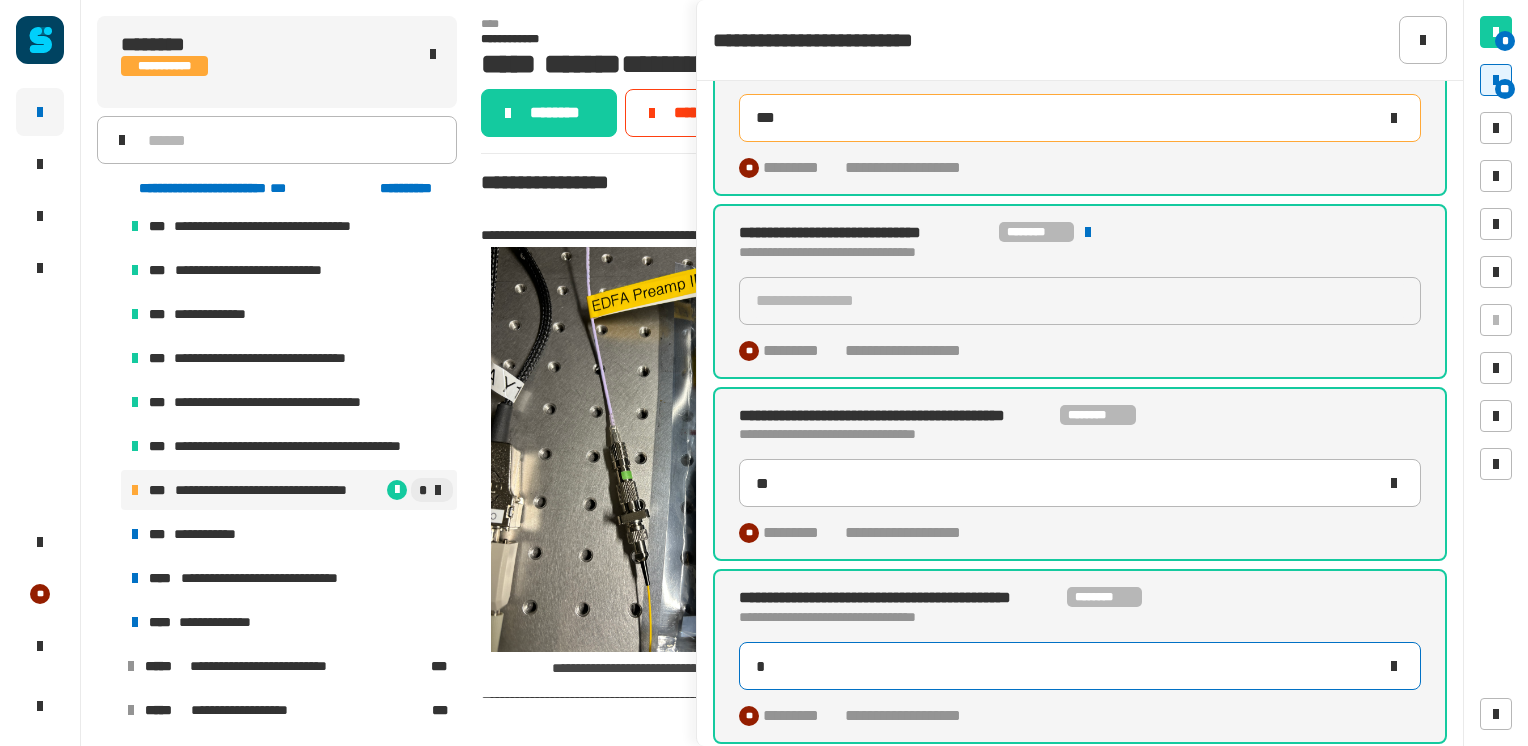 type on "**" 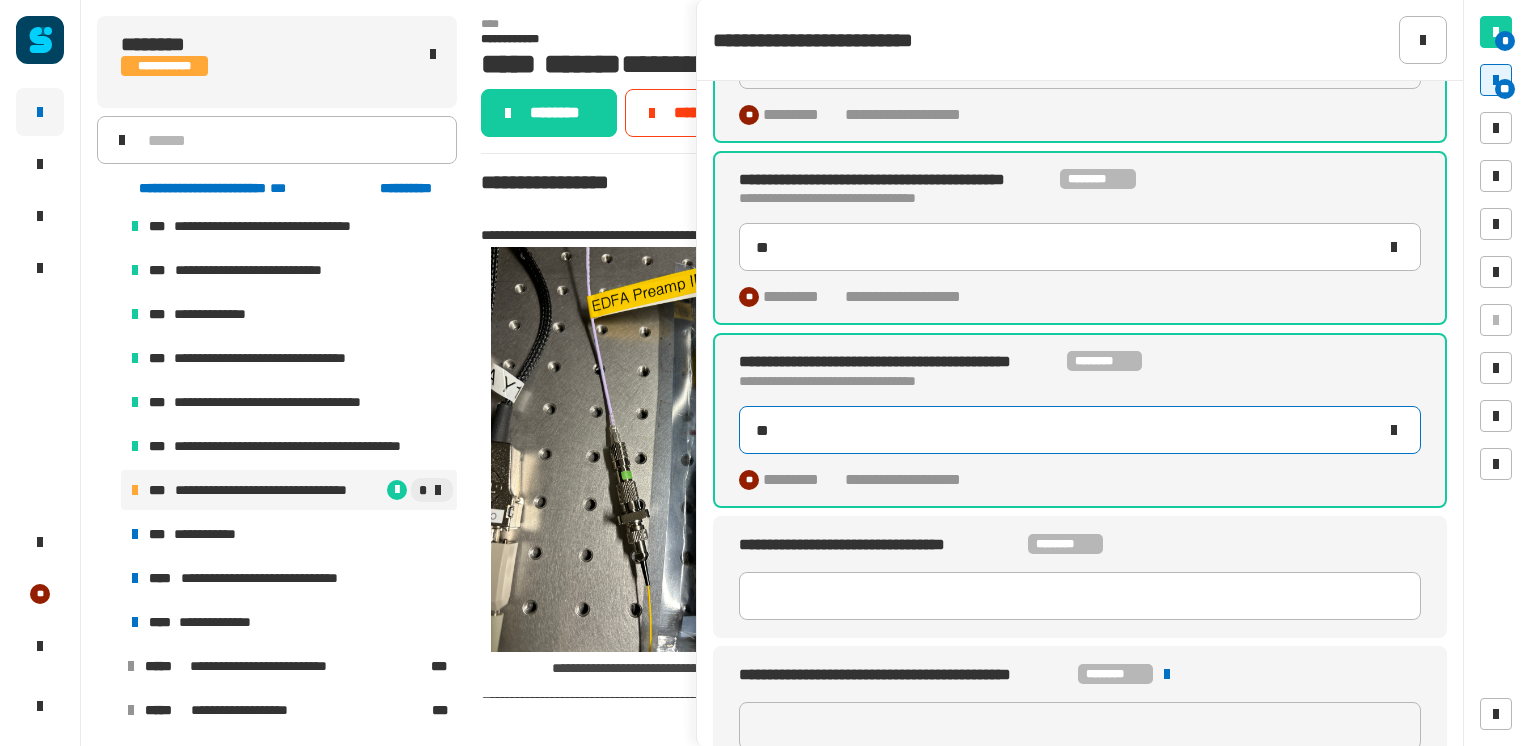 scroll, scrollTop: 1015, scrollLeft: 0, axis: vertical 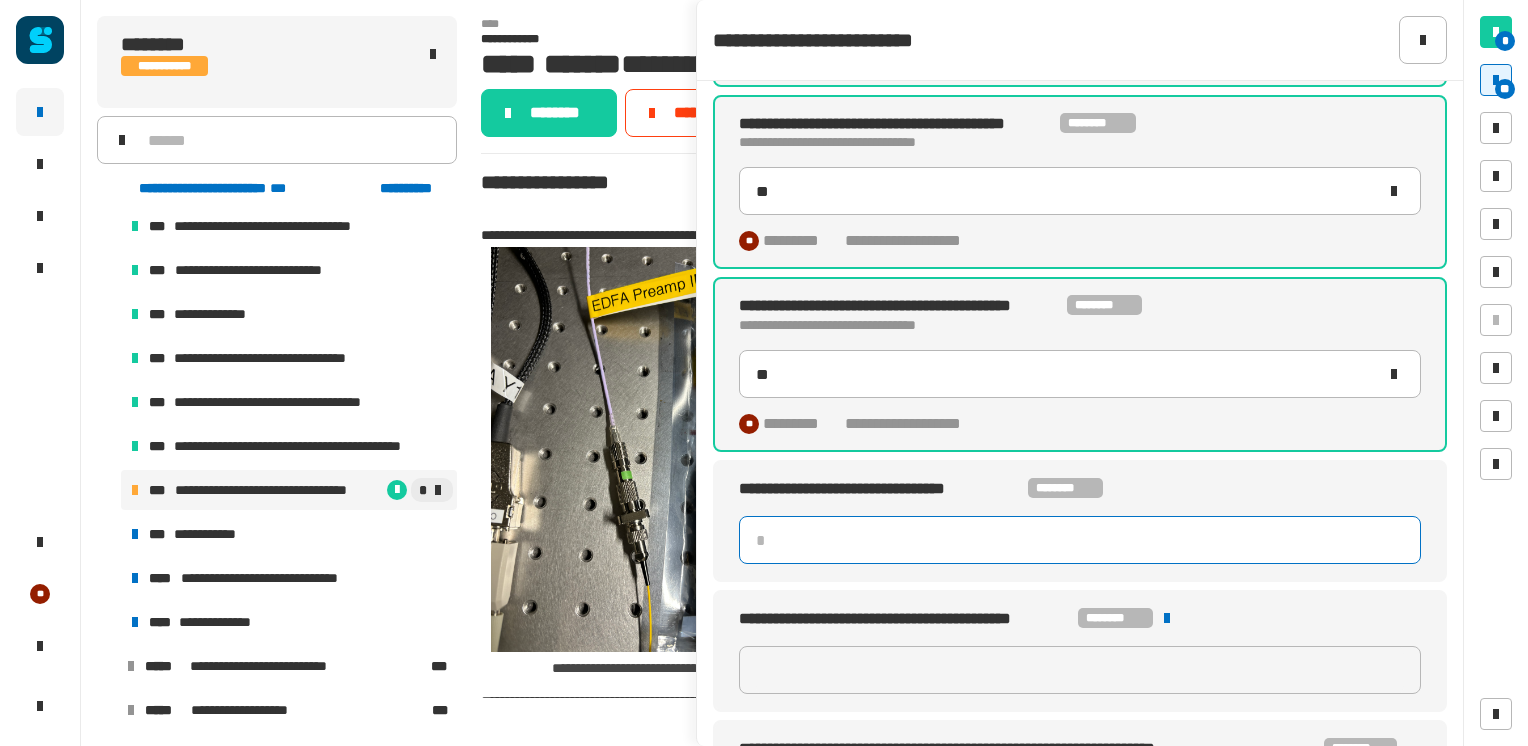 click 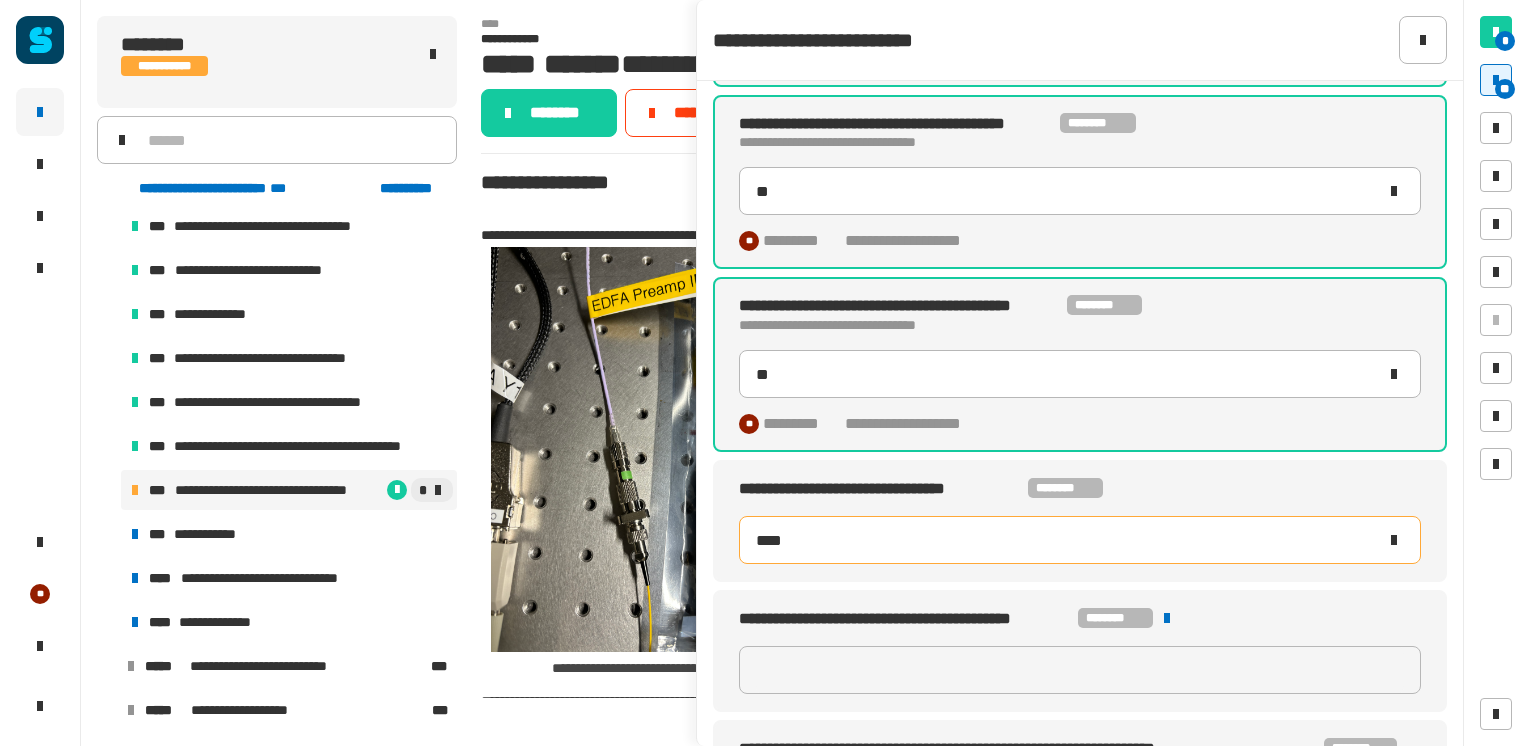 type on "*****" 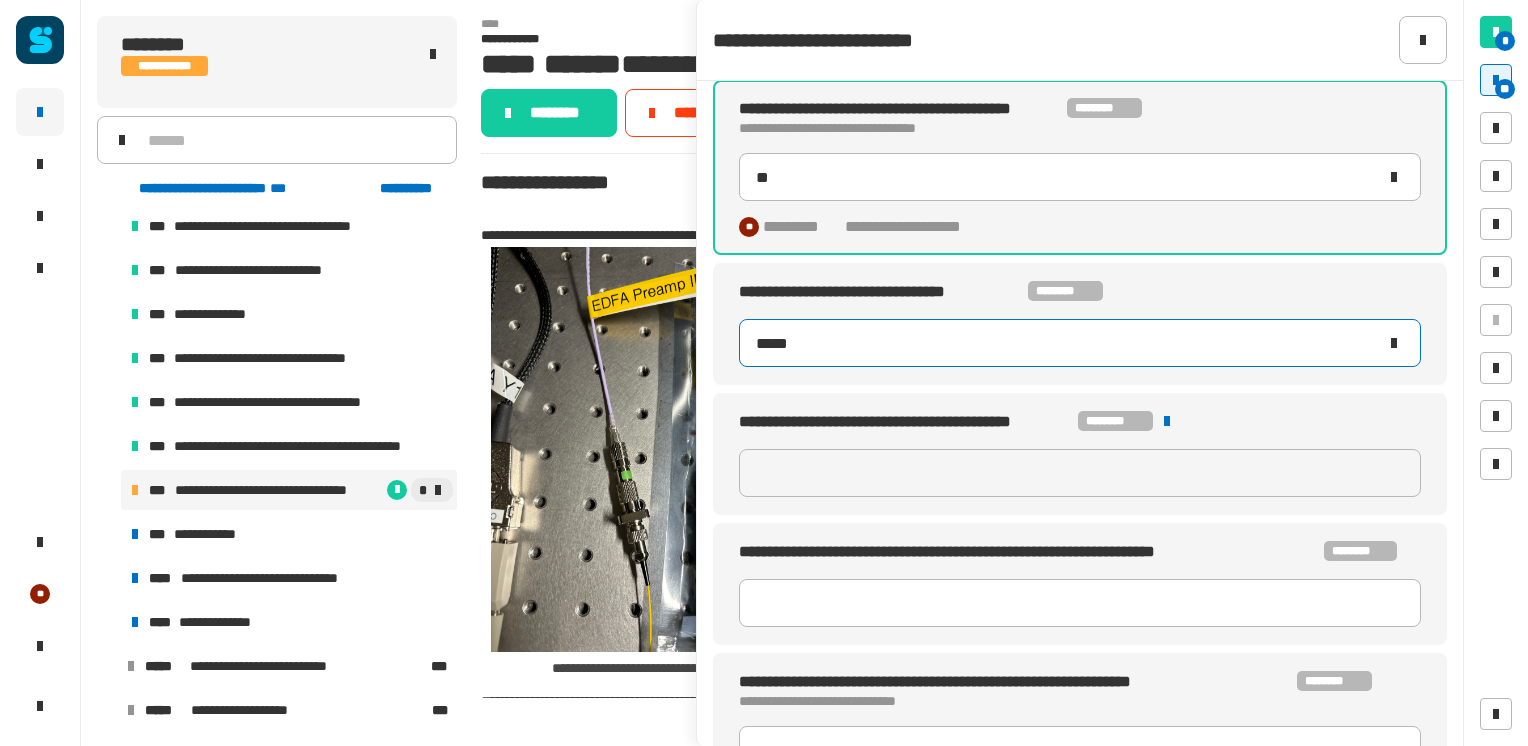 scroll, scrollTop: 1258, scrollLeft: 0, axis: vertical 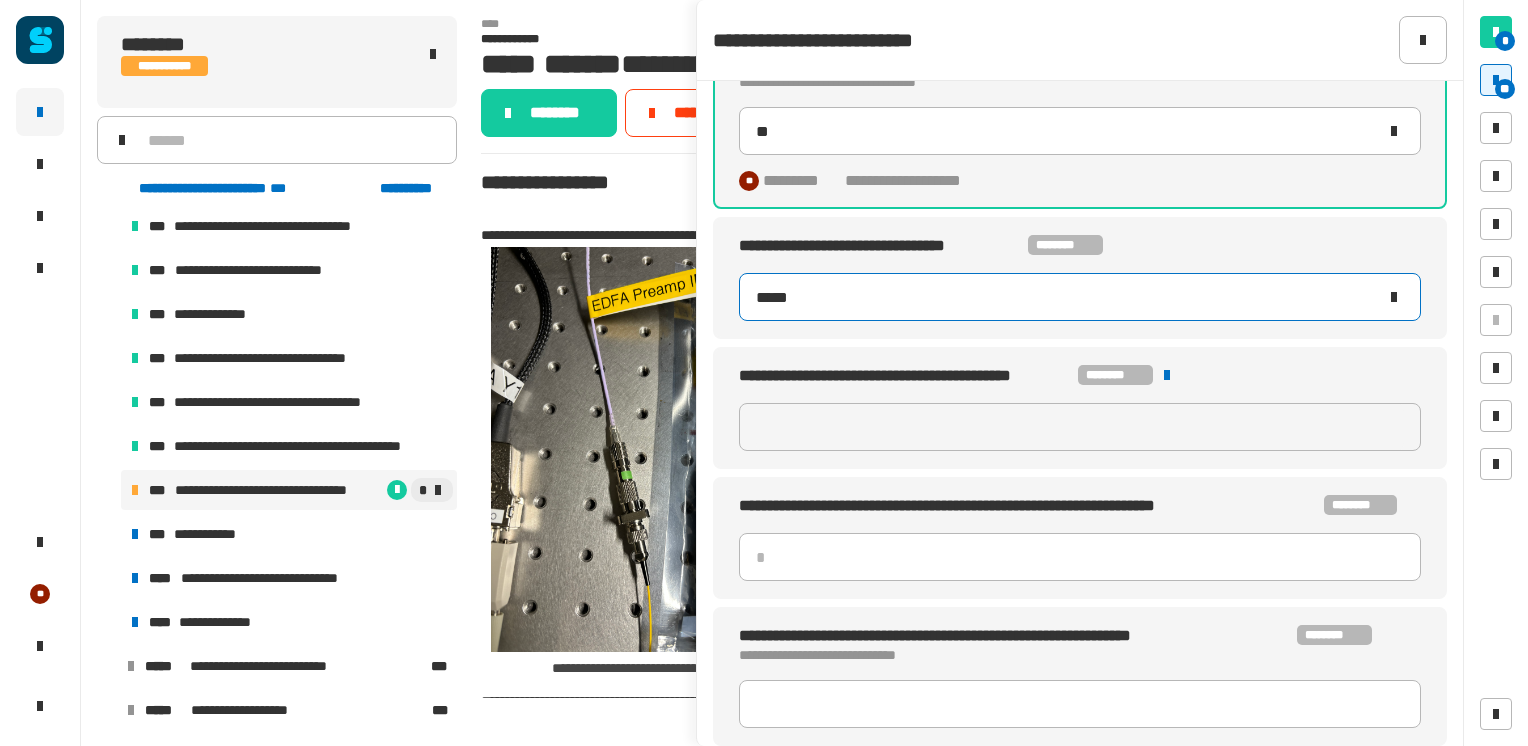 type on "**" 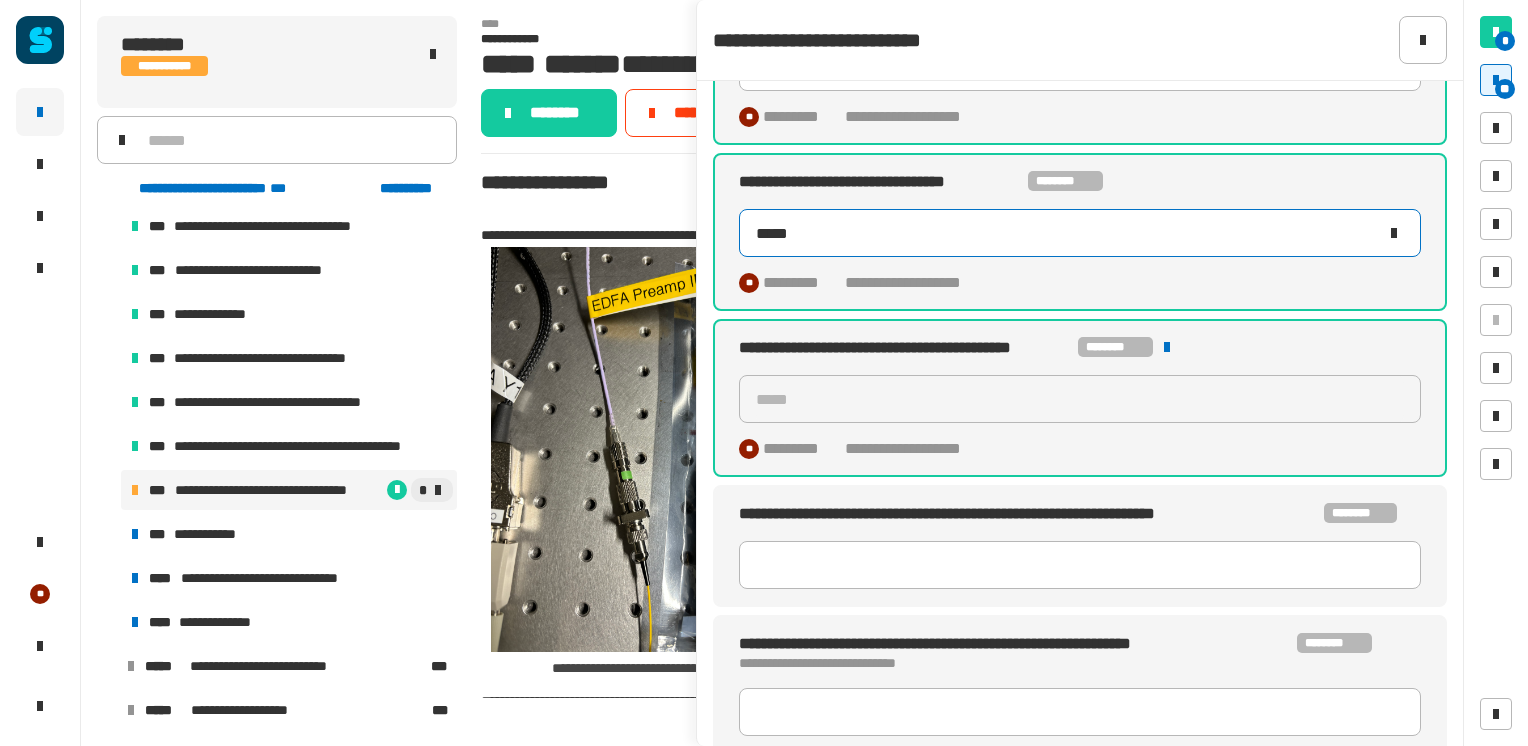 scroll, scrollTop: 1330, scrollLeft: 0, axis: vertical 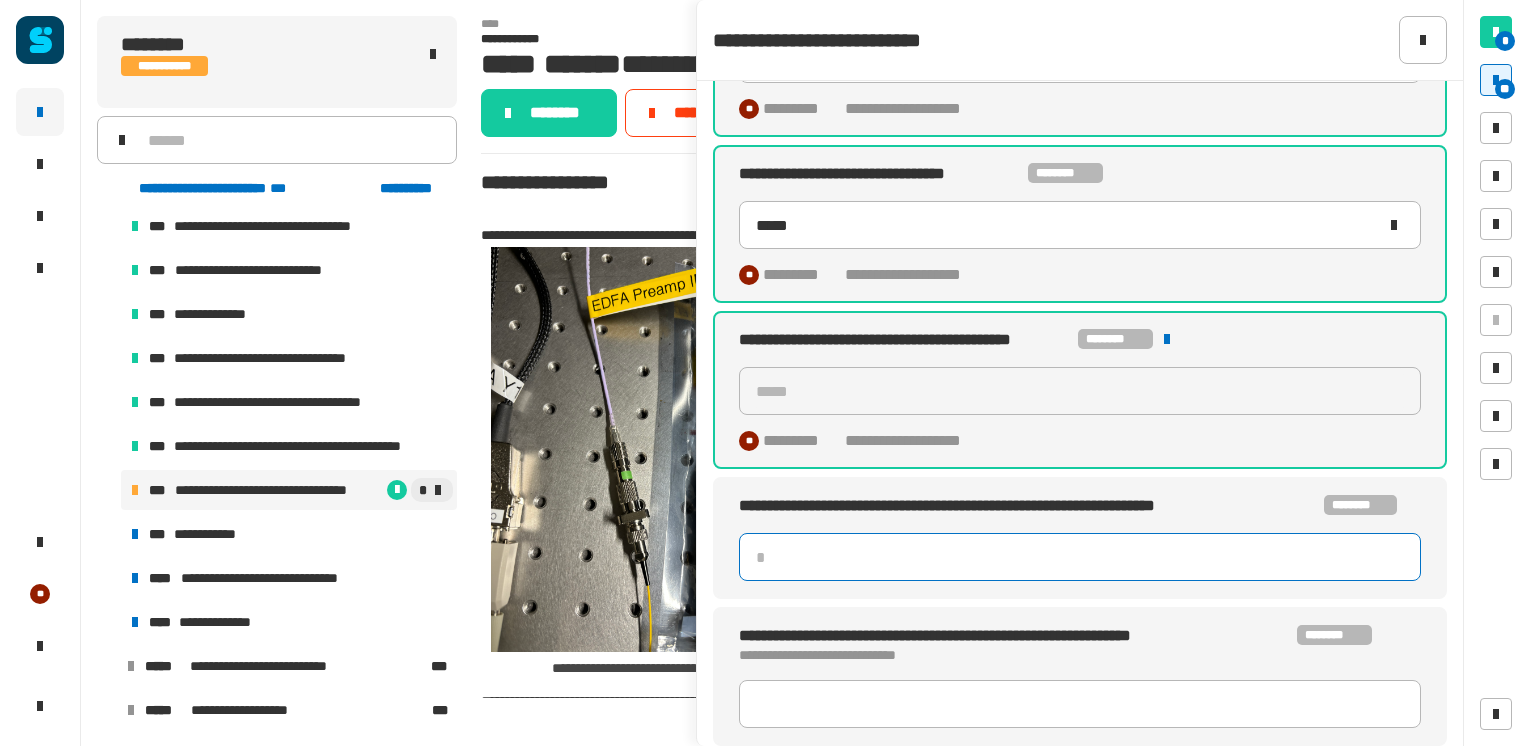 click 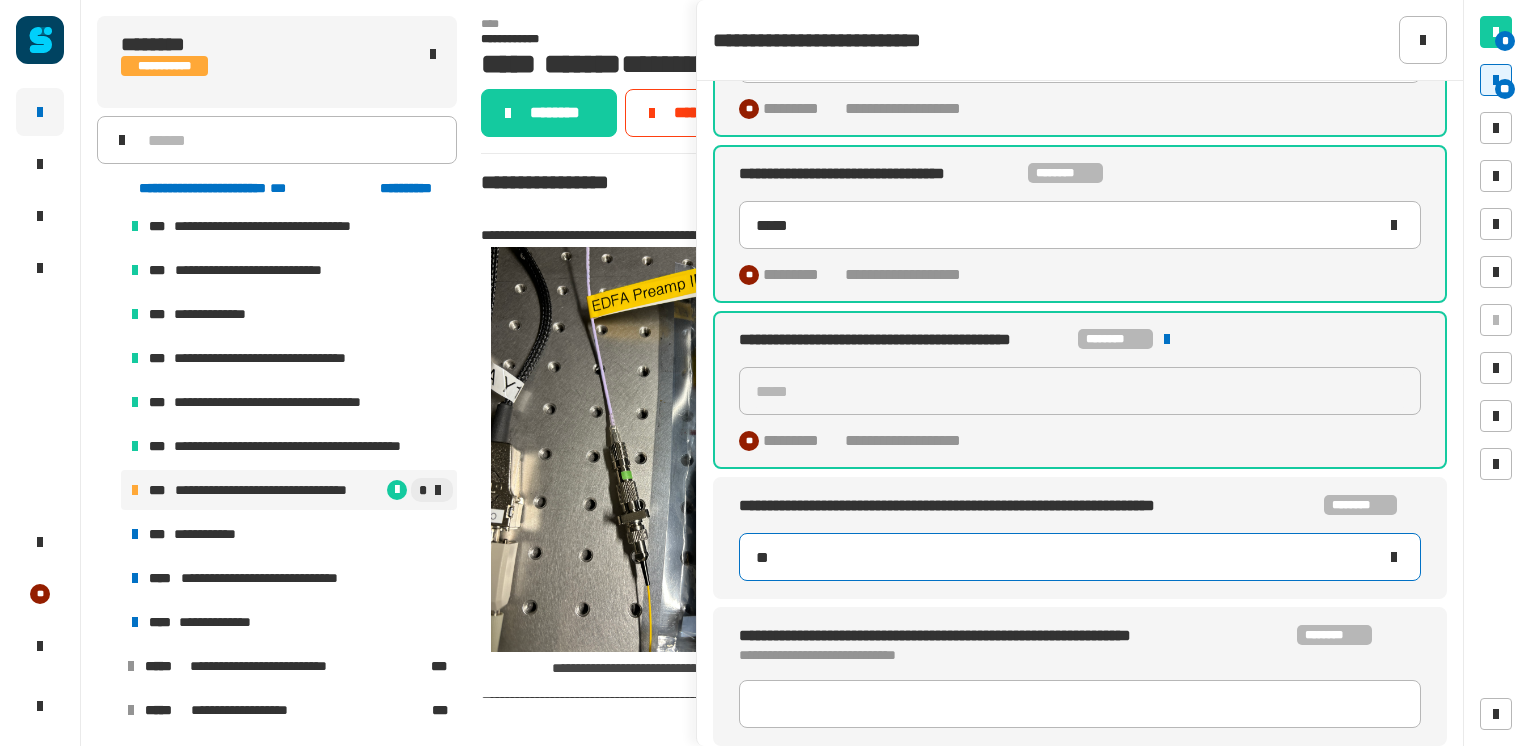 type on "**" 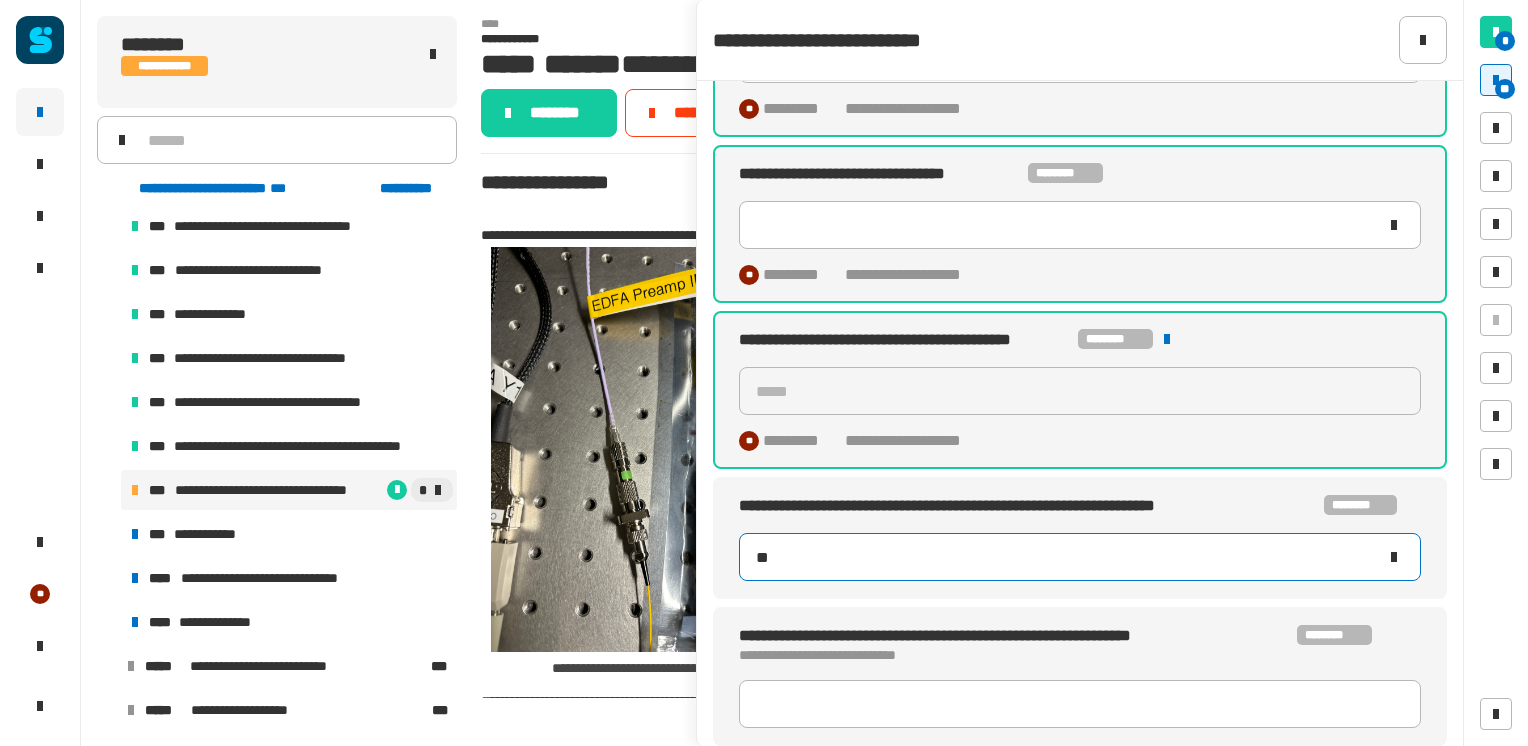 type on "****" 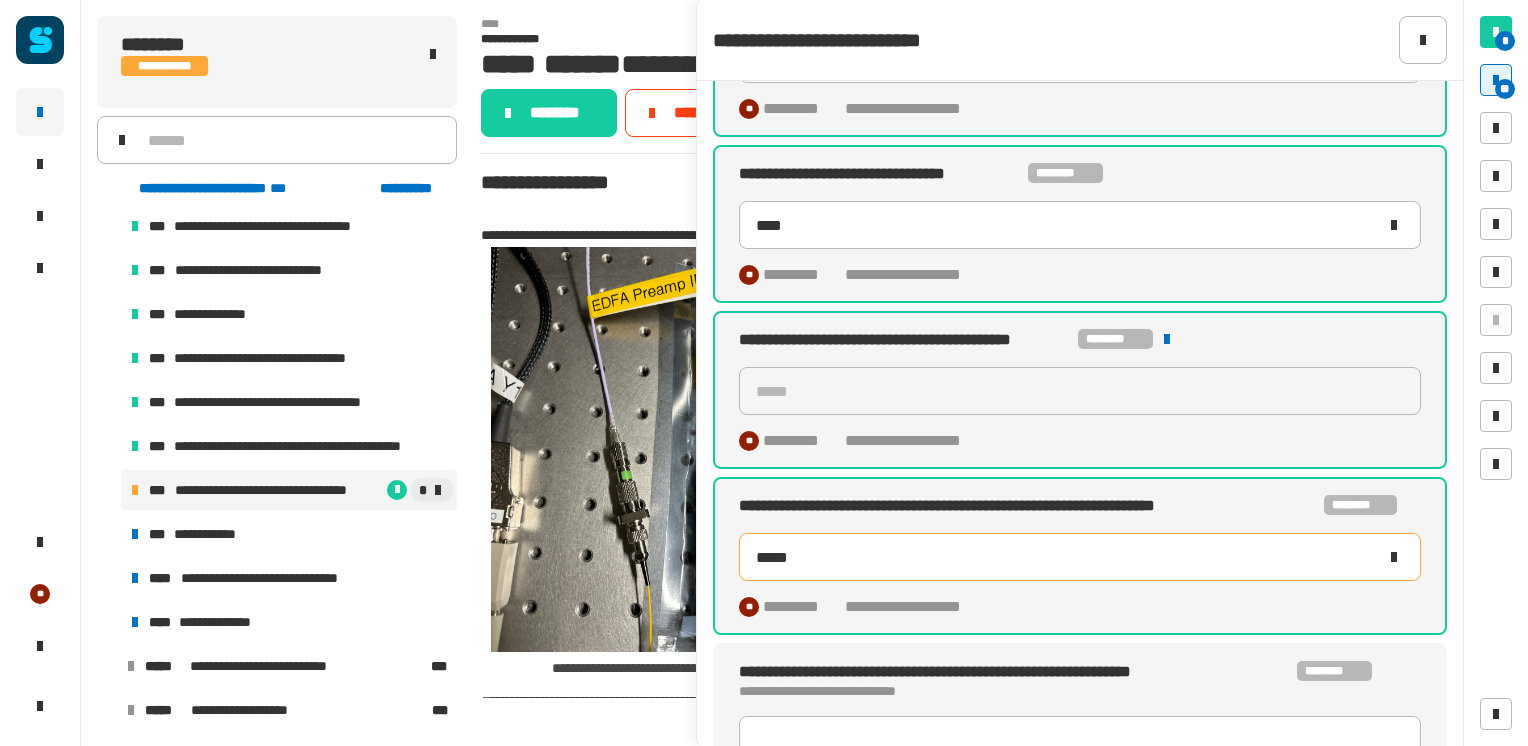 type on "*****" 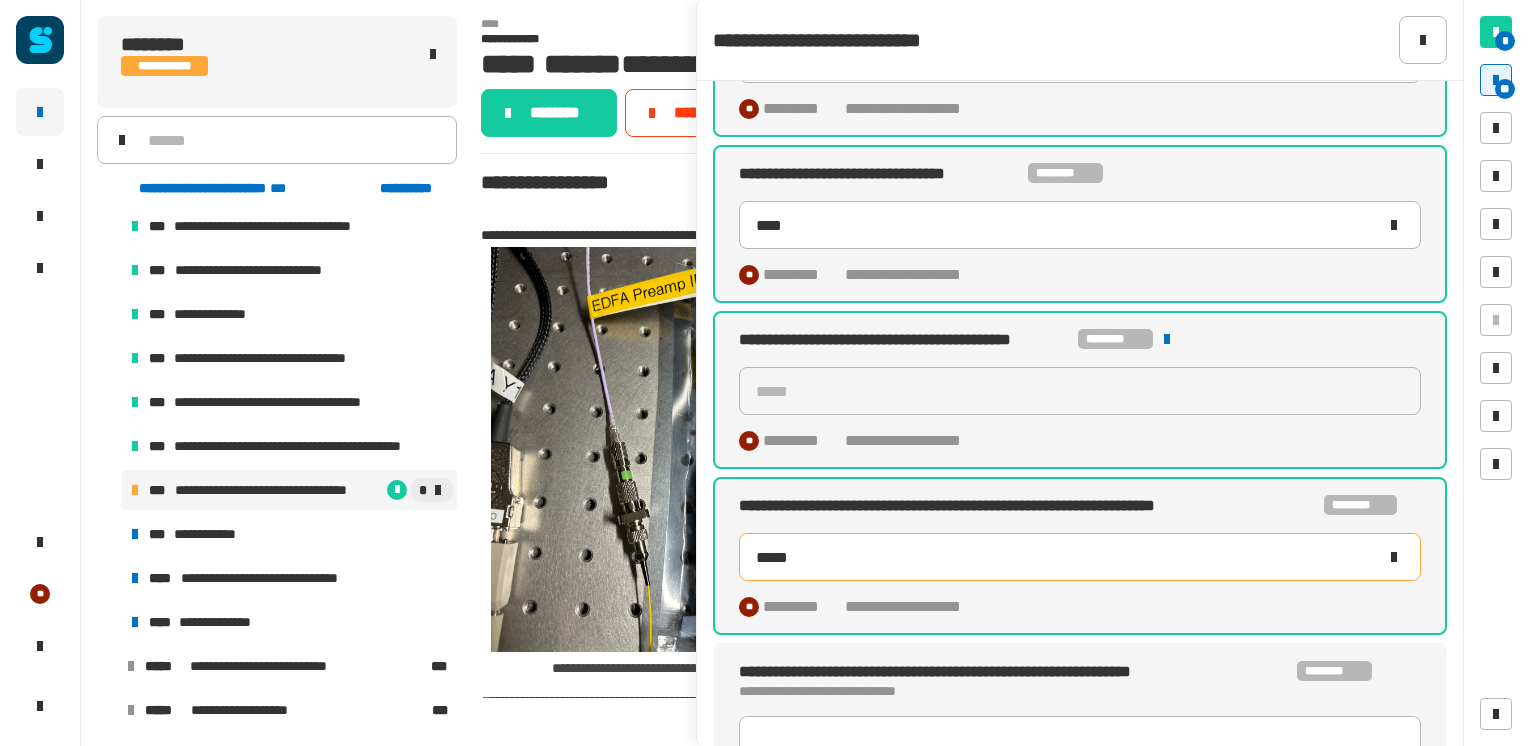 scroll, scrollTop: 1366, scrollLeft: 0, axis: vertical 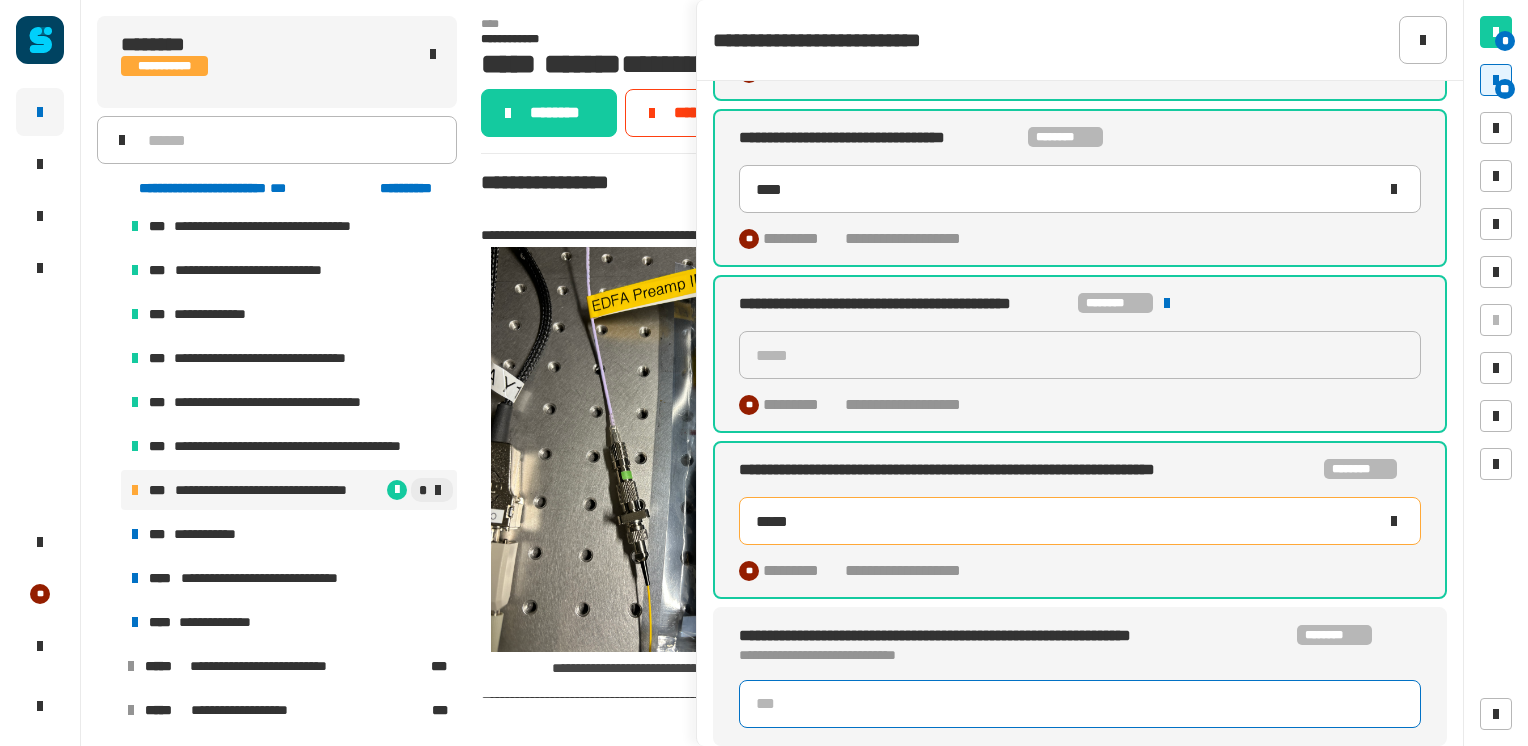 click 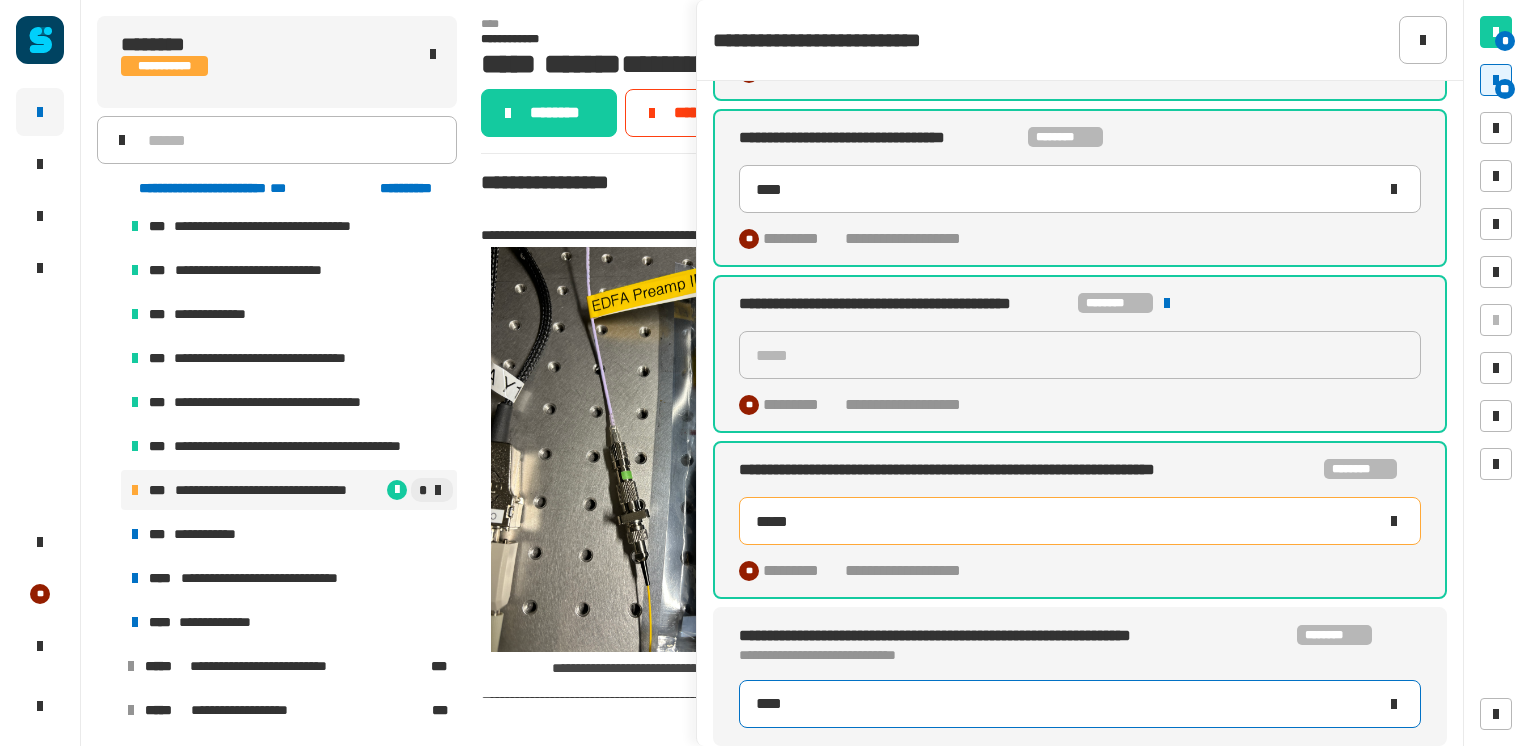 type on "****" 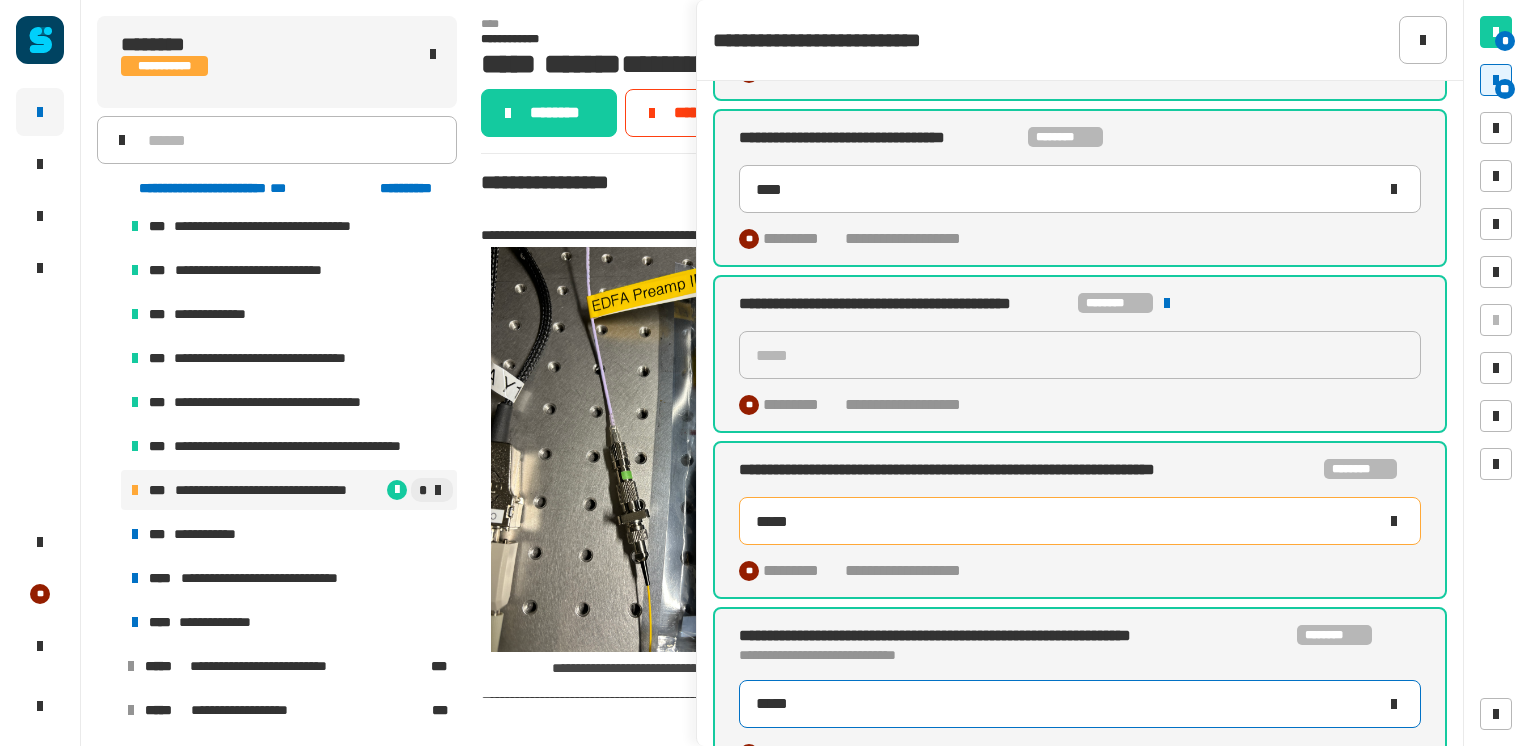 type on "*****" 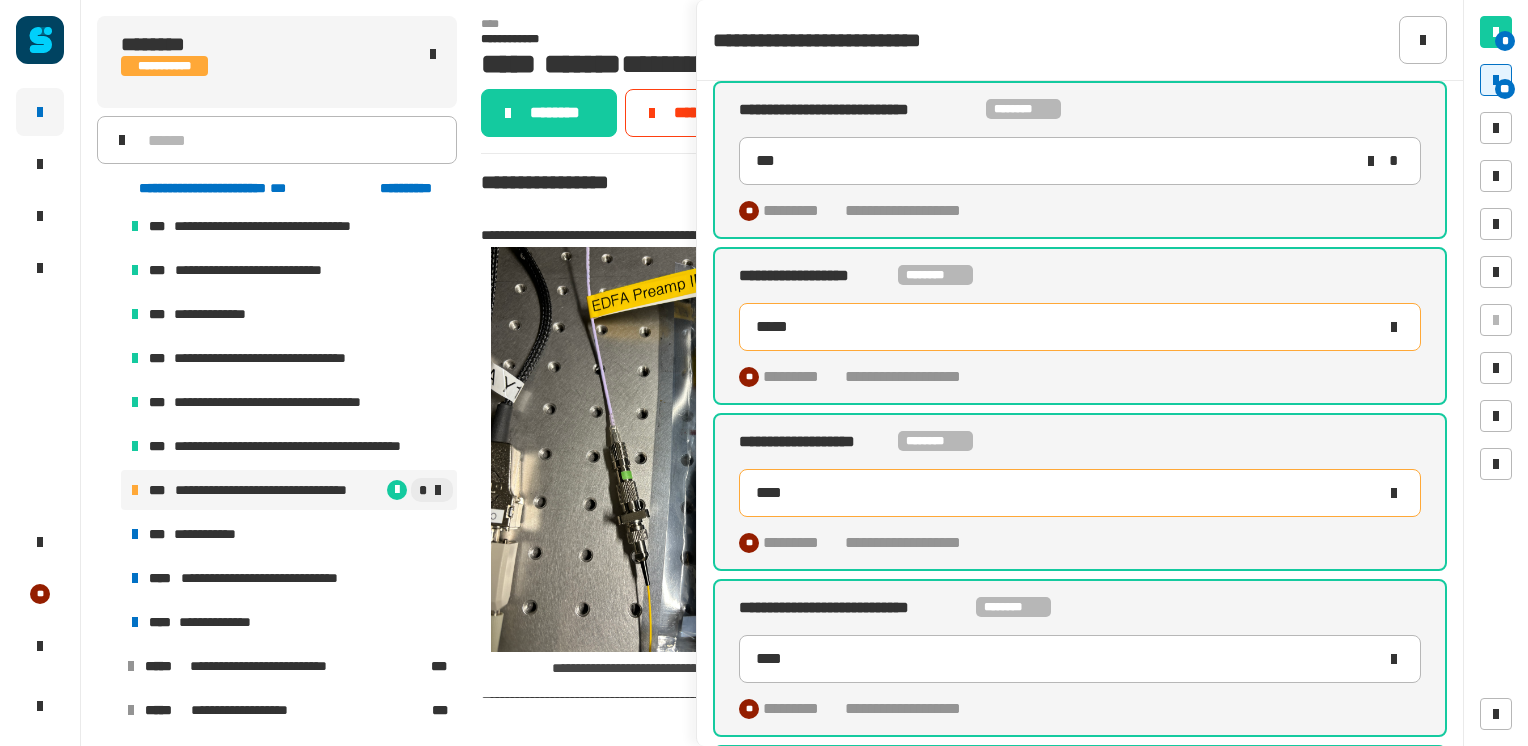 scroll, scrollTop: 0, scrollLeft: 0, axis: both 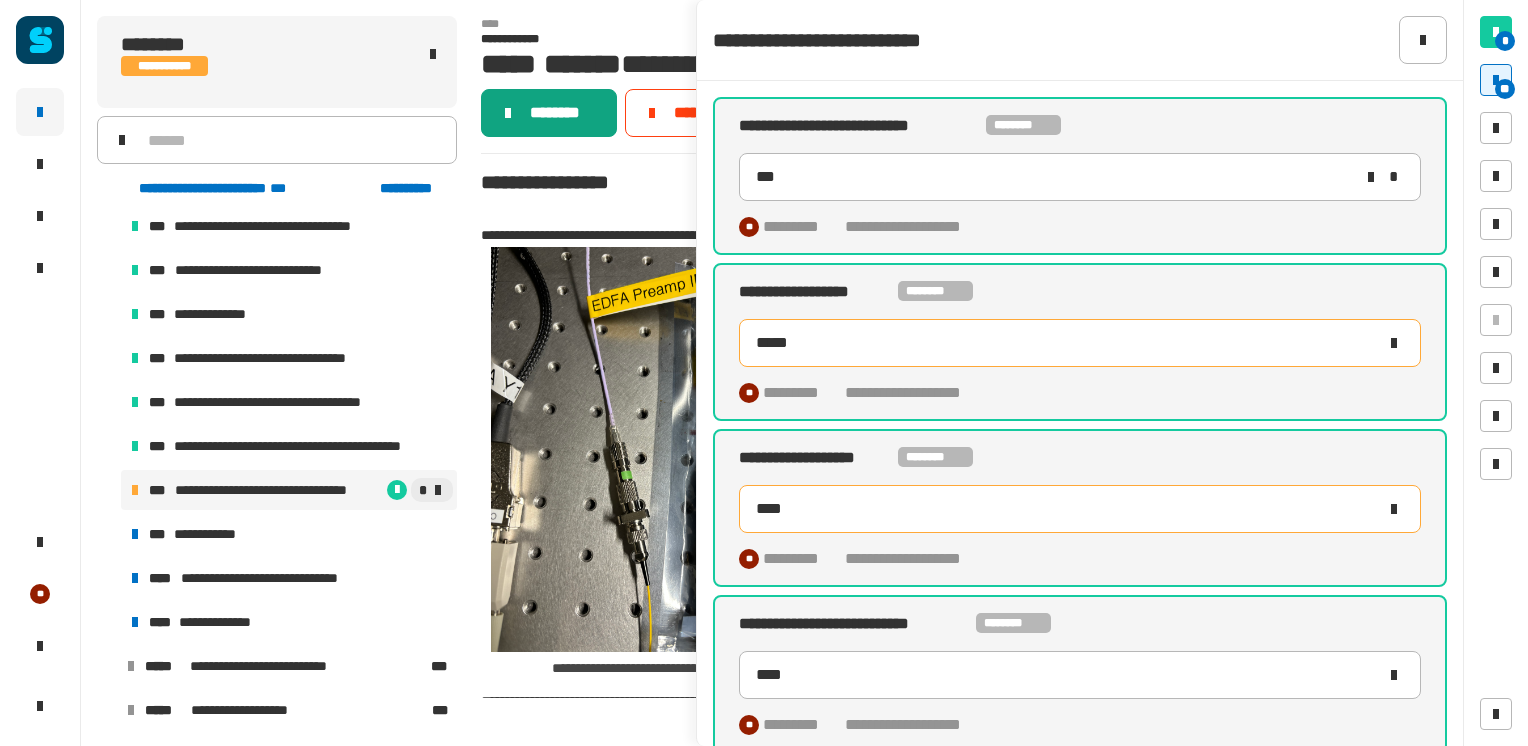 click on "********" 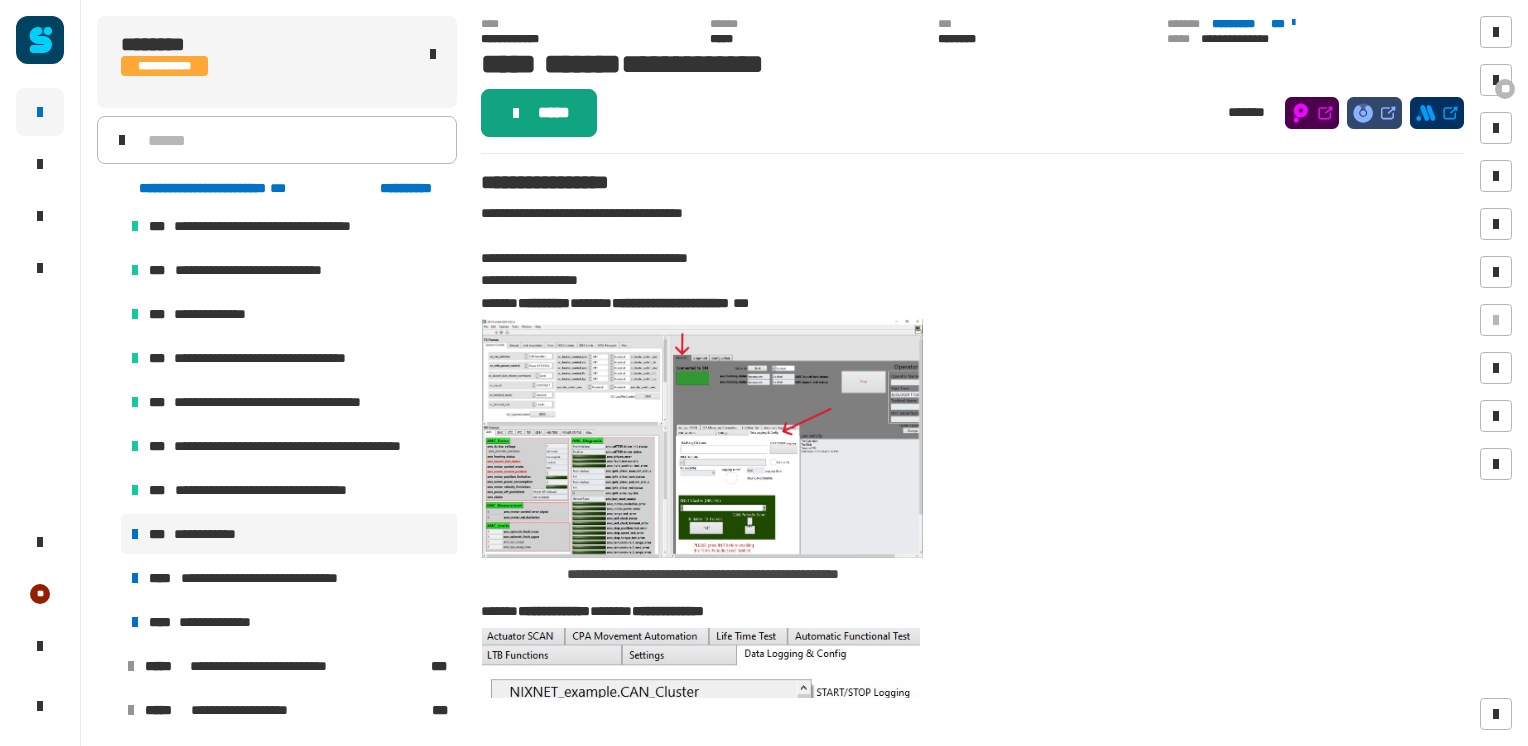 click on "*****" 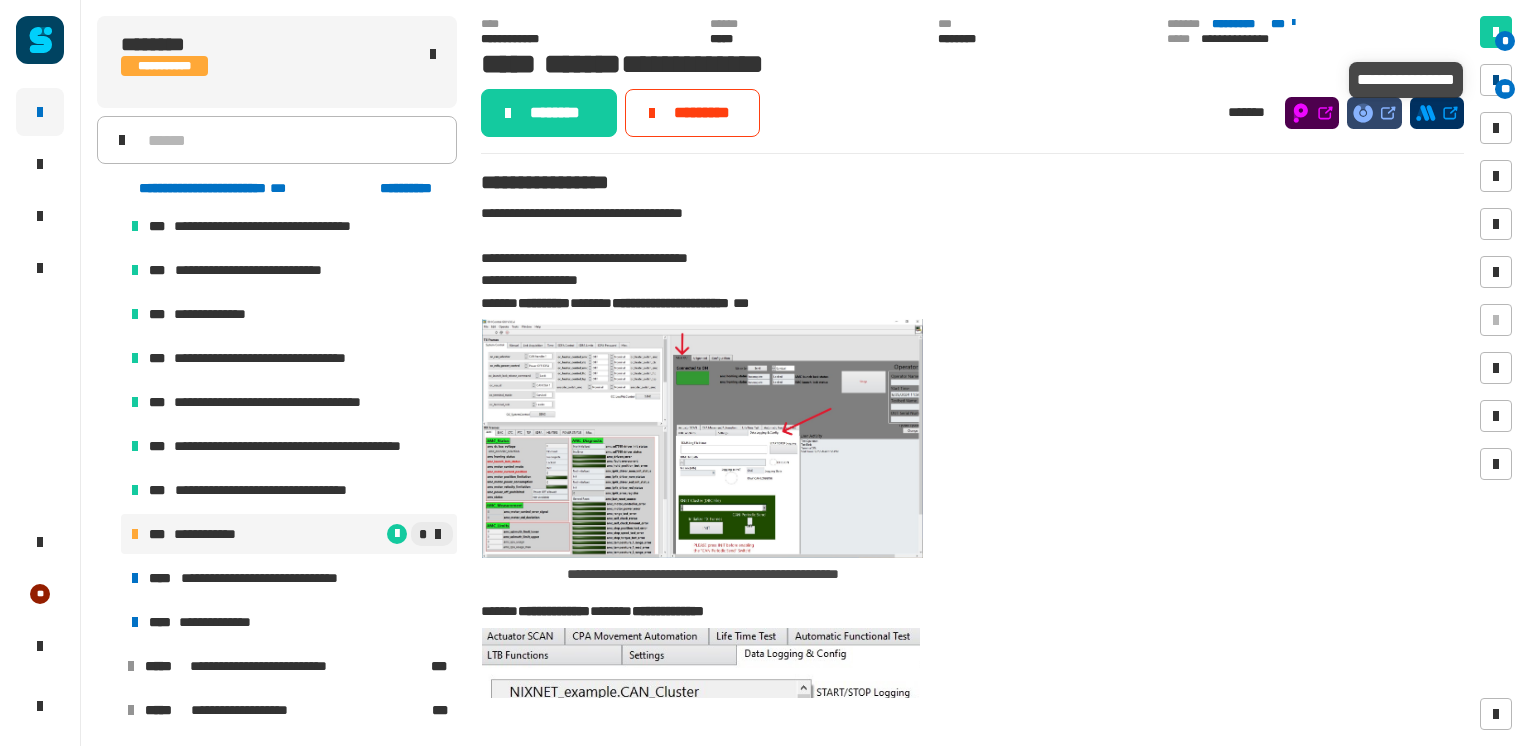click on "**" at bounding box center (1505, 89) 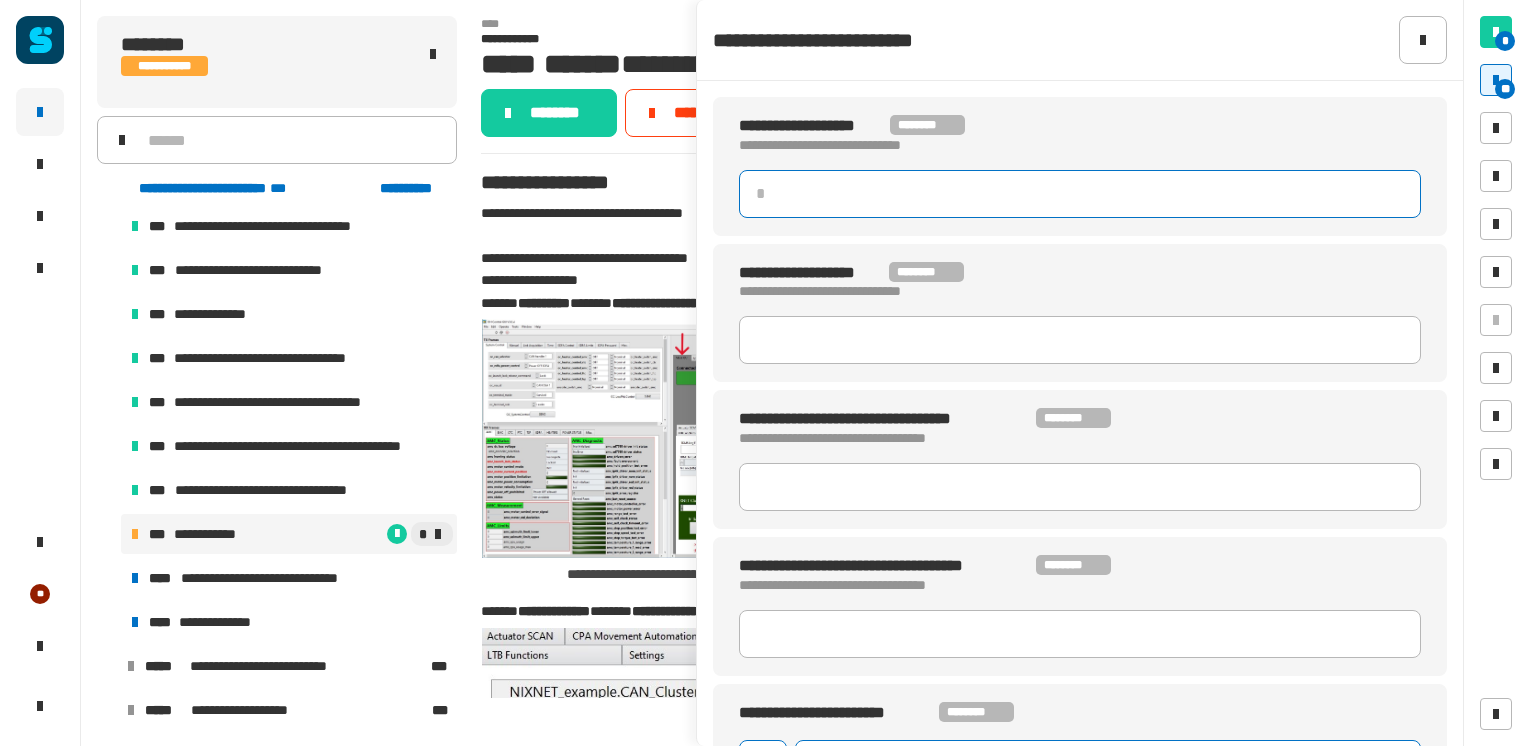 click 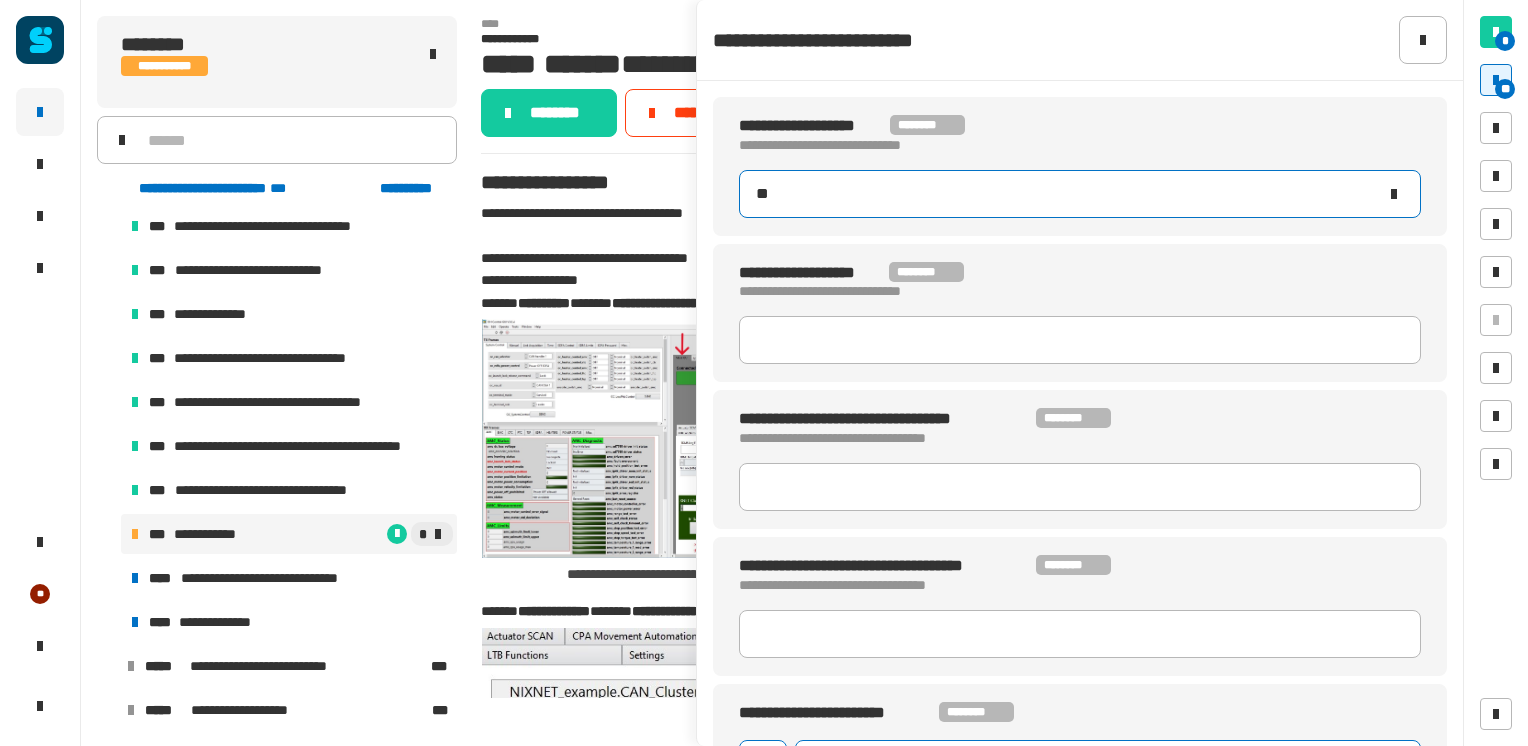 type on "***" 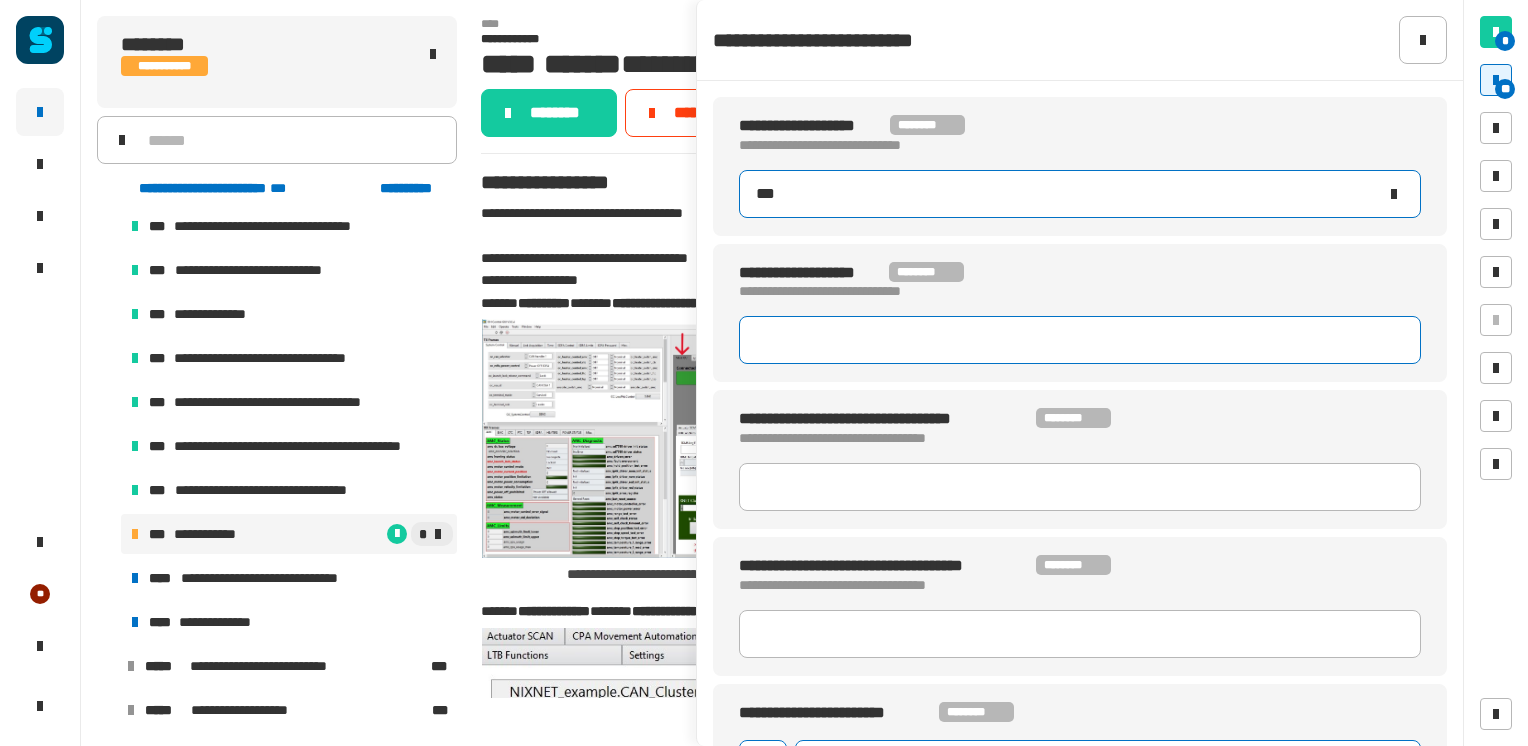 type 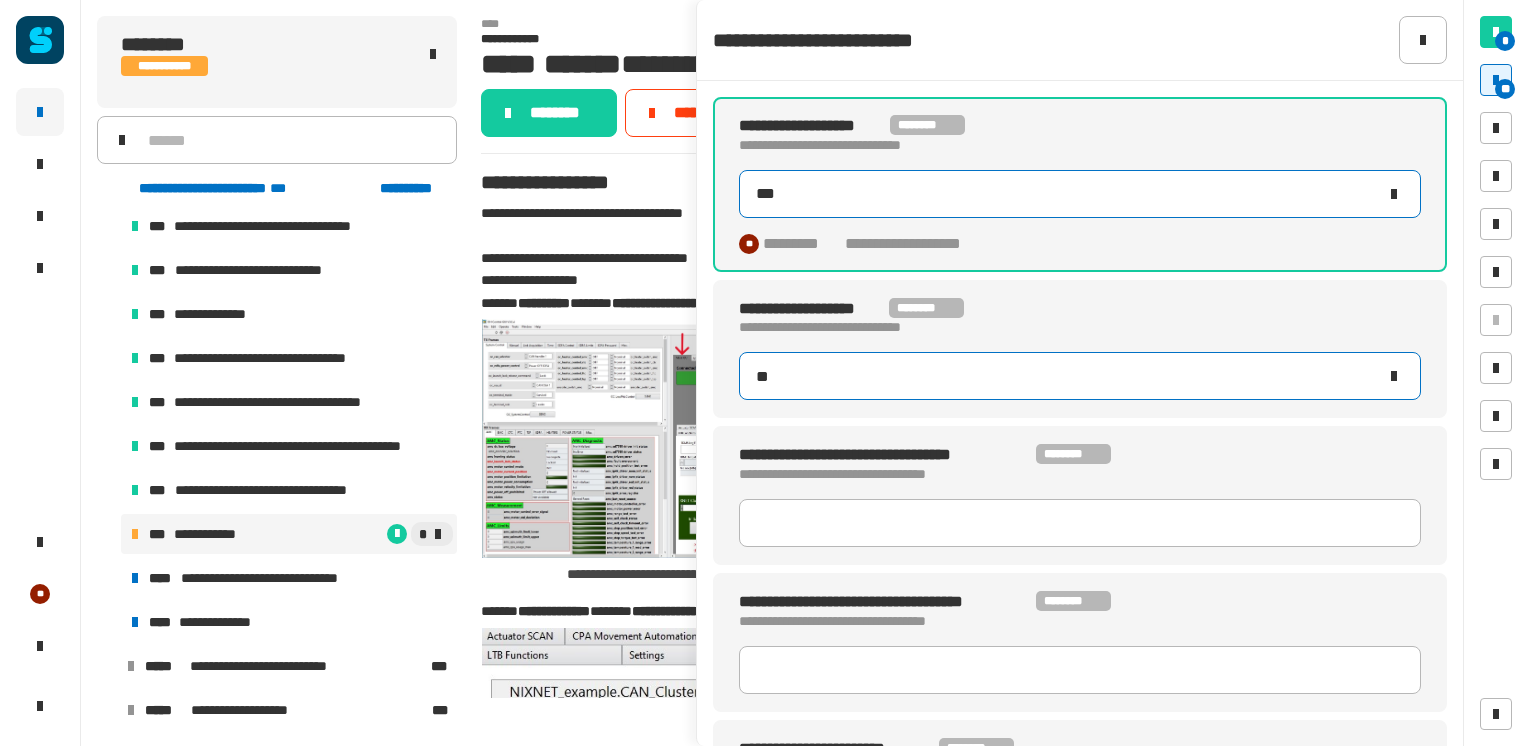 type on "***" 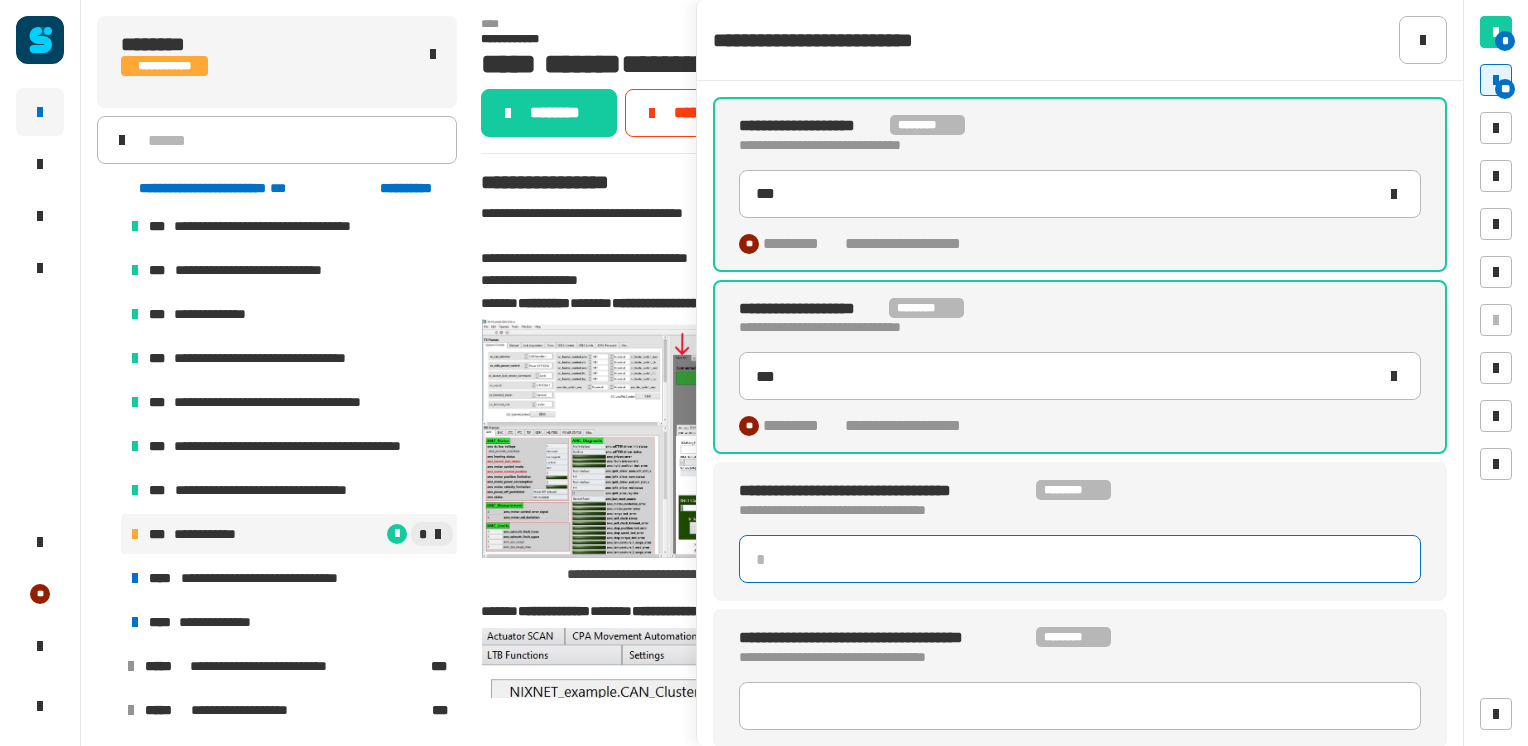 click 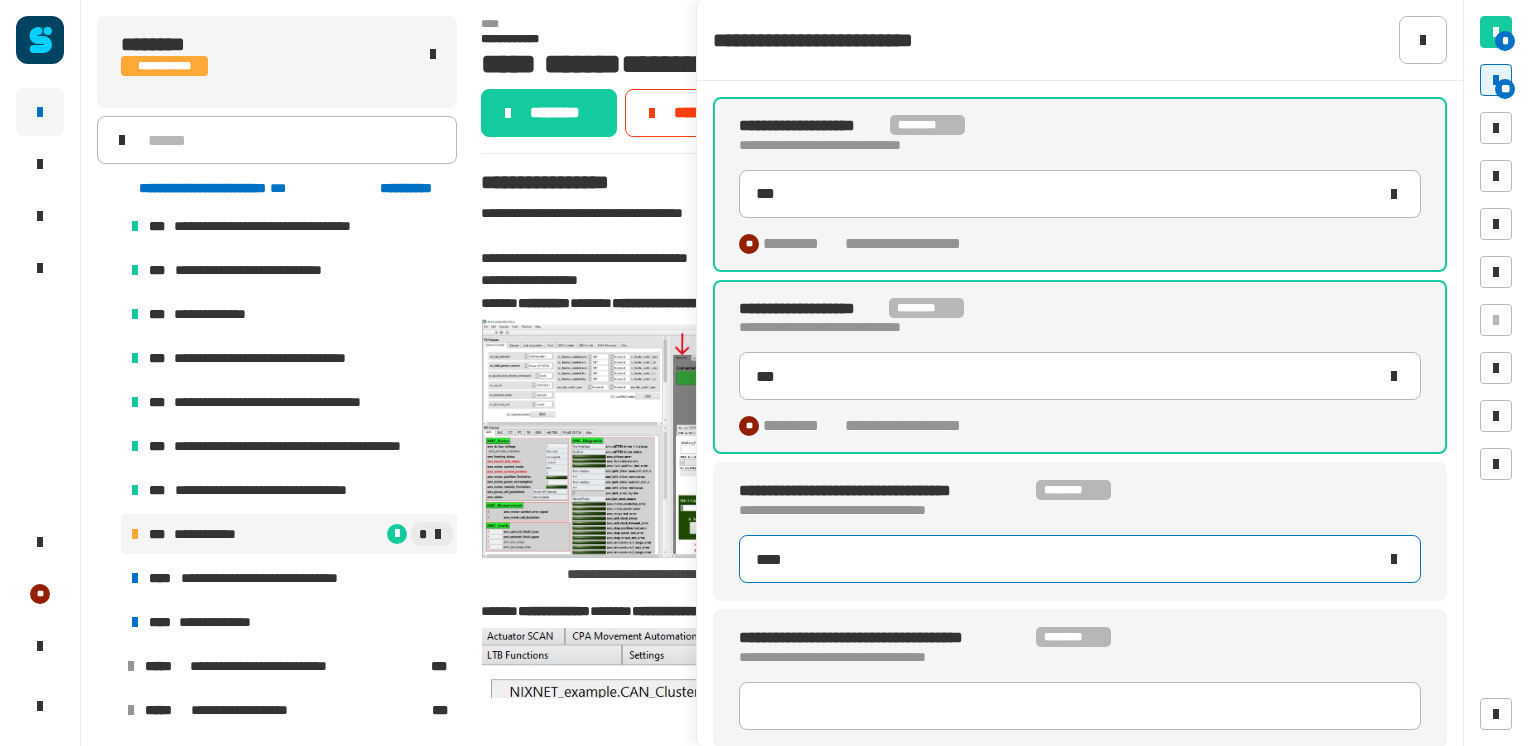 type on "*****" 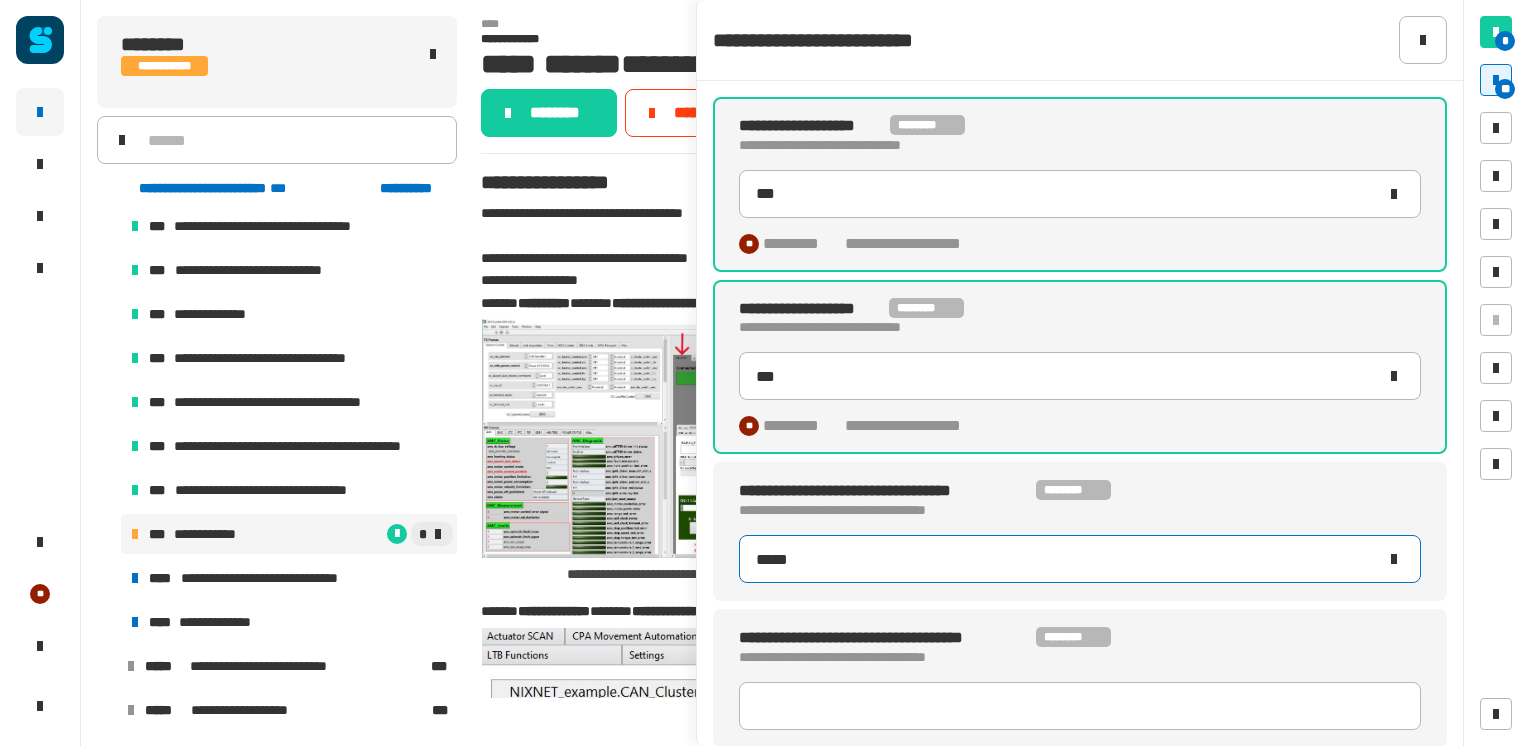 type on "***" 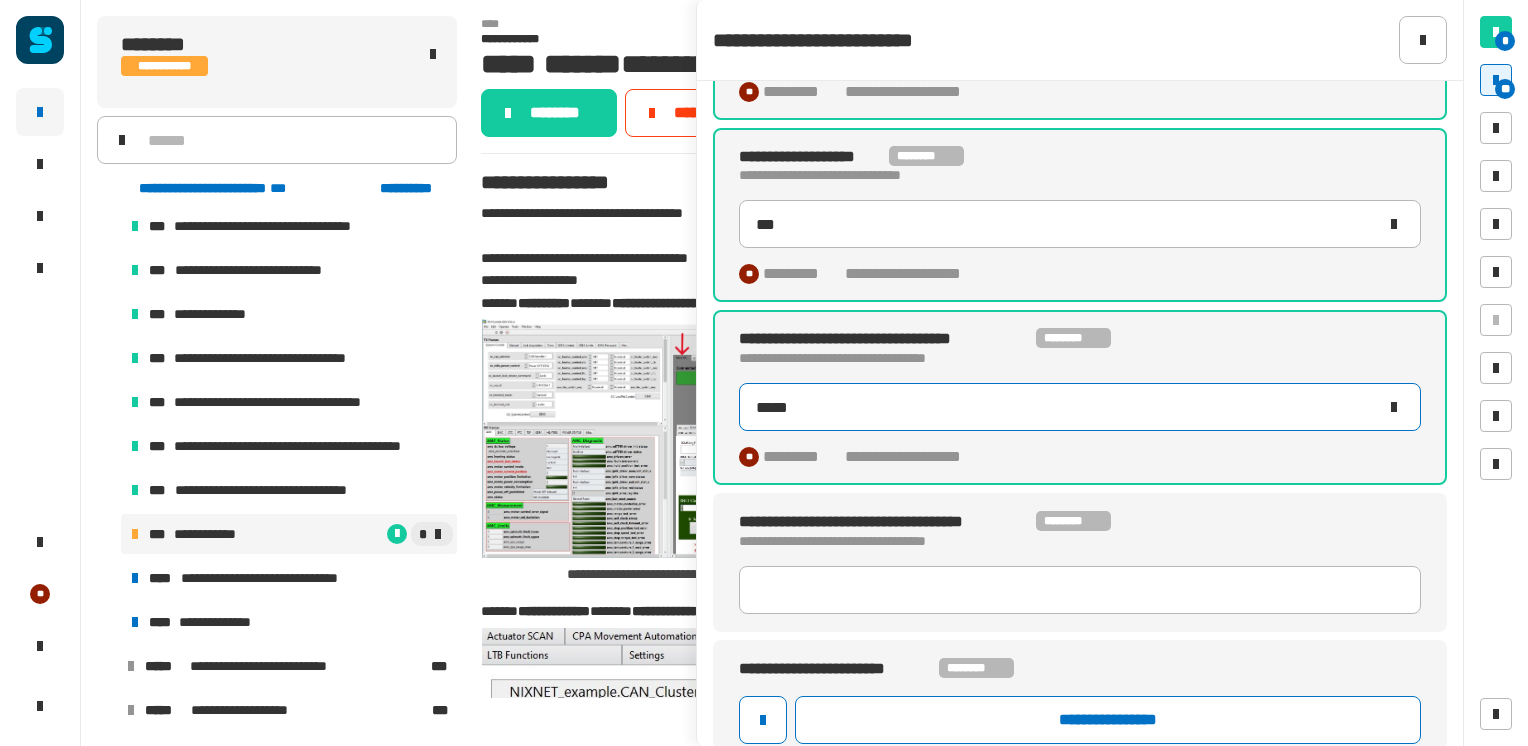 scroll, scrollTop: 168, scrollLeft: 0, axis: vertical 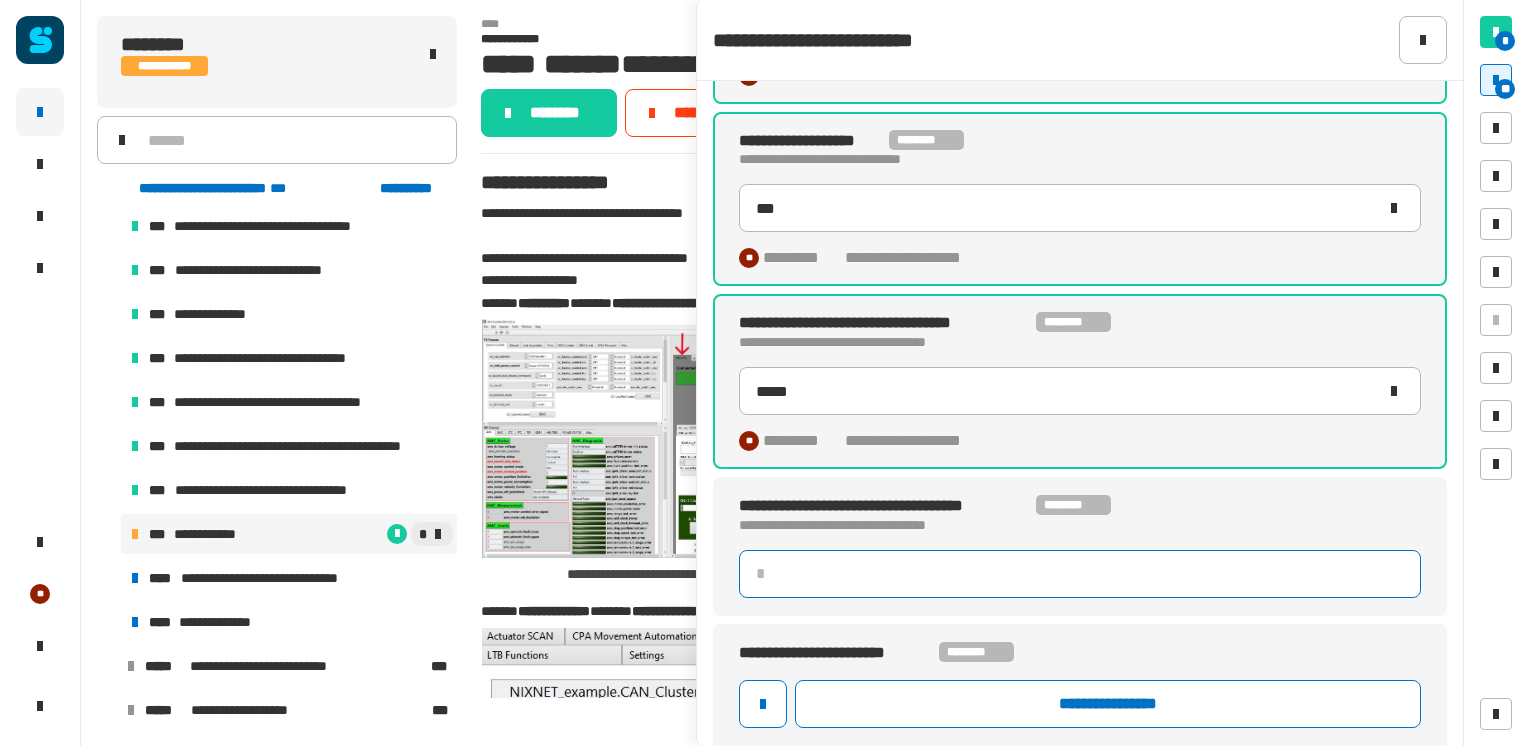click 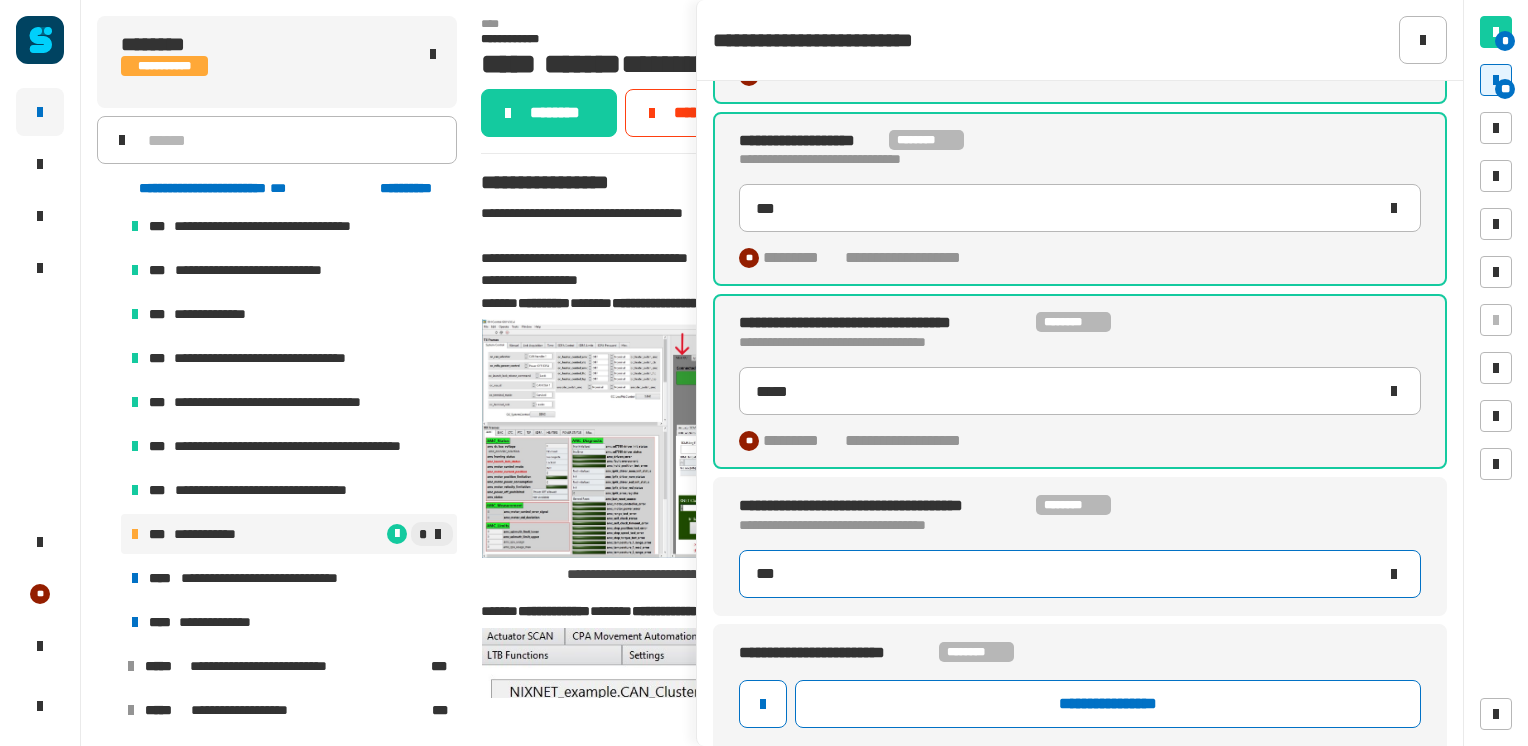 type on "****" 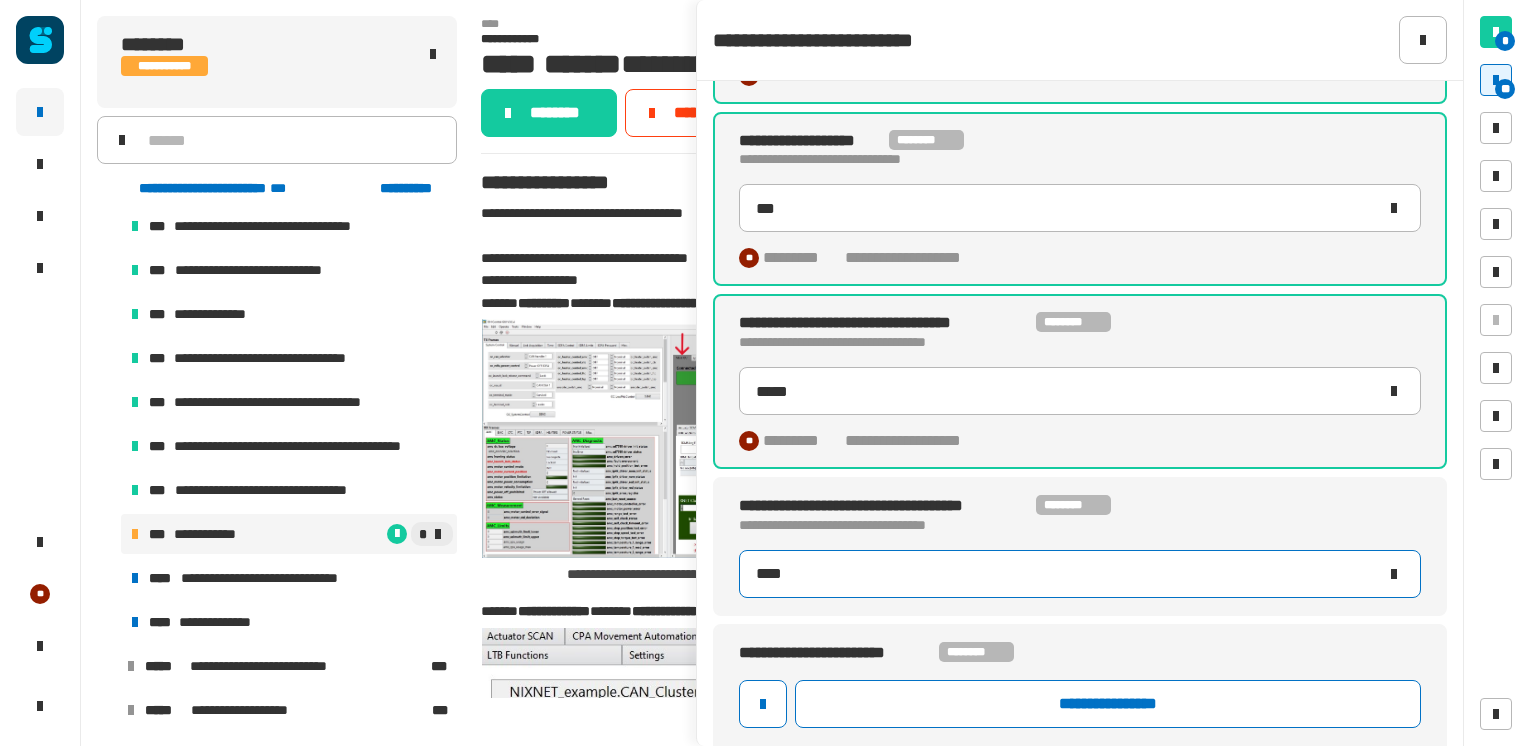 type on "*****" 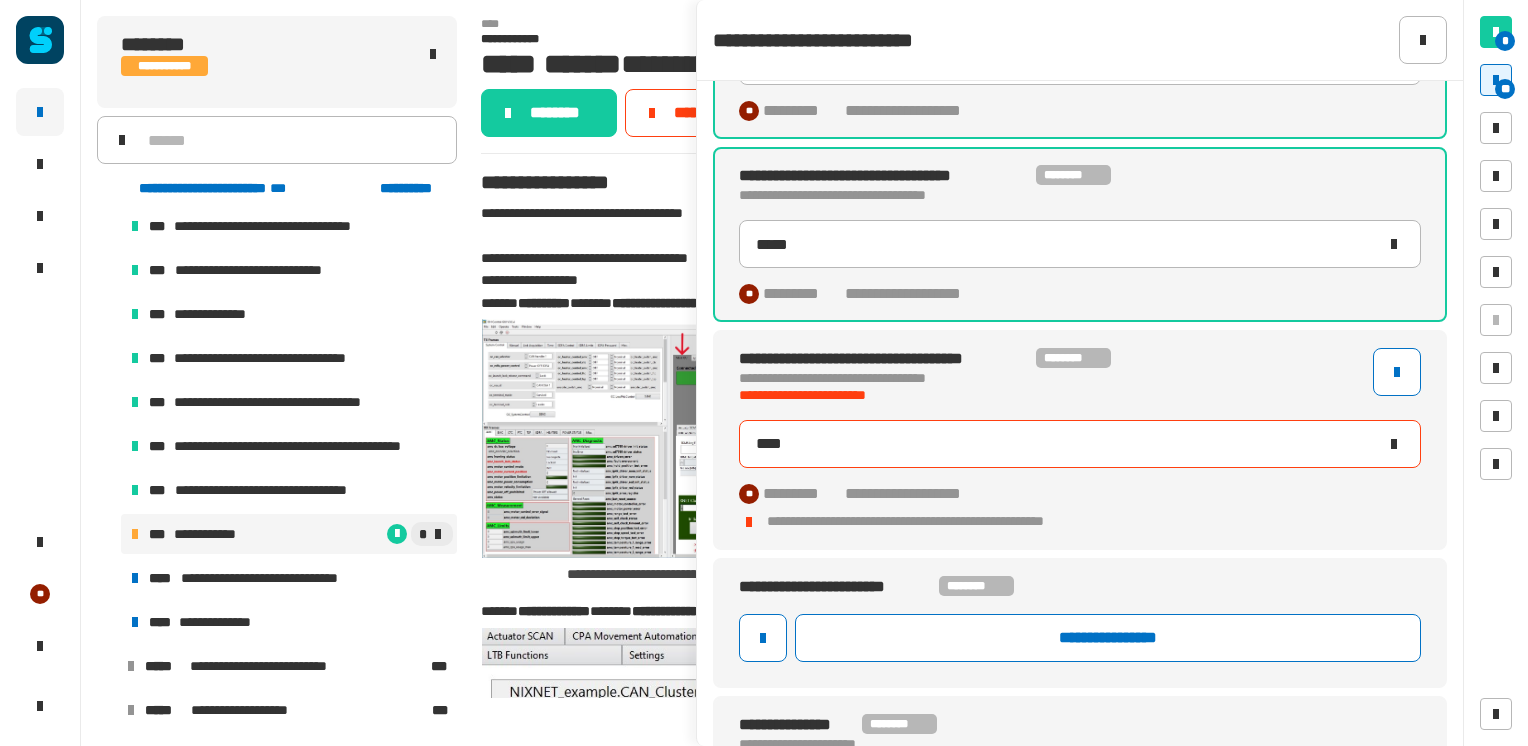 scroll, scrollTop: 325, scrollLeft: 0, axis: vertical 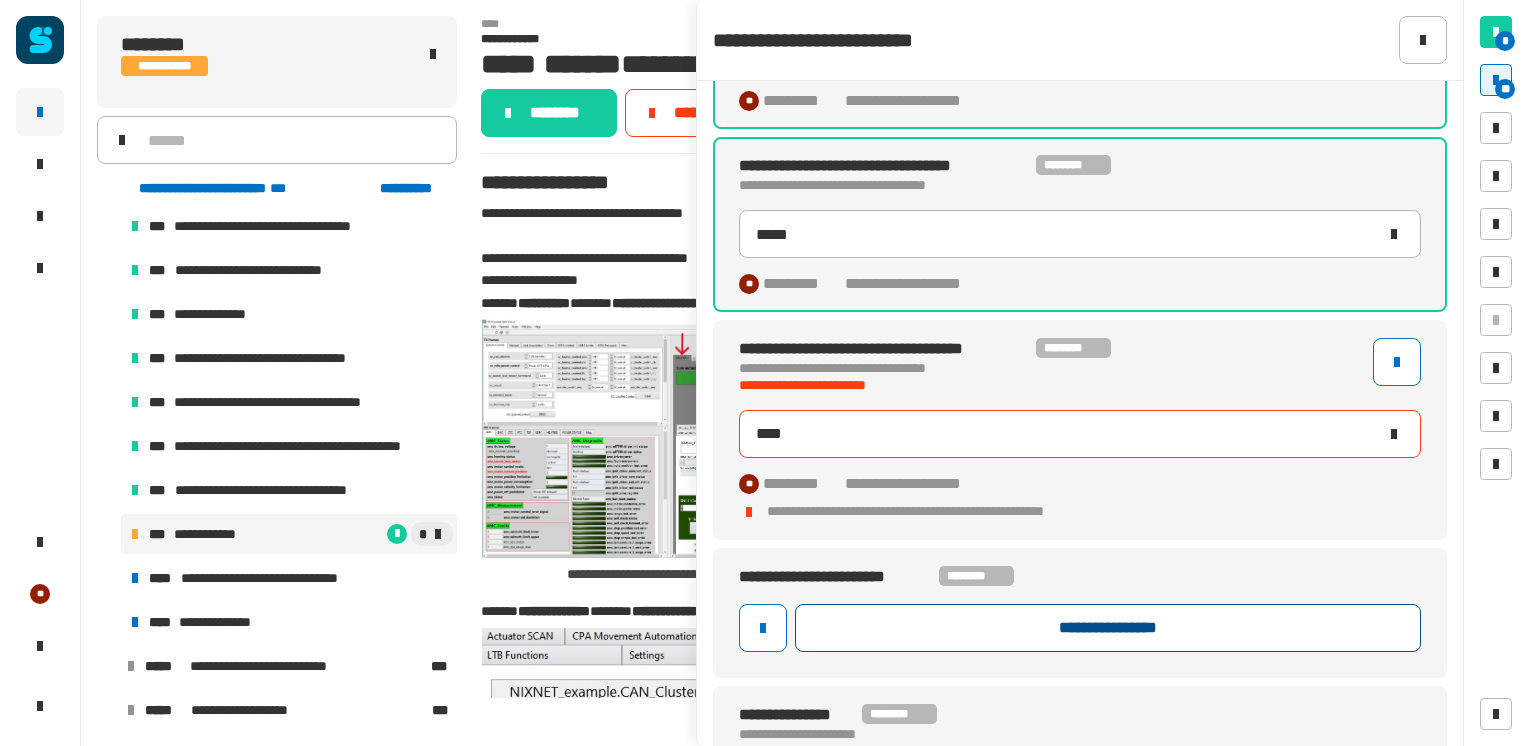 click on "**********" 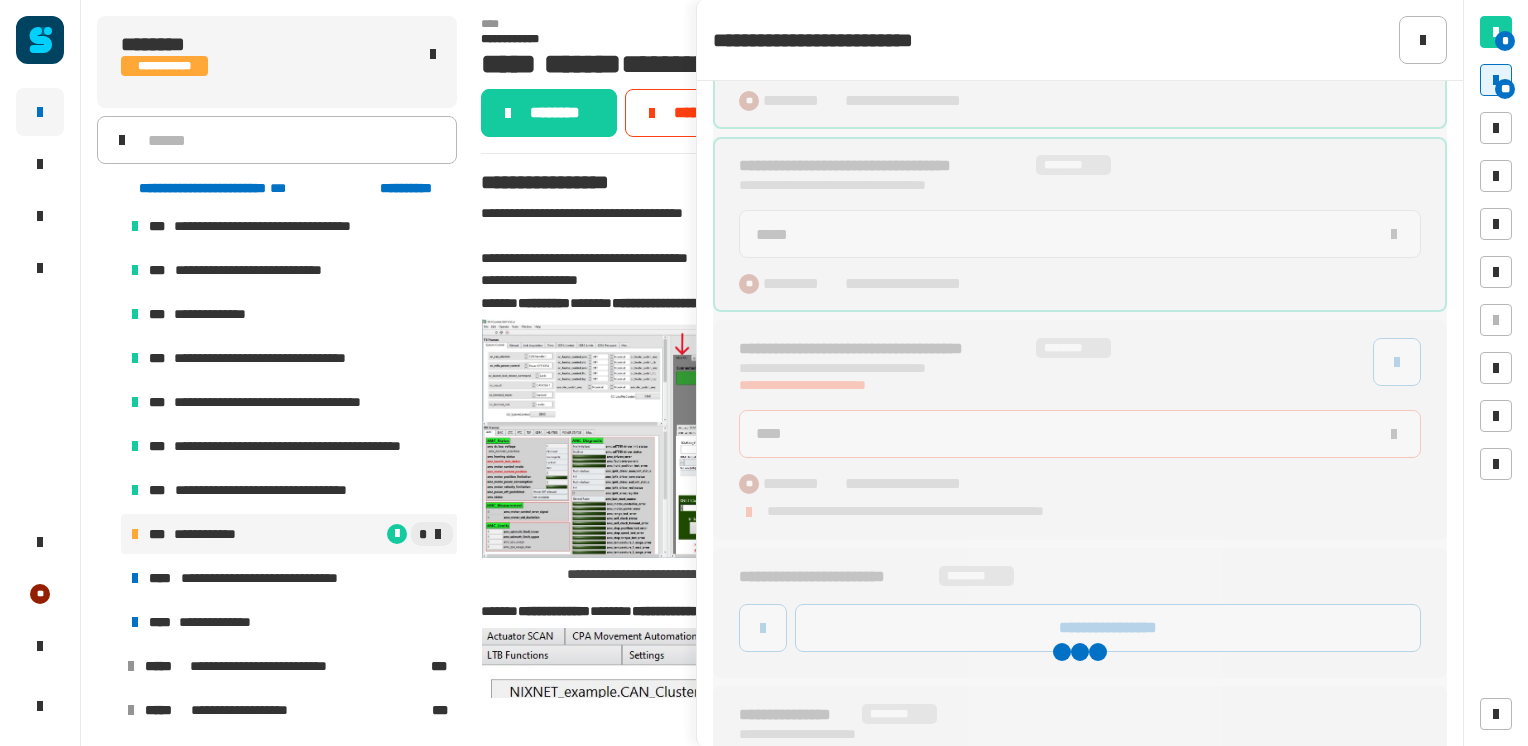 type on "****" 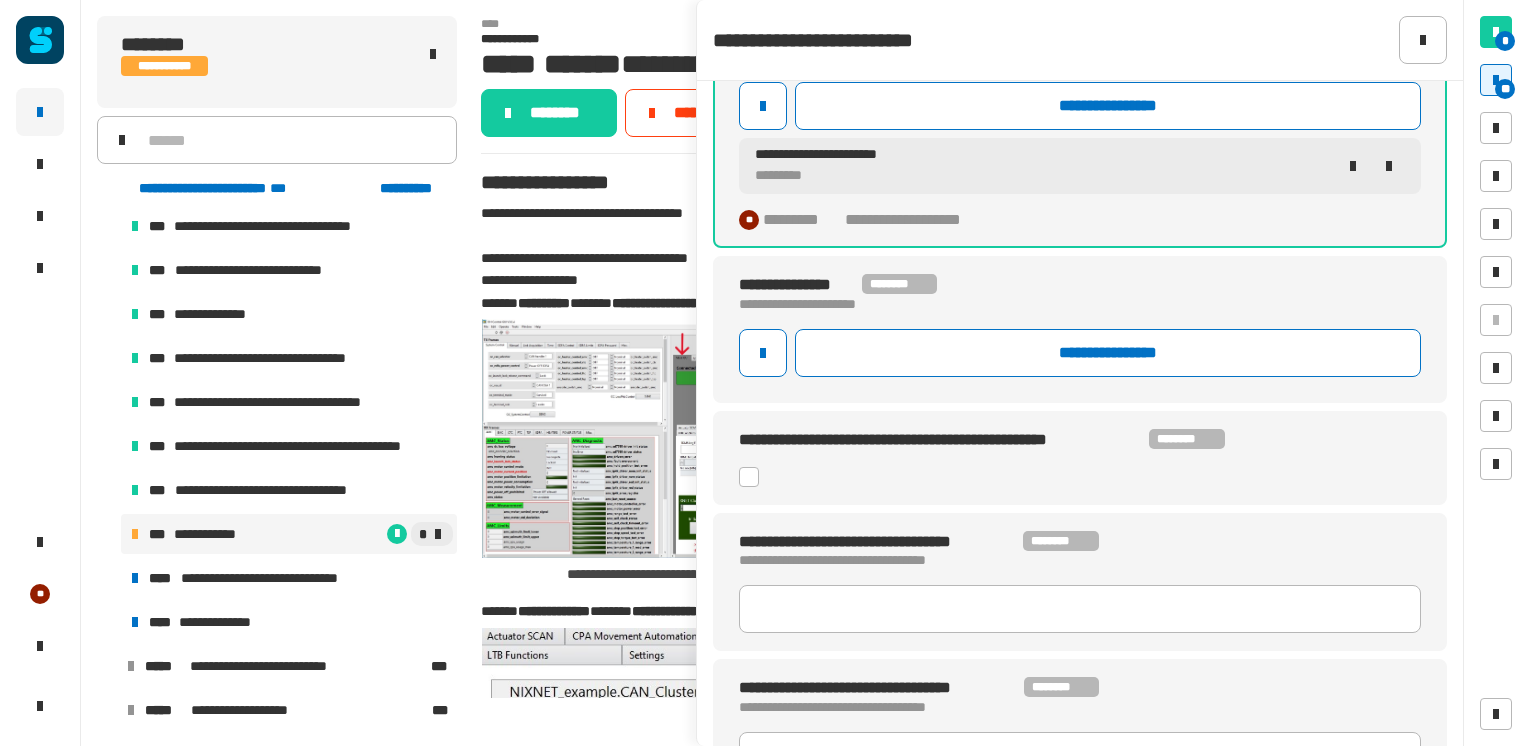 scroll, scrollTop: 850, scrollLeft: 0, axis: vertical 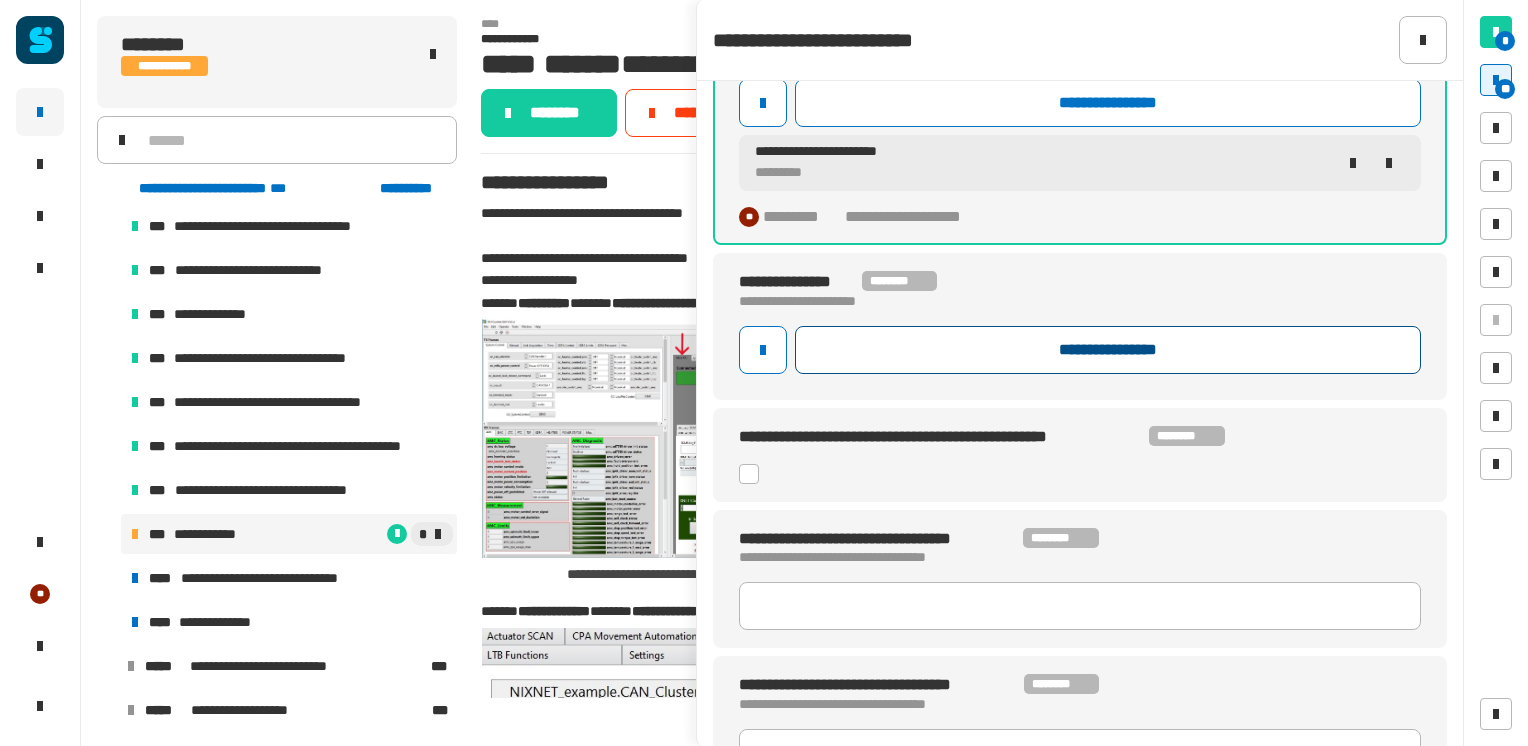 click on "**********" 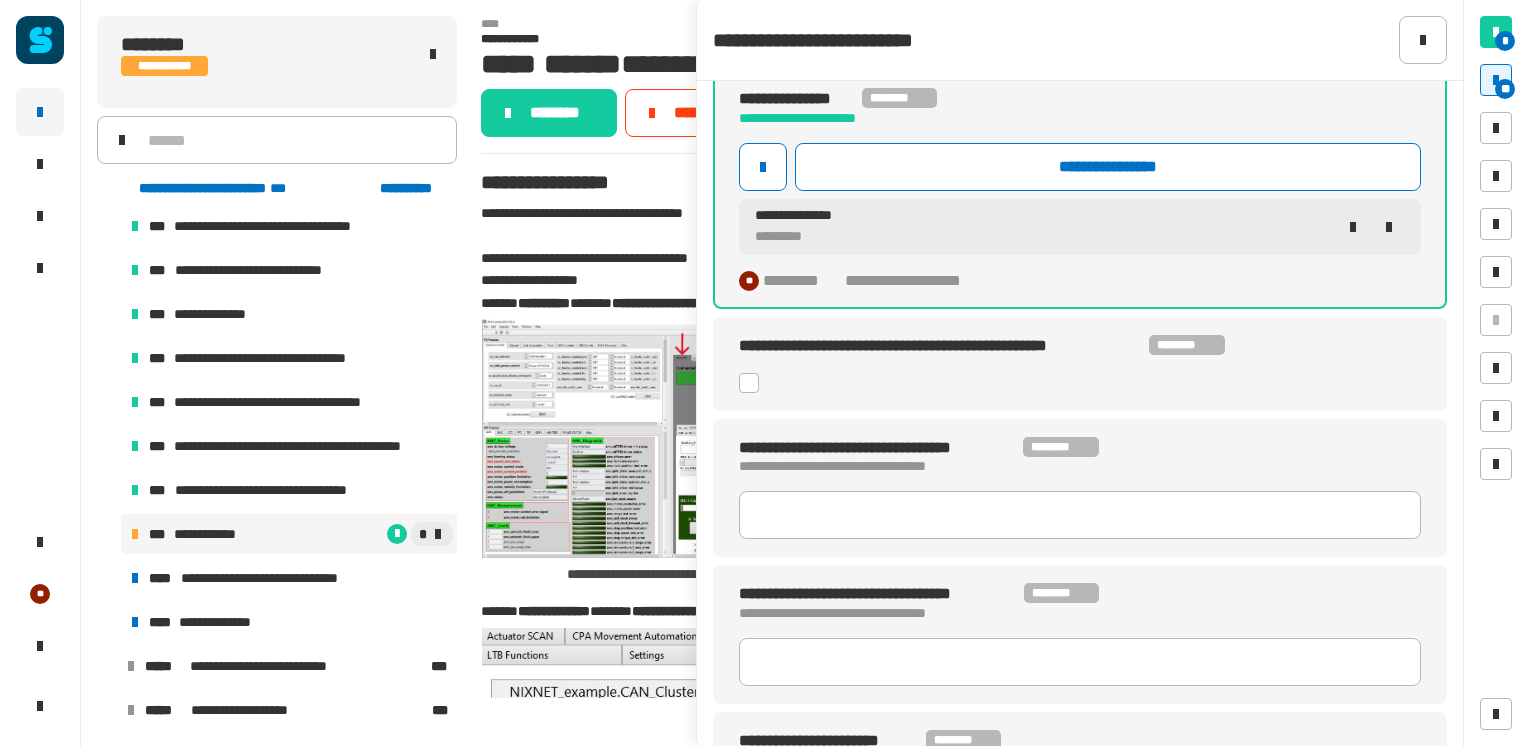 scroll, scrollTop: 1054, scrollLeft: 0, axis: vertical 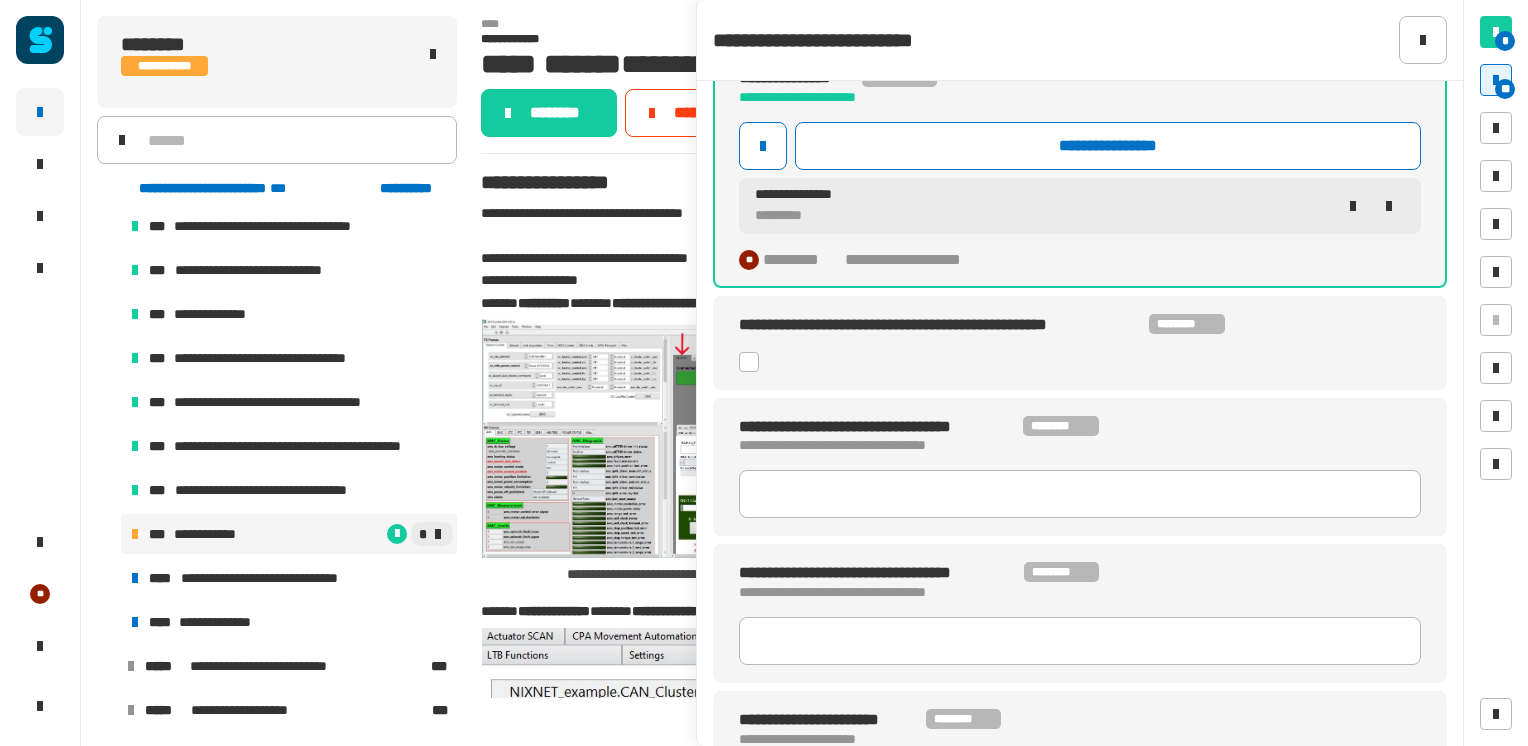 click 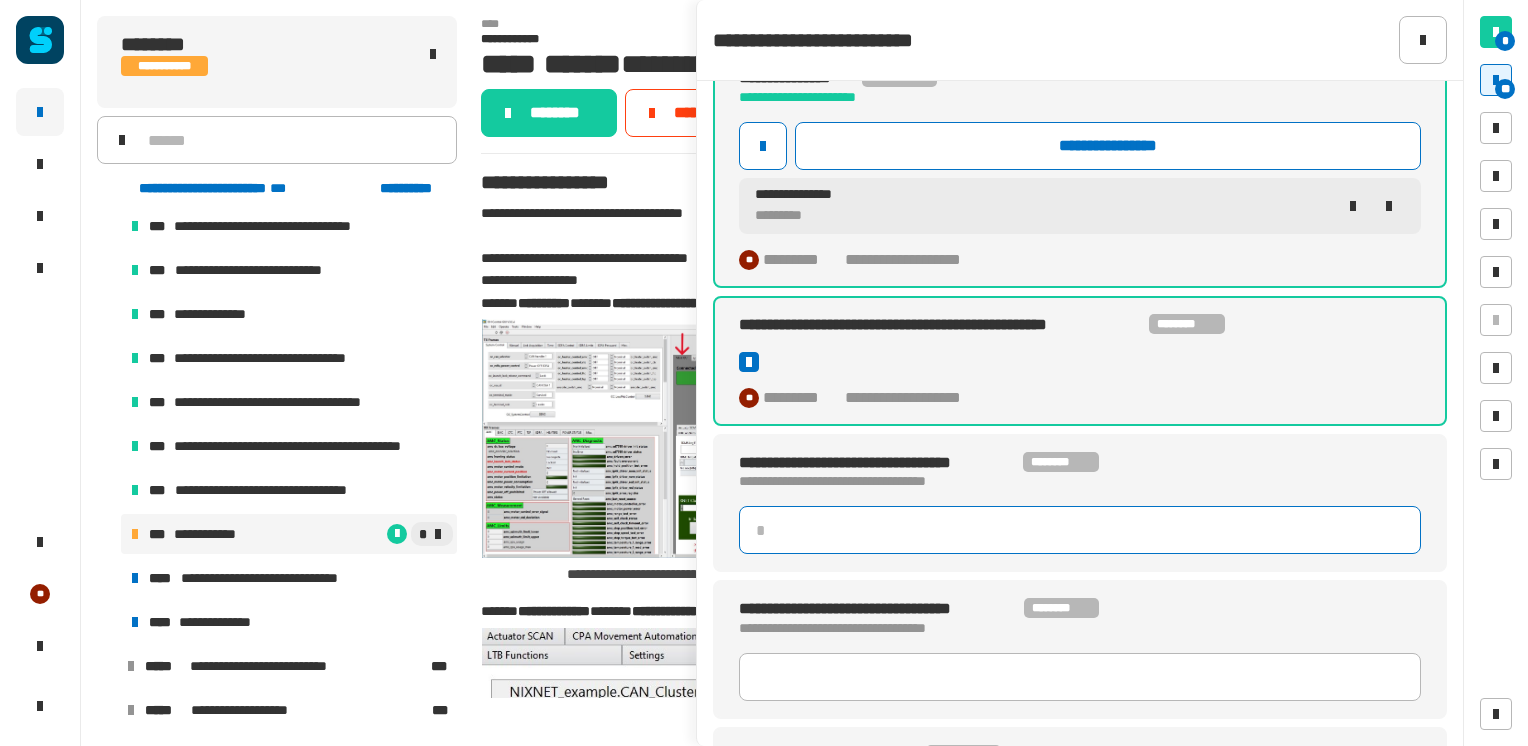 click 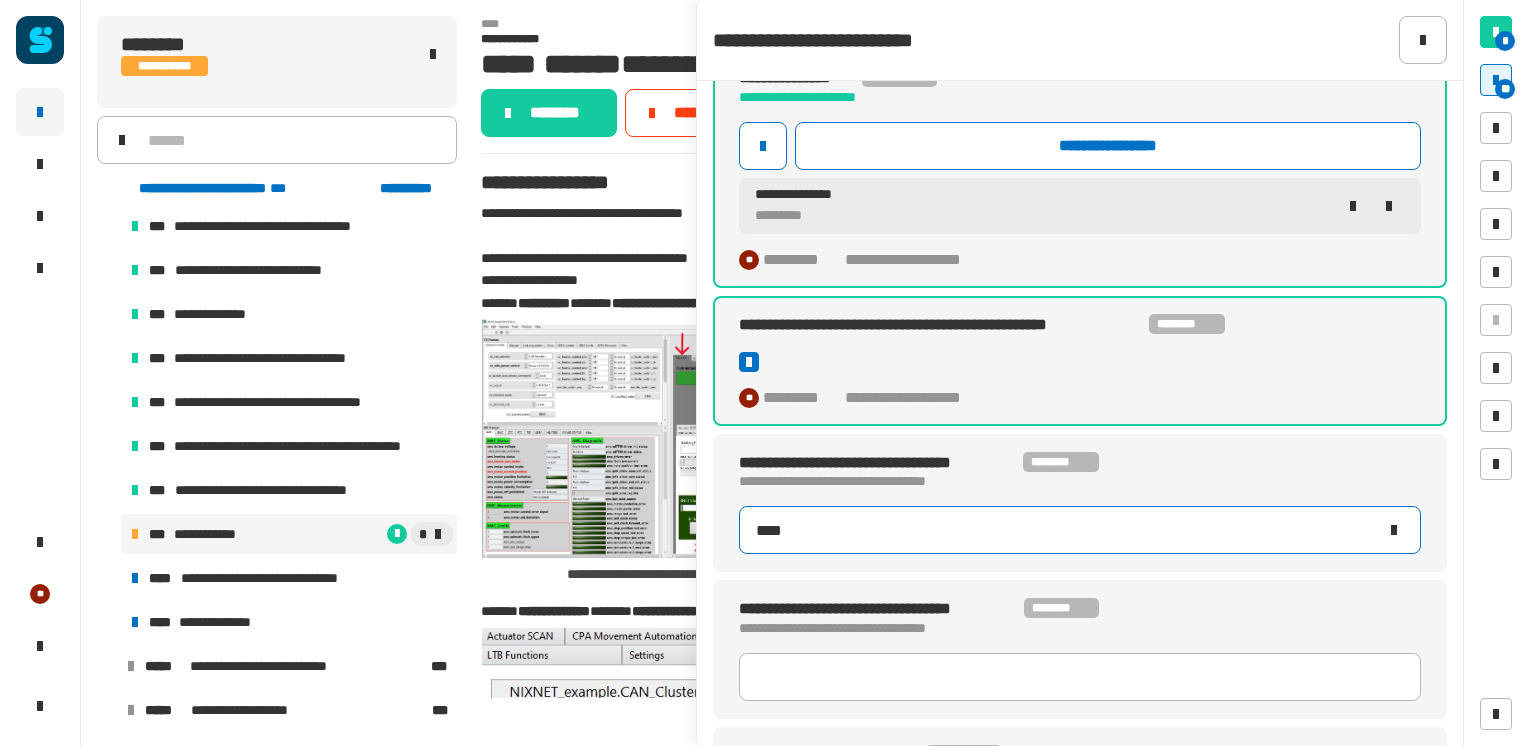 type on "*****" 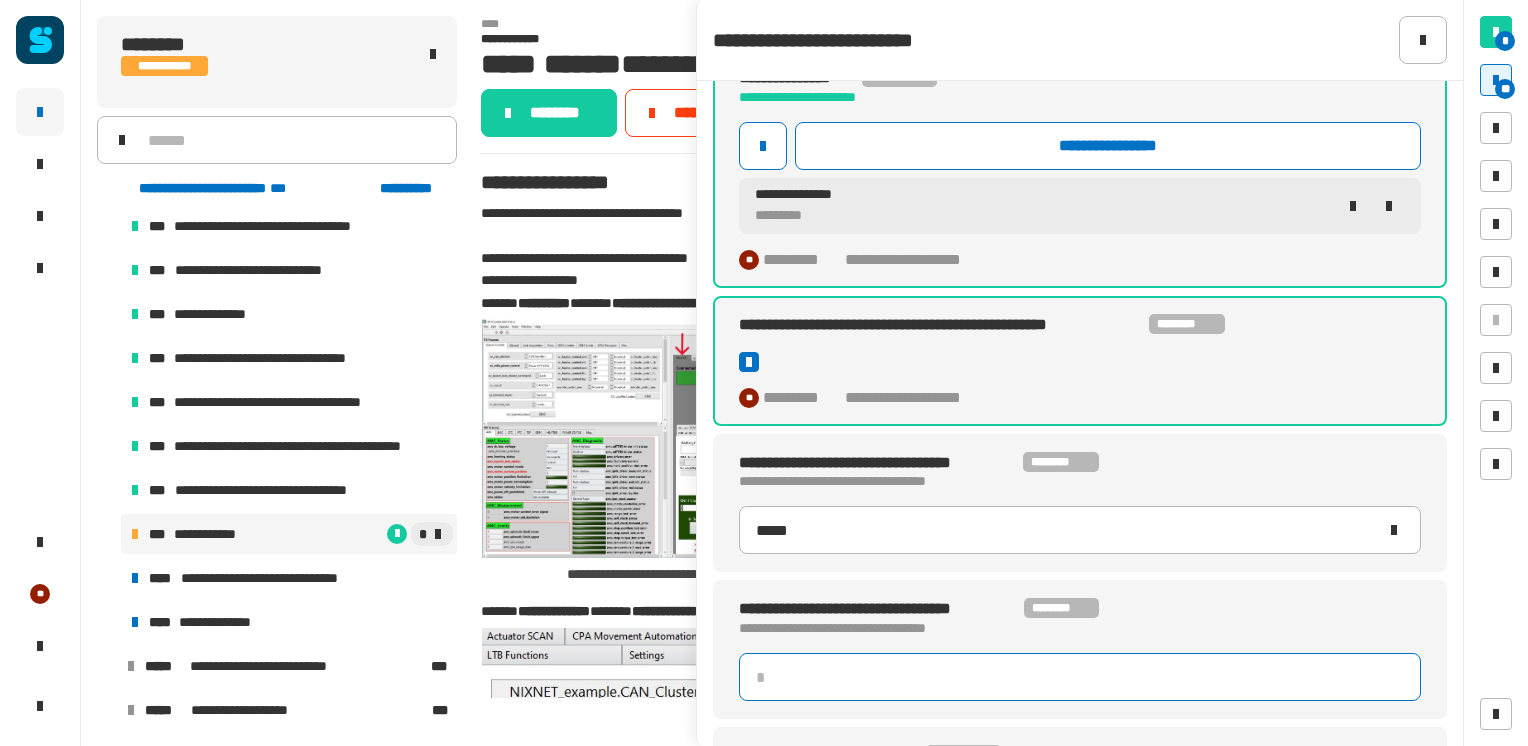 click 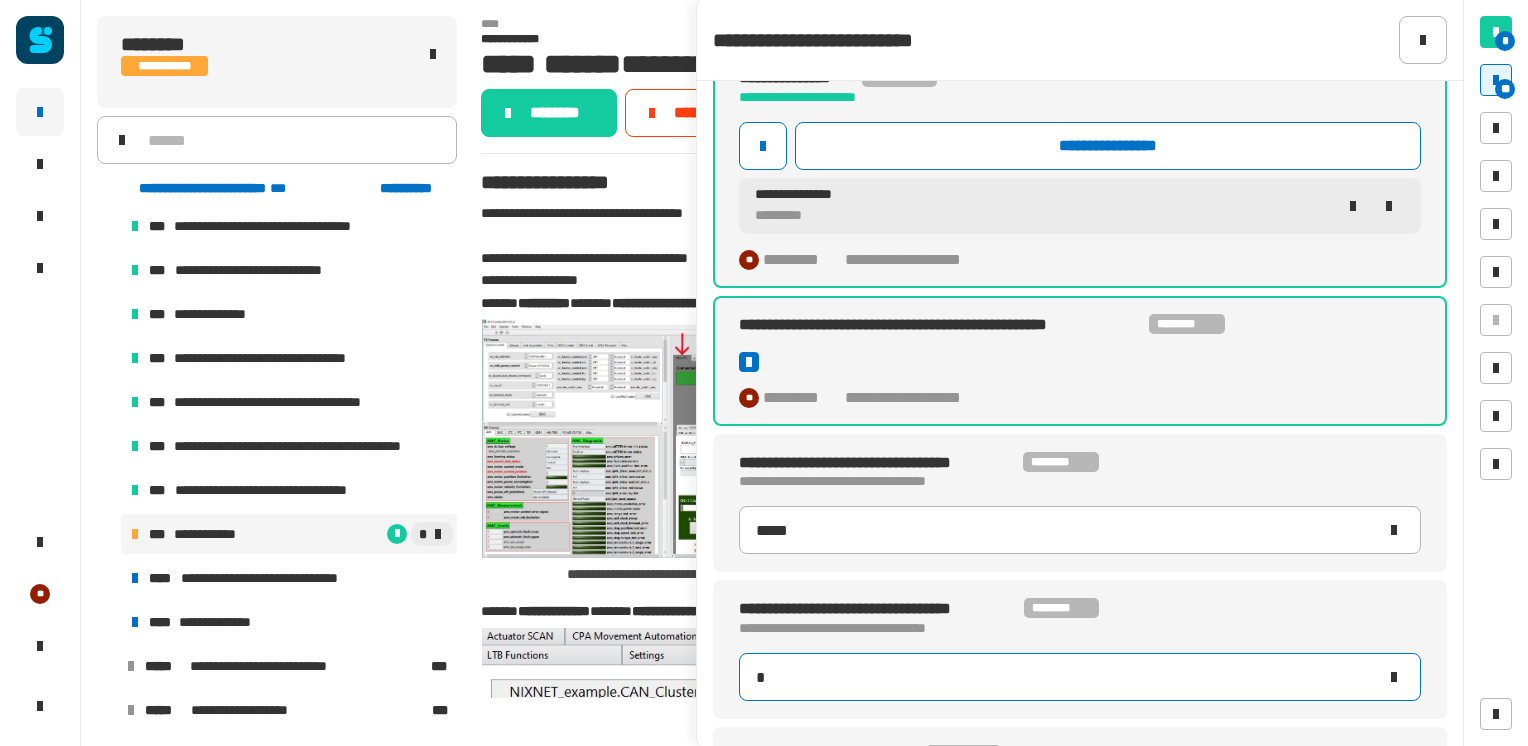 type on "**" 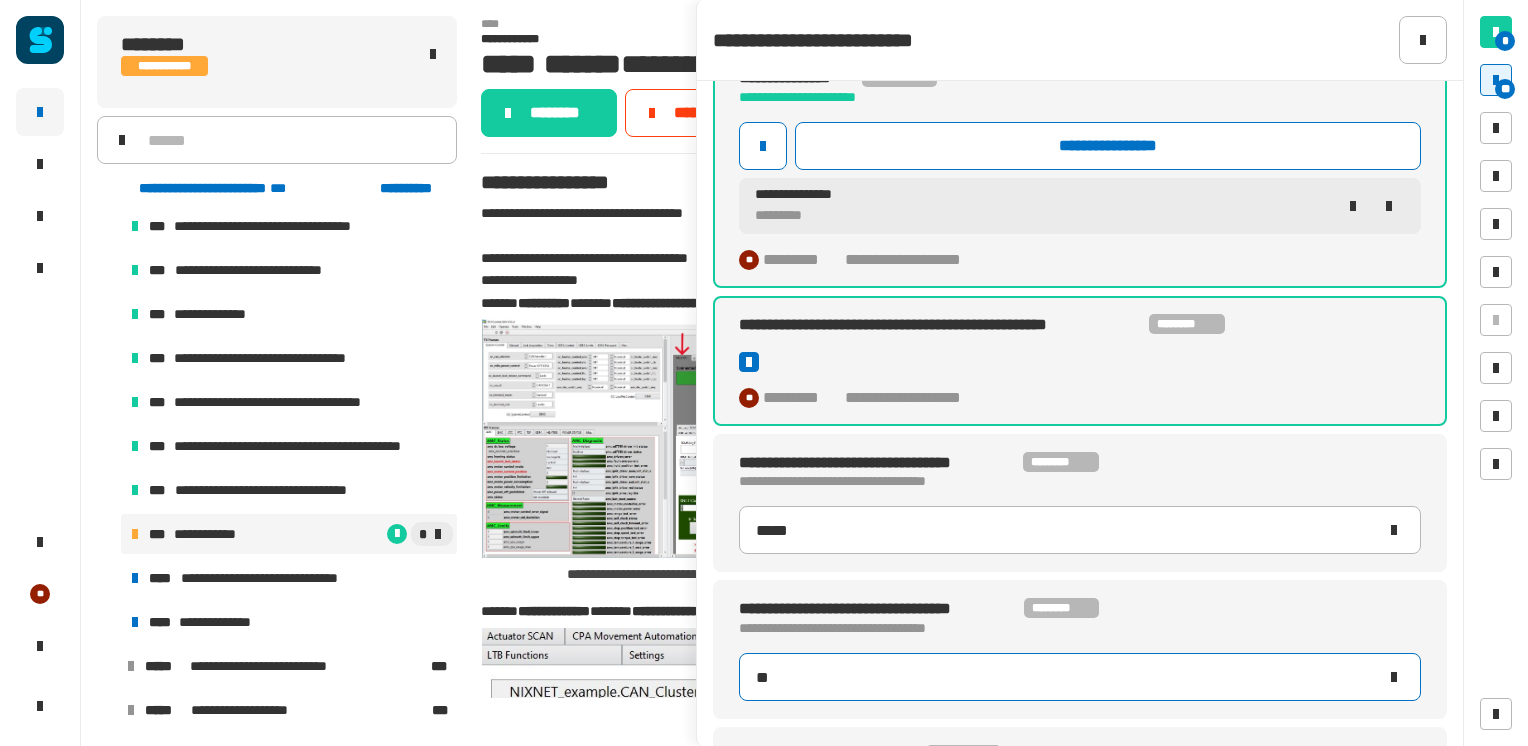type on "*****" 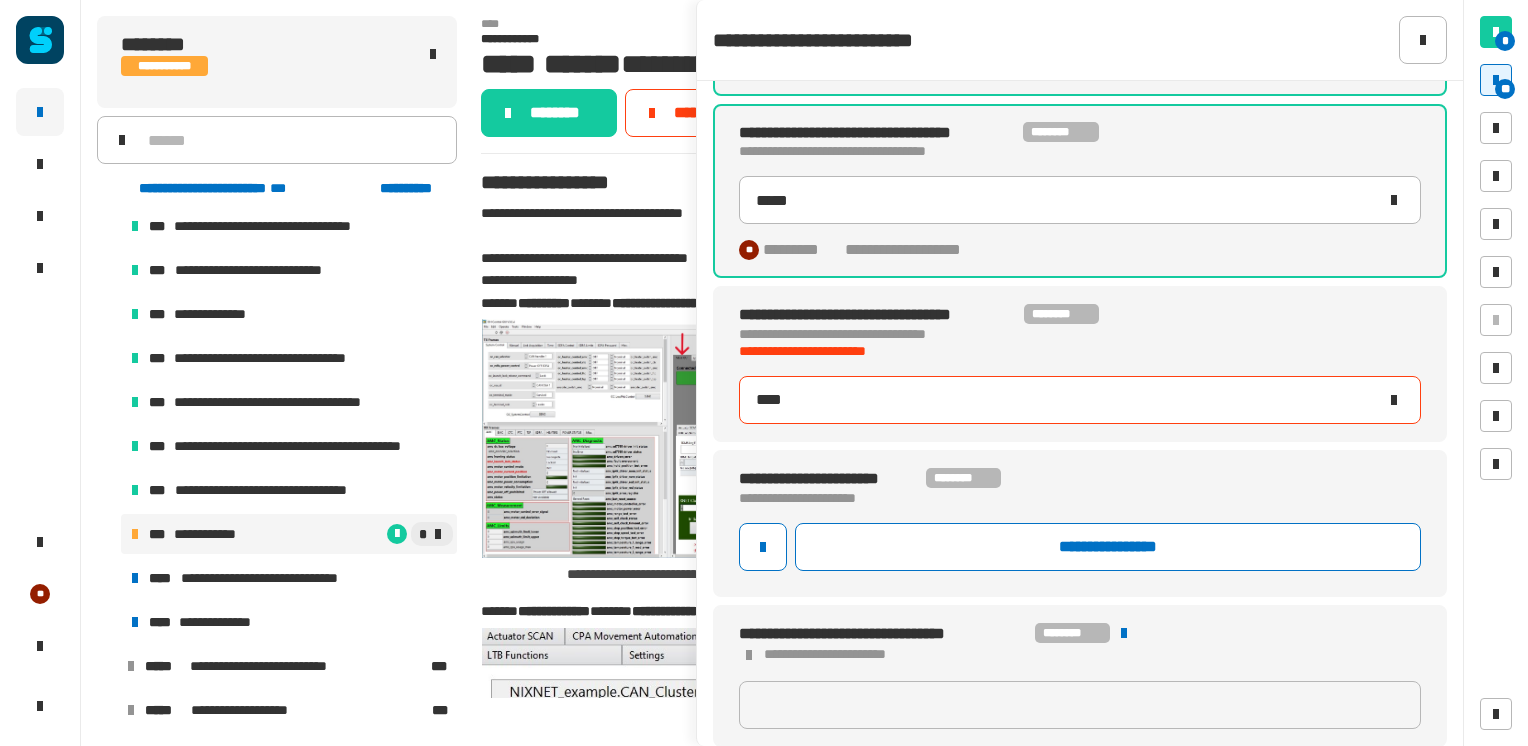 scroll, scrollTop: 1382, scrollLeft: 0, axis: vertical 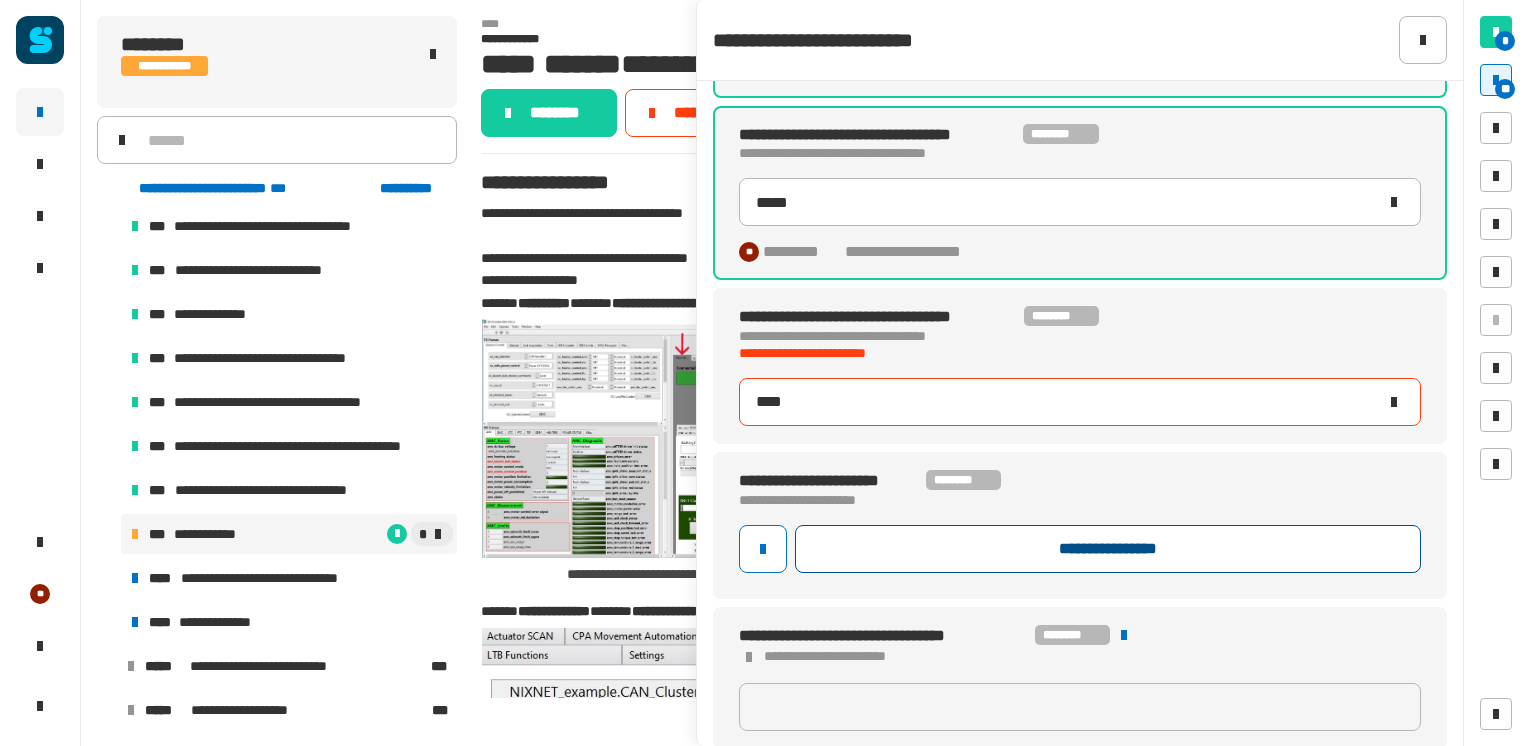 type on "****" 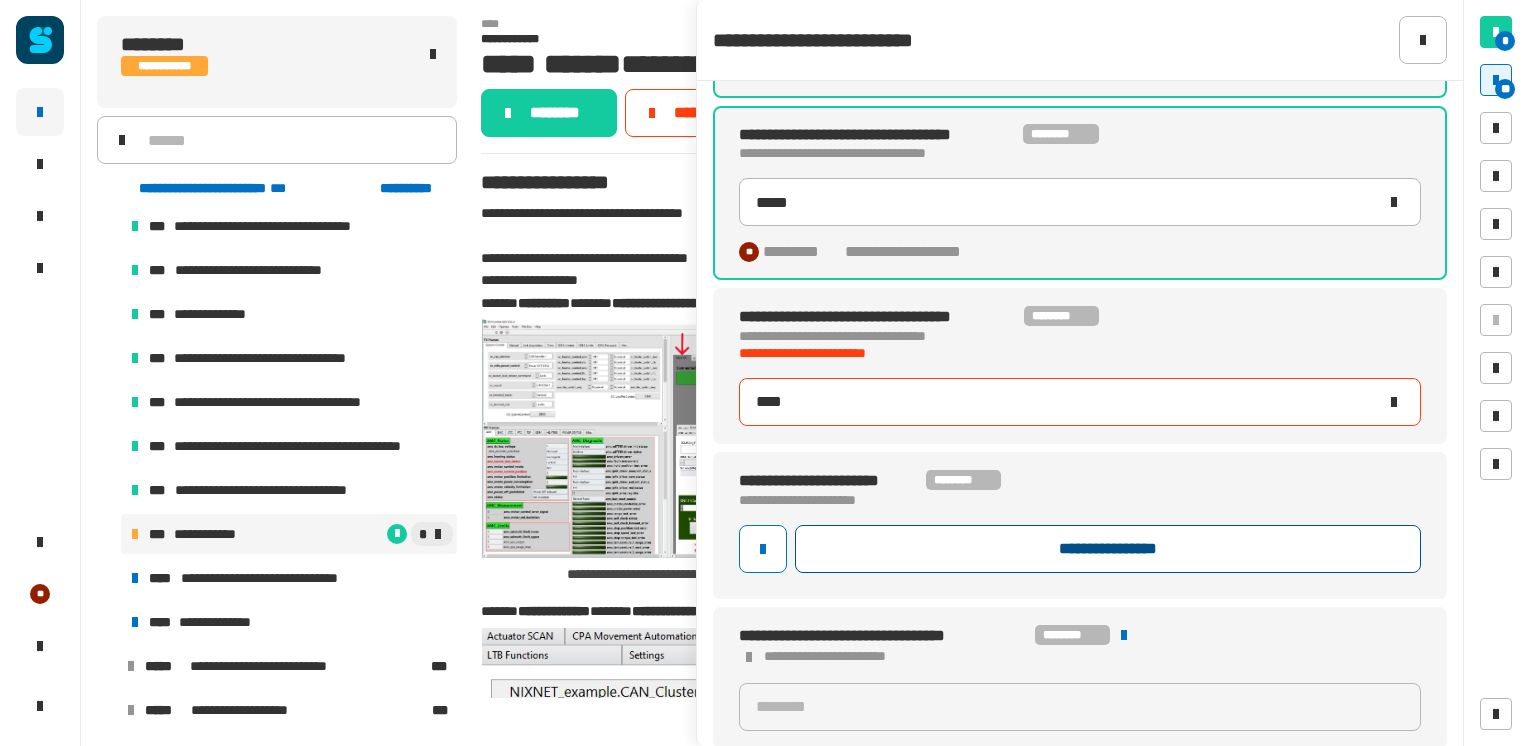 click on "**********" 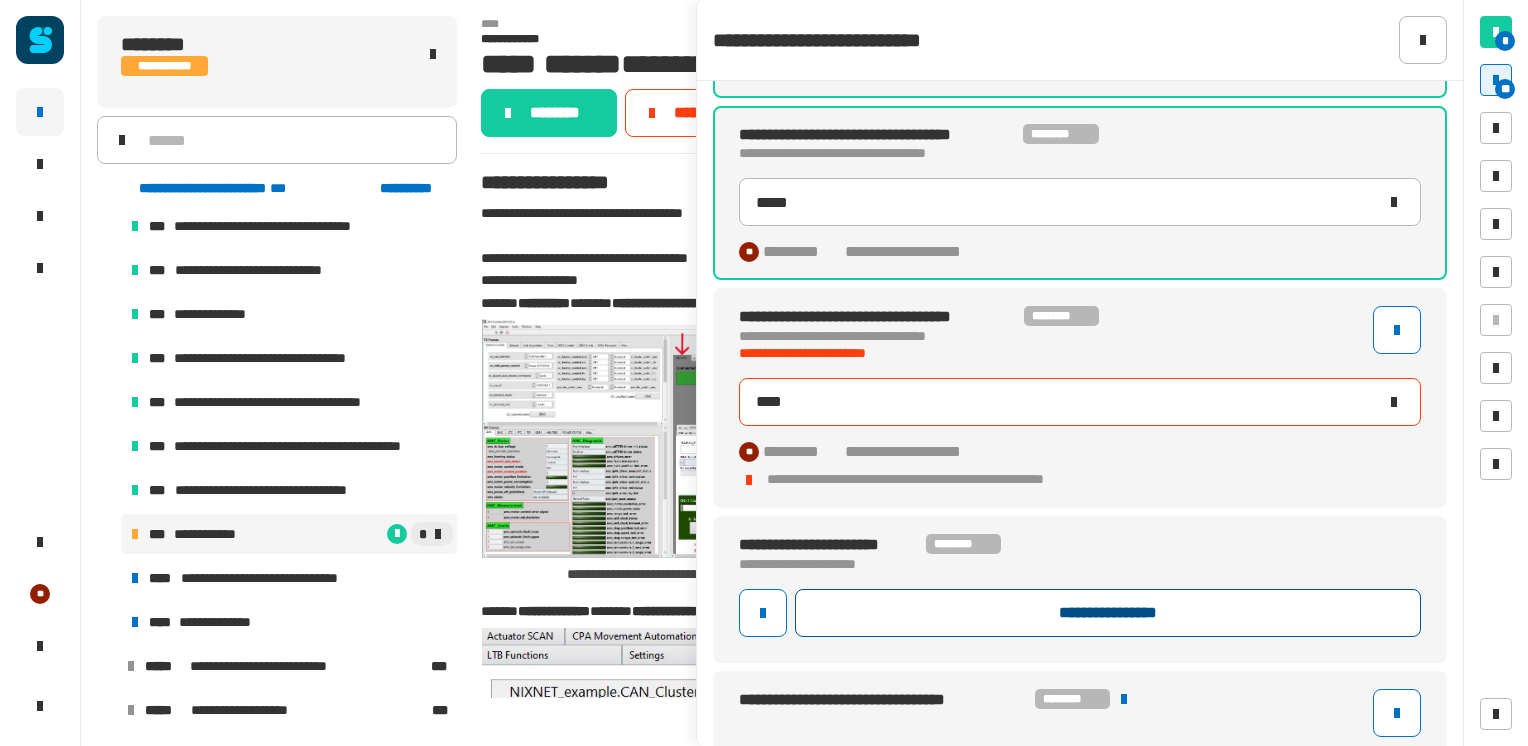click on "**********" 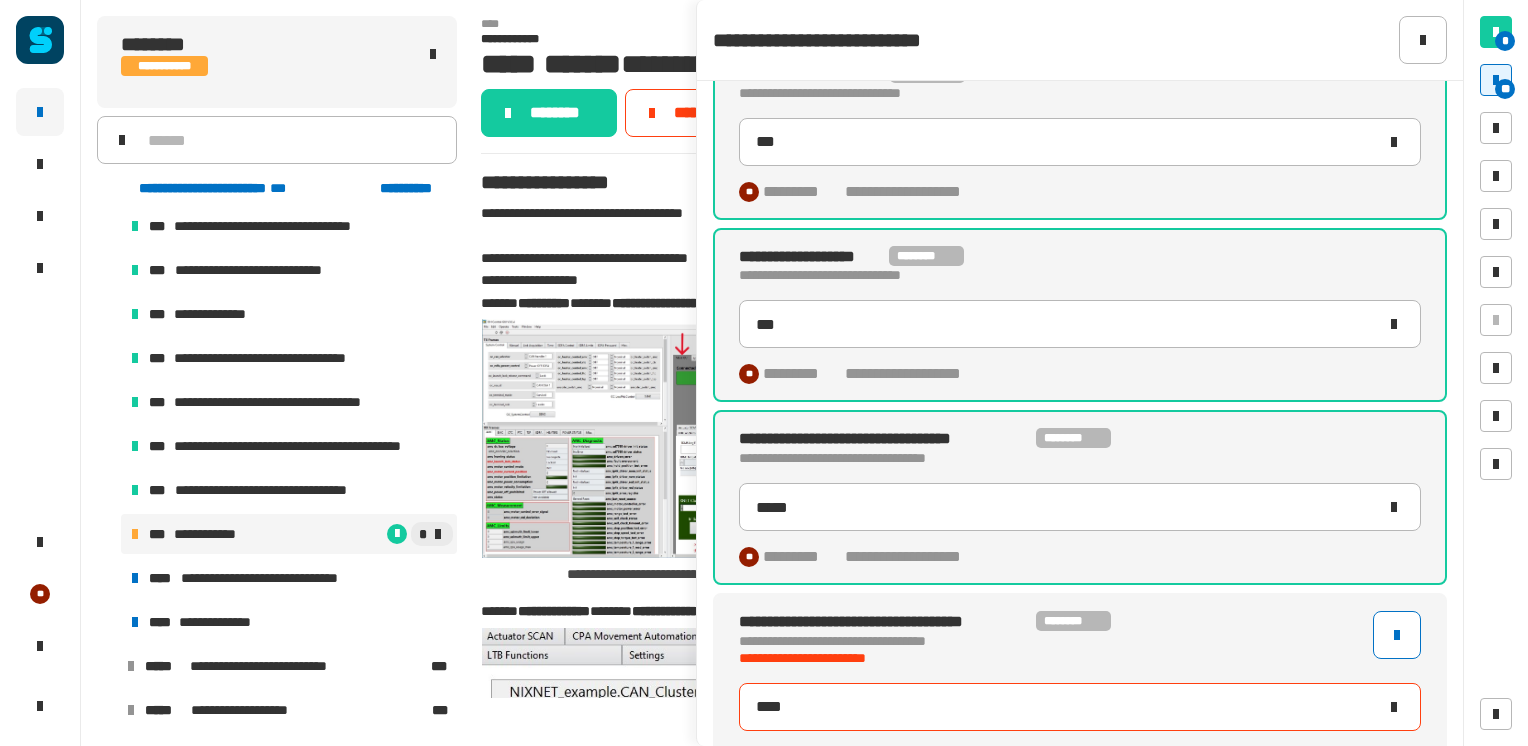 scroll, scrollTop: 0, scrollLeft: 0, axis: both 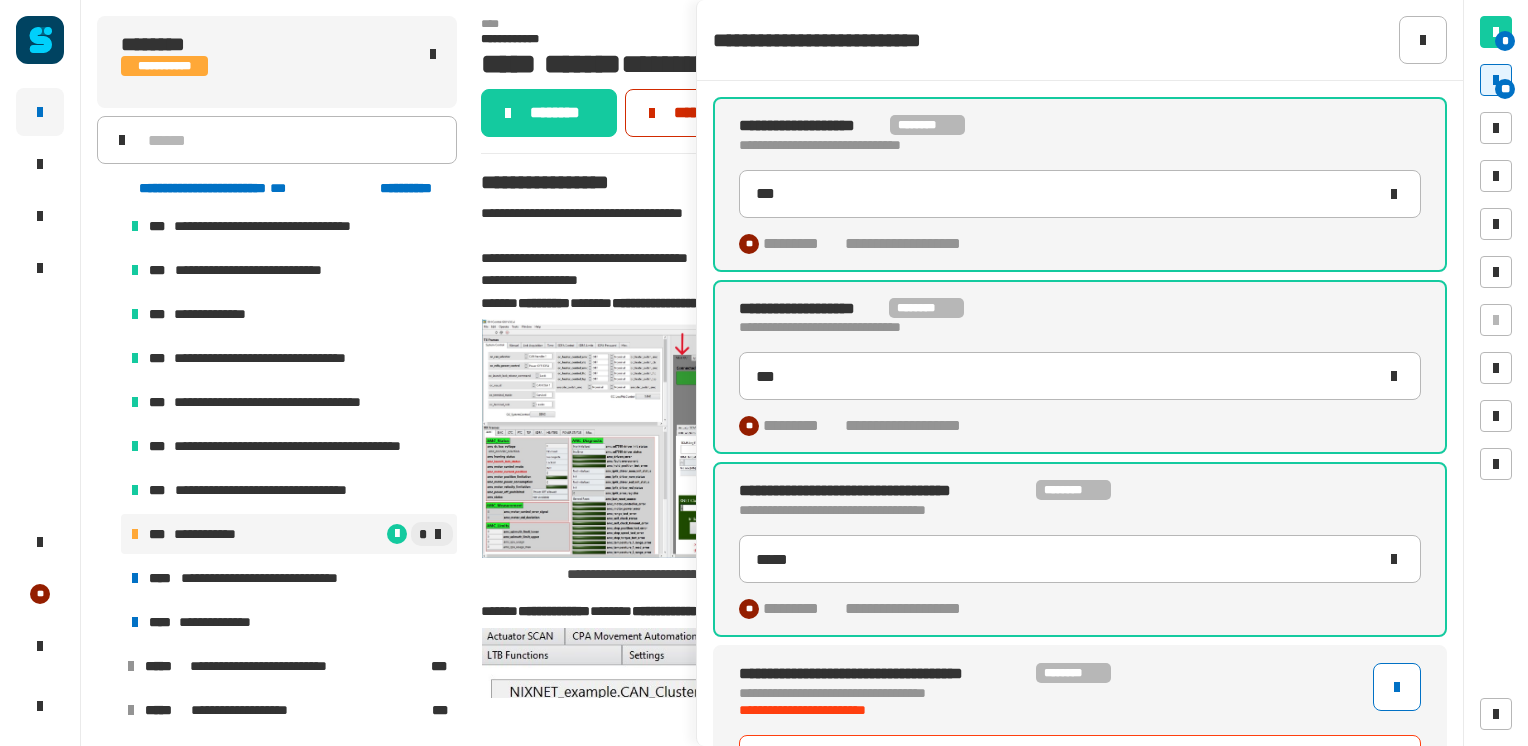 click on "*********" 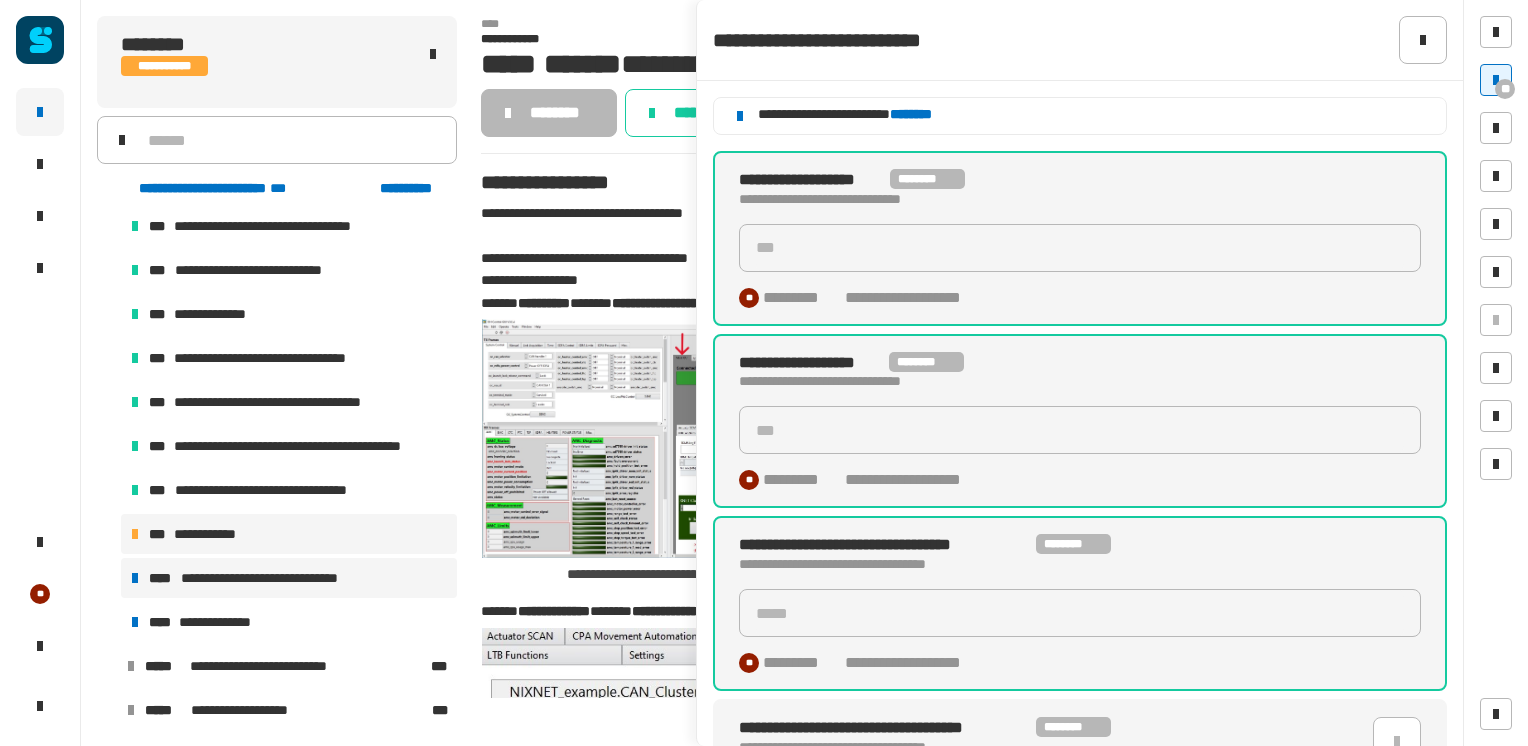 click on "**********" at bounding box center (278, 578) 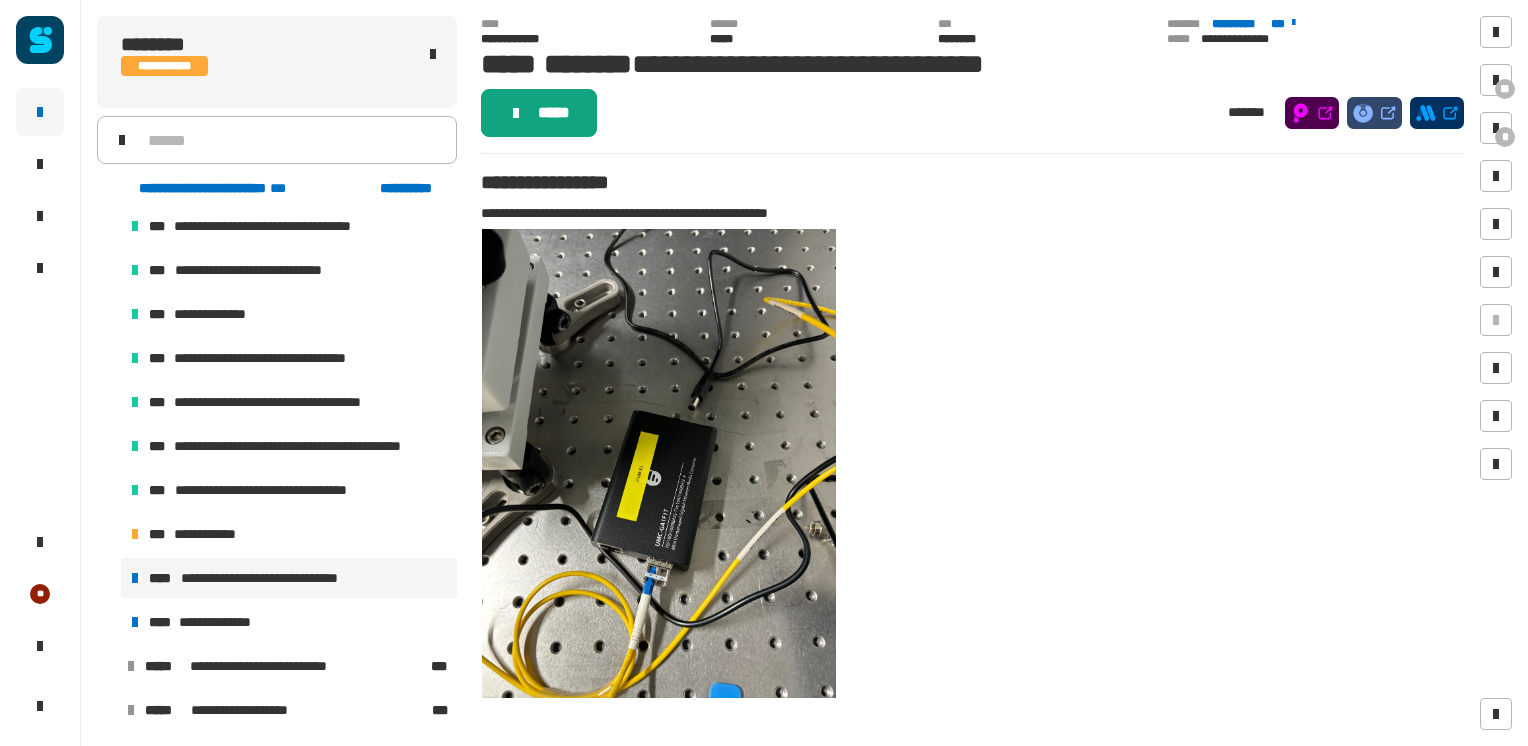 click on "*****" 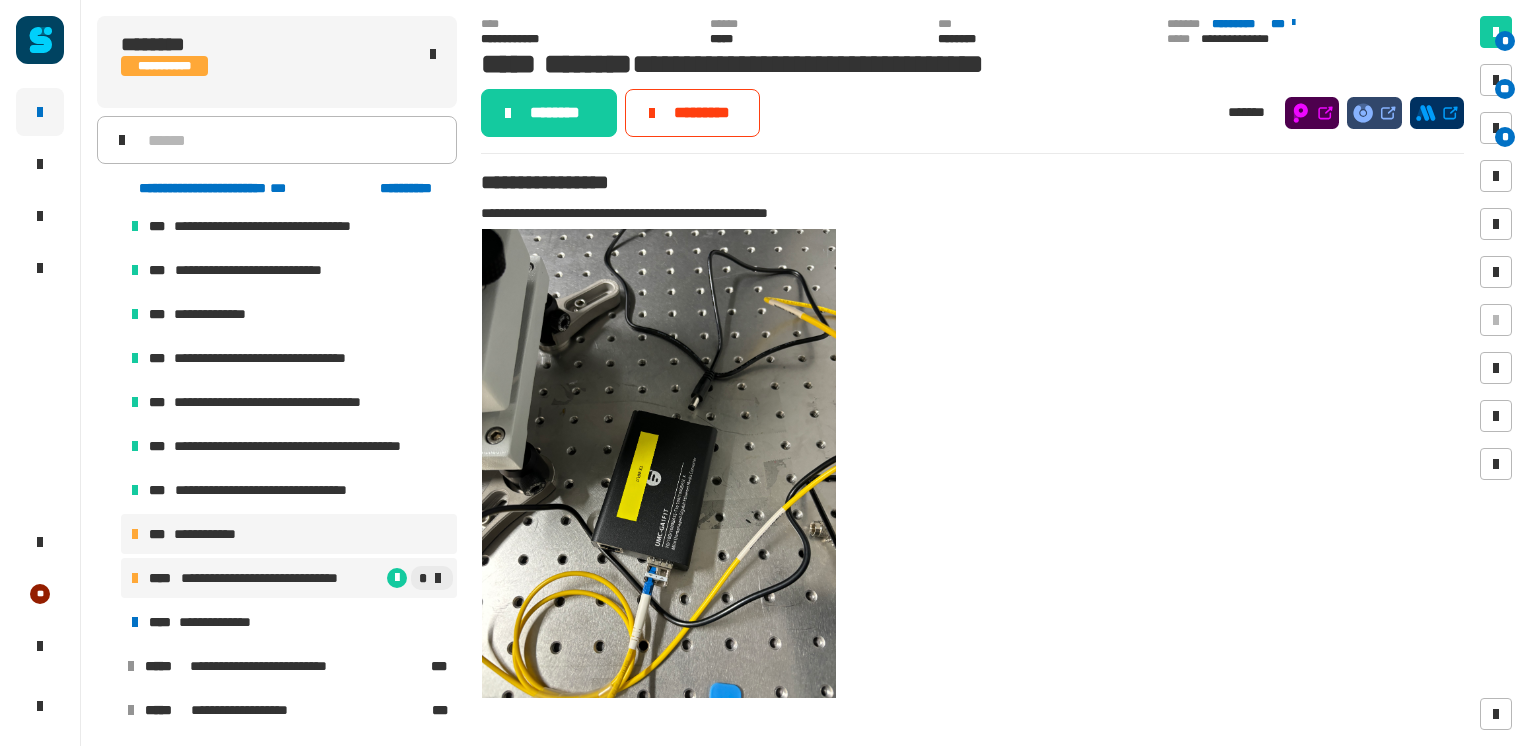 click on "**********" at bounding box center (215, 534) 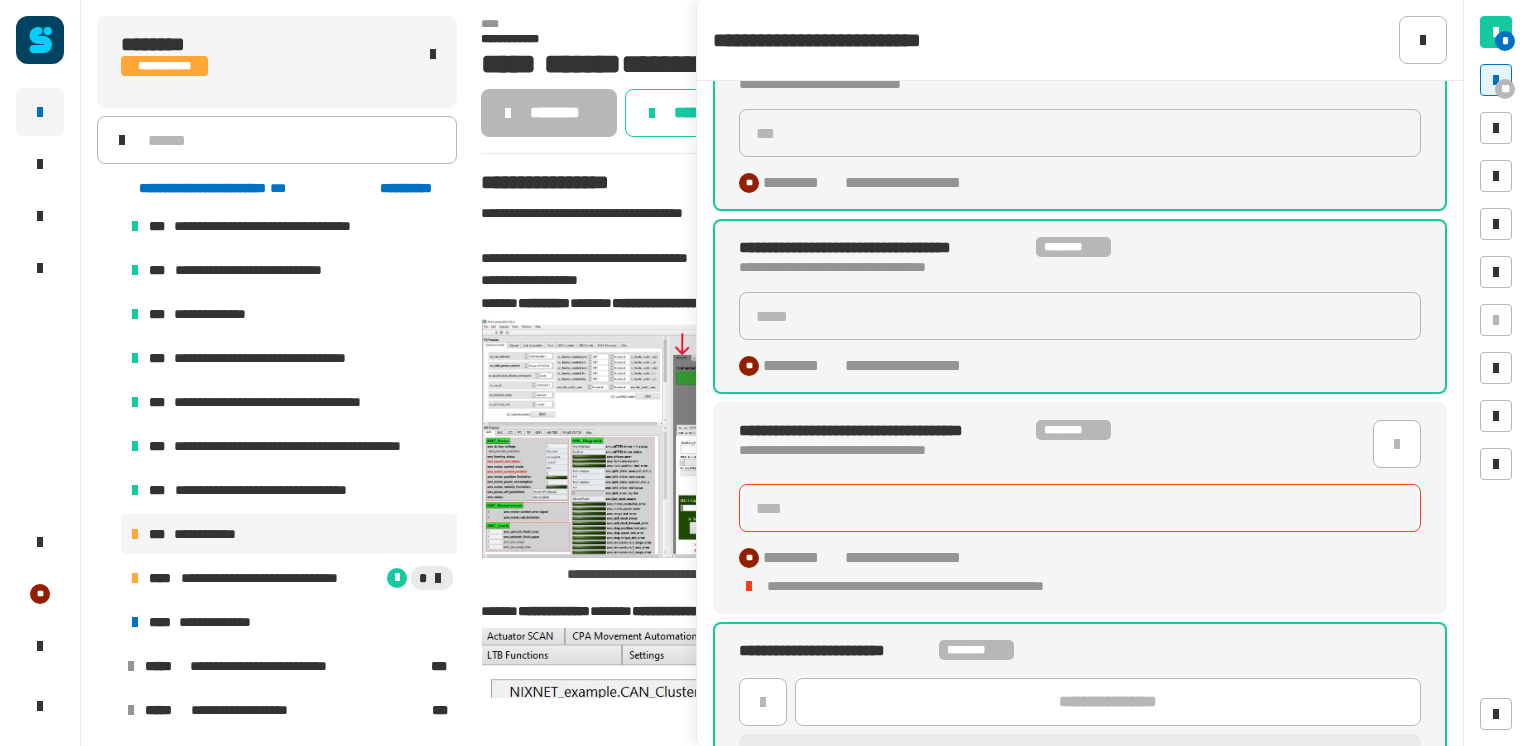 scroll, scrollTop: 278, scrollLeft: 0, axis: vertical 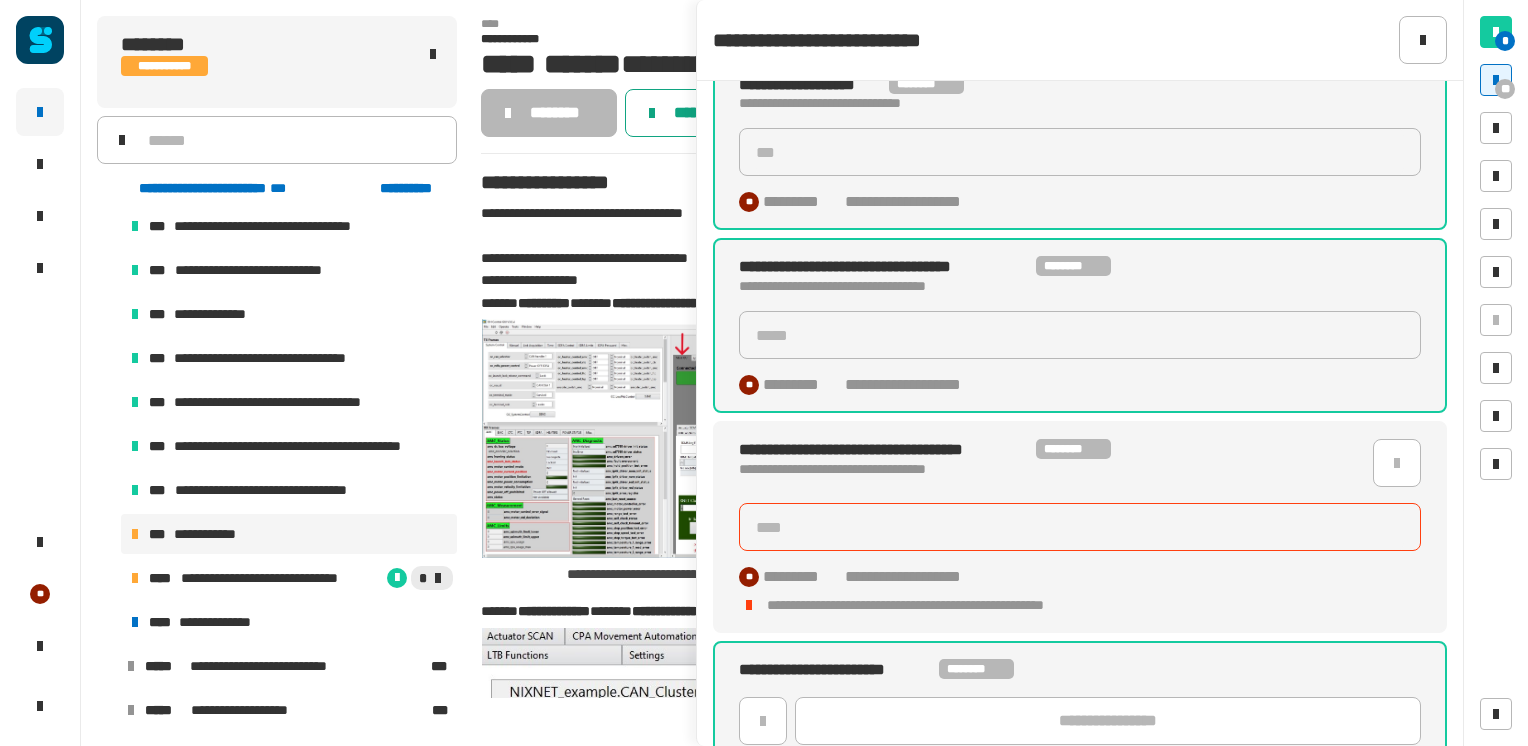 click on "********" 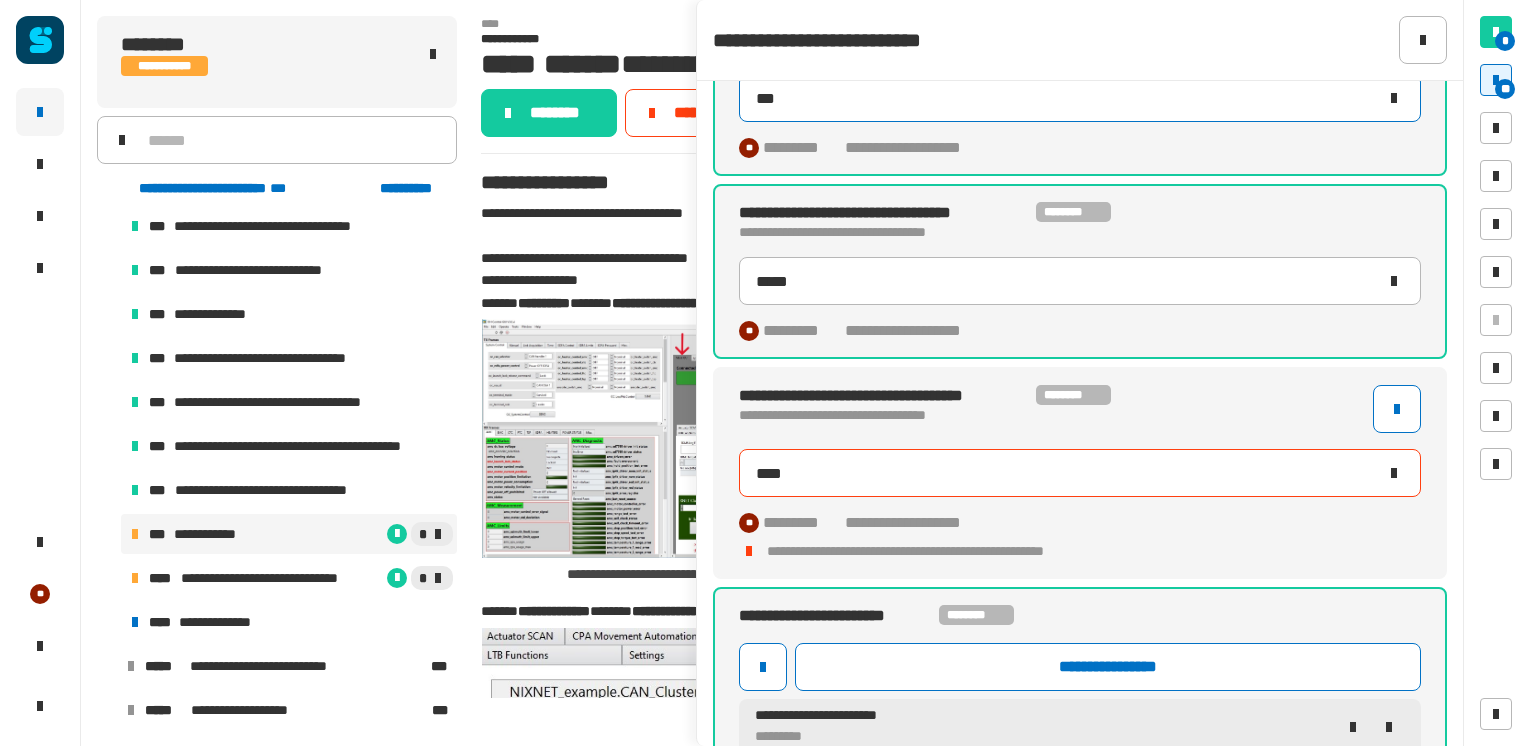 scroll, scrollTop: 224, scrollLeft: 0, axis: vertical 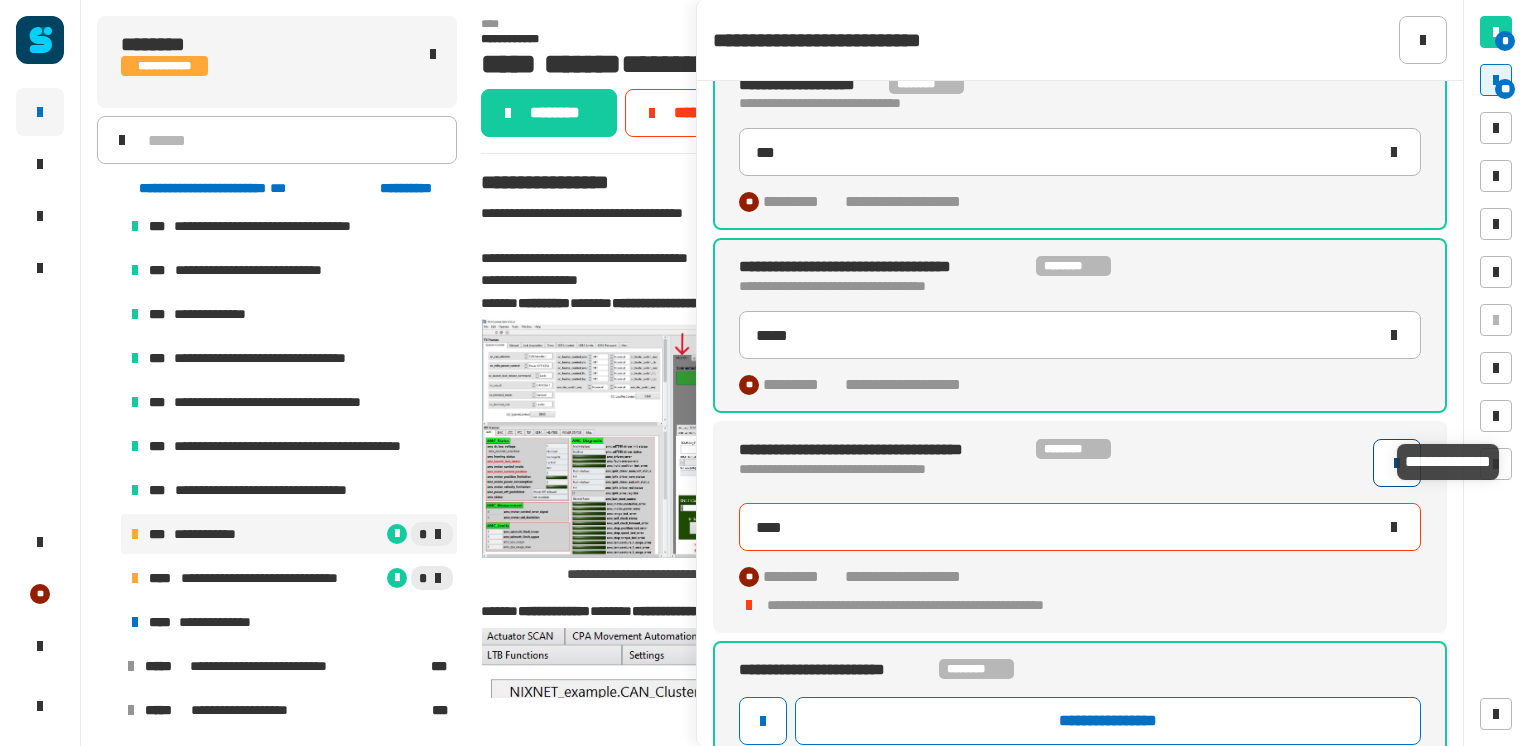 click 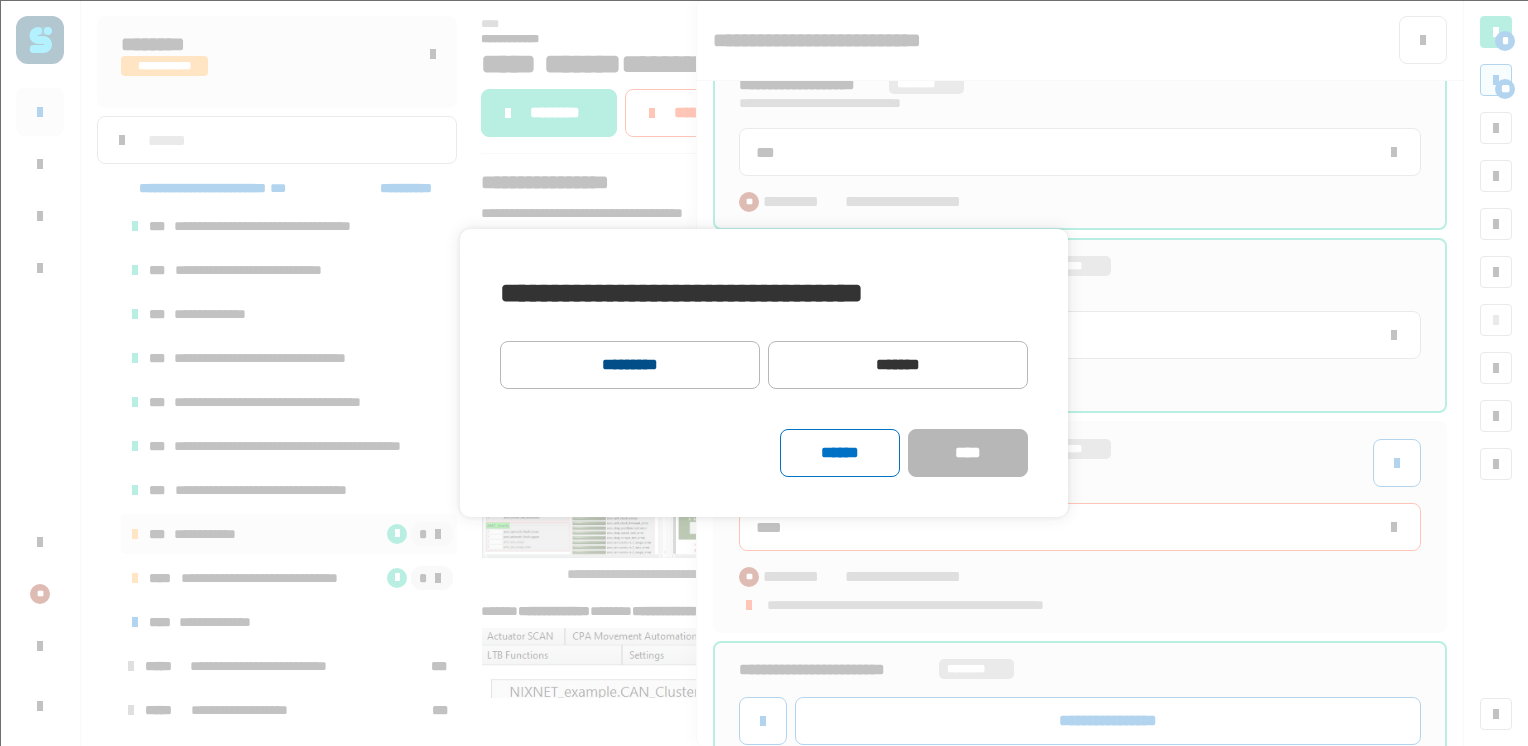 click on "*********" 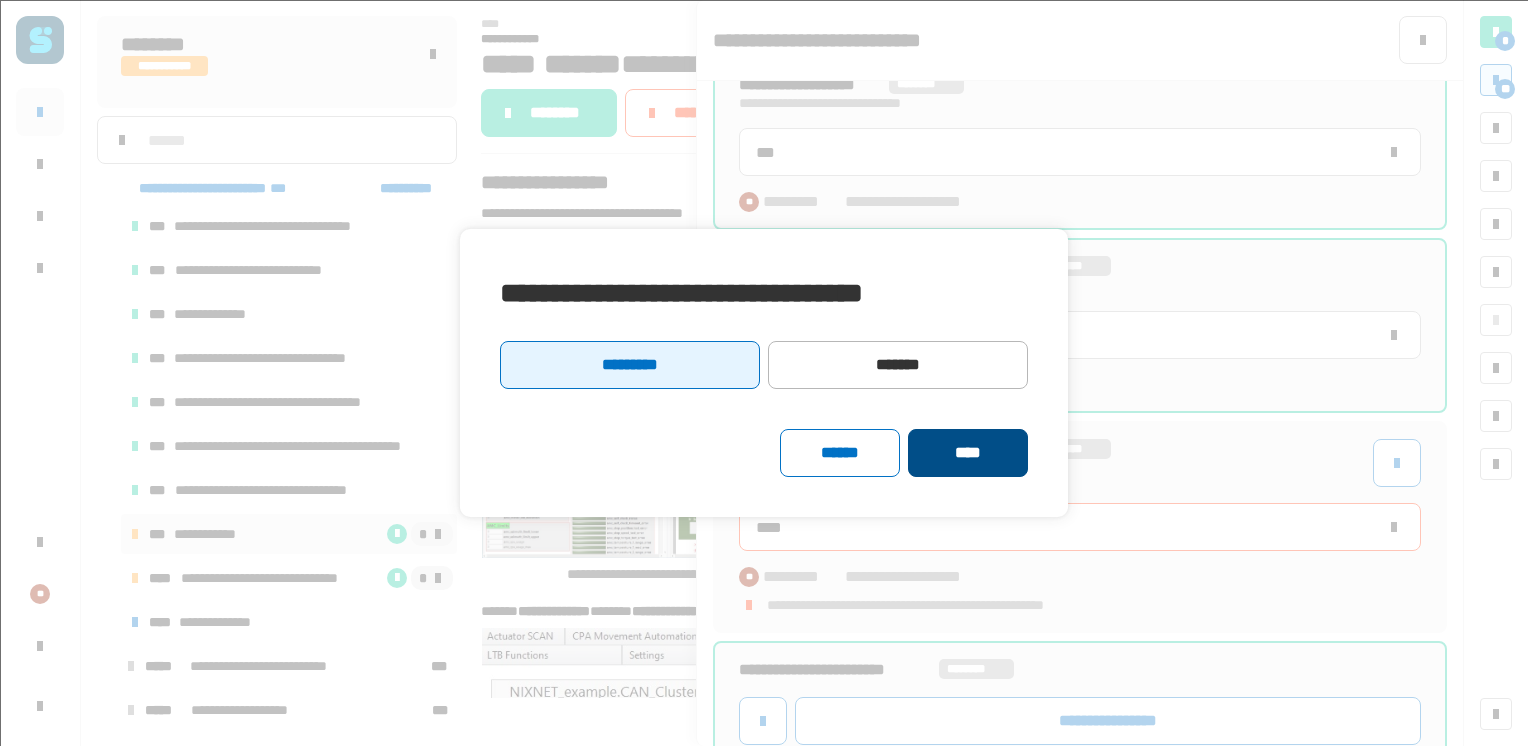 click on "****" 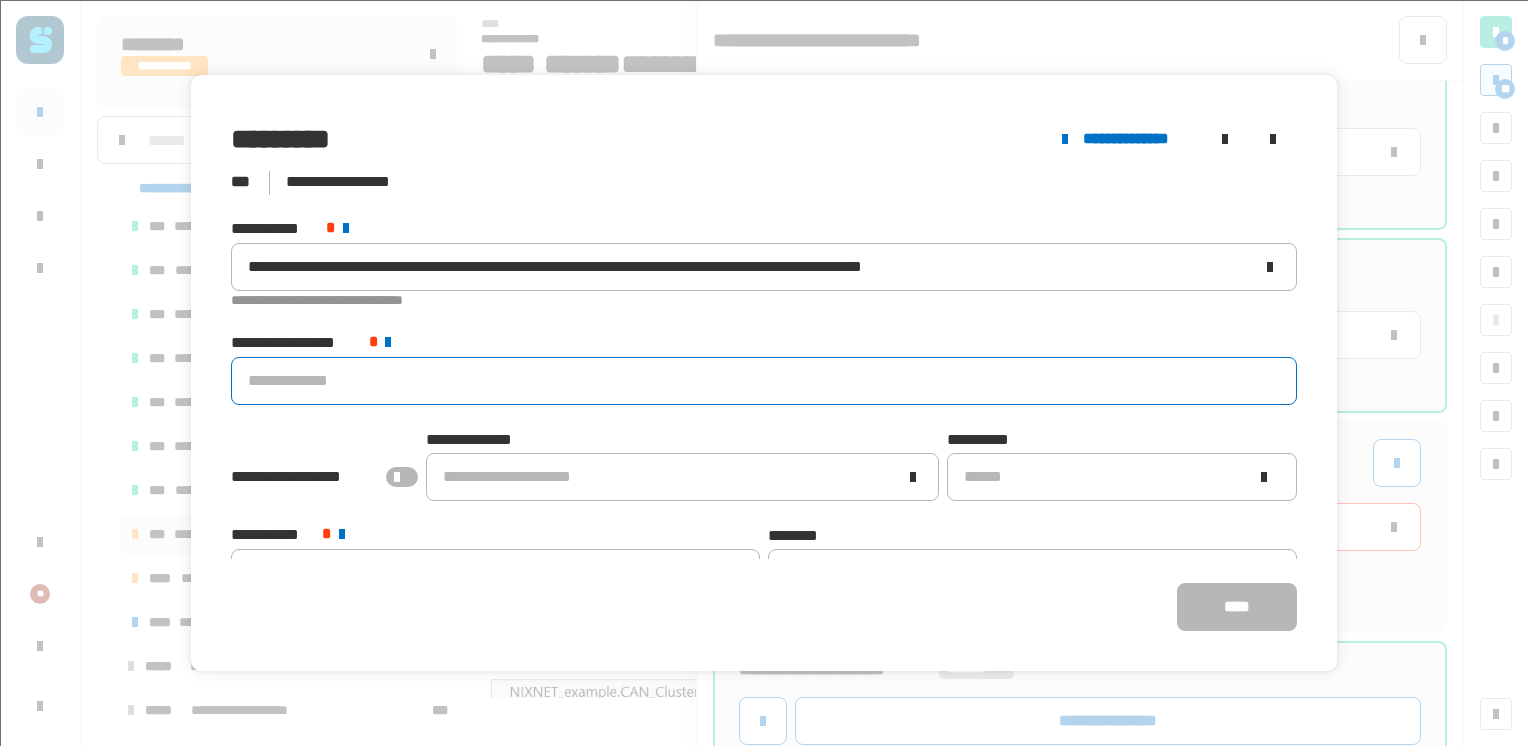 click 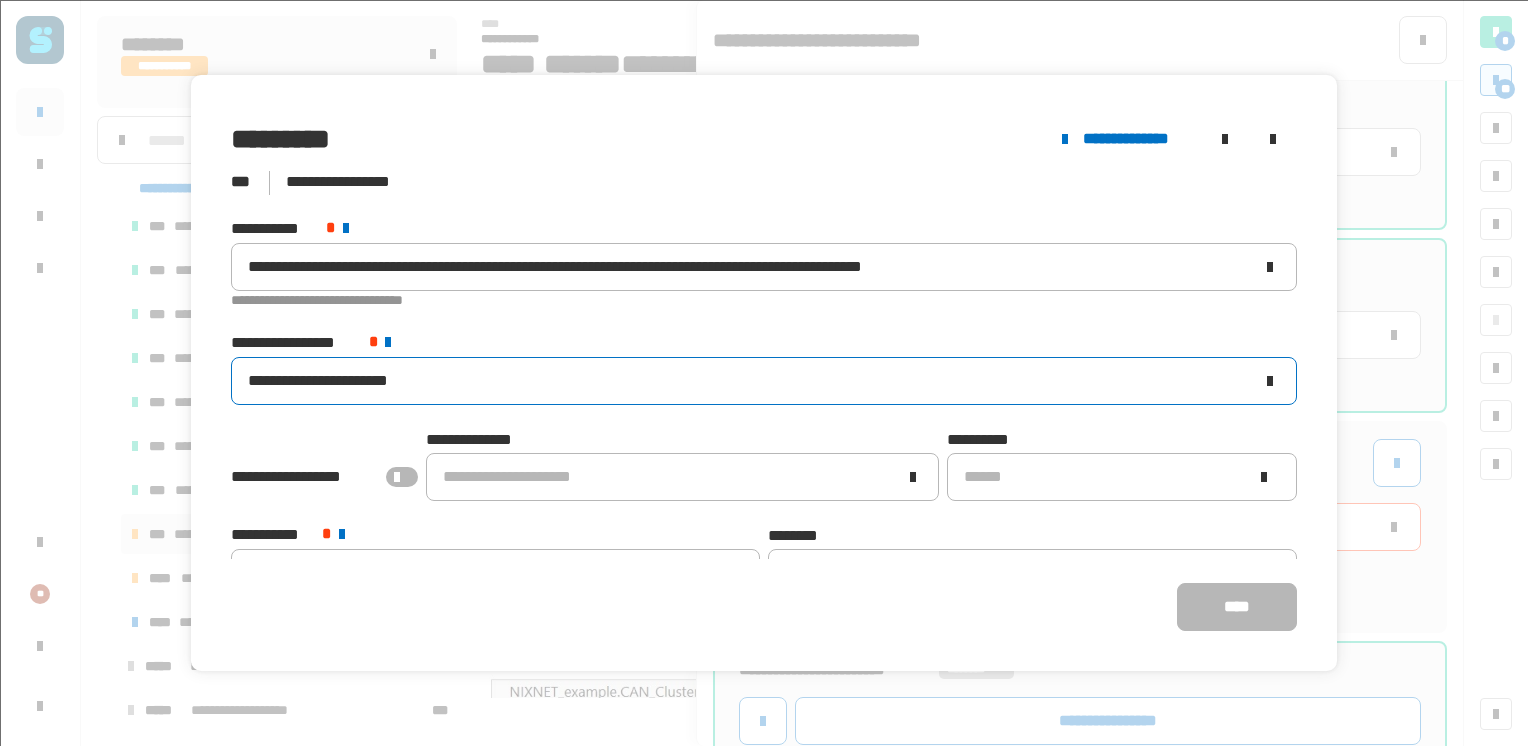 drag, startPoint x: 502, startPoint y: 378, endPoint x: 225, endPoint y: 358, distance: 277.72107 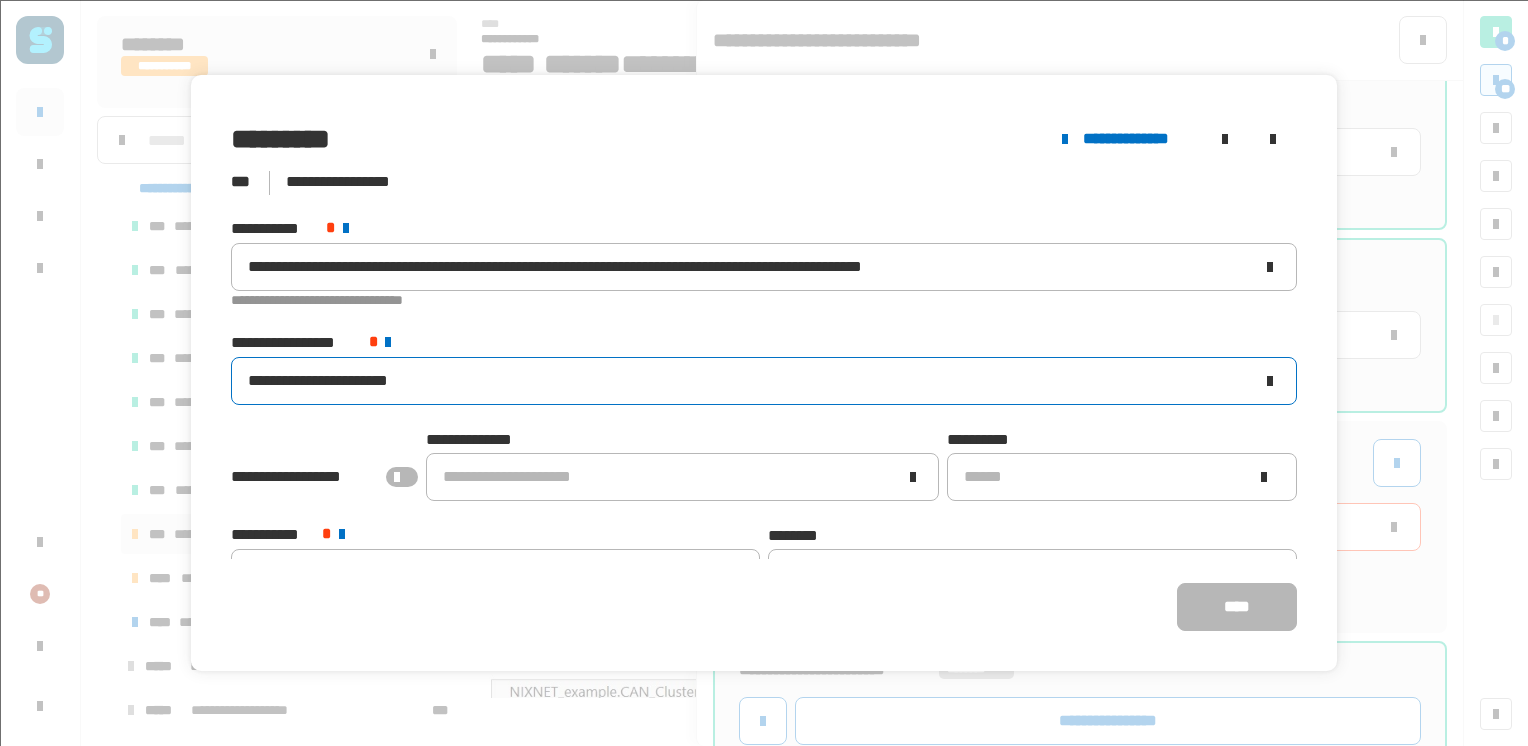 type on "**********" 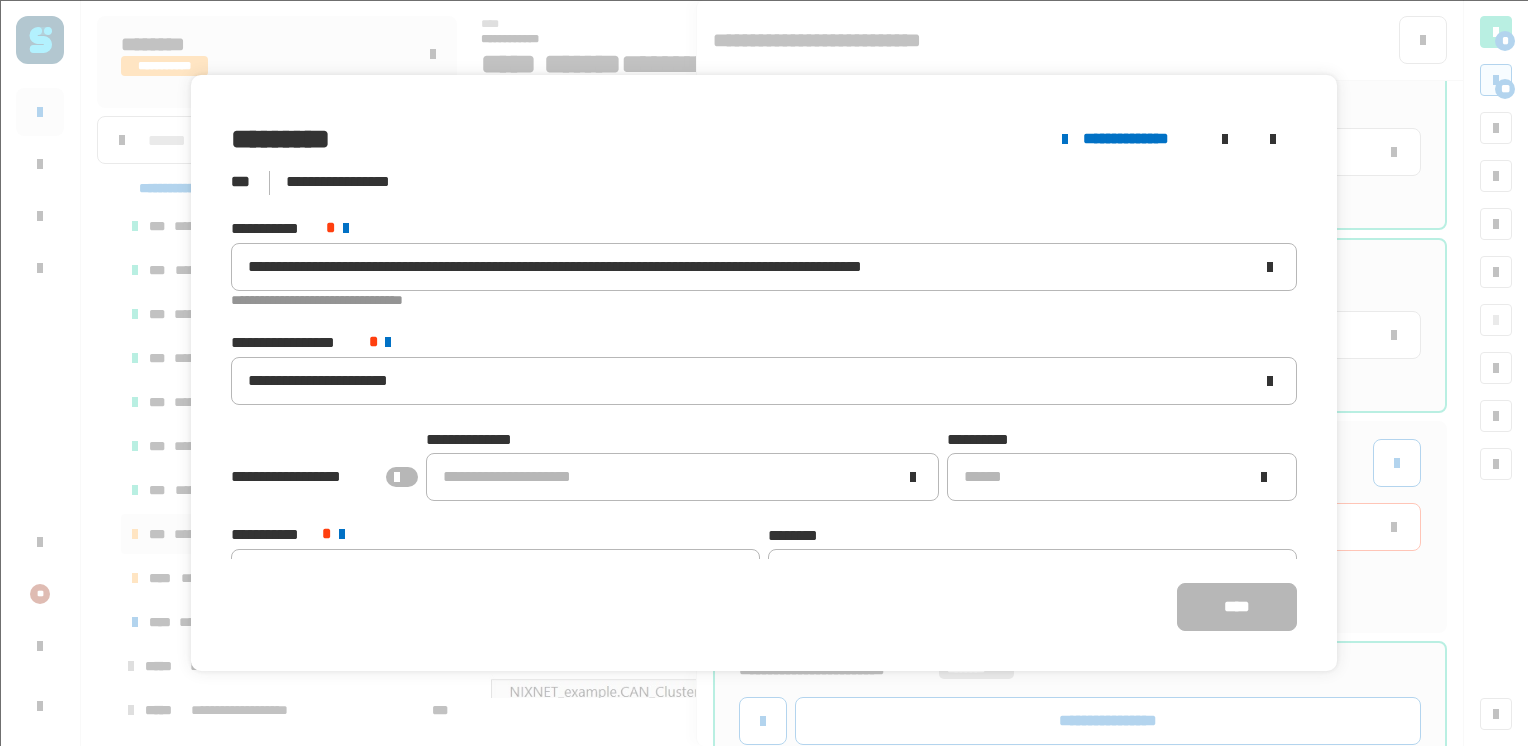 click 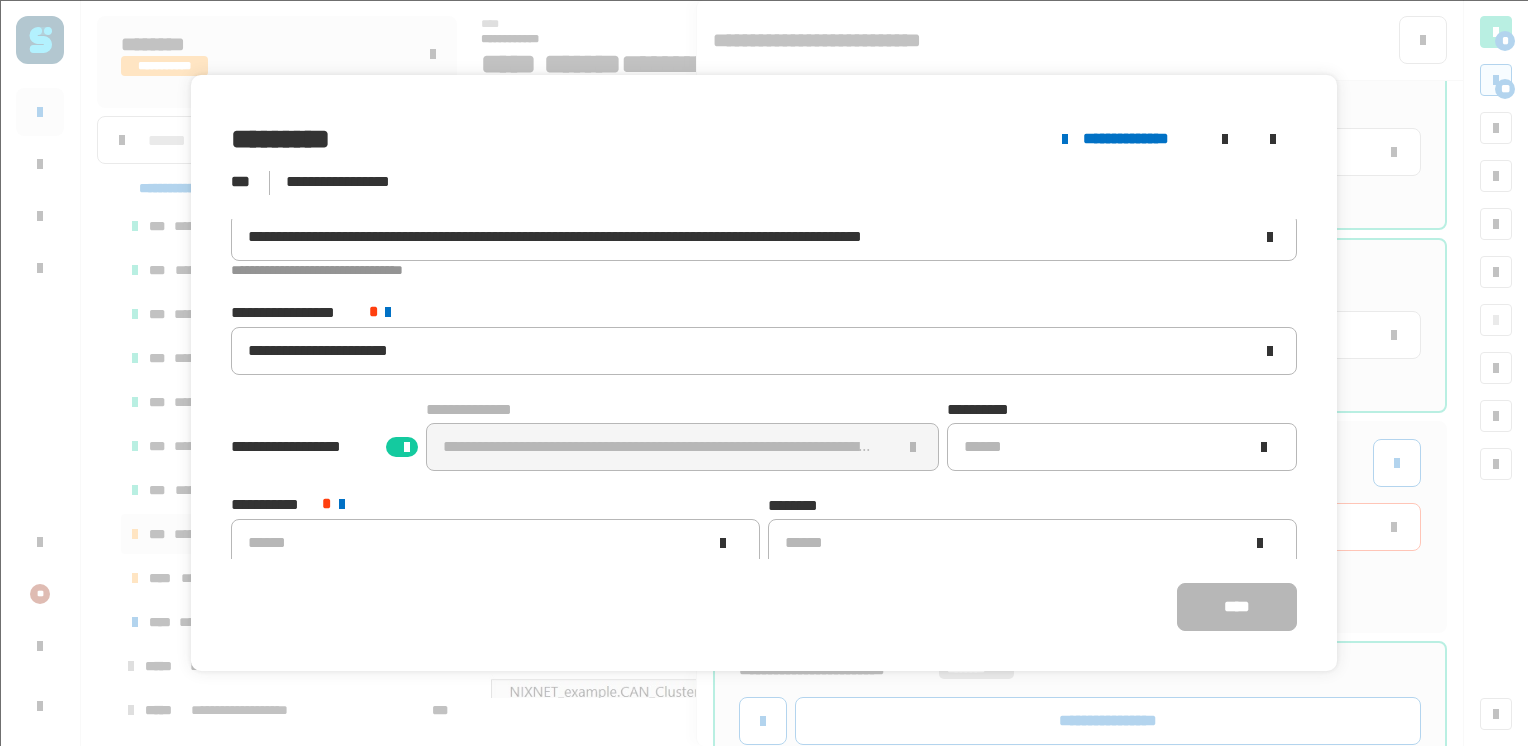 scroll, scrollTop: 37, scrollLeft: 0, axis: vertical 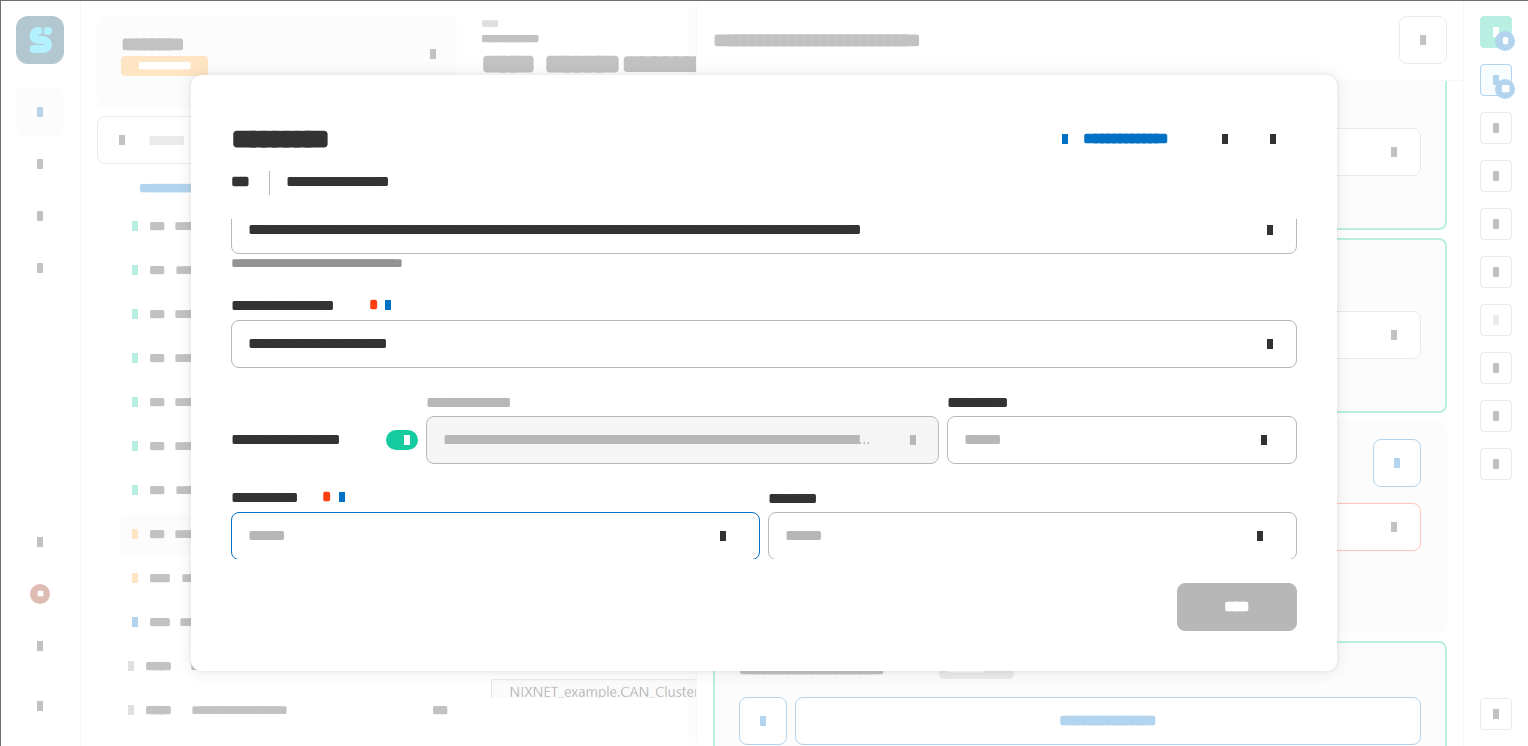 click on "******" 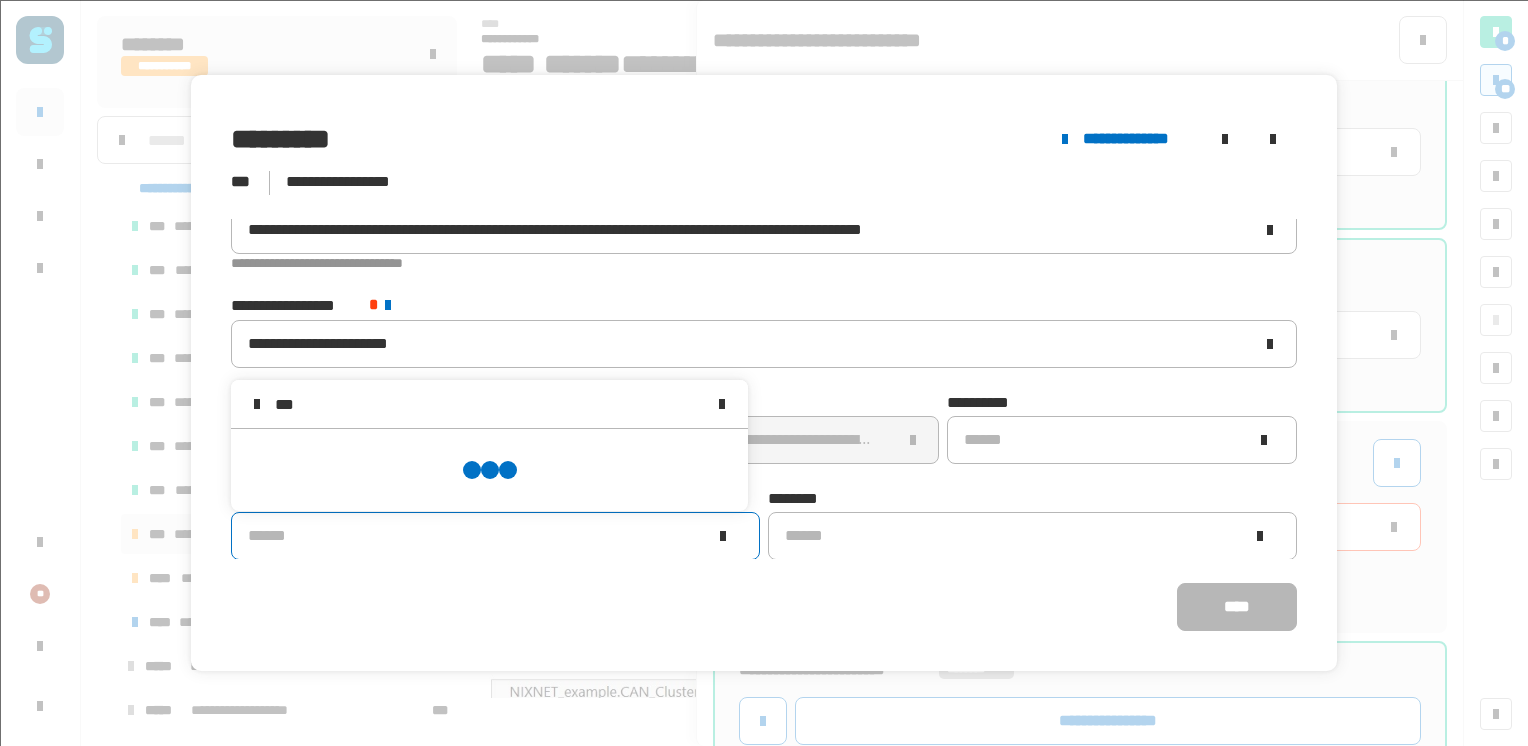 scroll, scrollTop: 0, scrollLeft: 0, axis: both 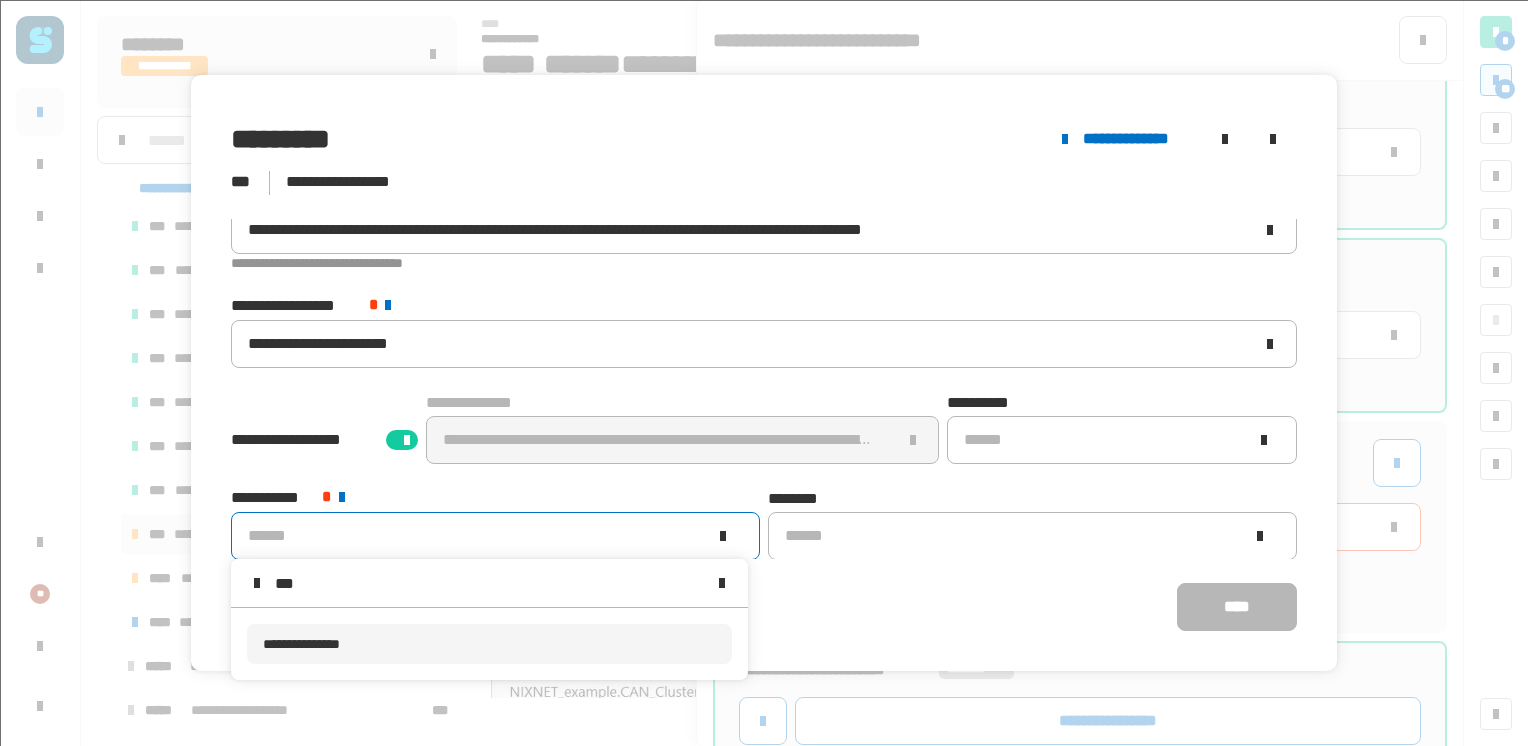 type on "***" 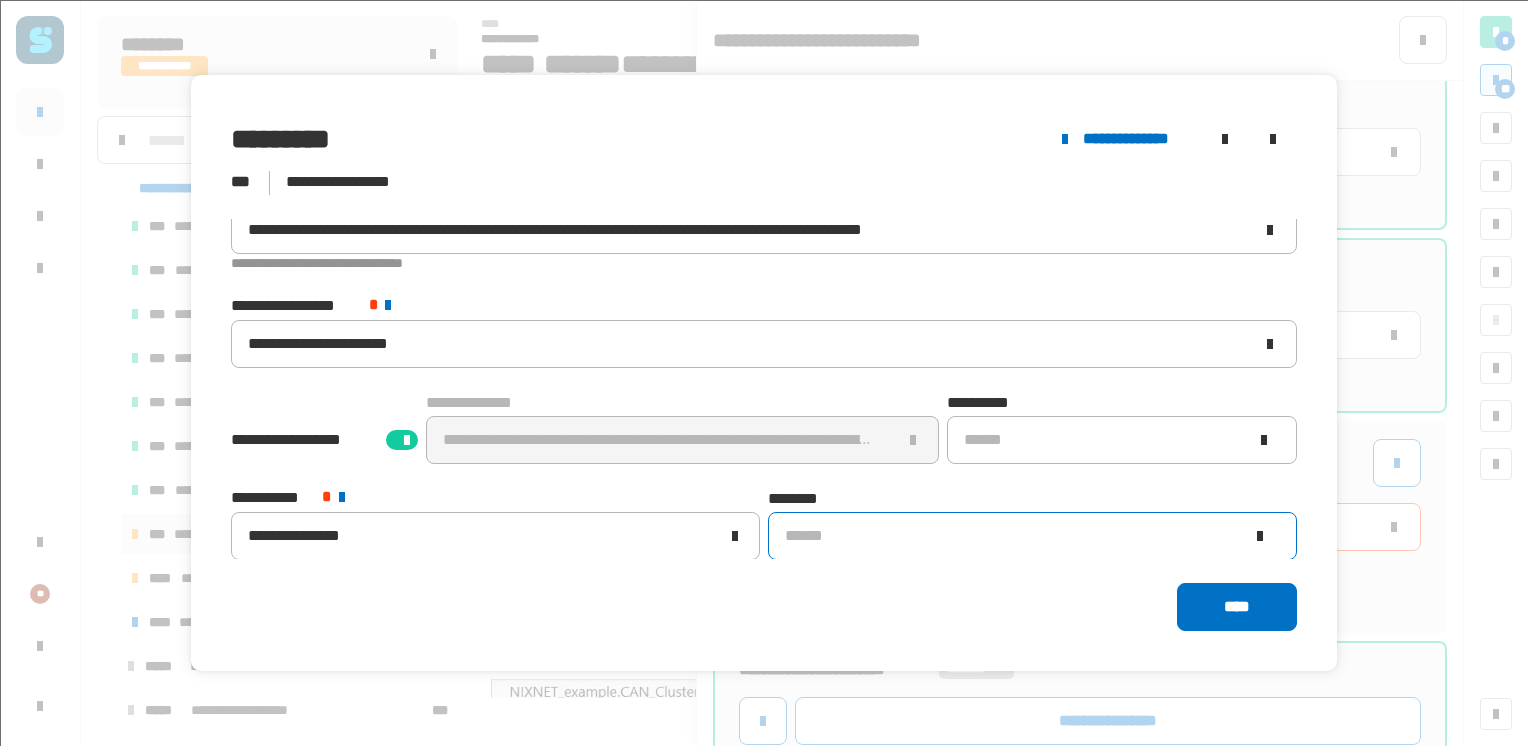 click on "******" 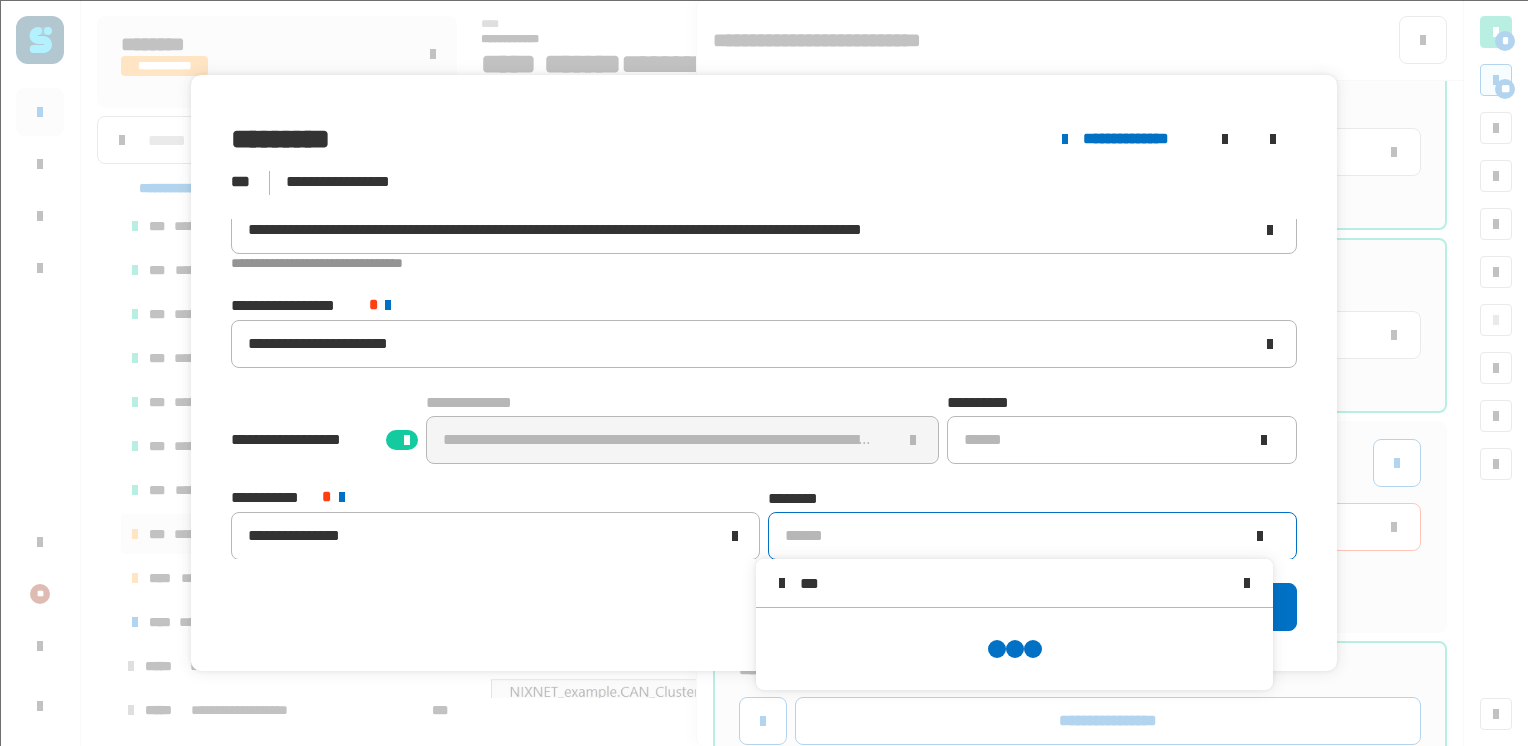 scroll, scrollTop: 0, scrollLeft: 0, axis: both 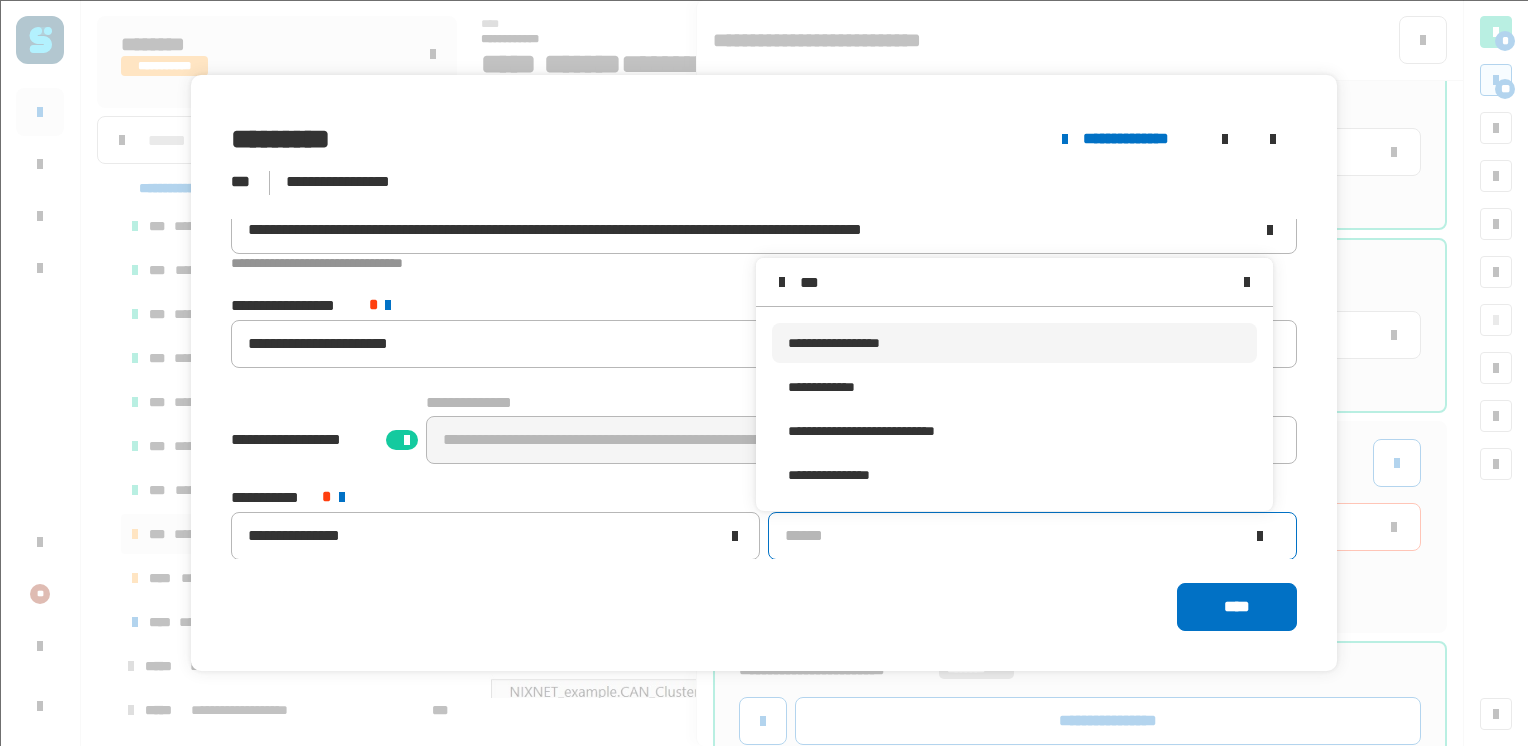 type on "***" 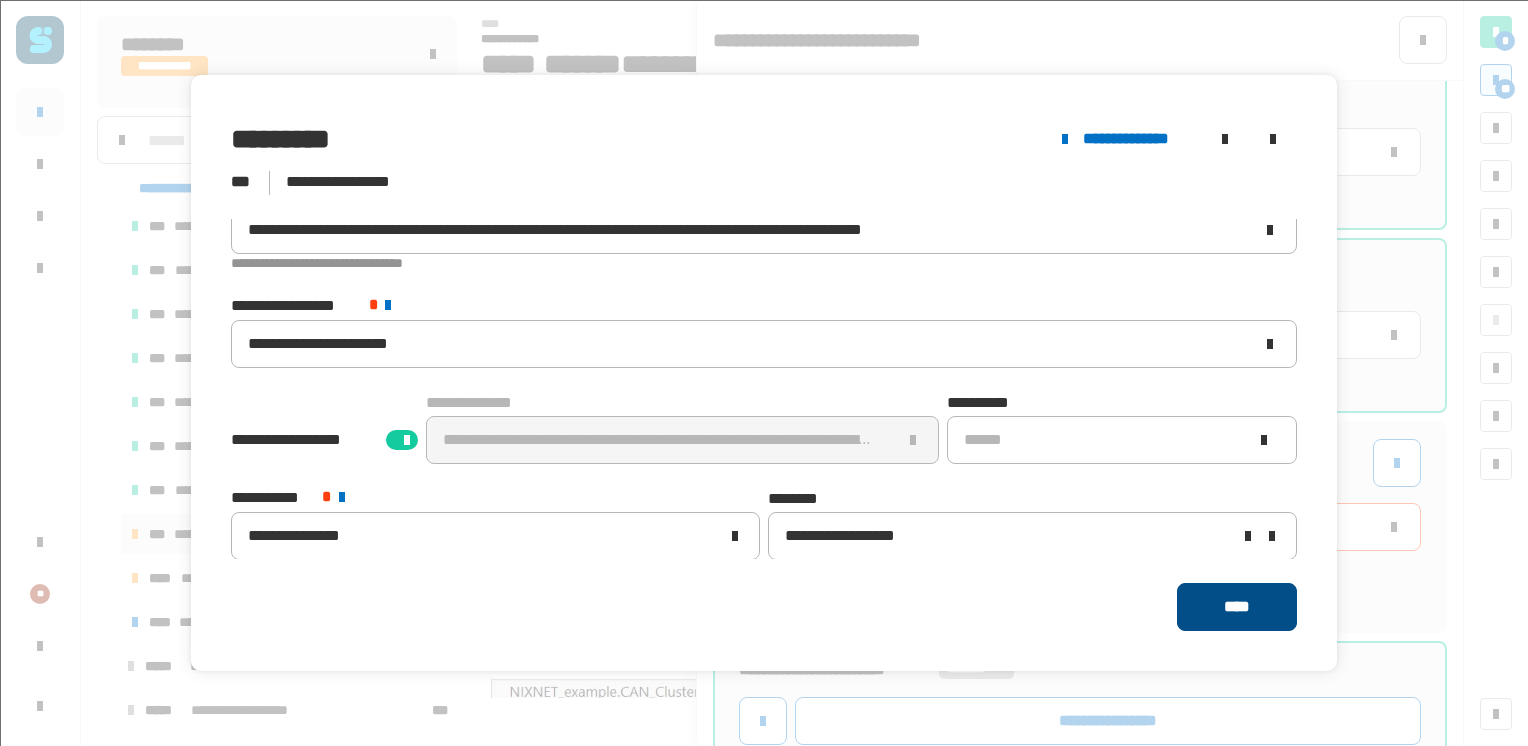 click on "****" 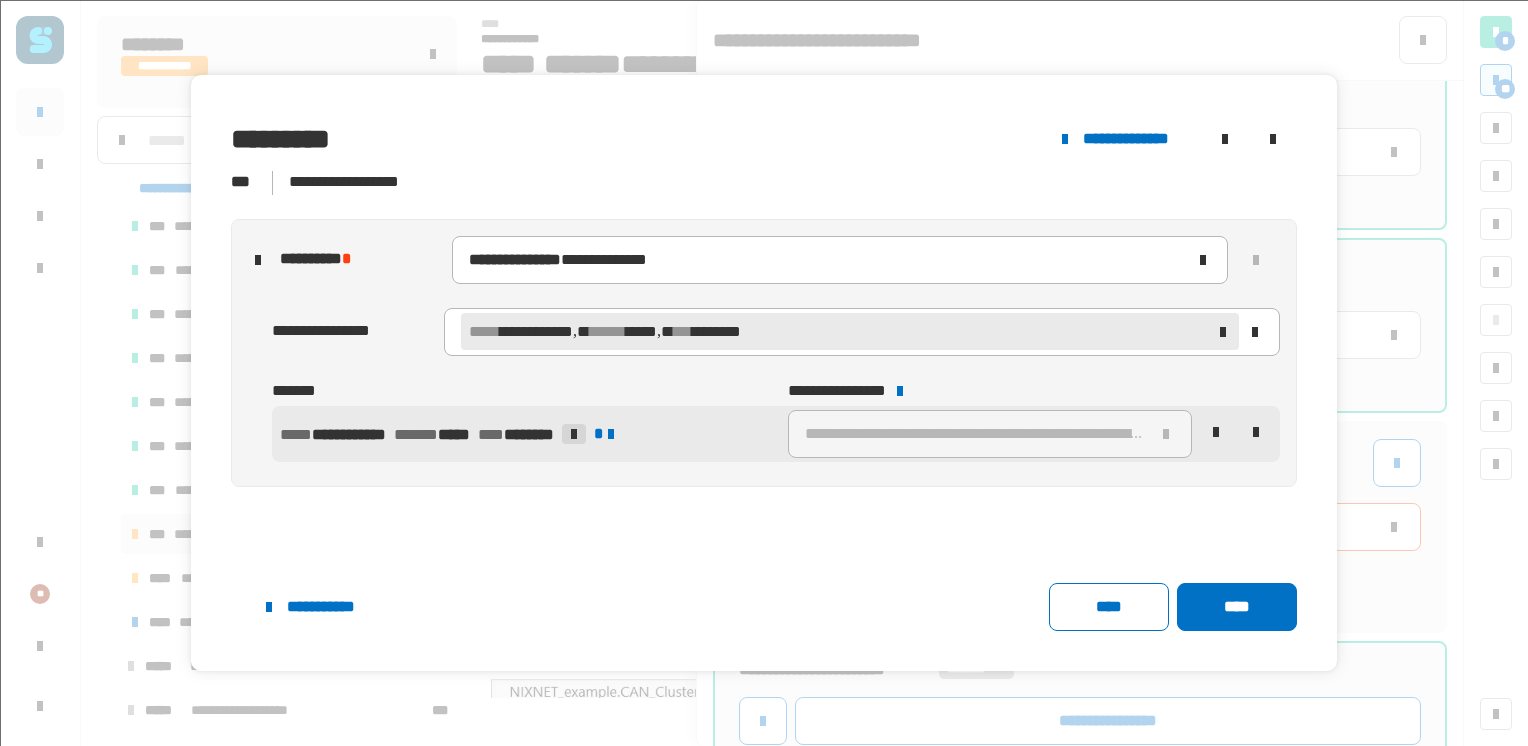 click on "****" 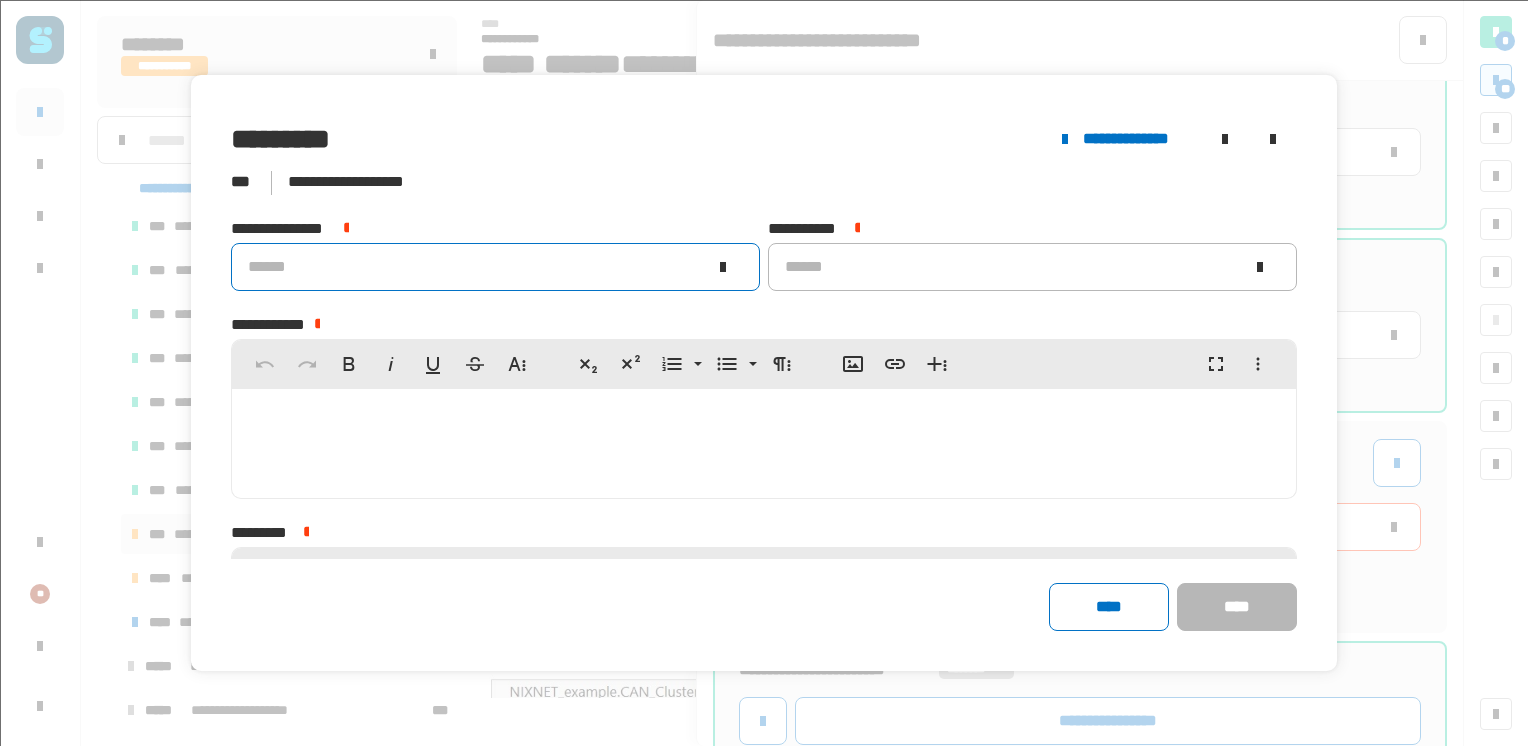 click 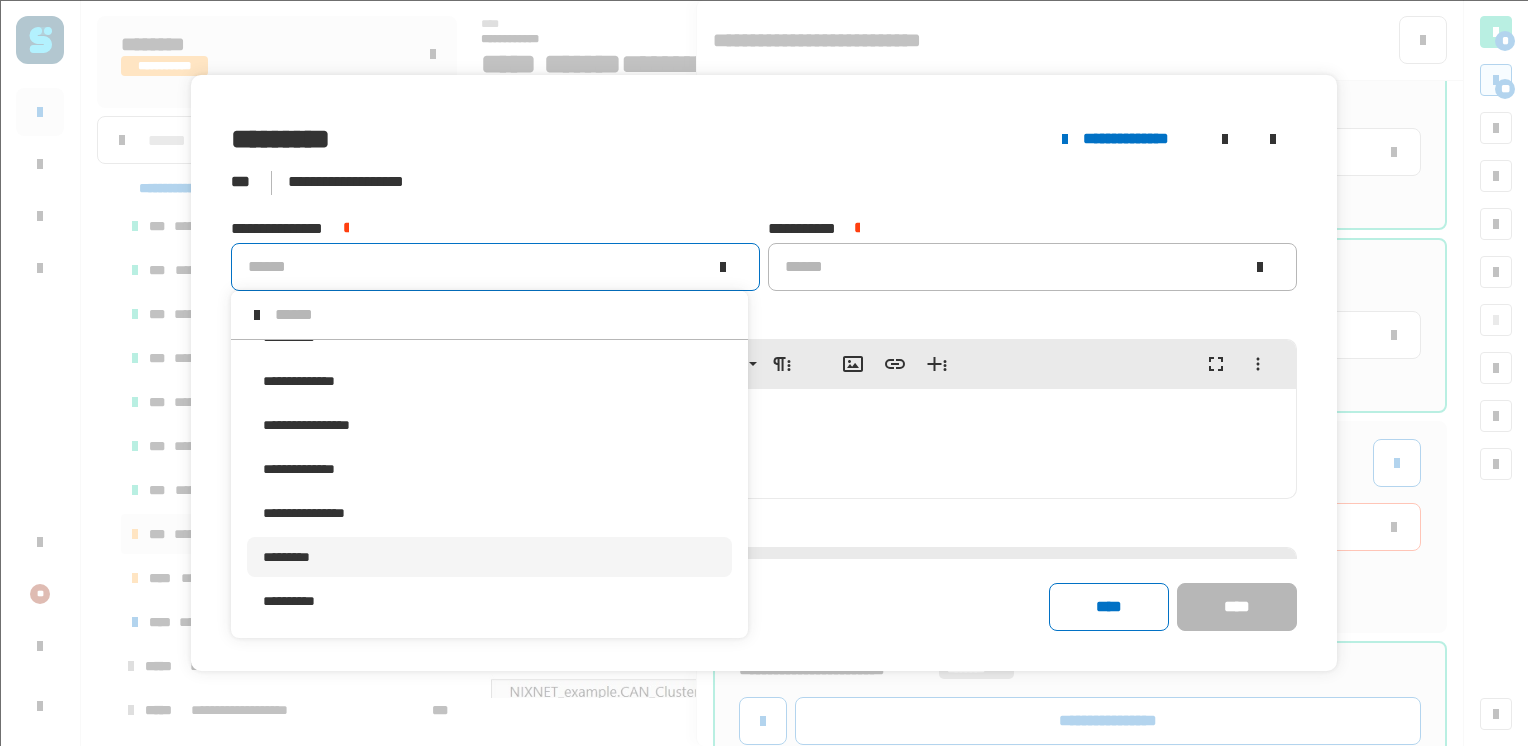 scroll, scrollTop: 1207, scrollLeft: 0, axis: vertical 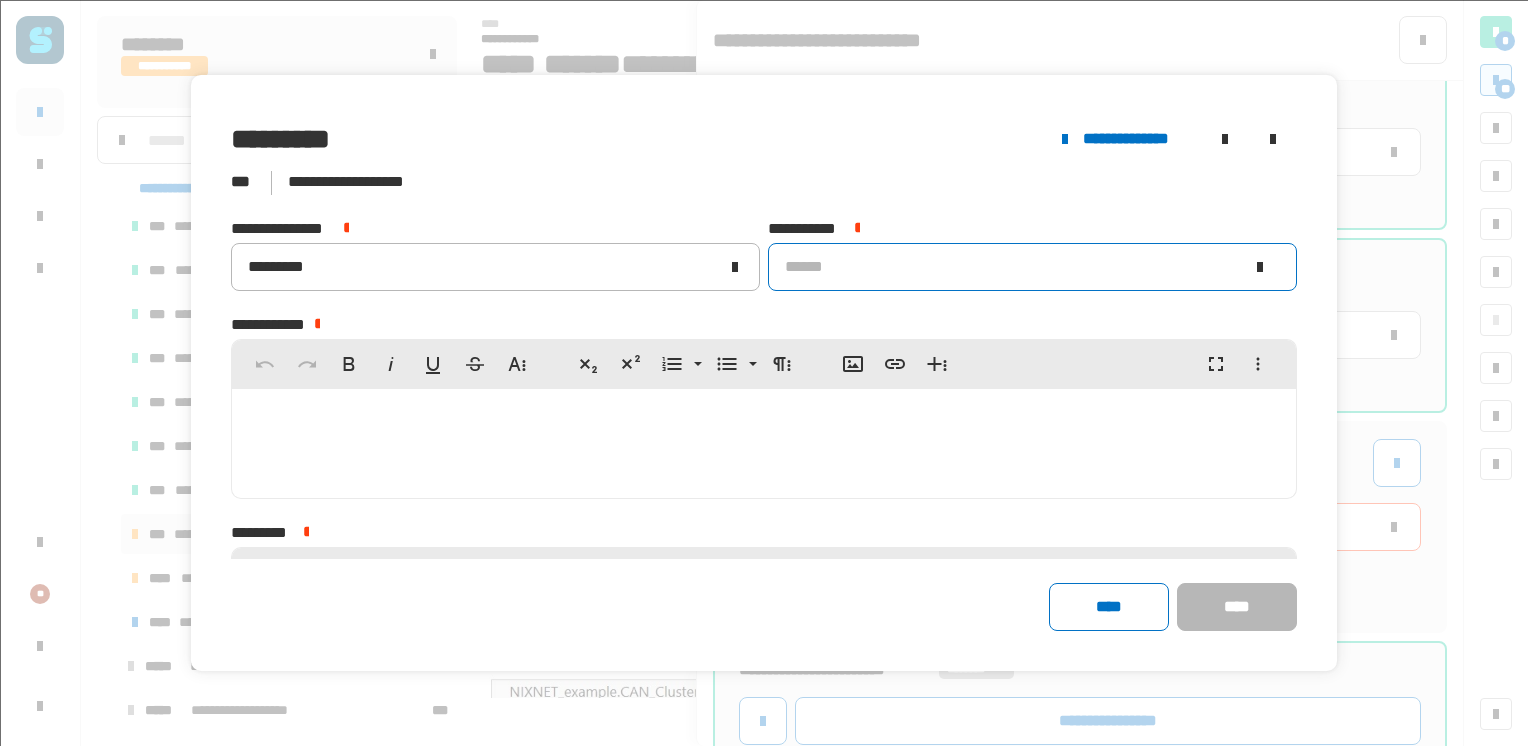 click on "******" 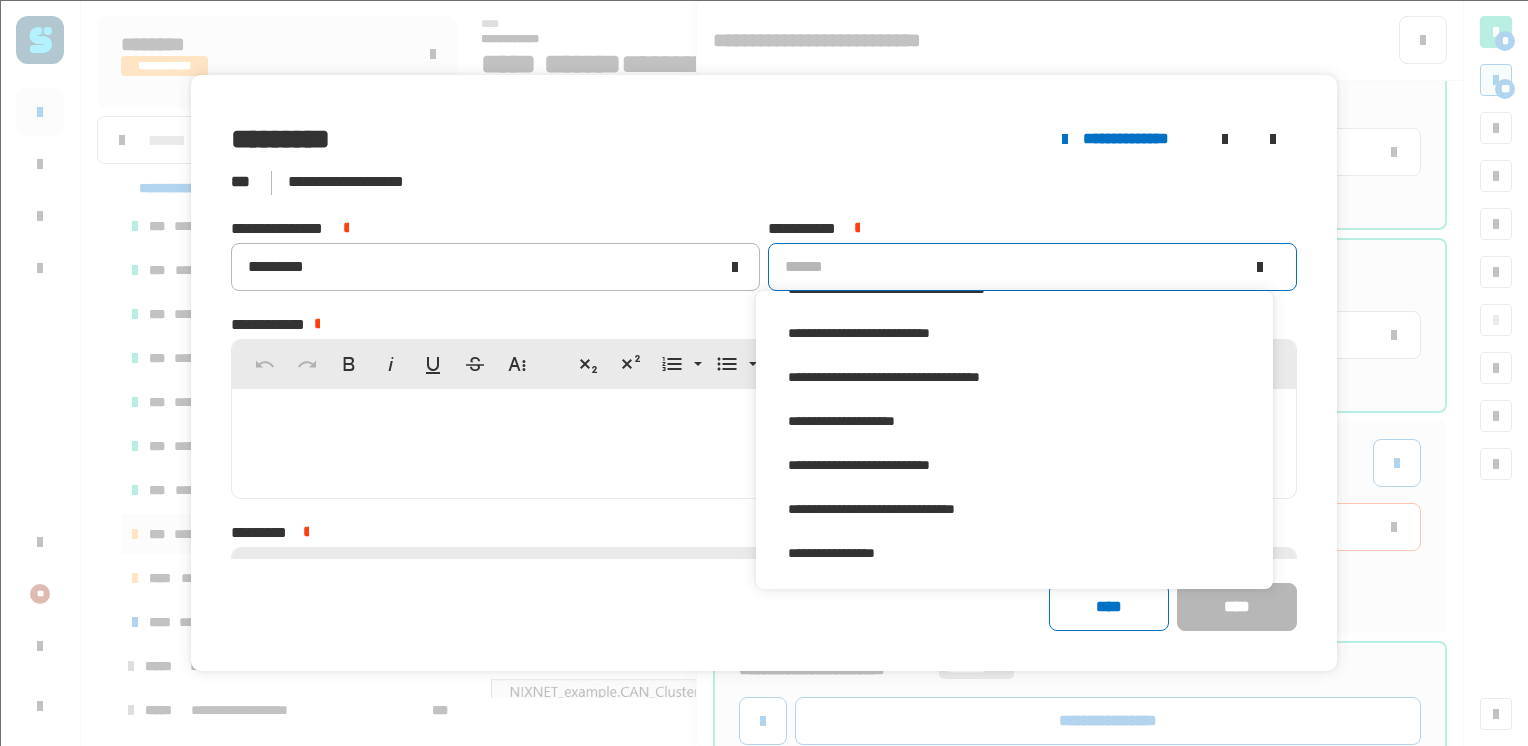 scroll, scrollTop: 325, scrollLeft: 0, axis: vertical 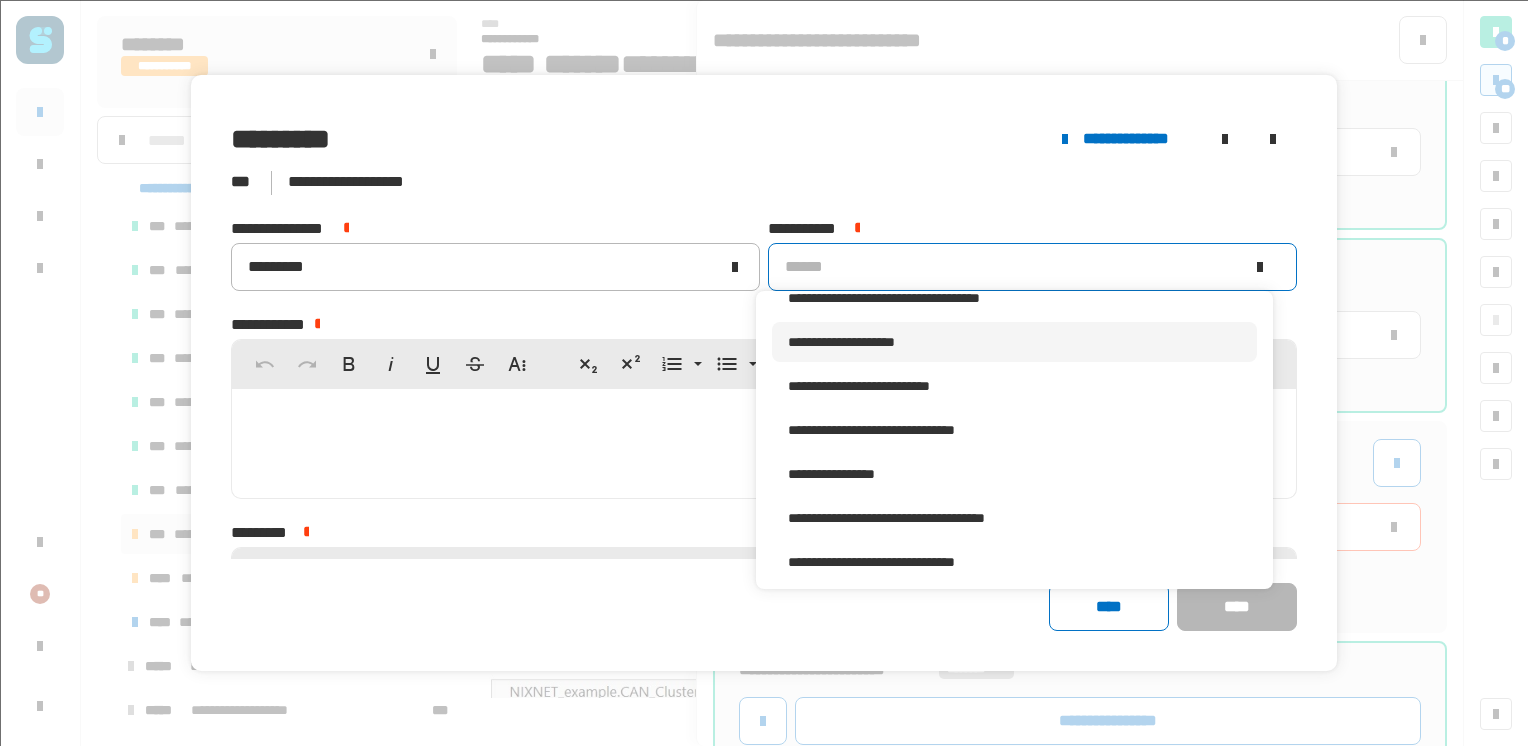 click on "**********" at bounding box center [1014, 342] 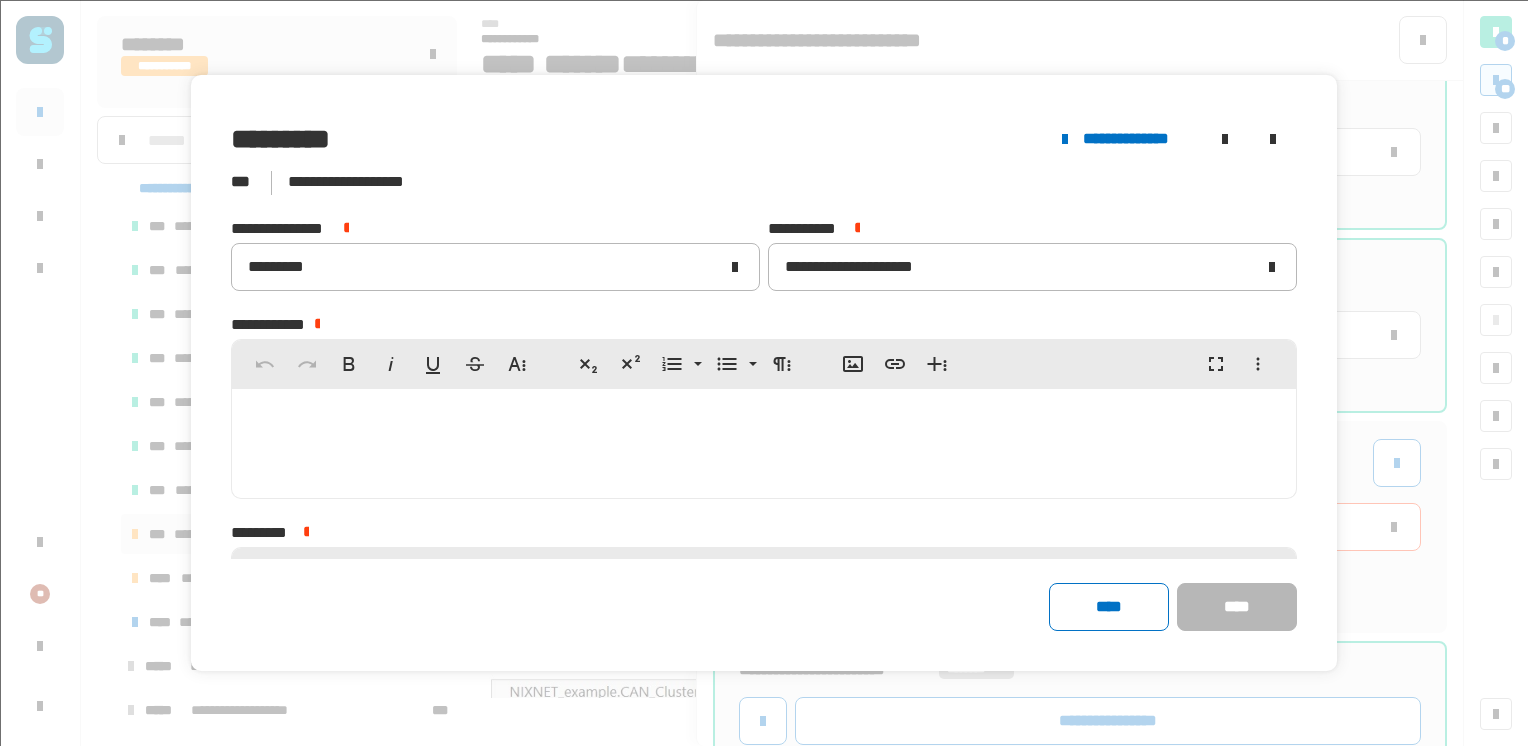 click 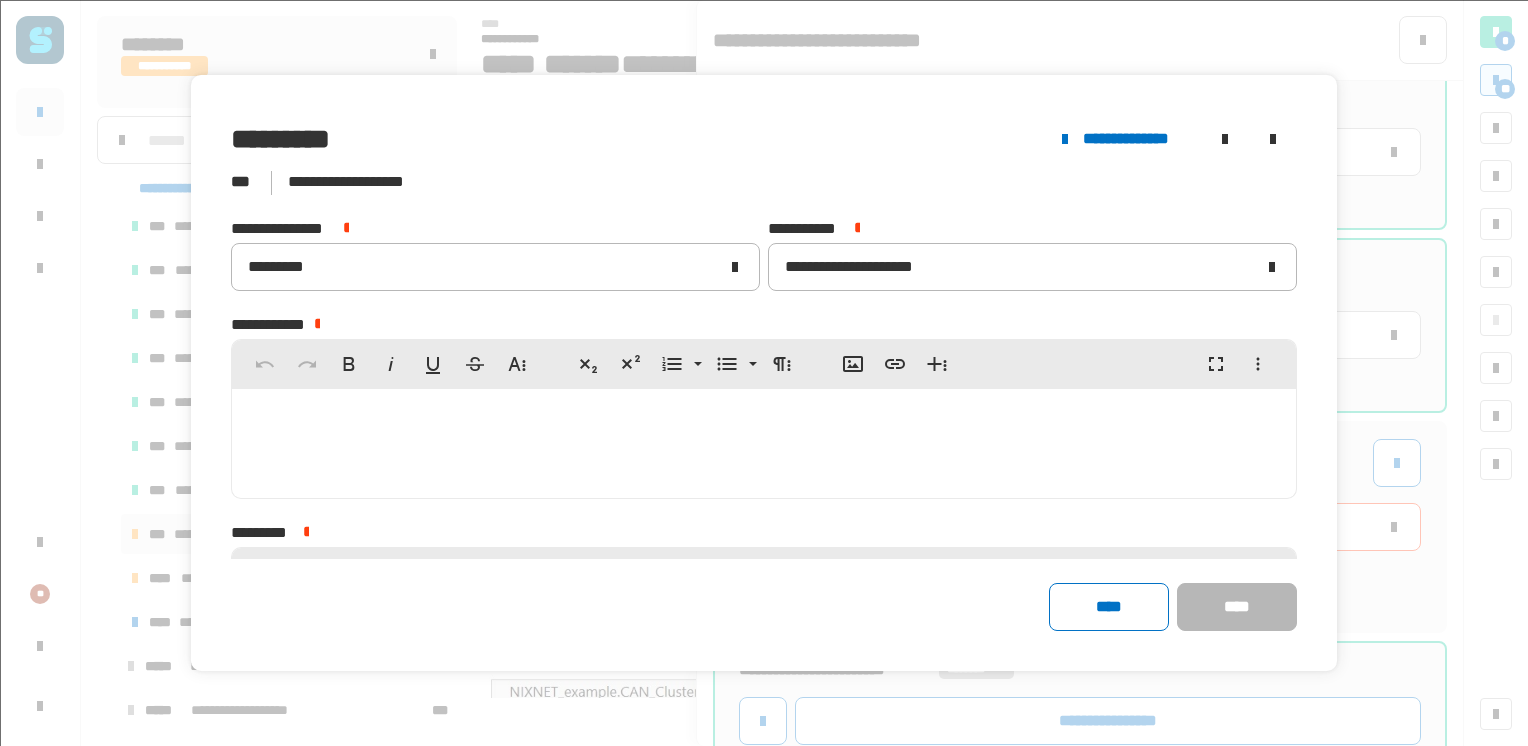type 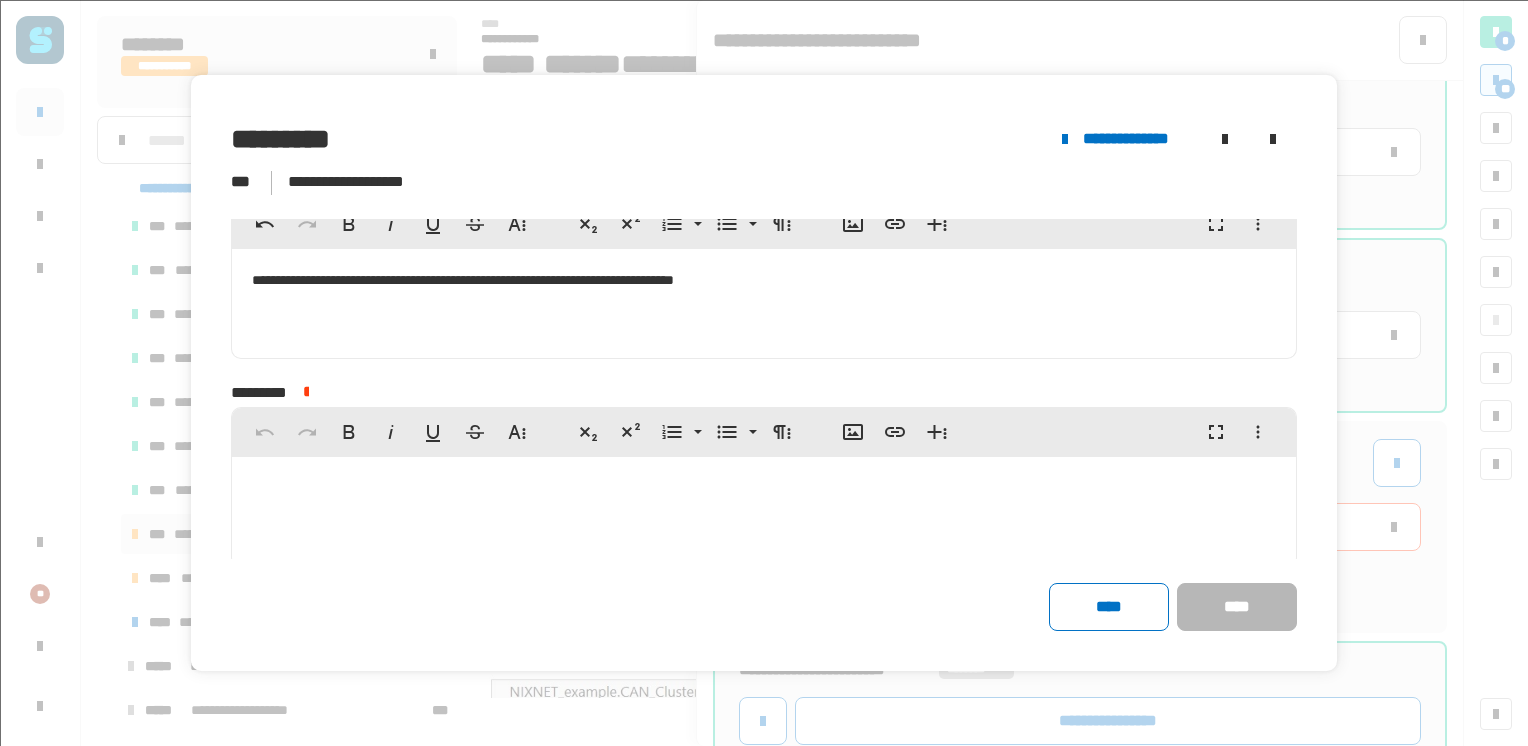 scroll, scrollTop: 144, scrollLeft: 0, axis: vertical 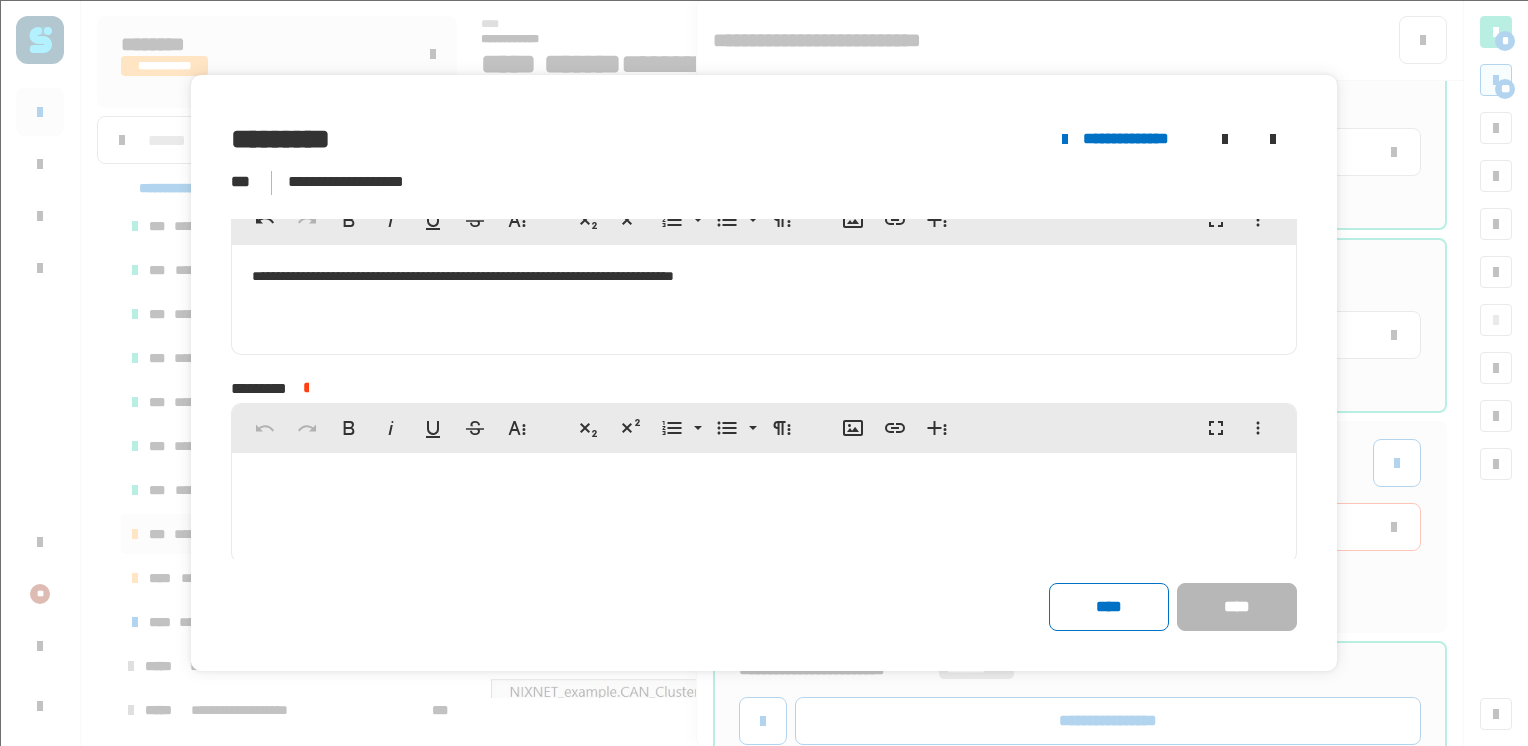 click 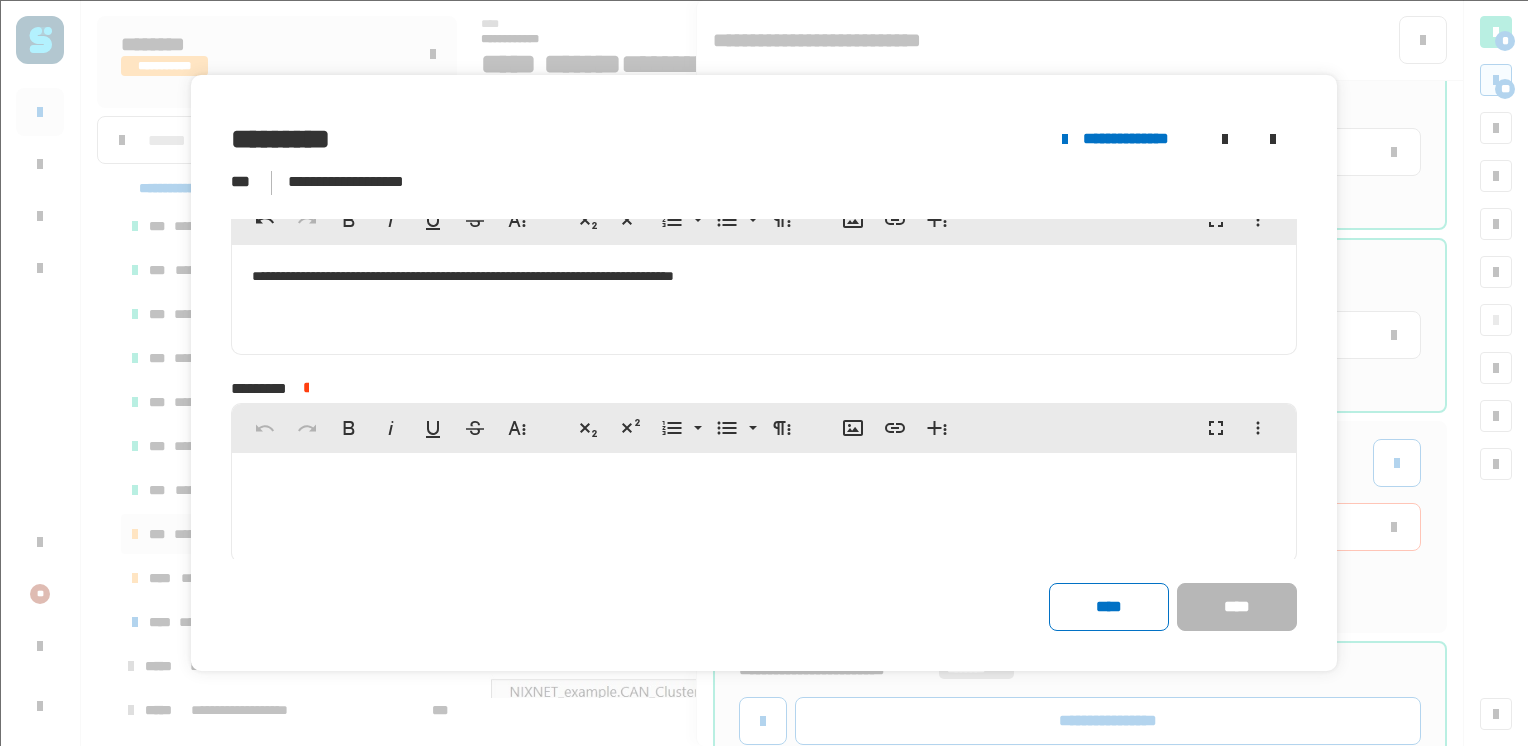 type 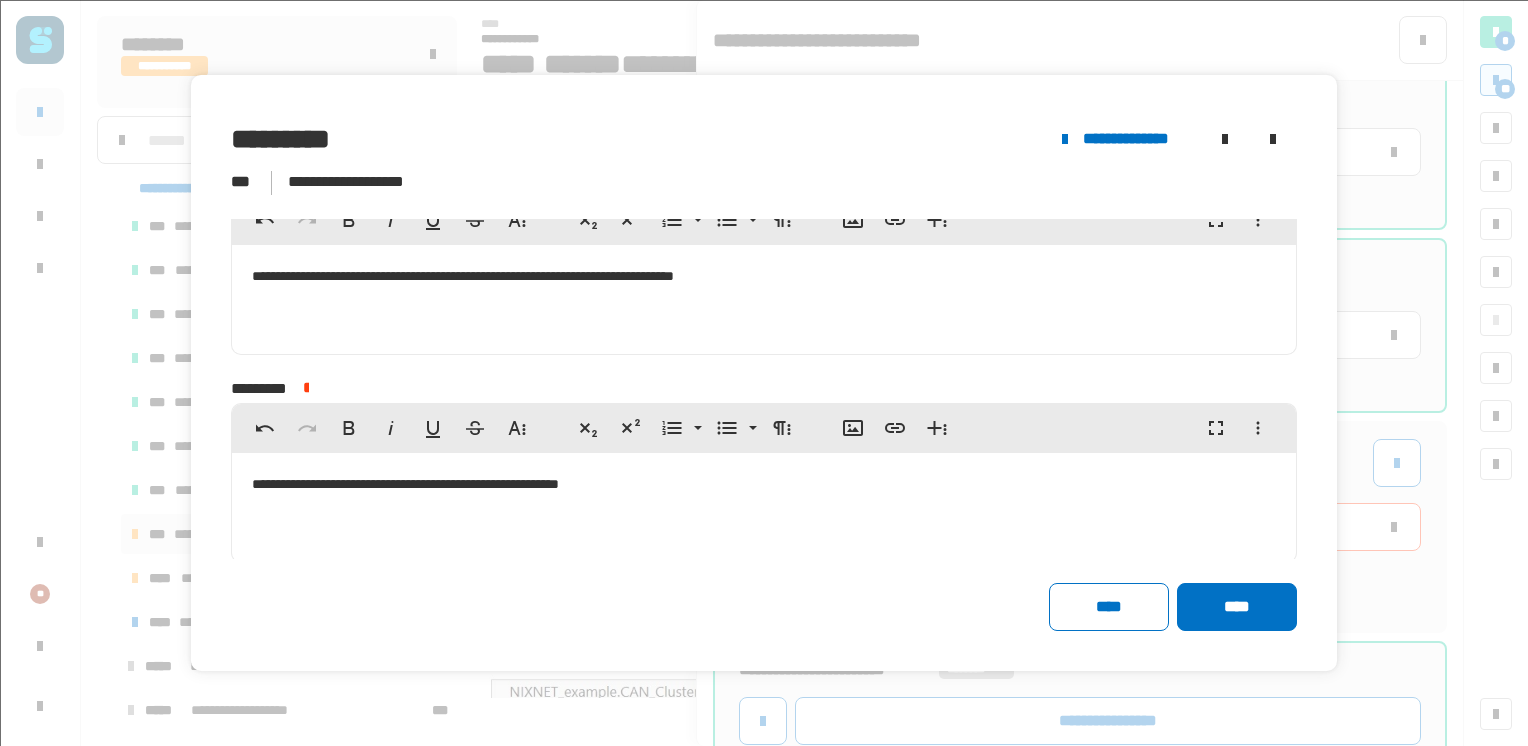 click on "**********" 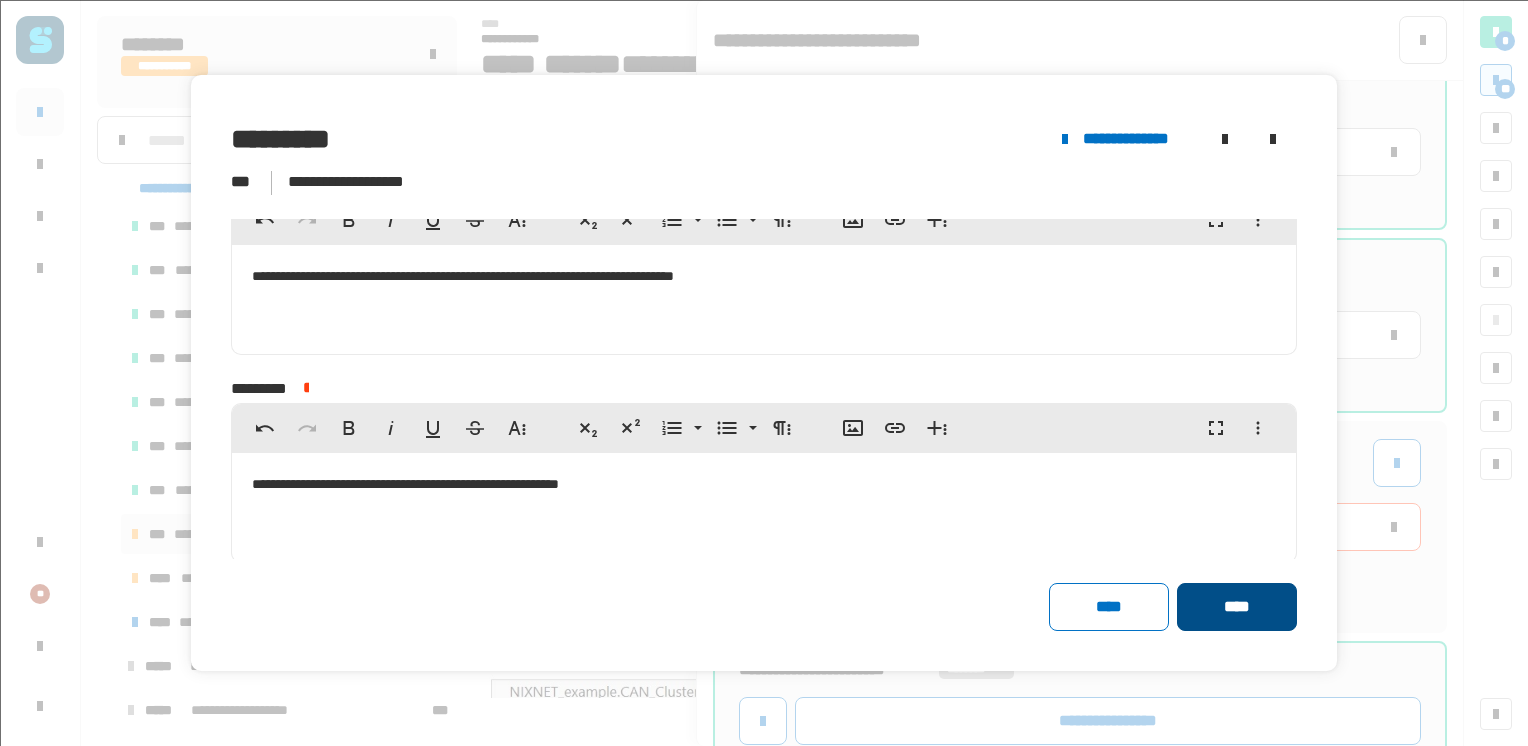 click on "****" 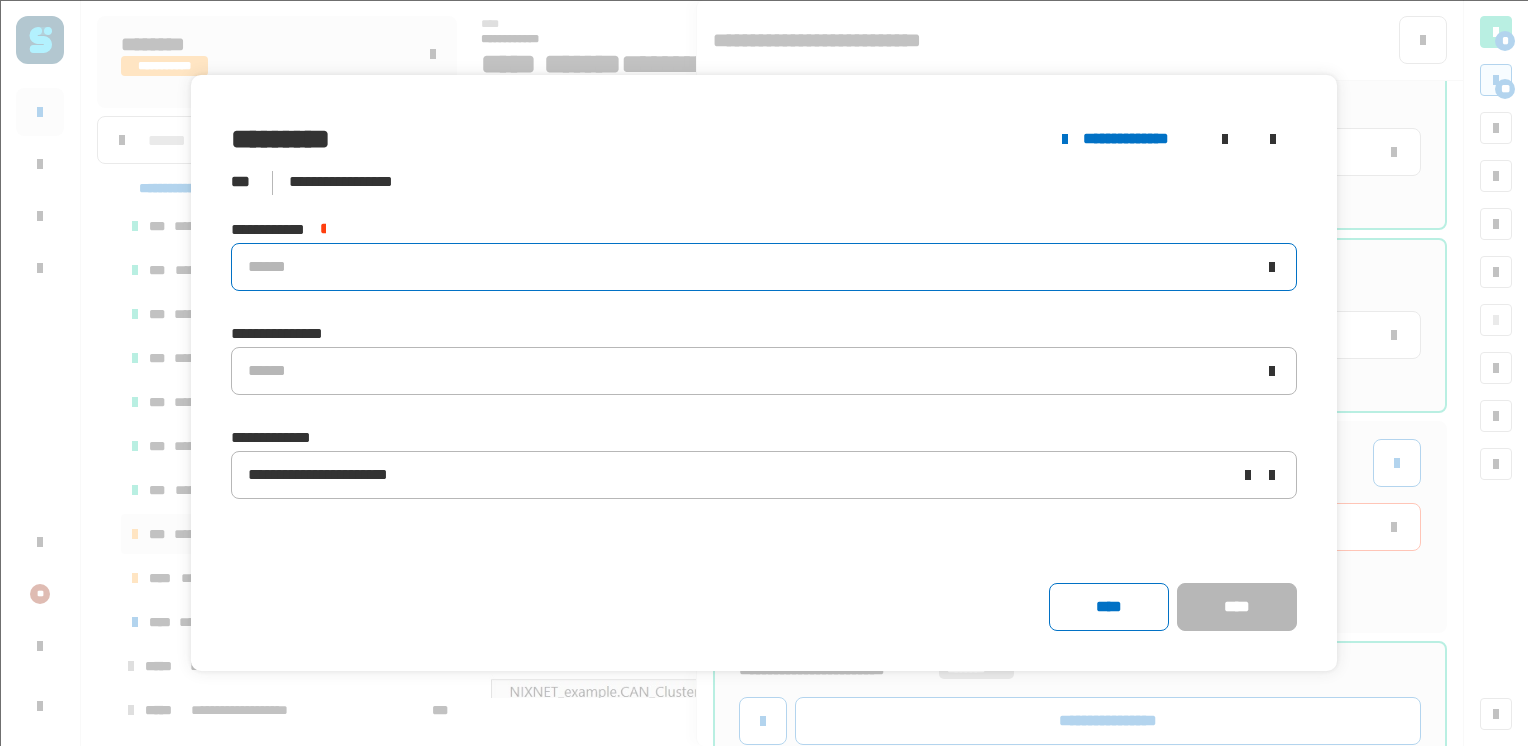 click on "******" 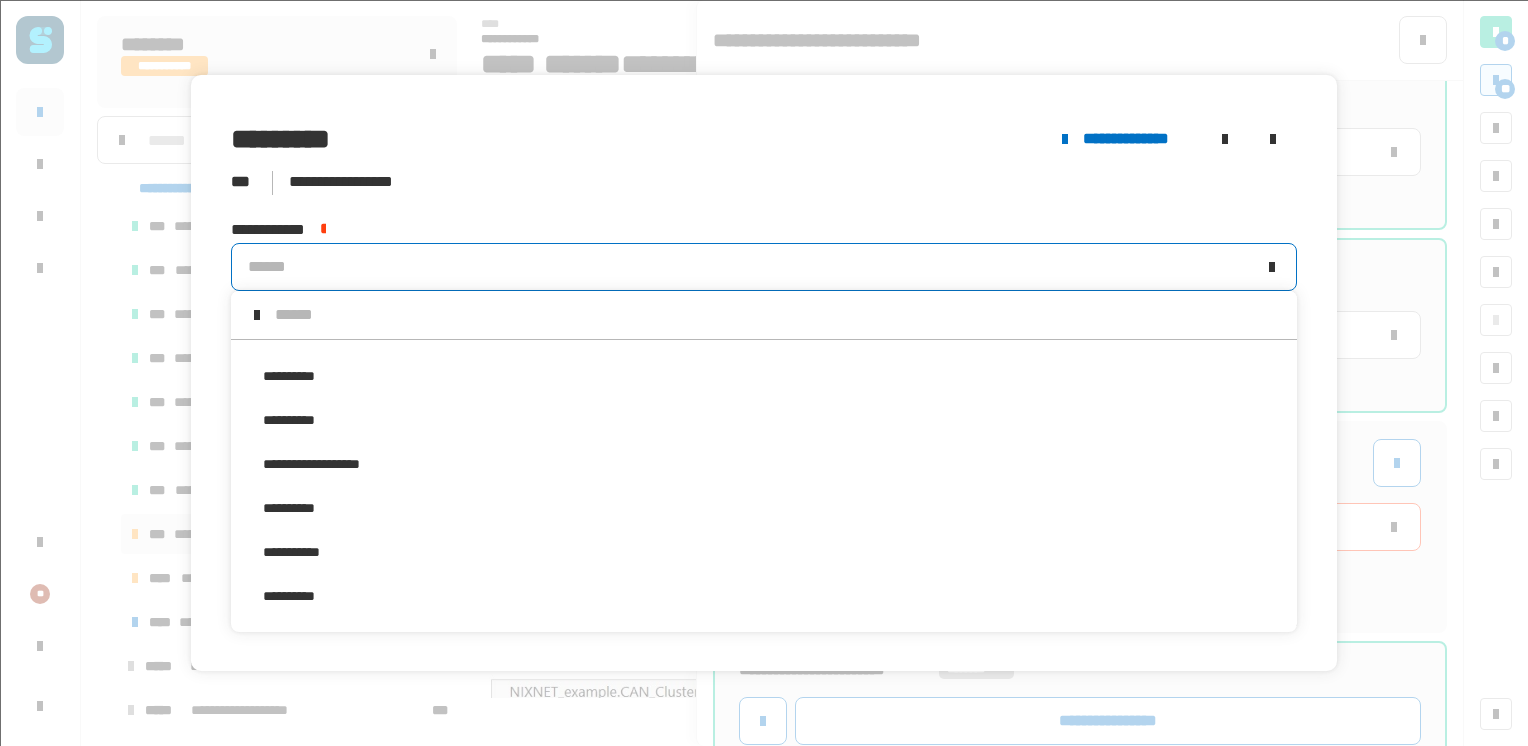 scroll, scrollTop: 0, scrollLeft: 0, axis: both 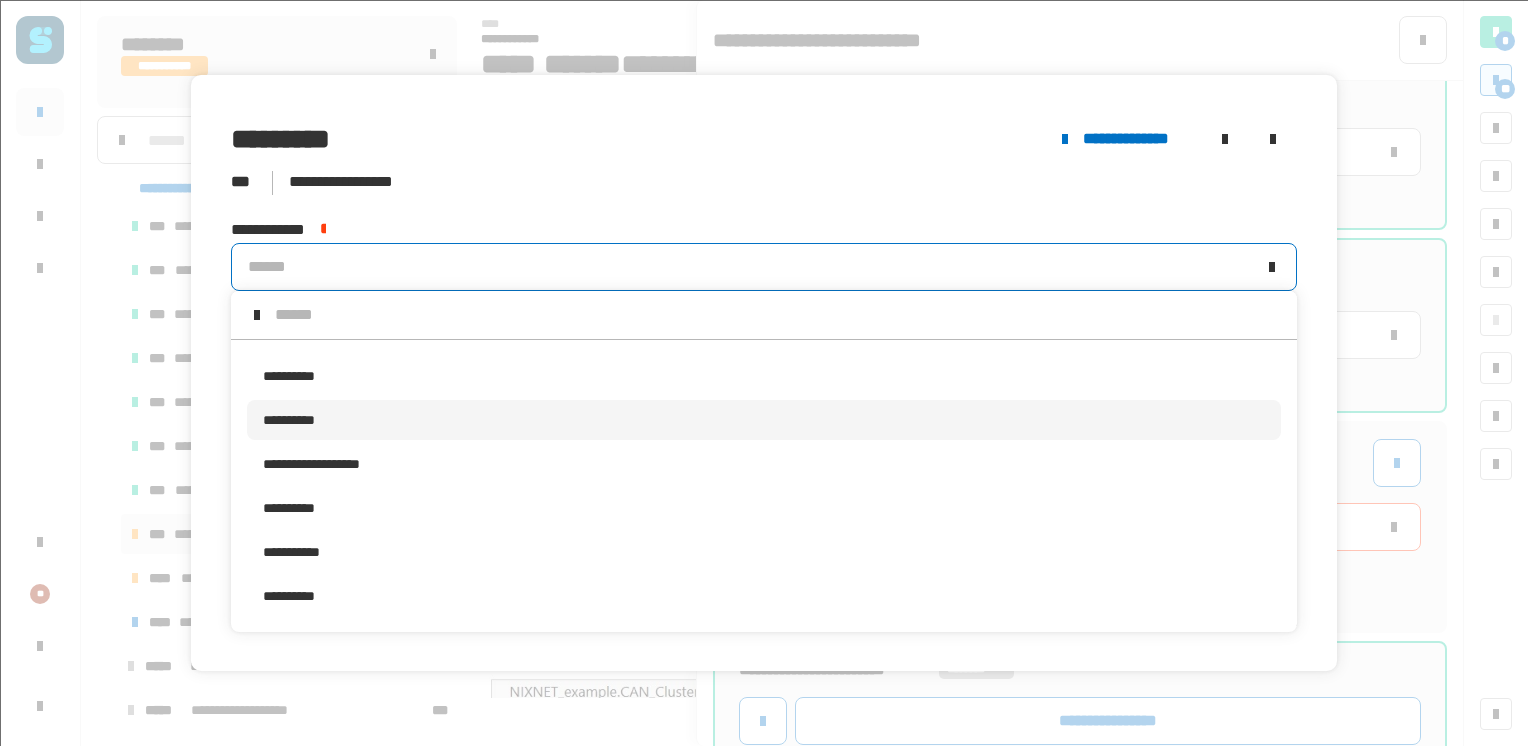 click on "**********" at bounding box center [764, 420] 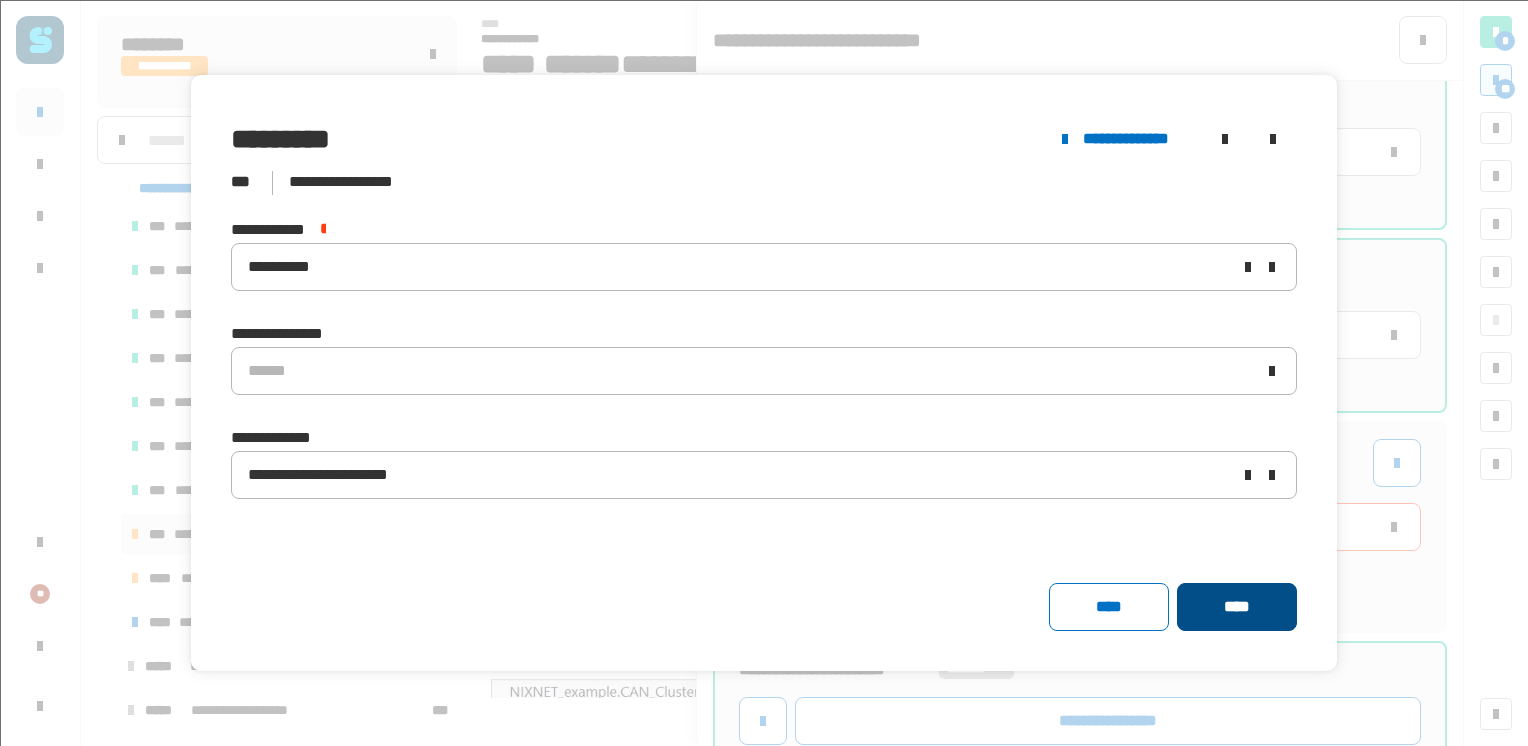 click on "****" 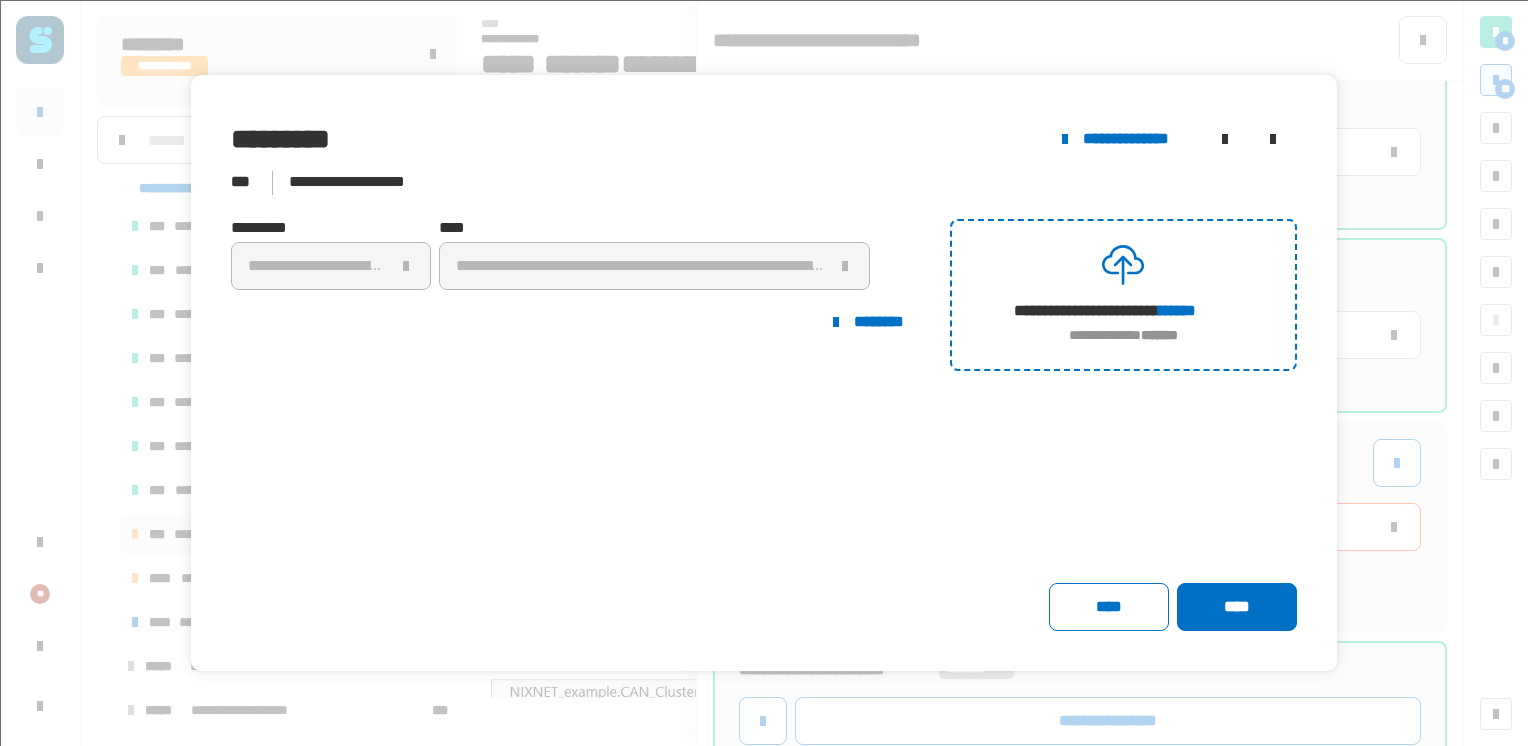 click on "****" 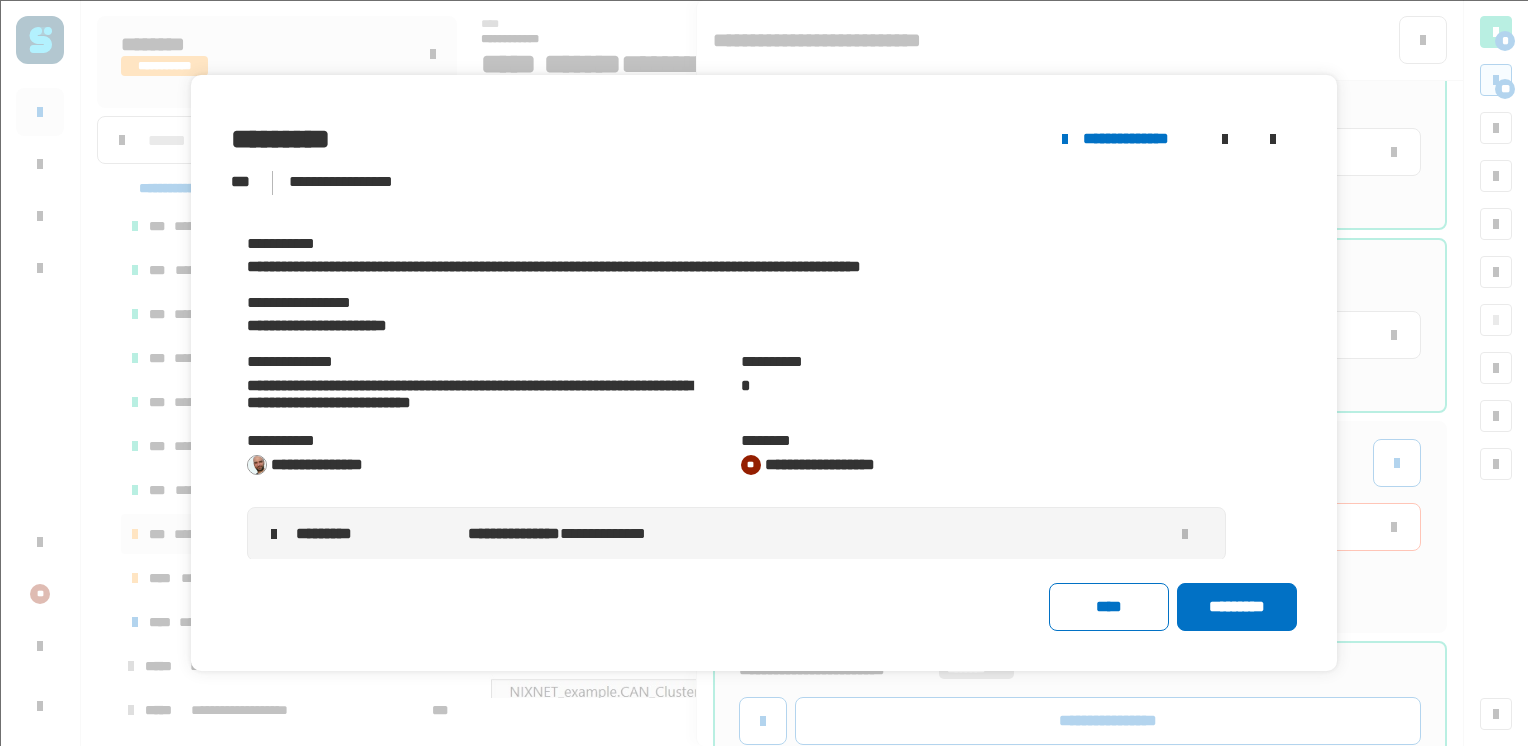 click on "*********" 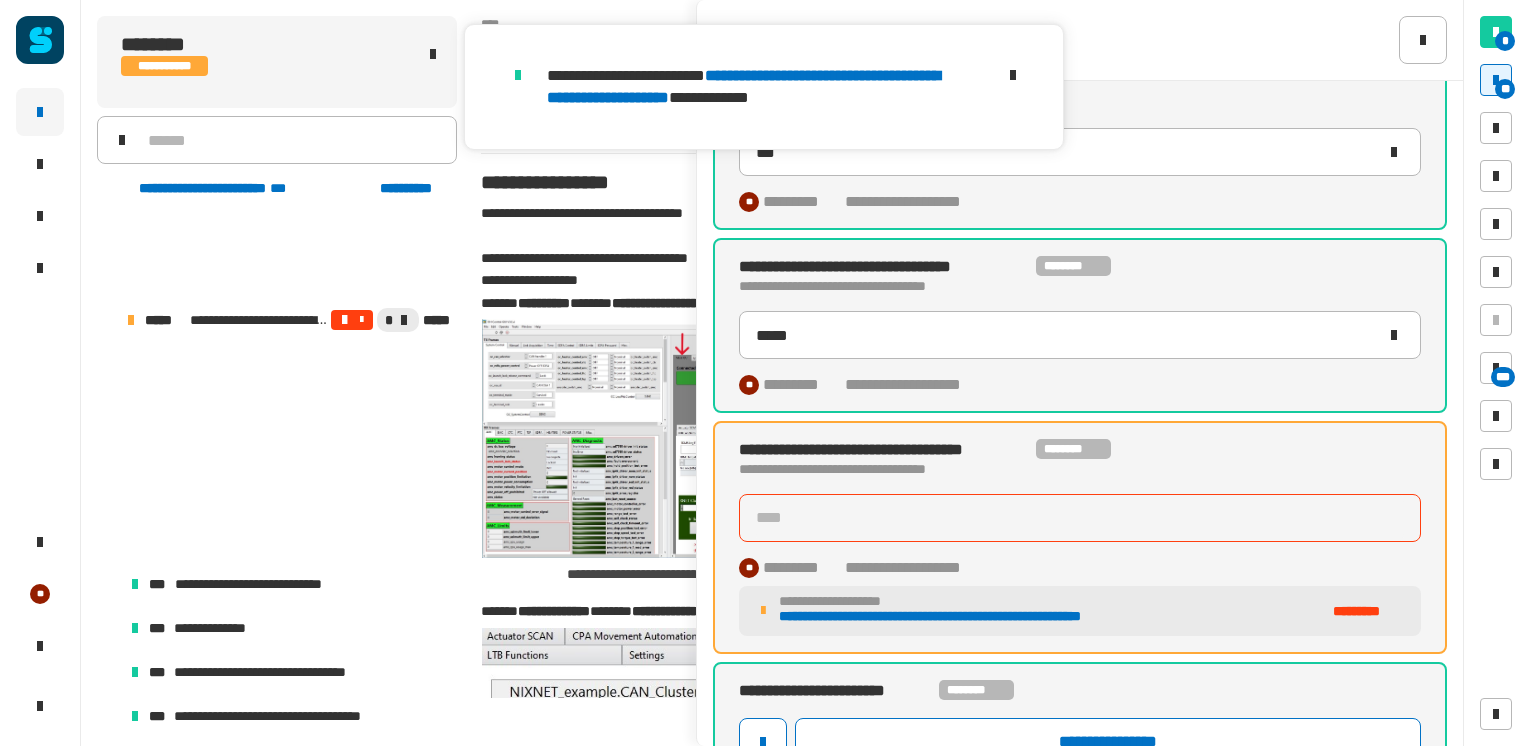 scroll, scrollTop: 379, scrollLeft: 0, axis: vertical 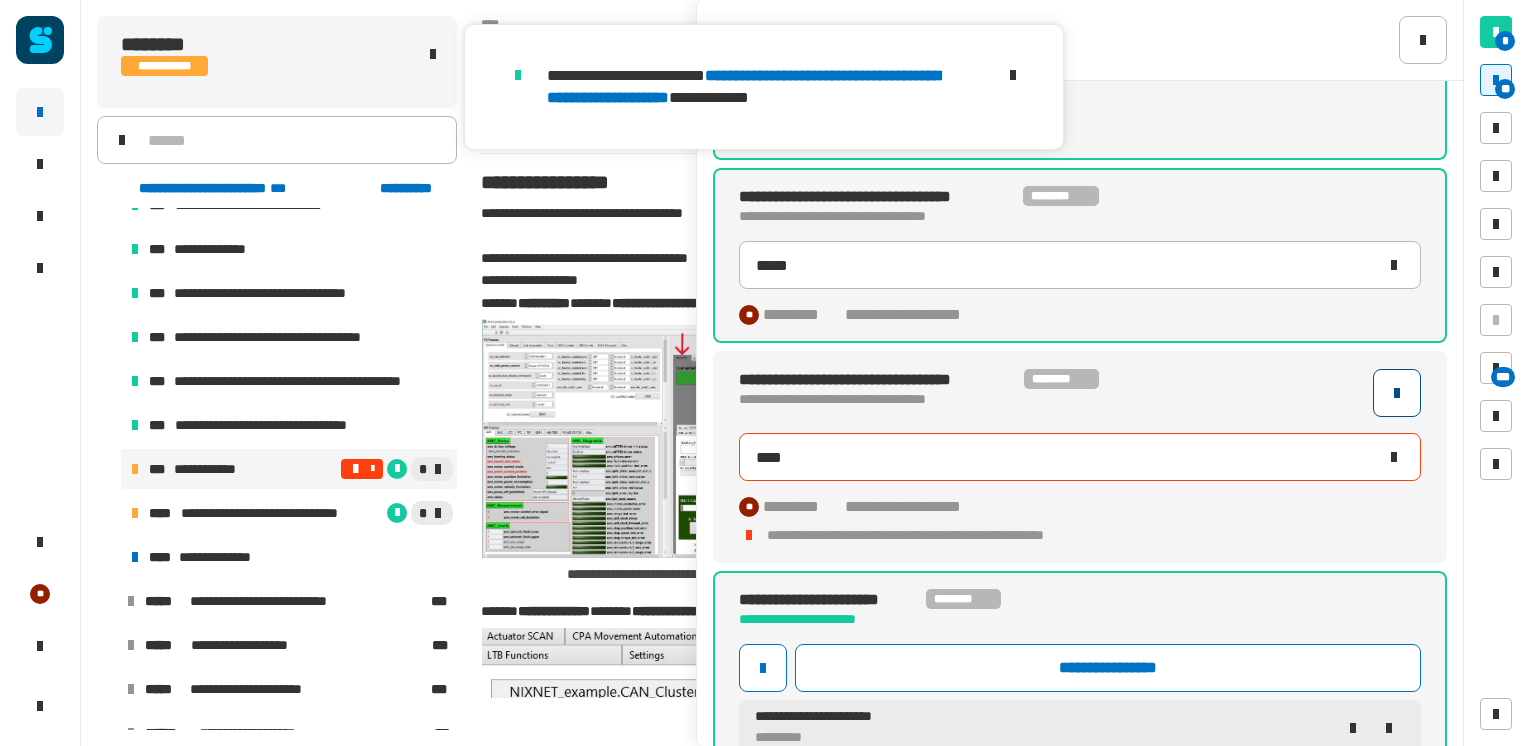 click 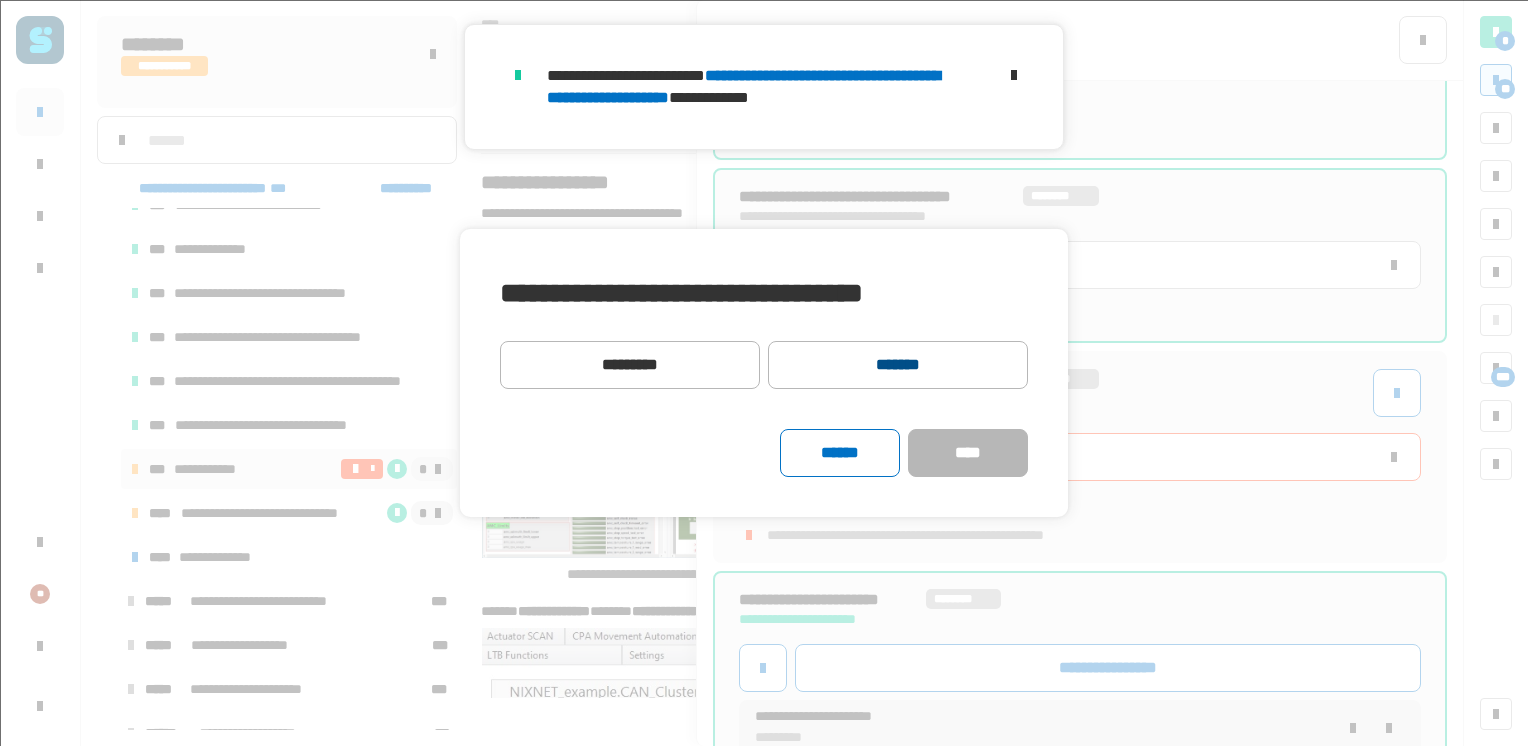 click on "*******" 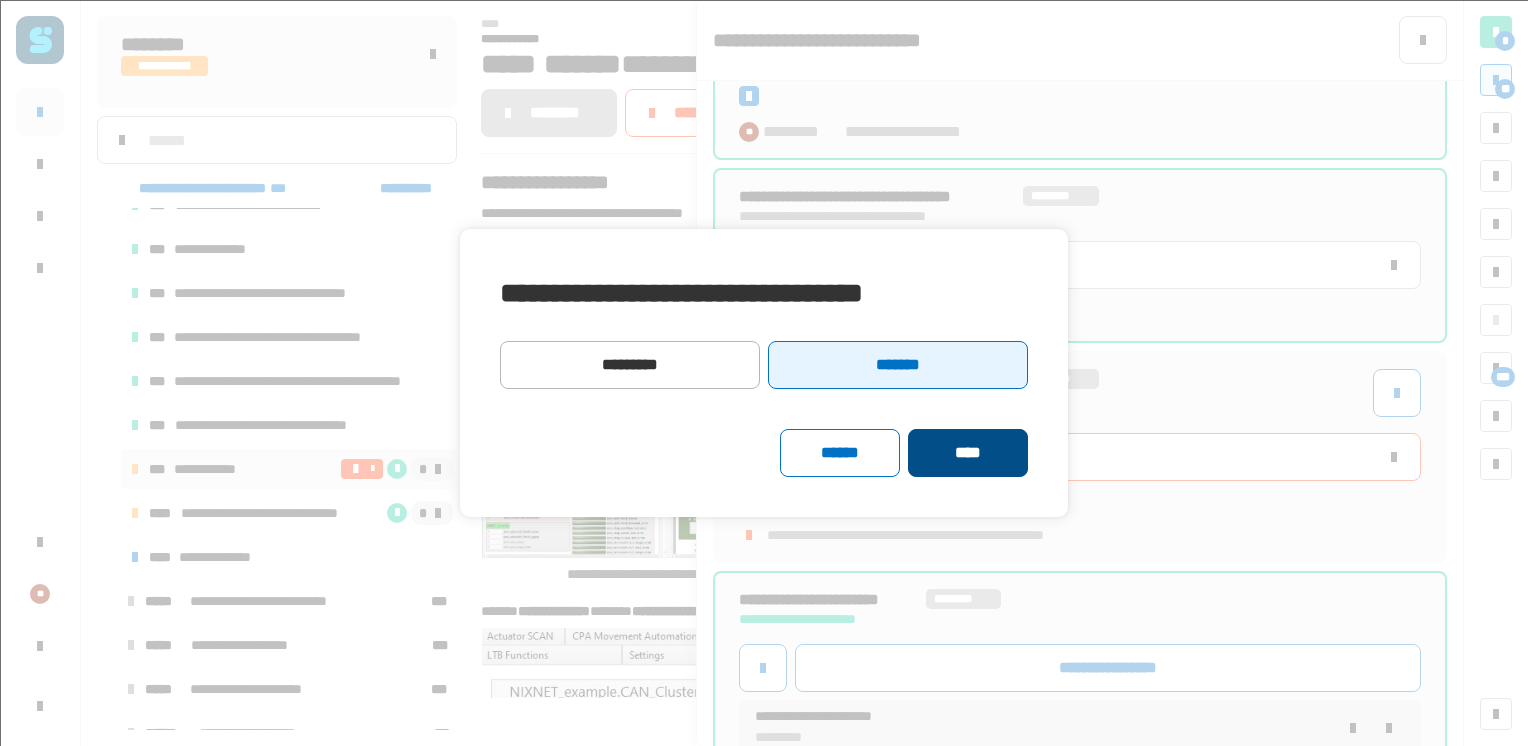 click on "****" 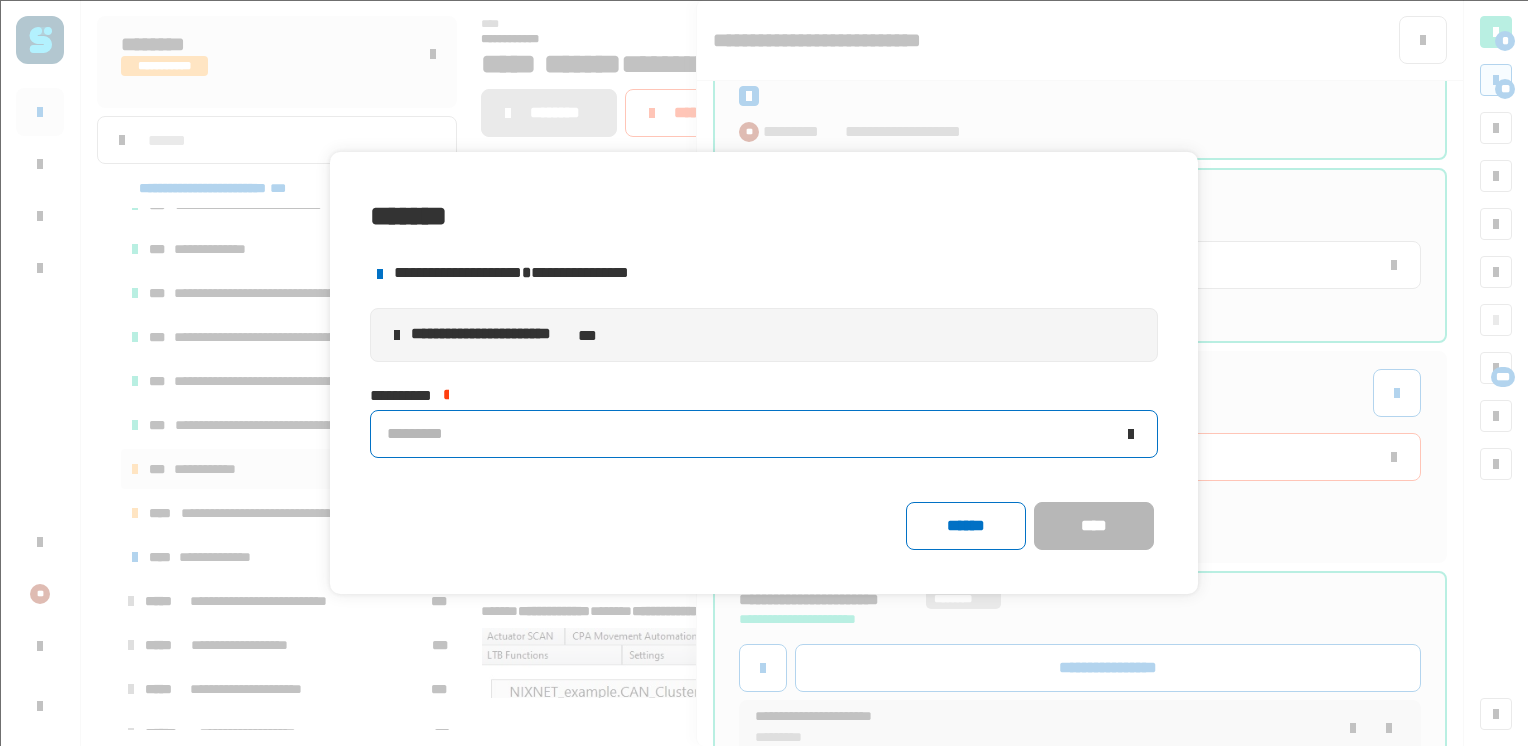 click on "*********" 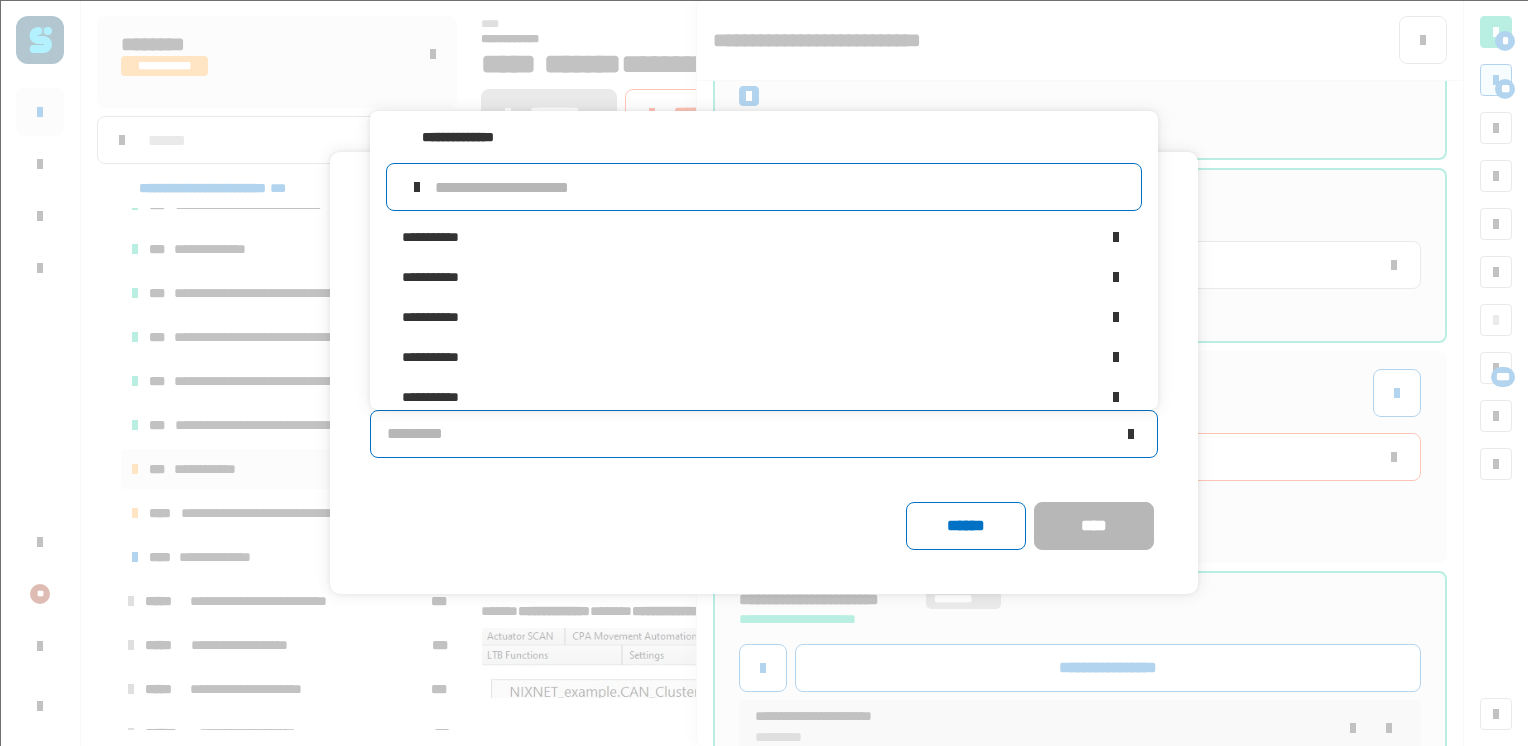 click at bounding box center (780, 187) 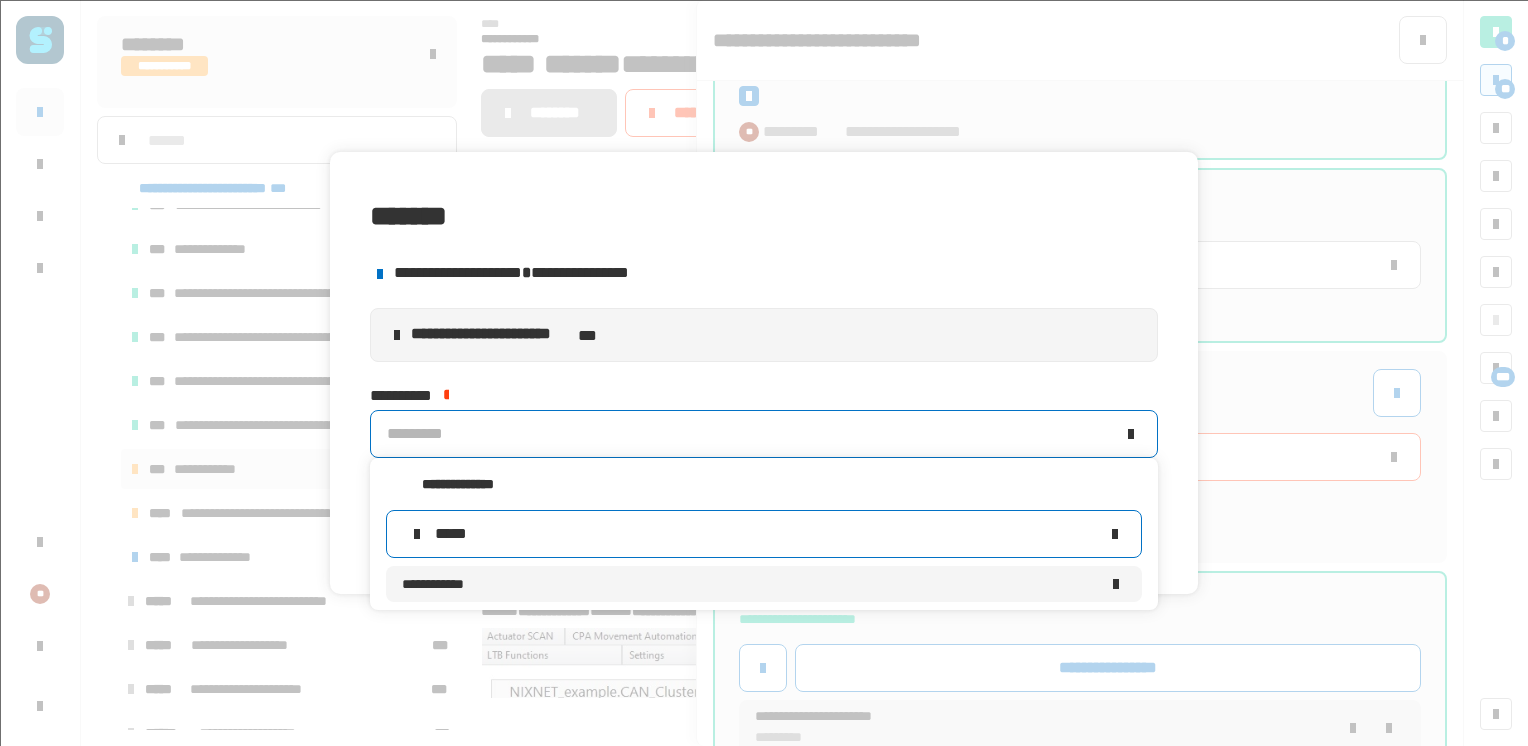 type on "*****" 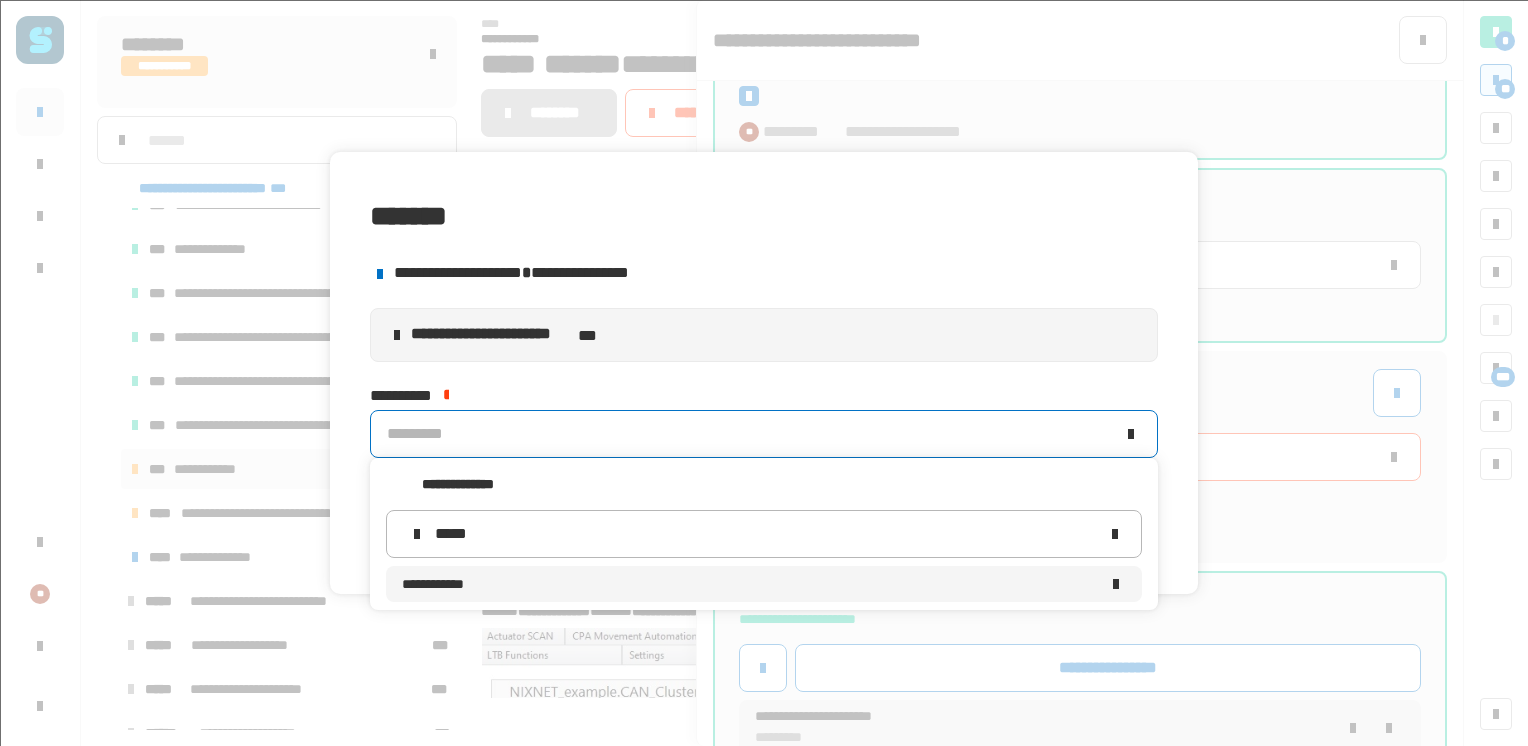 click on "**********" at bounding box center (750, 584) 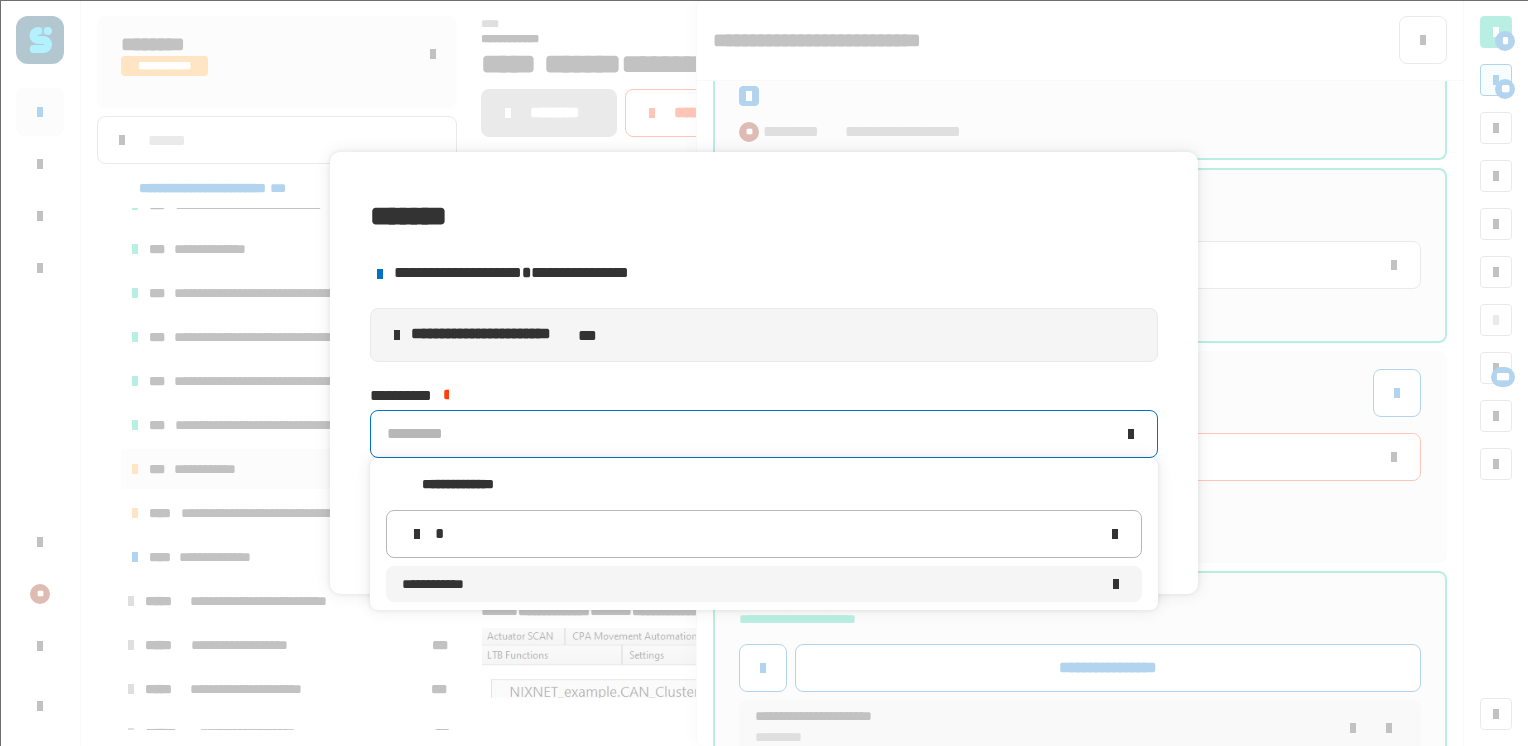 type 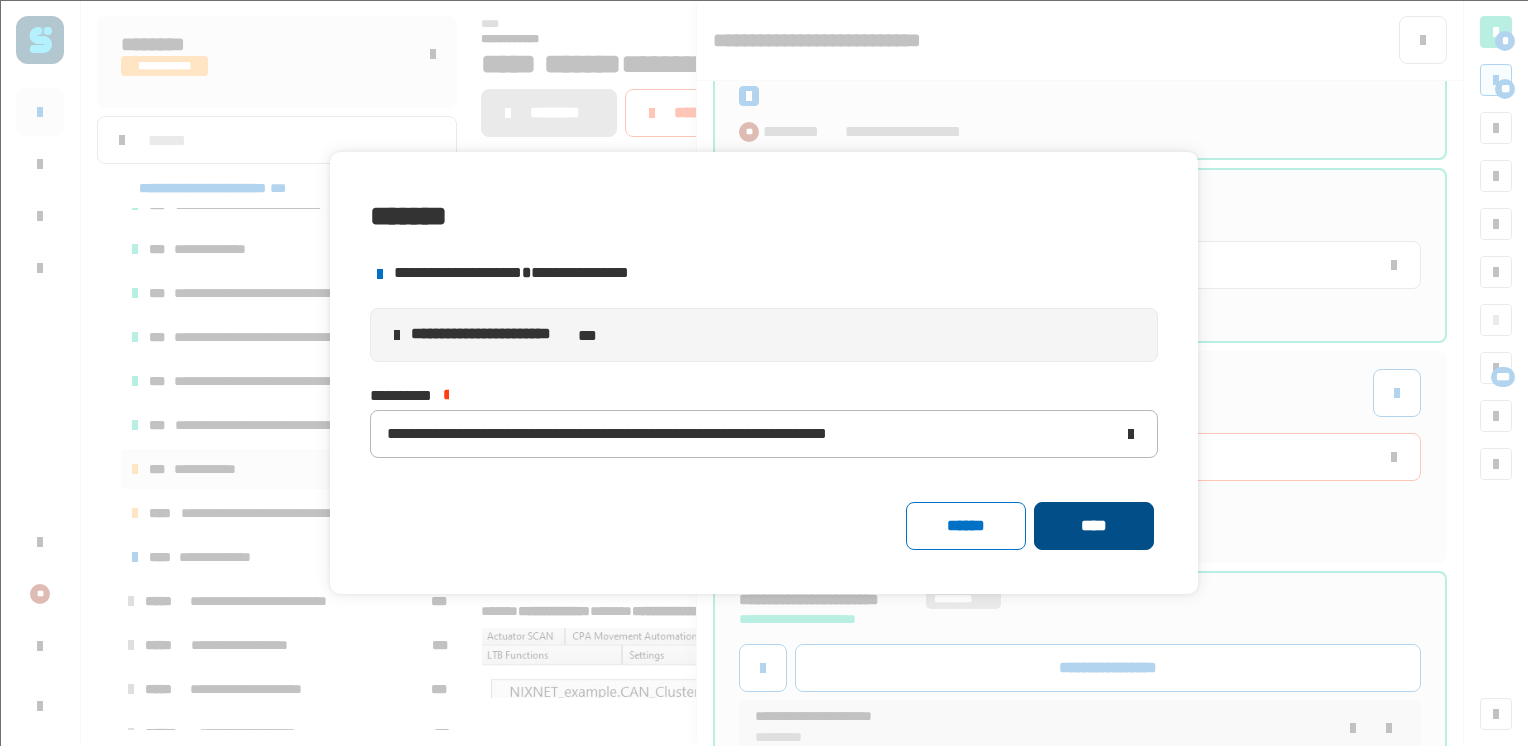 click on "****" 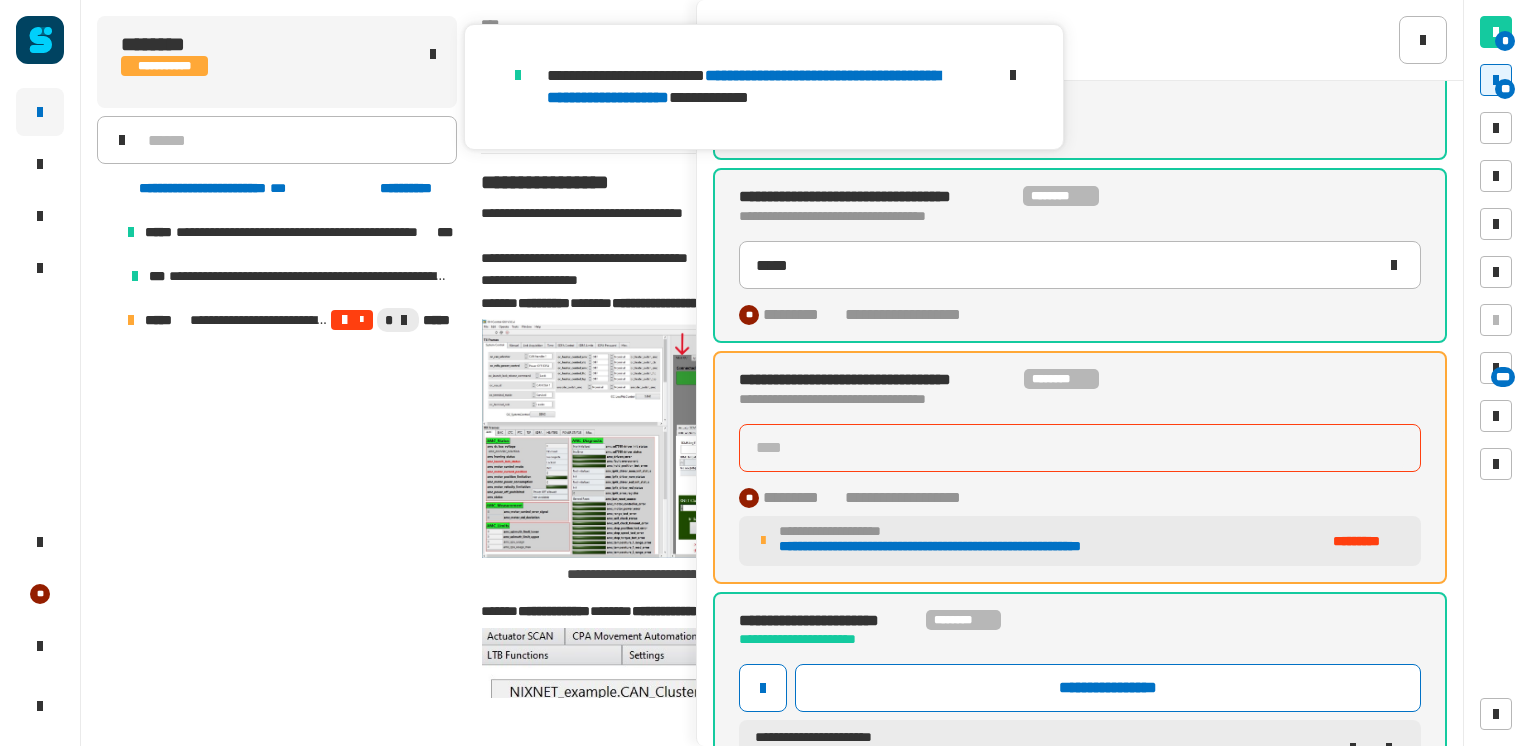 scroll, scrollTop: 379, scrollLeft: 0, axis: vertical 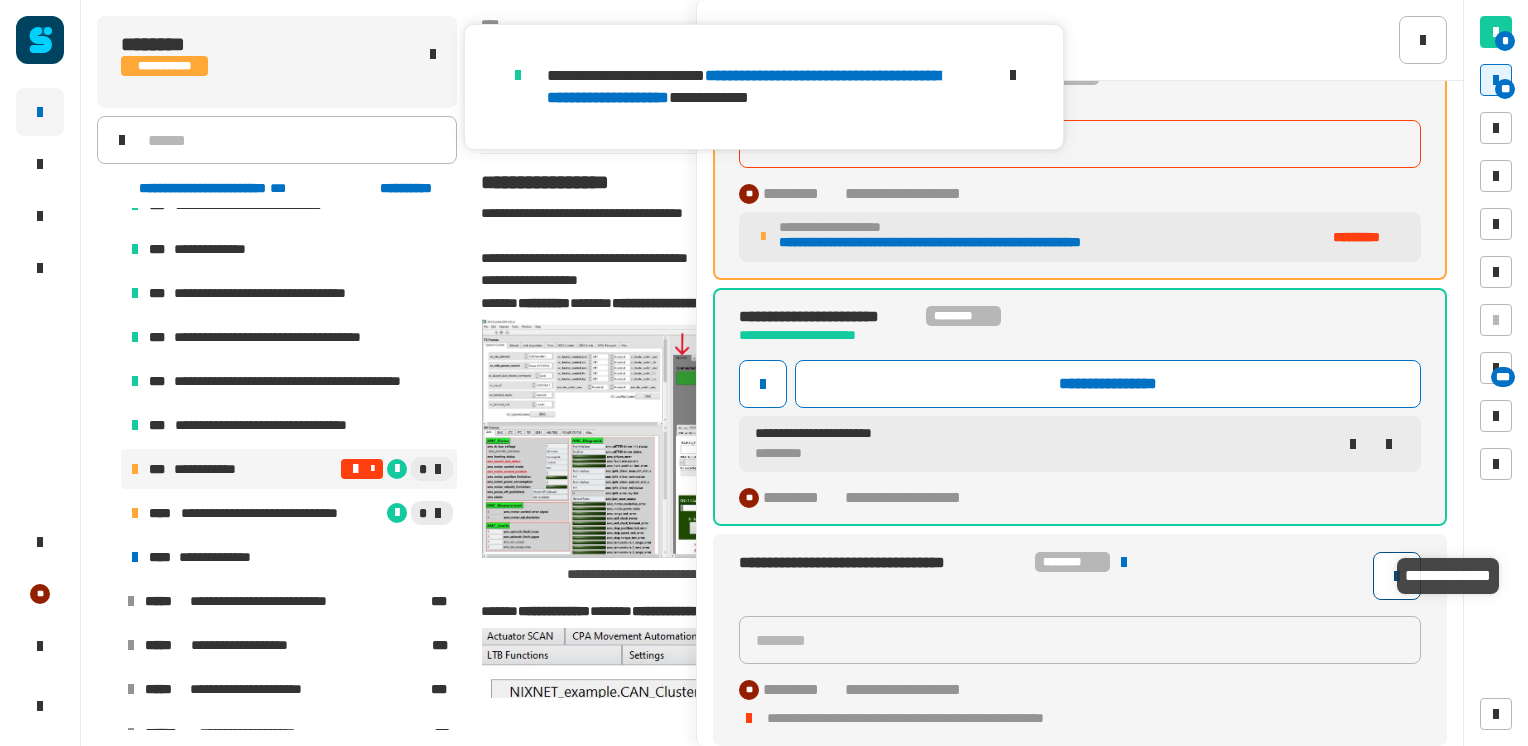 click 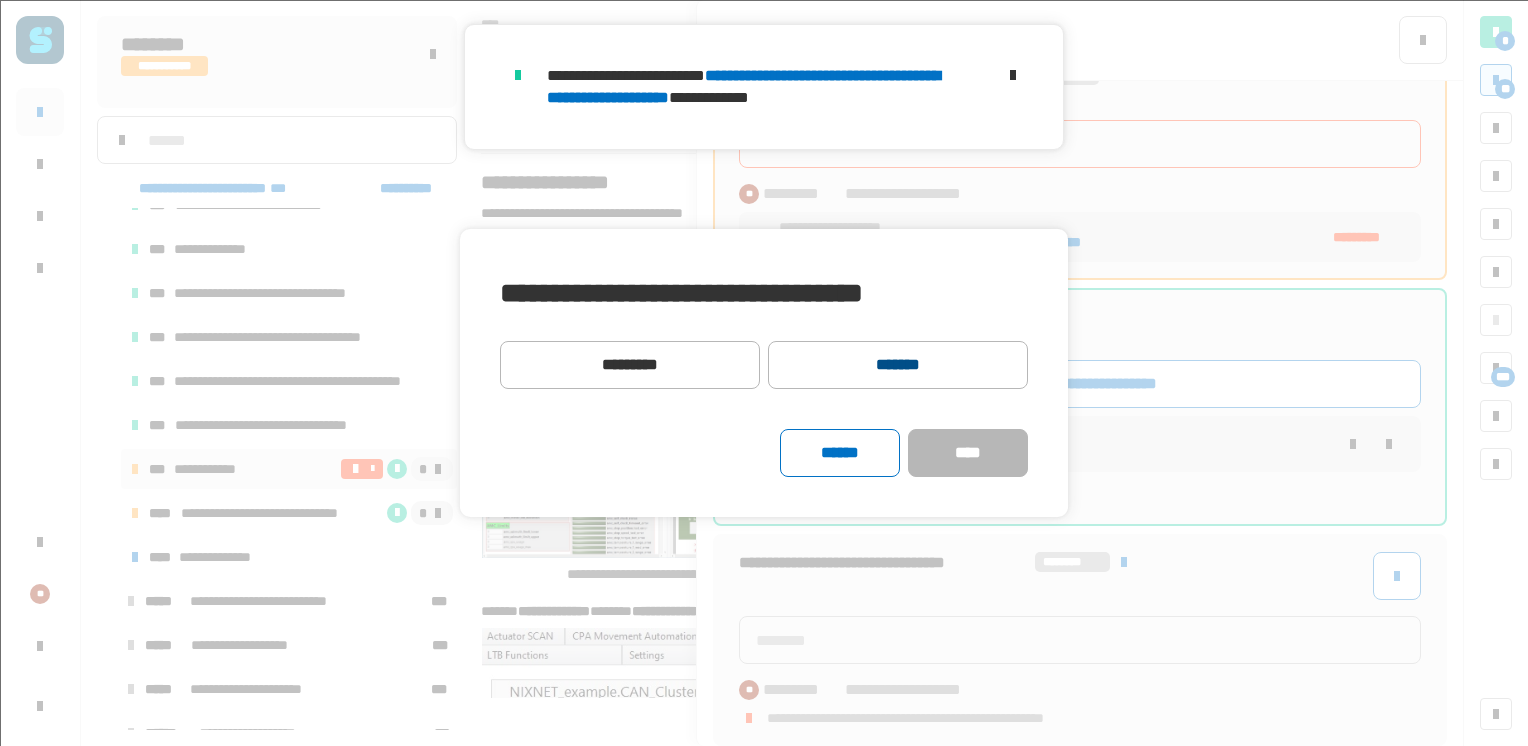 click on "*******" 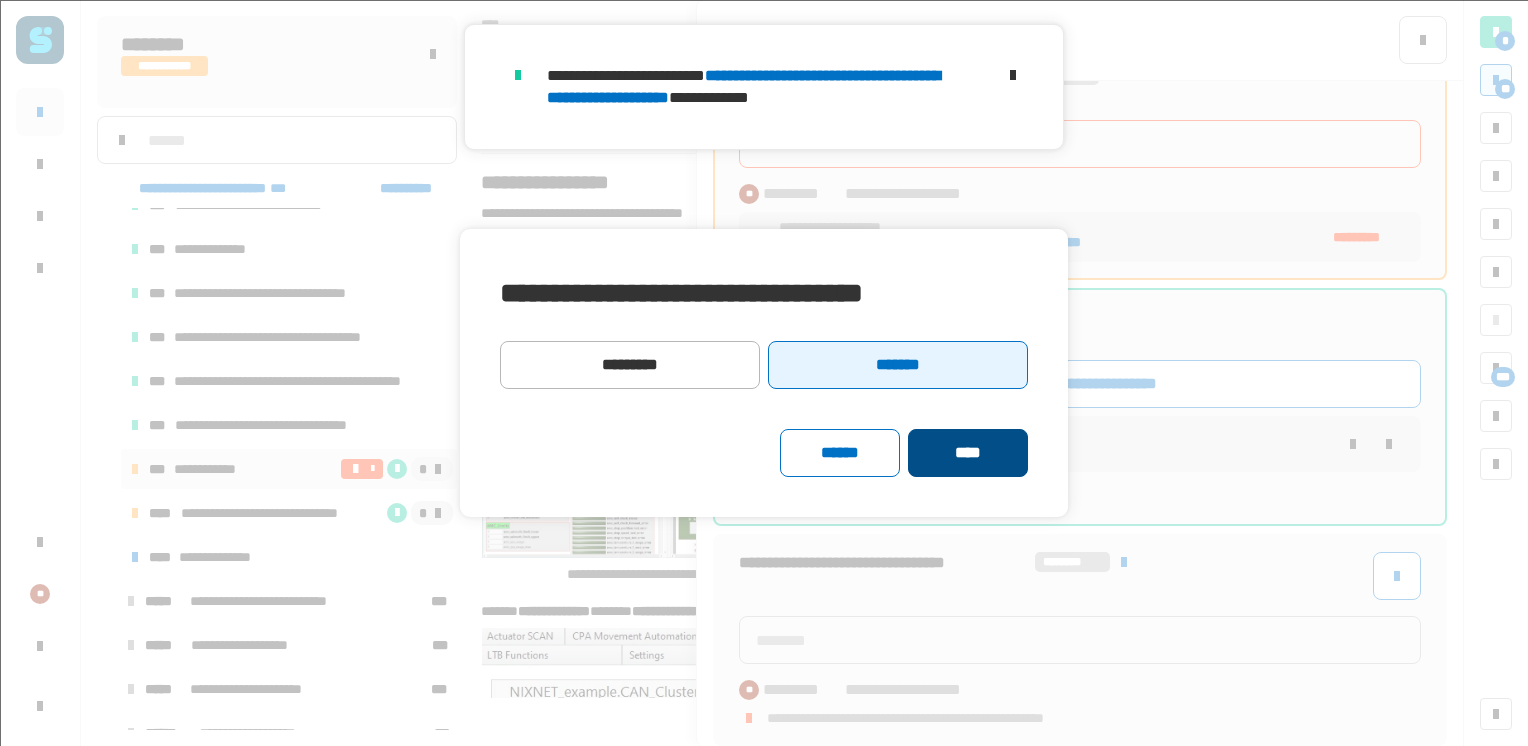 click on "****" 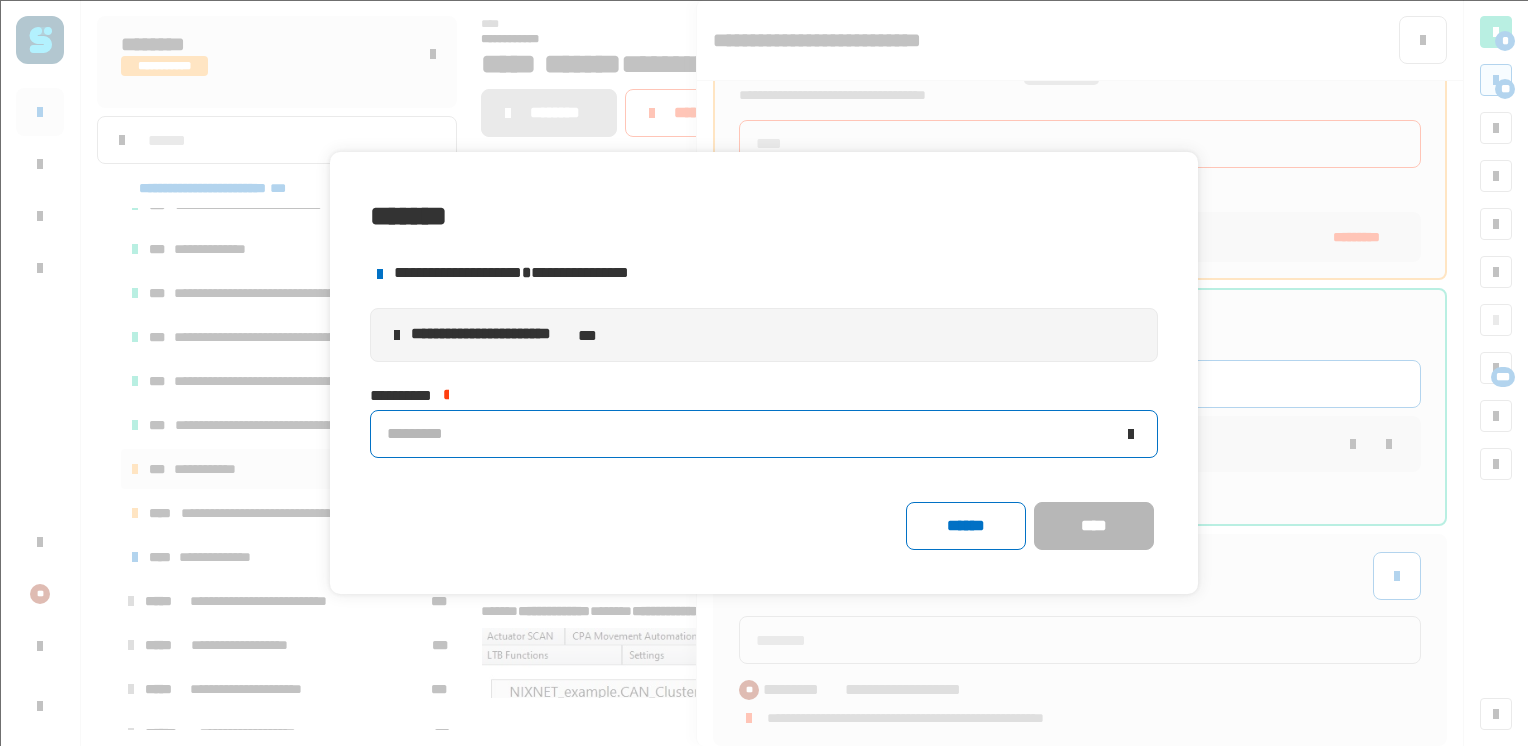 click on "*********" 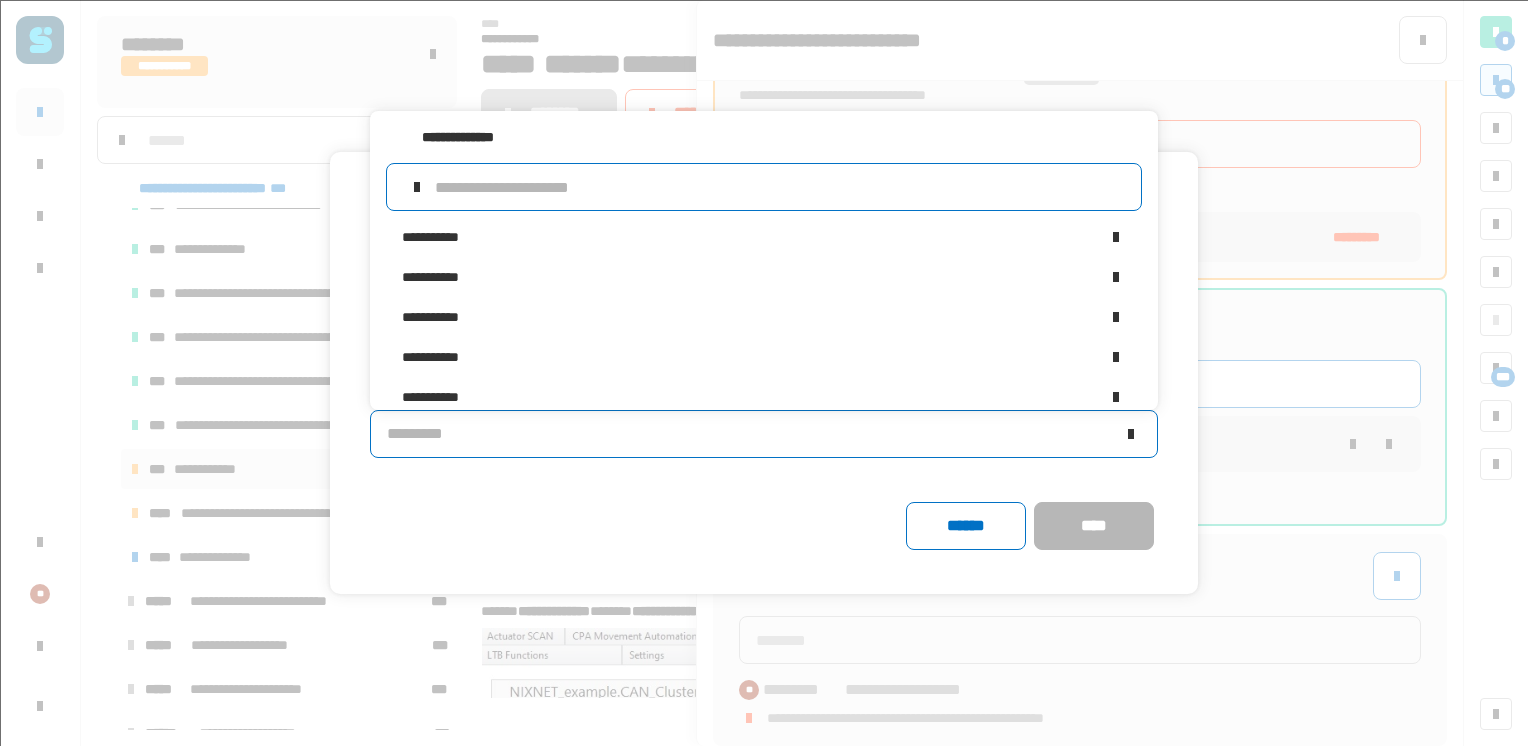 click at bounding box center [780, 187] 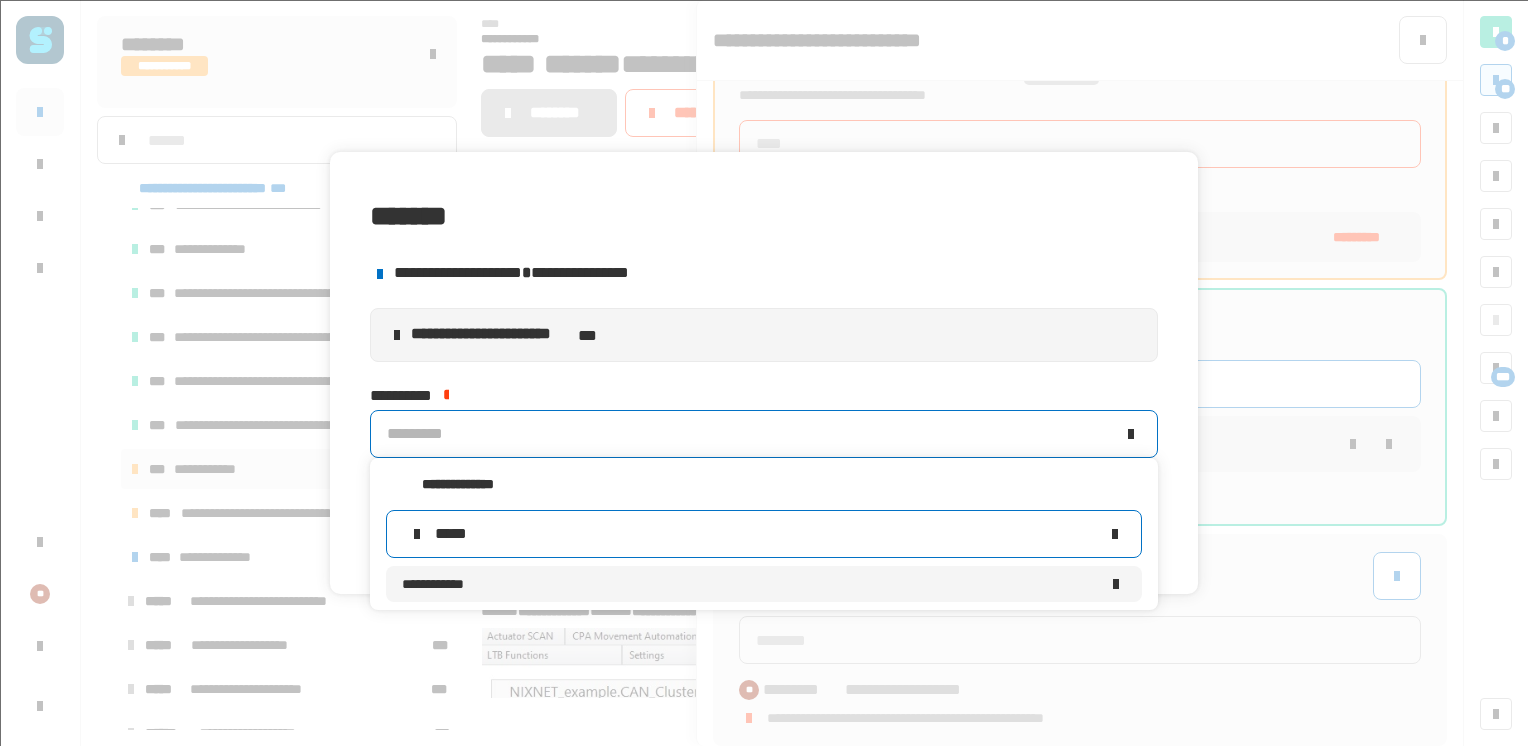 type on "*****" 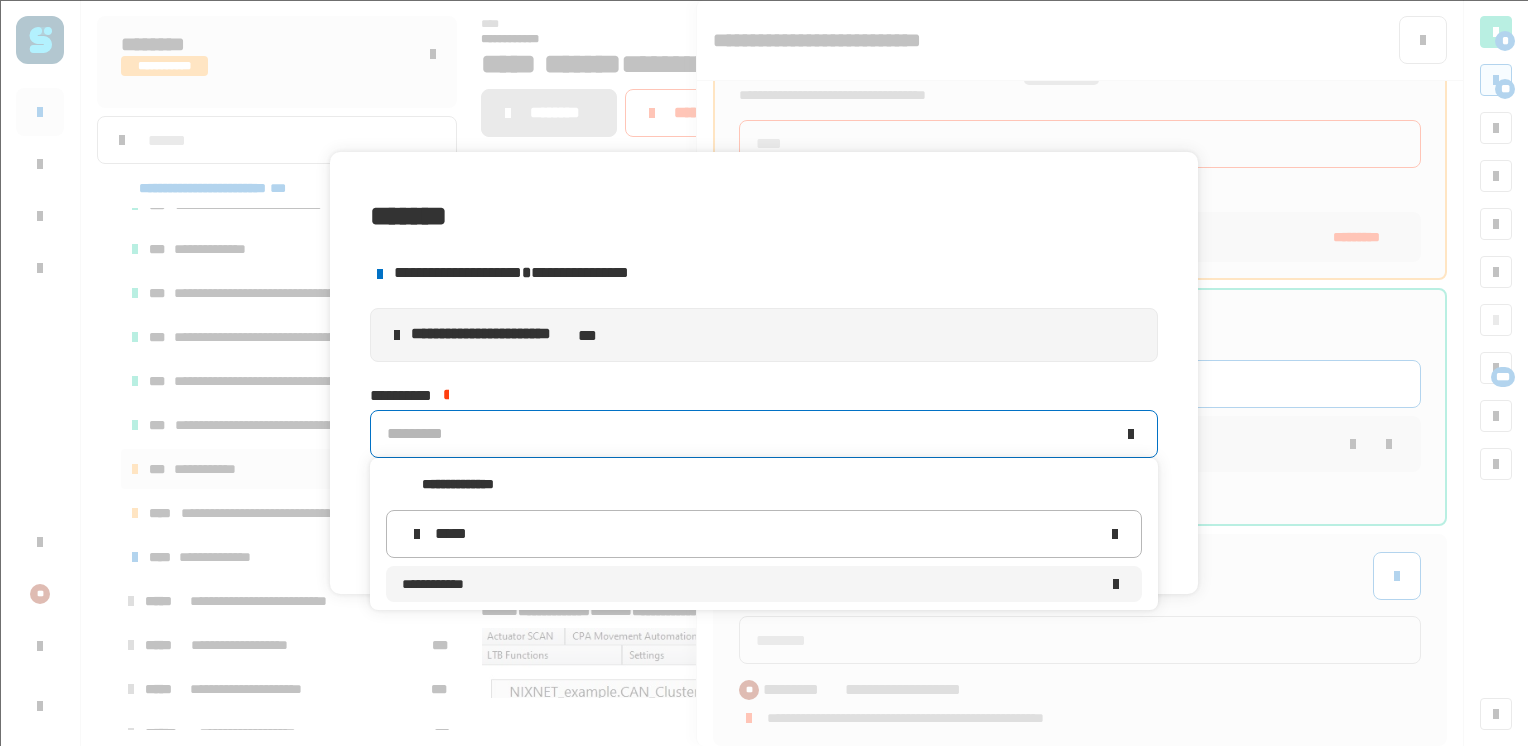 click on "**********" at bounding box center [764, 584] 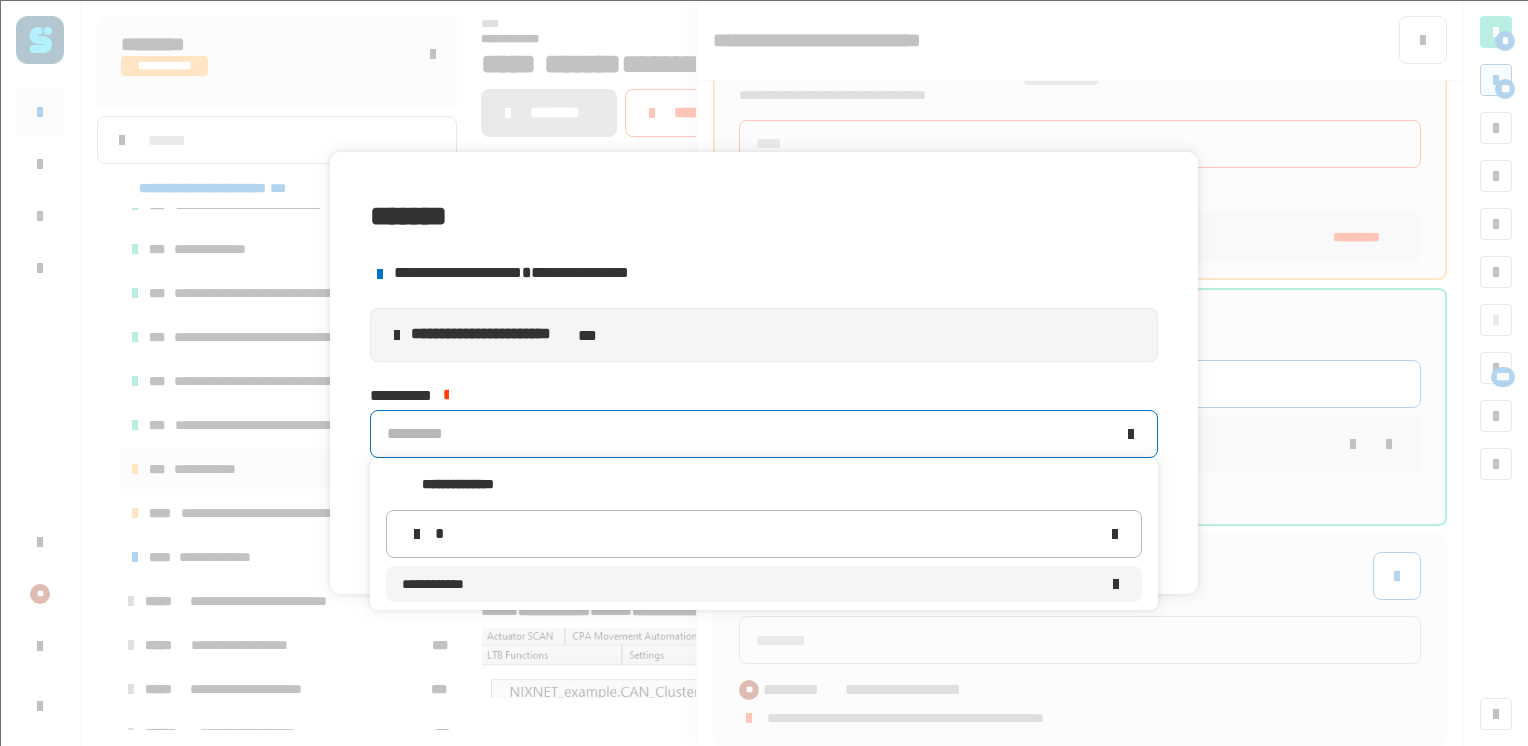 type 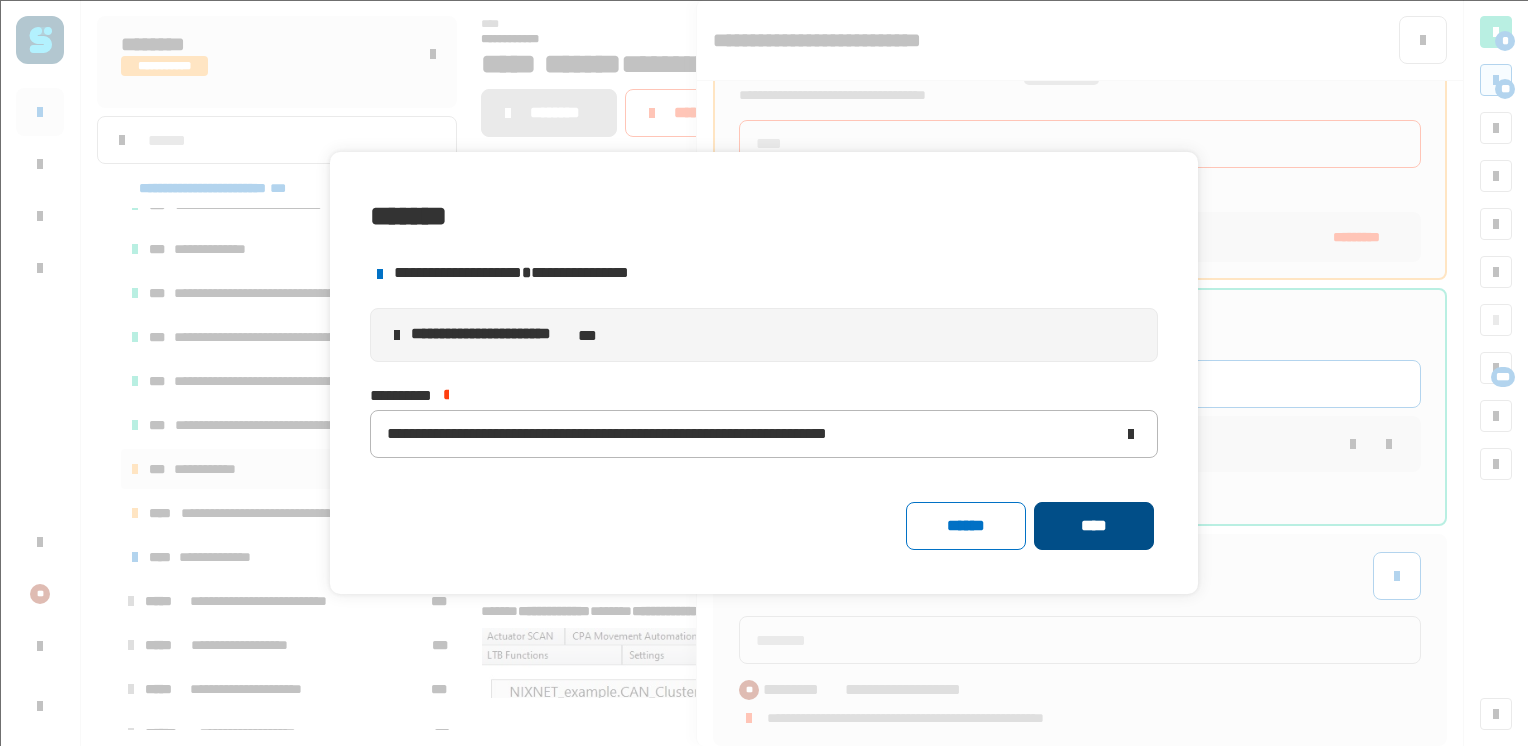 click on "****" 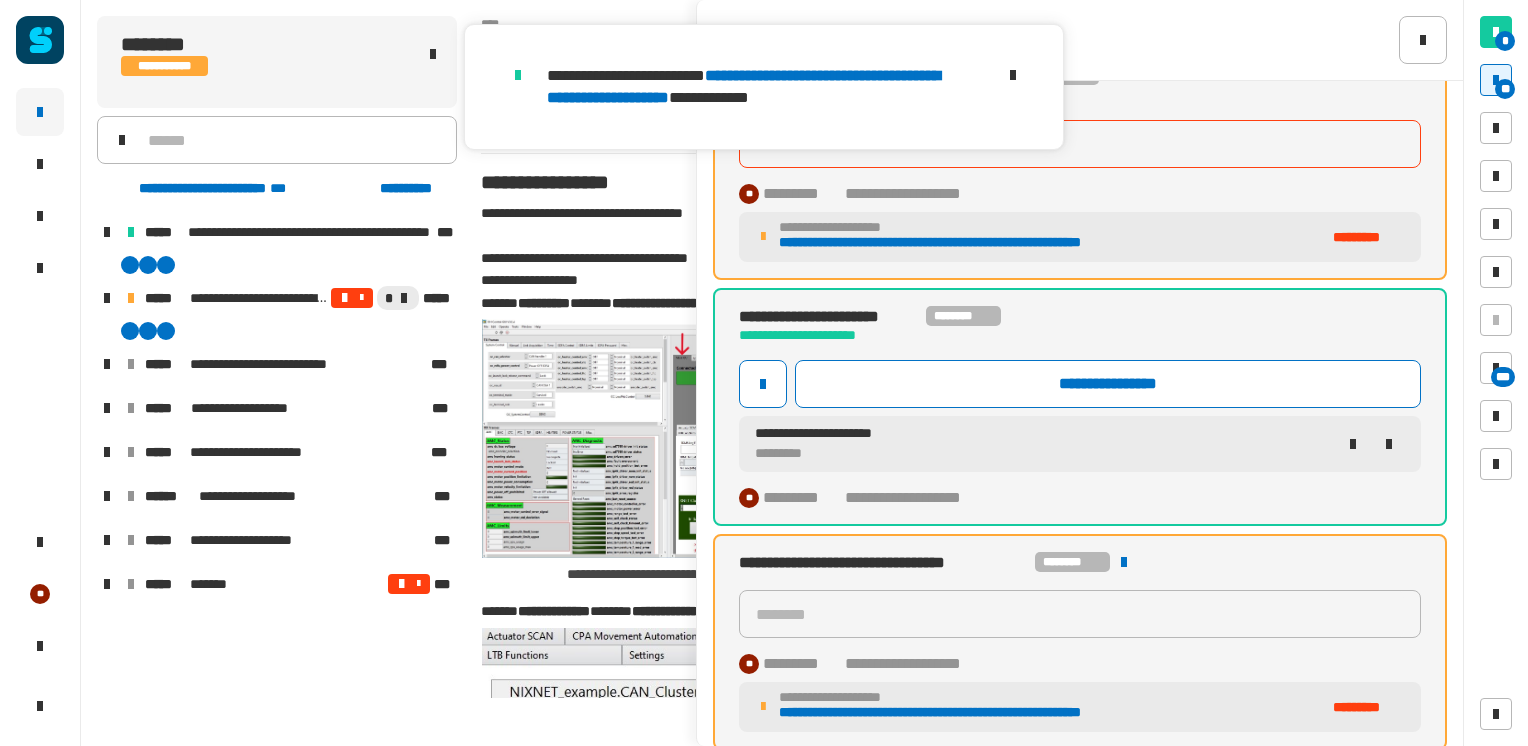 scroll, scrollTop: 379, scrollLeft: 0, axis: vertical 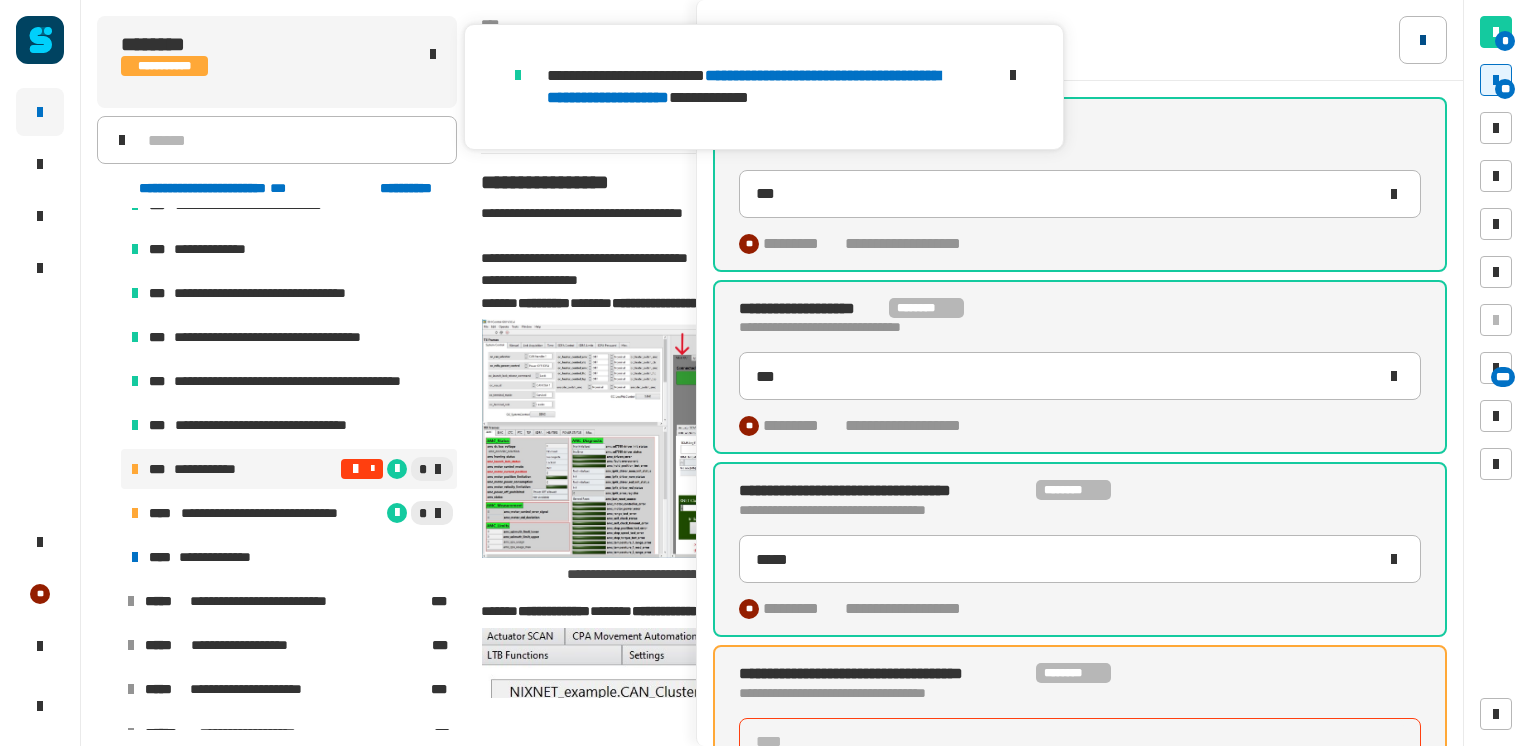click 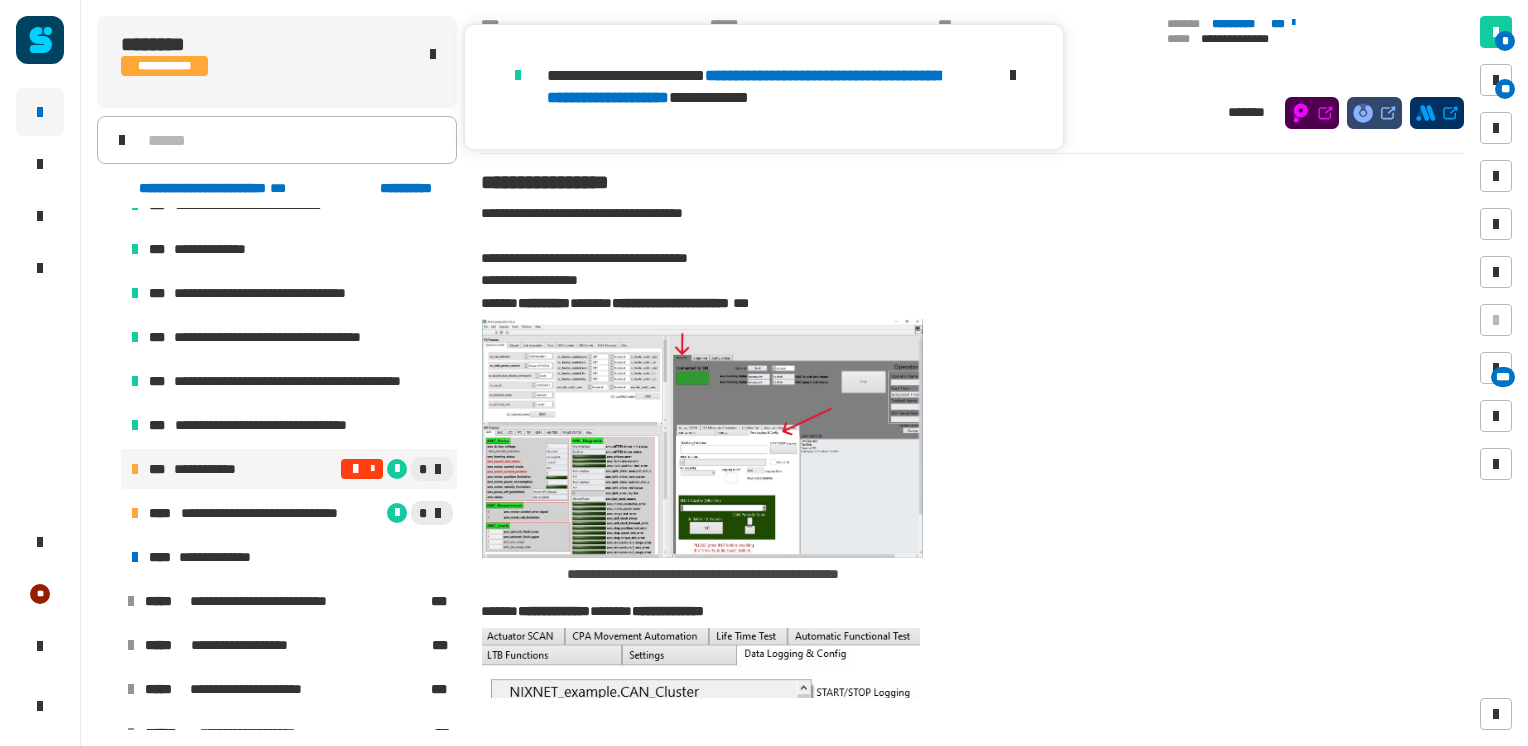 click 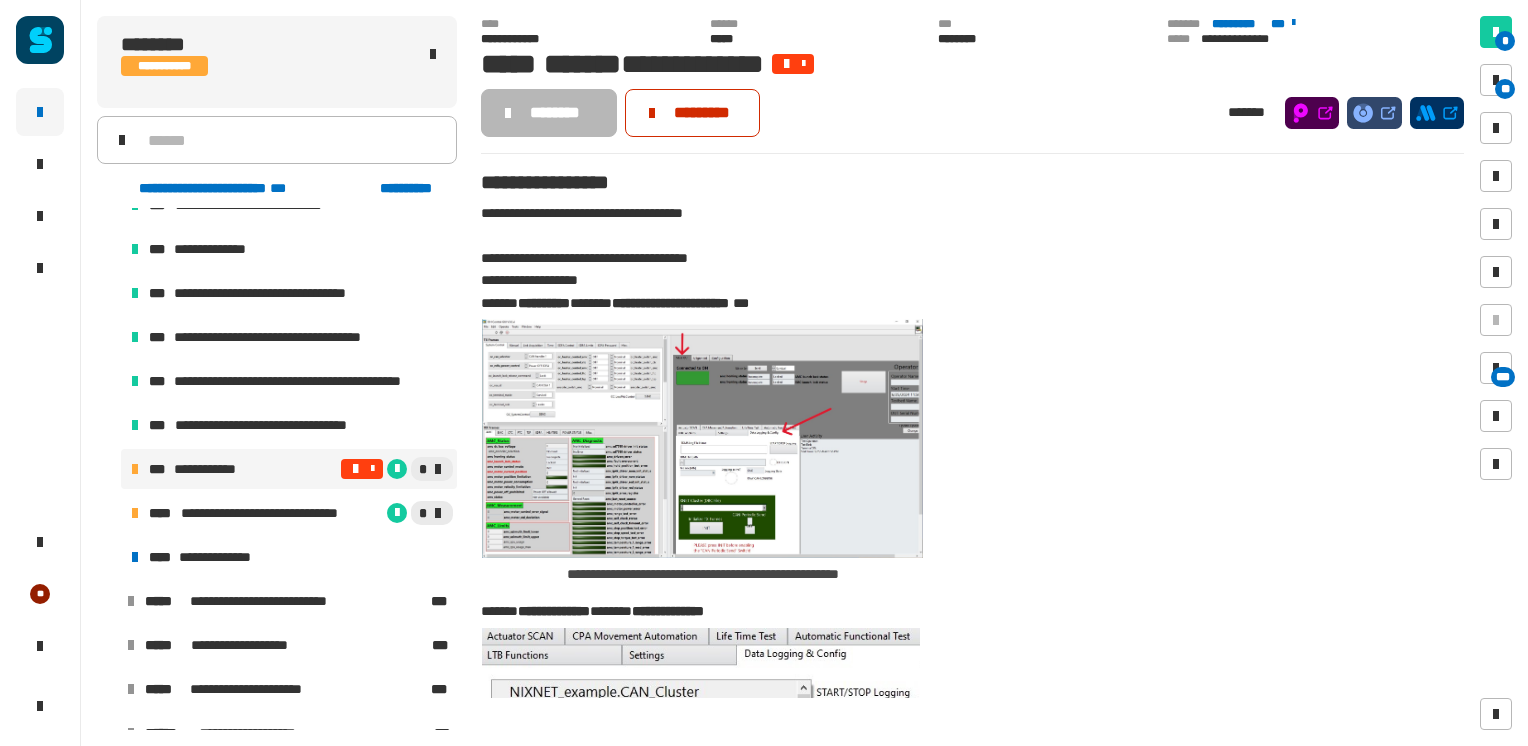 click on "*********" 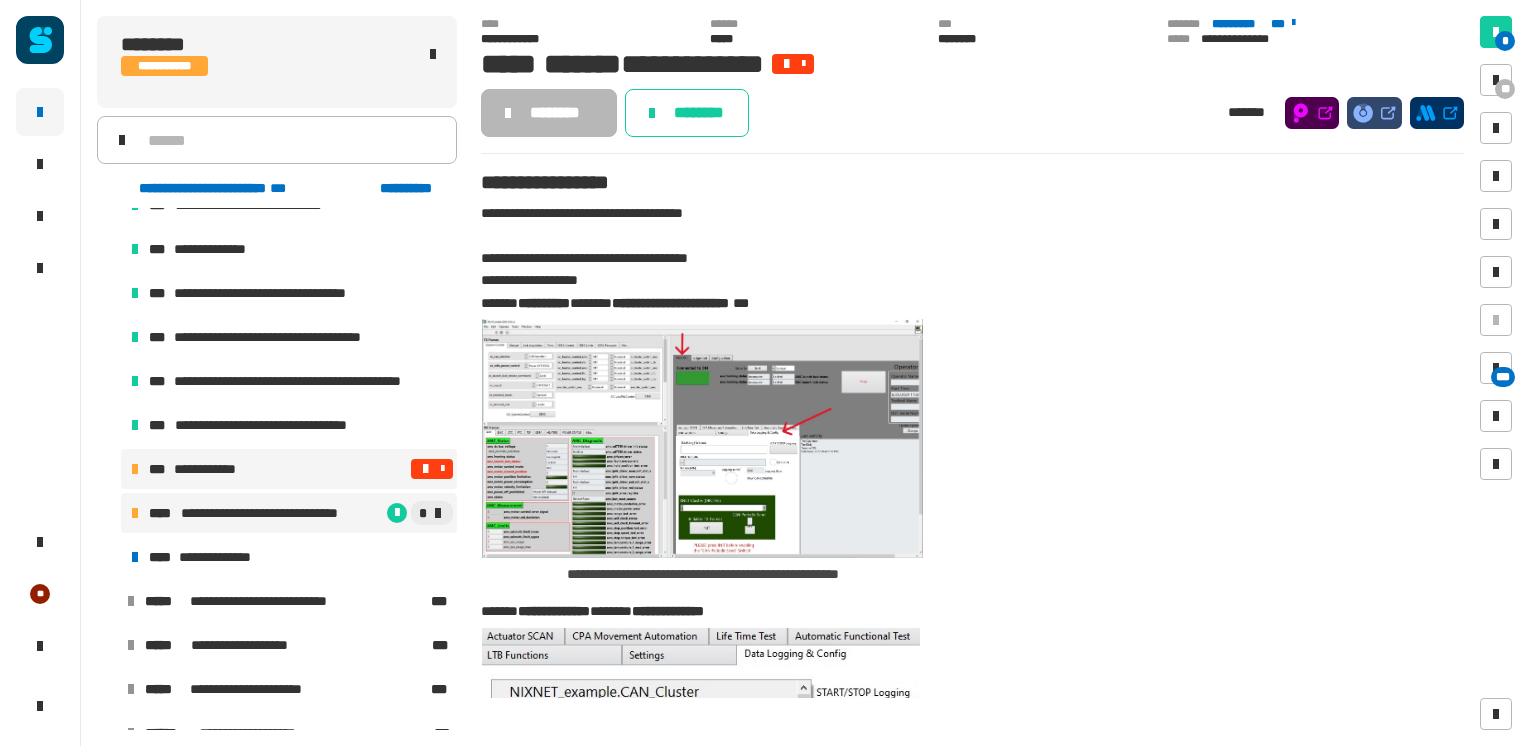 click on "**********" at bounding box center [278, 513] 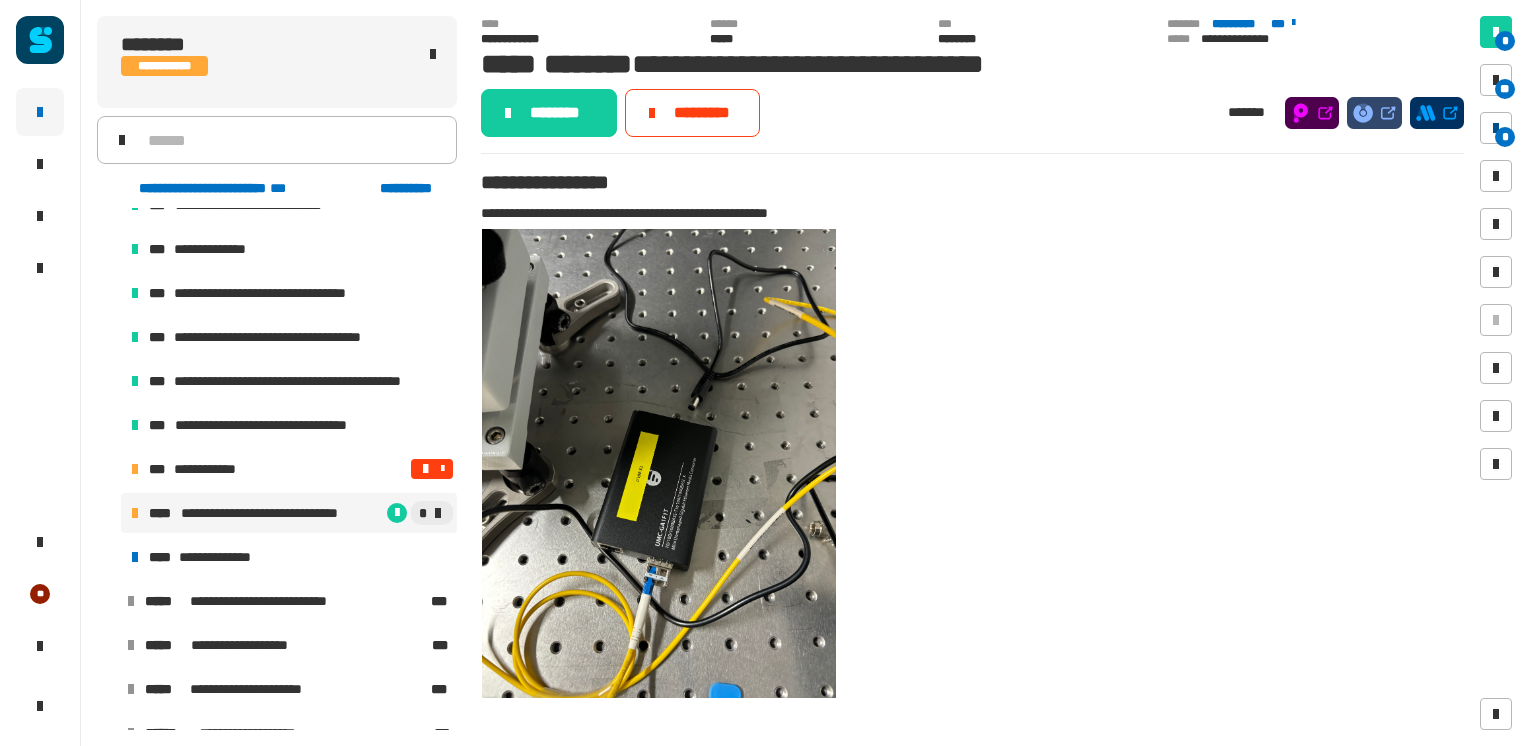 click at bounding box center [1496, 128] 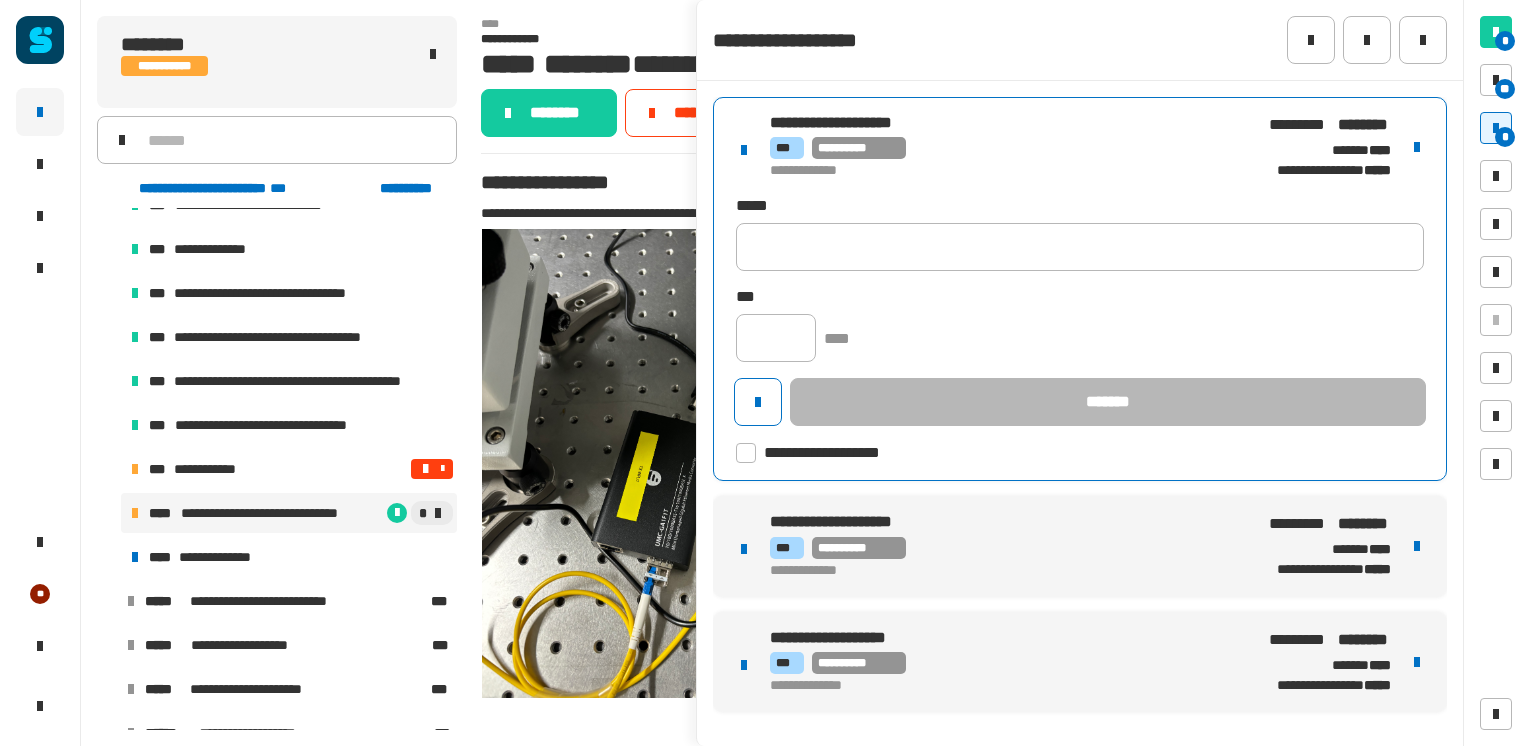 click on "**********" at bounding box center (1001, 148) 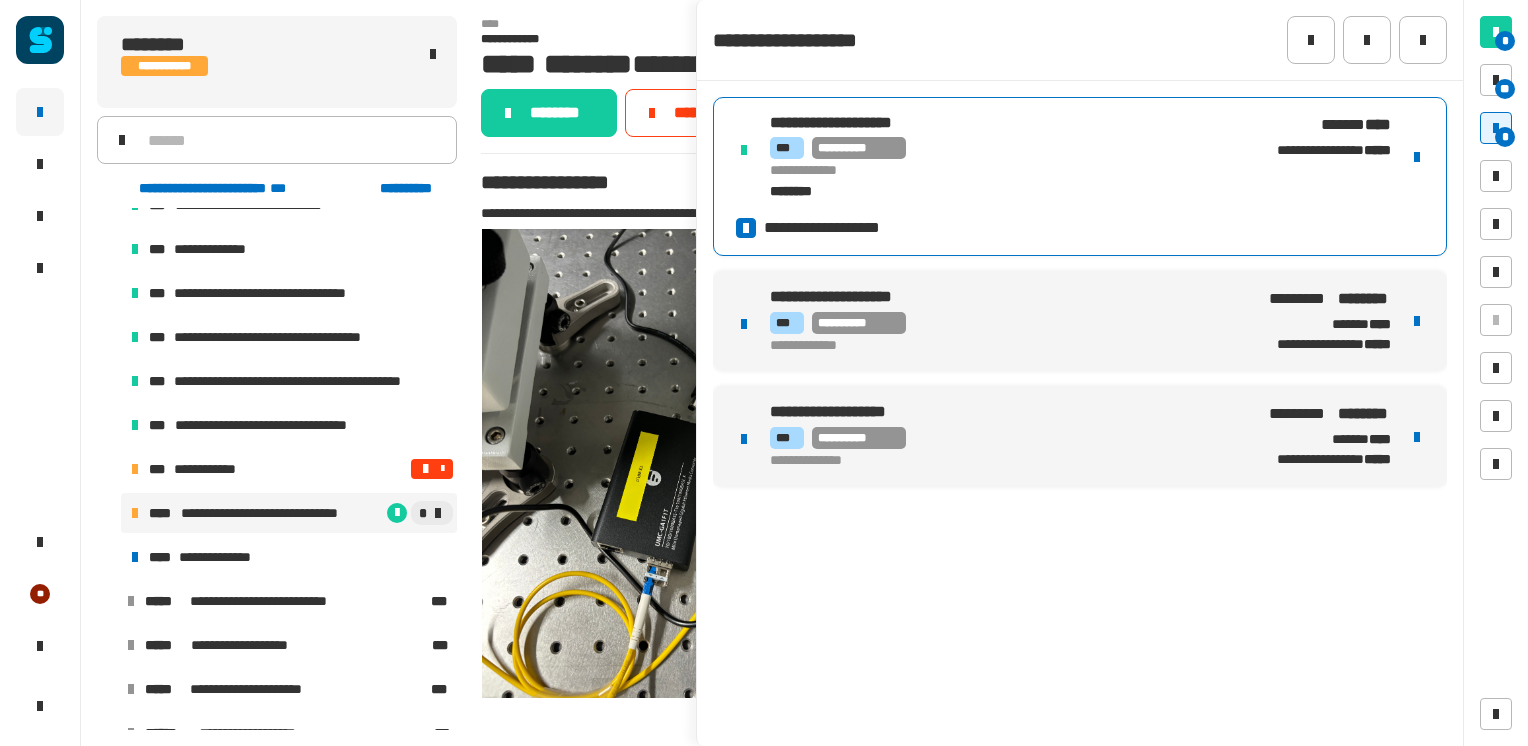 click on "**********" at bounding box center (1002, 321) 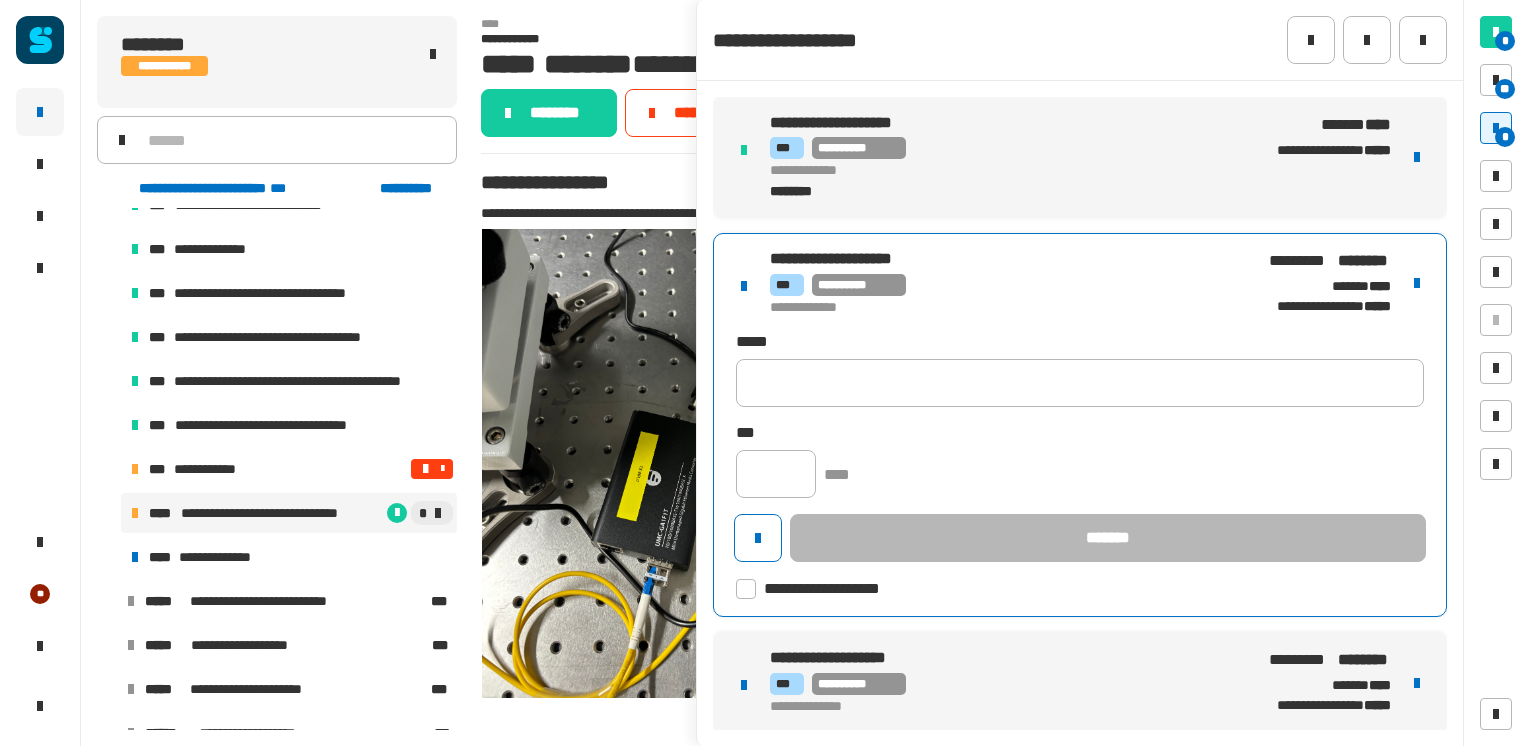 click 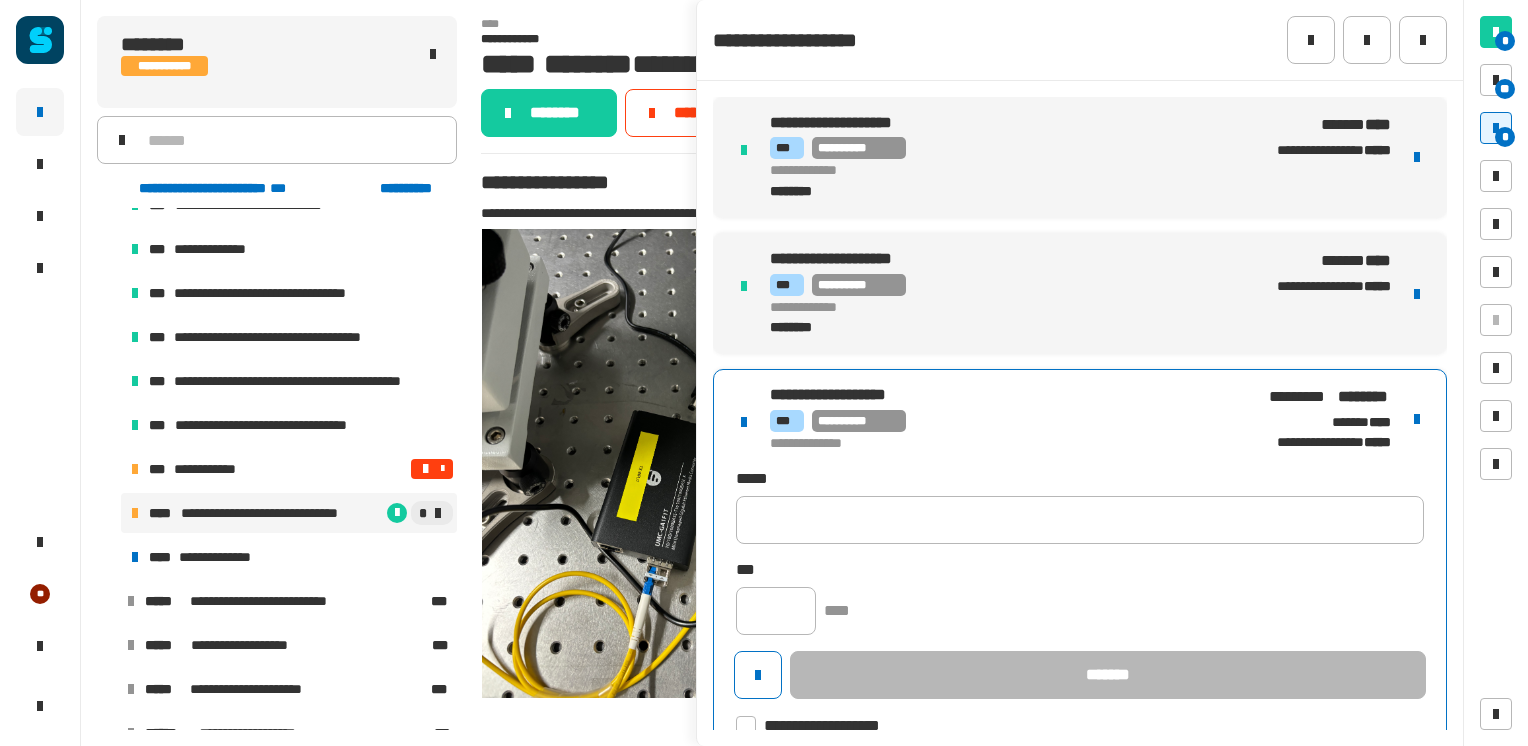 click on "**********" at bounding box center [1080, 561] 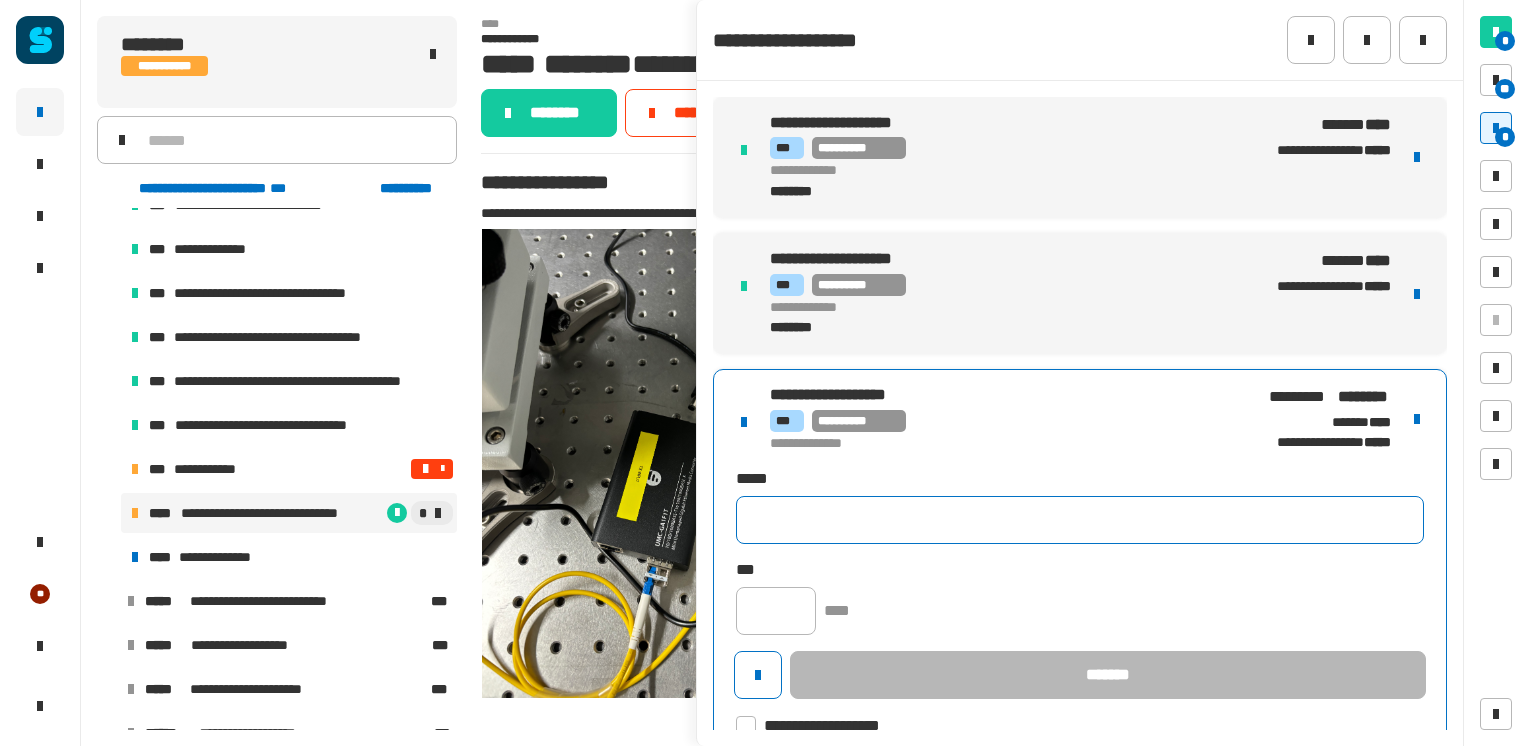 click 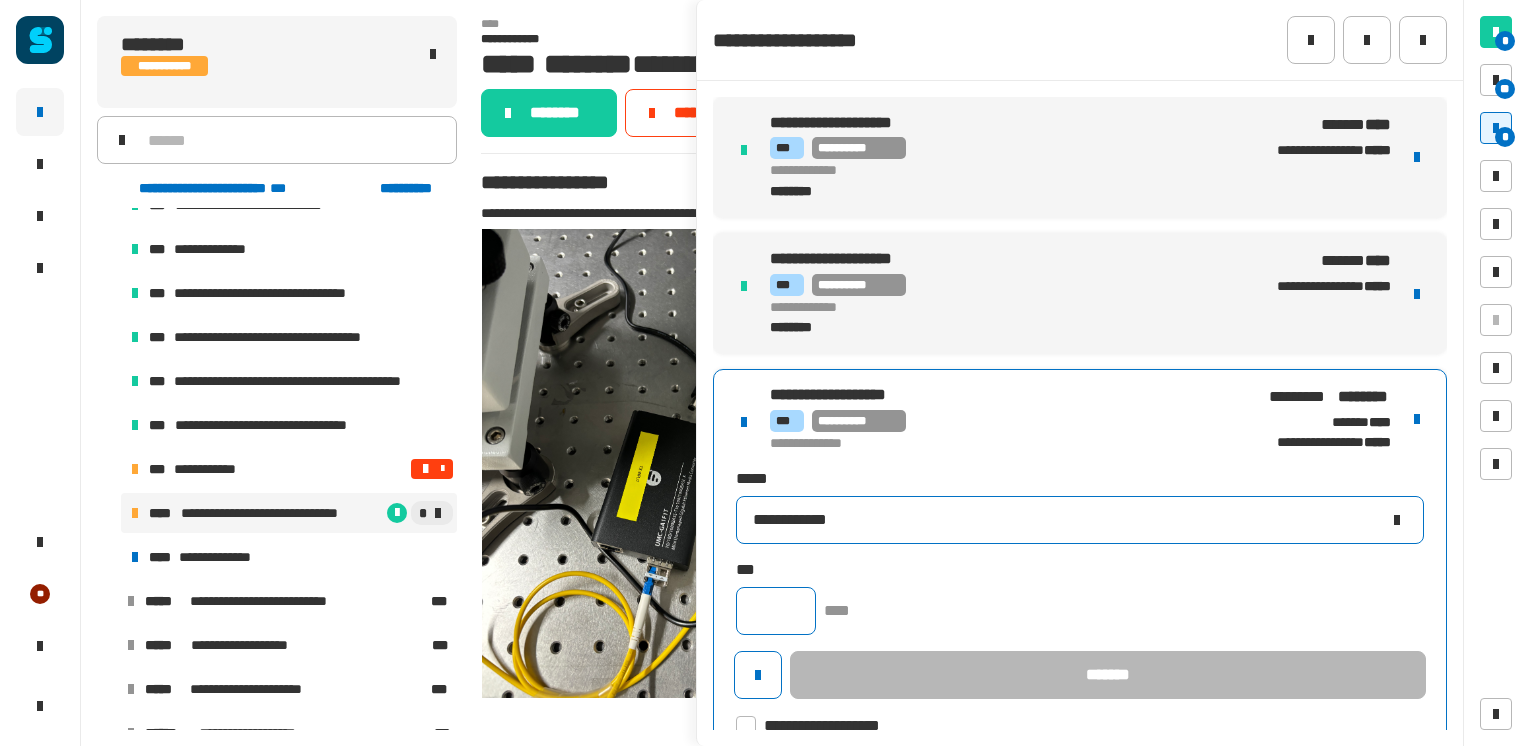 type on "**********" 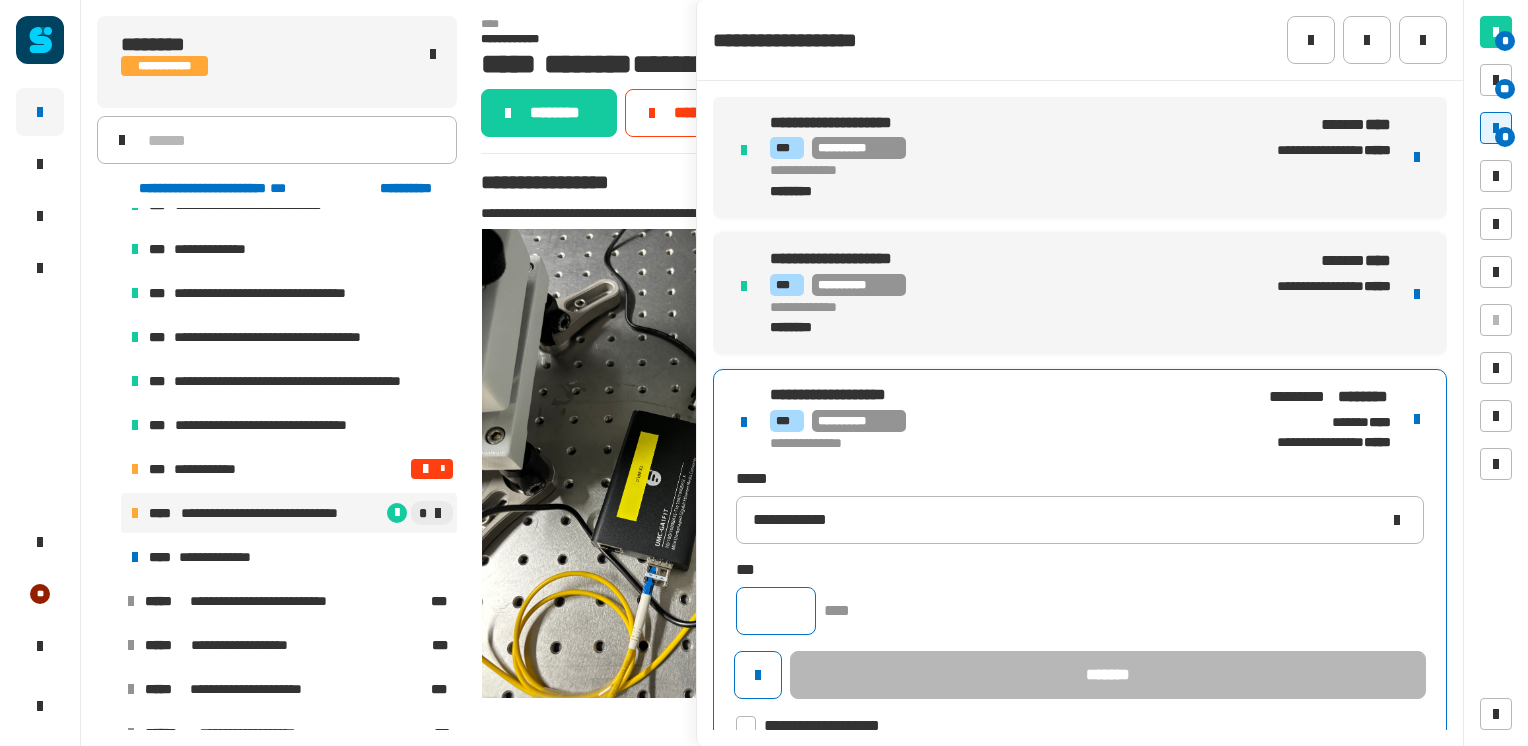 click 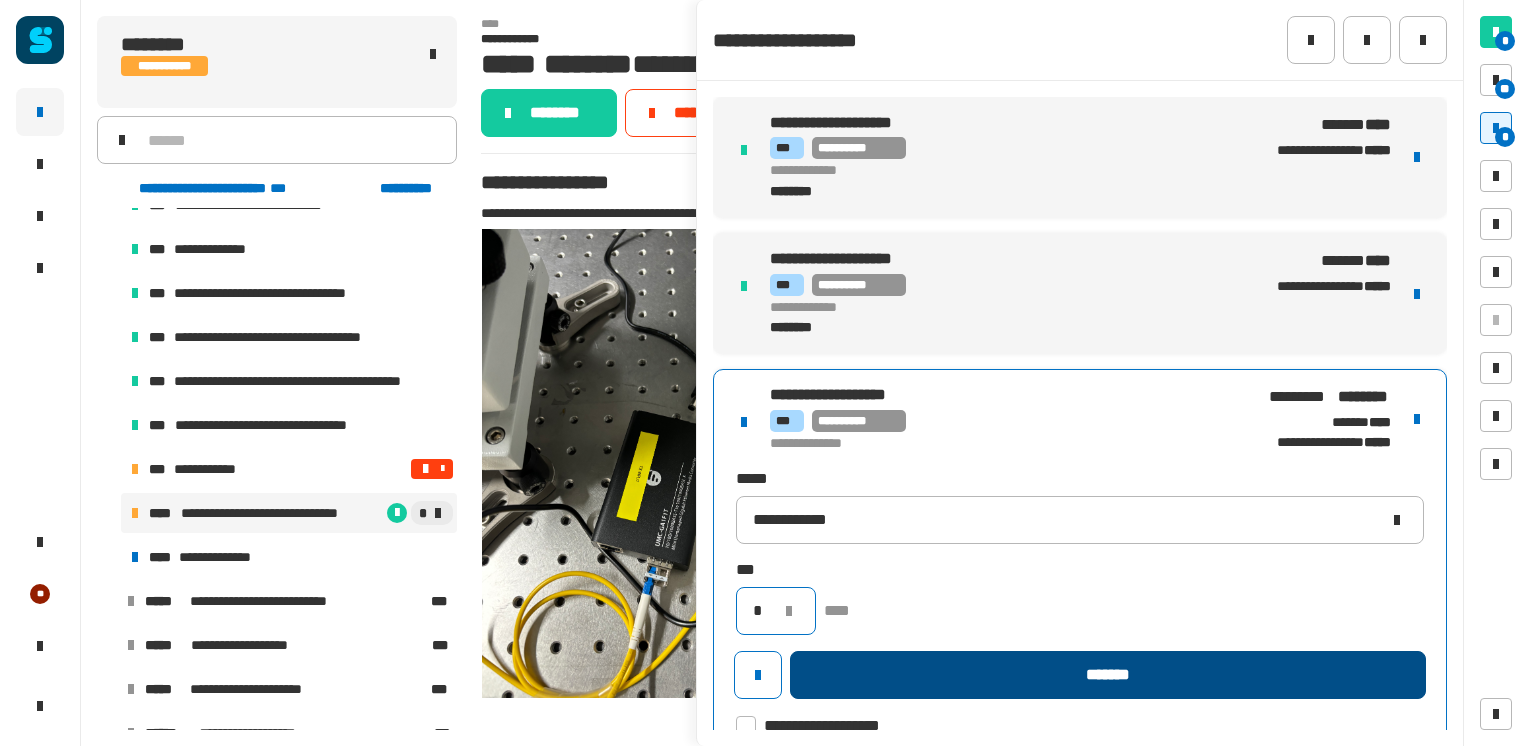 type on "*" 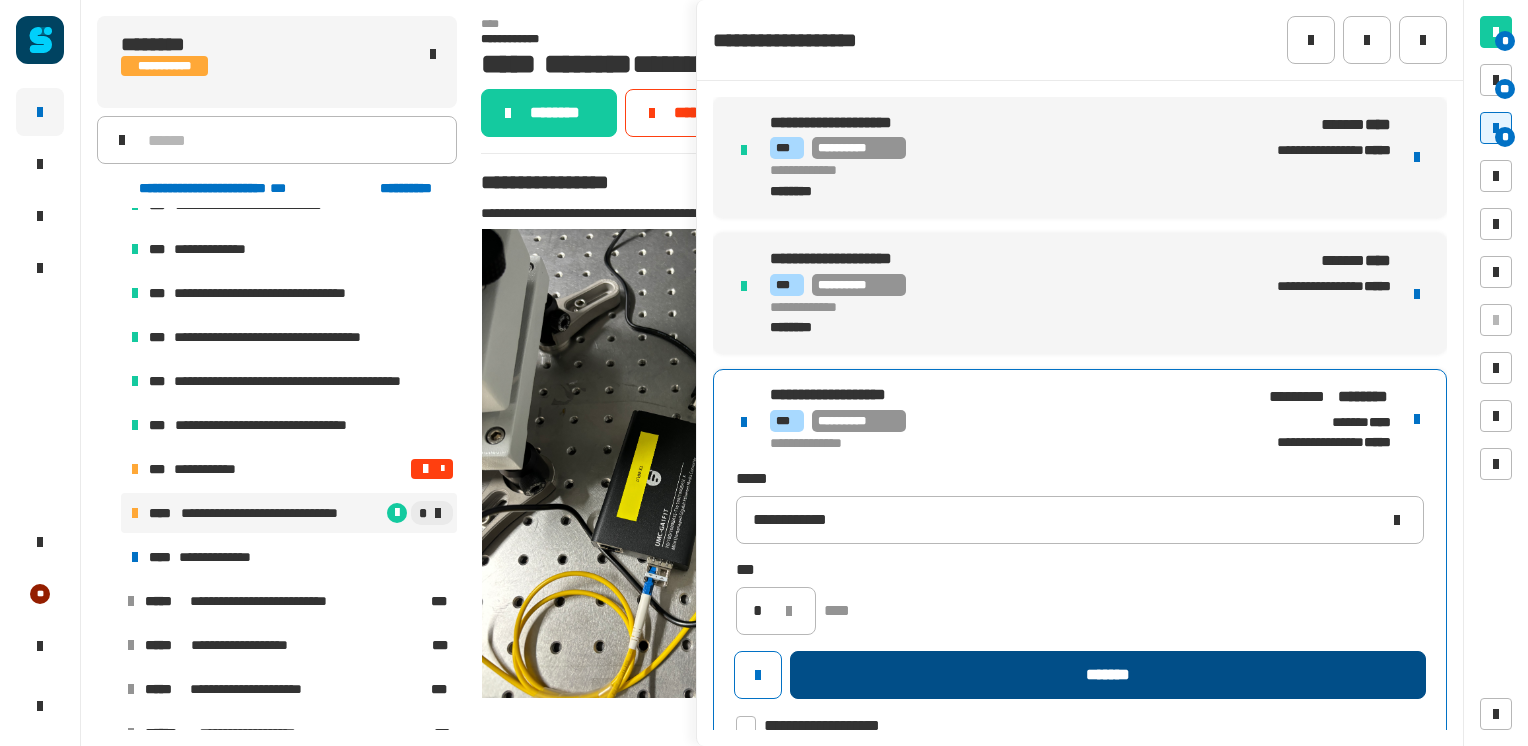 click on "*******" 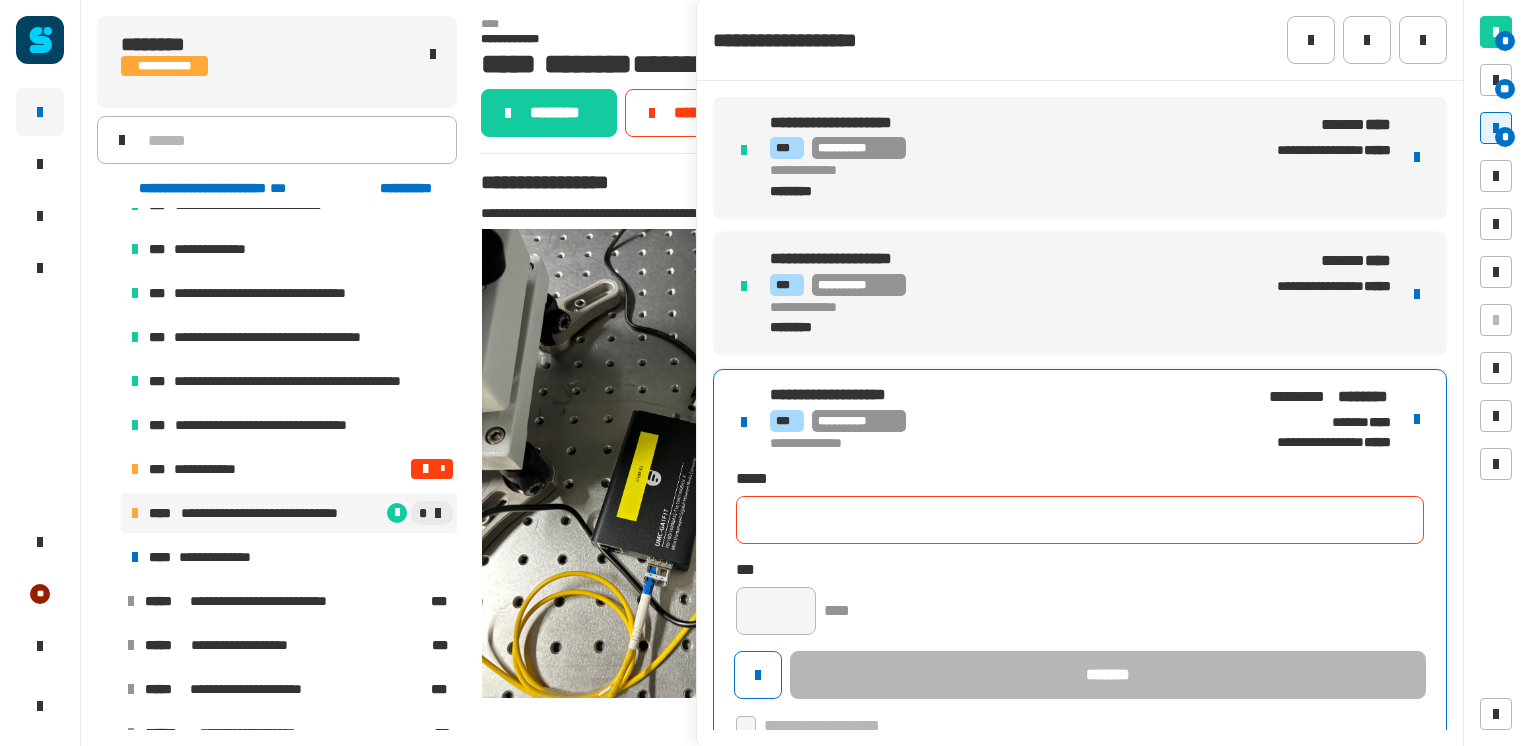 type 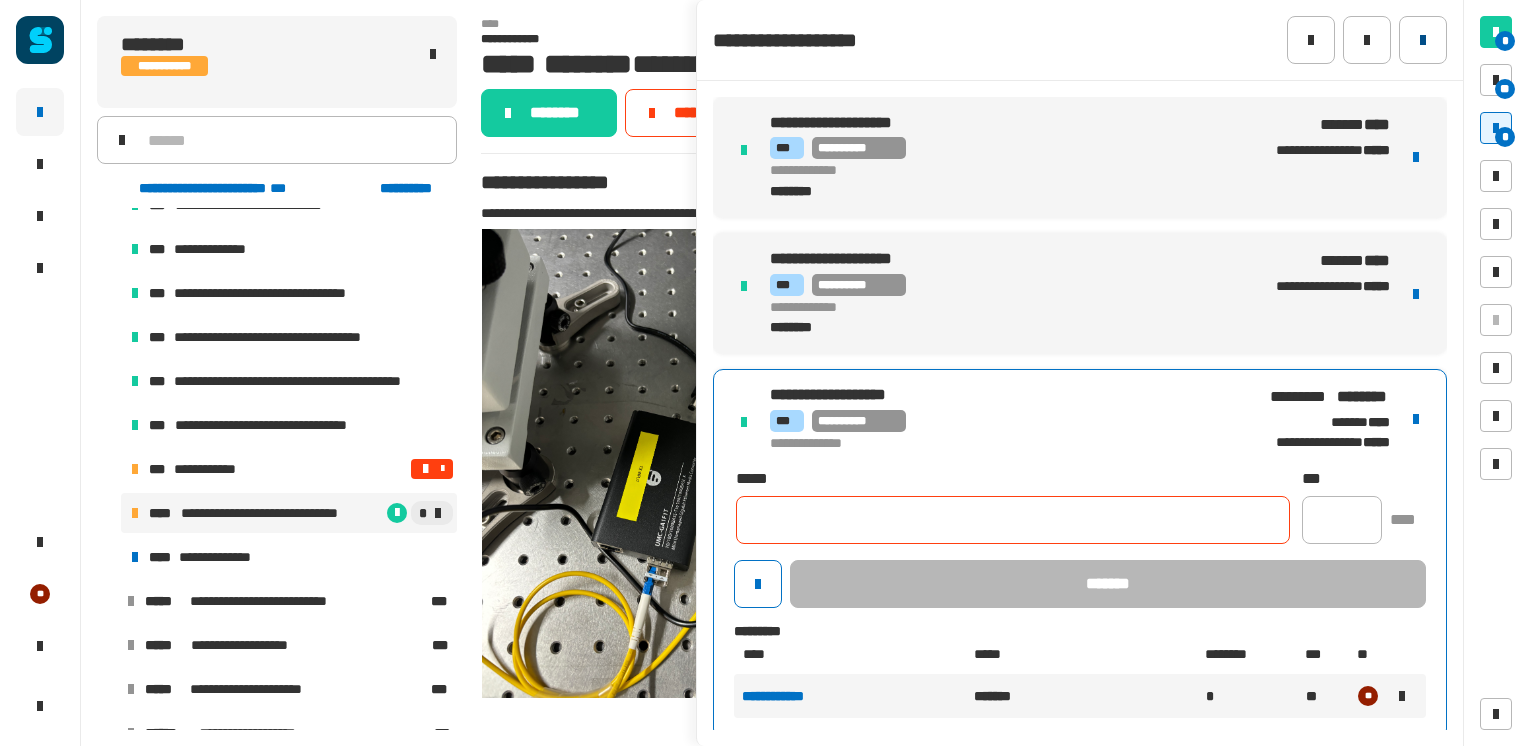 click 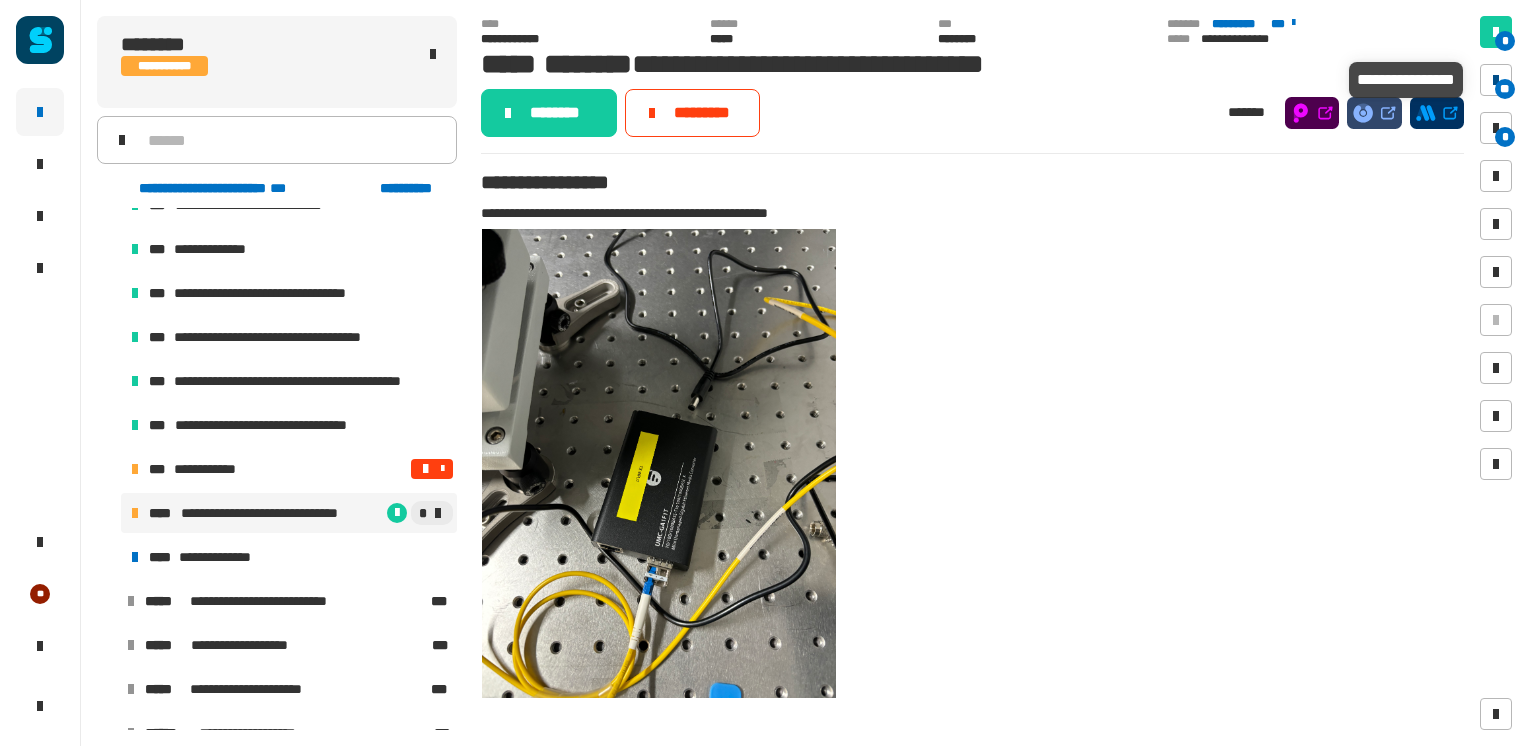 click at bounding box center (1496, 80) 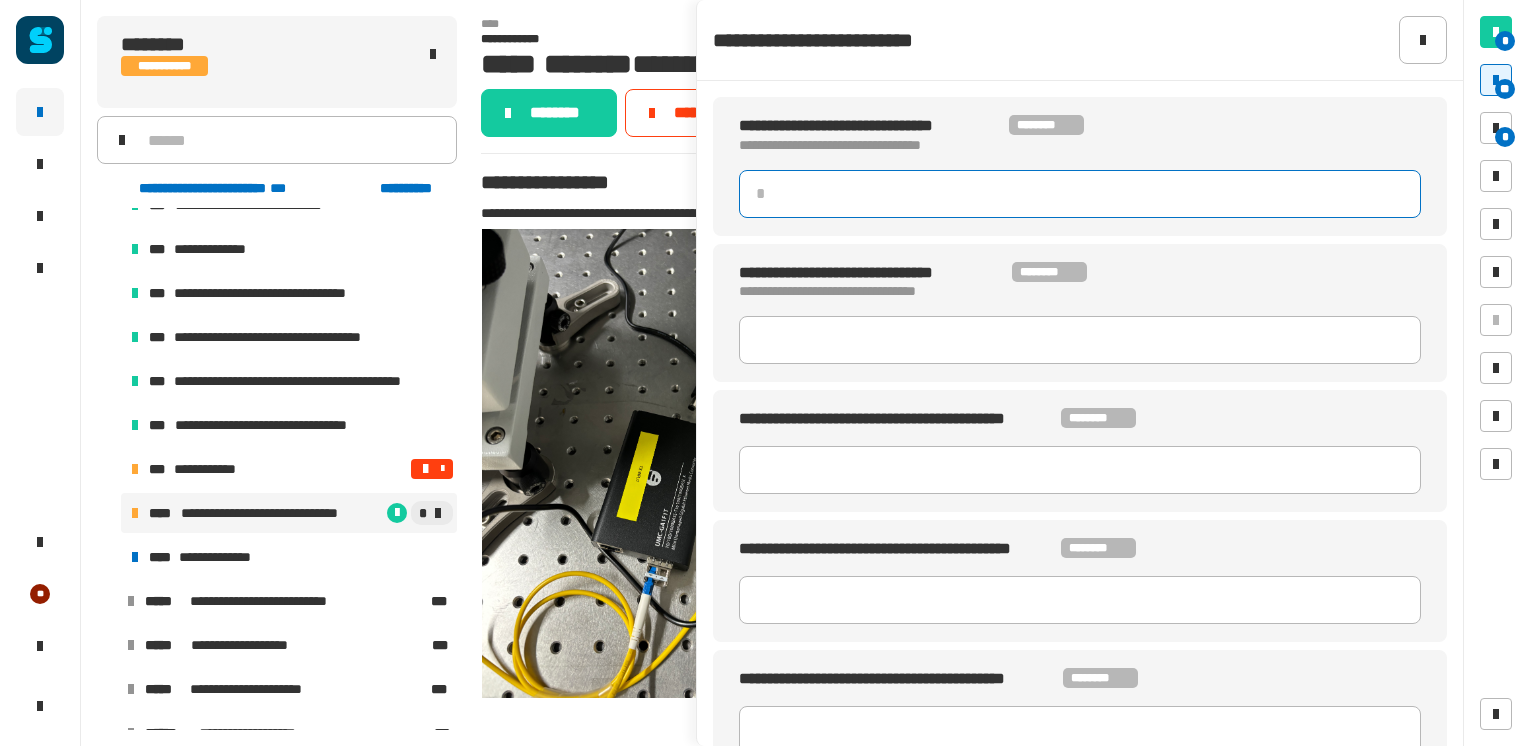 click 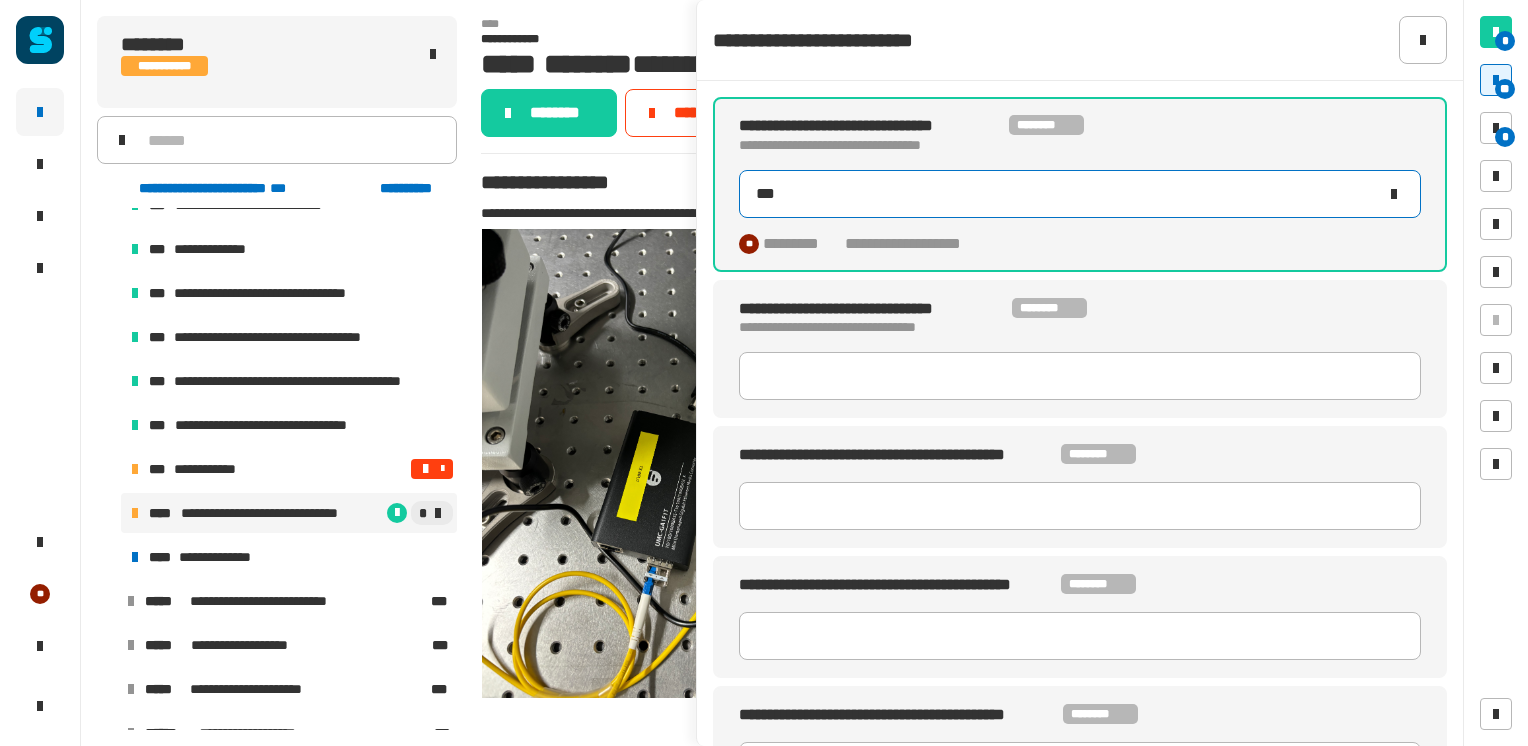 type on "***" 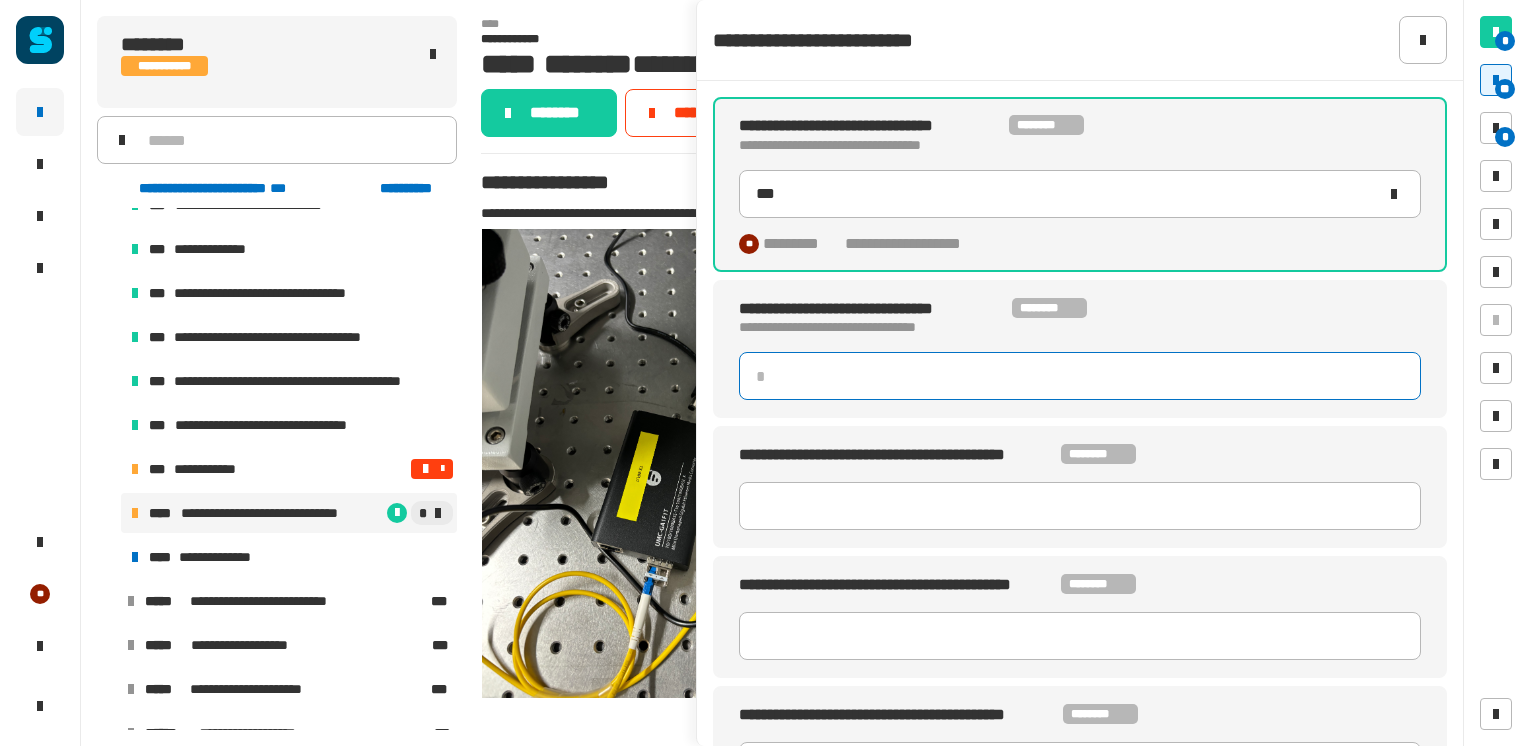 click 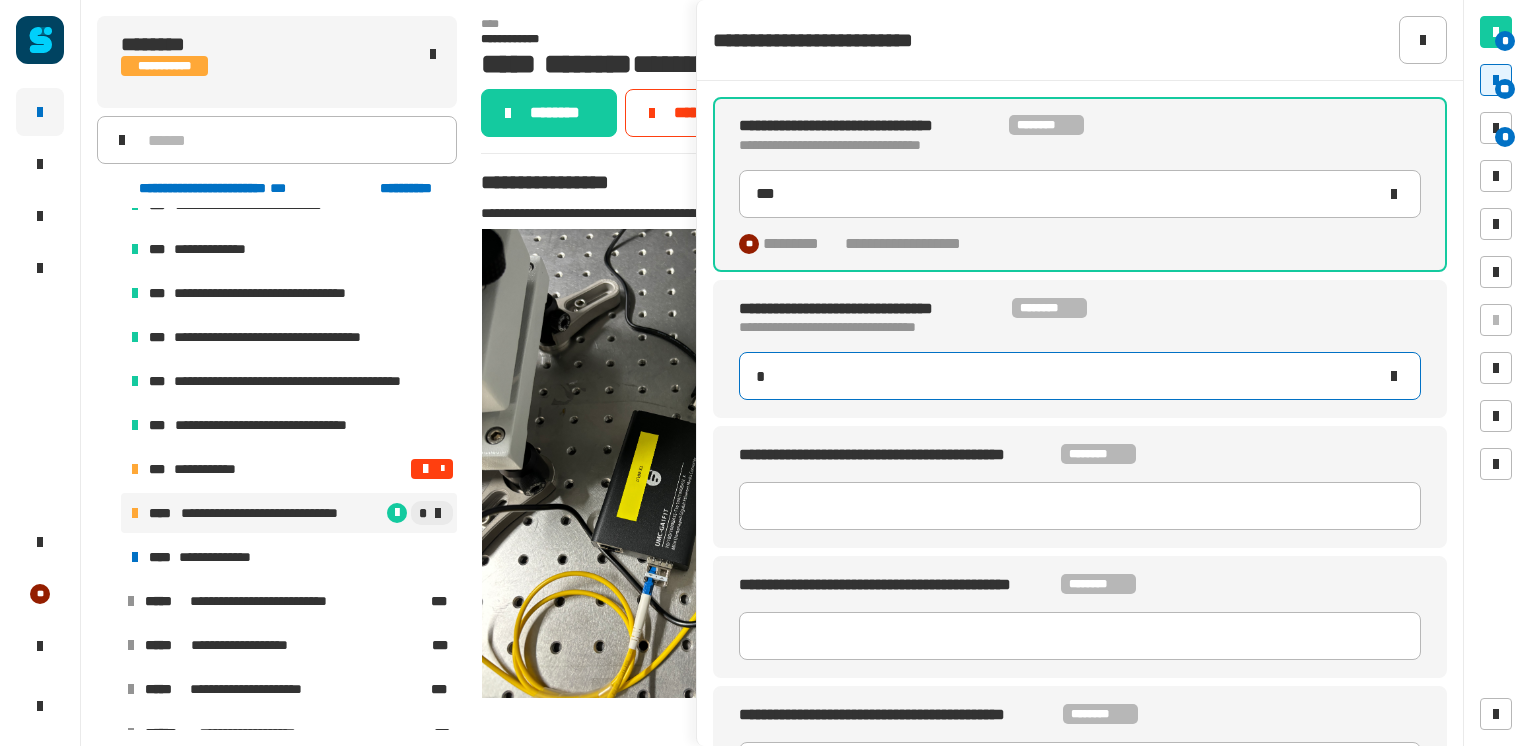 type on "**" 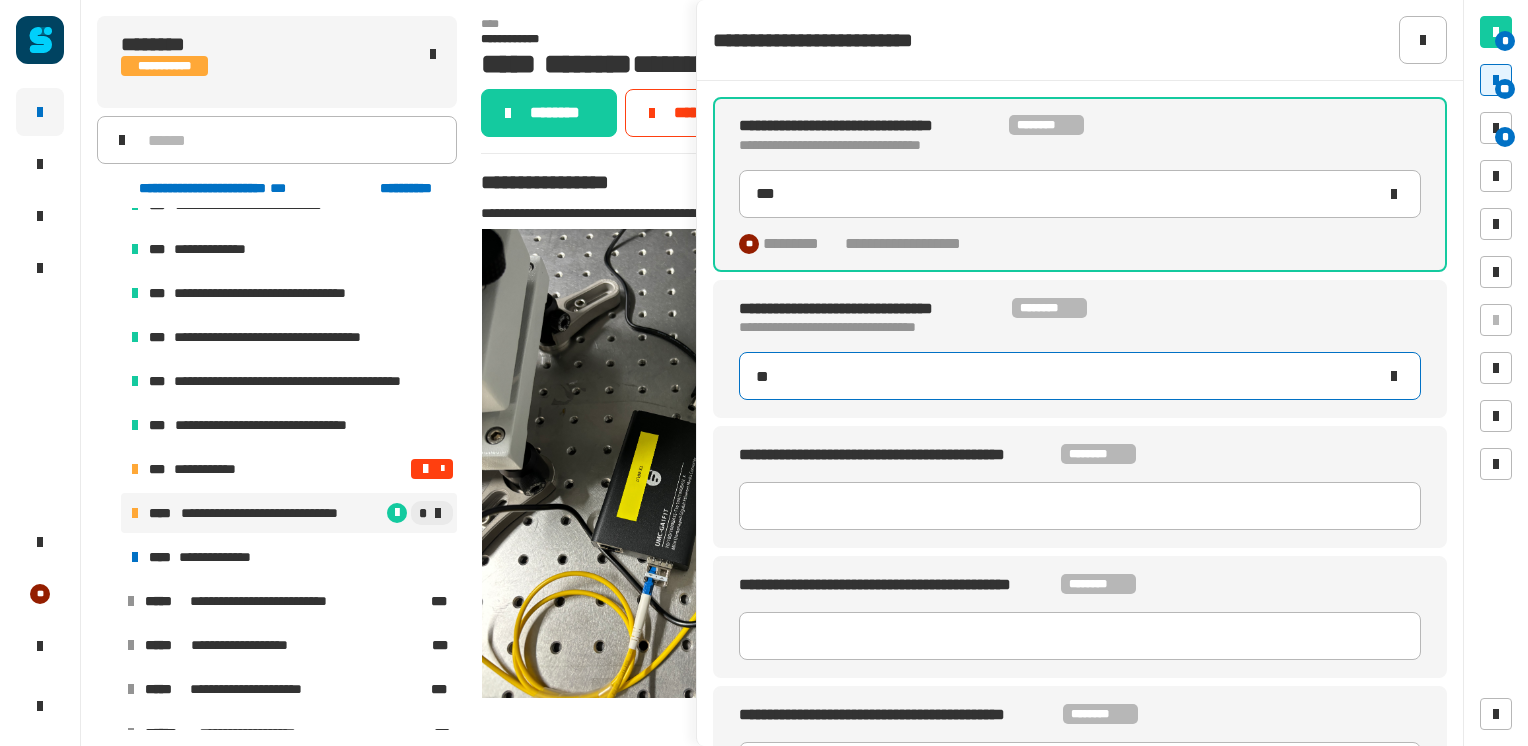 type on "***" 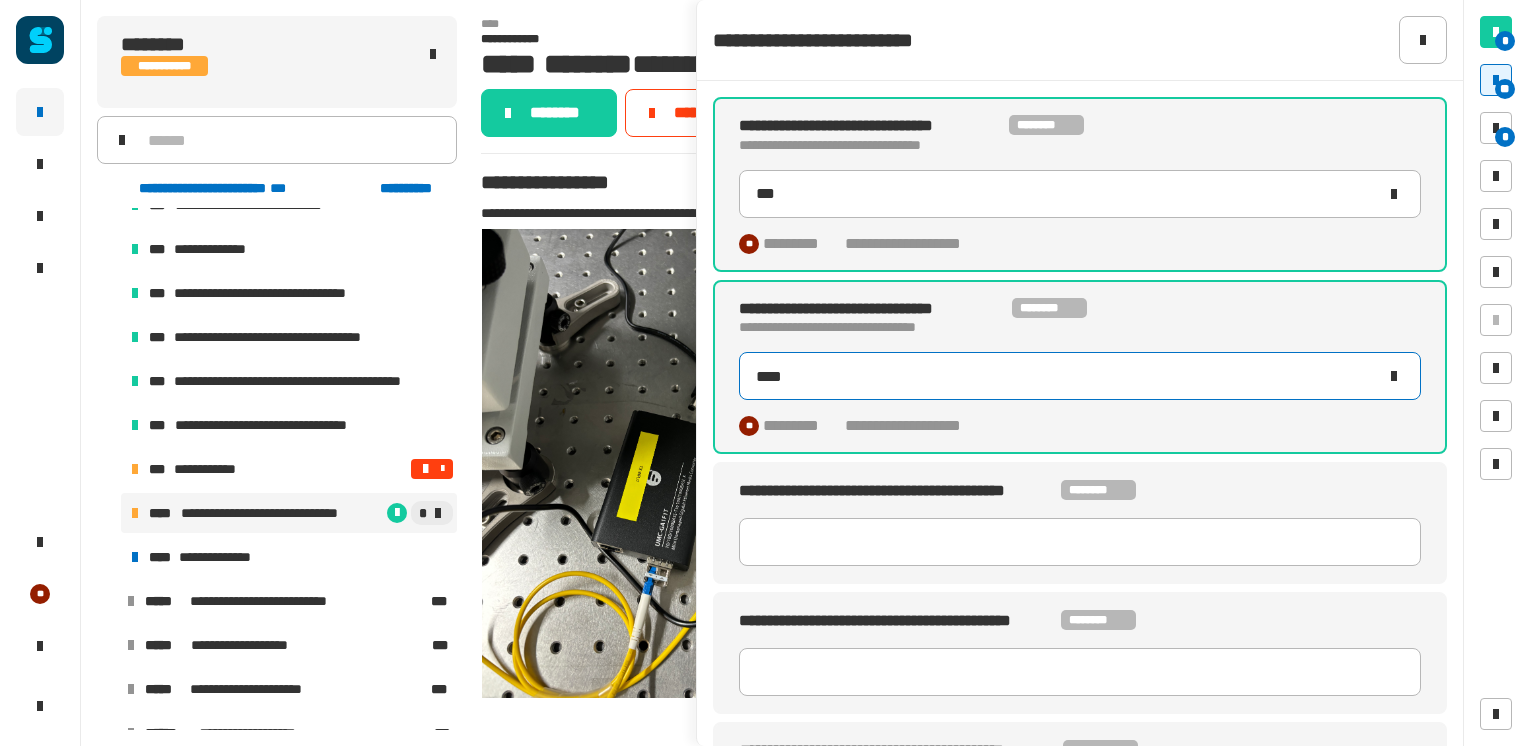 type on "****" 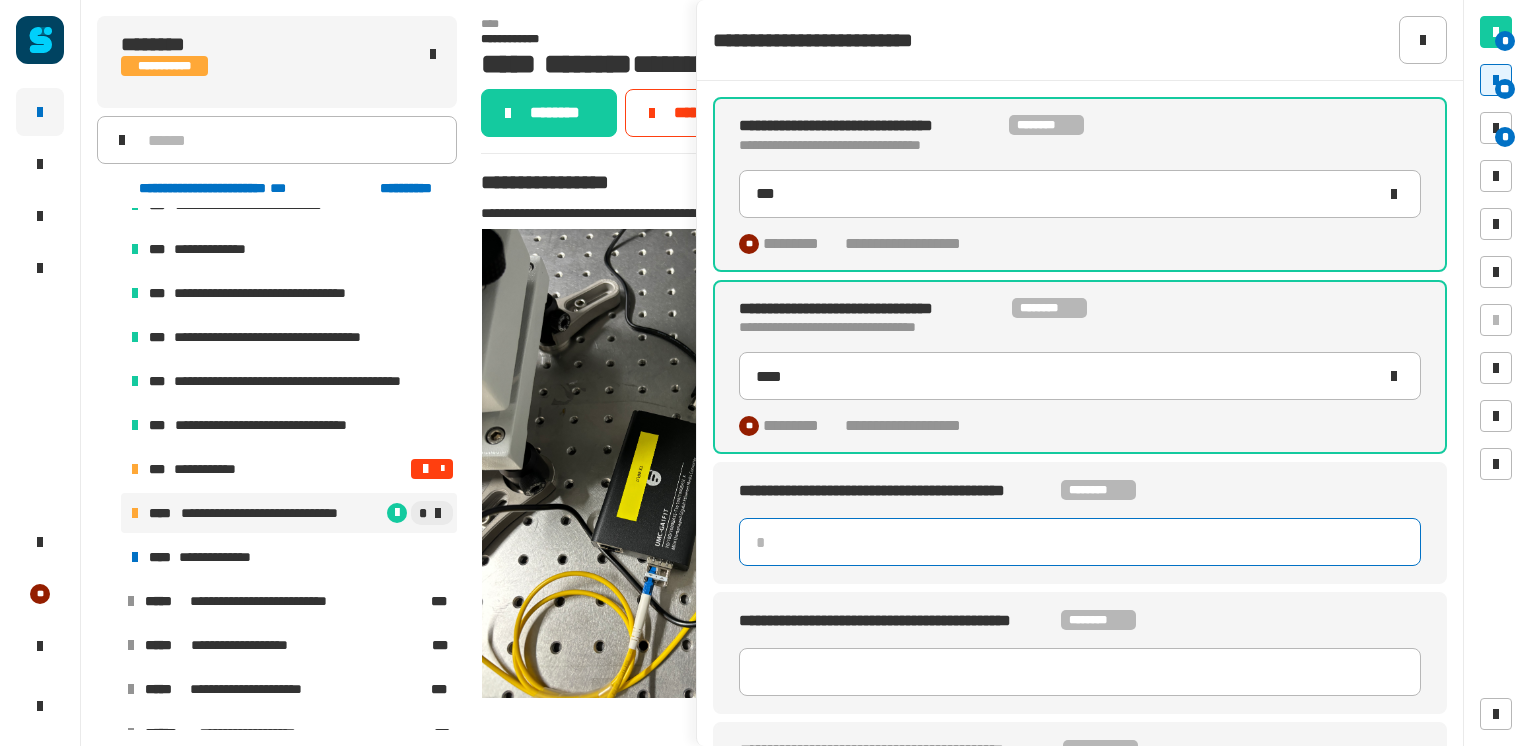 click 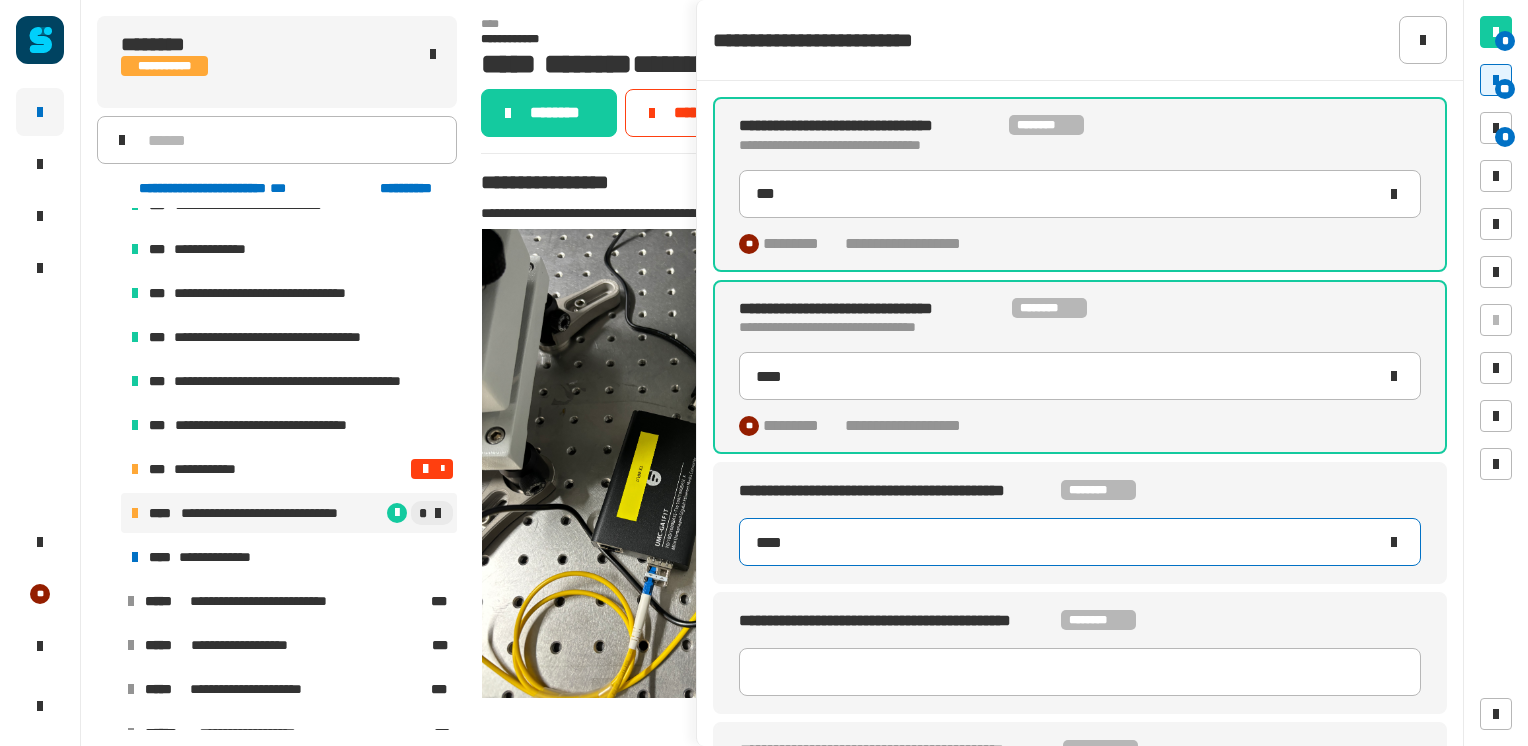 type on "*****" 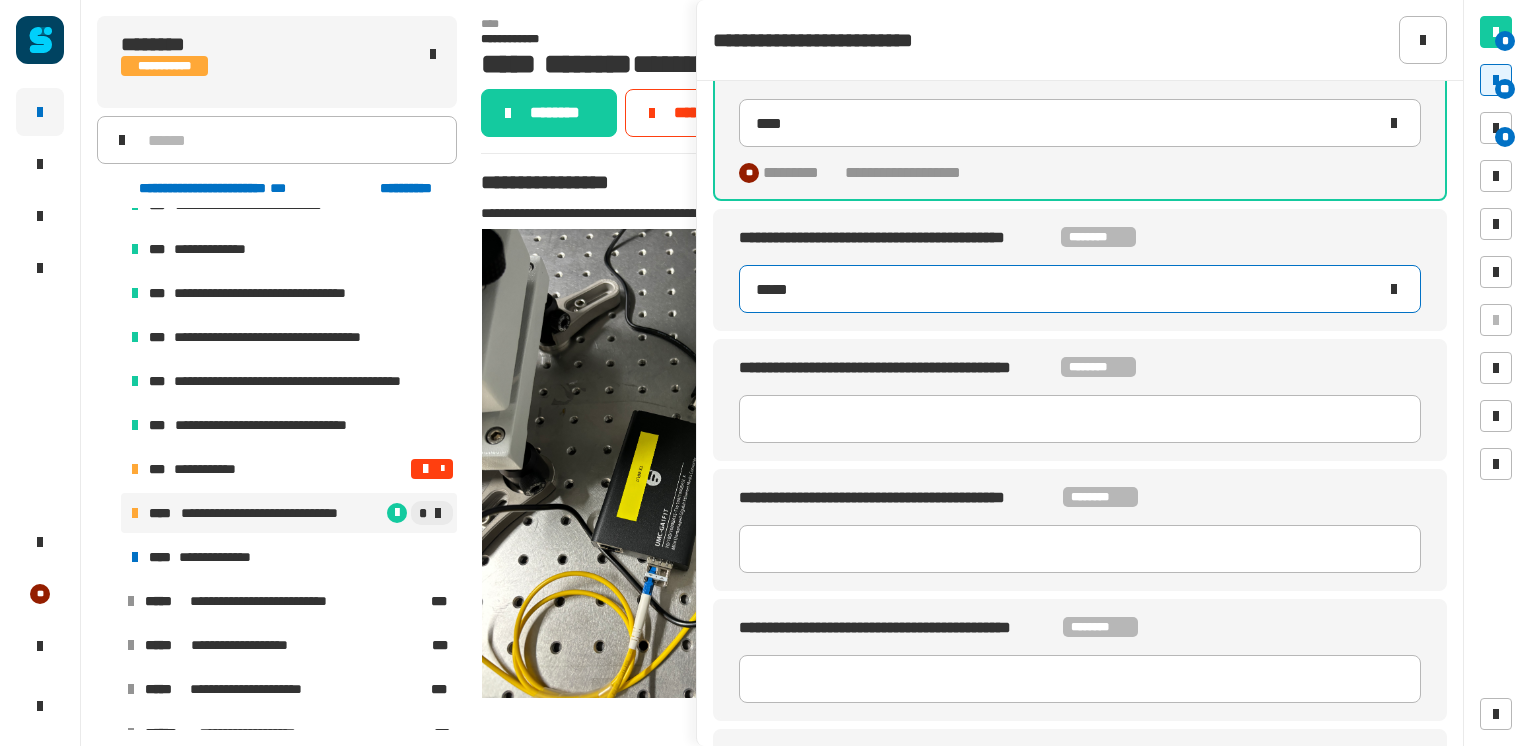 scroll, scrollTop: 252, scrollLeft: 0, axis: vertical 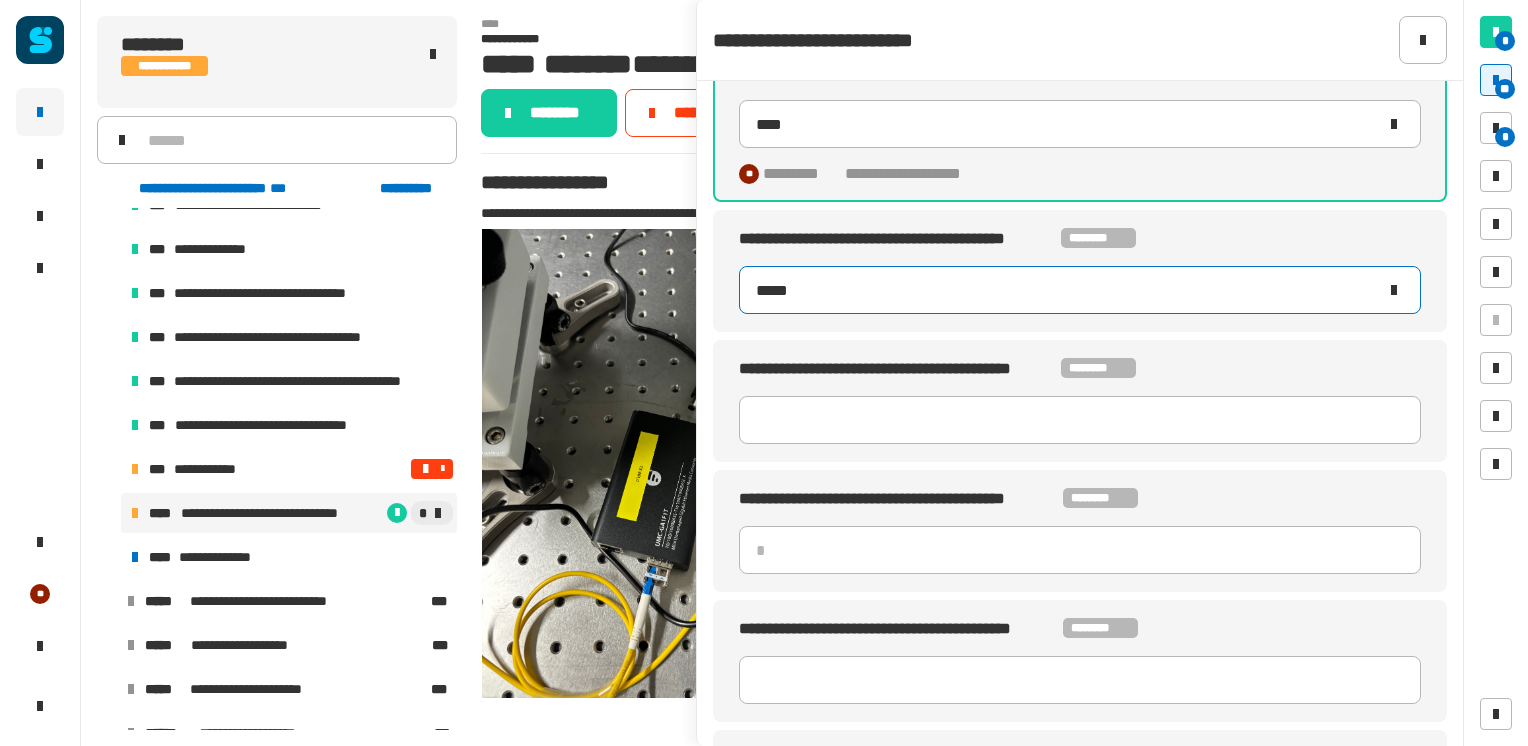 type on "****" 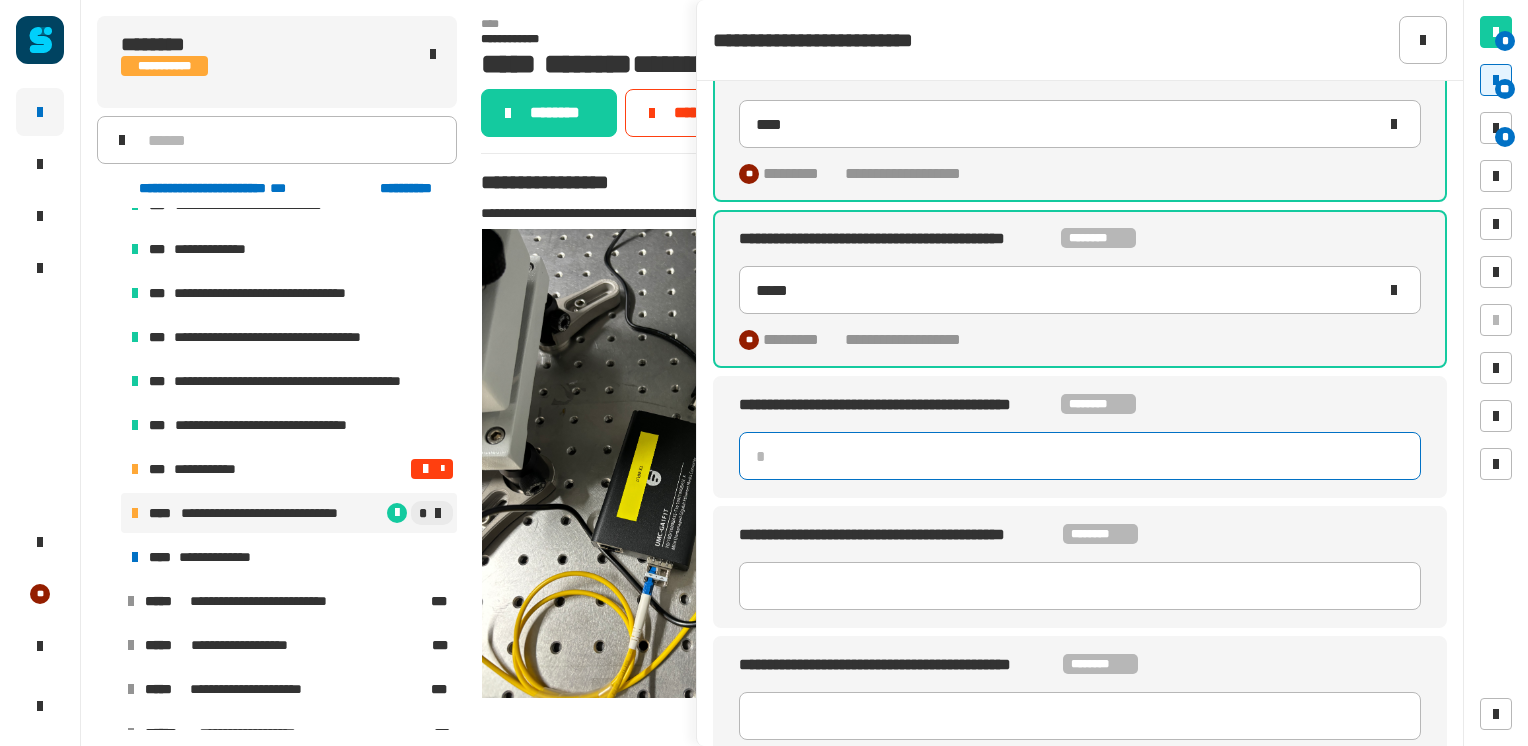 click 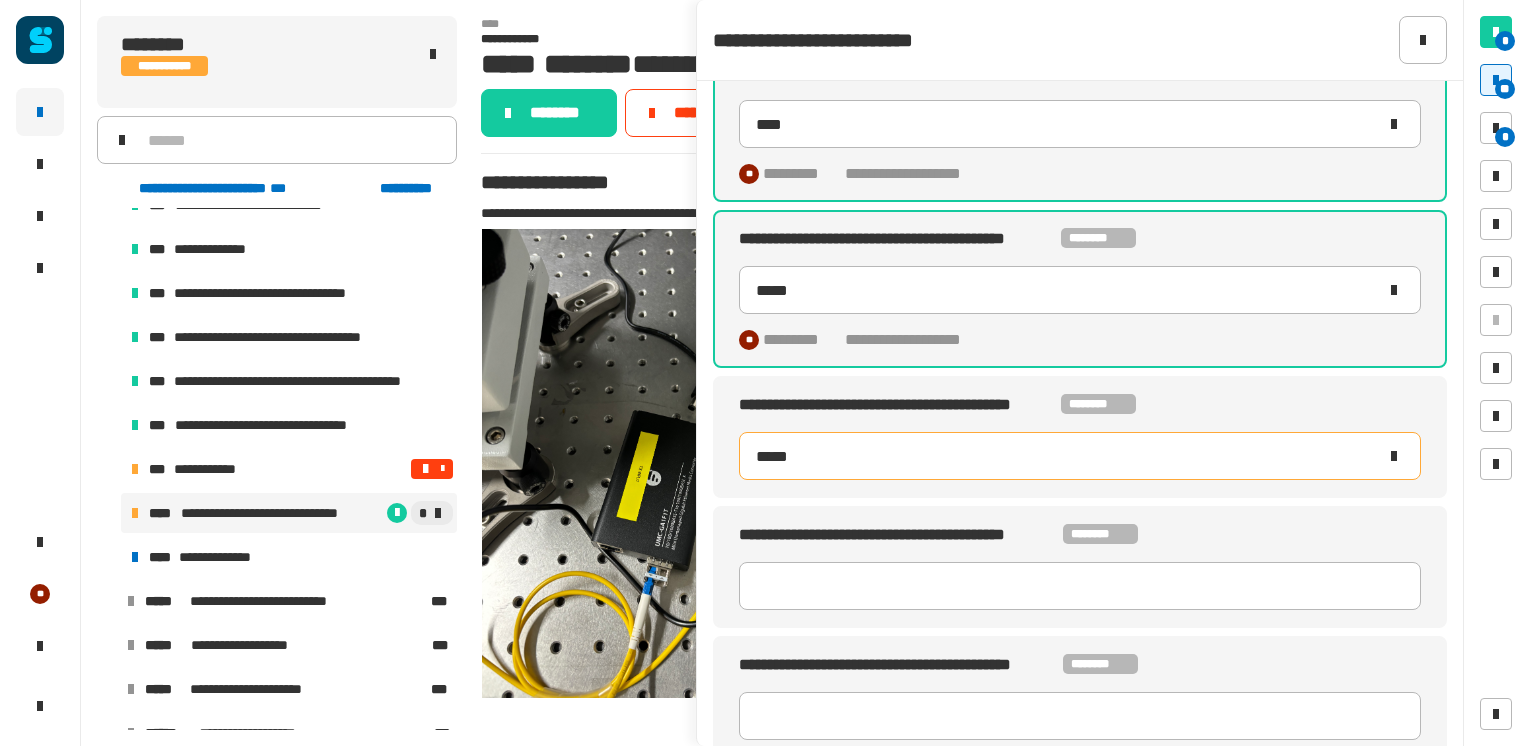 type on "******" 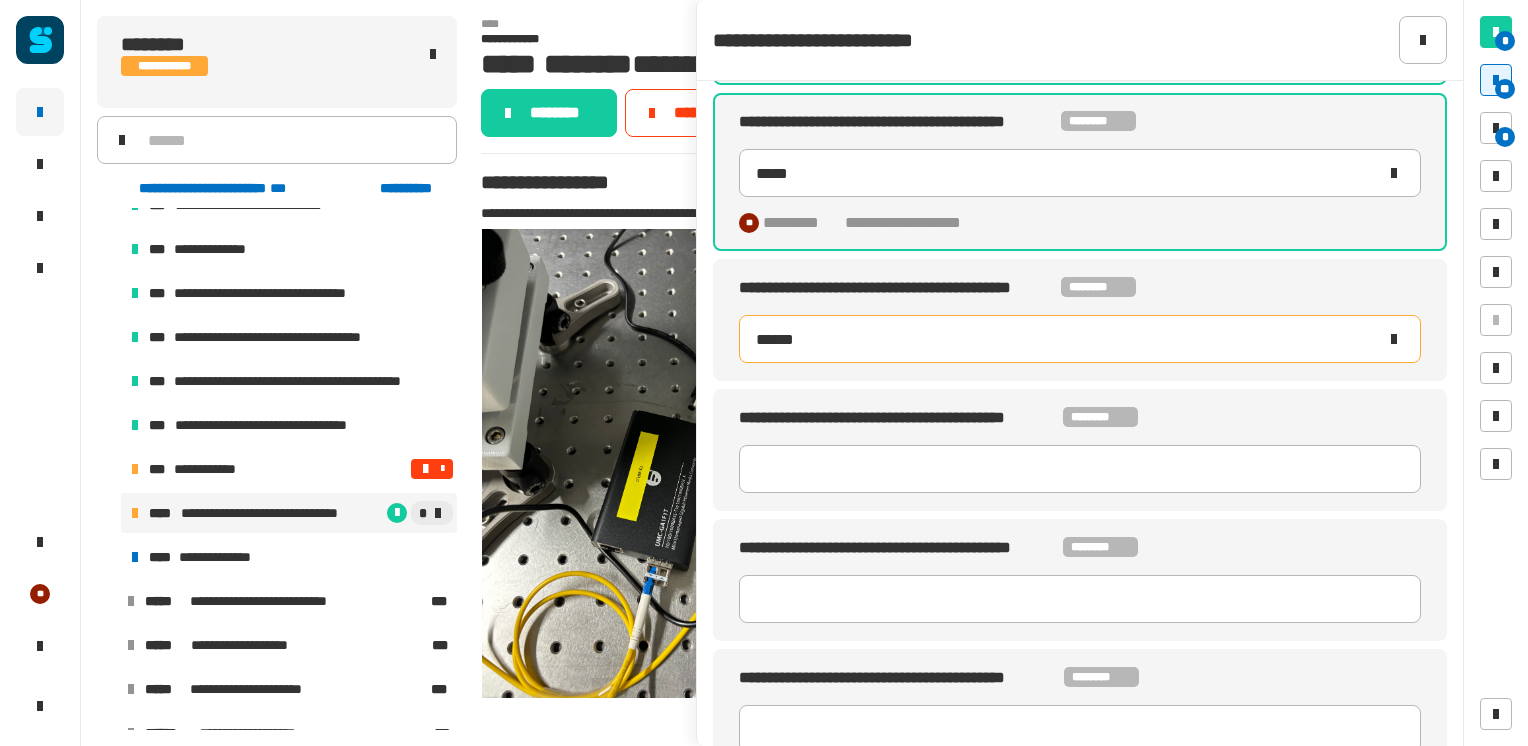 scroll, scrollTop: 373, scrollLeft: 0, axis: vertical 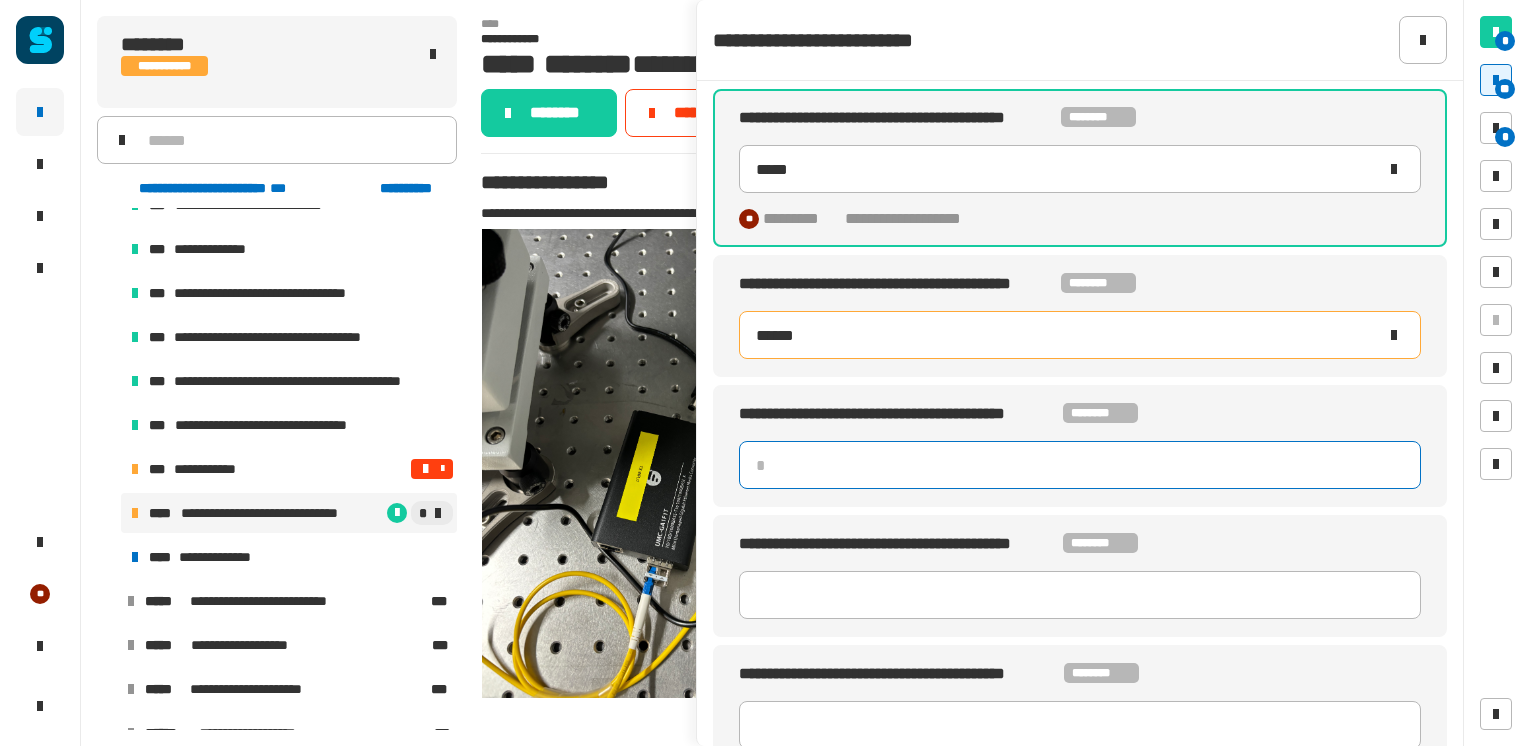 type on "*****" 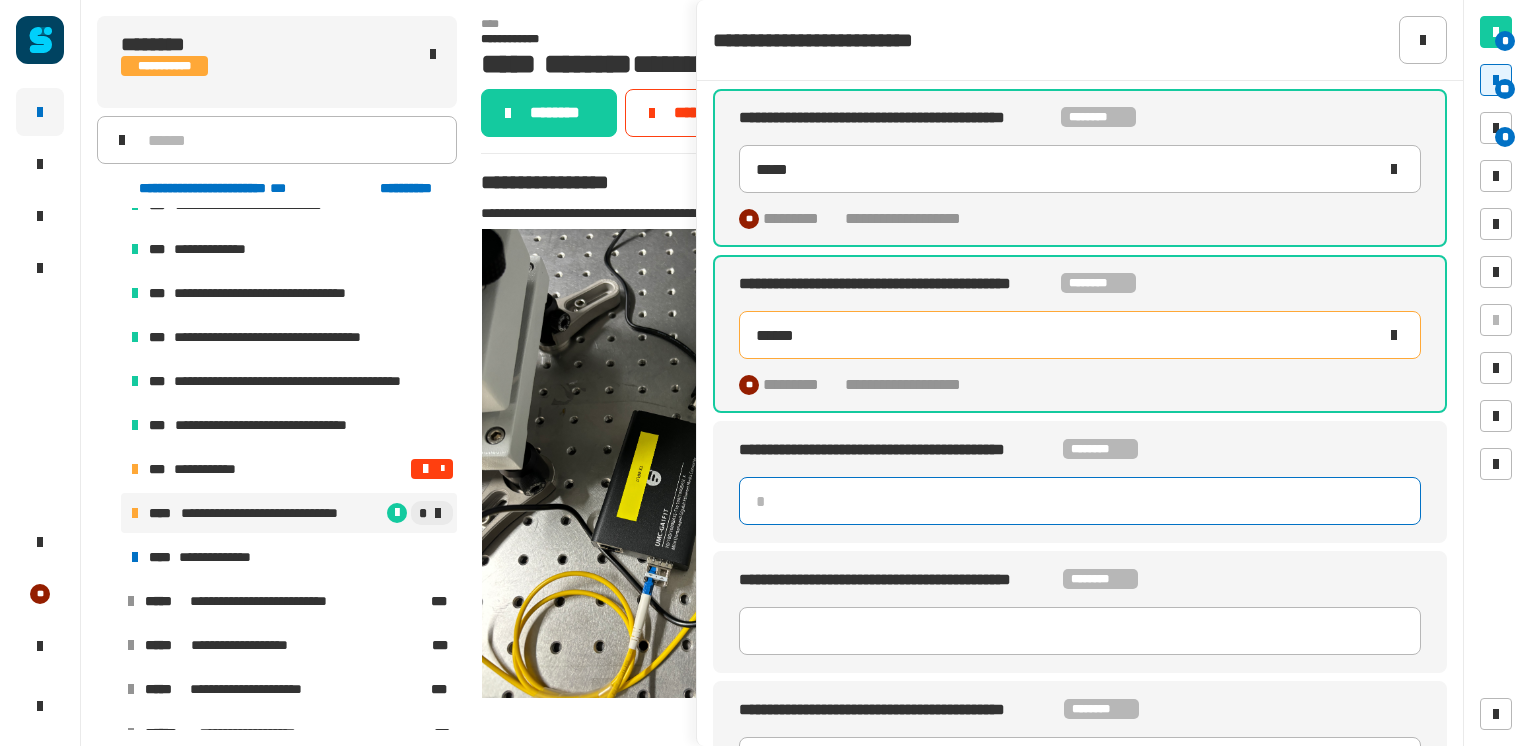 click 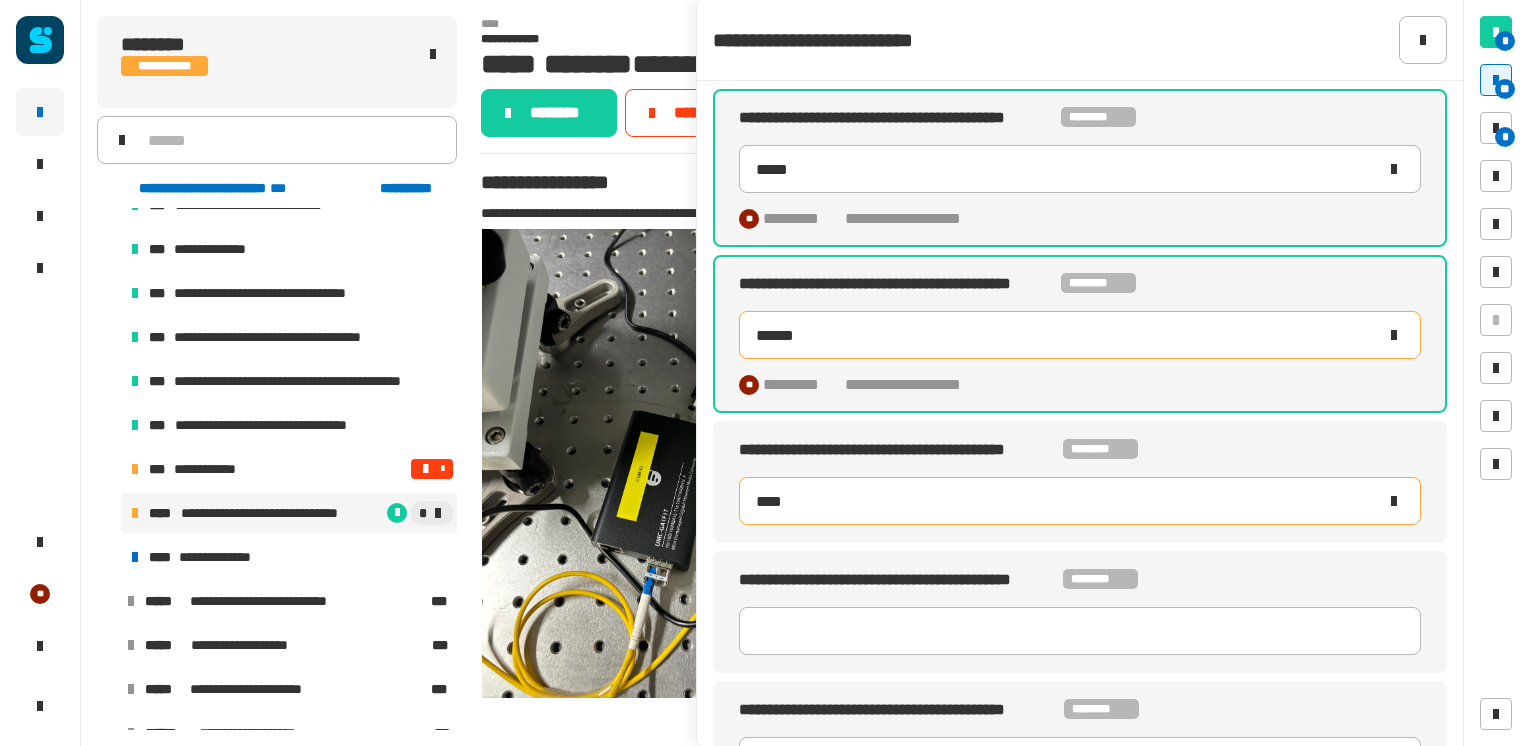 type on "*****" 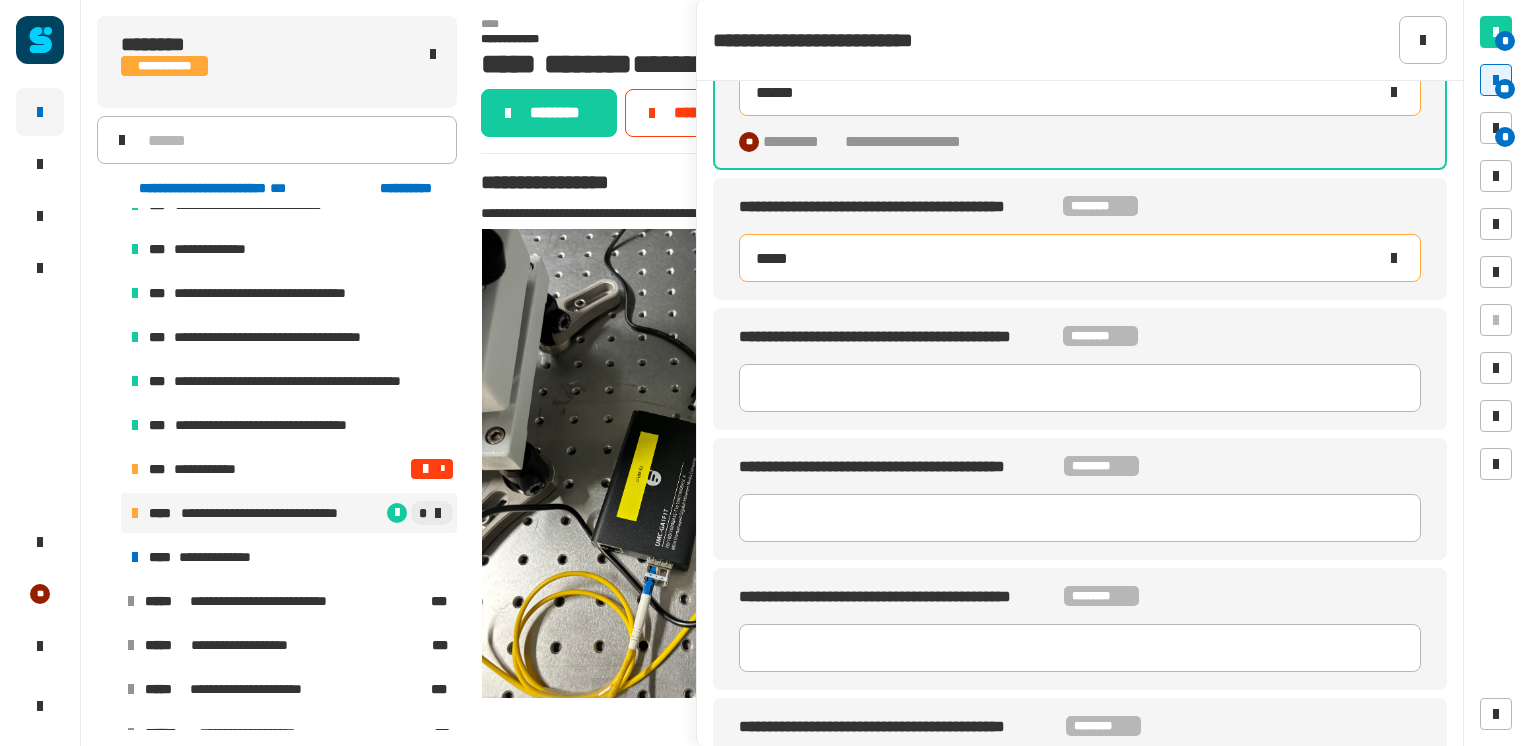 scroll, scrollTop: 615, scrollLeft: 0, axis: vertical 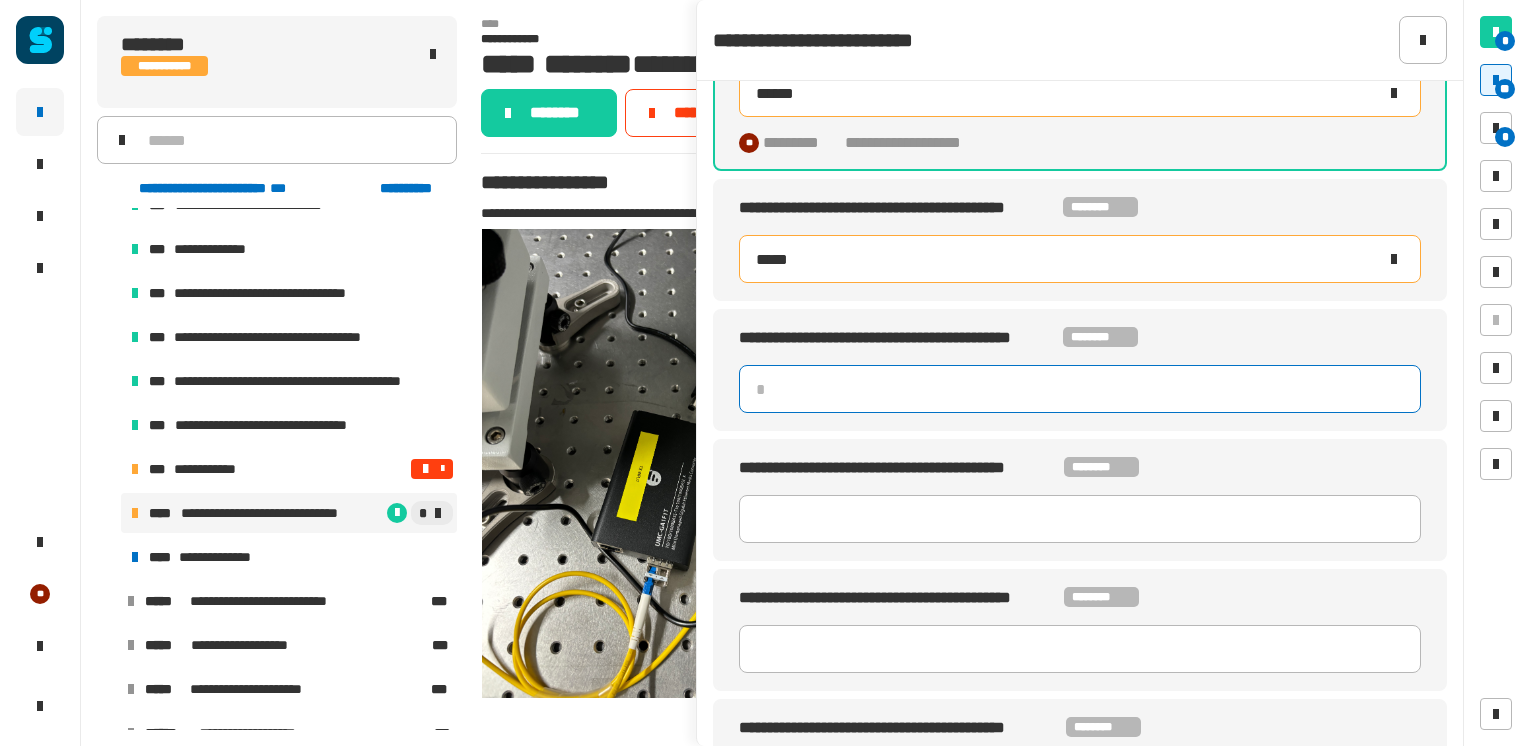 type 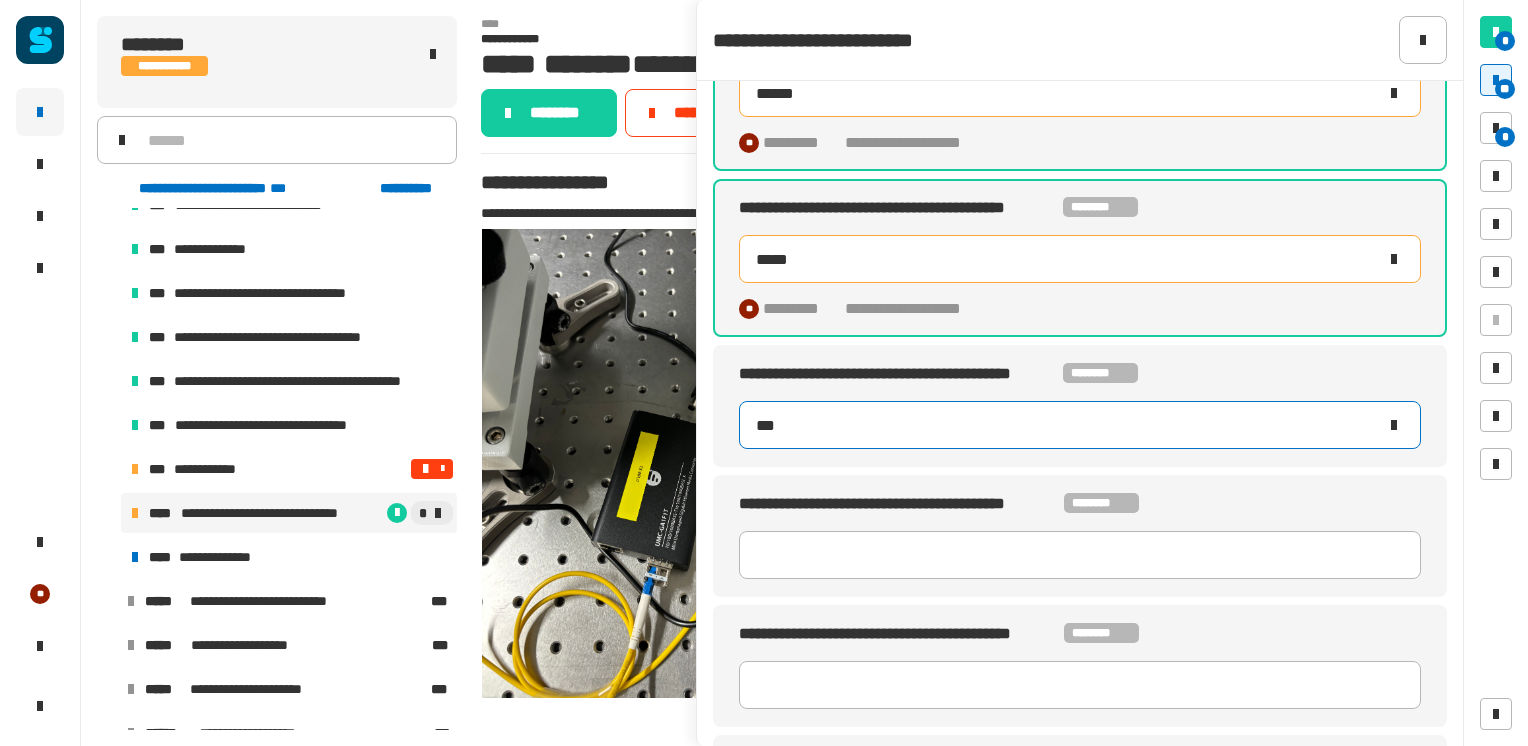 type on "****" 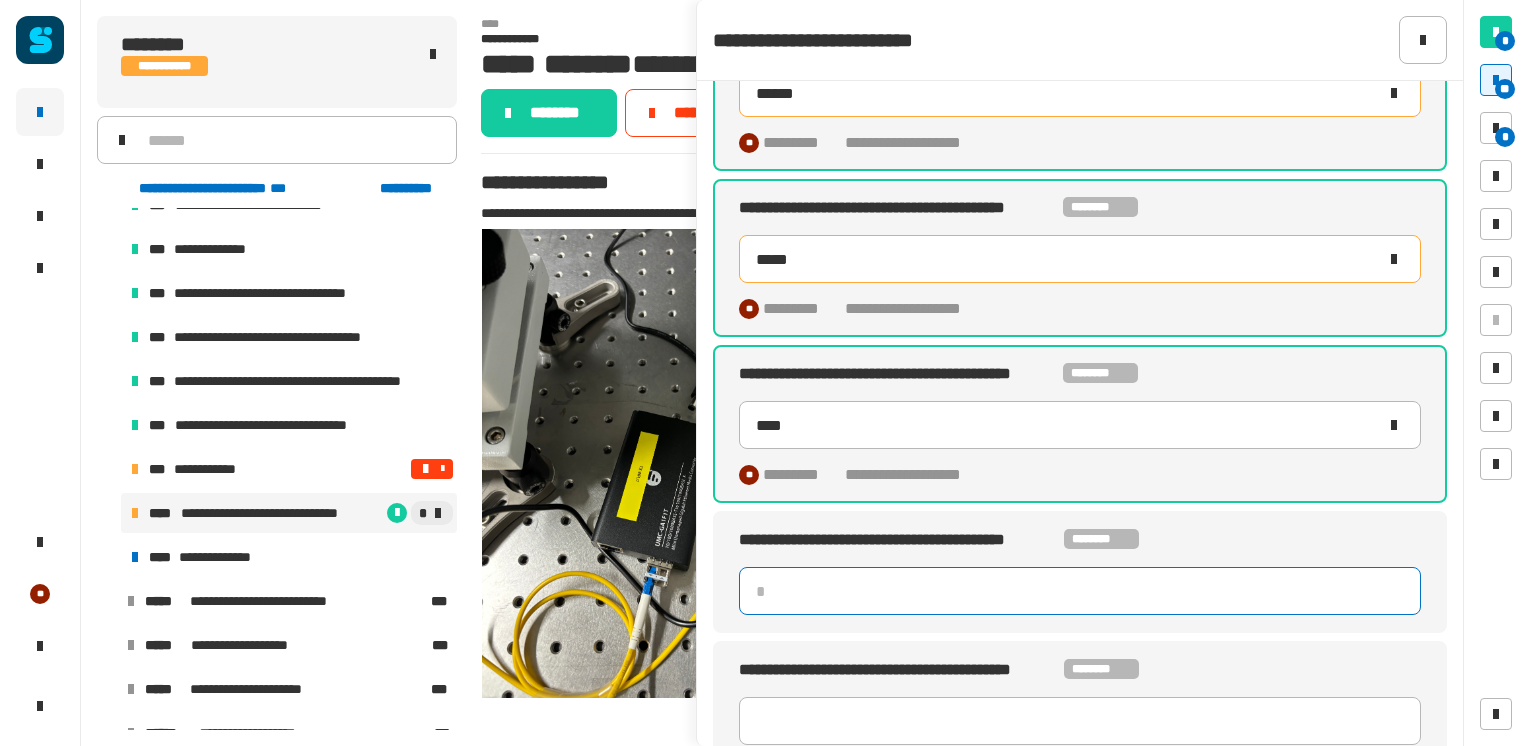 click 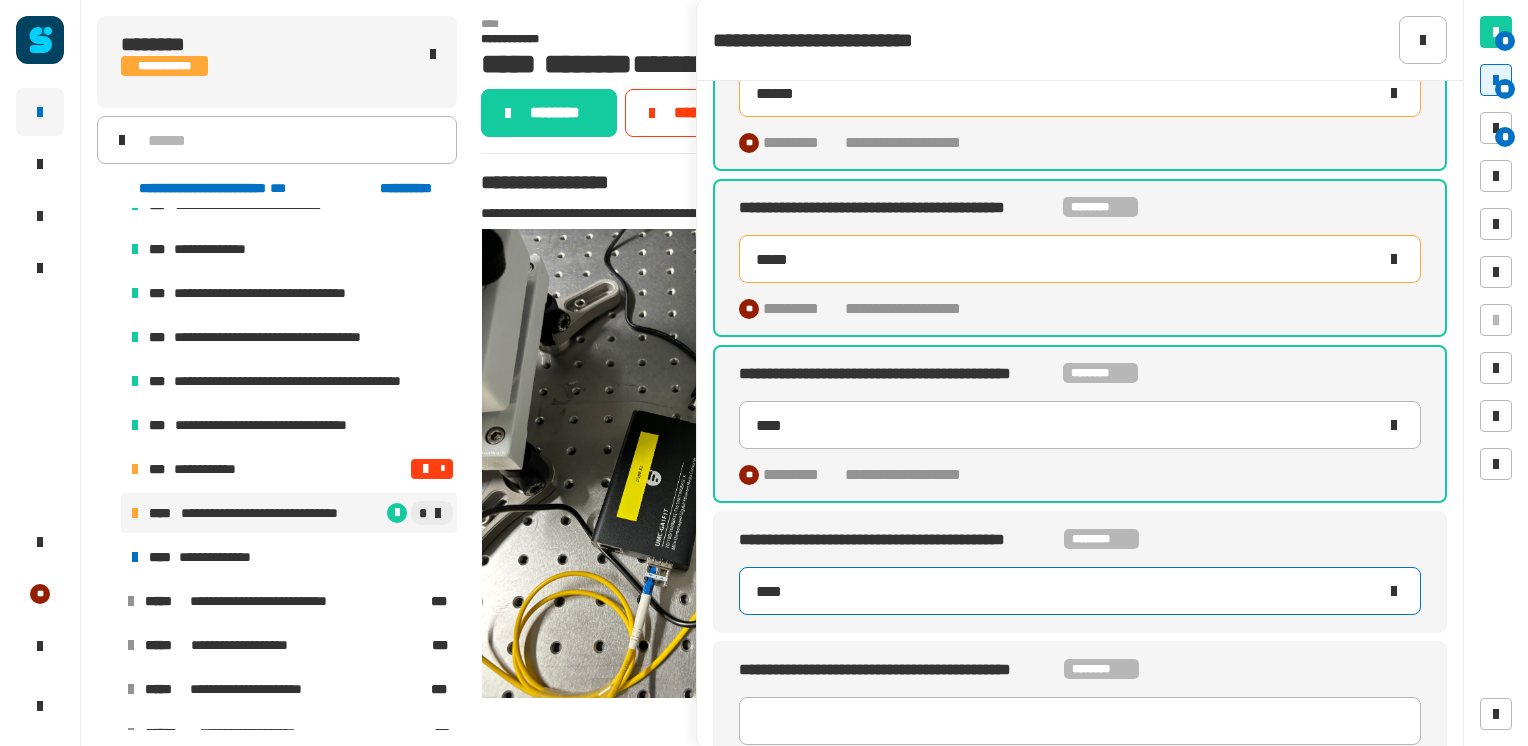 type on "*****" 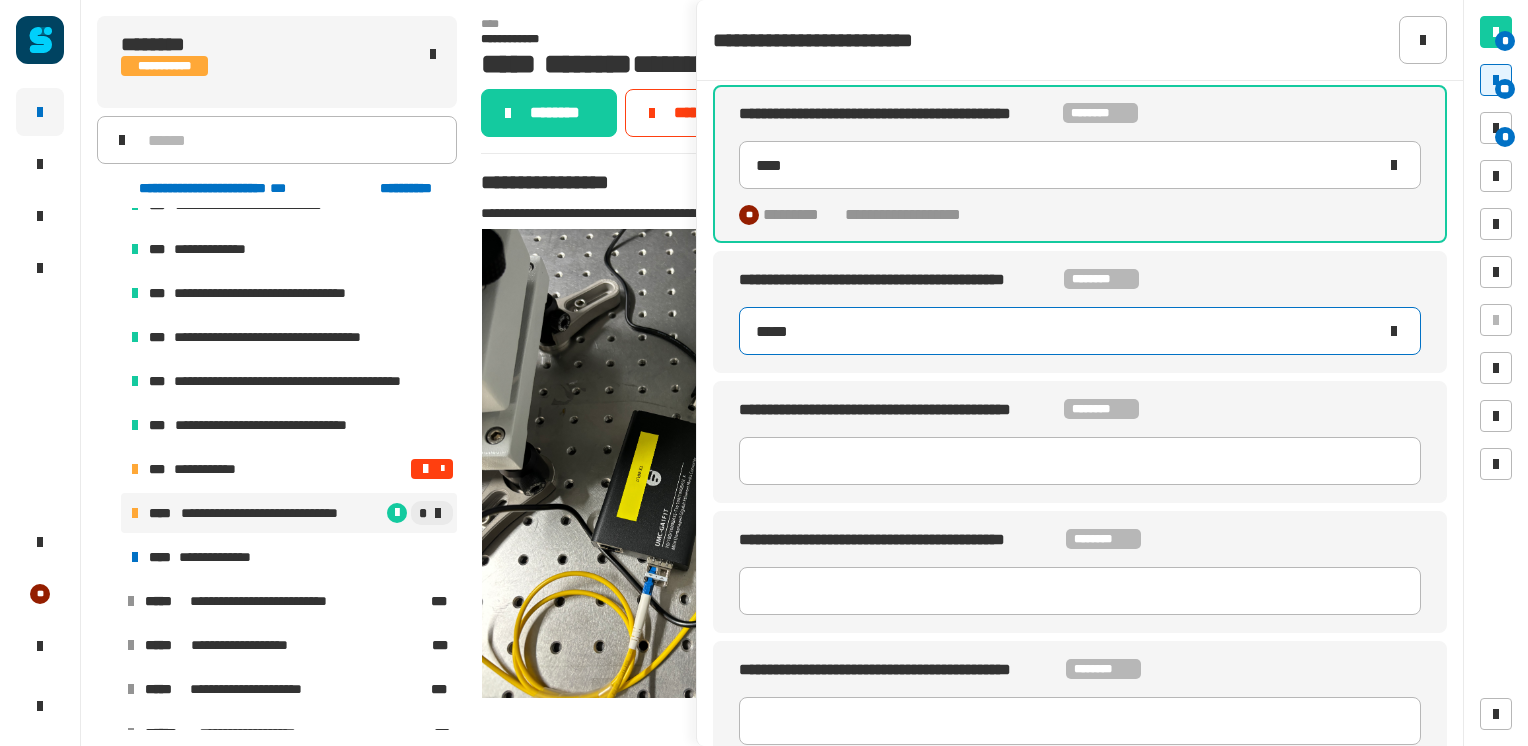 scroll, scrollTop: 874, scrollLeft: 0, axis: vertical 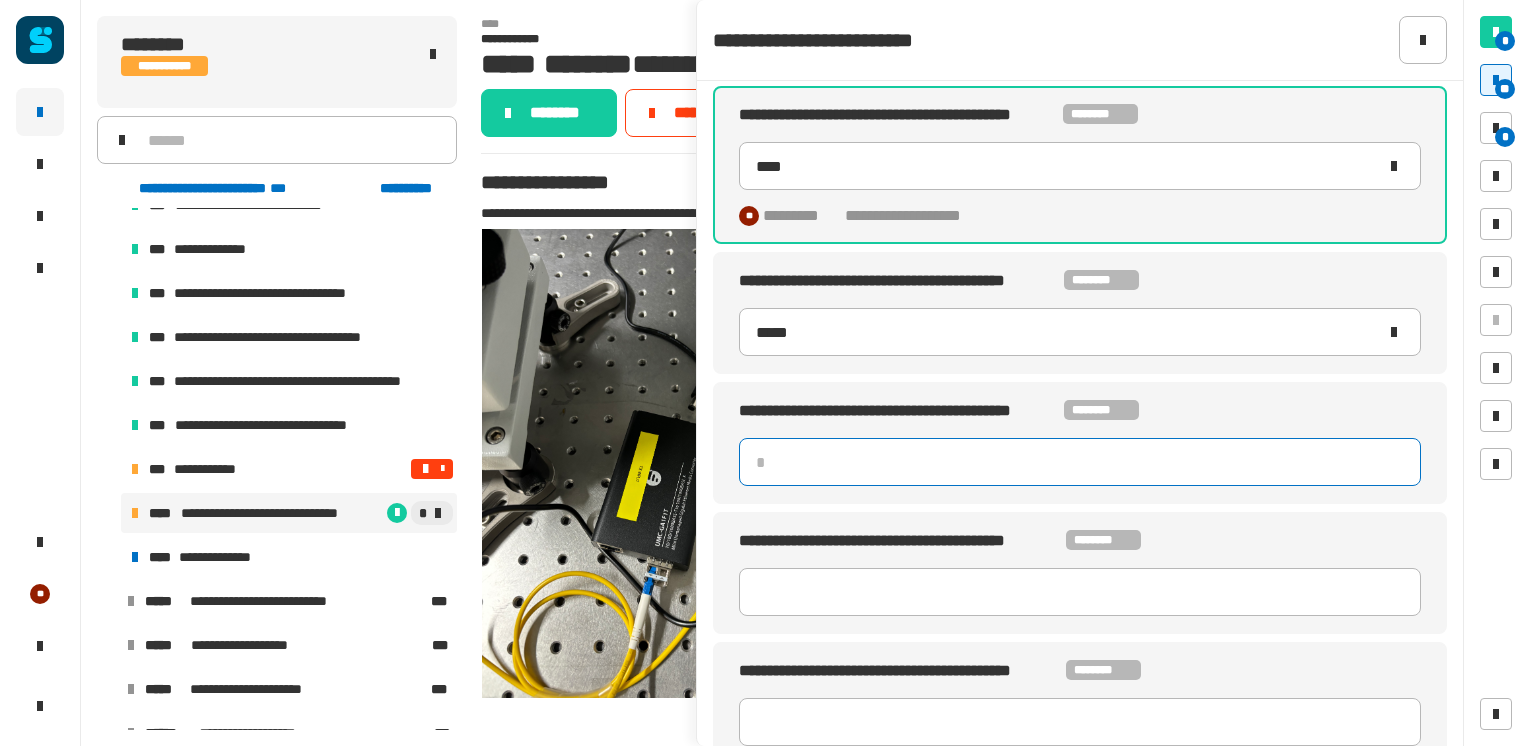 type 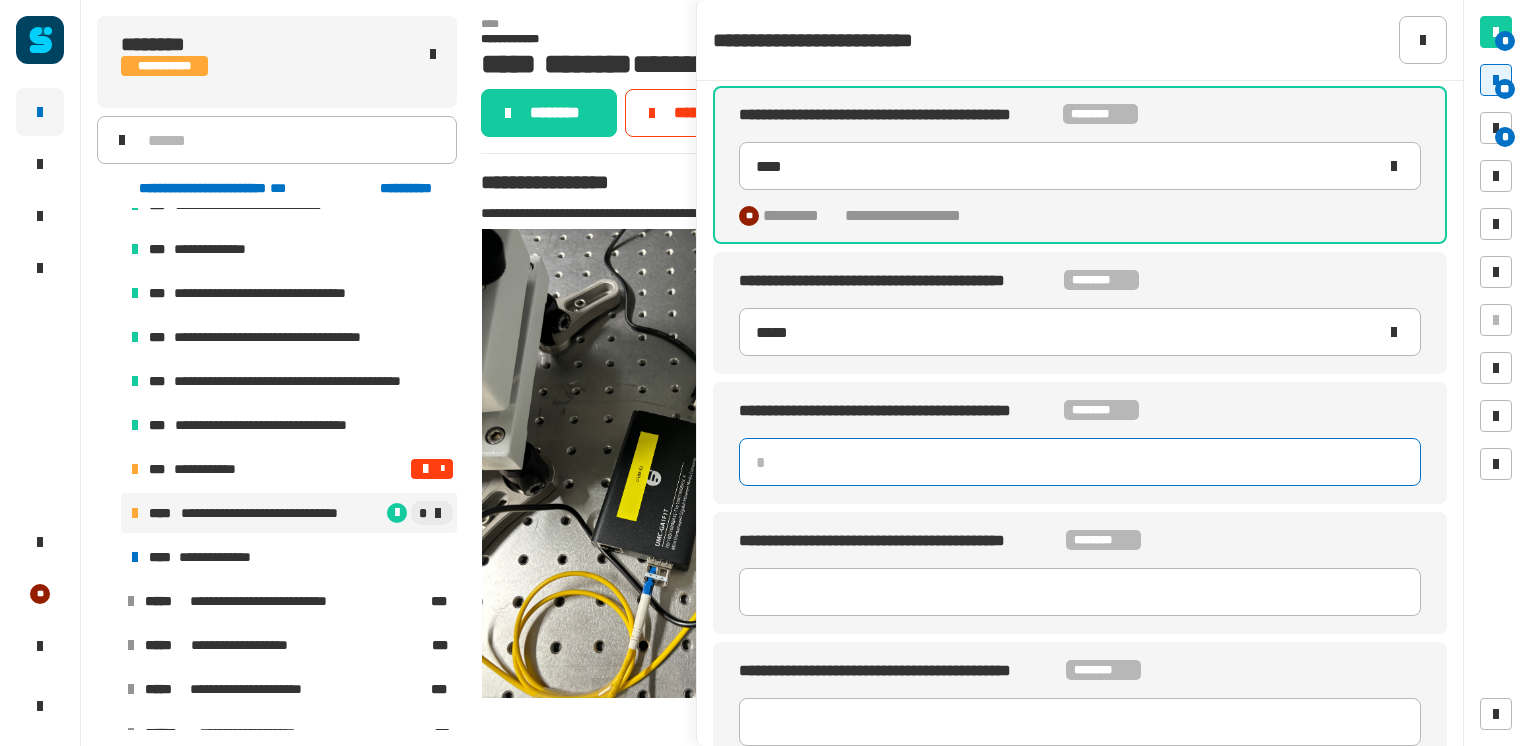 type on "****" 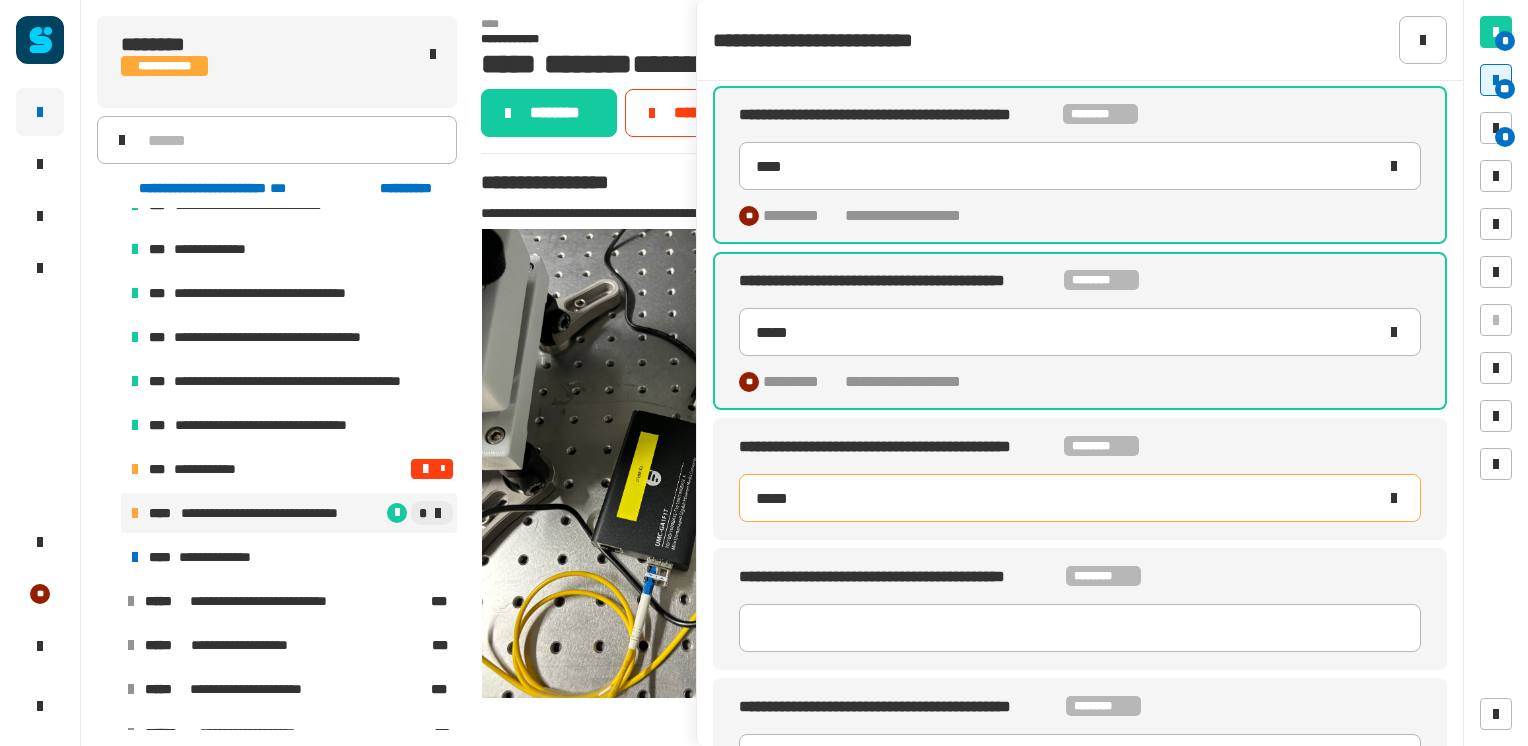 type on "******" 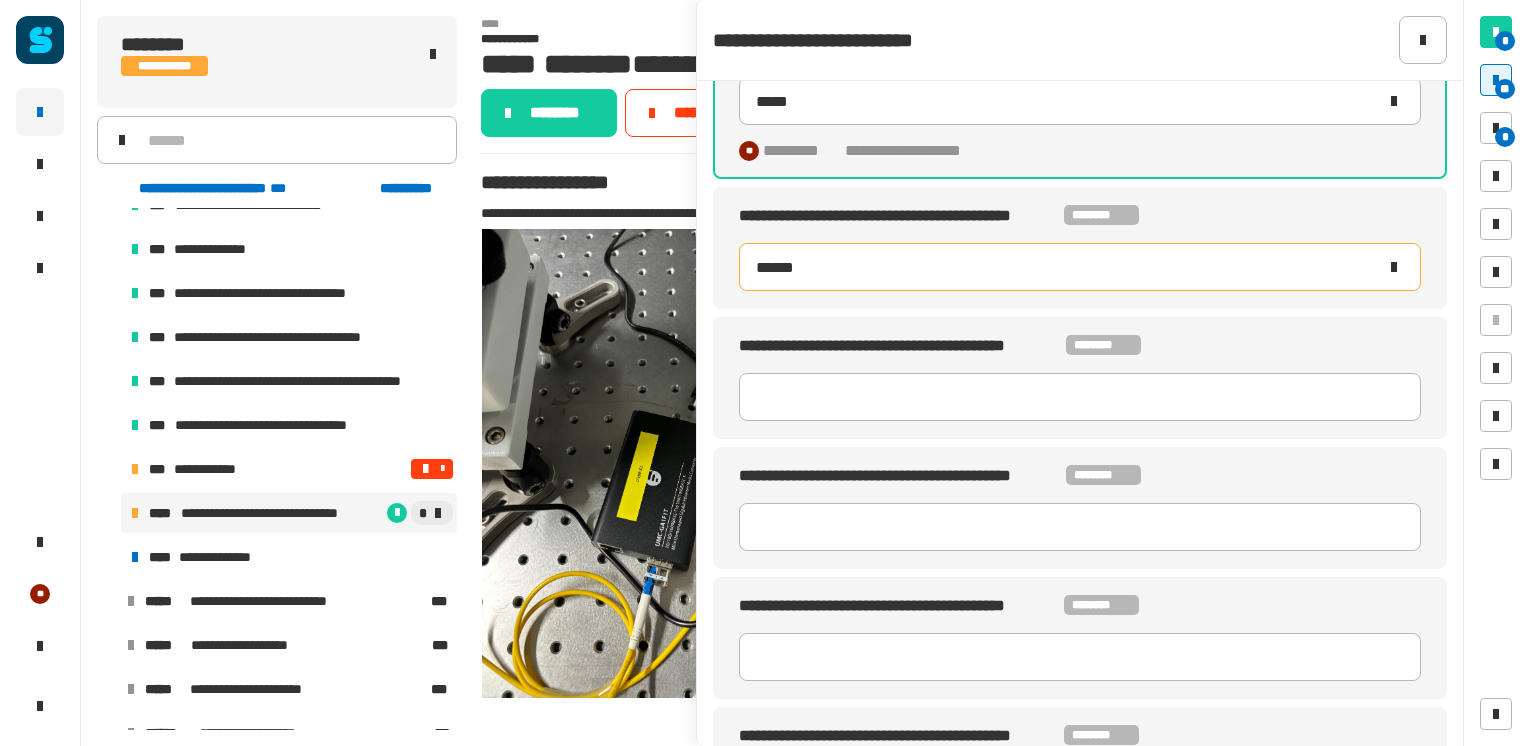 scroll, scrollTop: 1104, scrollLeft: 0, axis: vertical 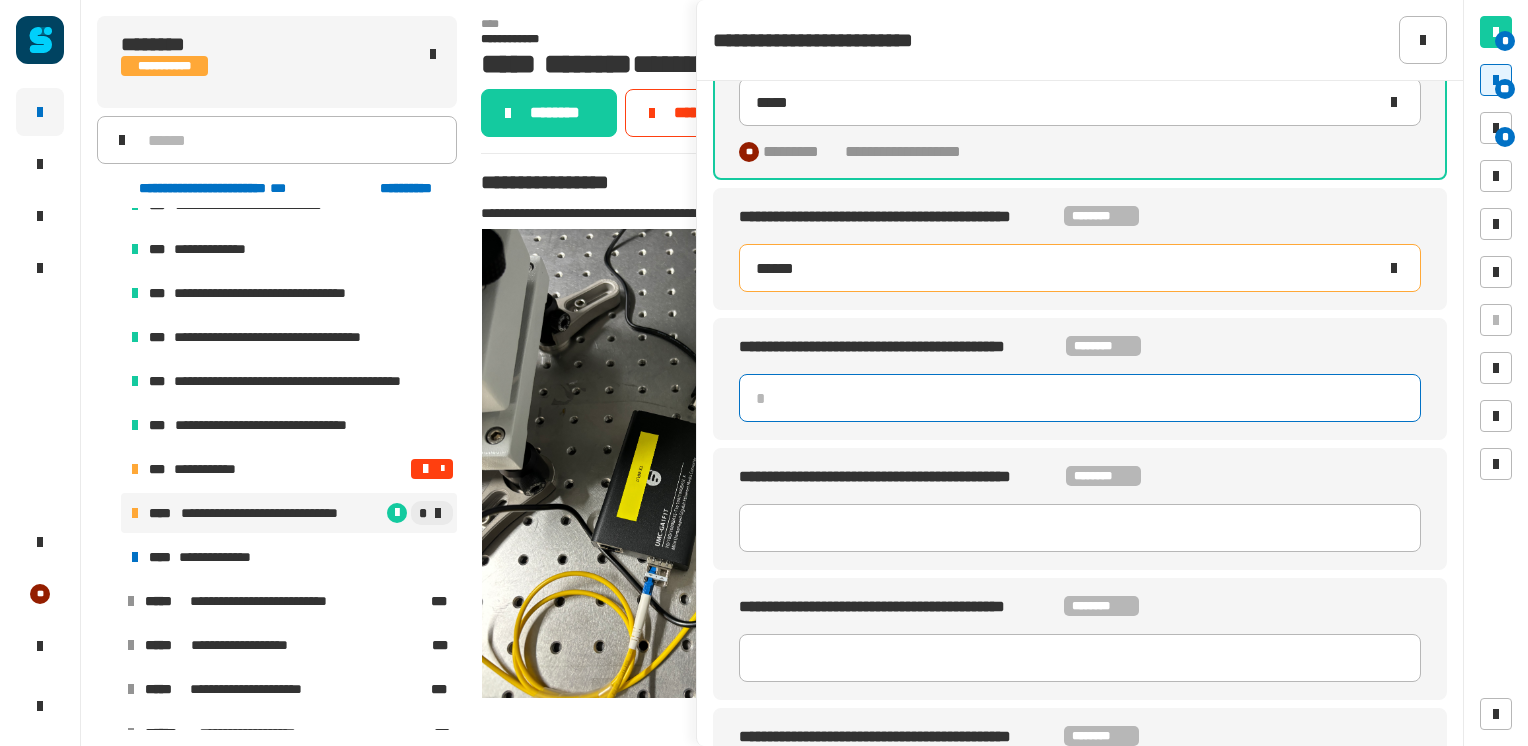 type 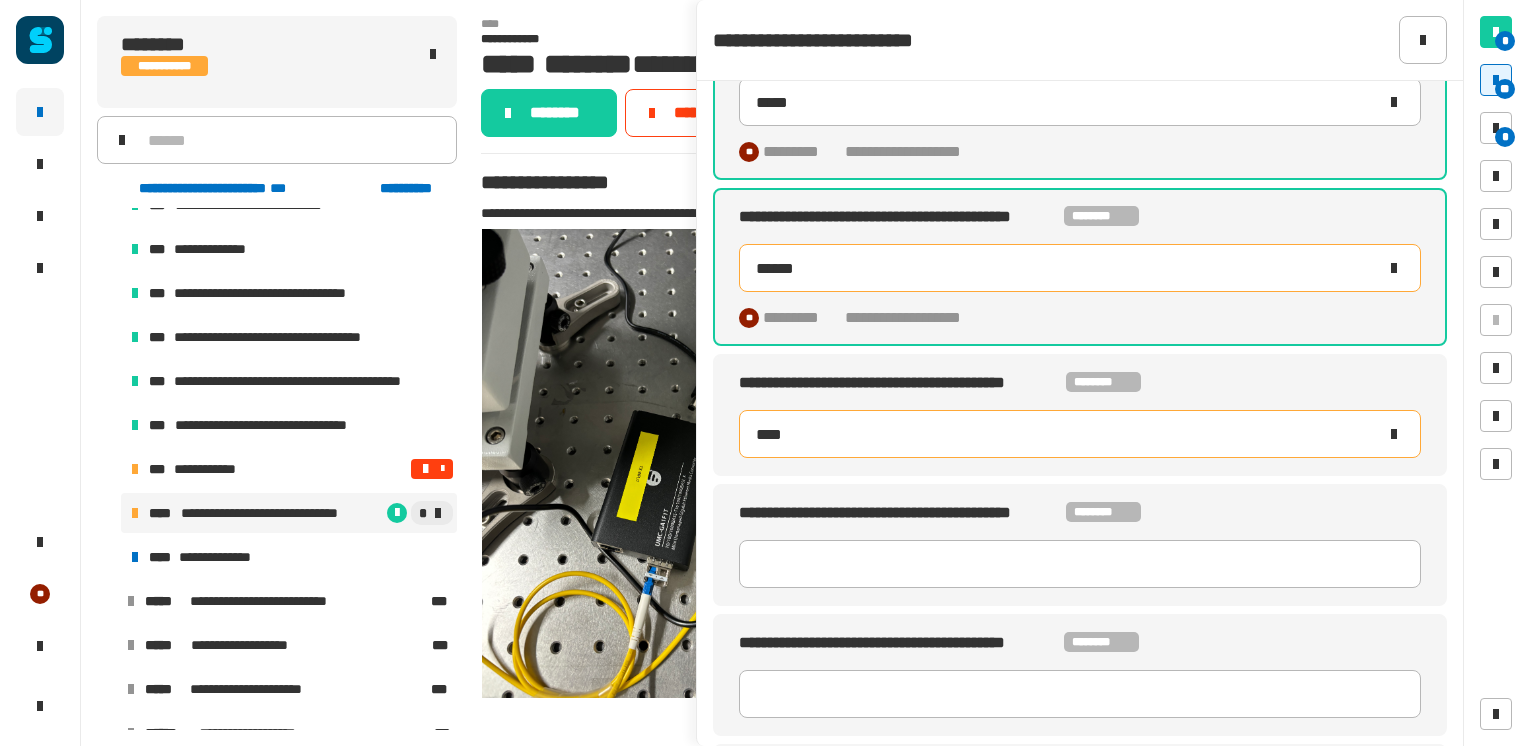 type on "*****" 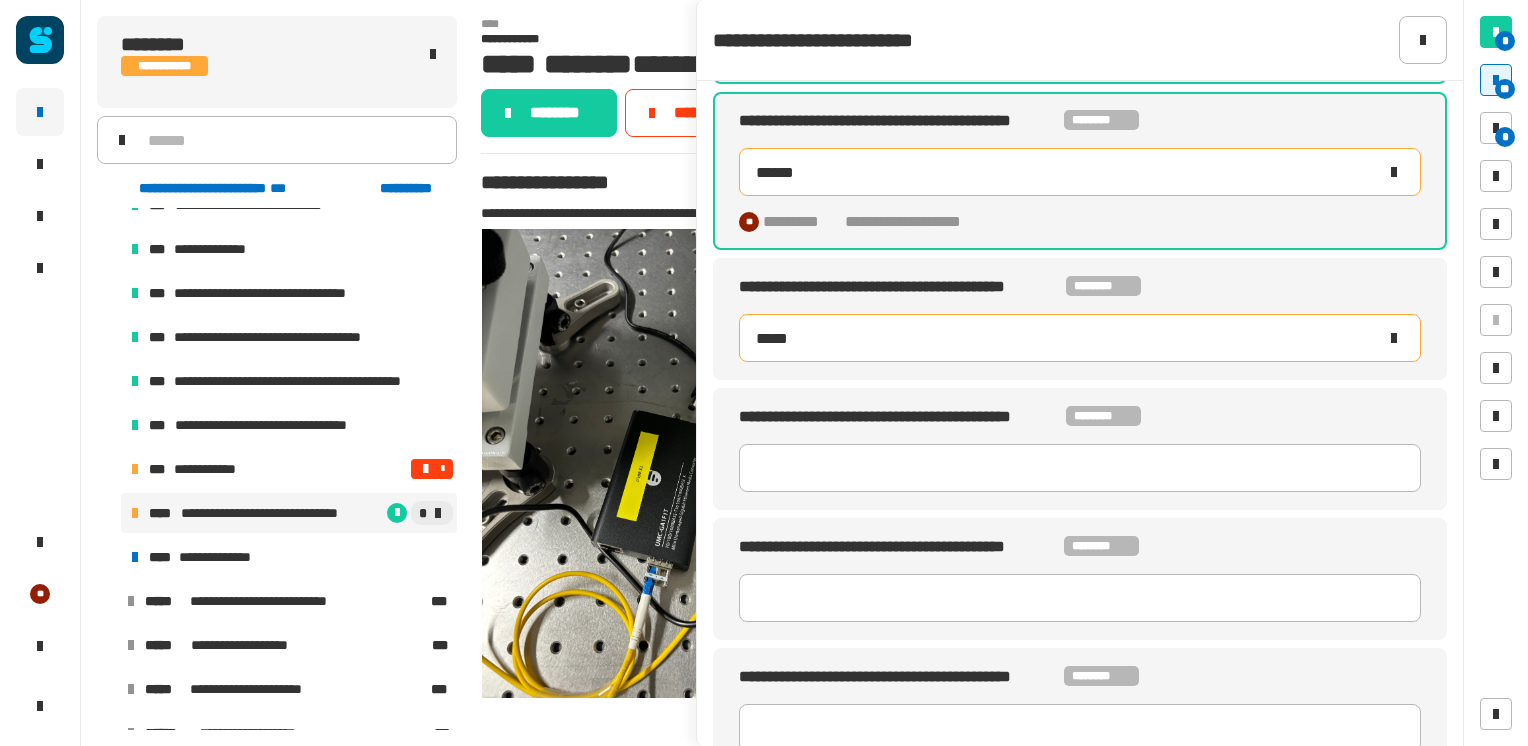 scroll, scrollTop: 1204, scrollLeft: 0, axis: vertical 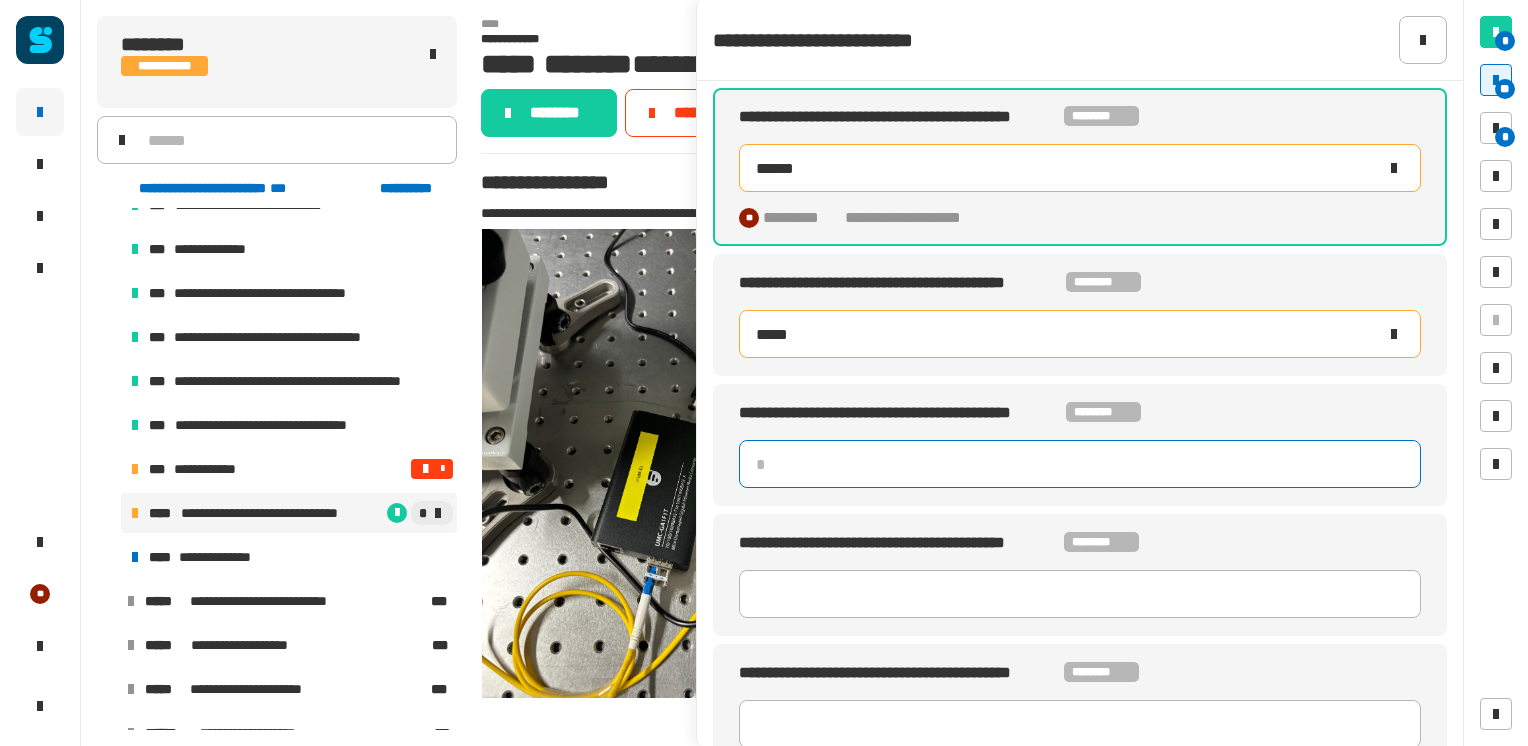 type 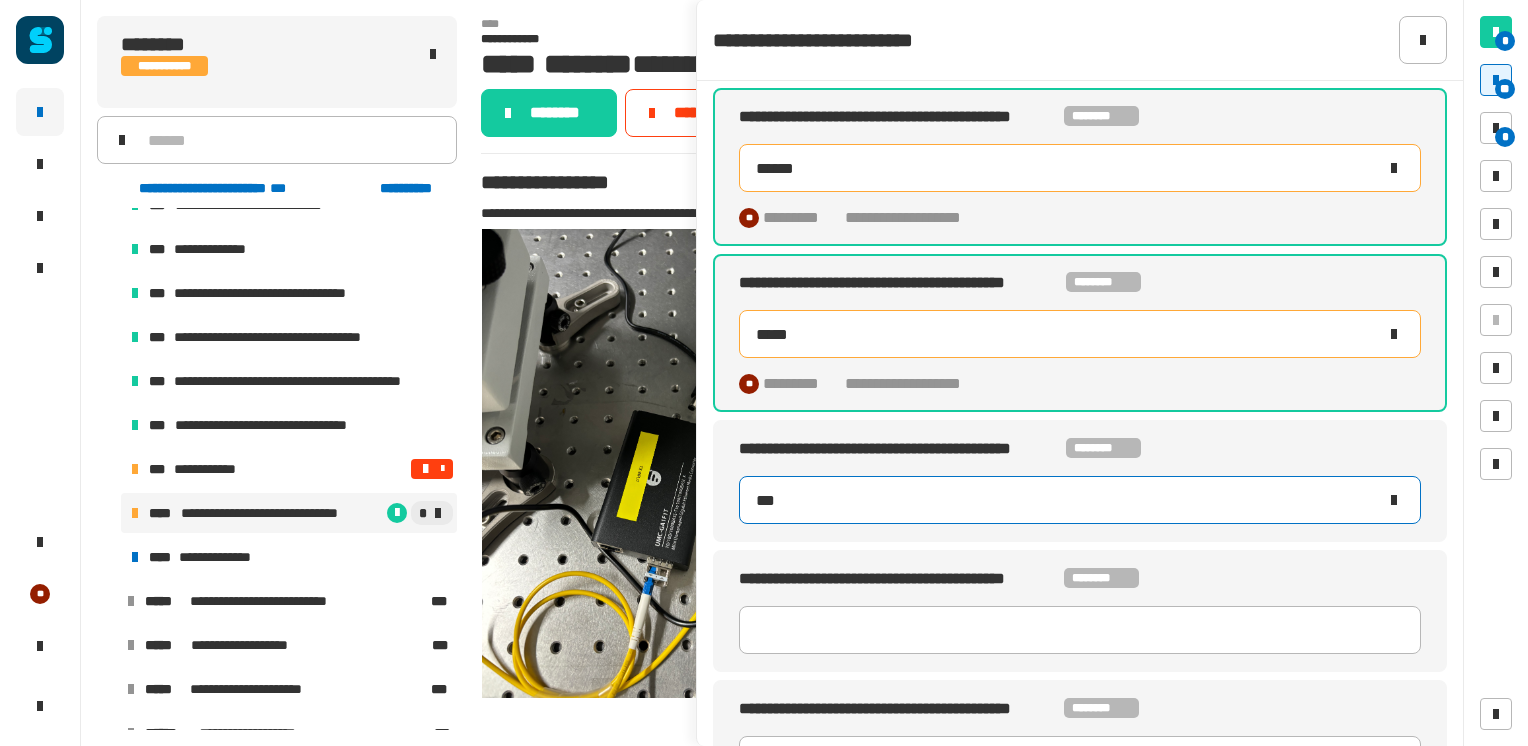 type on "****" 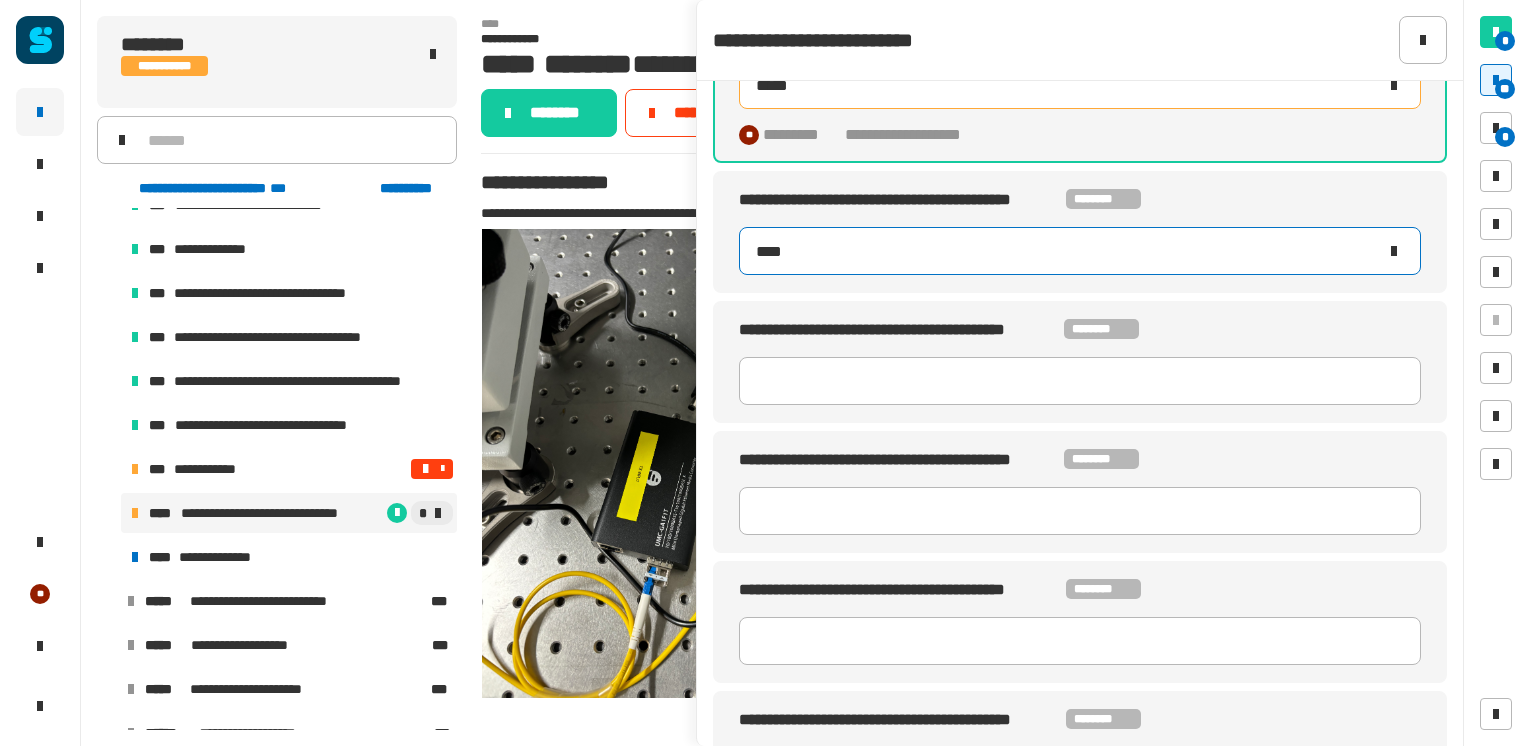 scroll, scrollTop: 1452, scrollLeft: 0, axis: vertical 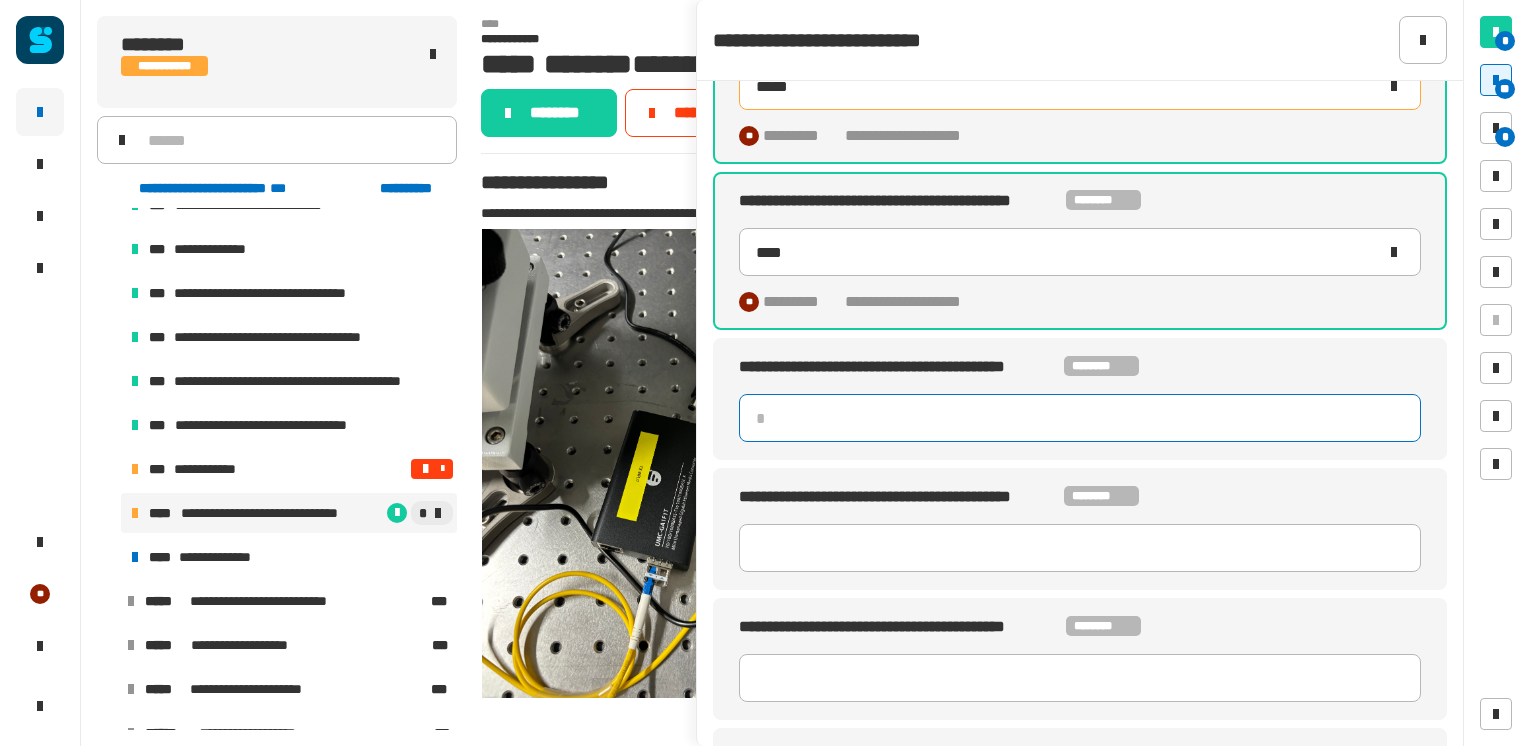 click 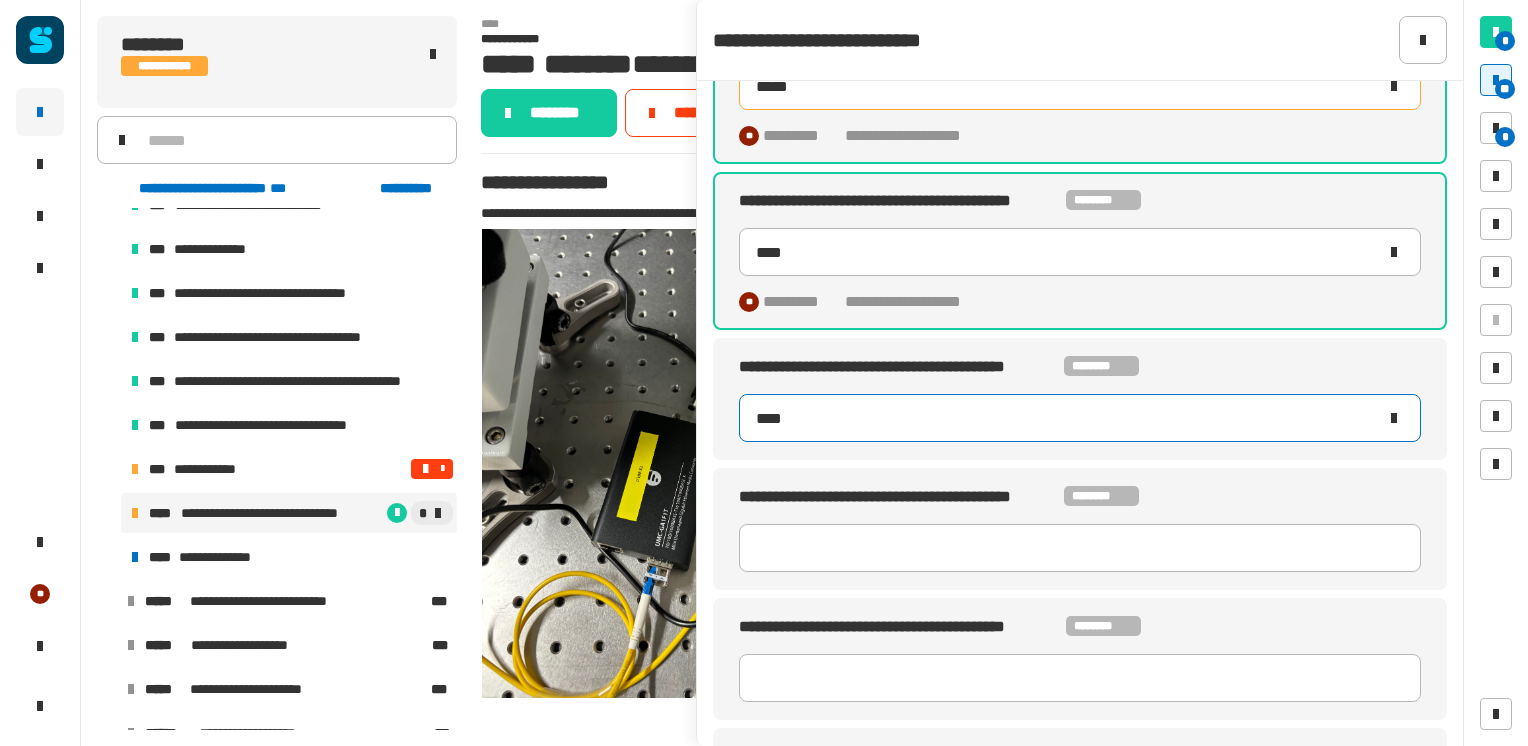 type on "*****" 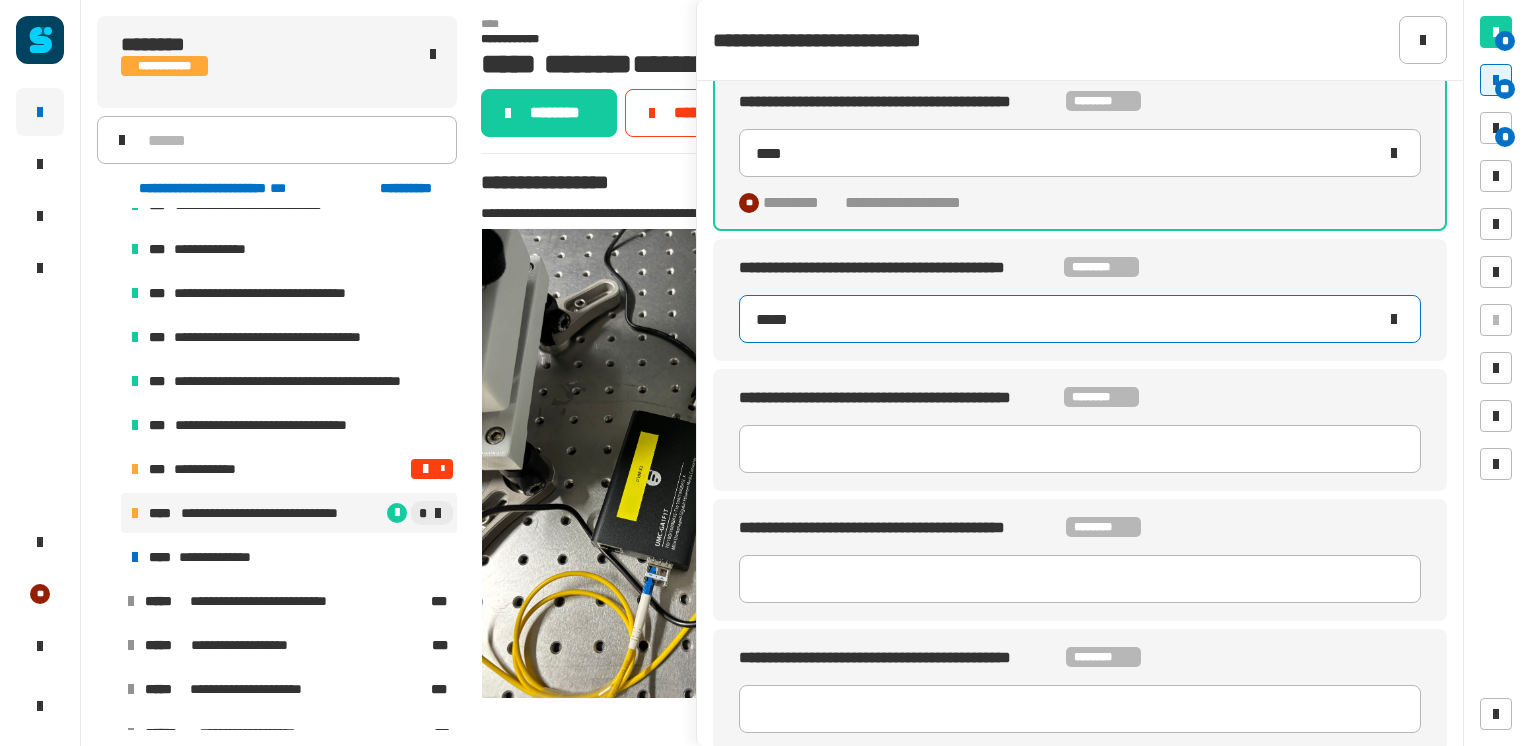 scroll, scrollTop: 1559, scrollLeft: 0, axis: vertical 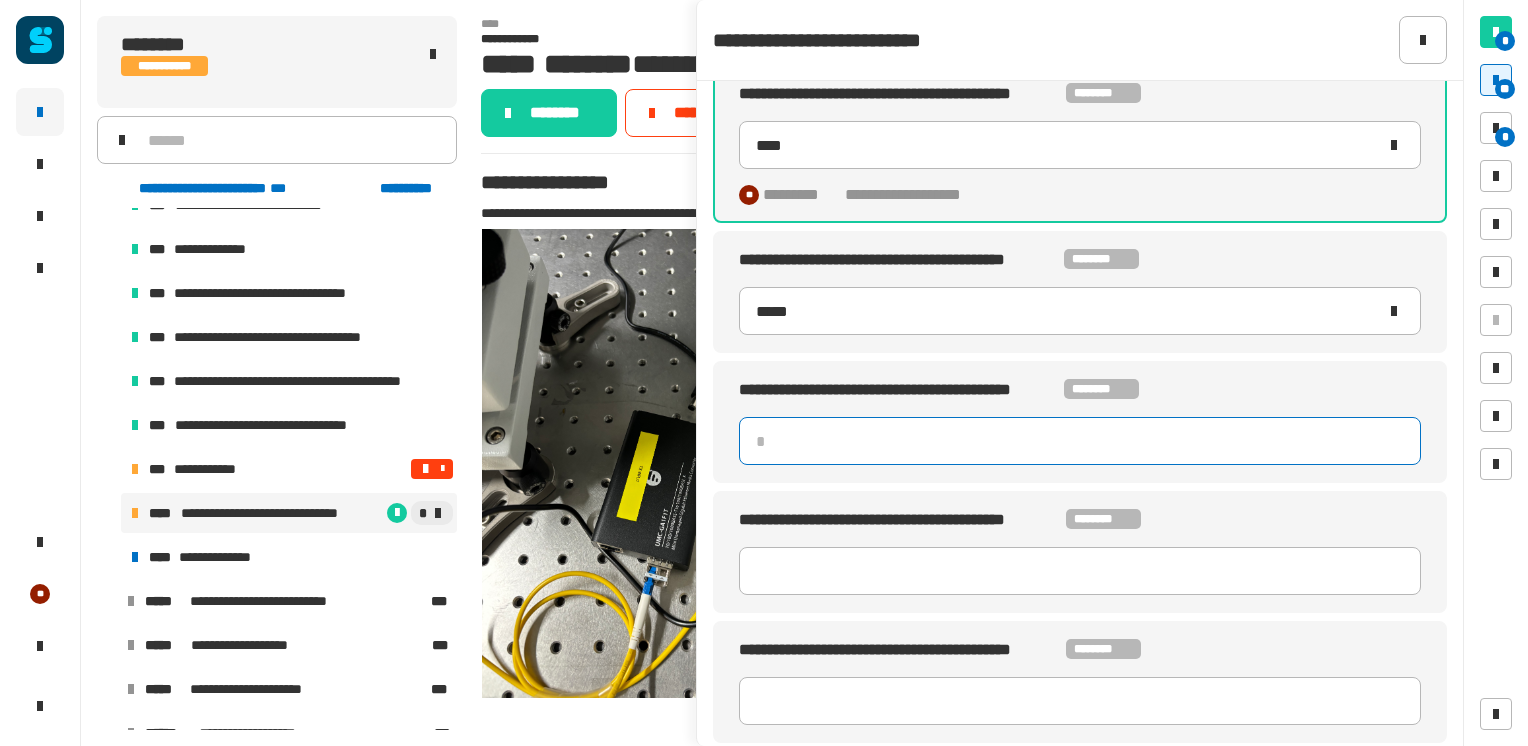 type 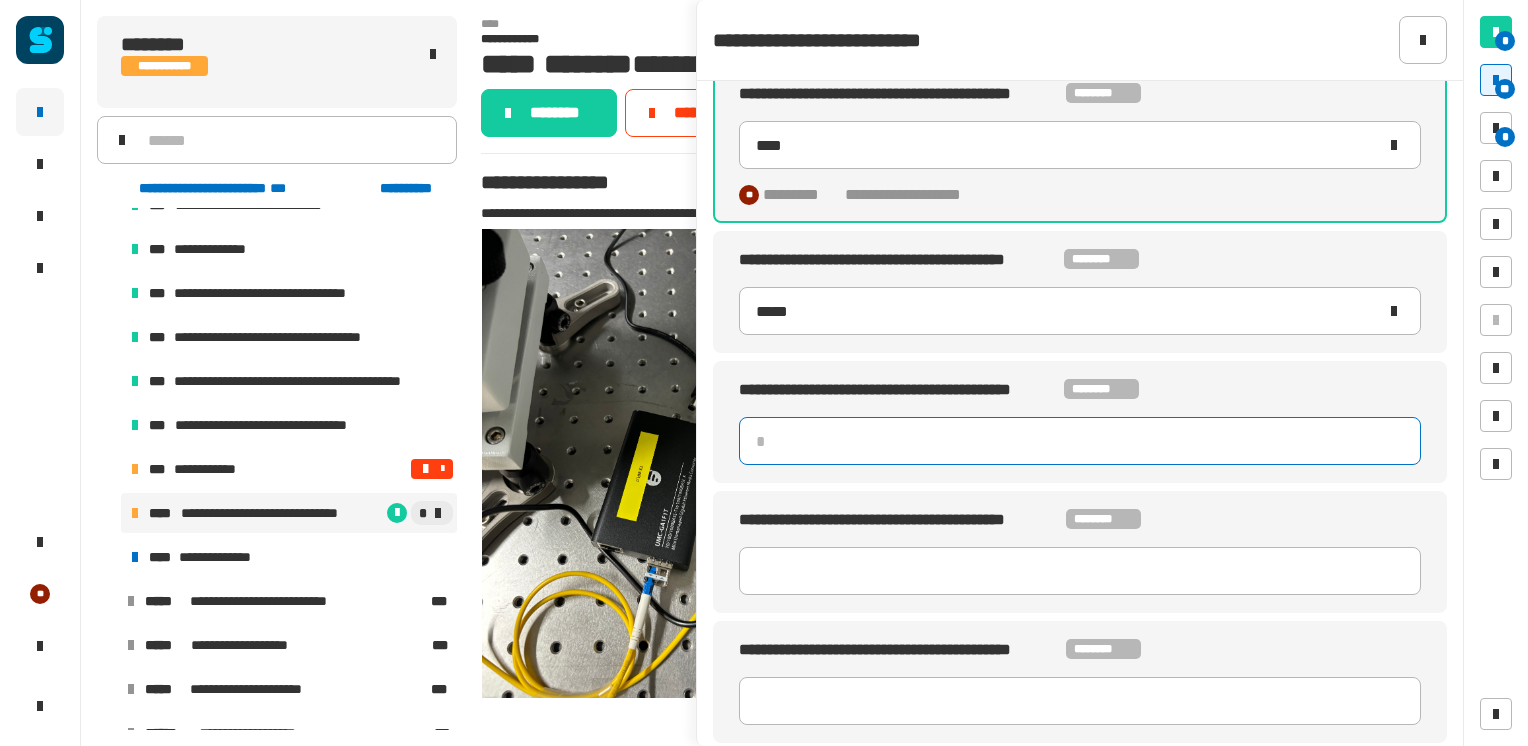 type on "****" 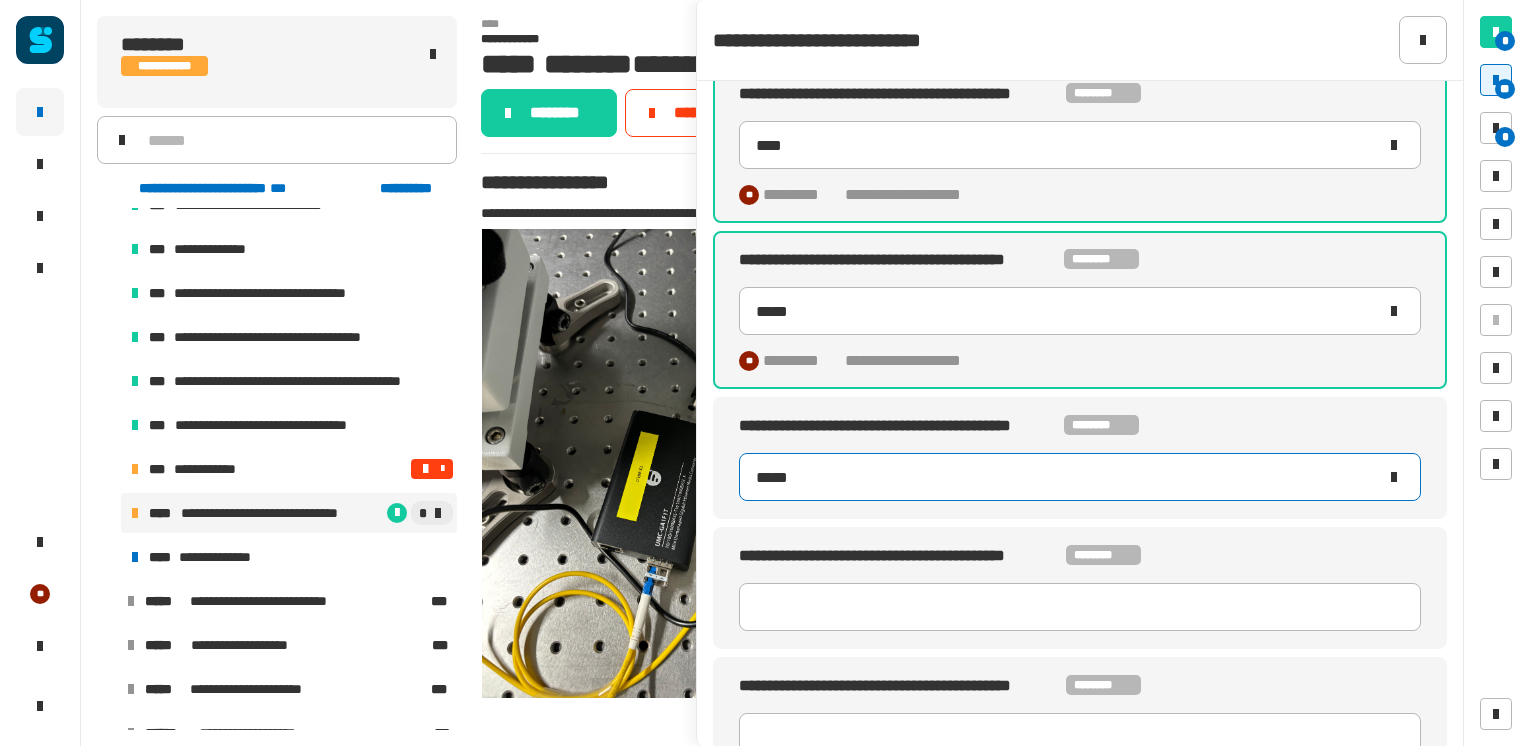 type on "******" 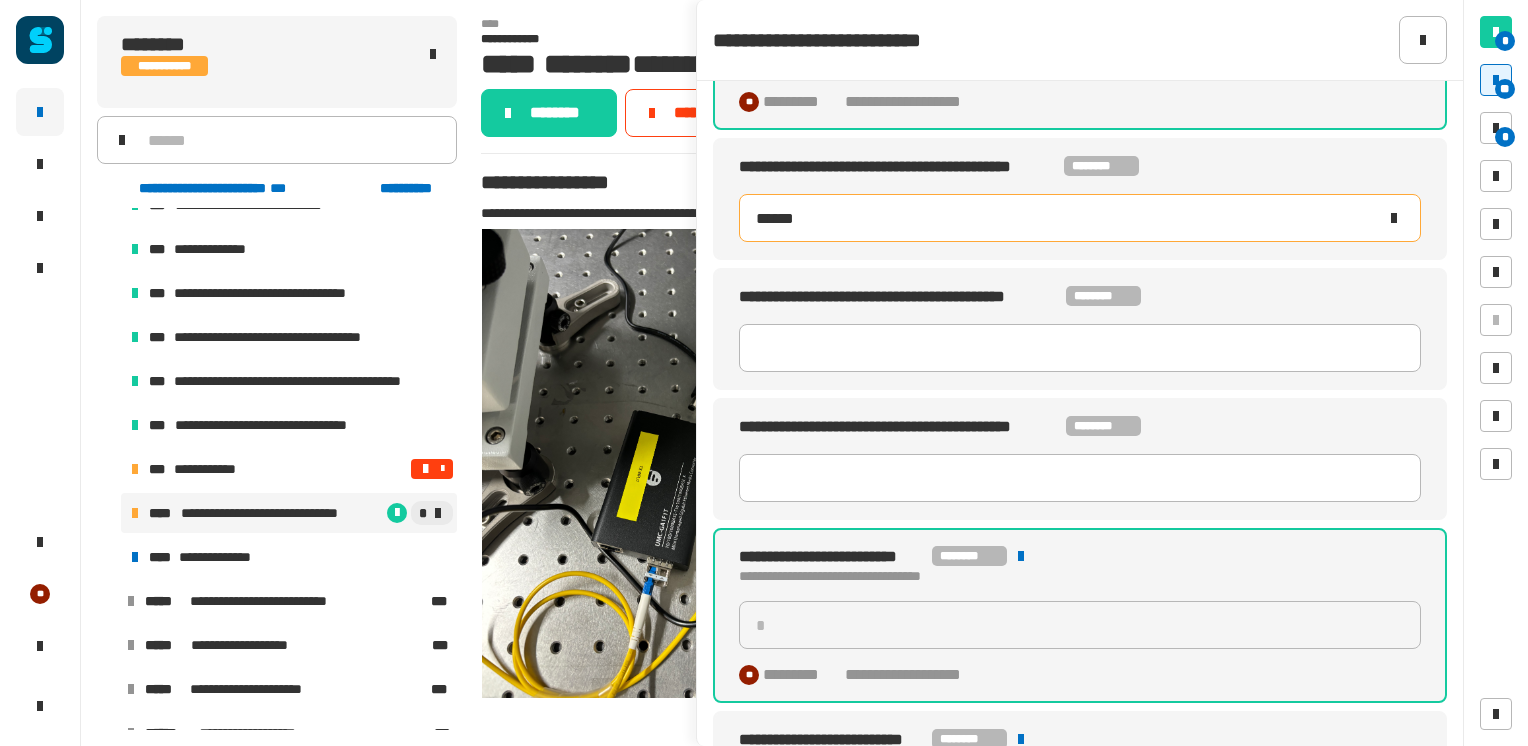 scroll, scrollTop: 1834, scrollLeft: 0, axis: vertical 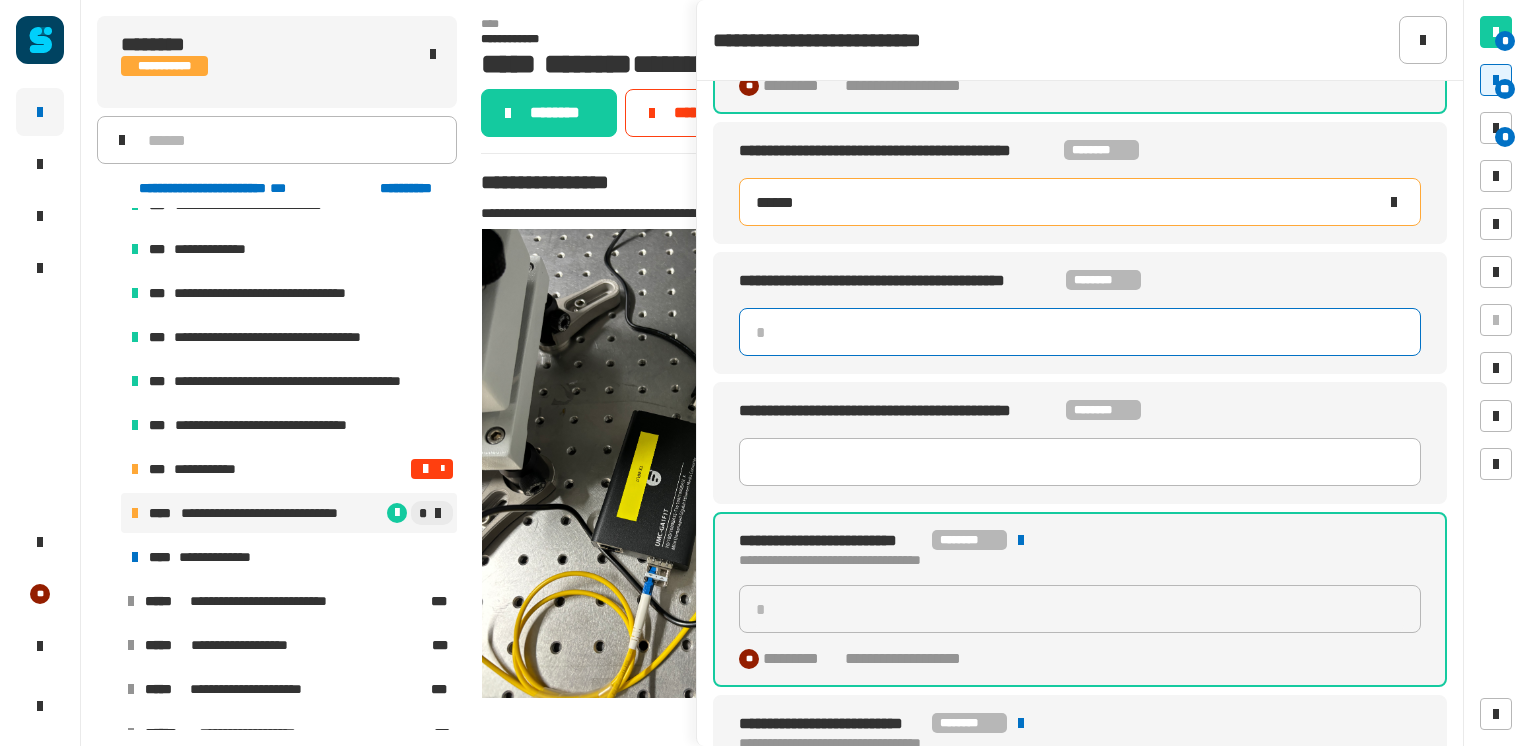 type 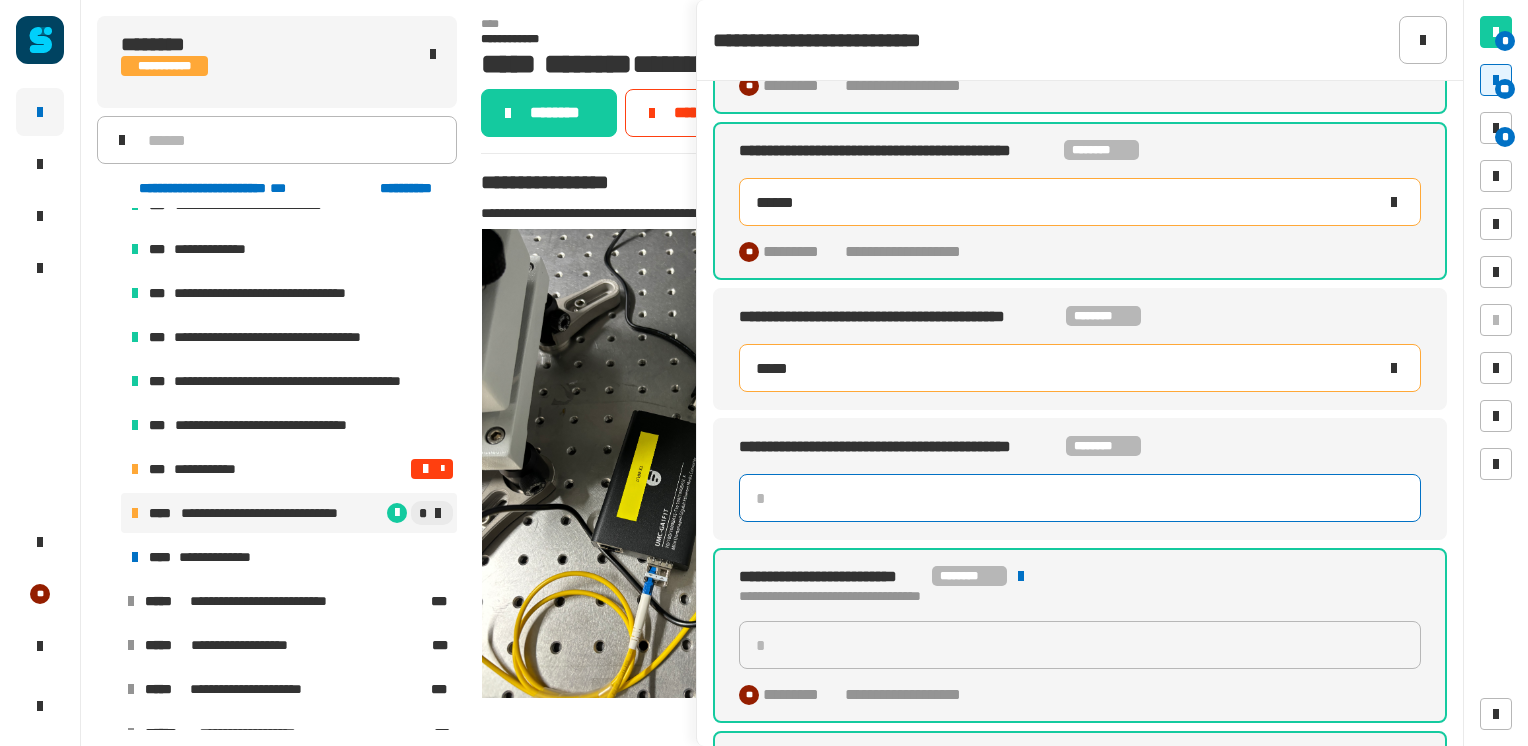 click 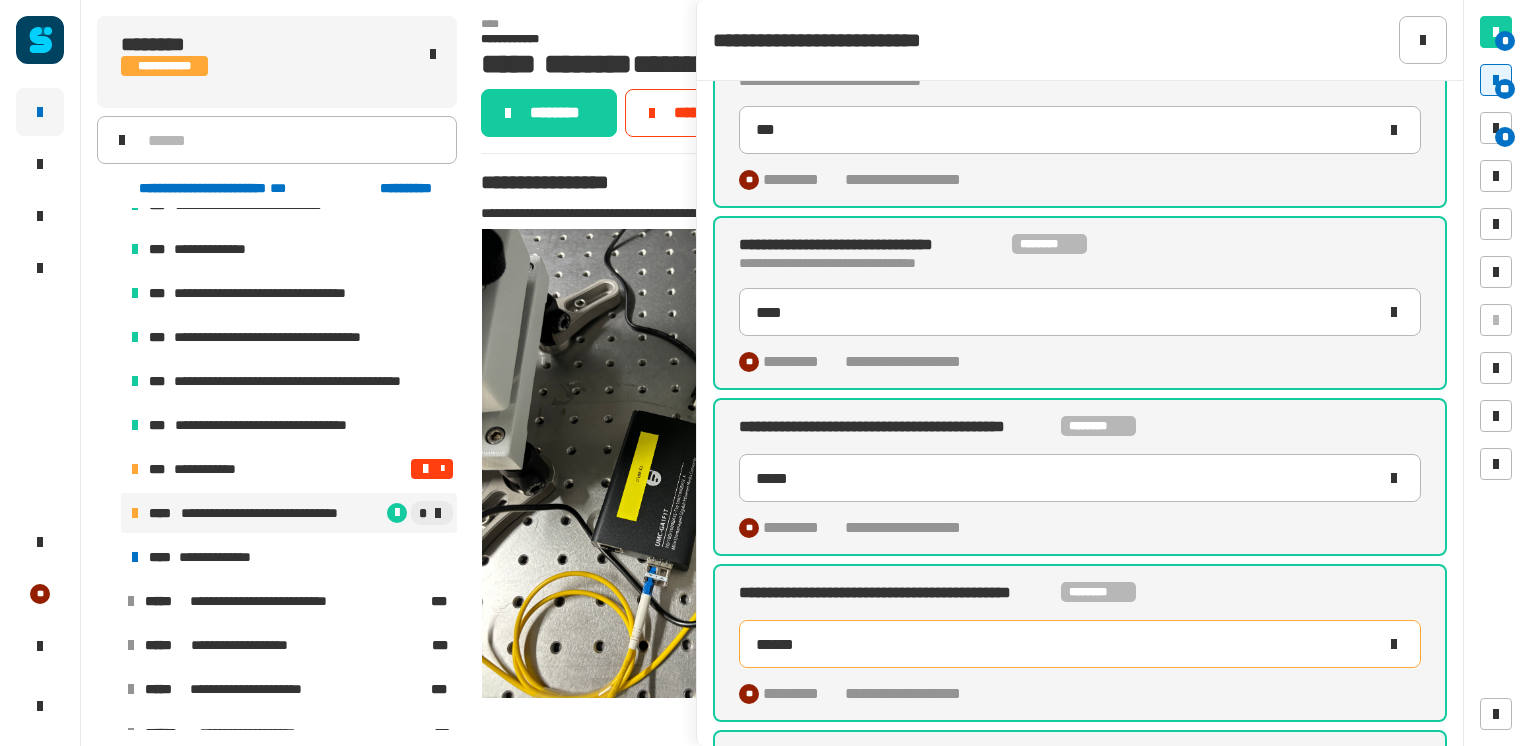scroll, scrollTop: 0, scrollLeft: 0, axis: both 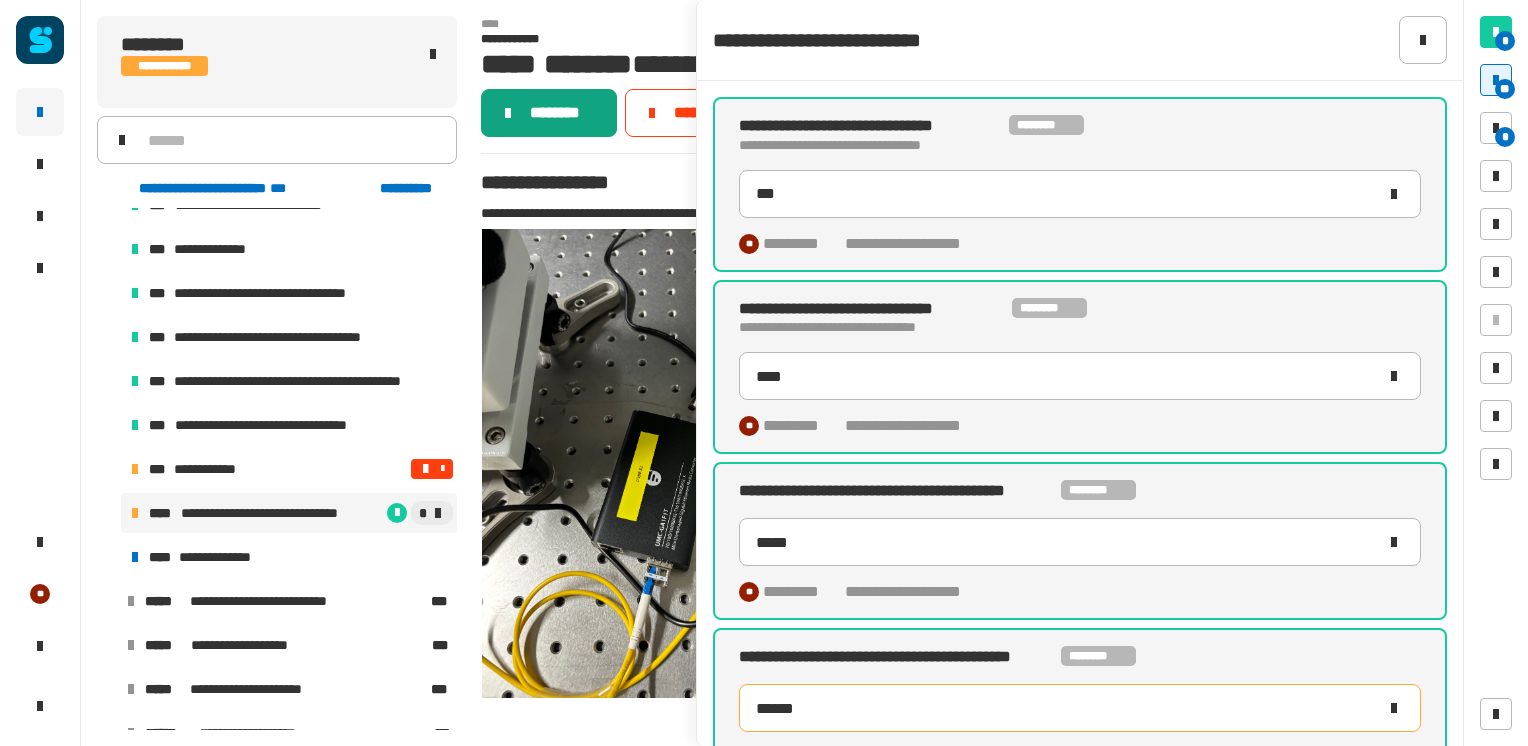 click on "********" 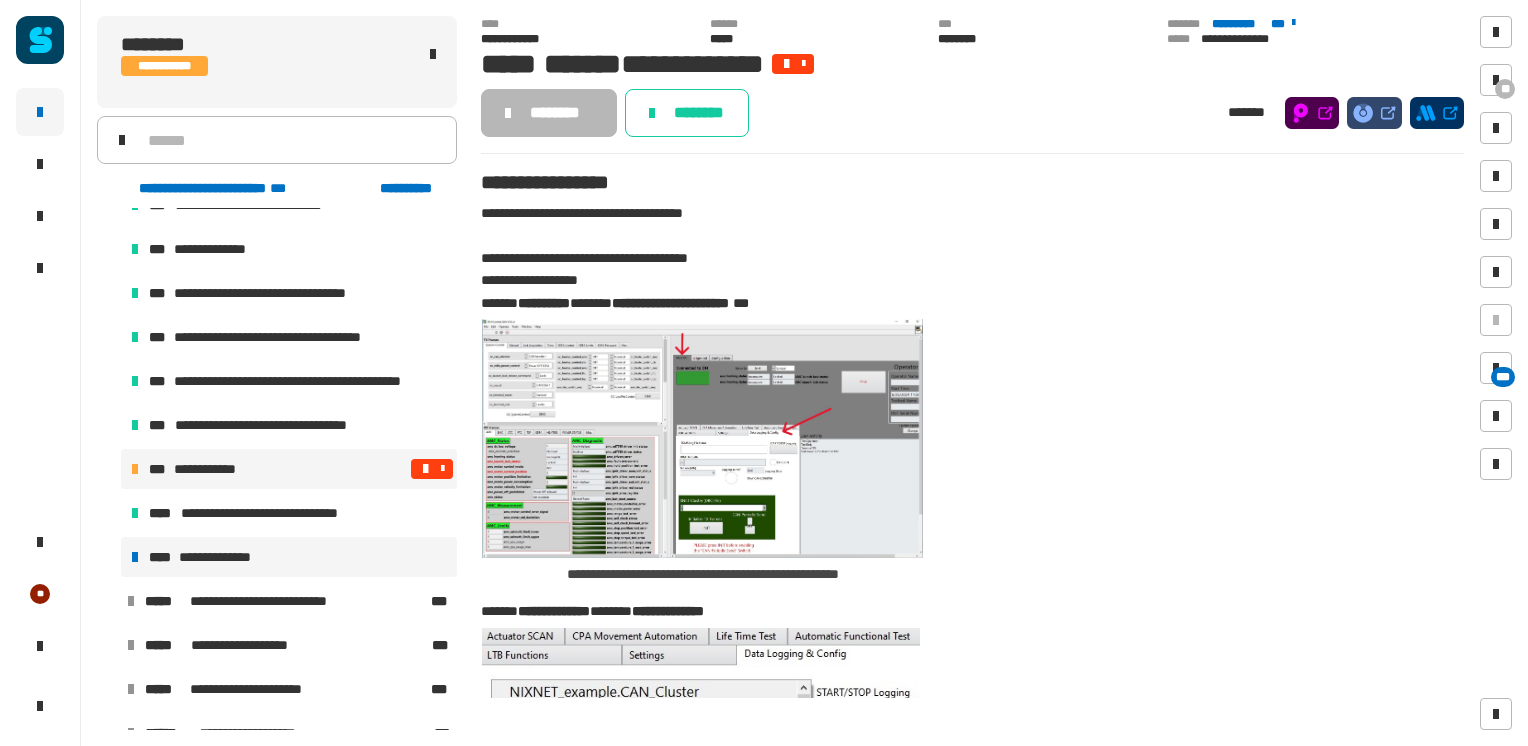 click on "**********" at bounding box center (289, 557) 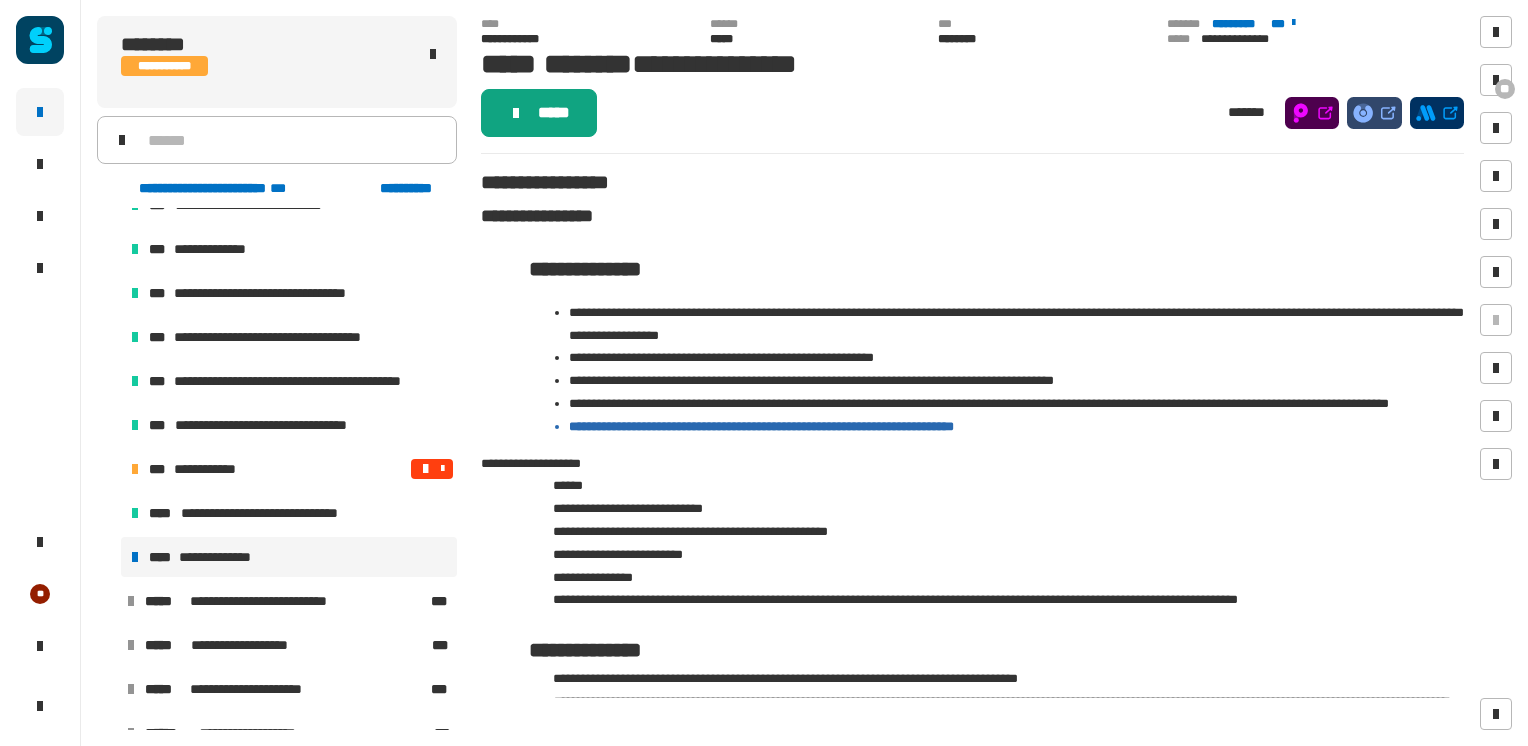 click on "*****" 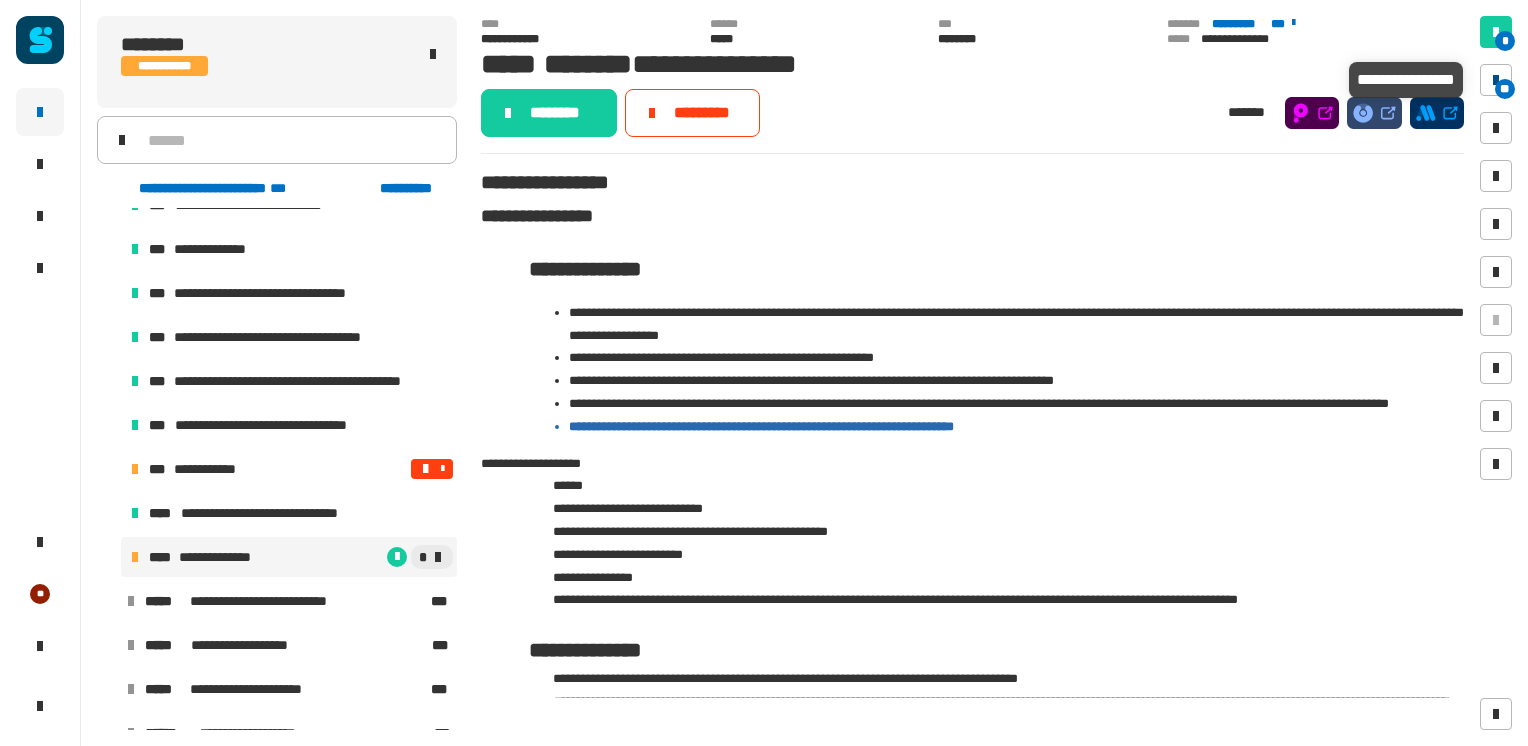 click at bounding box center (1496, 80) 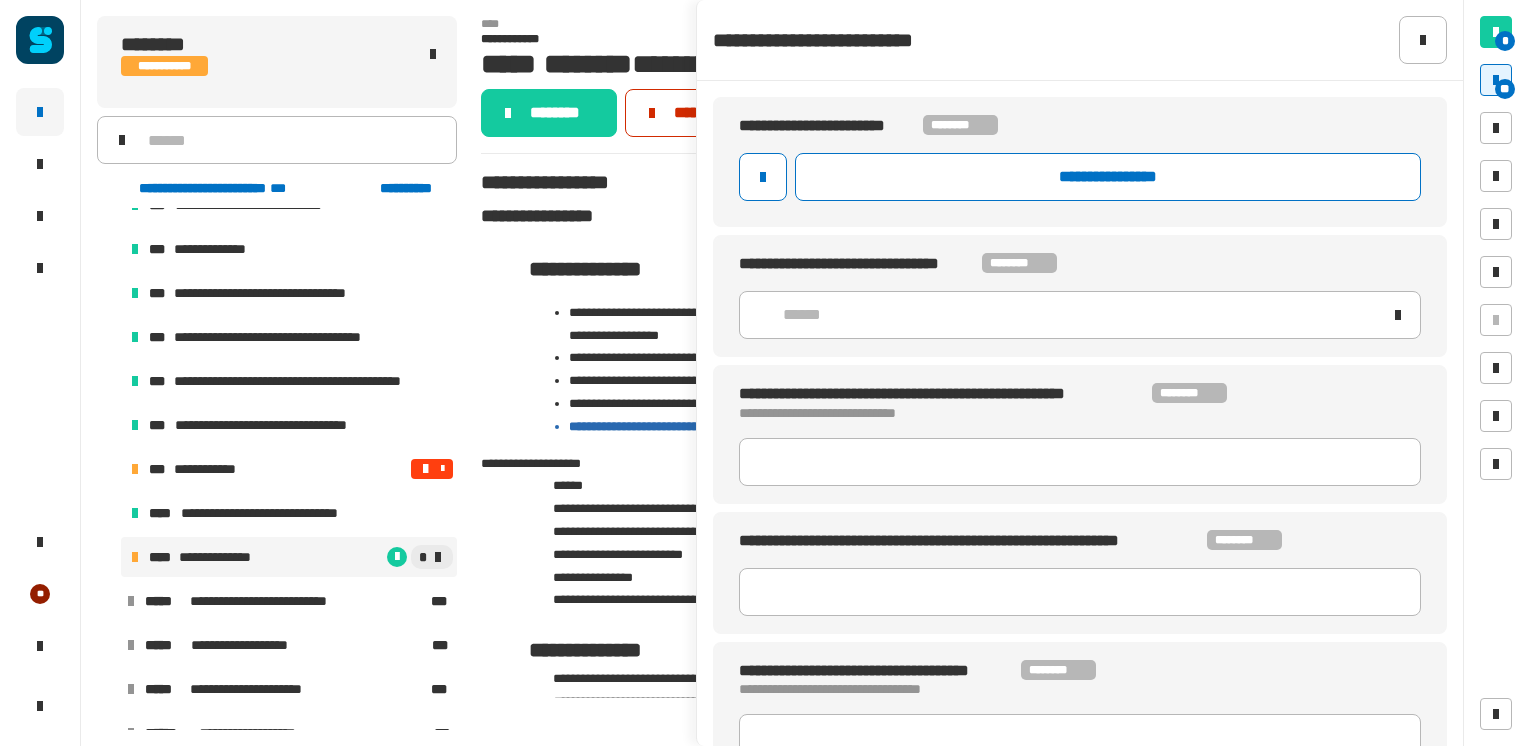 click 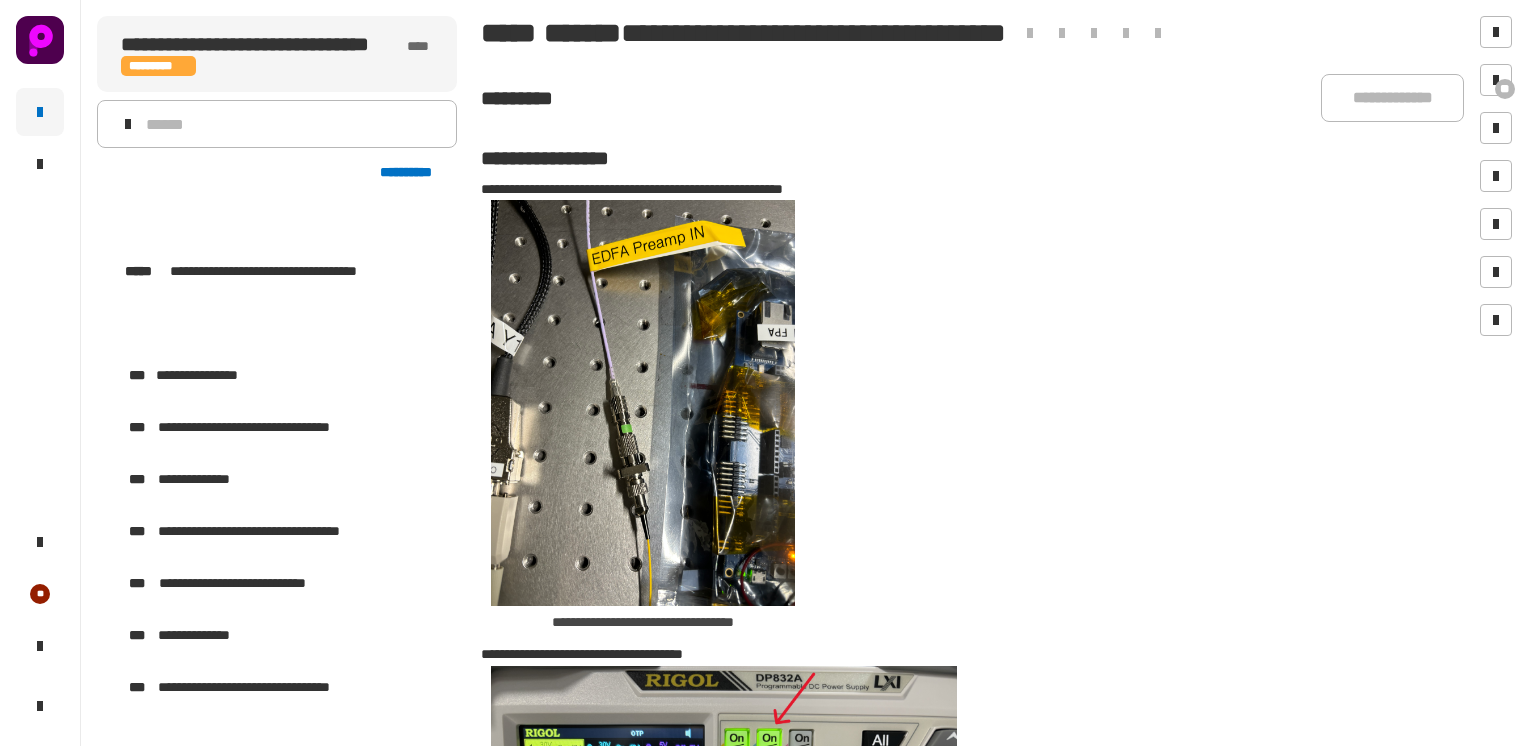 scroll, scrollTop: 0, scrollLeft: 0, axis: both 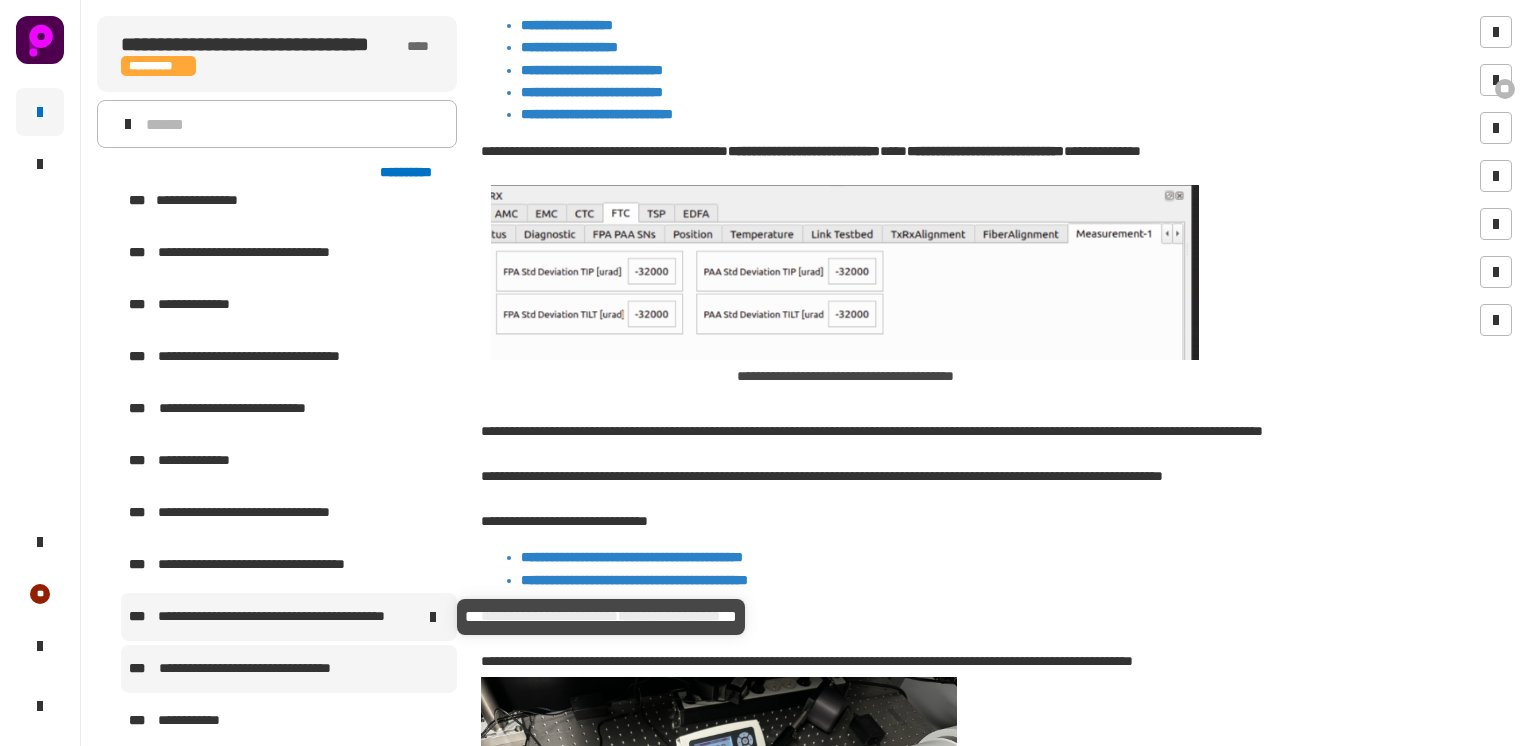 click on "**********" at bounding box center (287, 617) 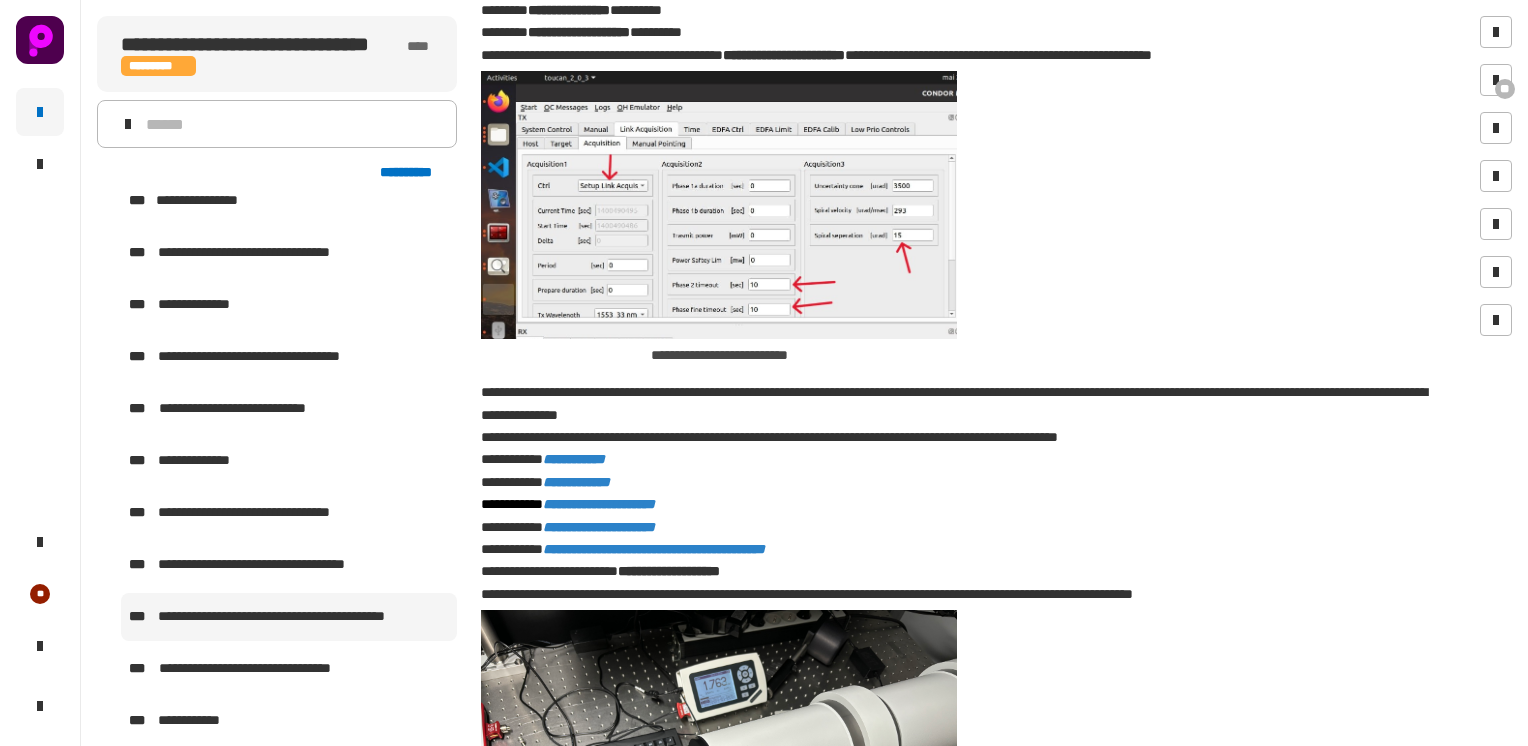 scroll, scrollTop: 3300, scrollLeft: 0, axis: vertical 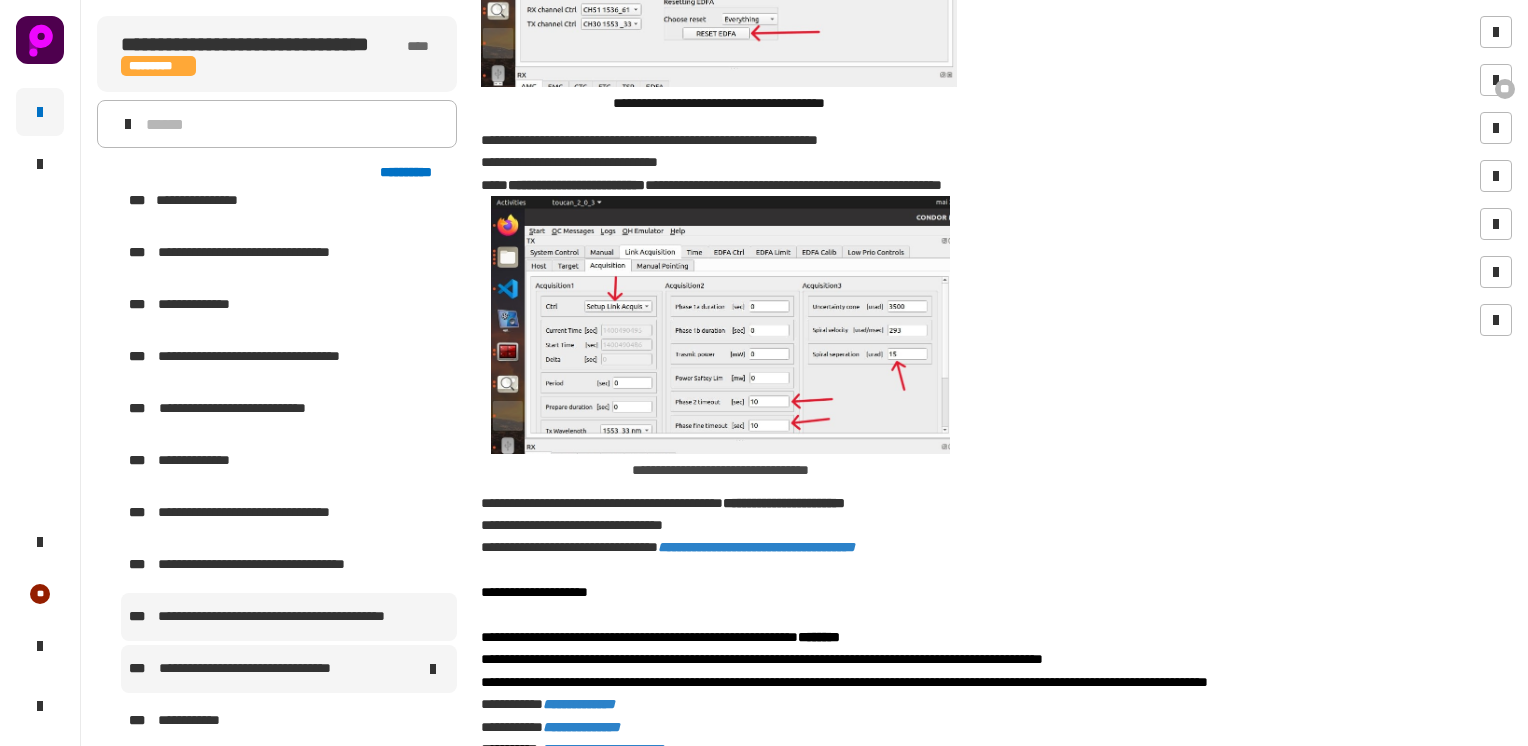 click on "**********" at bounding box center (262, 669) 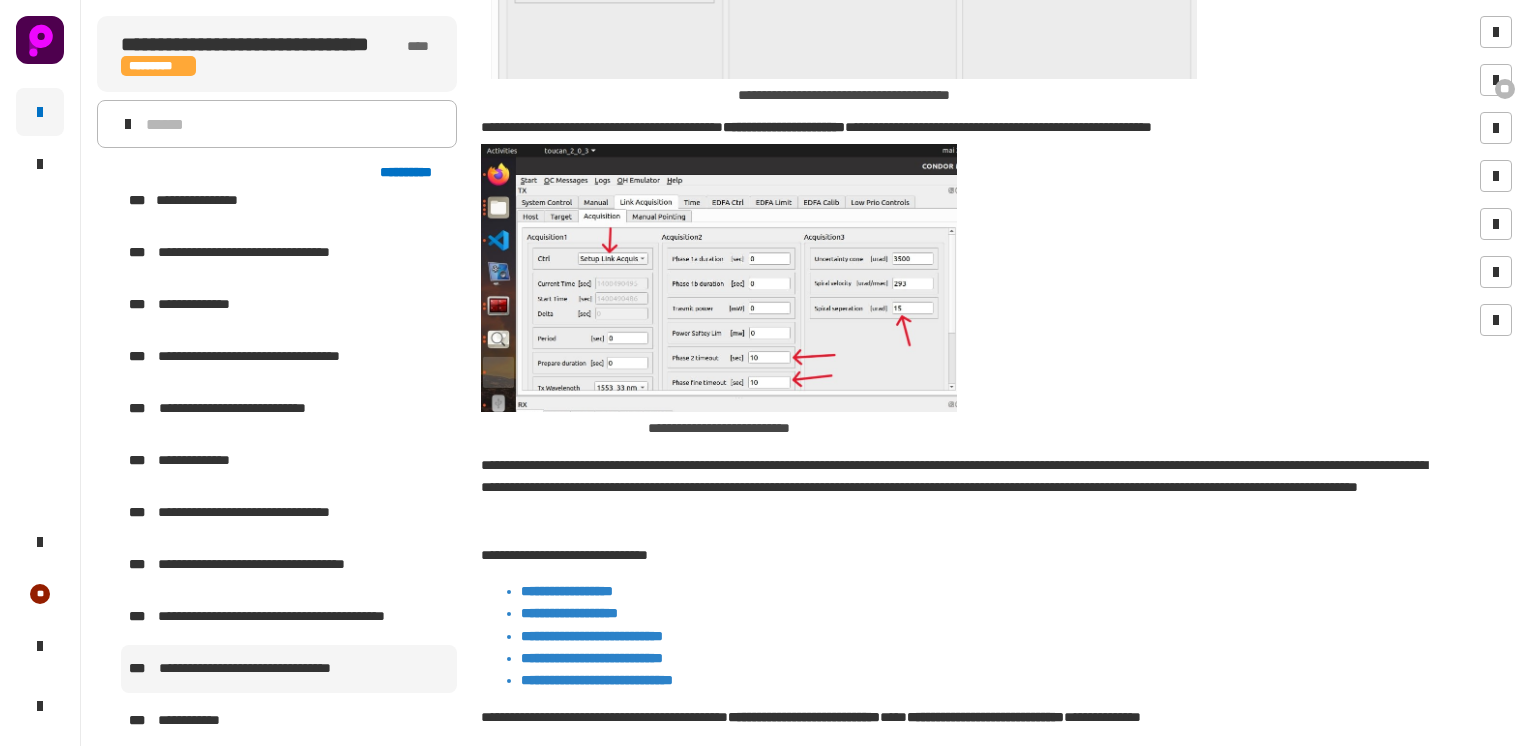 scroll, scrollTop: 3709, scrollLeft: 0, axis: vertical 